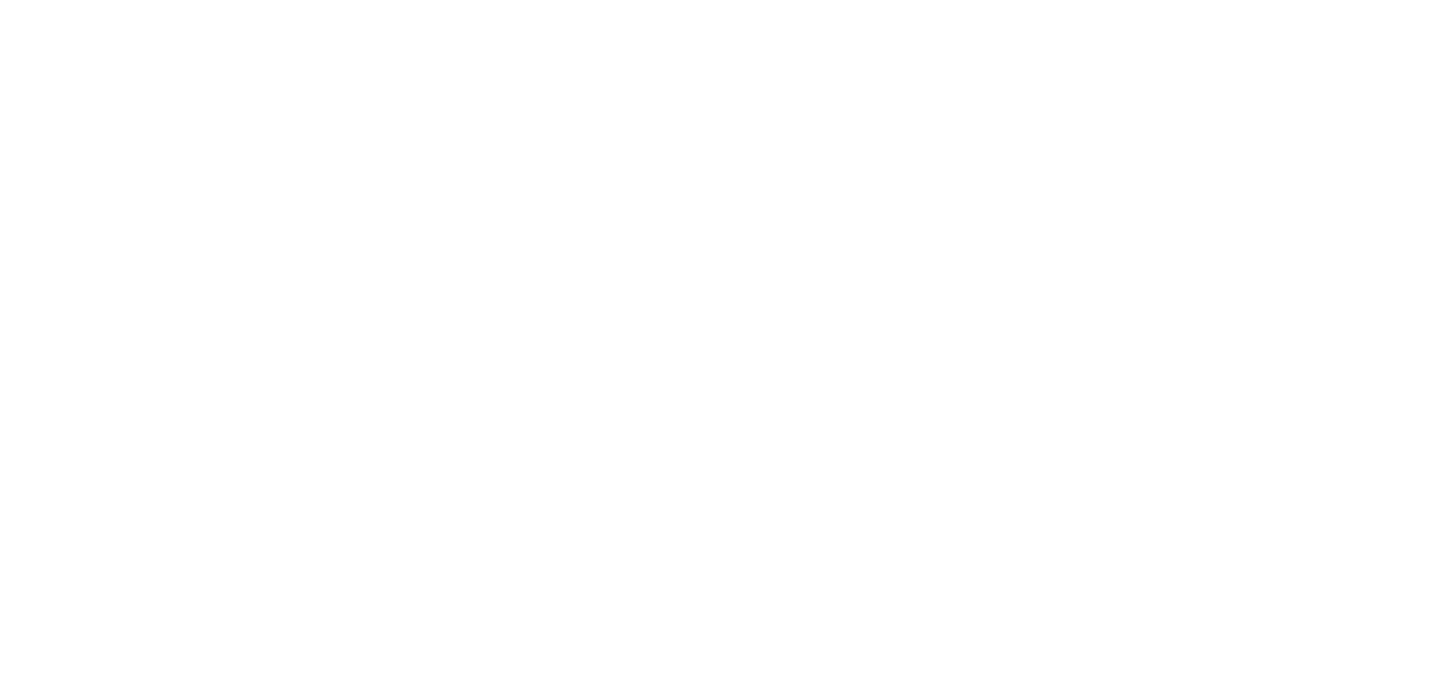 scroll, scrollTop: 0, scrollLeft: 0, axis: both 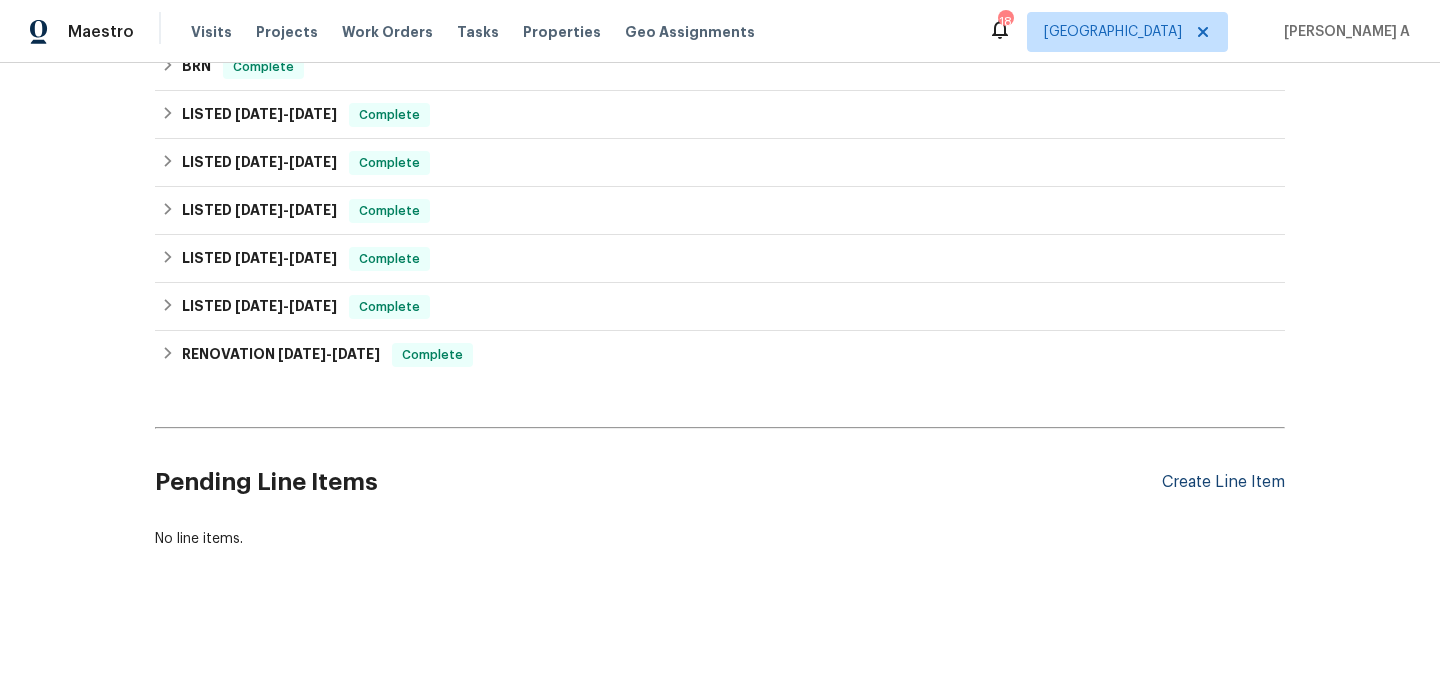 click on "Create Line Item" at bounding box center (1223, 482) 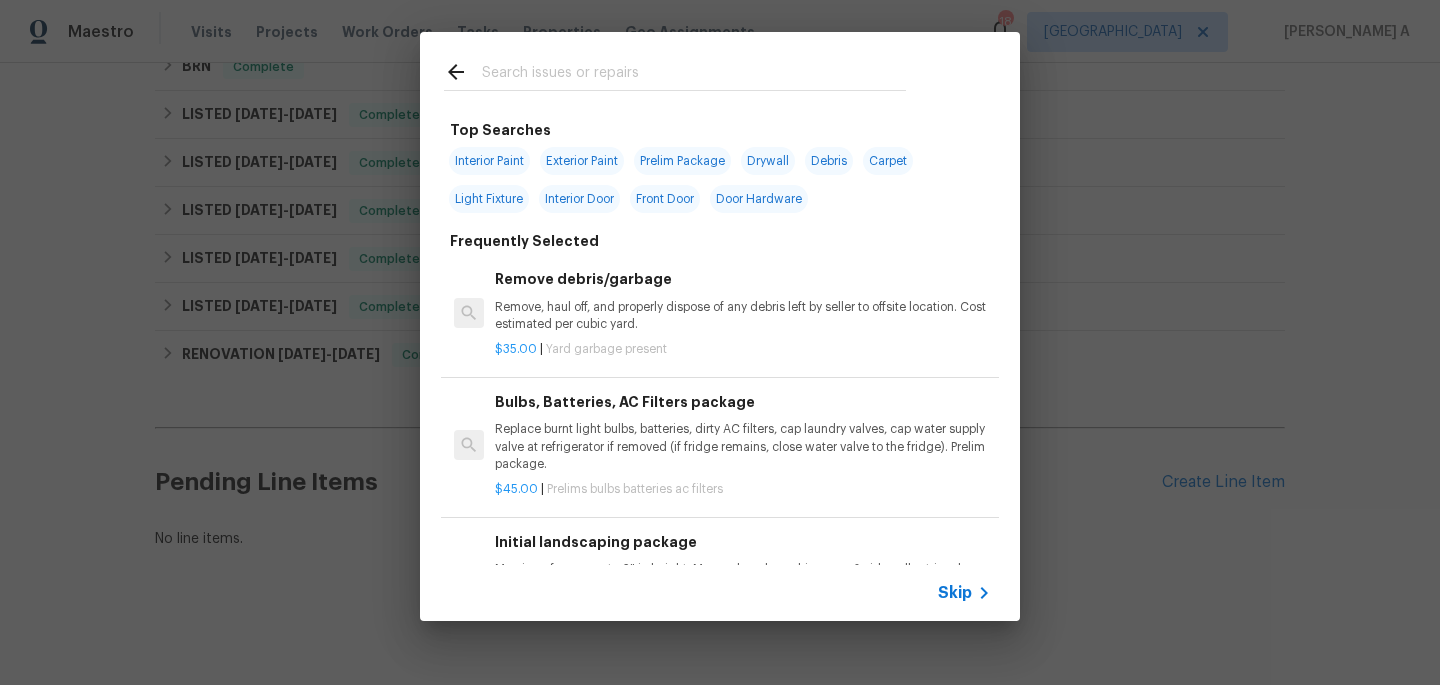 click on "Skip" at bounding box center [955, 593] 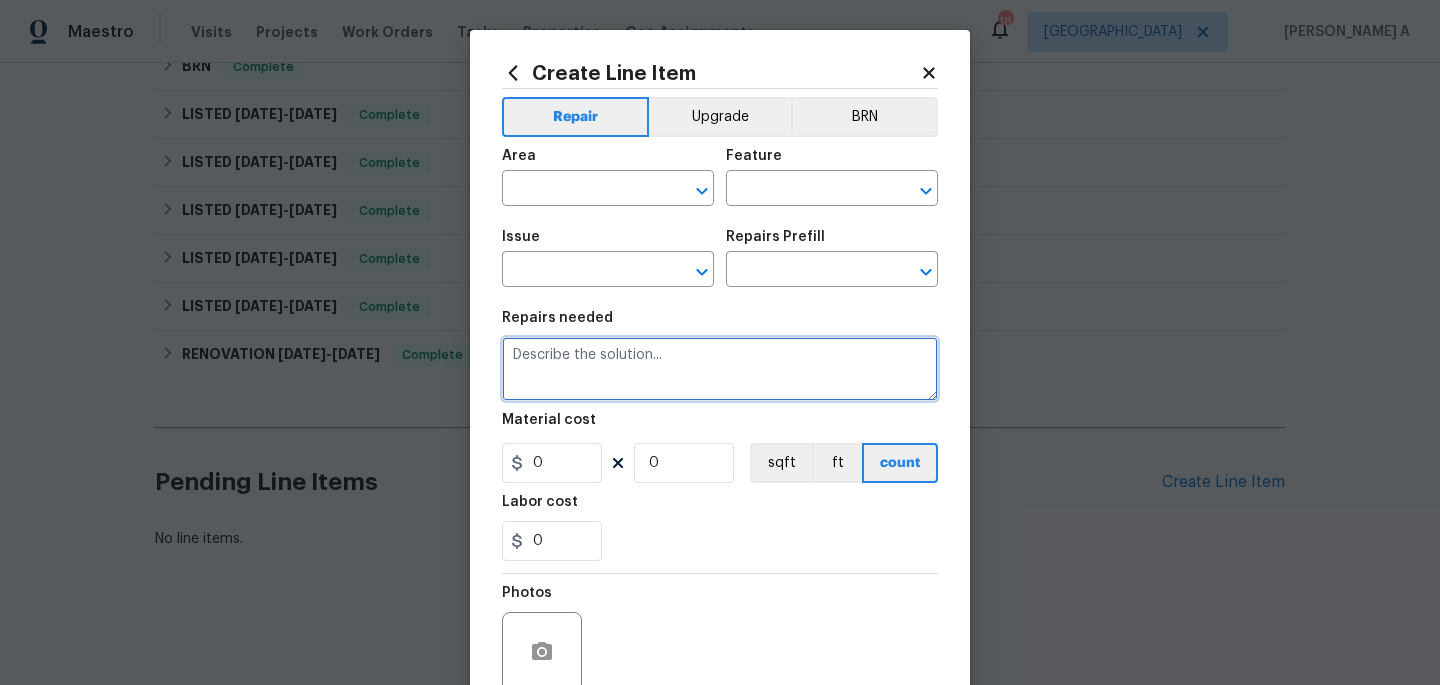 click at bounding box center [720, 369] 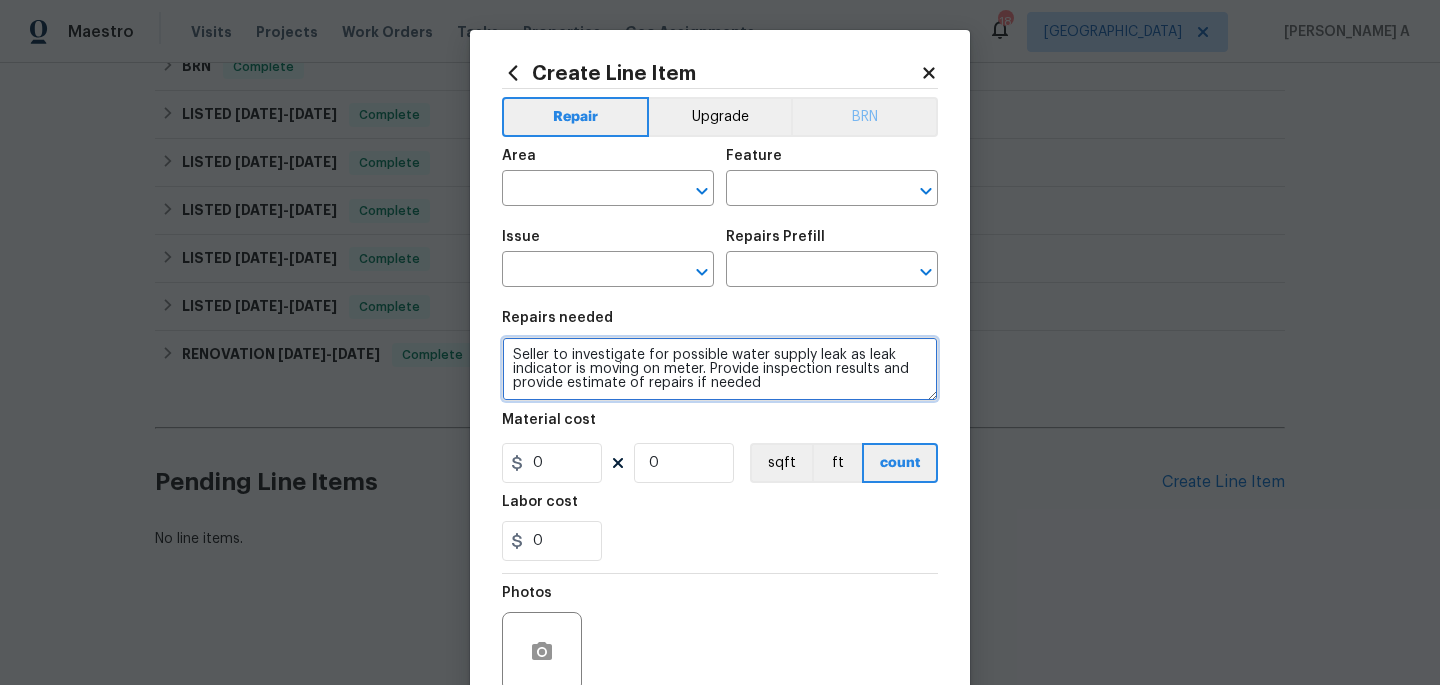 type on "Seller to investigate for possible water supply leak as leak indicator is moving on meter. Provide inspection results and provide estimate of repairs if needed" 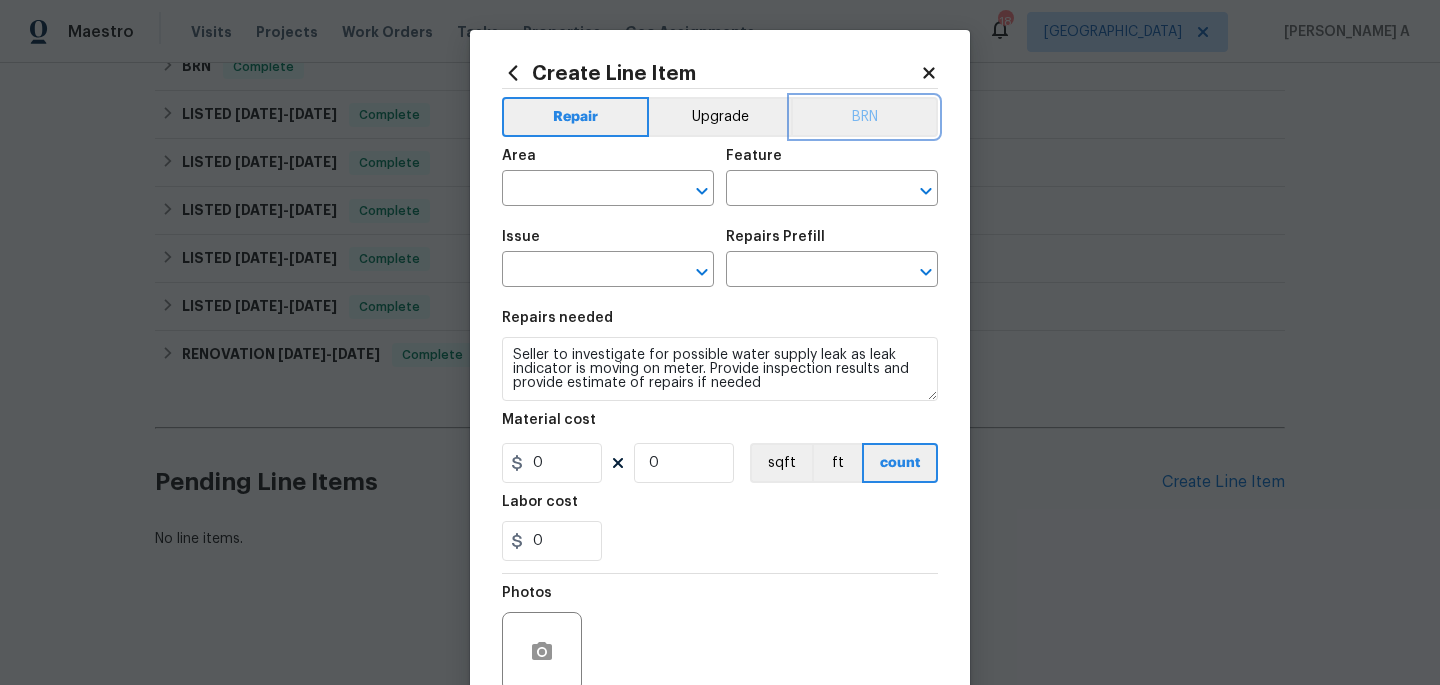 click on "BRN" at bounding box center [864, 117] 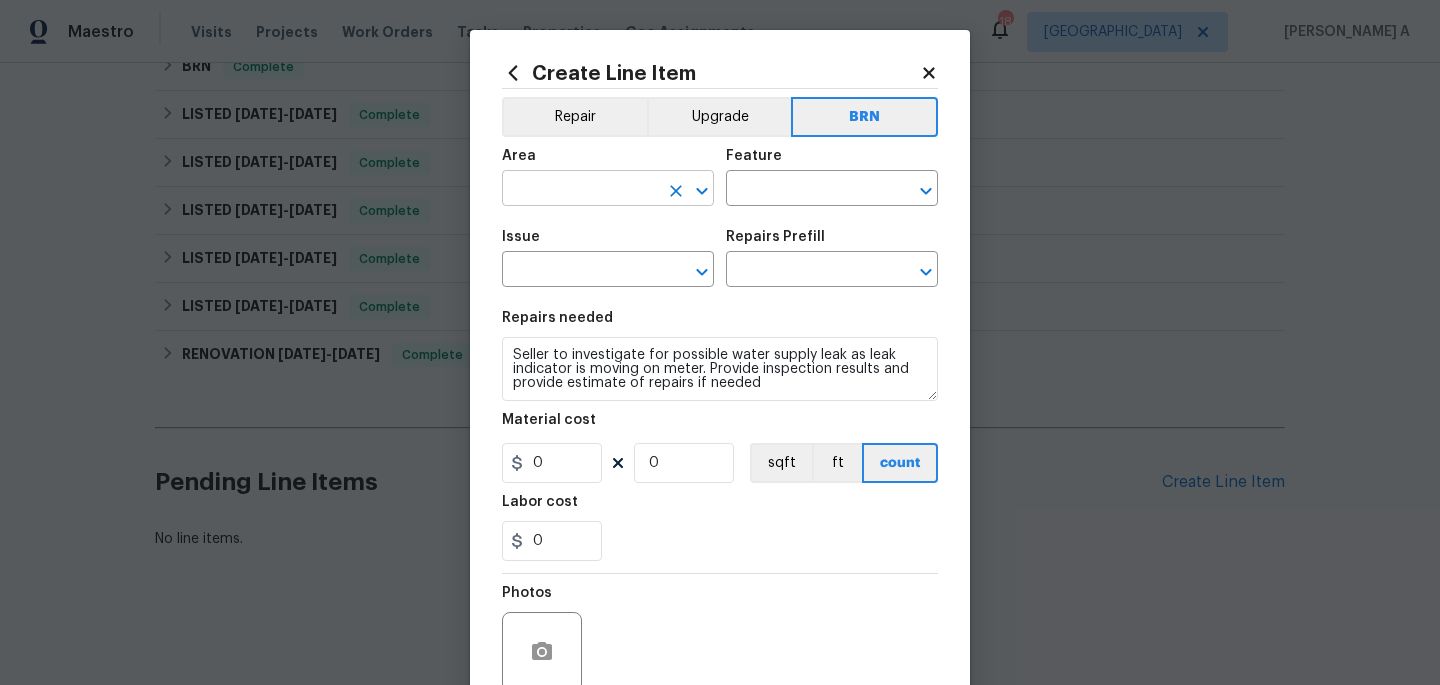 click at bounding box center (580, 190) 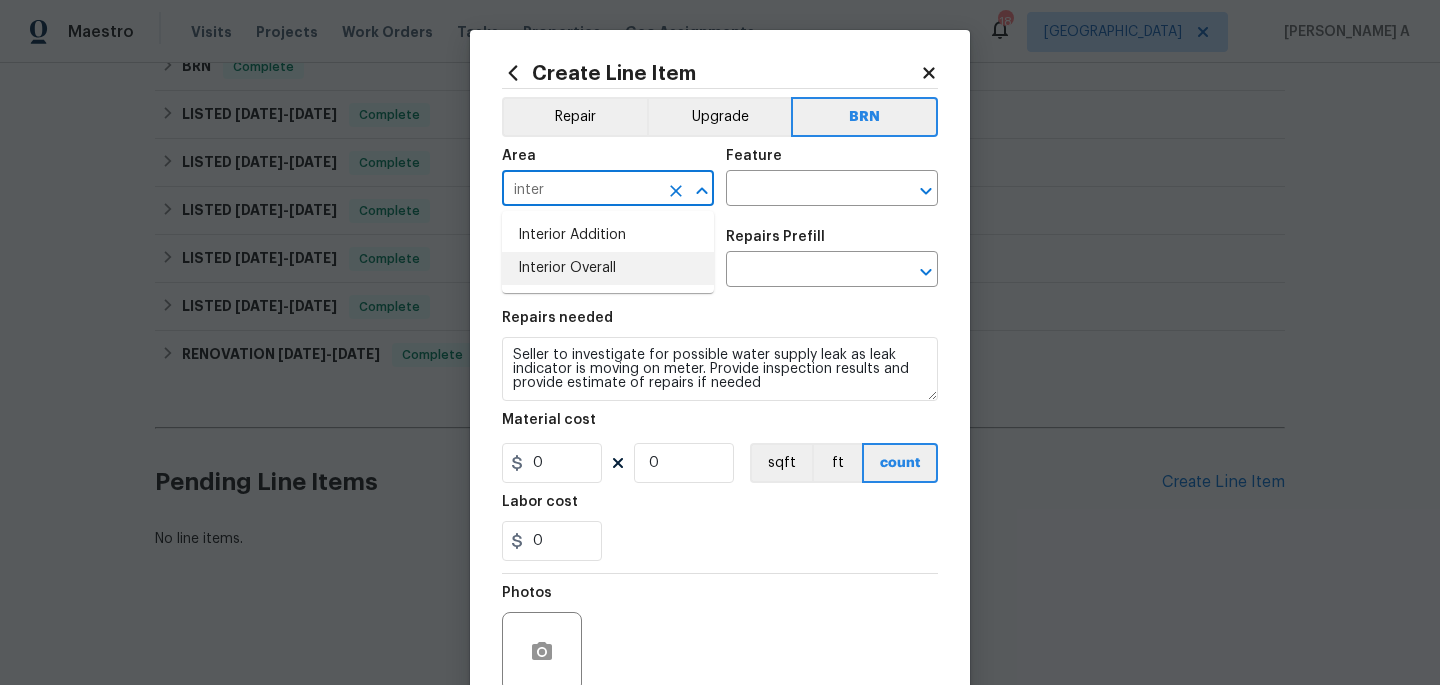 click on "Interior Overall" at bounding box center (608, 268) 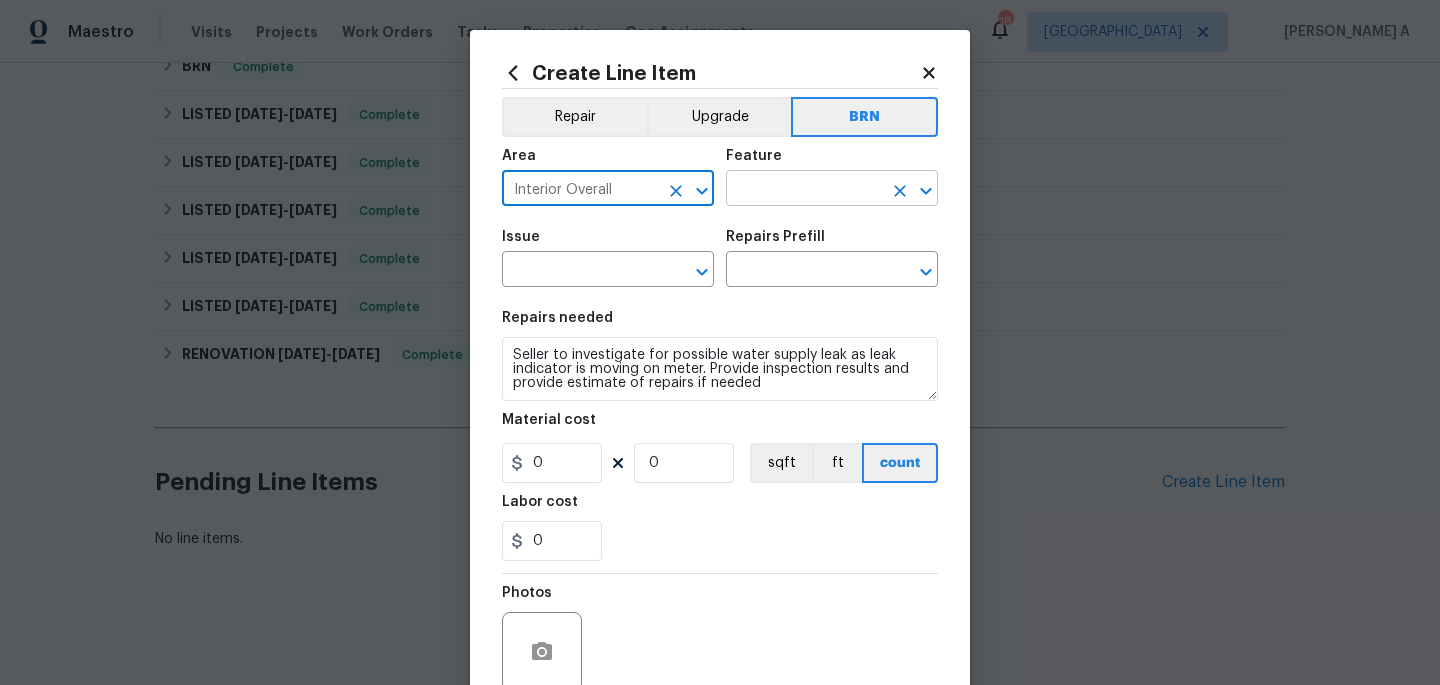 type on "Interior Overall" 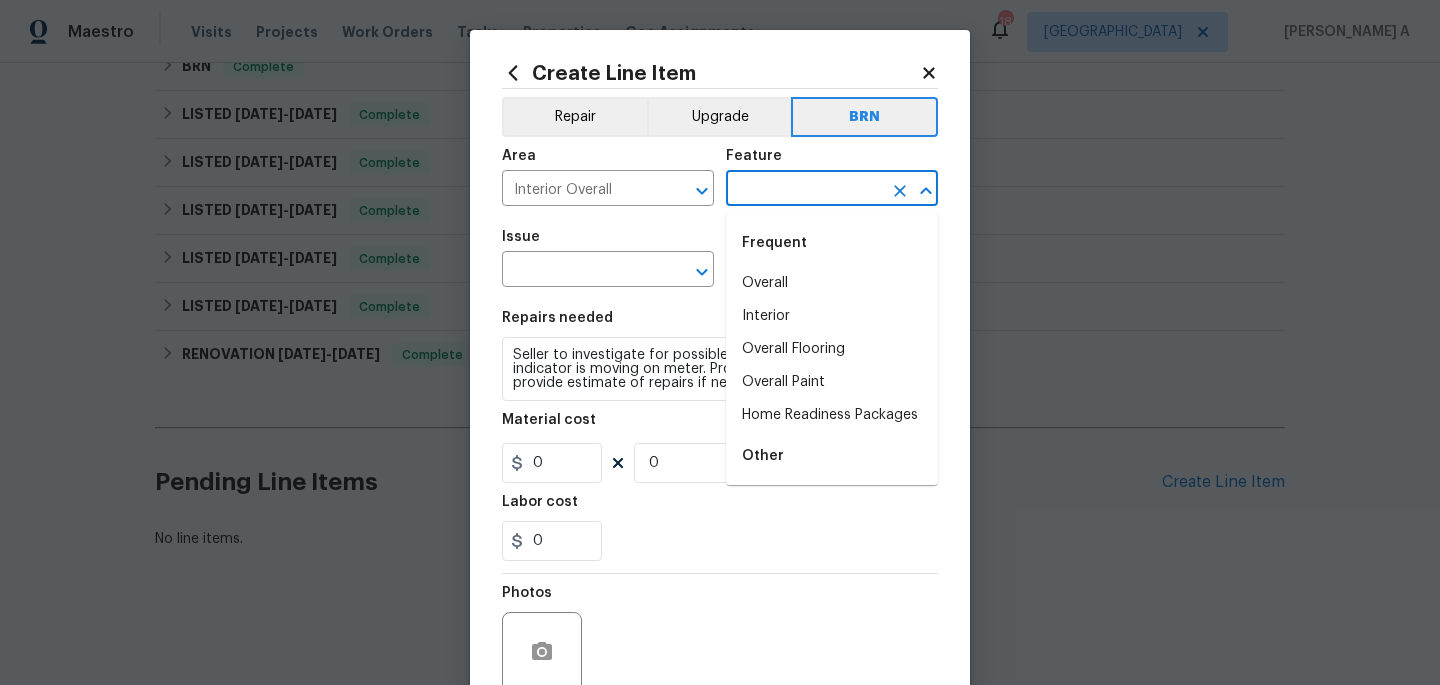 click at bounding box center [804, 190] 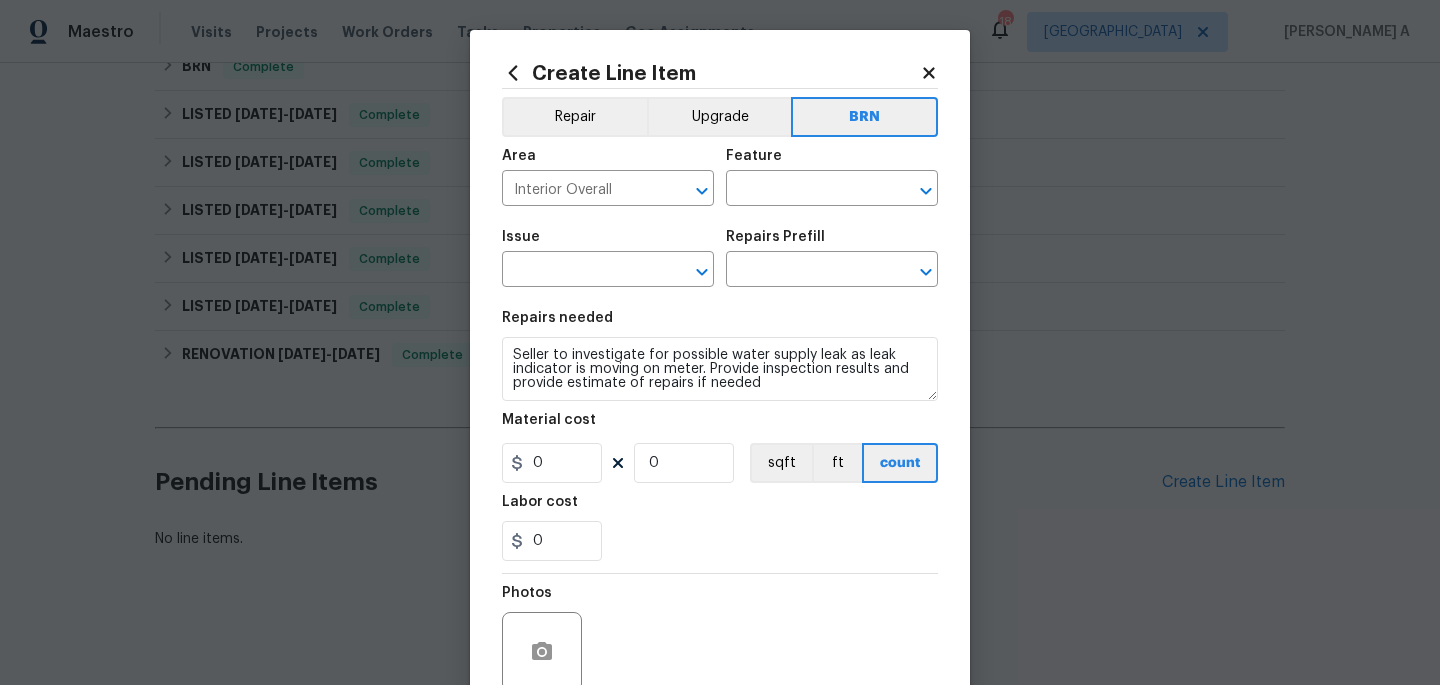 click on "Issue ​" at bounding box center [608, 258] 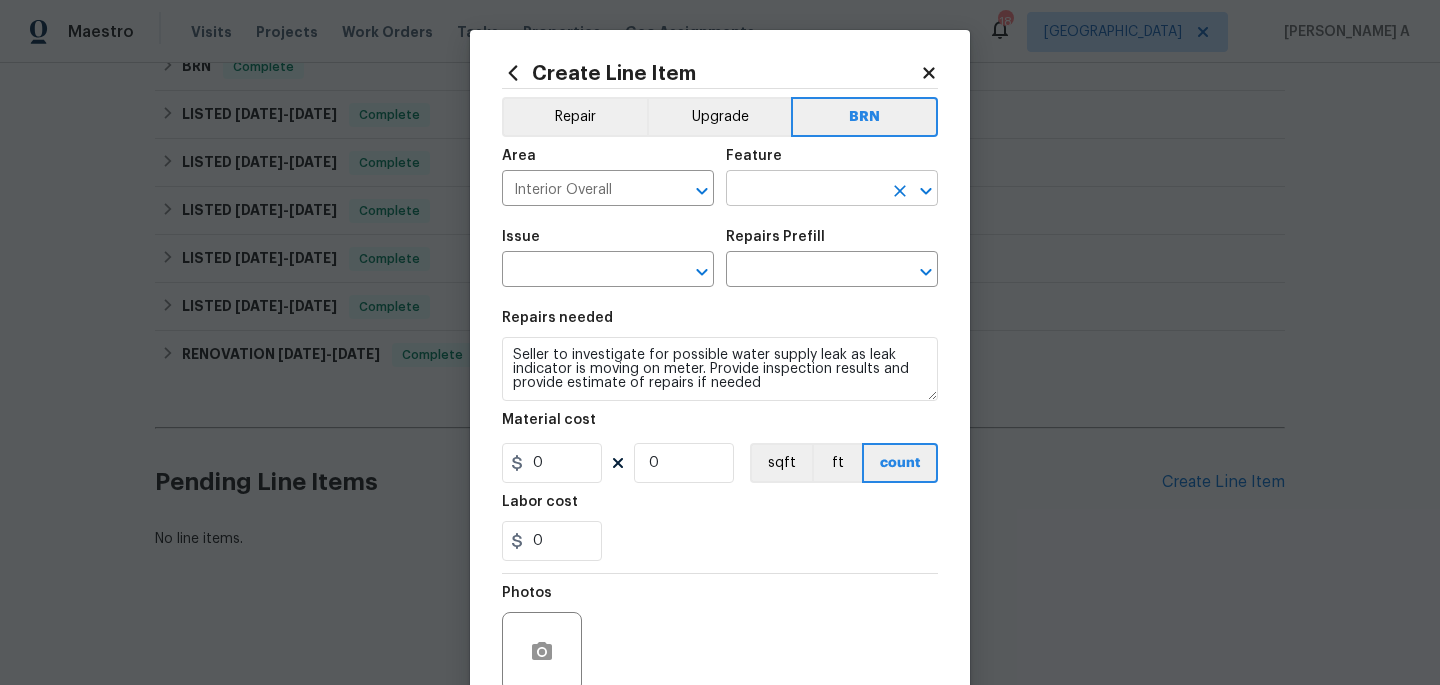 click at bounding box center (804, 190) 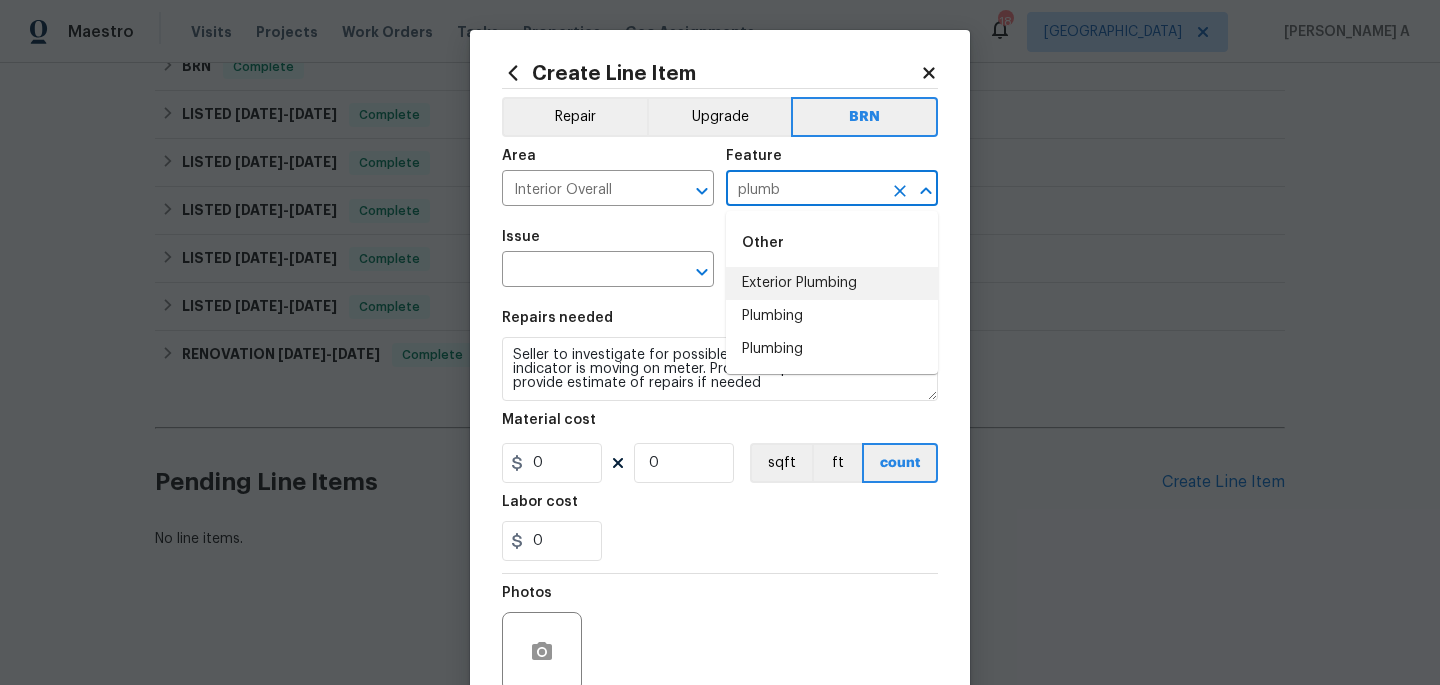 click on "Exterior Plumbing" at bounding box center (832, 283) 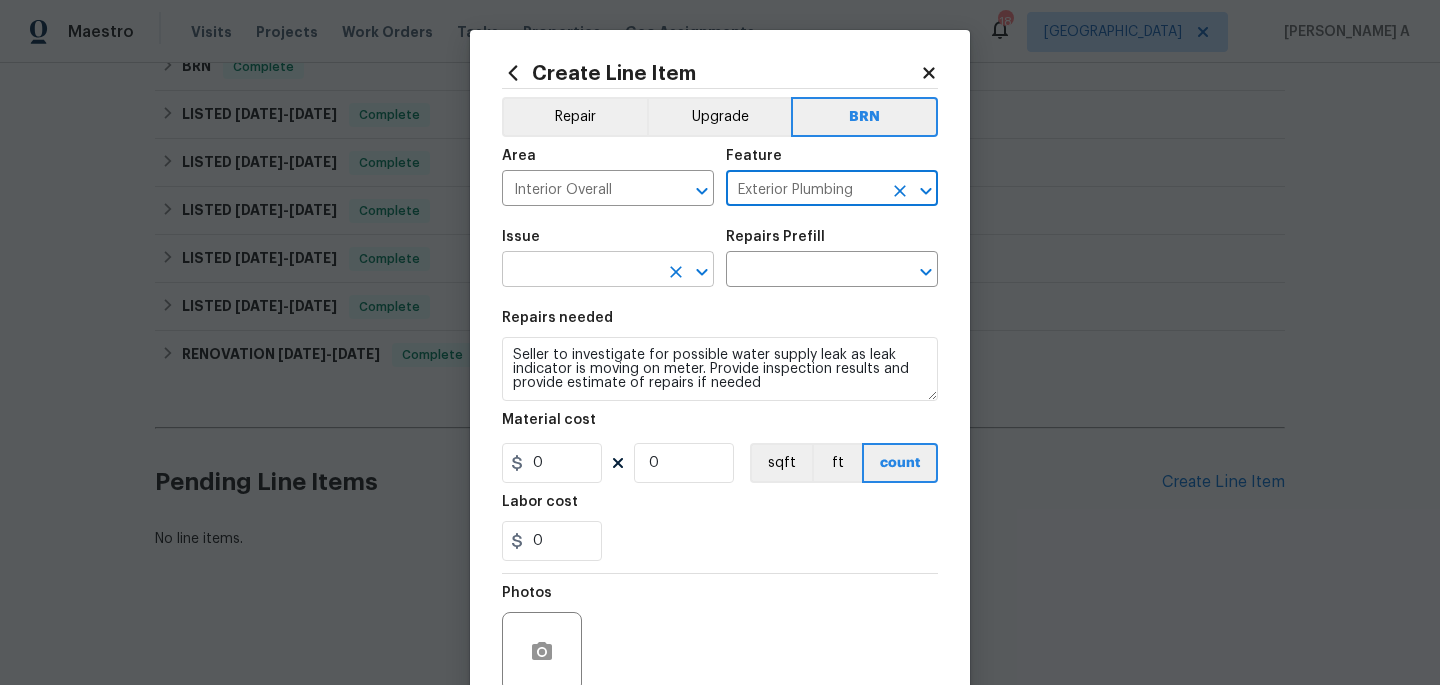 type on "Exterior Plumbing" 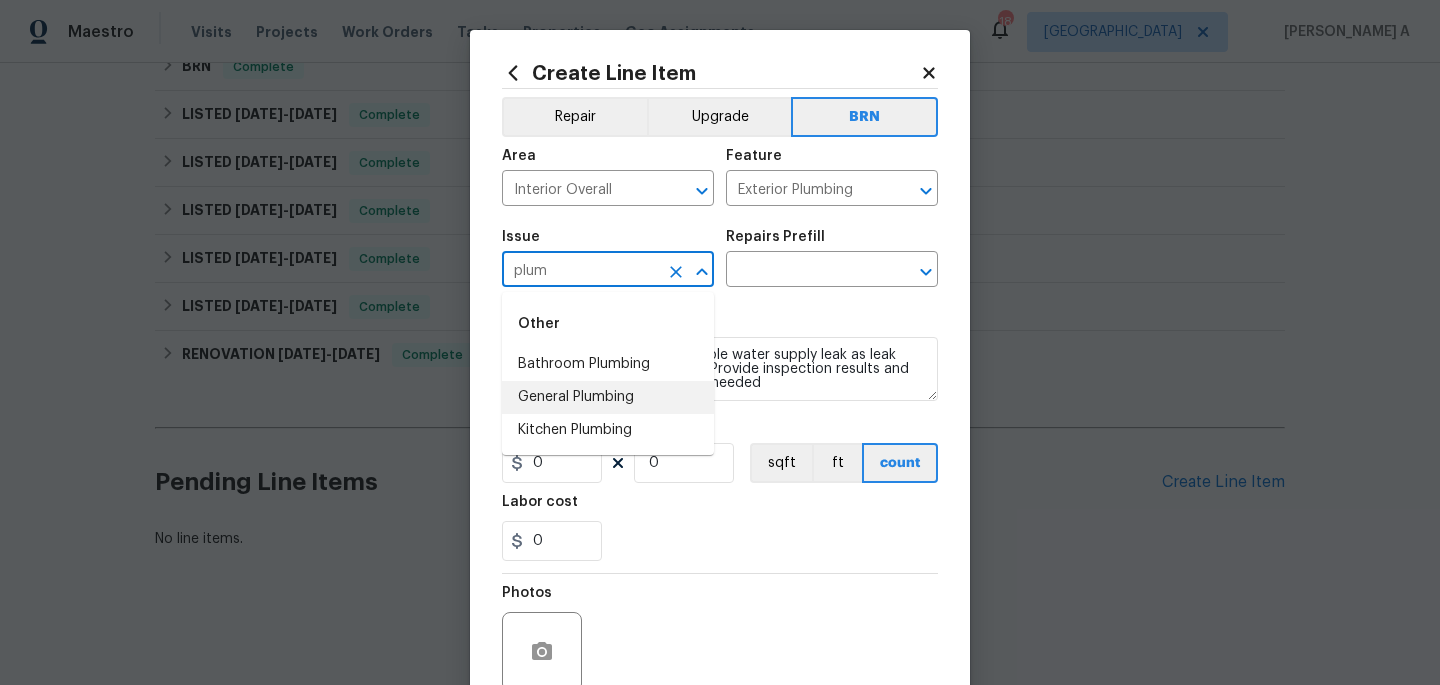 click on "General Plumbing" at bounding box center [608, 397] 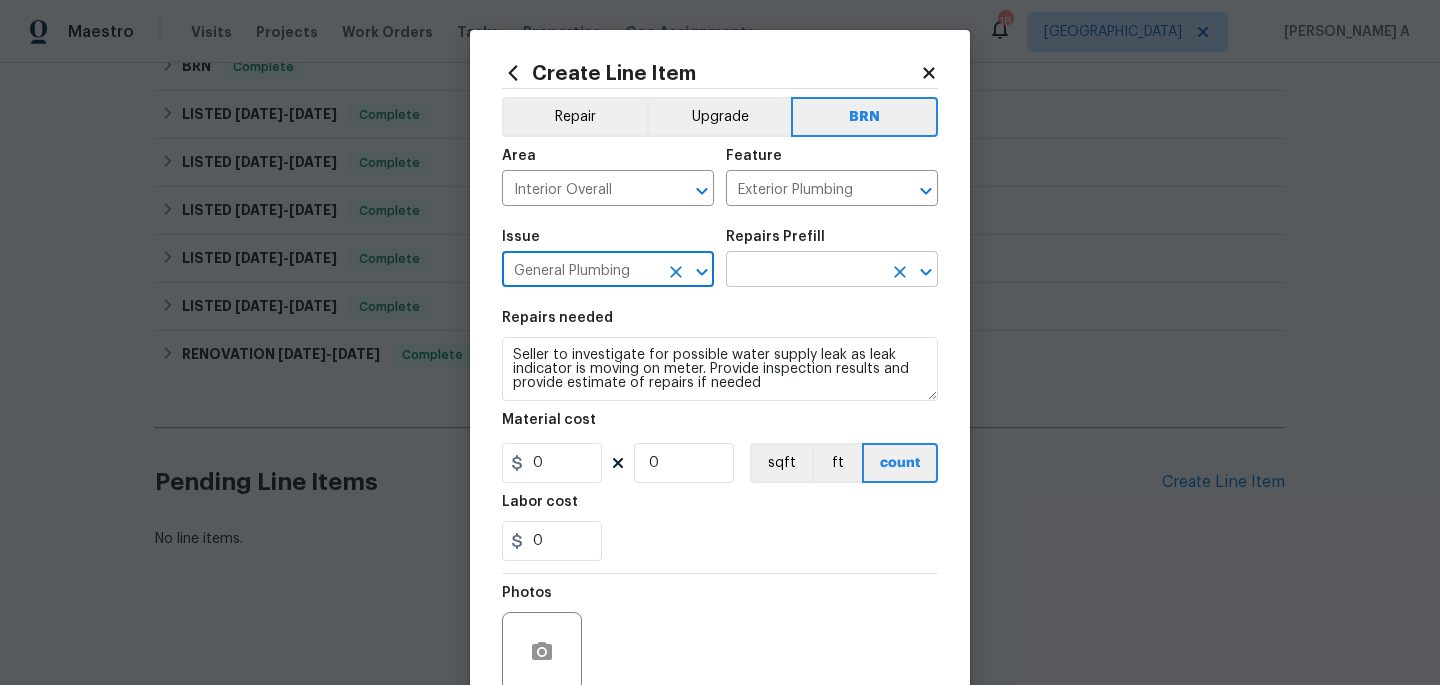 type on "General Plumbing" 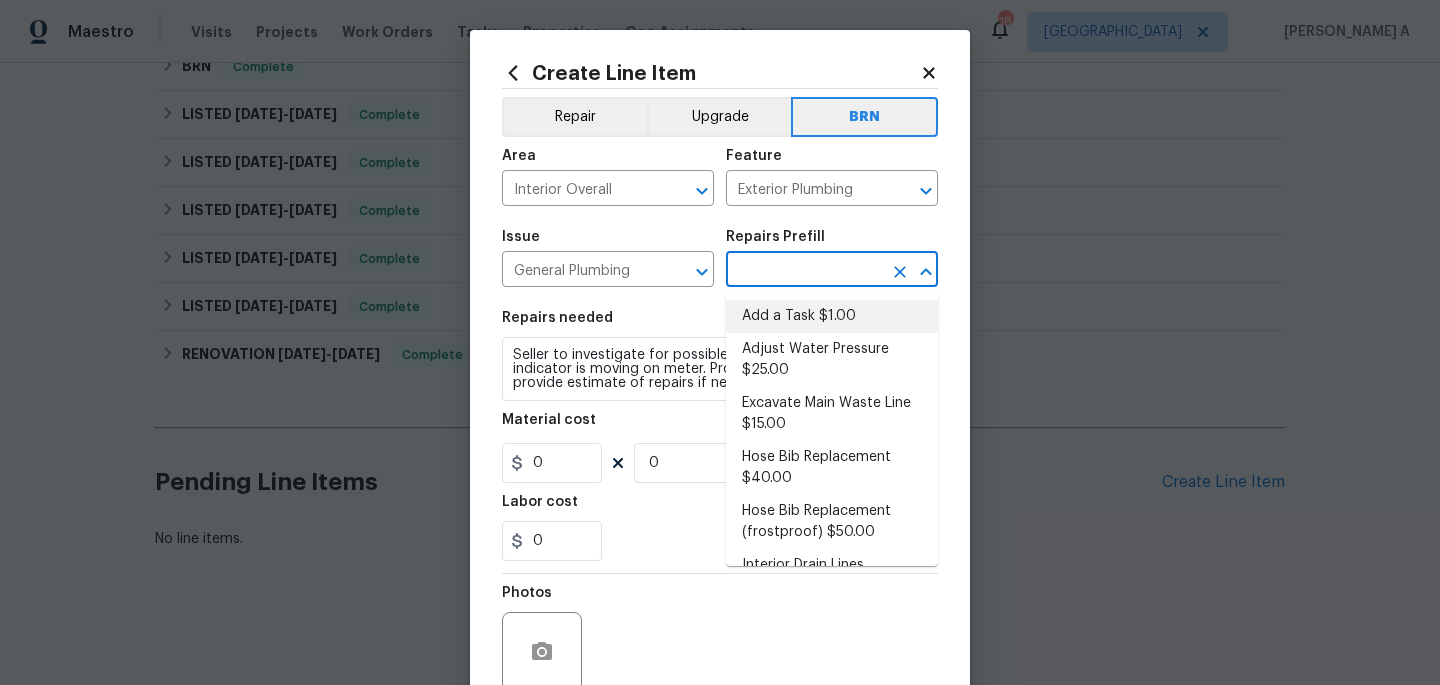 click on "Add a Task $1.00" at bounding box center (832, 316) 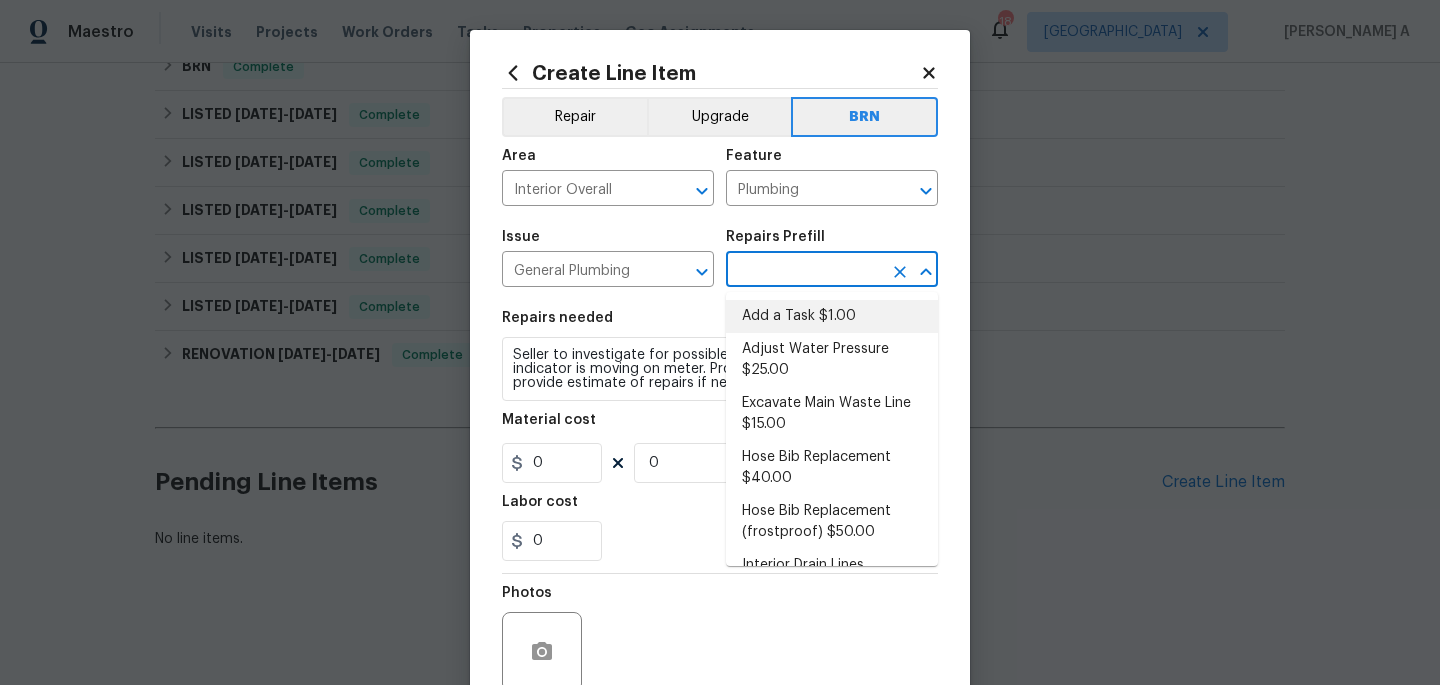 type on "Add a Task $1.00" 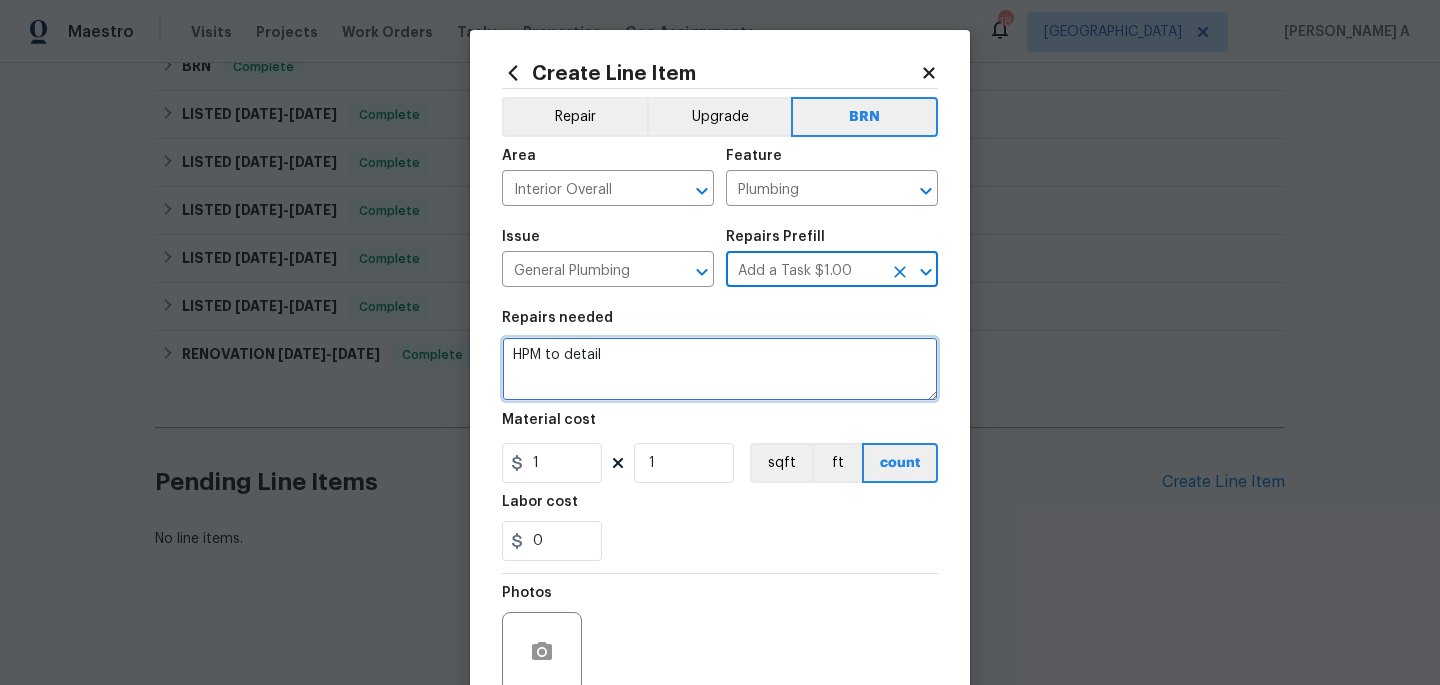 click on "HPM to detail" at bounding box center (720, 369) 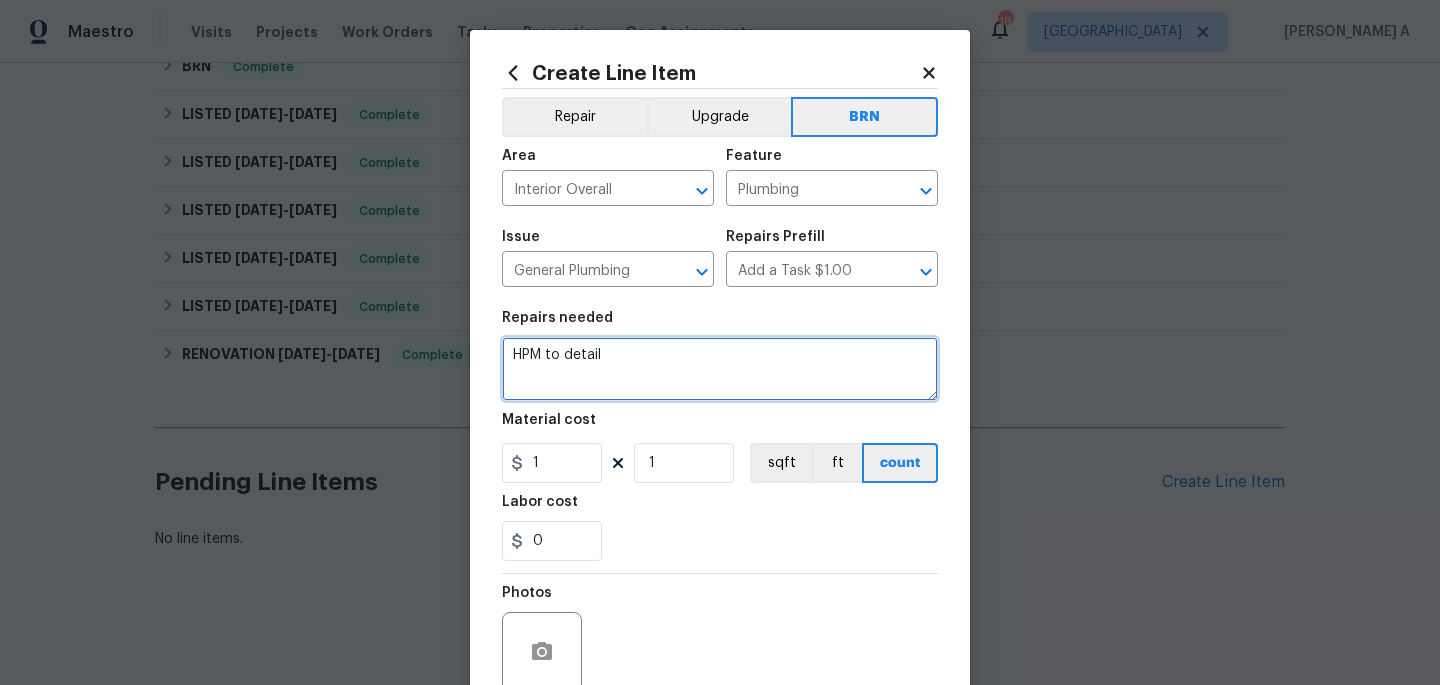 click on "HPM to detail" at bounding box center (720, 369) 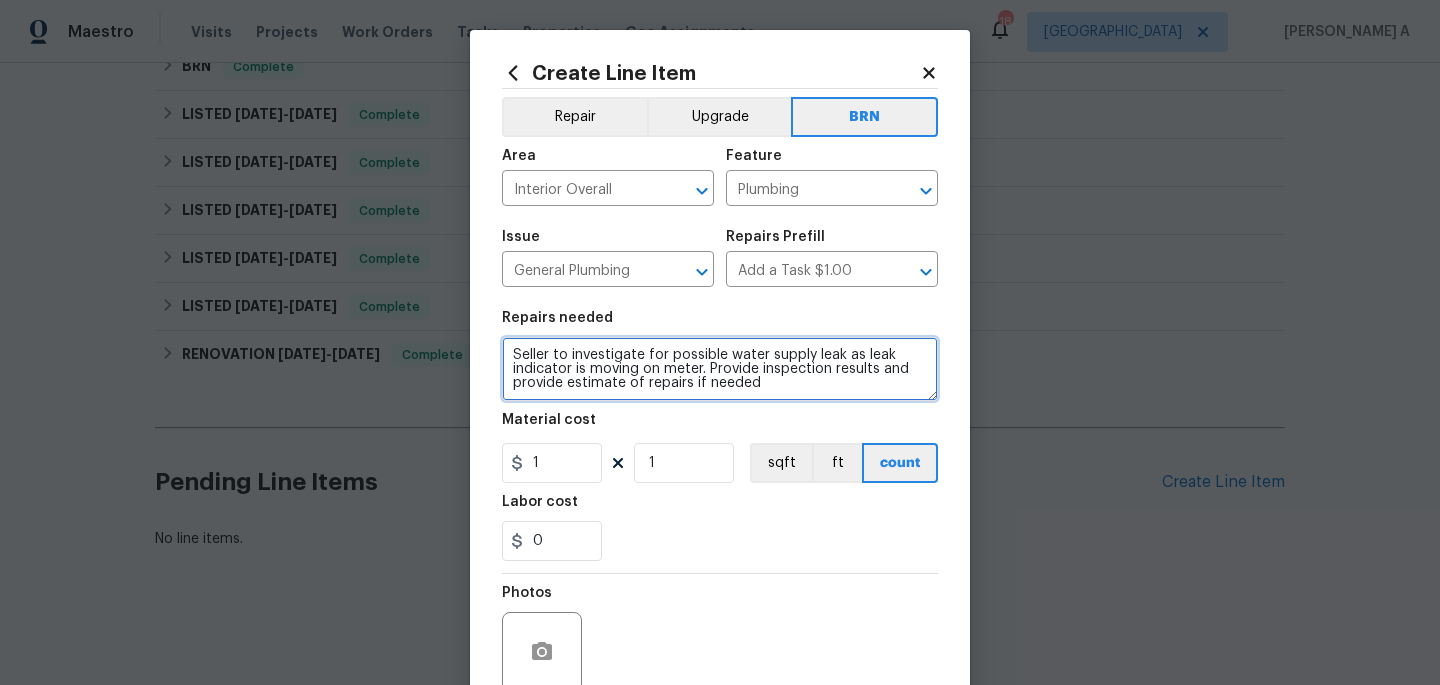 type on "Seller to investigate for possible water supply leak as leak indicator is moving on meter. Provide inspection results and provide estimate of repairs if needed" 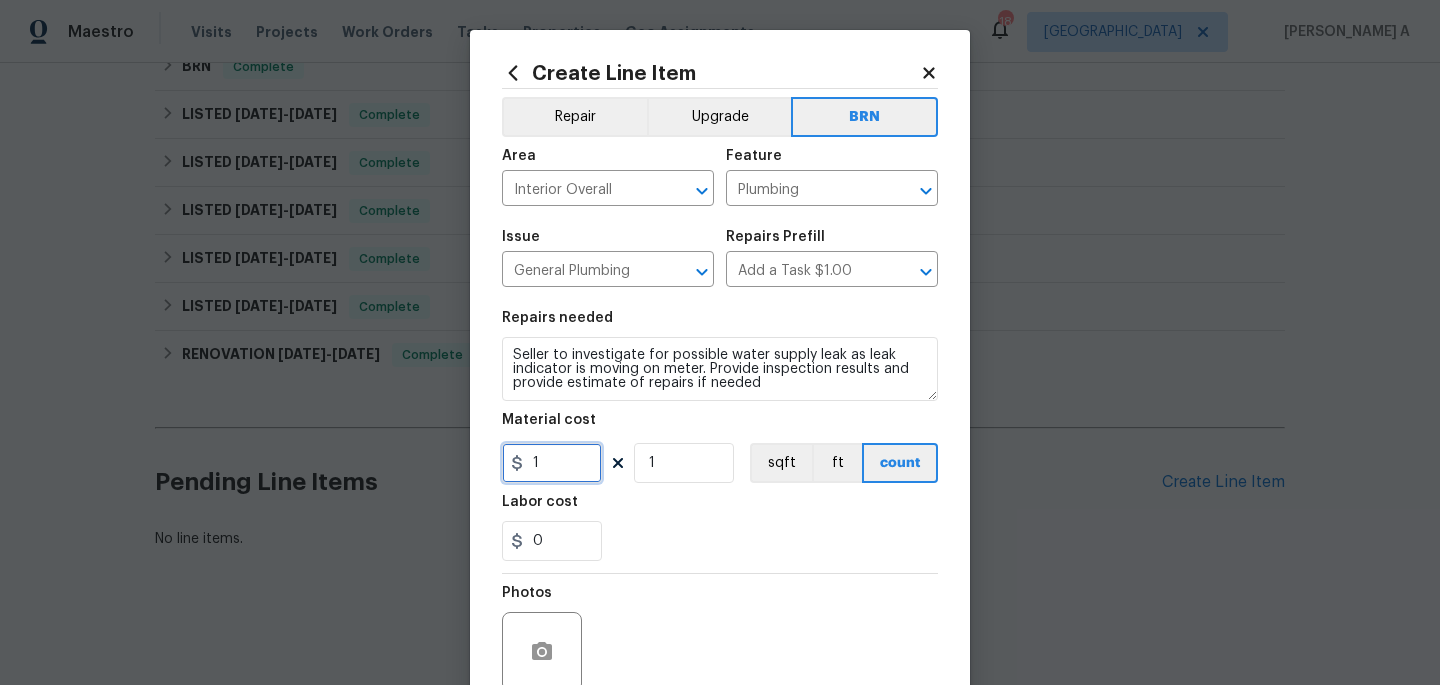 drag, startPoint x: 539, startPoint y: 466, endPoint x: 466, endPoint y: 466, distance: 73 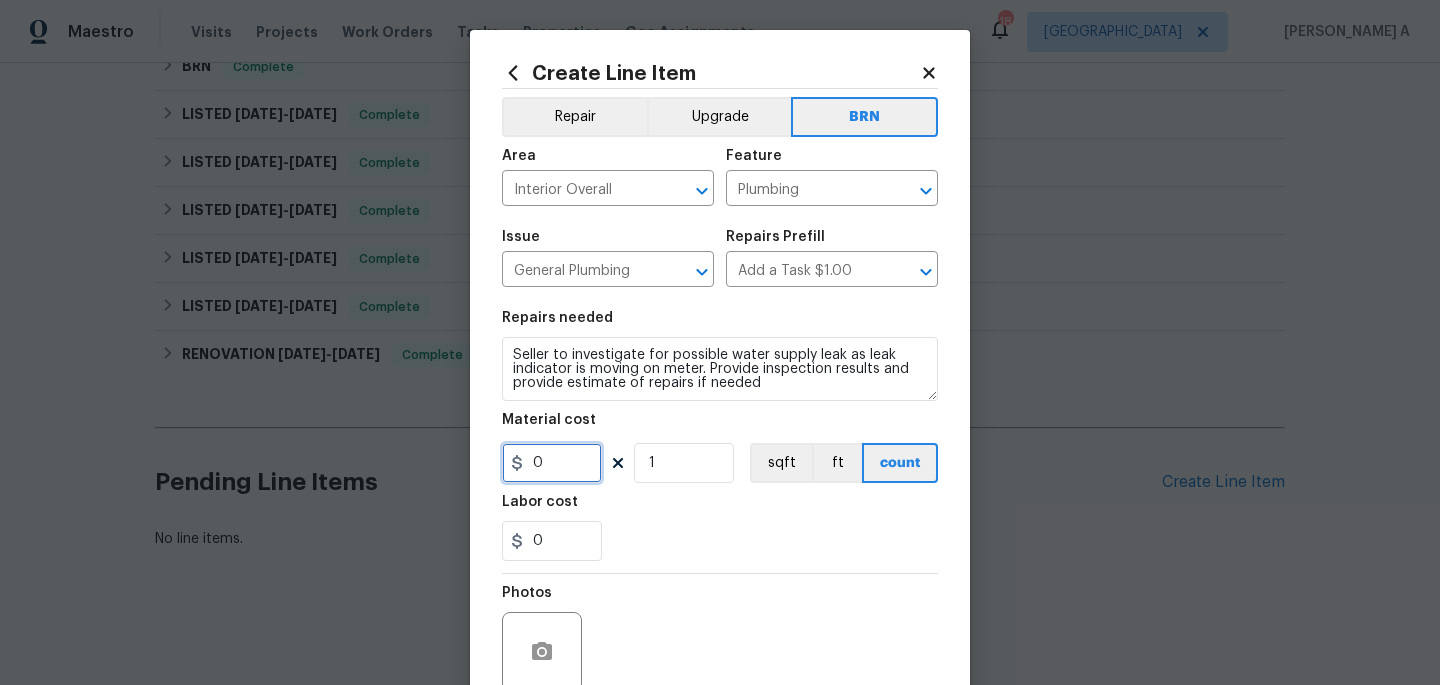 type on "0" 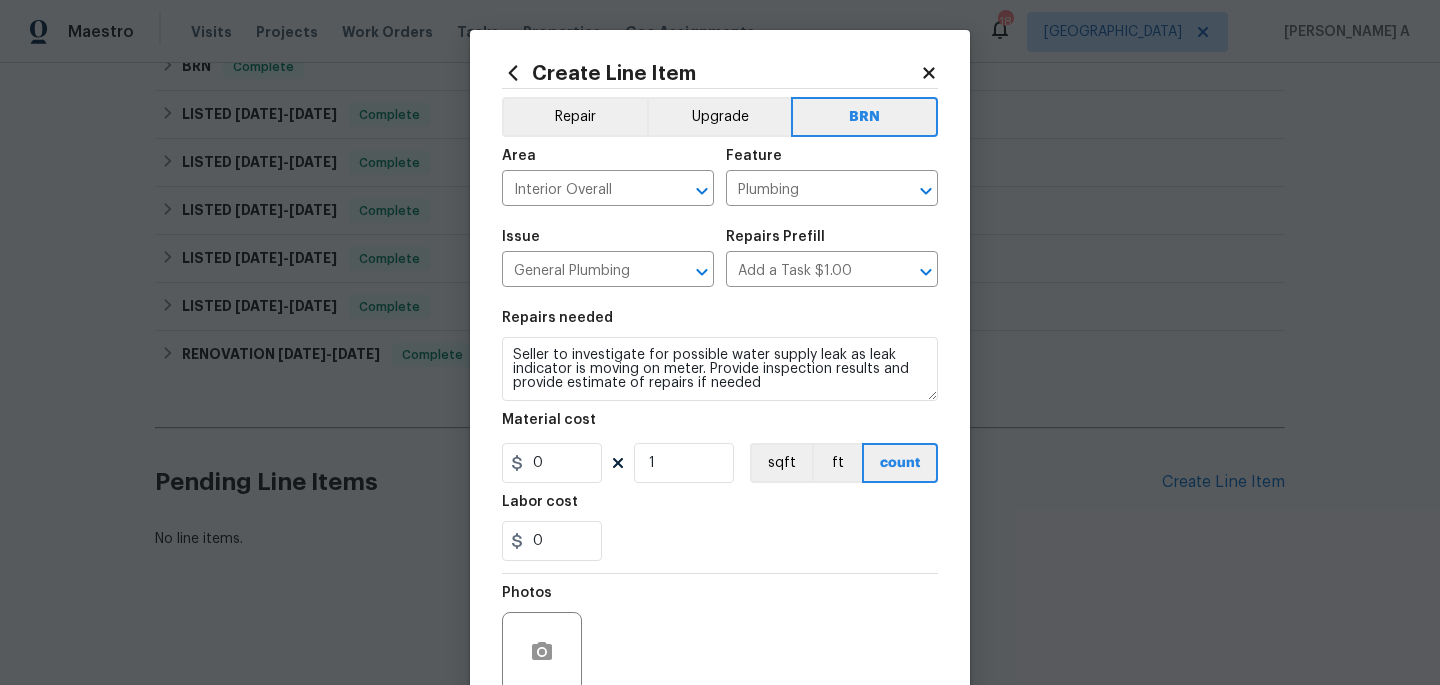 click on "0" at bounding box center (720, 541) 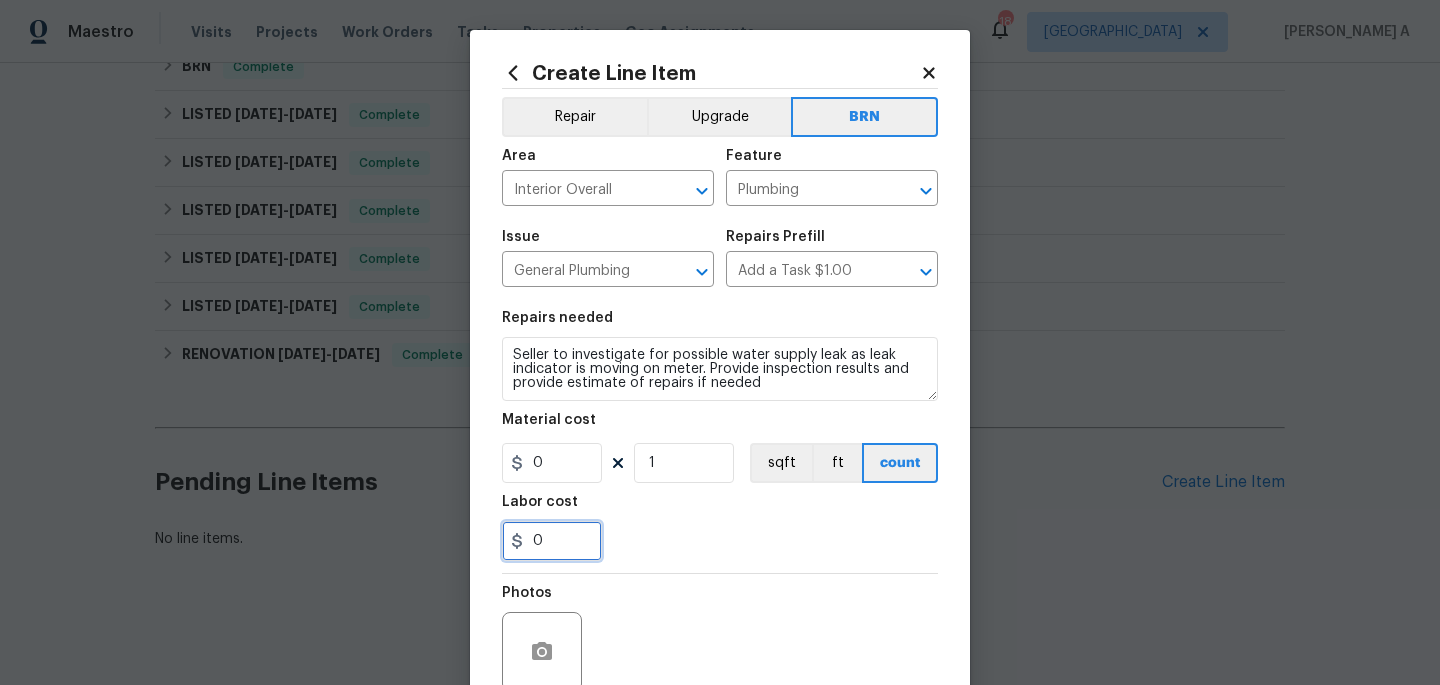 drag, startPoint x: 557, startPoint y: 532, endPoint x: 470, endPoint y: 532, distance: 87 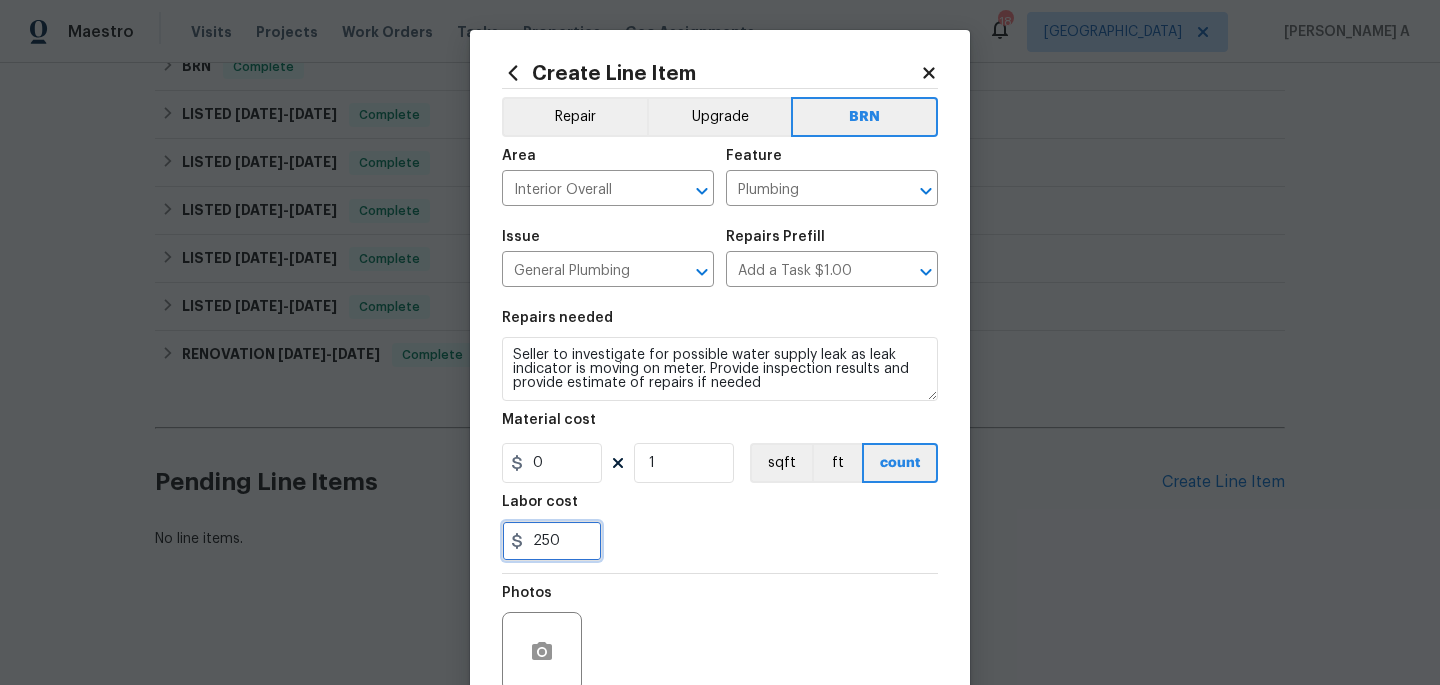 type on "250" 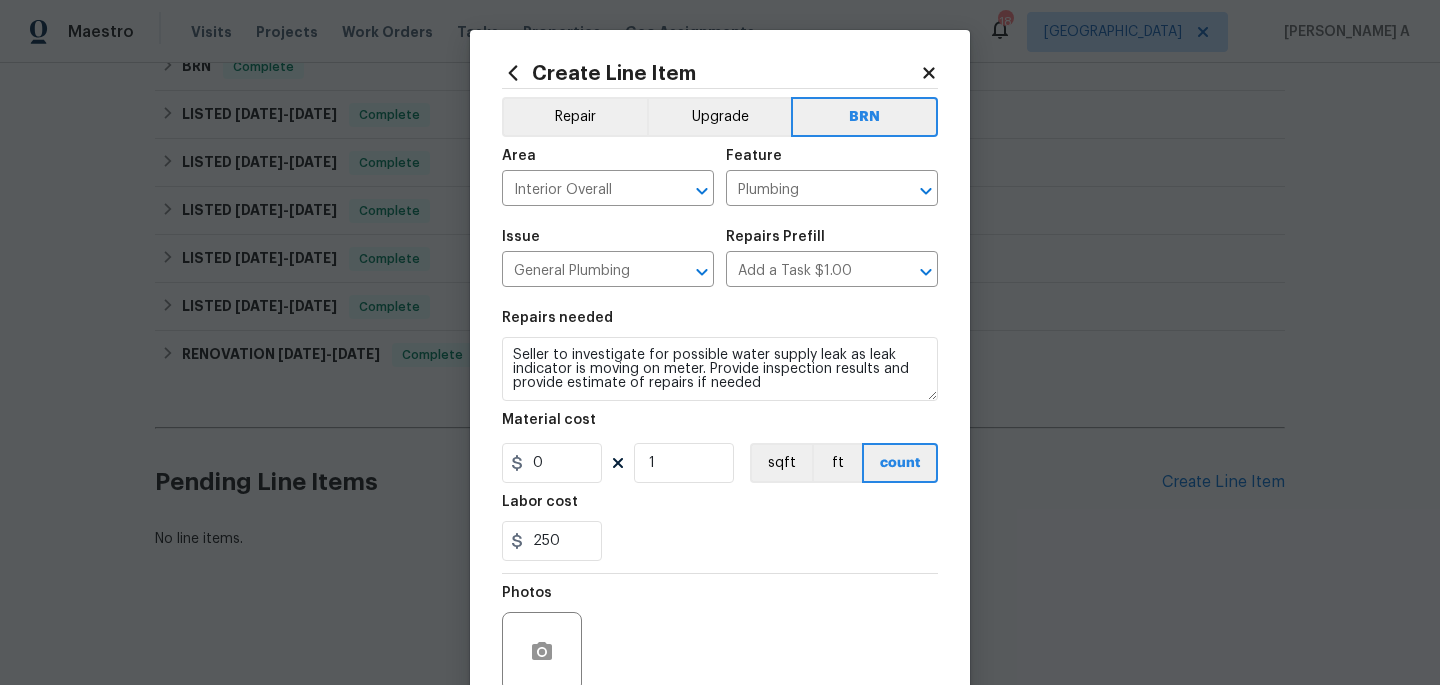 click on "Labor cost" at bounding box center (720, 508) 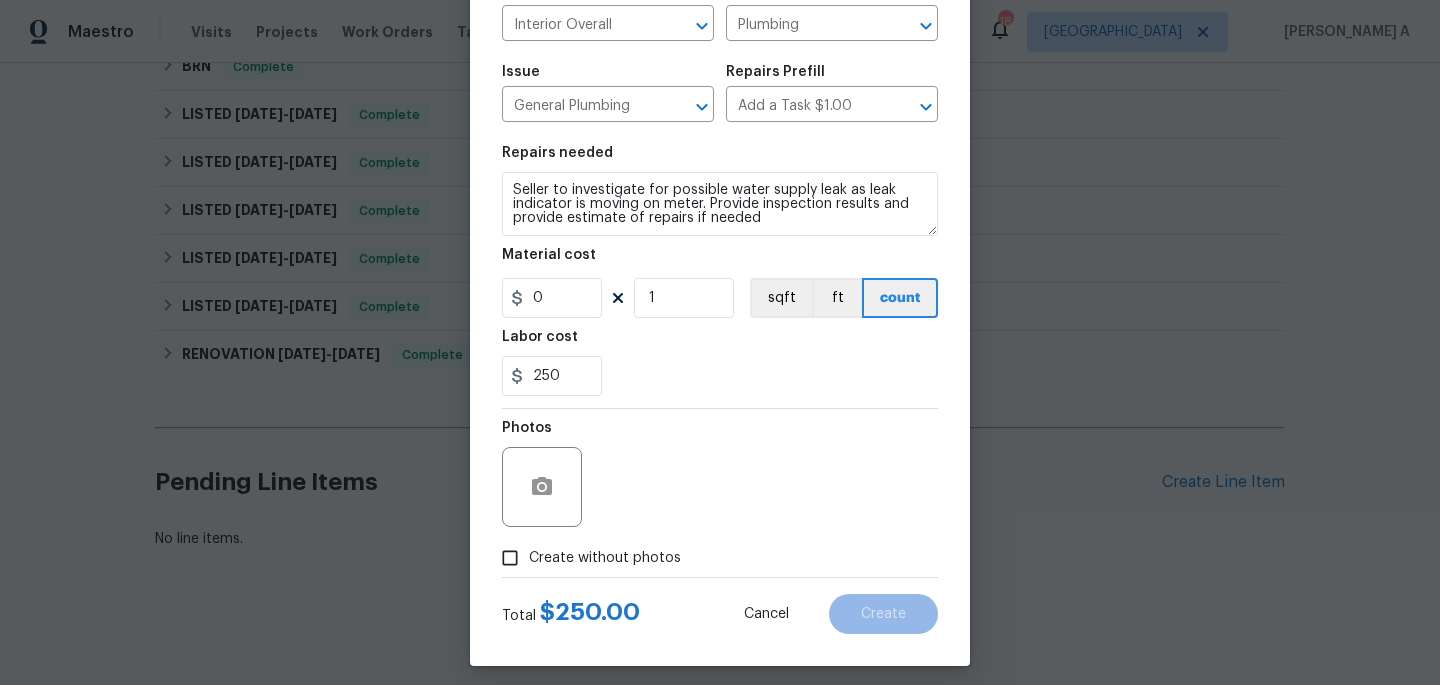scroll, scrollTop: 177, scrollLeft: 0, axis: vertical 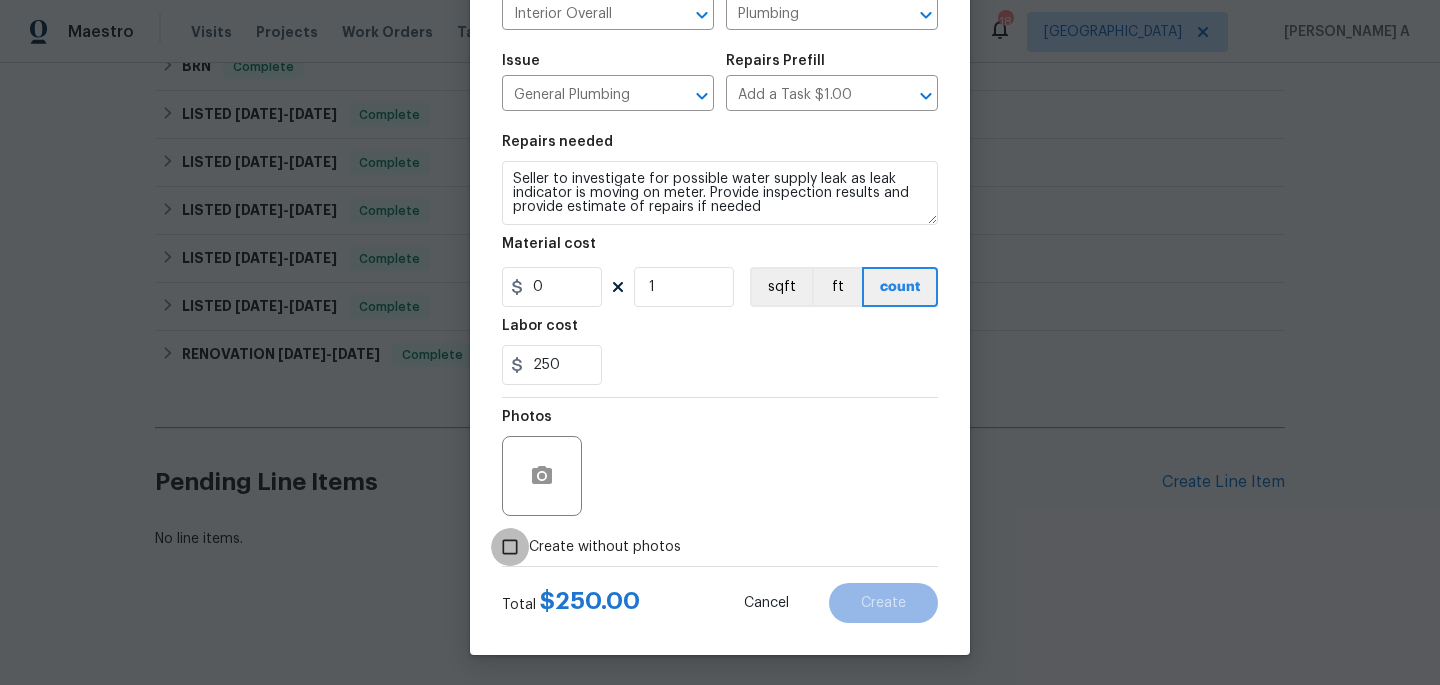 click on "Create without photos" at bounding box center (510, 547) 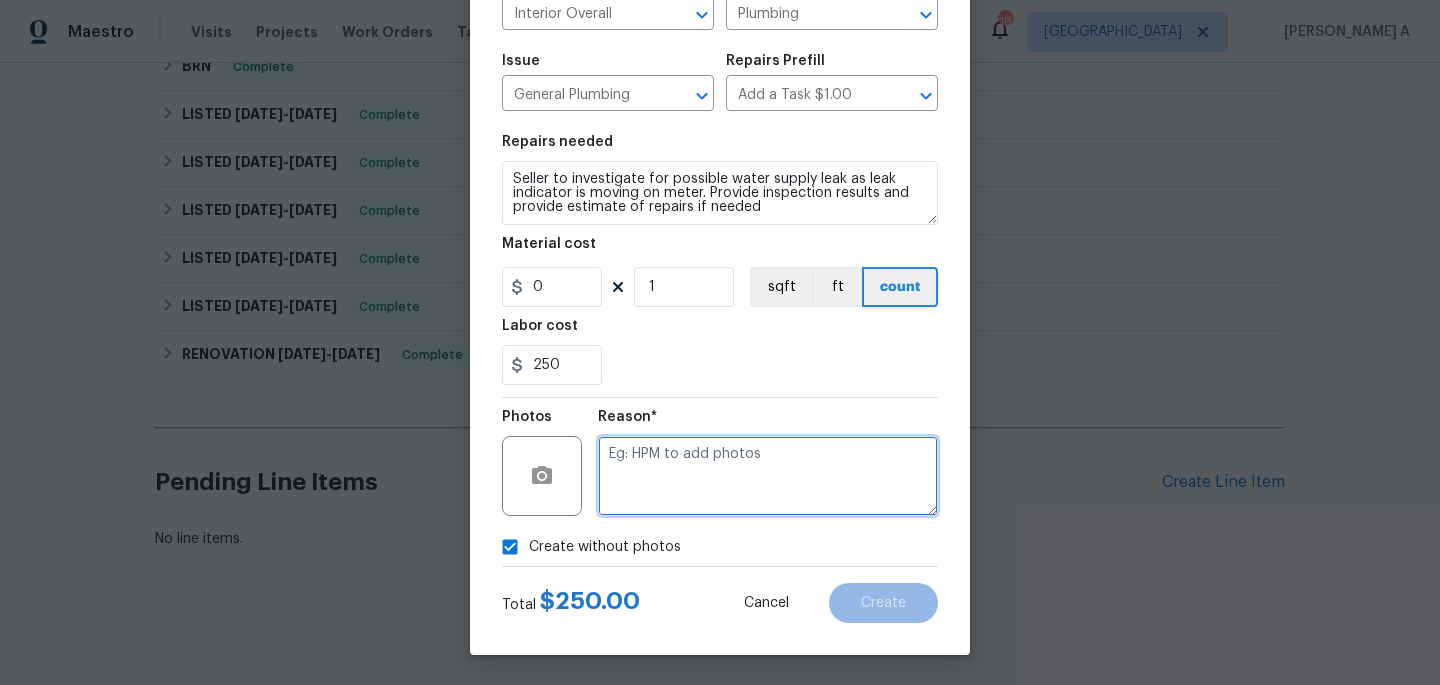 click at bounding box center [768, 476] 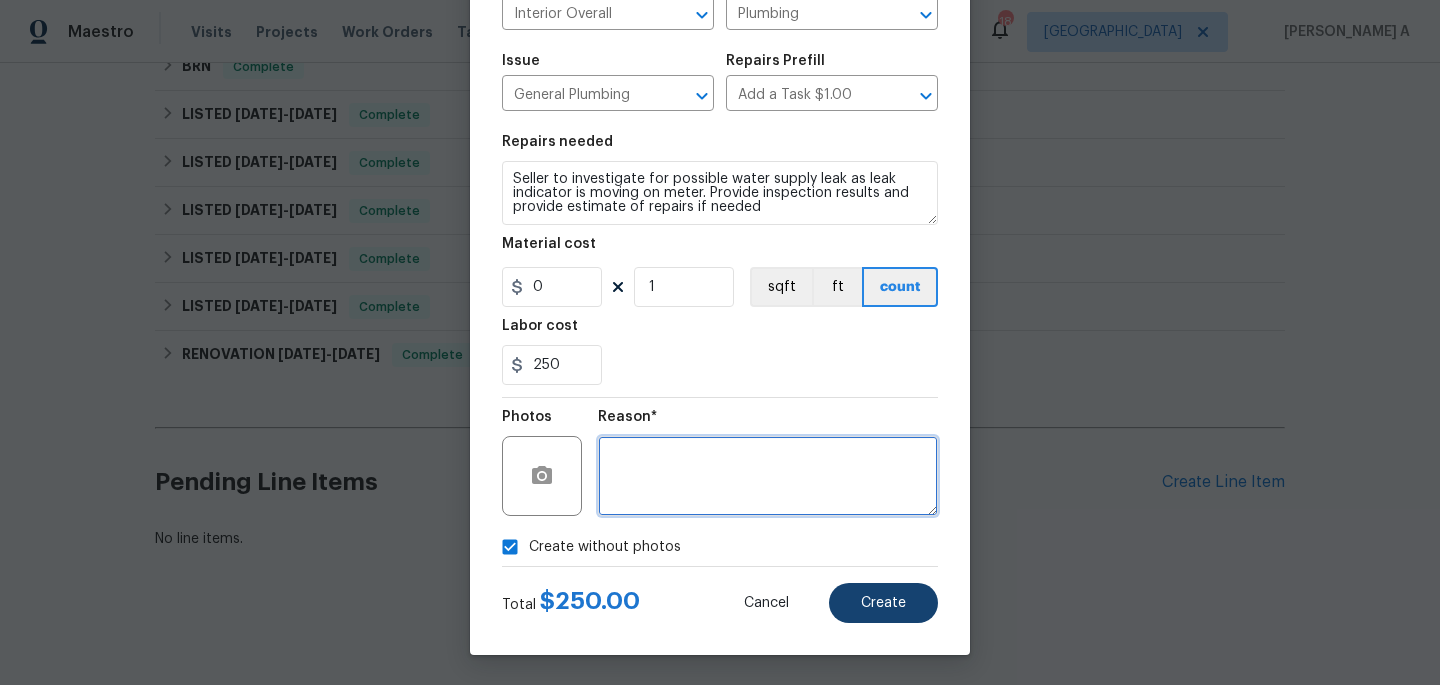 type 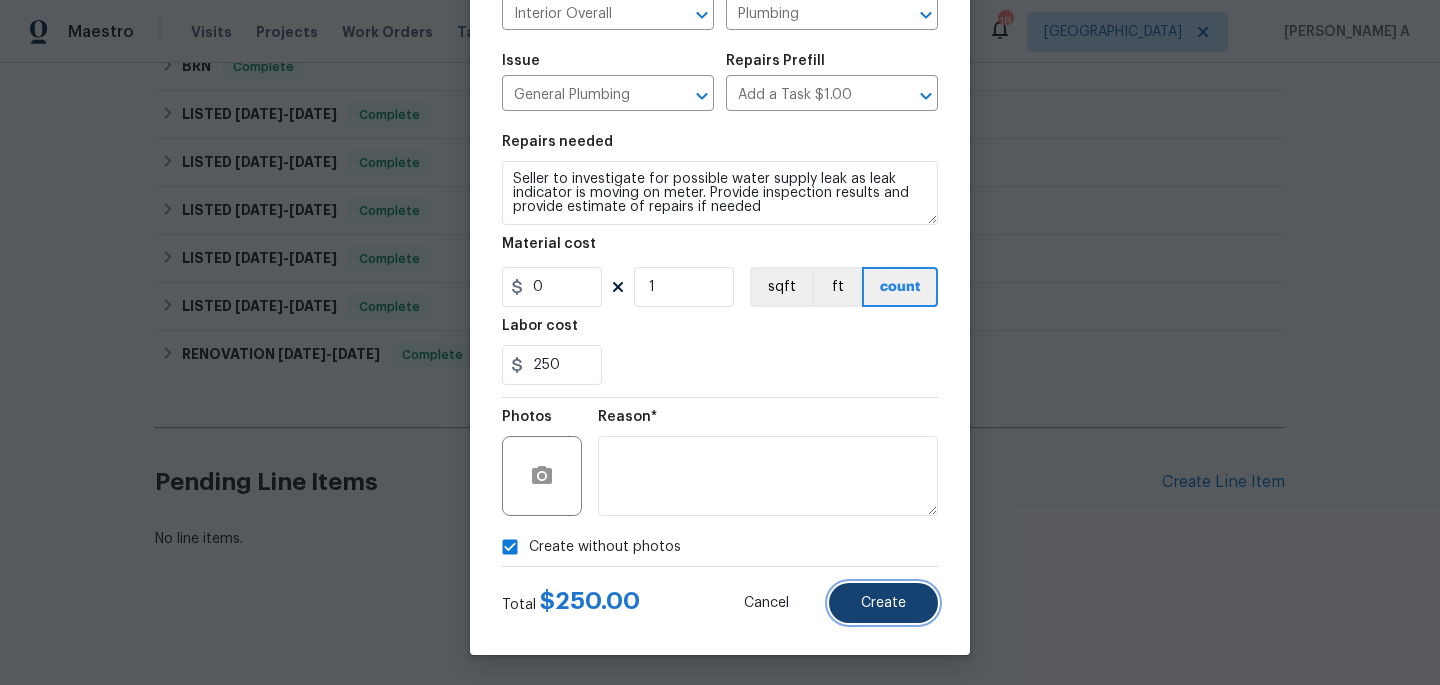 click on "Create" at bounding box center [883, 603] 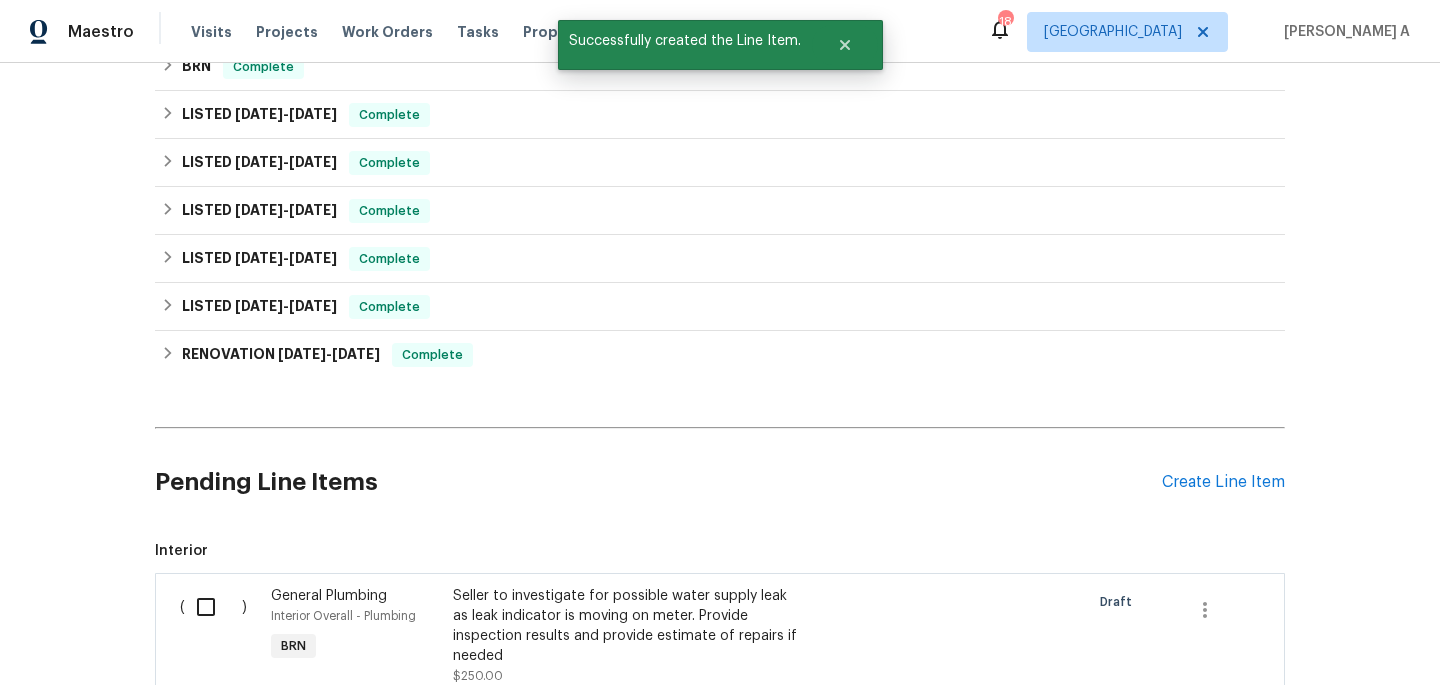 scroll, scrollTop: 568, scrollLeft: 0, axis: vertical 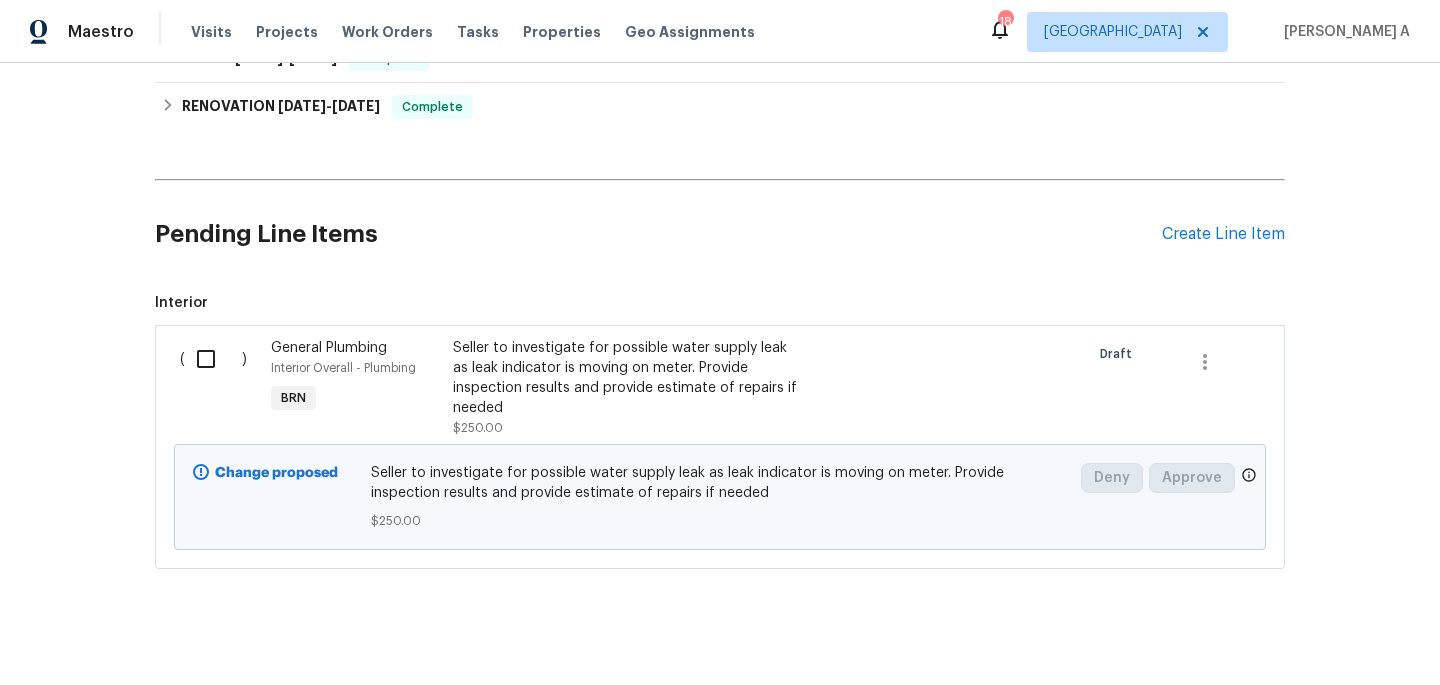 click at bounding box center [213, 359] 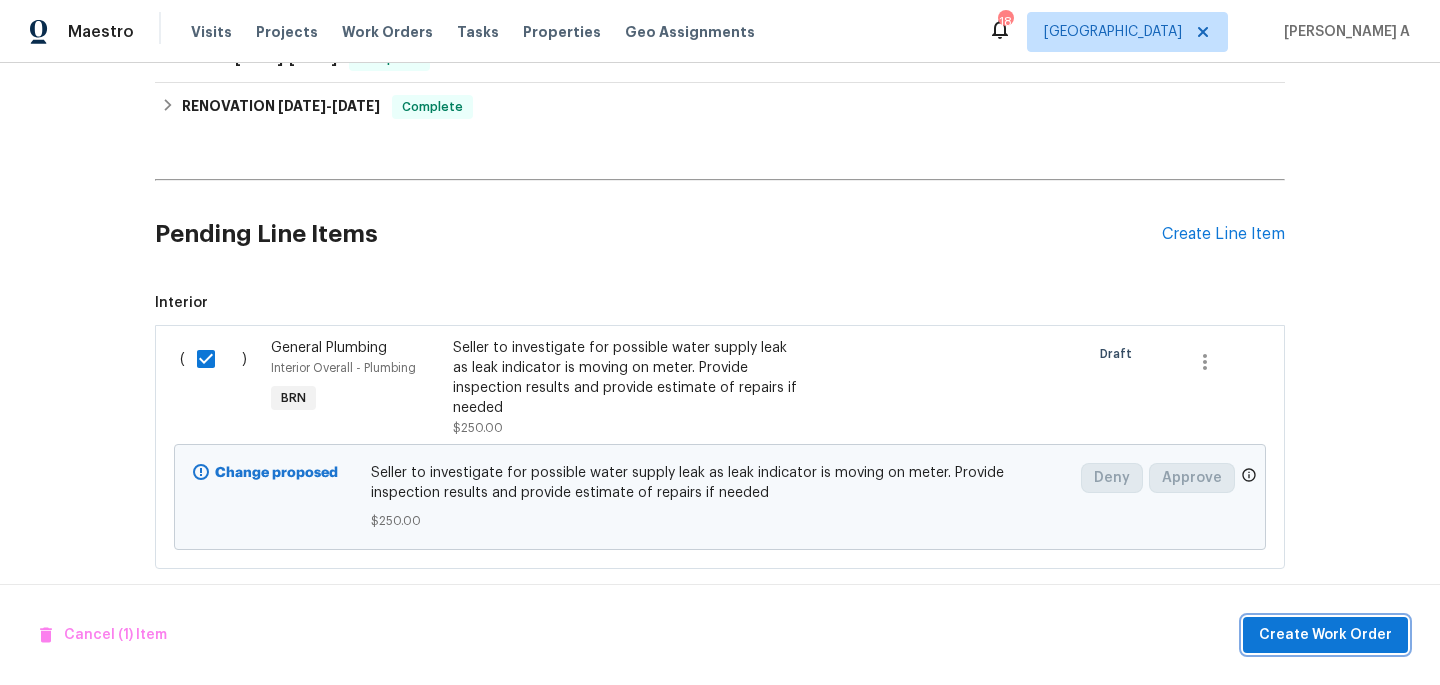 click on "Create Work Order" at bounding box center [1325, 635] 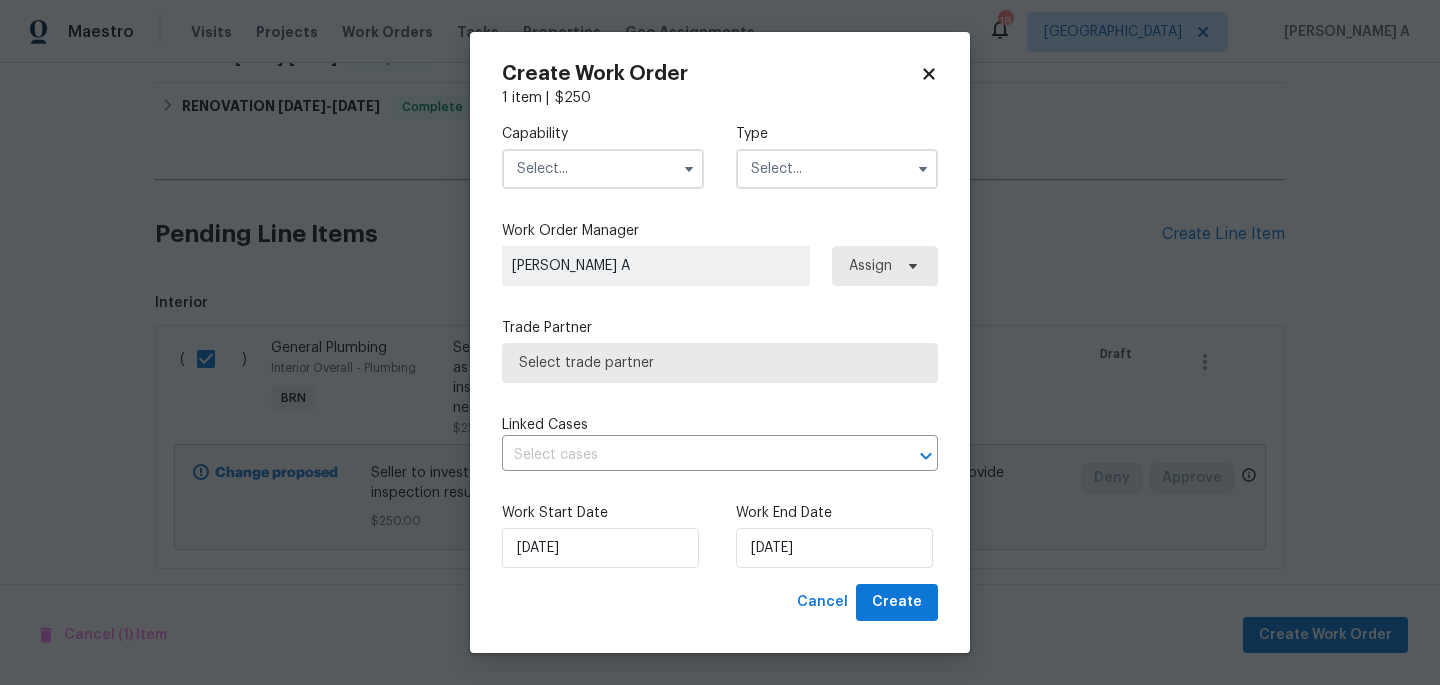 click at bounding box center (603, 169) 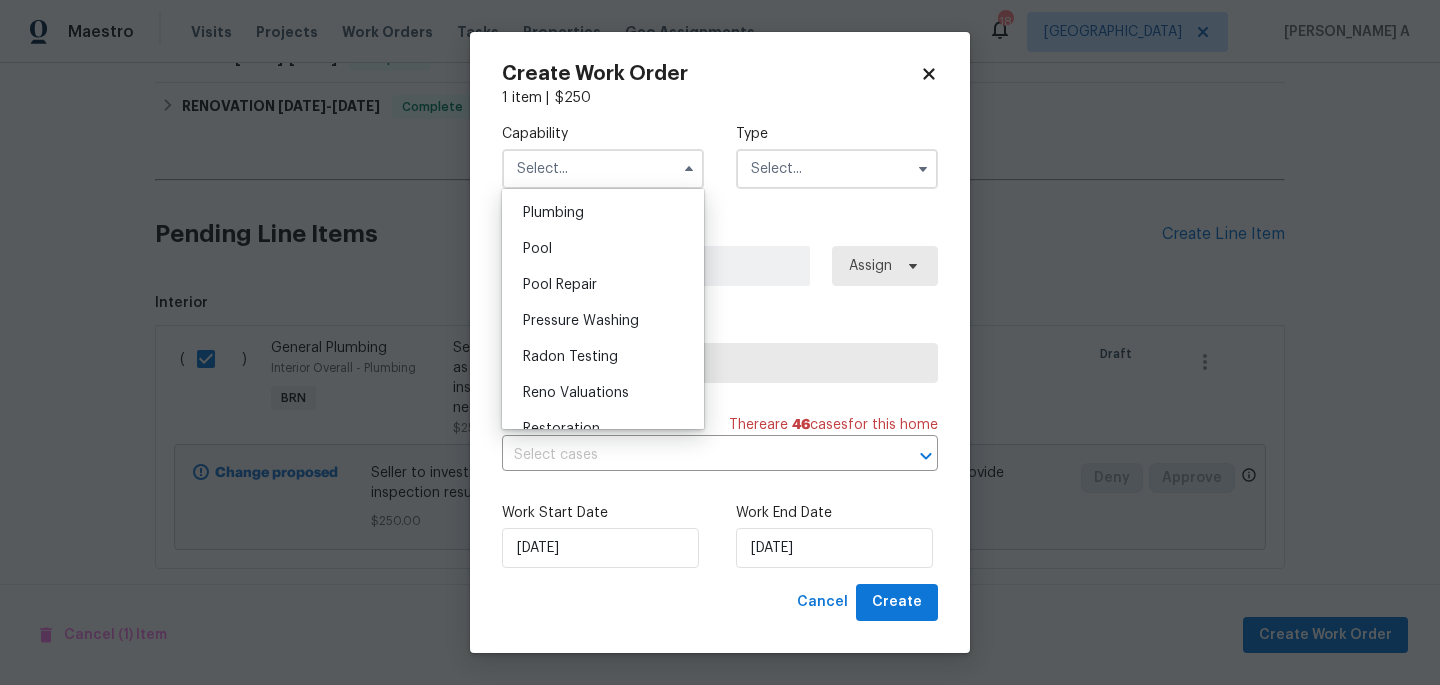 scroll, scrollTop: 1755, scrollLeft: 0, axis: vertical 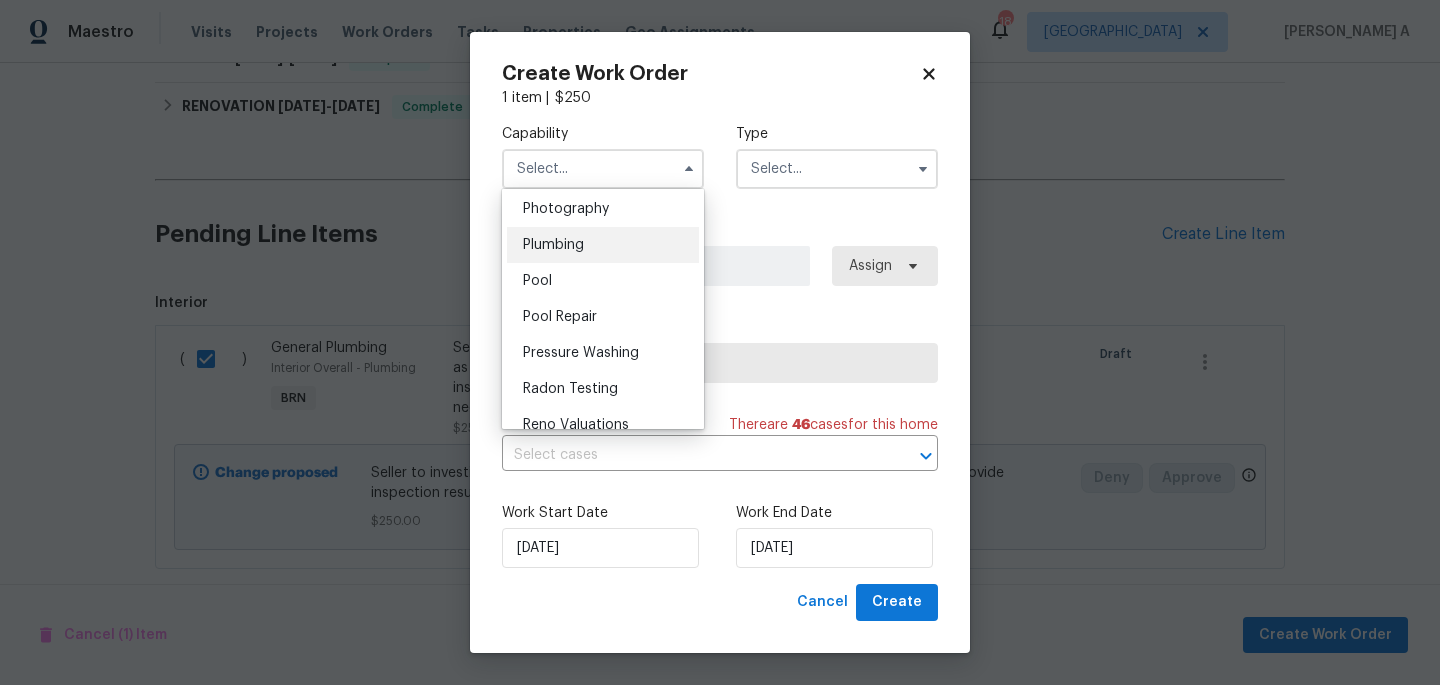 click on "Plumbing" at bounding box center [553, 245] 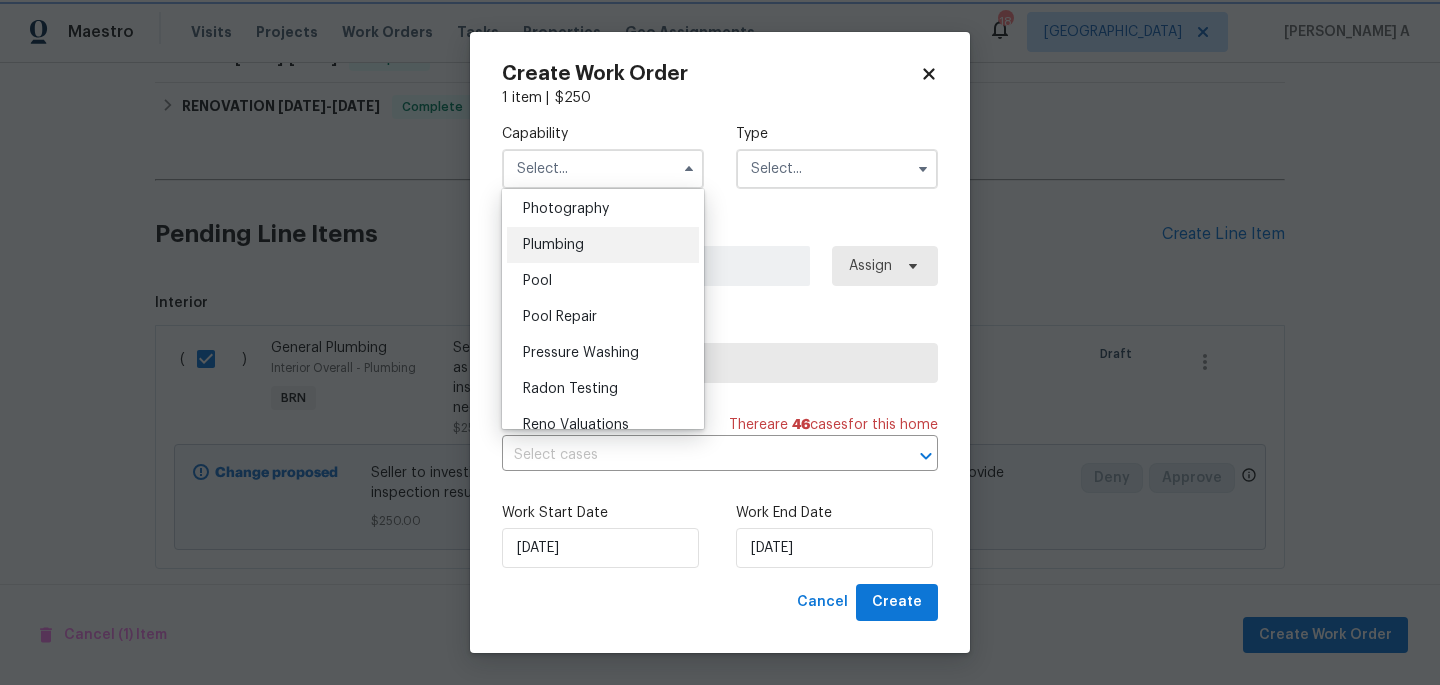 type on "Plumbing" 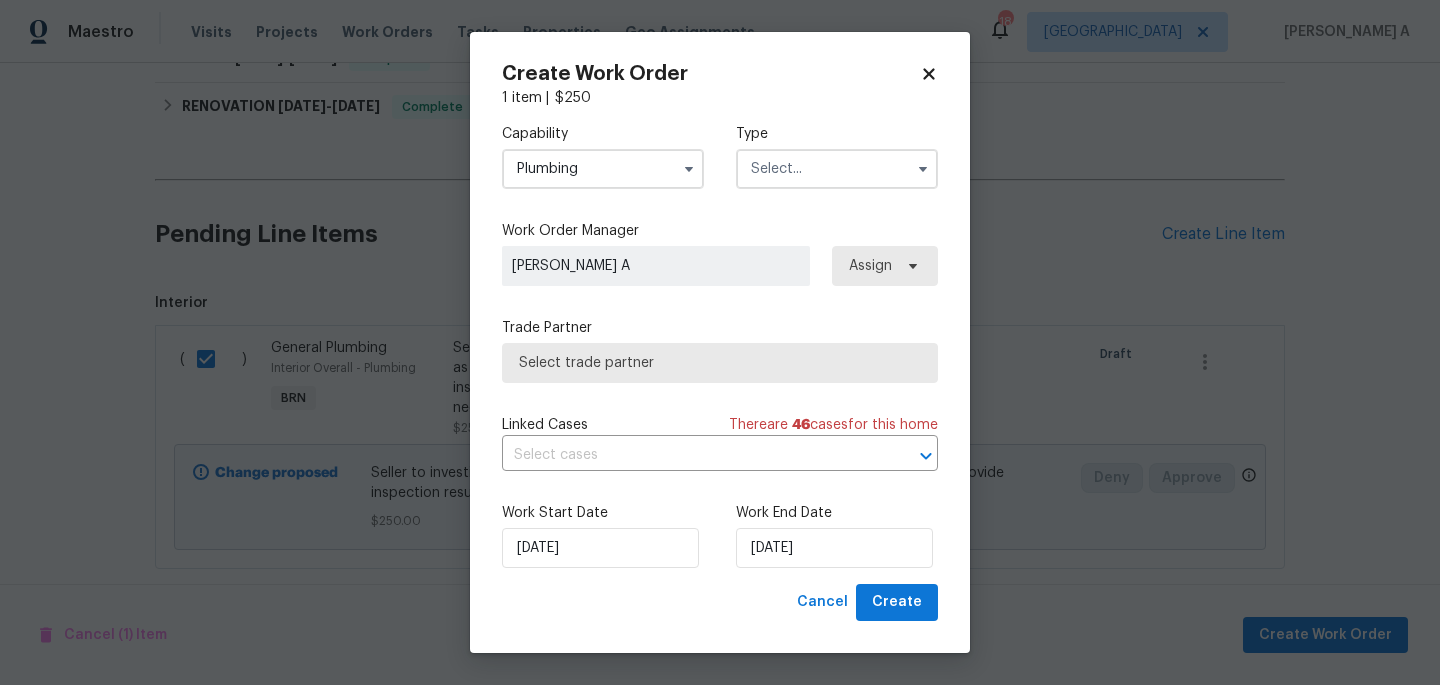 click at bounding box center [837, 169] 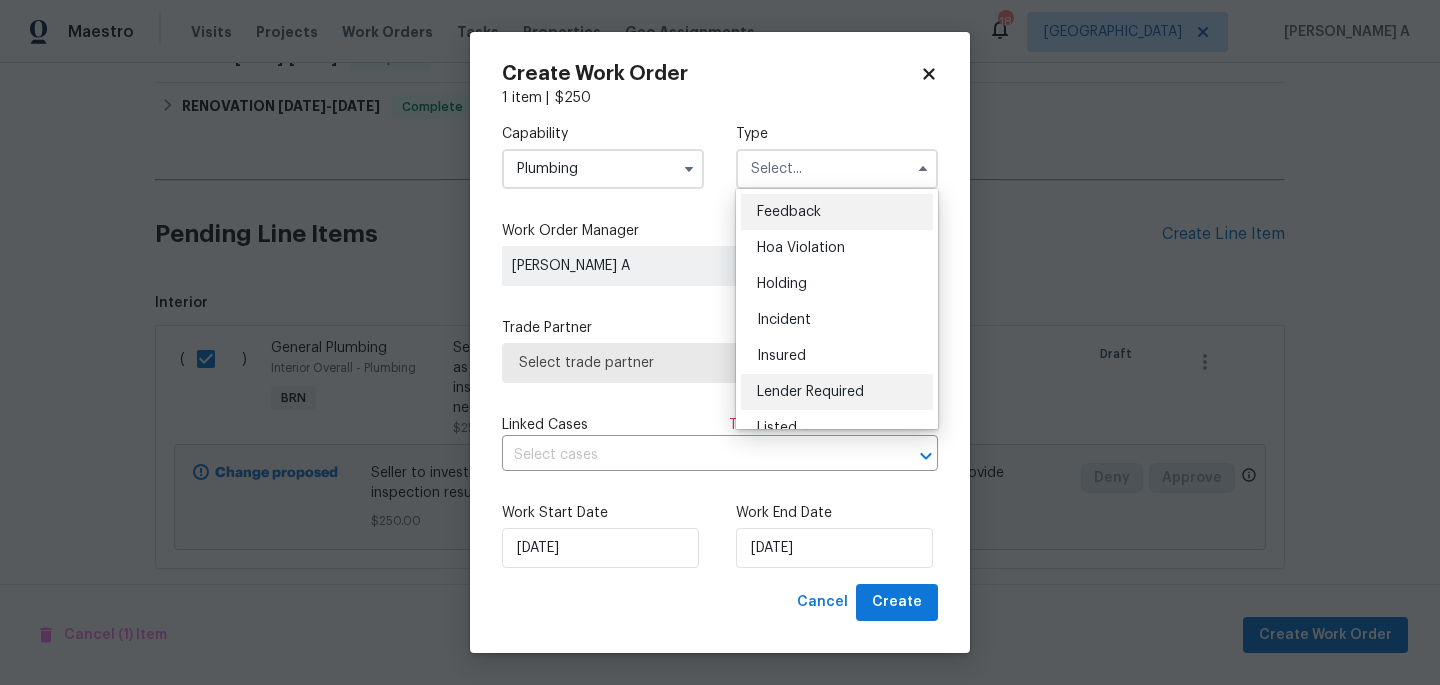 scroll, scrollTop: 454, scrollLeft: 0, axis: vertical 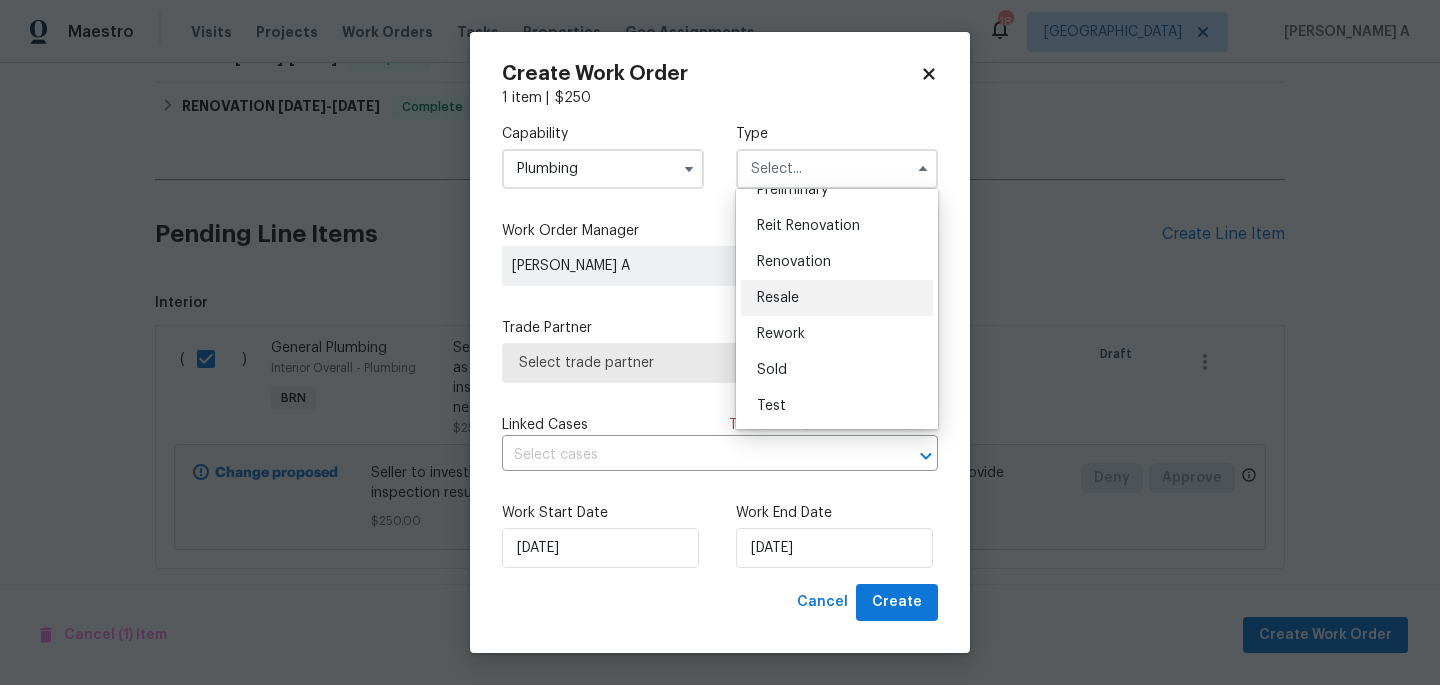 click on "Resale" at bounding box center [837, 298] 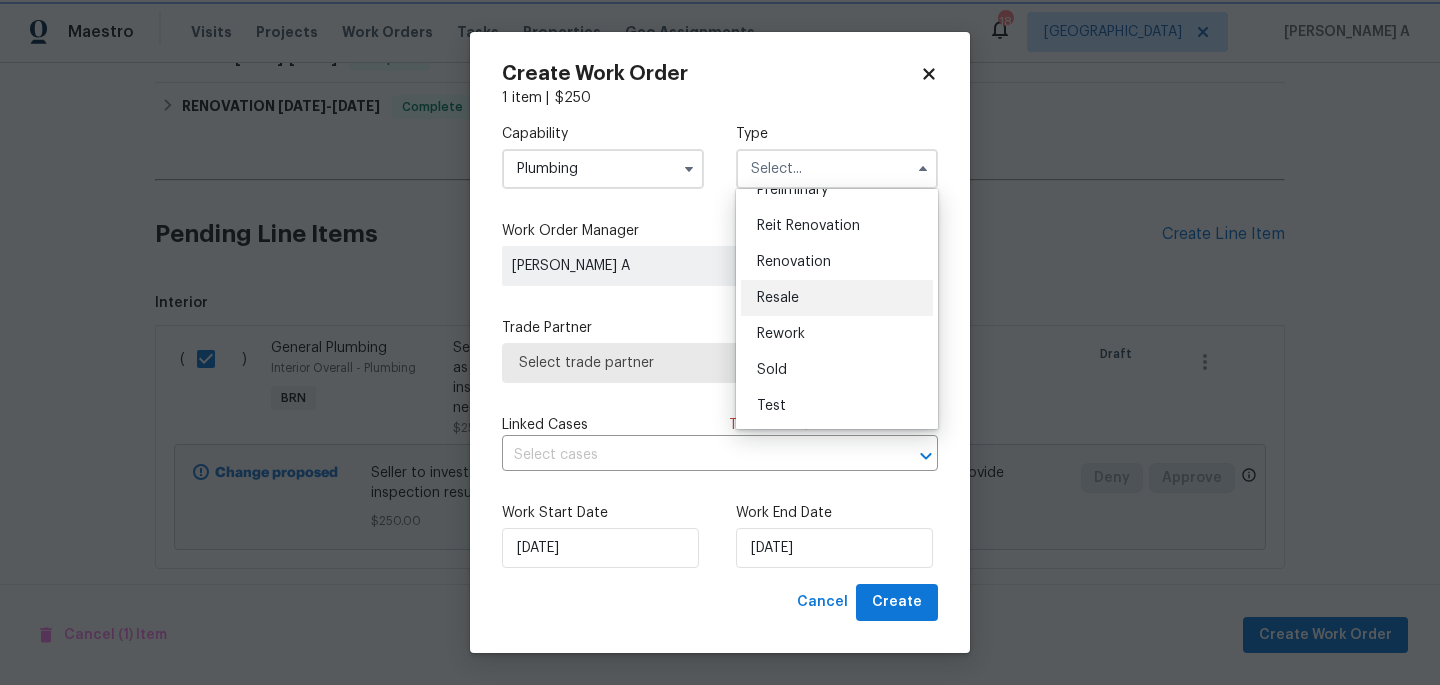 type on "Resale" 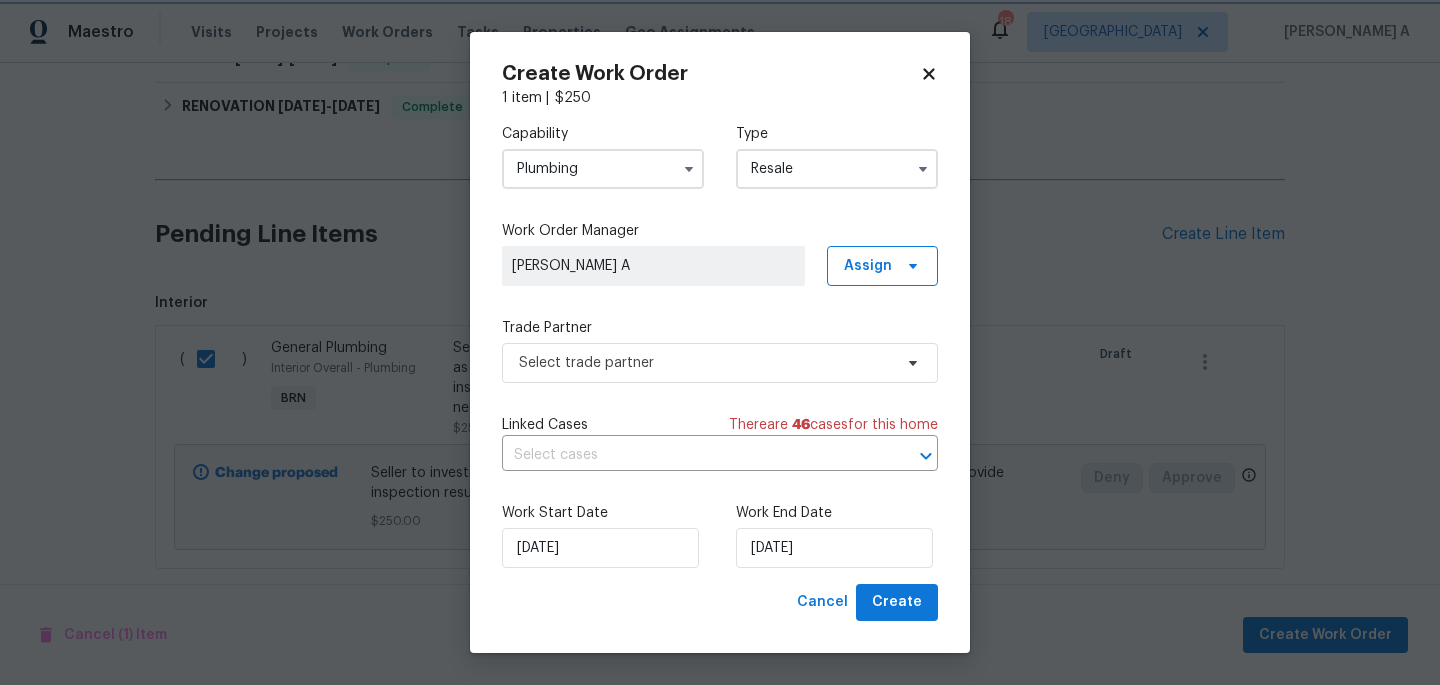 scroll, scrollTop: 0, scrollLeft: 0, axis: both 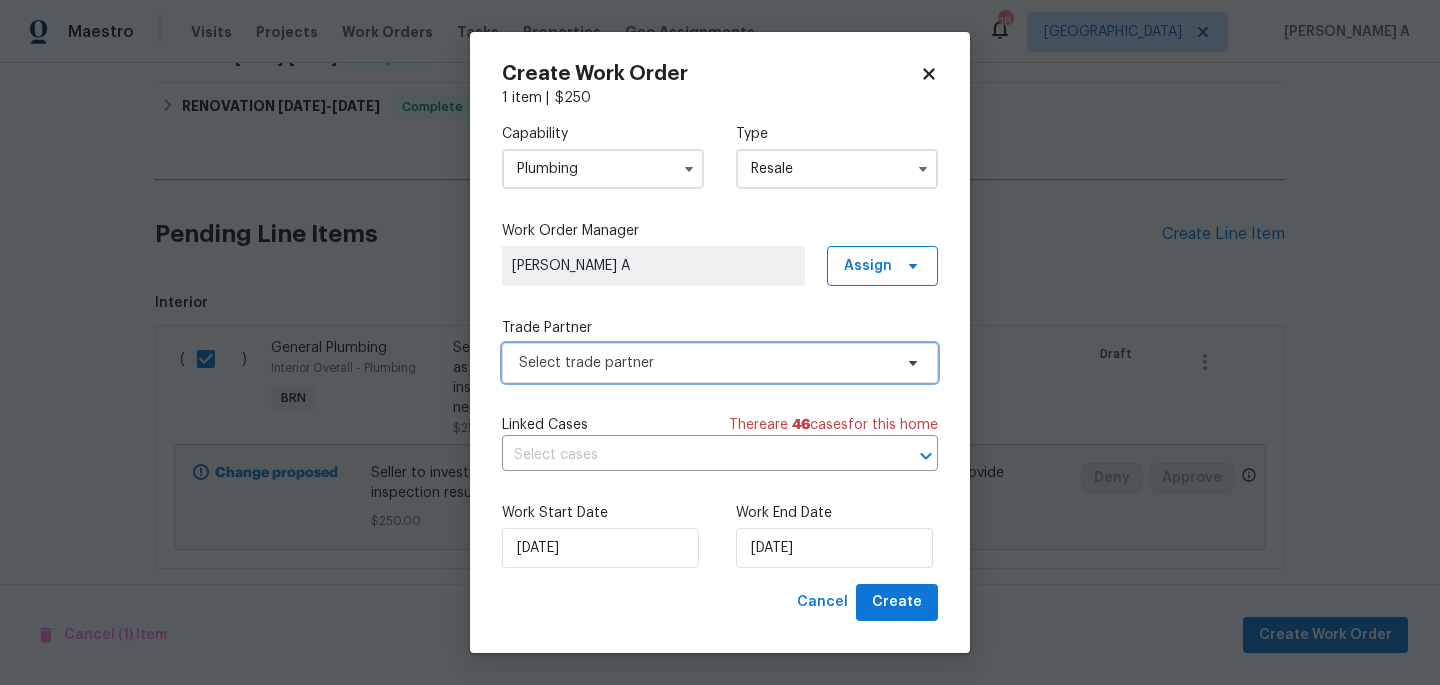 click on "Select trade partner" at bounding box center [705, 363] 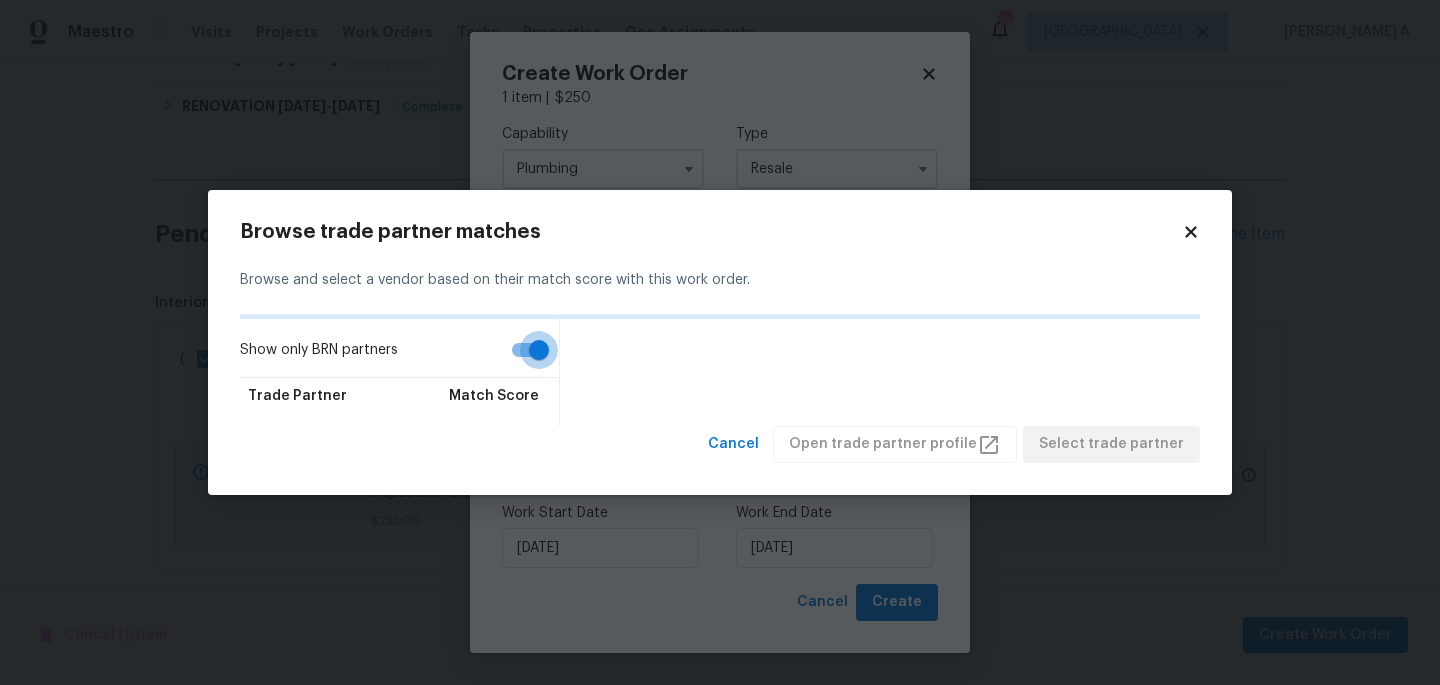 click on "Show only BRN partners" at bounding box center (539, 350) 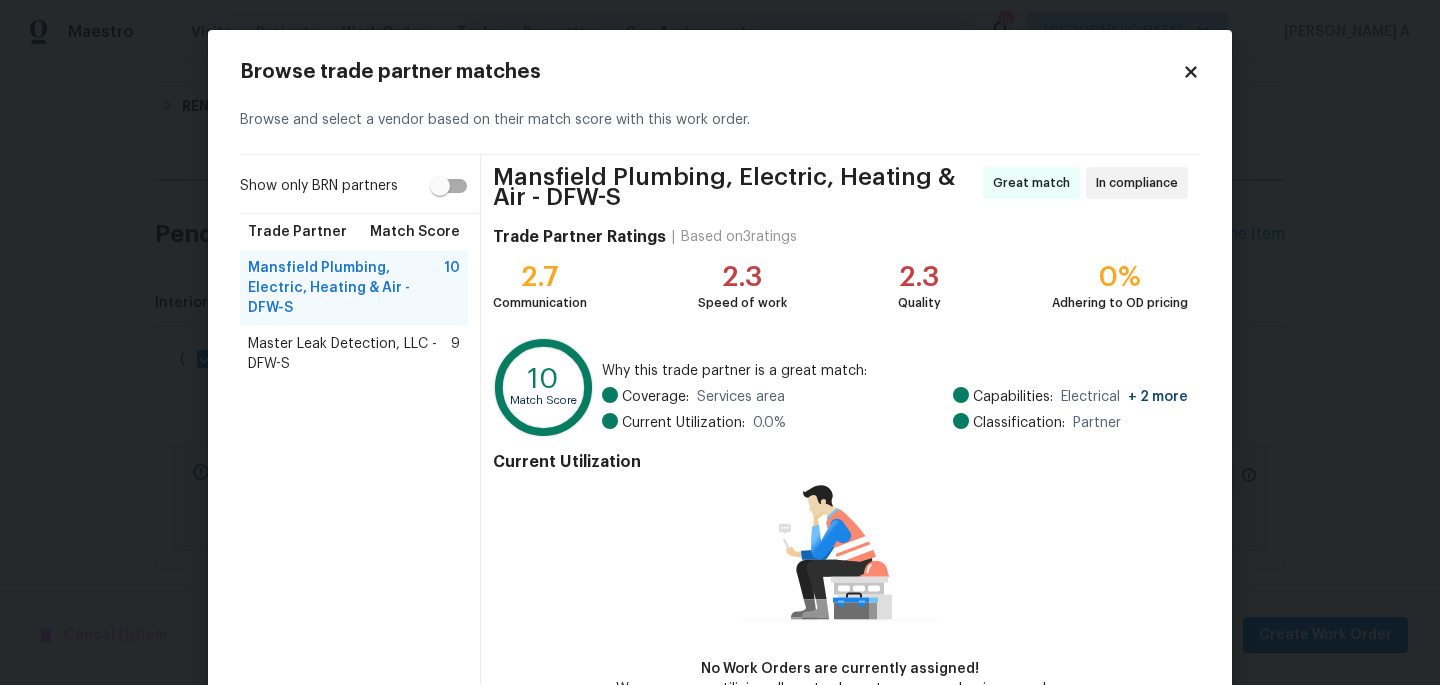 click on "Master Leak Detection, LLC - DFW-S" at bounding box center (349, 354) 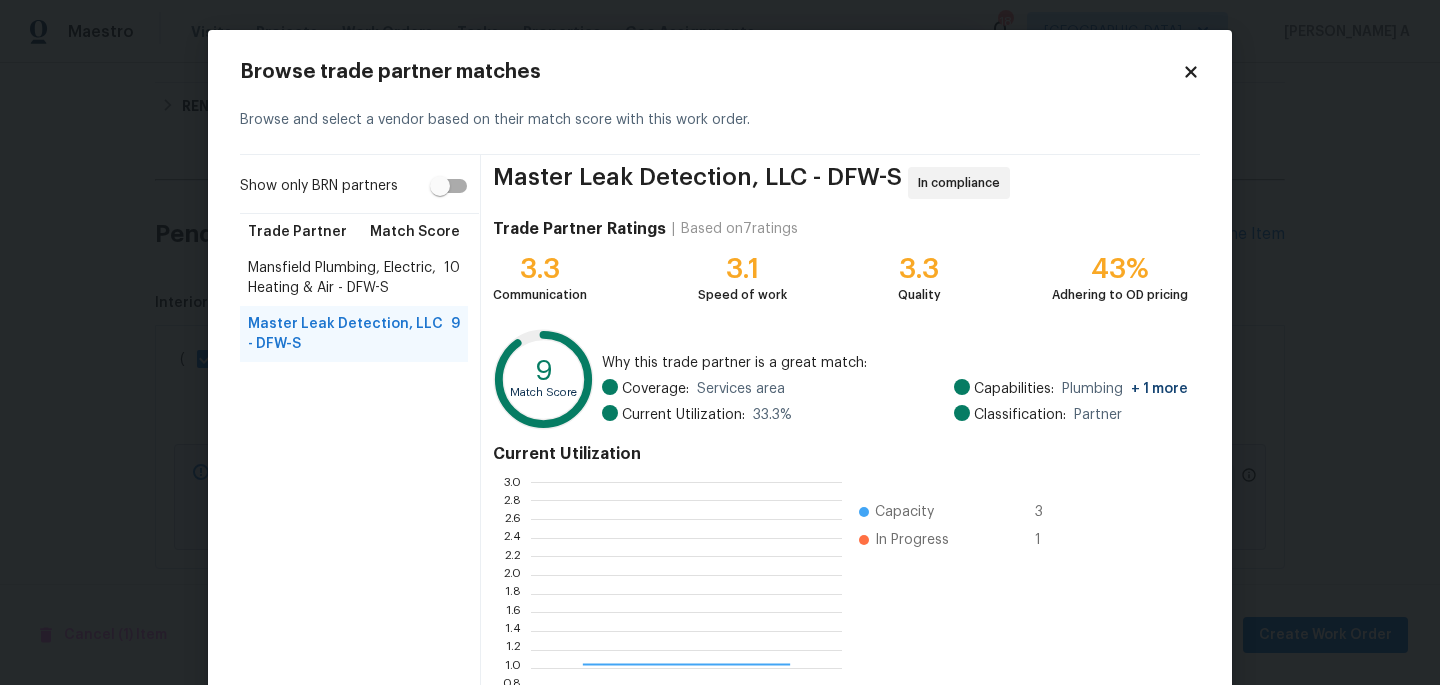 scroll, scrollTop: 2, scrollLeft: 1, axis: both 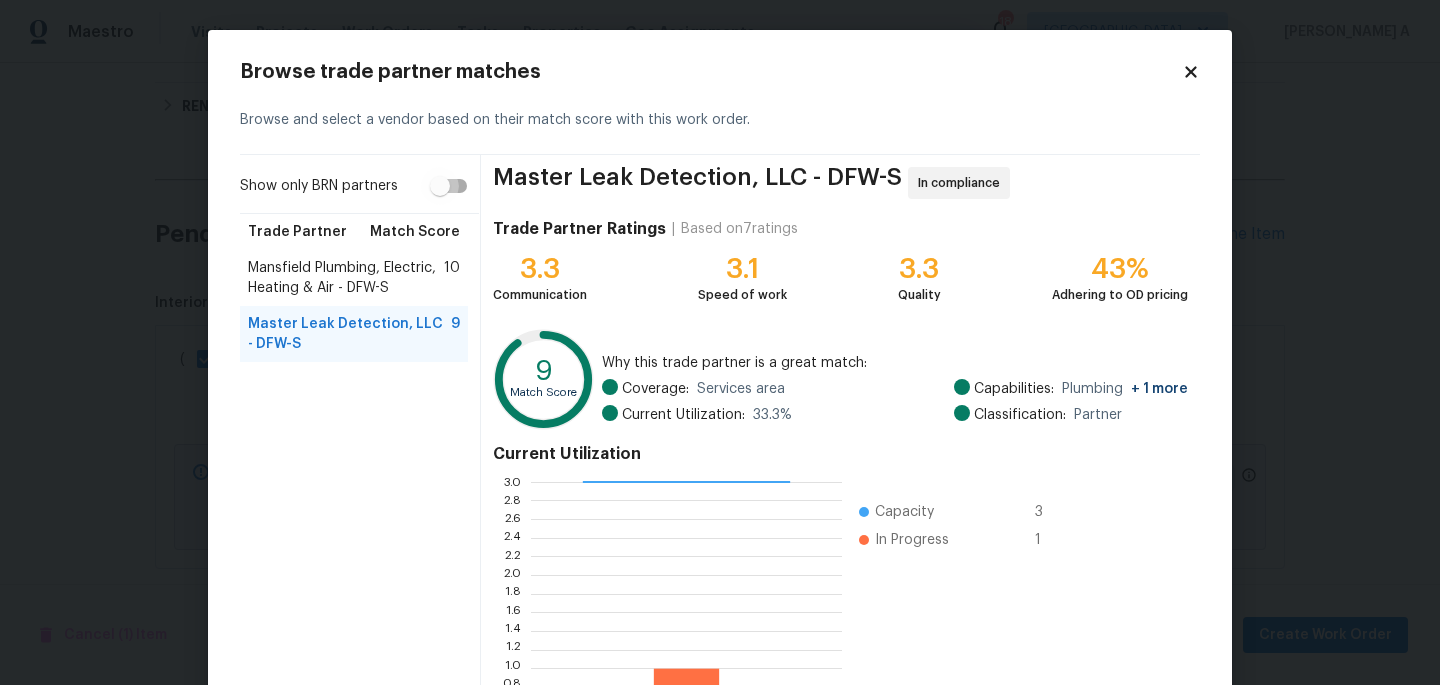 click on "Show only BRN partners" at bounding box center [440, 186] 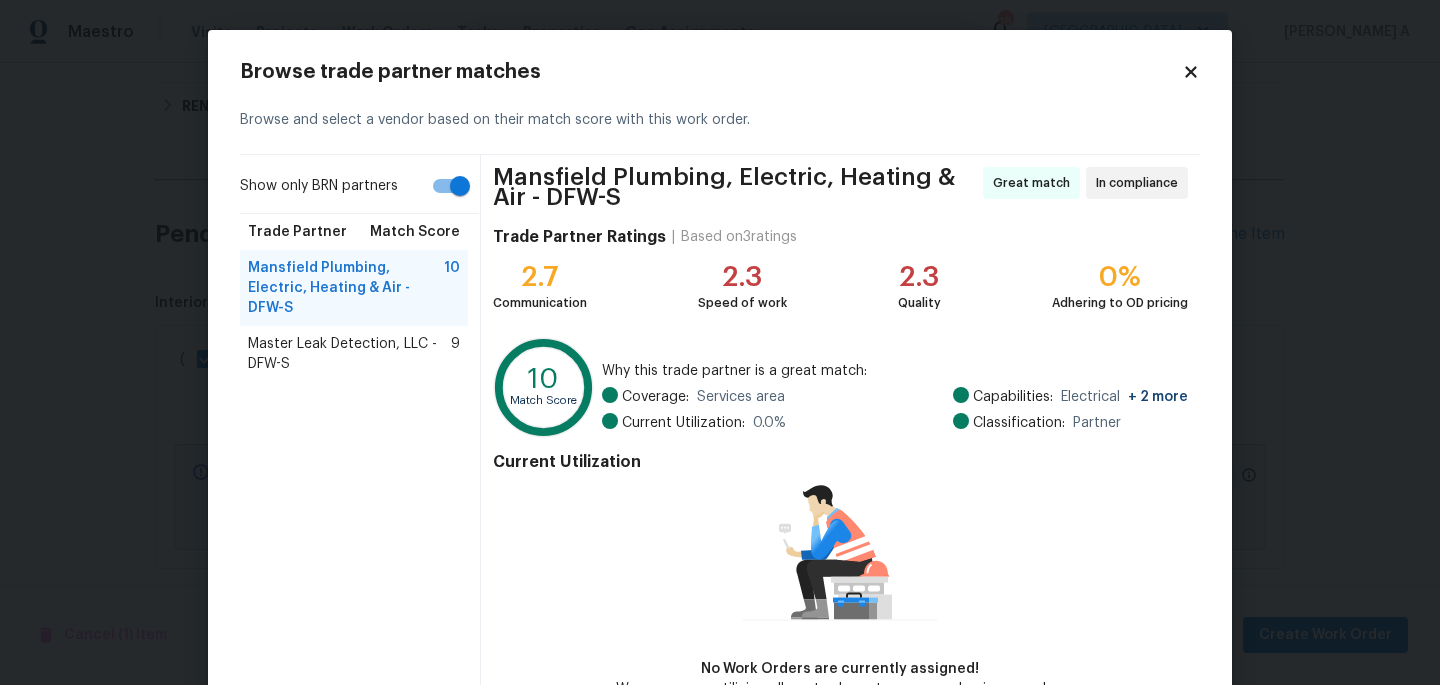 click on "Master Leak Detection, LLC - DFW-S" at bounding box center [349, 354] 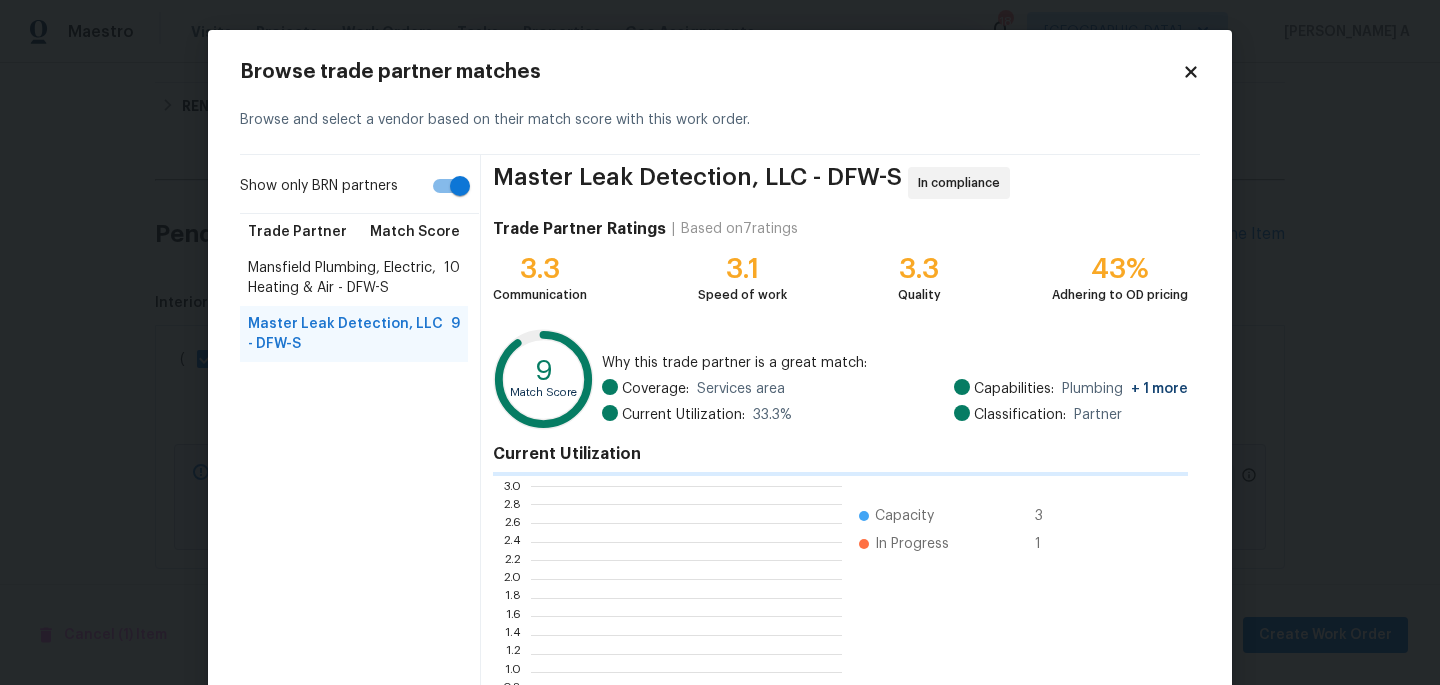 scroll, scrollTop: 2, scrollLeft: 1, axis: both 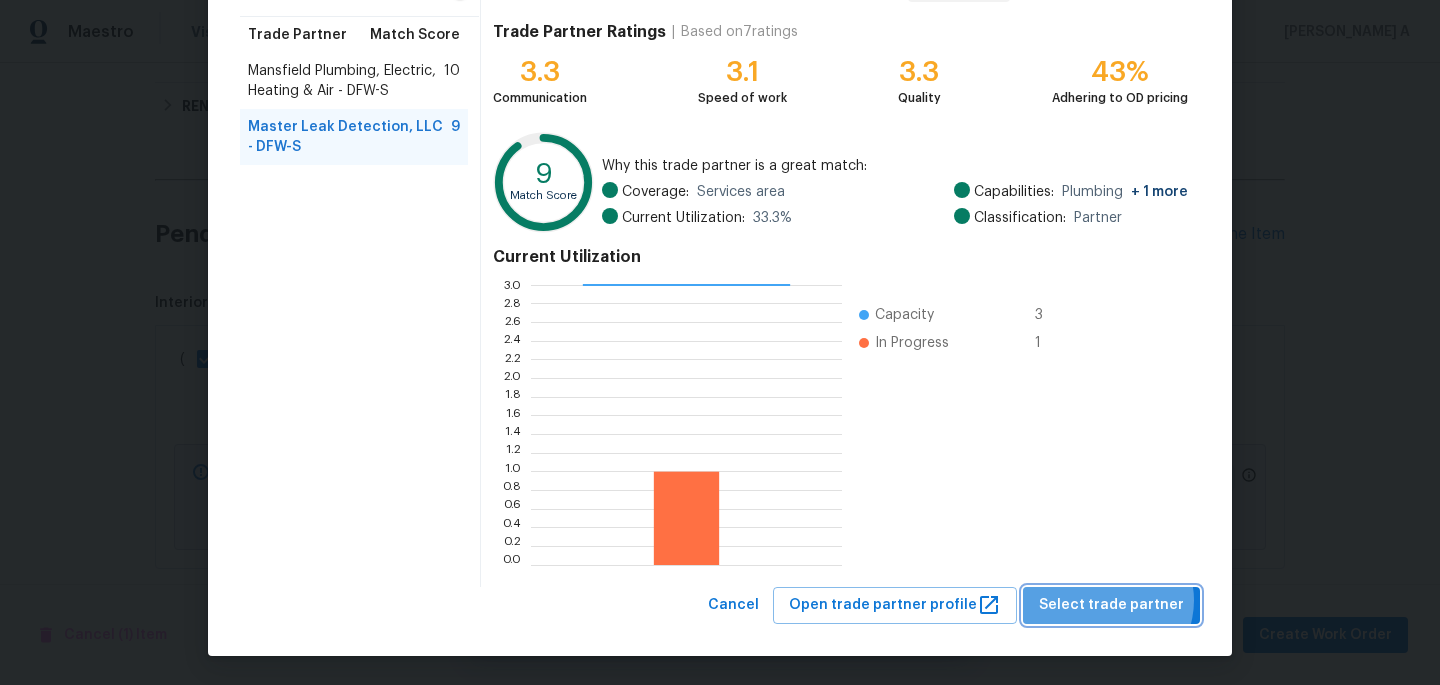 click on "Select trade partner" at bounding box center [1111, 605] 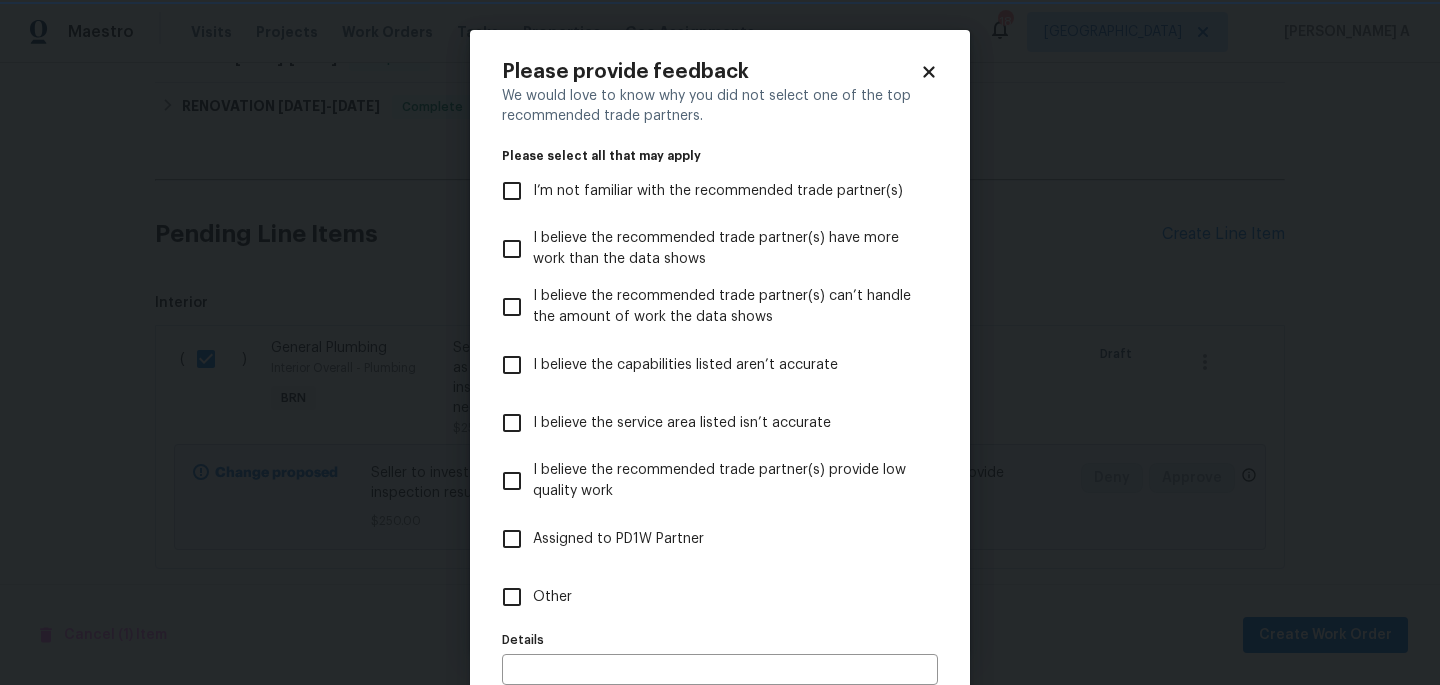 scroll, scrollTop: 0, scrollLeft: 0, axis: both 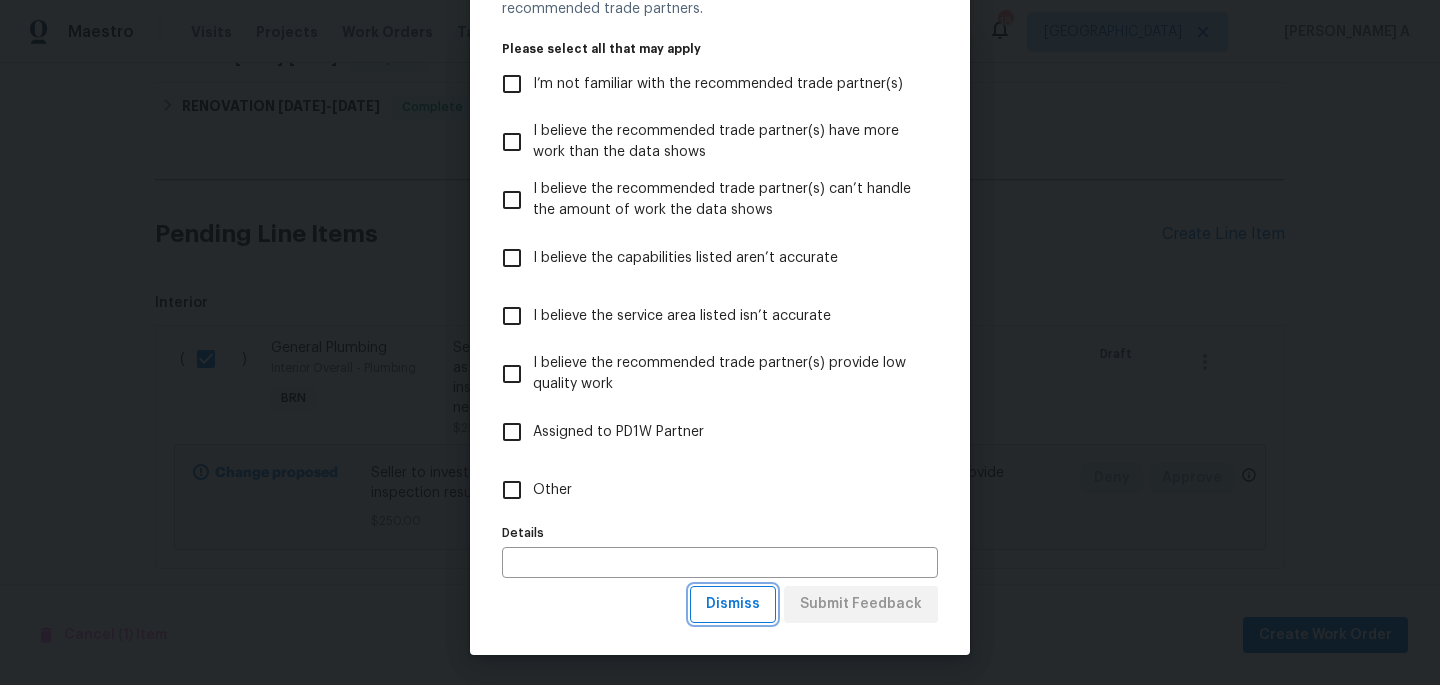 click on "Dismiss" at bounding box center [733, 604] 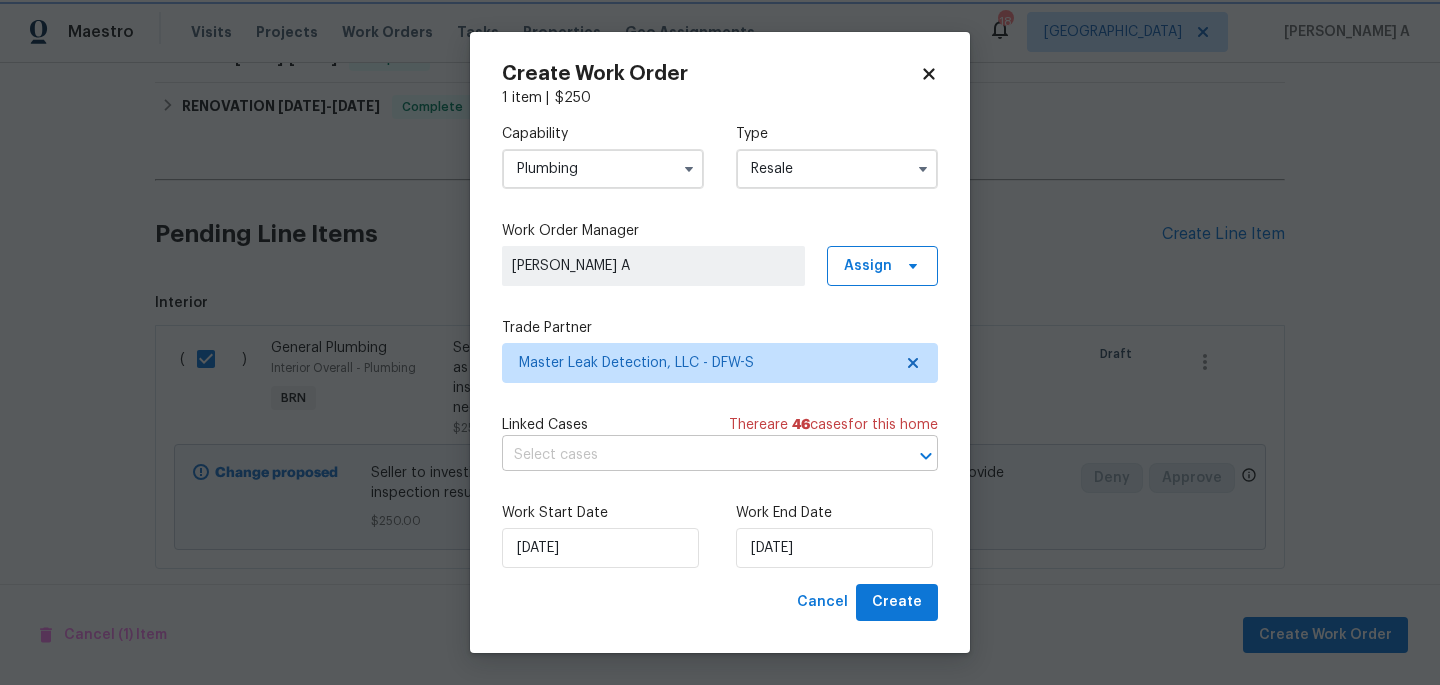 scroll, scrollTop: 0, scrollLeft: 0, axis: both 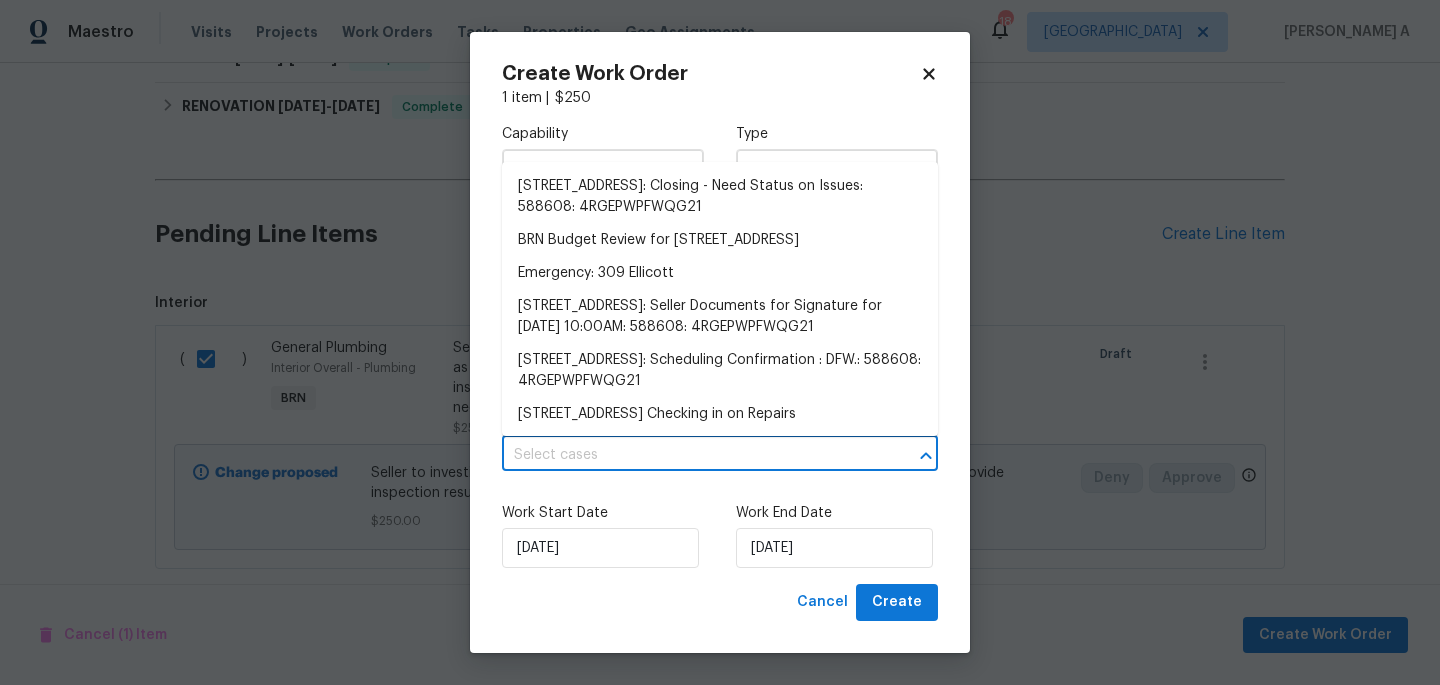 click at bounding box center (692, 455) 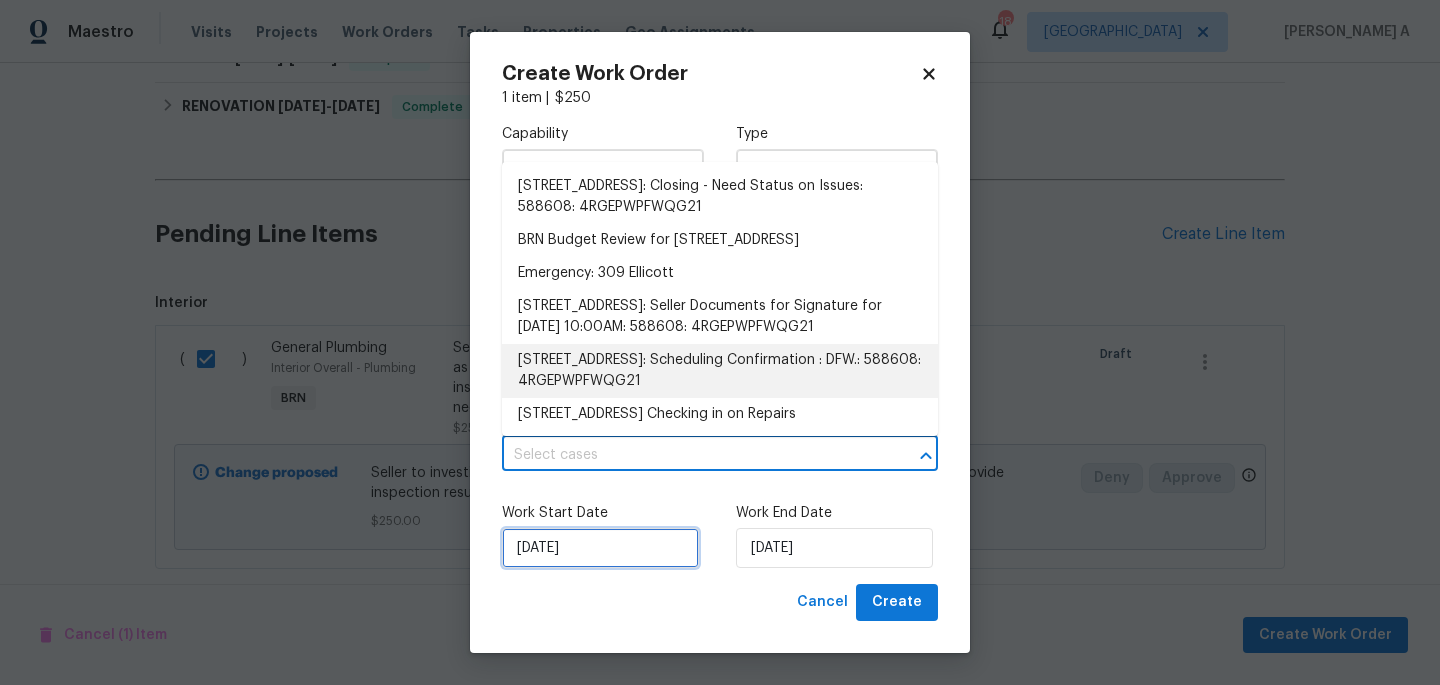 click on "7/17/2025" at bounding box center [600, 548] 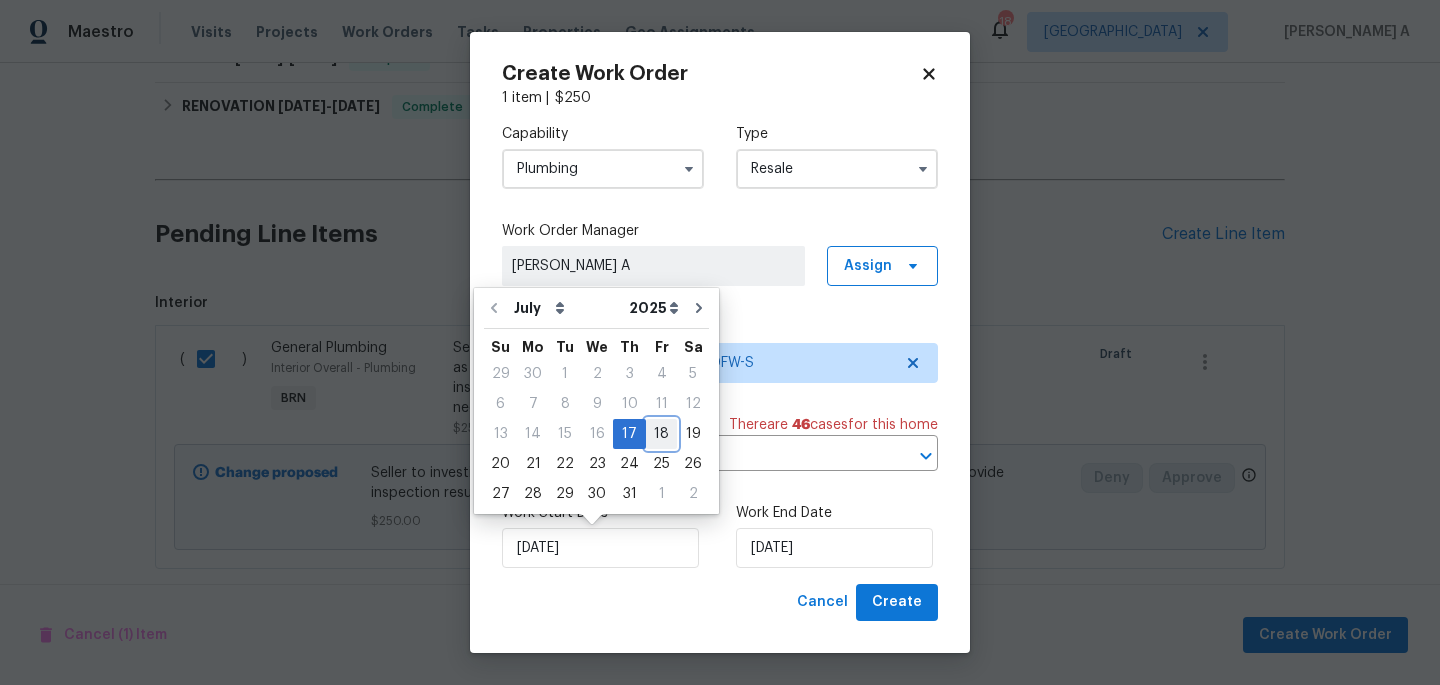 click on "18" at bounding box center (661, 434) 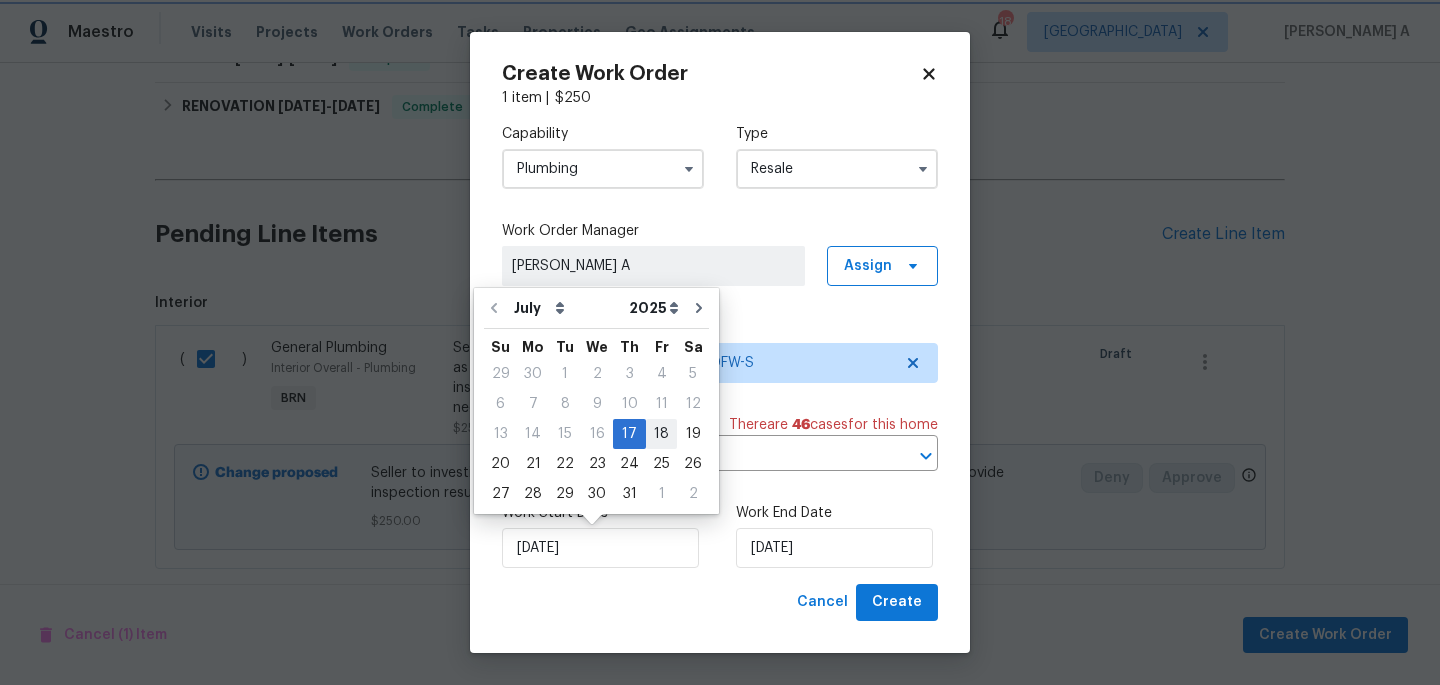 type on "[DATE]" 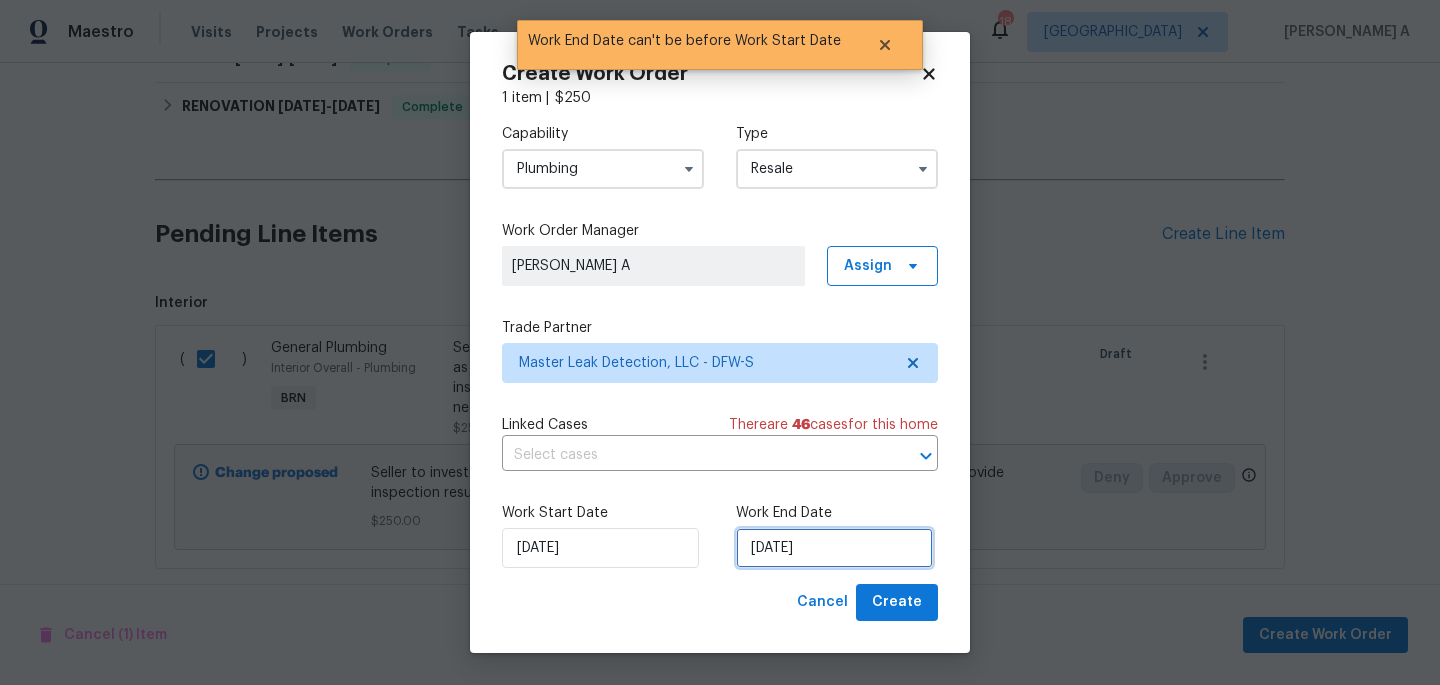 click on "[DATE]" at bounding box center (834, 548) 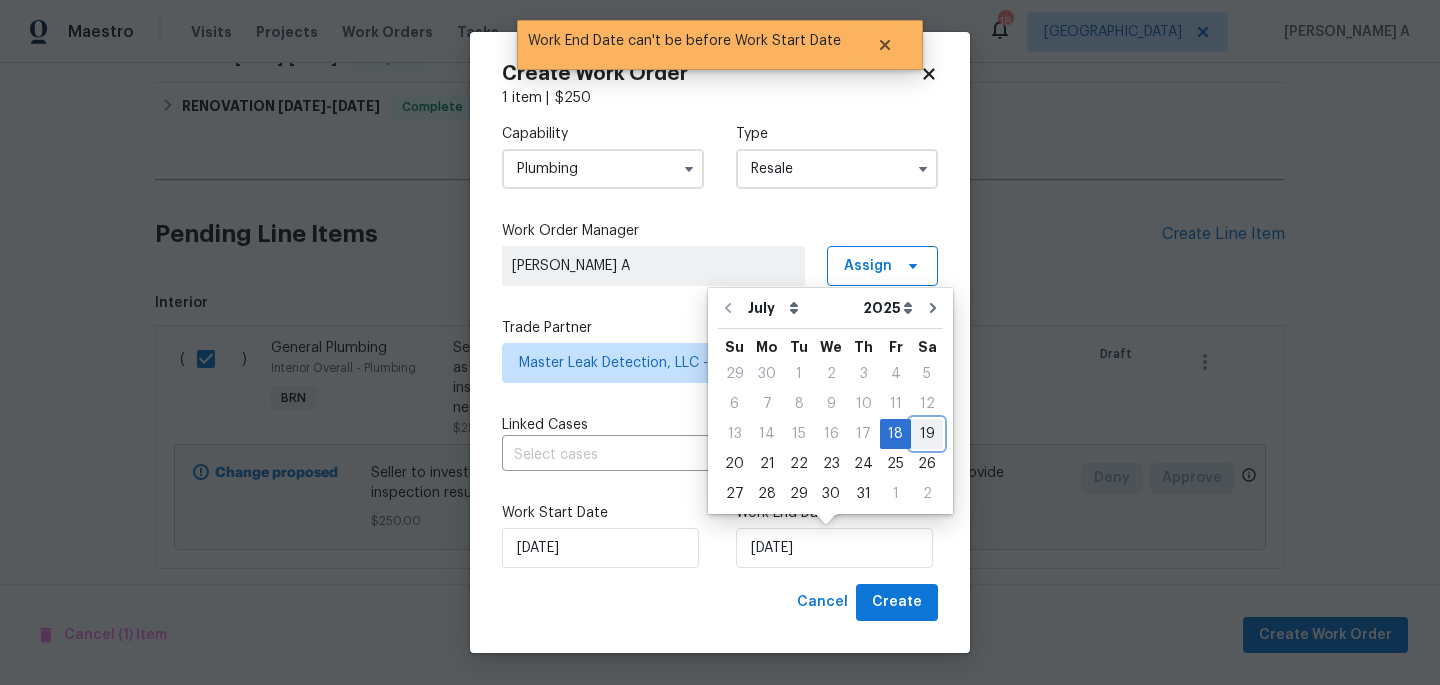 click on "19" at bounding box center (927, 434) 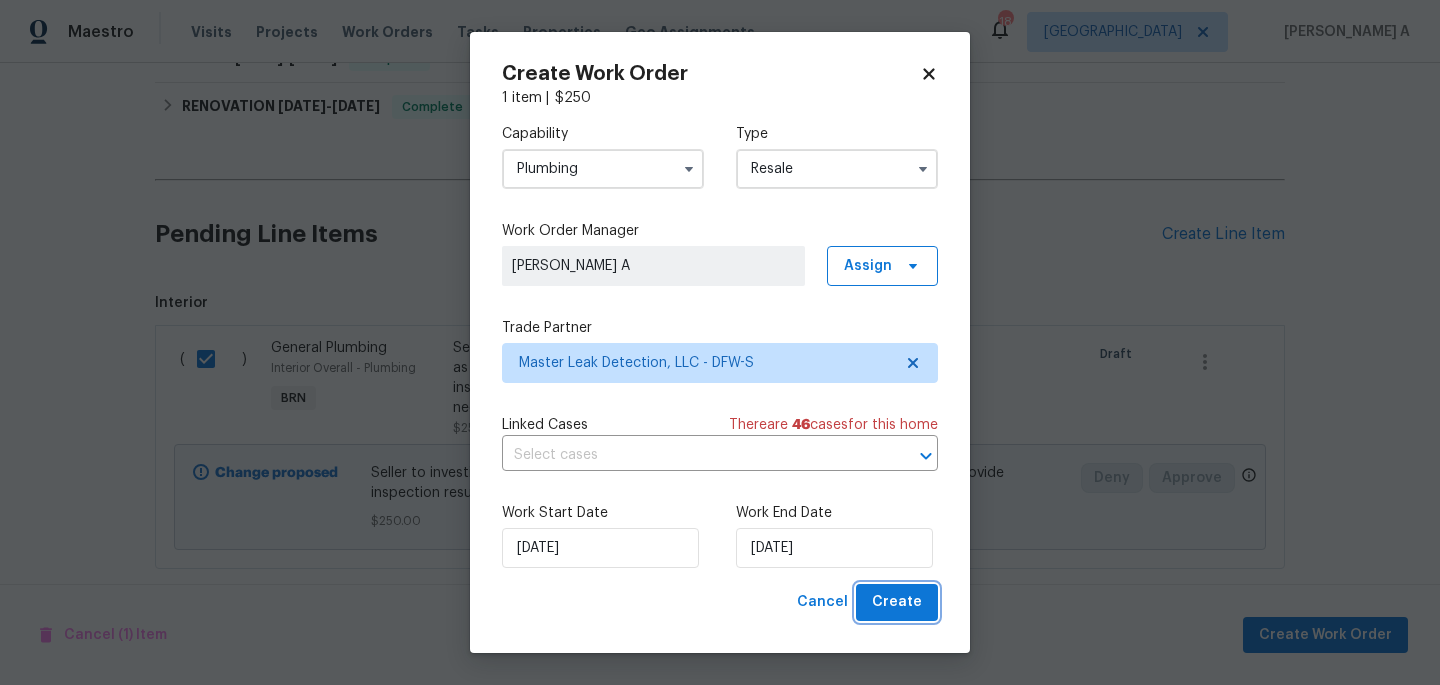 click on "Create" at bounding box center [897, 602] 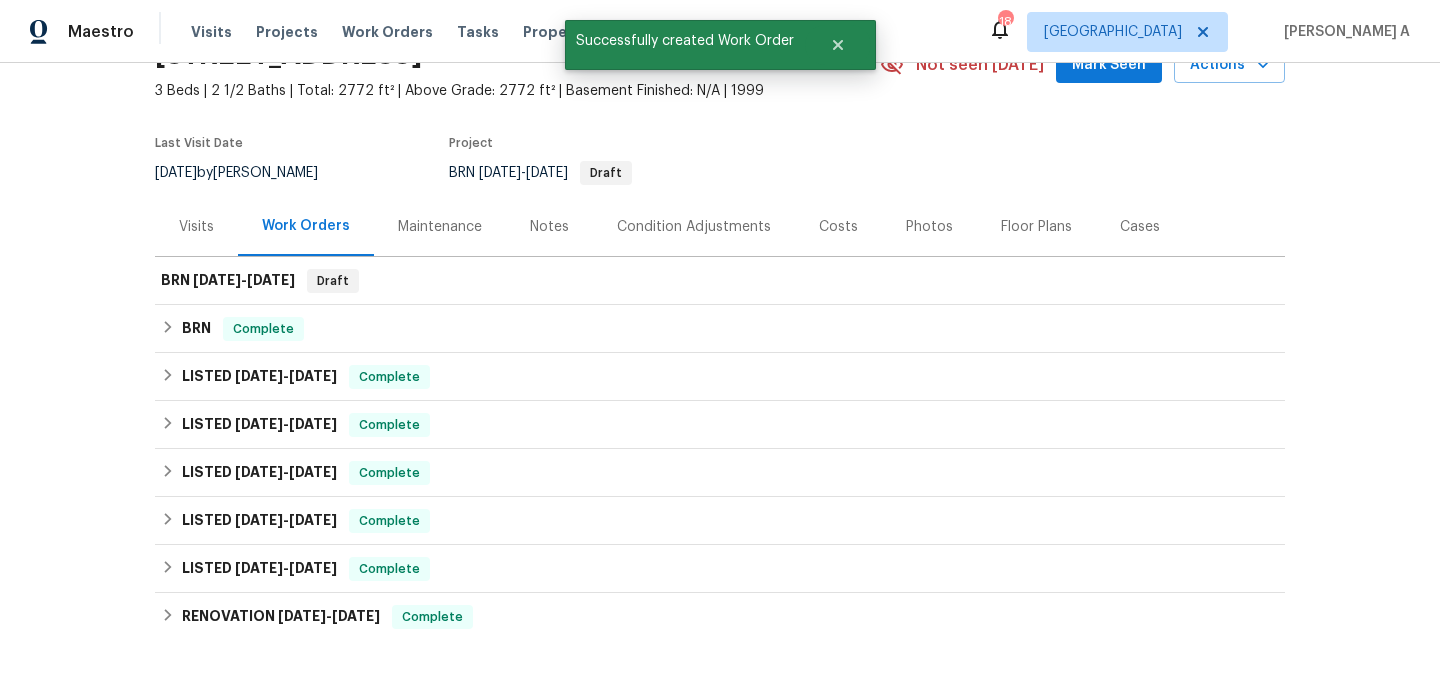 scroll, scrollTop: 0, scrollLeft: 0, axis: both 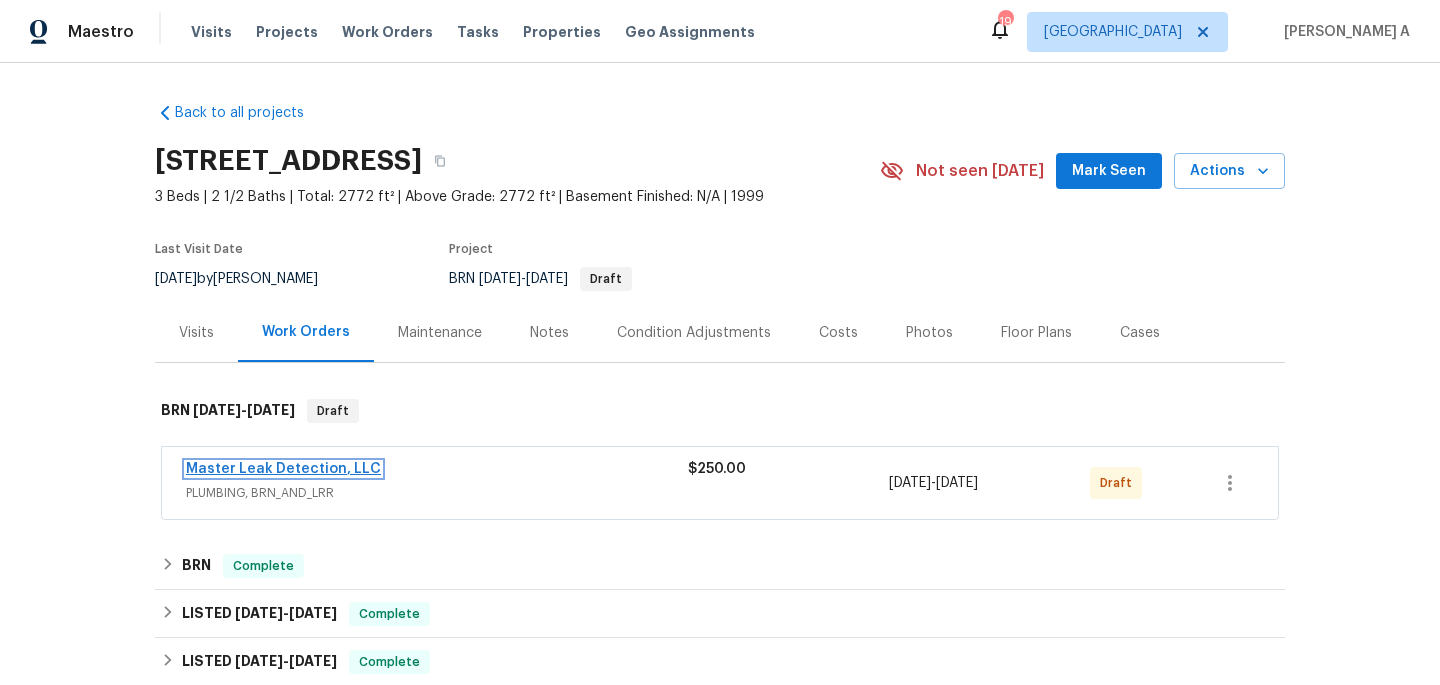 click on "Master Leak Detection, LLC" at bounding box center (283, 469) 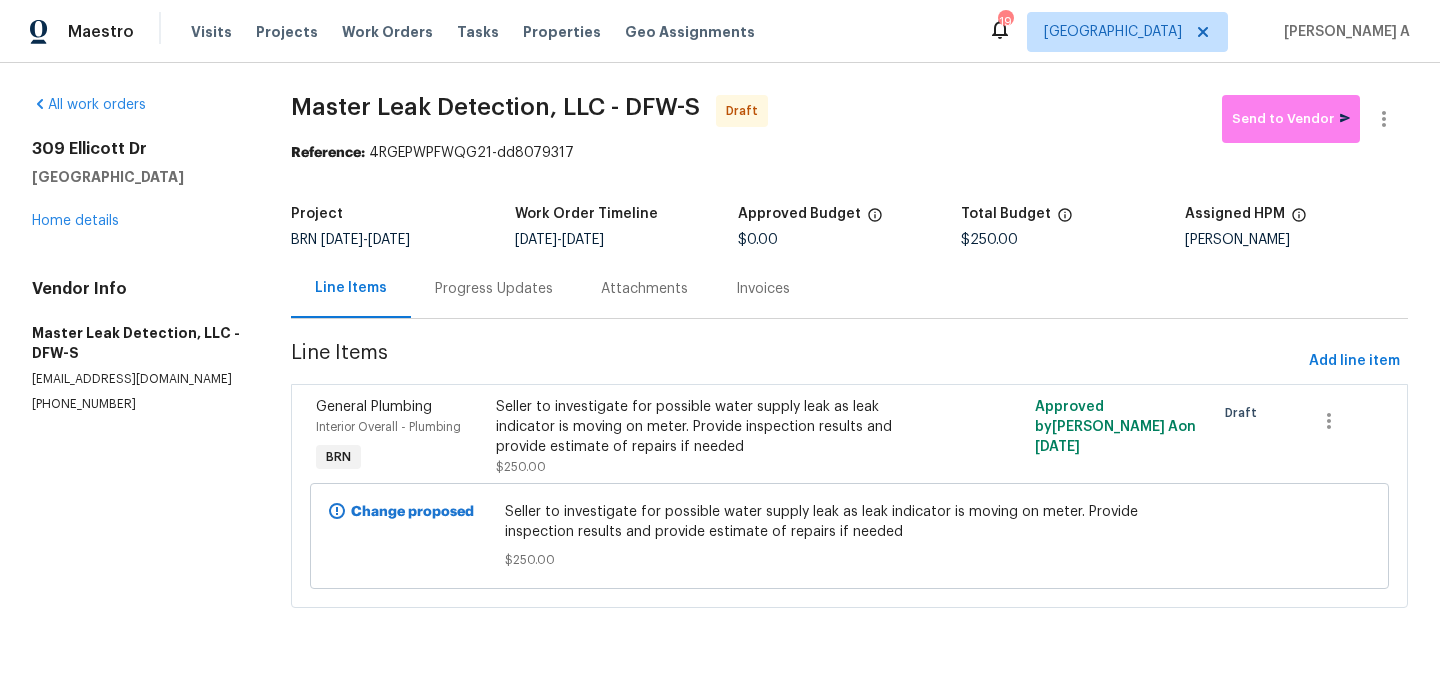 click on "Progress Updates" at bounding box center [494, 289] 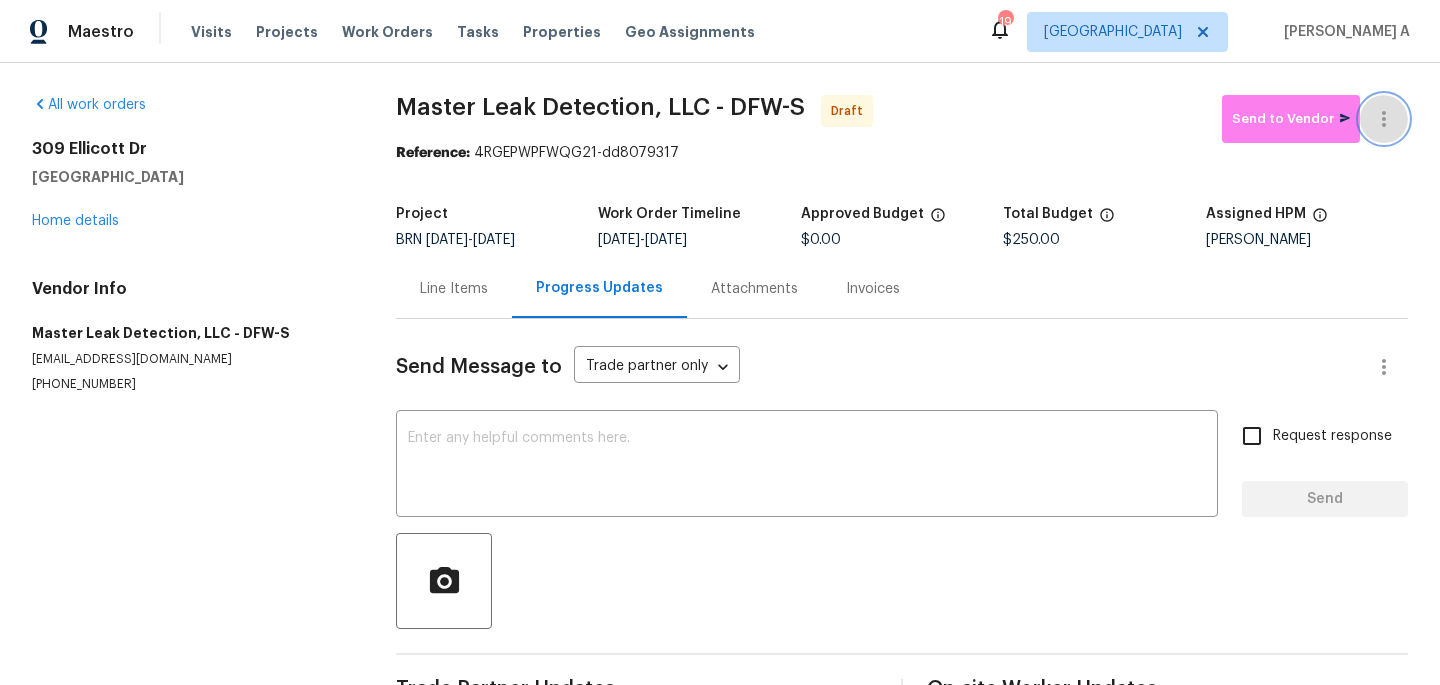 click 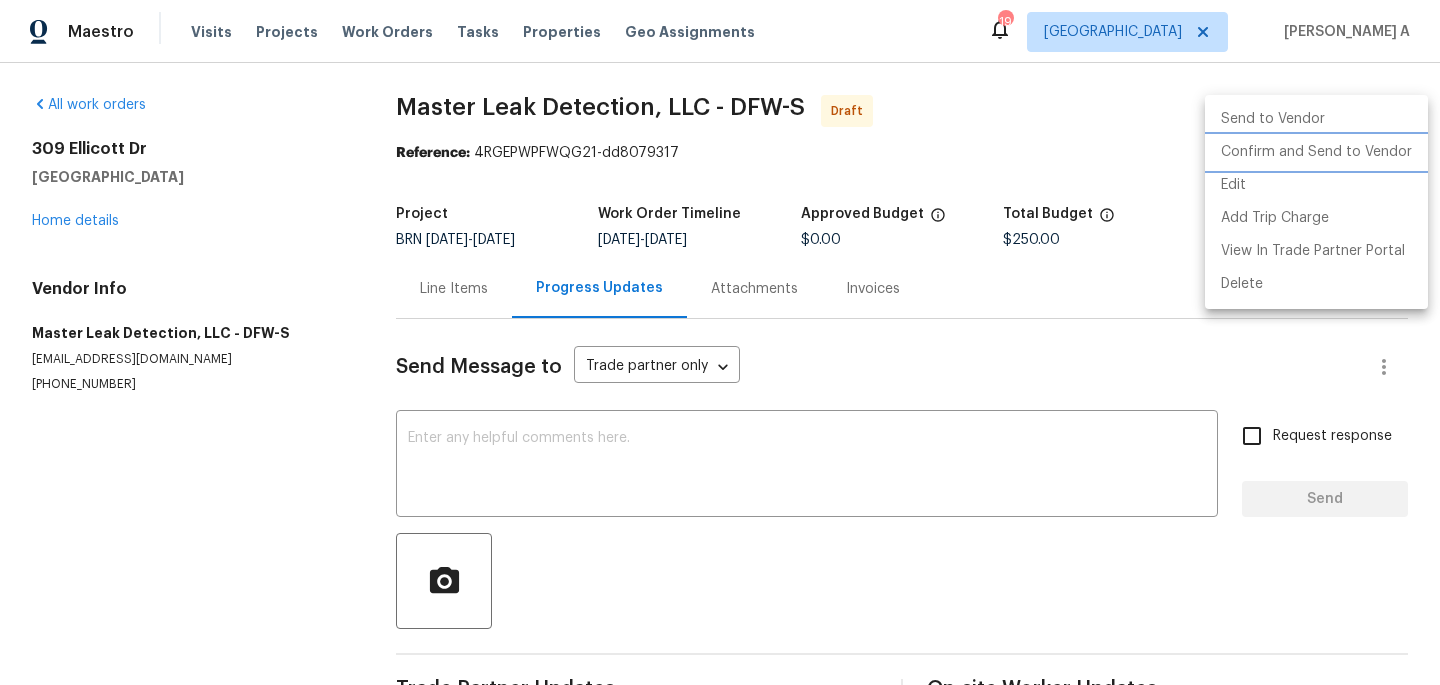click on "Confirm and Send to Vendor" at bounding box center (1316, 152) 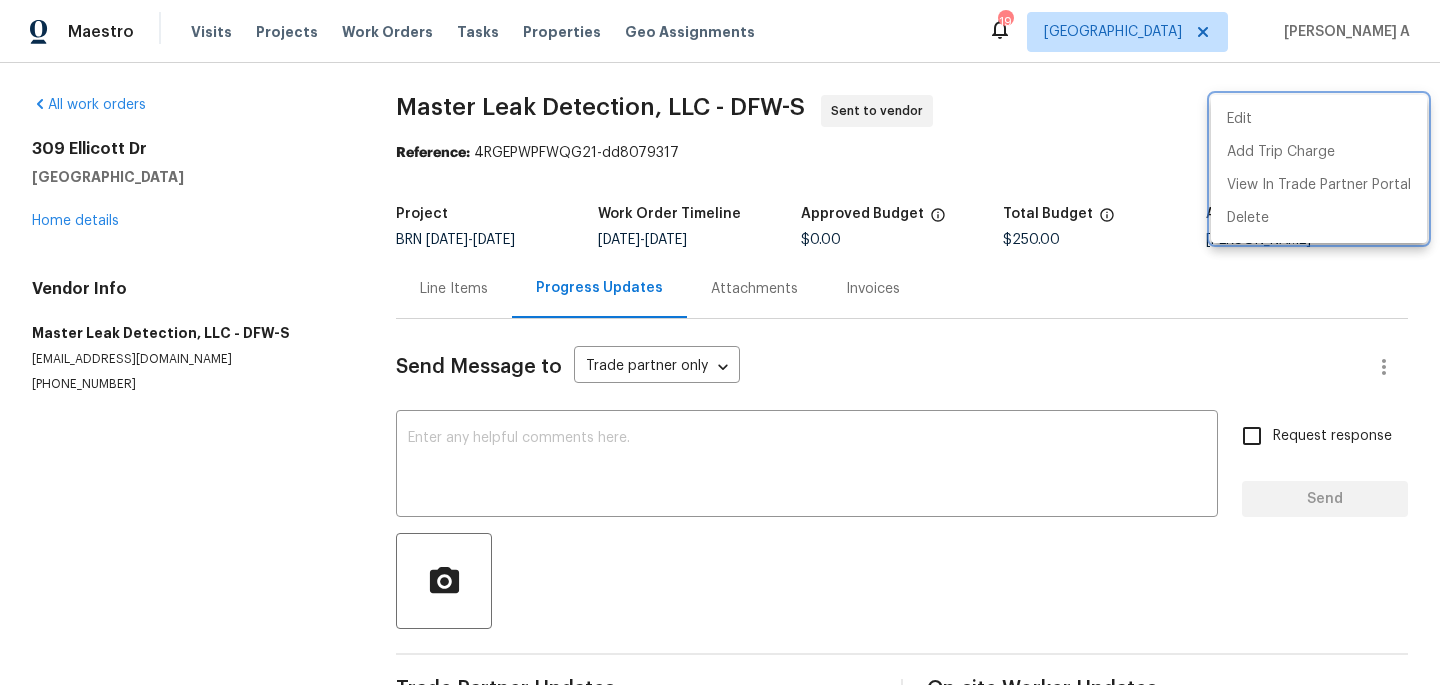 click at bounding box center (720, 342) 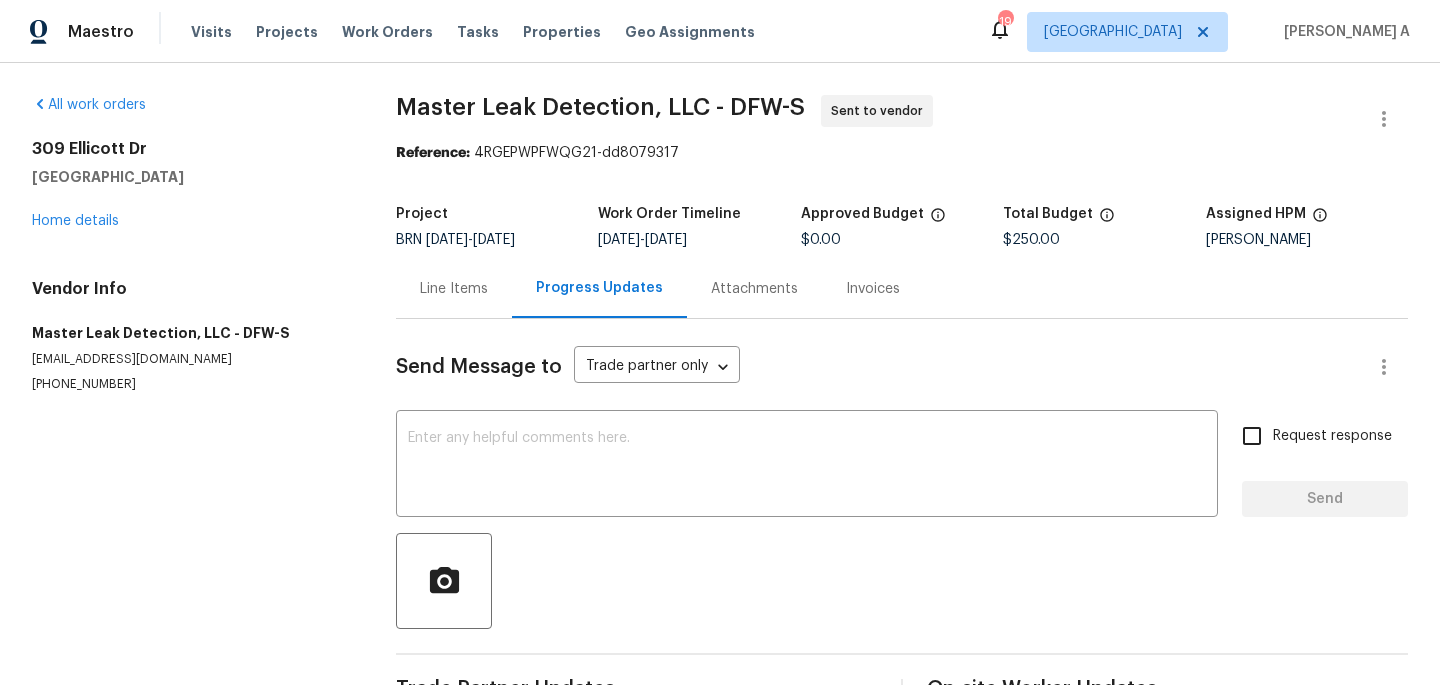 click at bounding box center (807, 466) 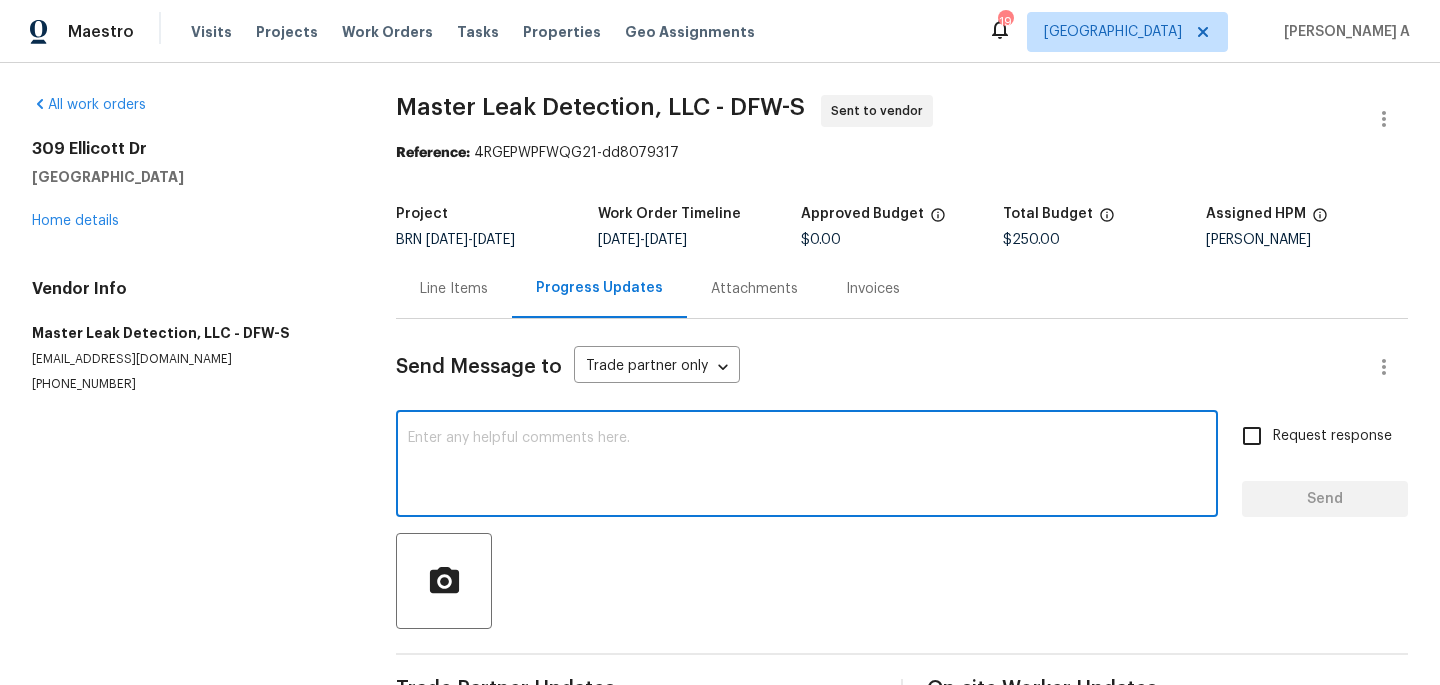 paste on "Hi, I'm Akshay from Opendoor. Just wanted to check if you received the workorder, due on [DATE] tentatively. Please review and accept it within 24 hours and provide a schedule by then. Reach out to me via the portal or call/text at [PHONE_NUMBER] for any questions or additional details and change orders for this work order." 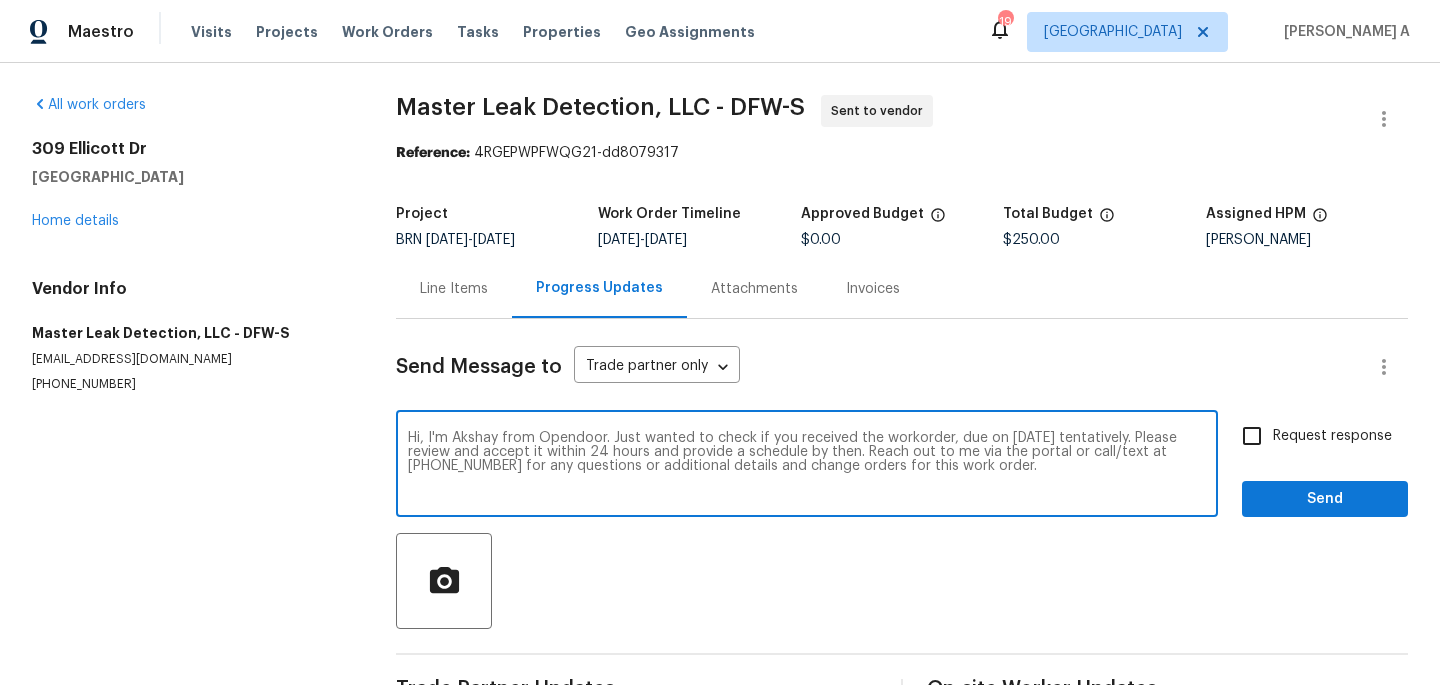scroll, scrollTop: 58, scrollLeft: 0, axis: vertical 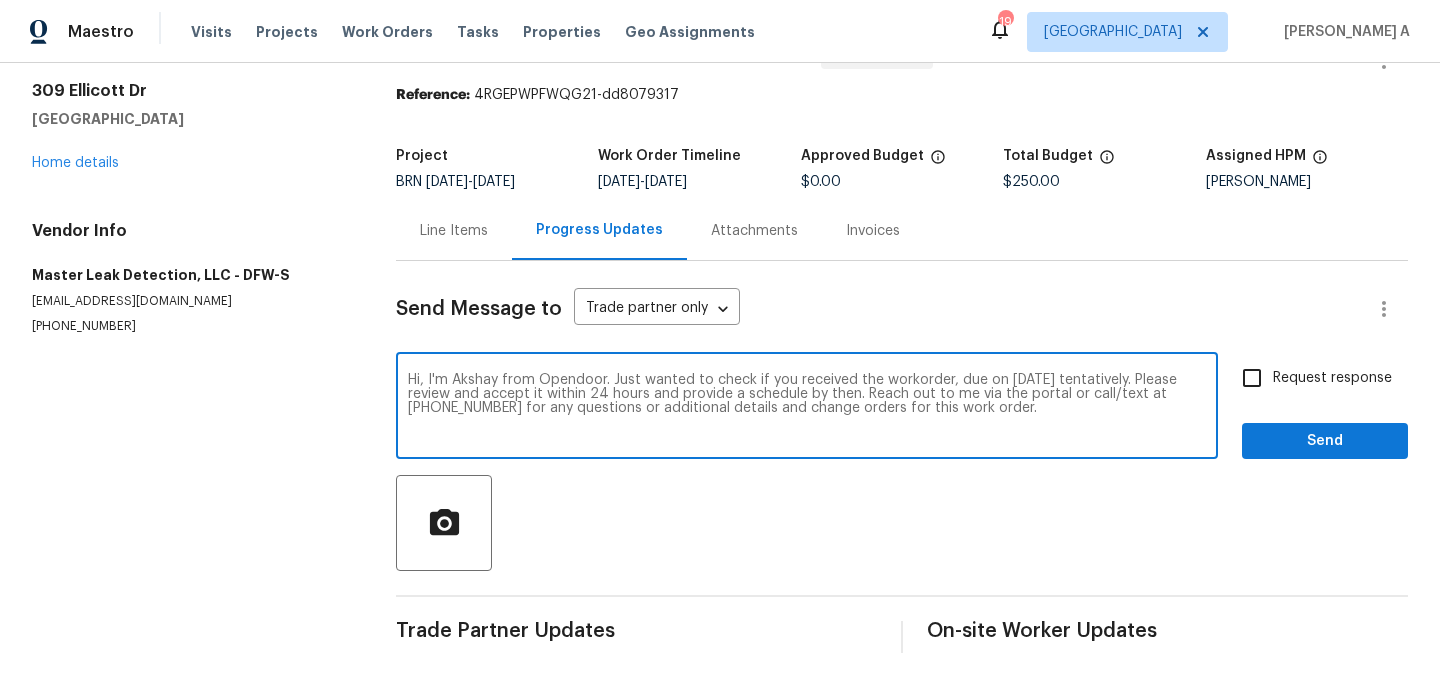 type on "Hi, I'm Akshay from Opendoor. Just wanted to check if you received the workorder, due on [DATE] tentatively. Please review and accept it within 24 hours and provide a schedule by then. Reach out to me via the portal or call/text at [PHONE_NUMBER] for any questions or additional details and change orders for this work order." 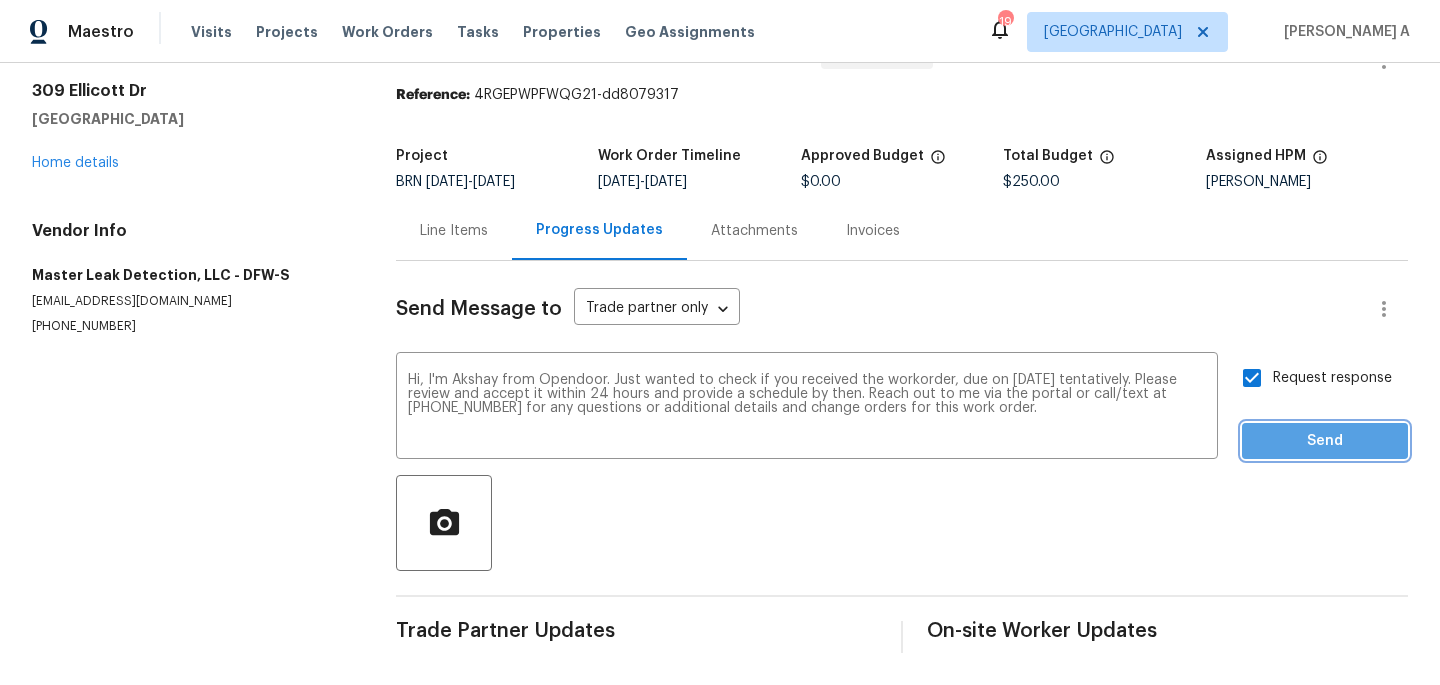 click on "Send" at bounding box center [1325, 441] 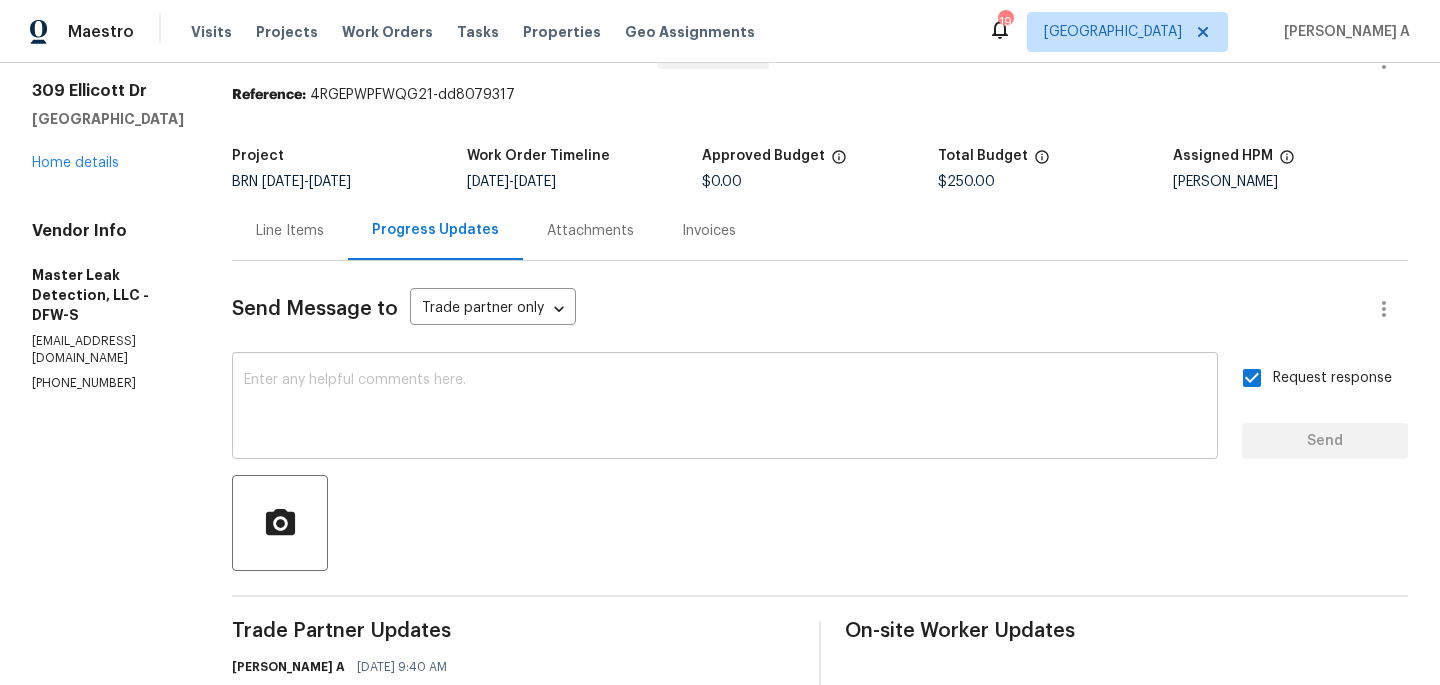 click at bounding box center [725, 408] 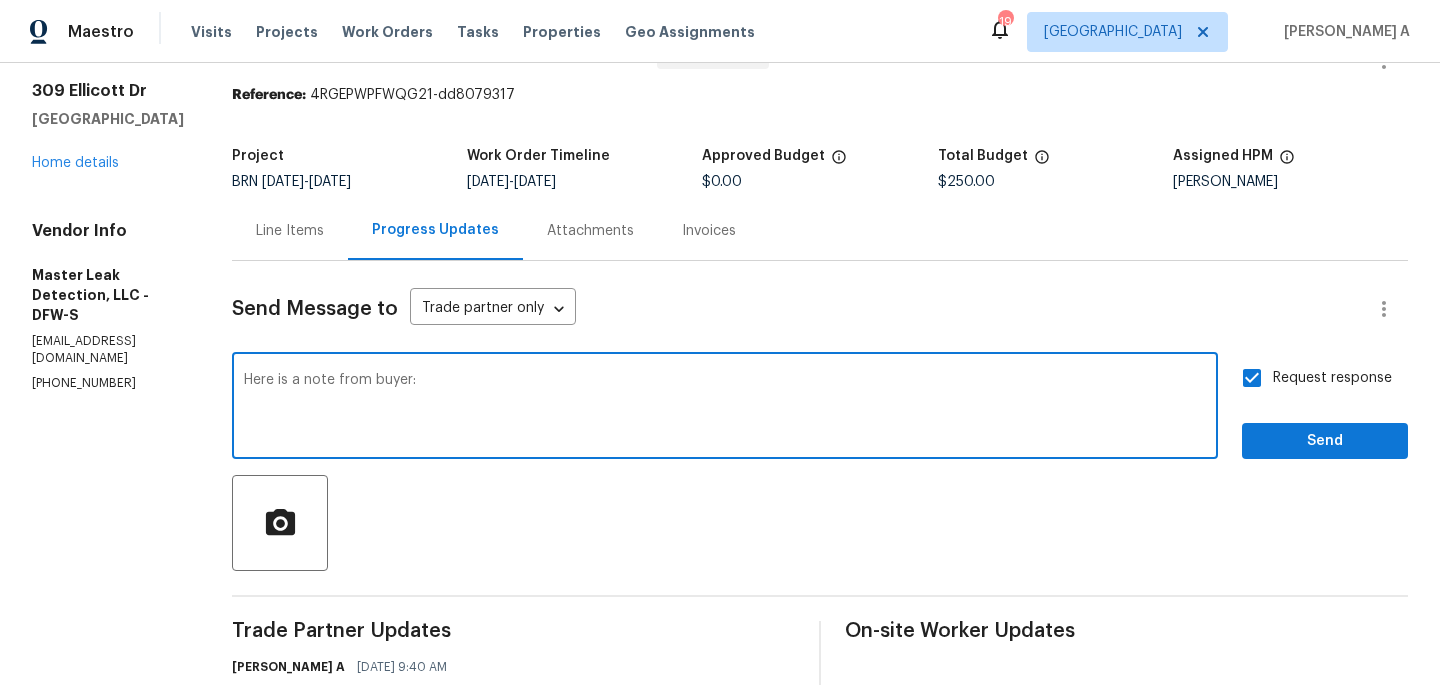 paste on ""I went out to the property and made sure all water outlets were turned off, and then checked the meter and the meter was moving. It's losing about .04 gallons a minute which you can see on the video.
The breakdown would go as follows:
.04 gallons lost a minute - 2.4 gallons an hour- 57.6 gallons per day- 403.2 gallons per week. So yes this may look like a small leak, but that small leak over months and months is losing tons of water.
I don't know what the etech saw when he was out there, but I took a minute long video to show the meter flowing while all water outlets were off."" 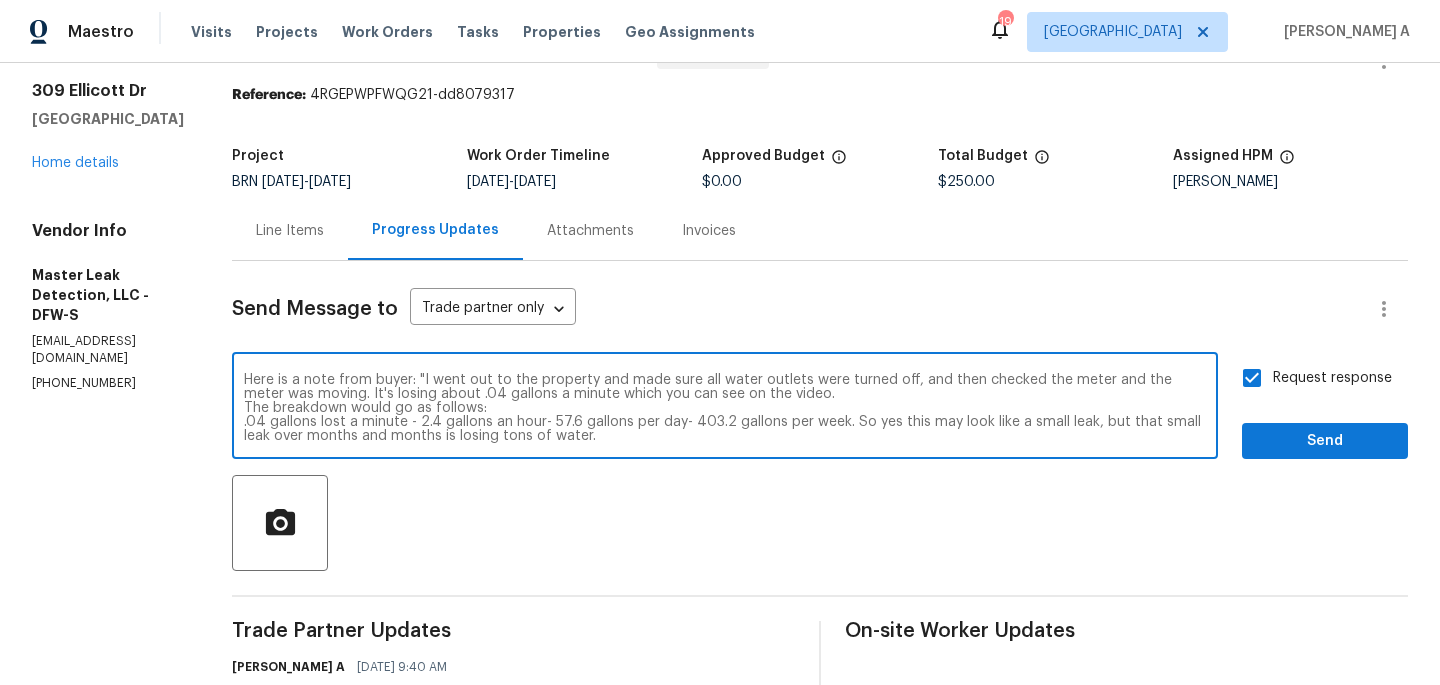 scroll, scrollTop: 28, scrollLeft: 0, axis: vertical 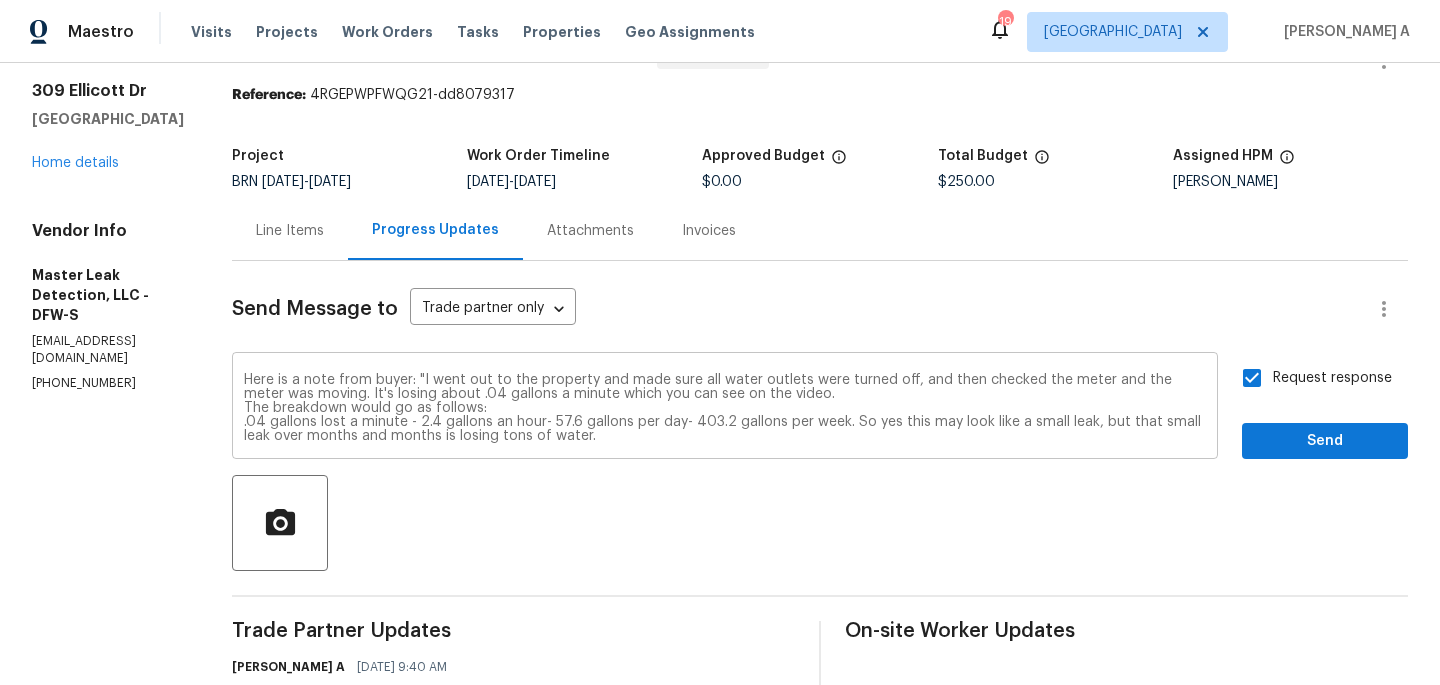 click on "Here is a note from buyer: "I went out to the property and made sure all water outlets were turned off, and then checked the meter and the meter was moving. It's losing about .04 gallons a minute which you can see on the video.
The breakdown would go as follows:
.04 gallons lost a minute - 2.4 gallons an hour- 57.6 gallons per day- 403.2 gallons per week. So yes this may look like a small leak, but that small leak over months and months is losing tons of water.
I don't know what the etech saw when he was out there, but I took a minute long video to show the meter flowing while all water outlets were off." x ​" at bounding box center (725, 408) 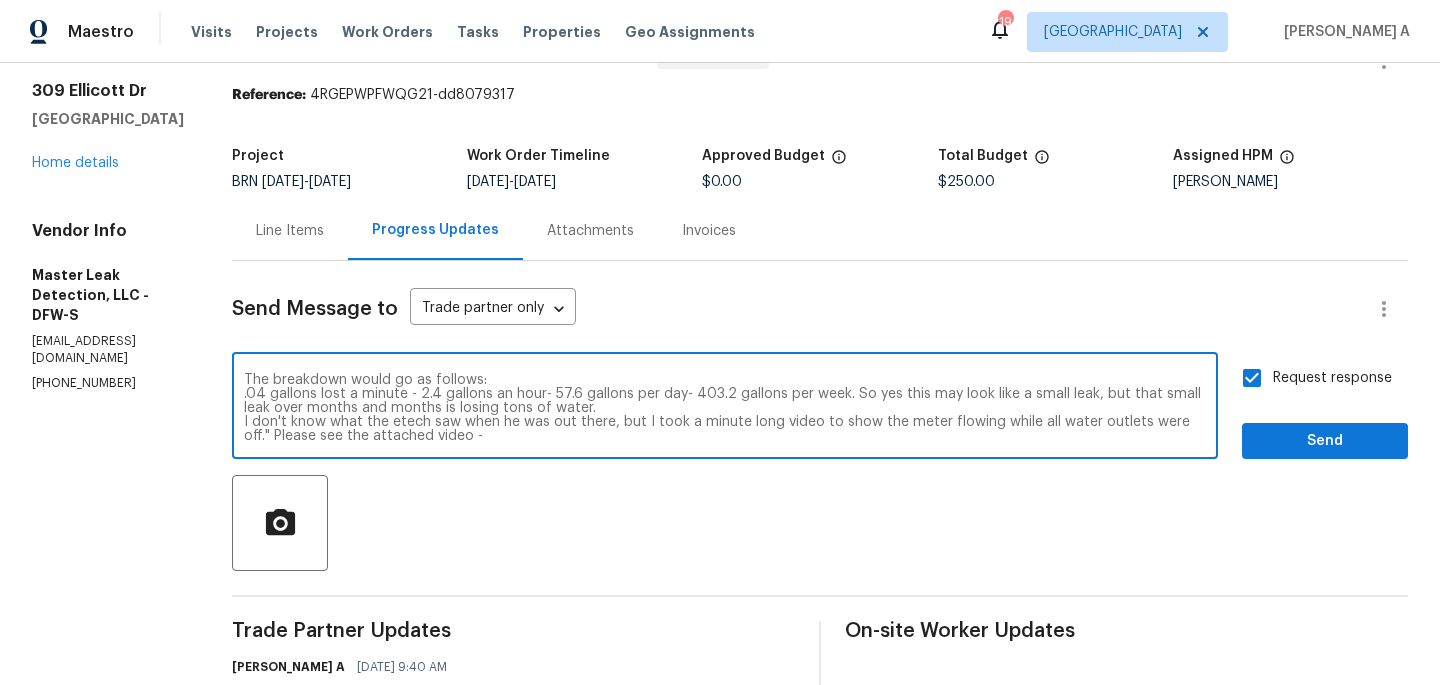 paste on "https://drive.google.com/file/d/19JcXmt56YE006WJ46ru07yJuaAfW3I8A/view?usp=sharing" 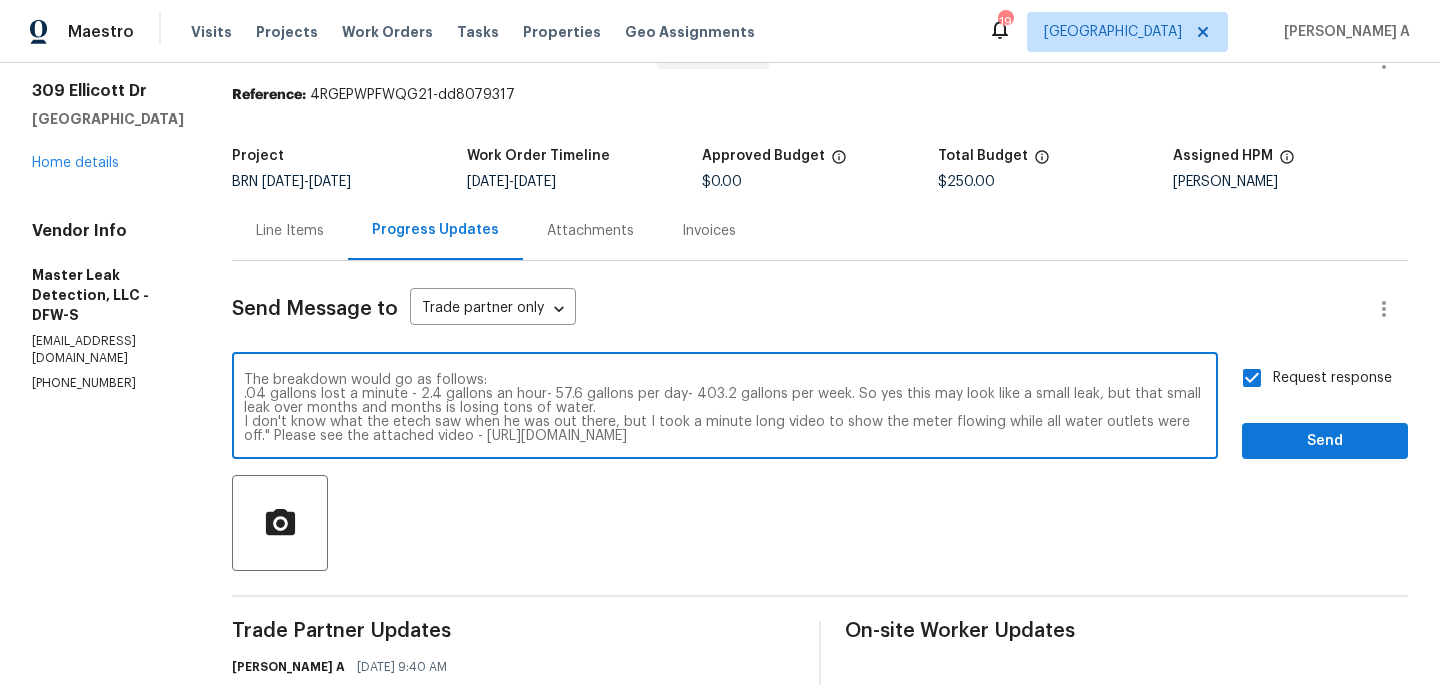 click on "Replace with Colon :" at bounding box center [0, 0] 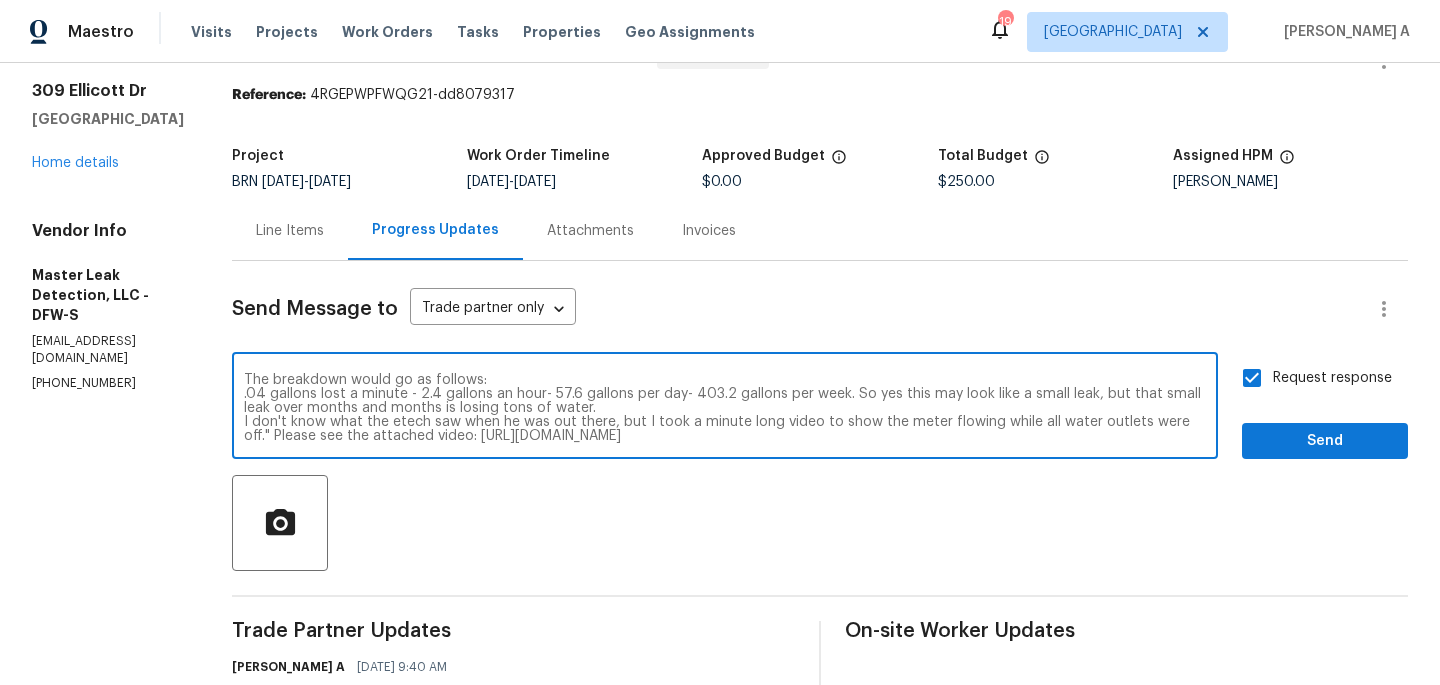 type on "Here is a note from buyer: "I went out to the property and made sure all water outlets were turned off, and then checked the meter and the meter was moving. It's losing about .04 gallons a minute which you can see on the video.
The breakdown would go as follows:
.04 gallons lost a minute - 2.4 gallons an hour- 57.6 gallons per day- 403.2 gallons per week. So yes this may look like a small leak, but that small leak over months and months is losing tons of water.
I don't know what the etech saw when he was out there, but I took a minute long video to show the meter flowing while all water outlets were off." Please see the attached video: https://drive.google.com/file/d/19JcXmt56YE006WJ46ru07yJuaAfW3I8A/view?usp=sharing" 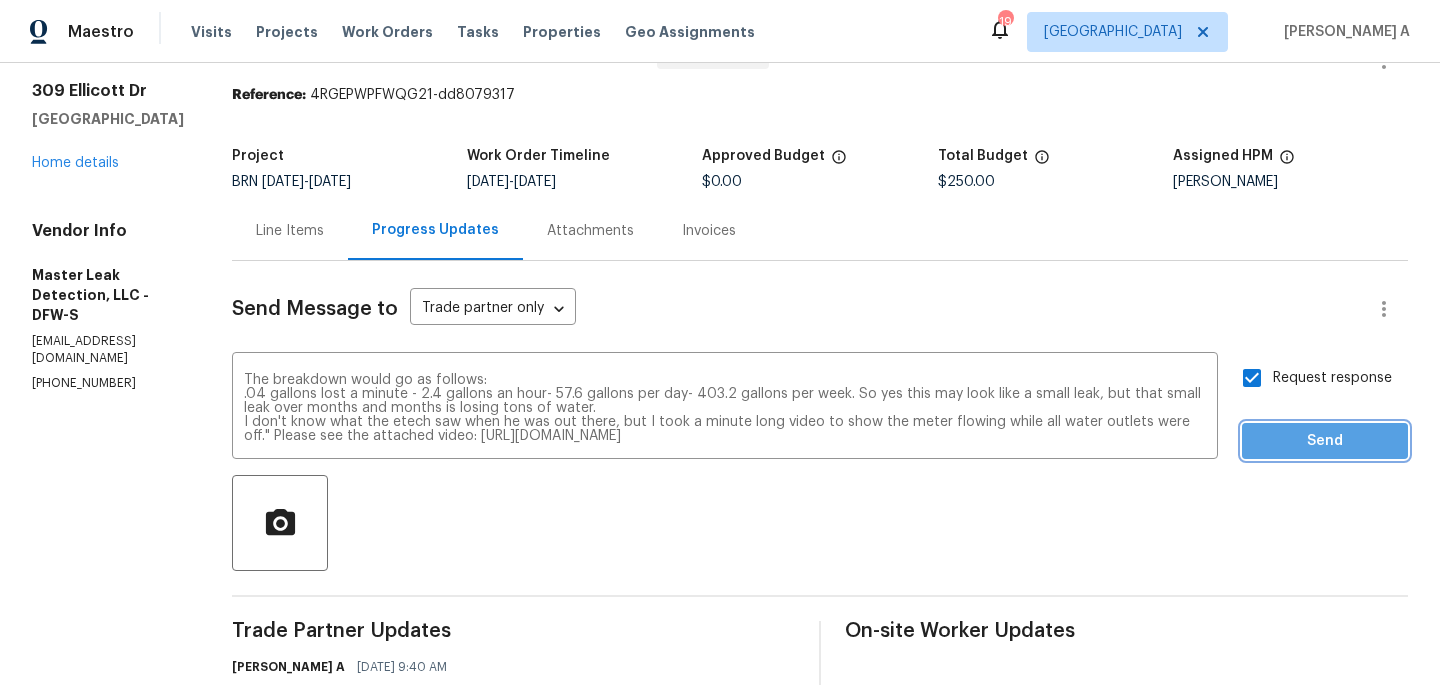 click on "Send" at bounding box center (1325, 441) 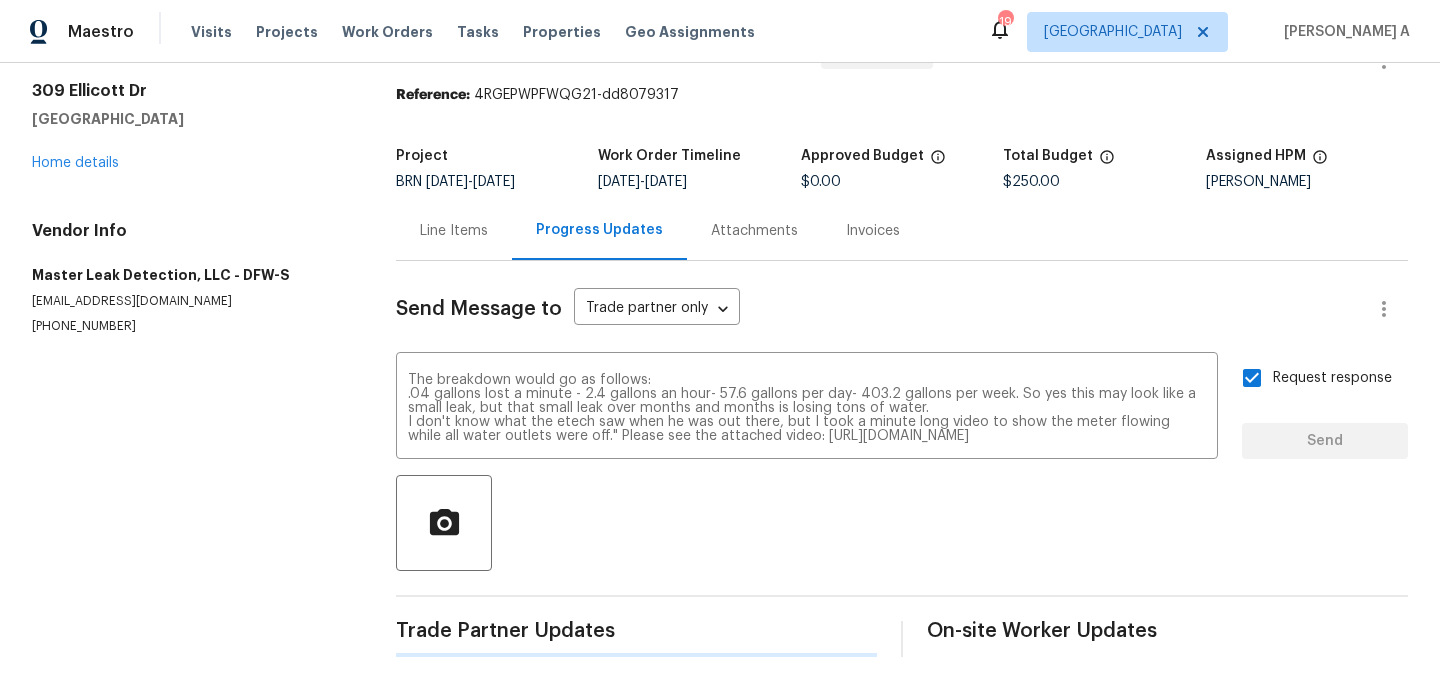 type 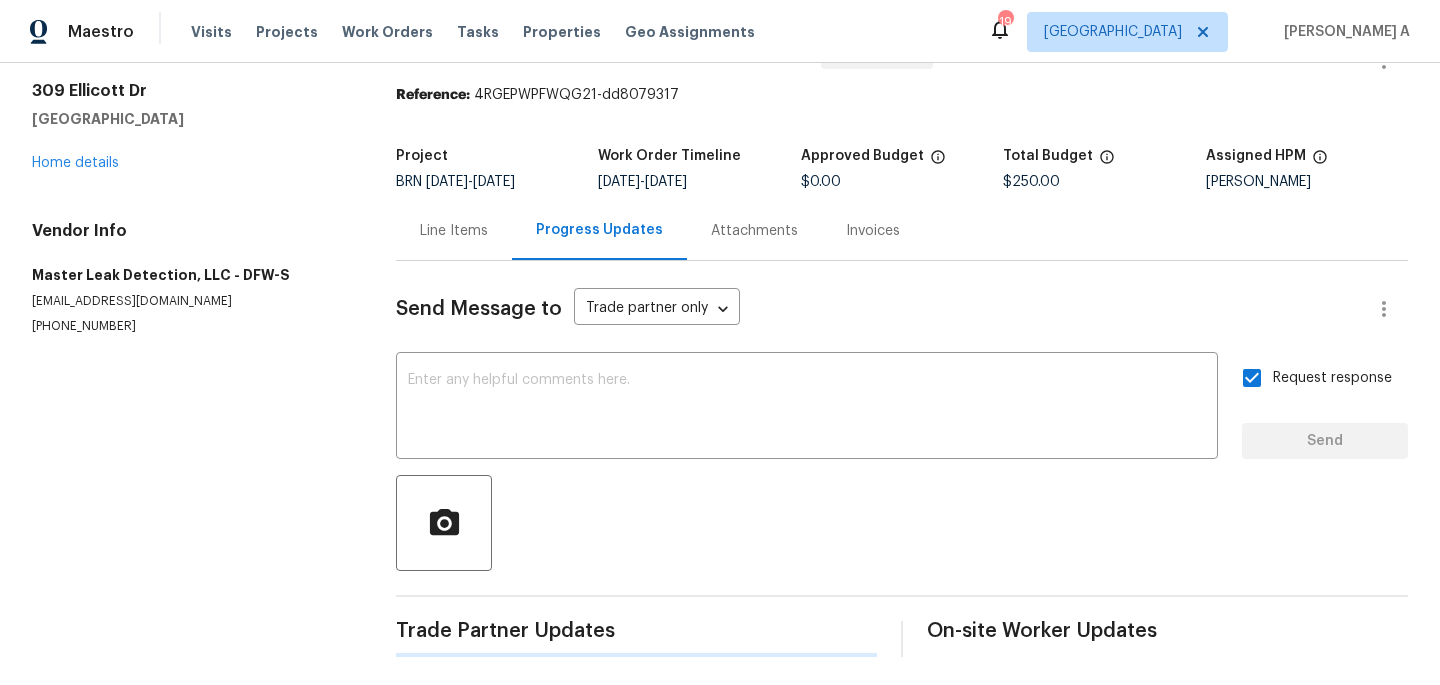 scroll, scrollTop: 0, scrollLeft: 0, axis: both 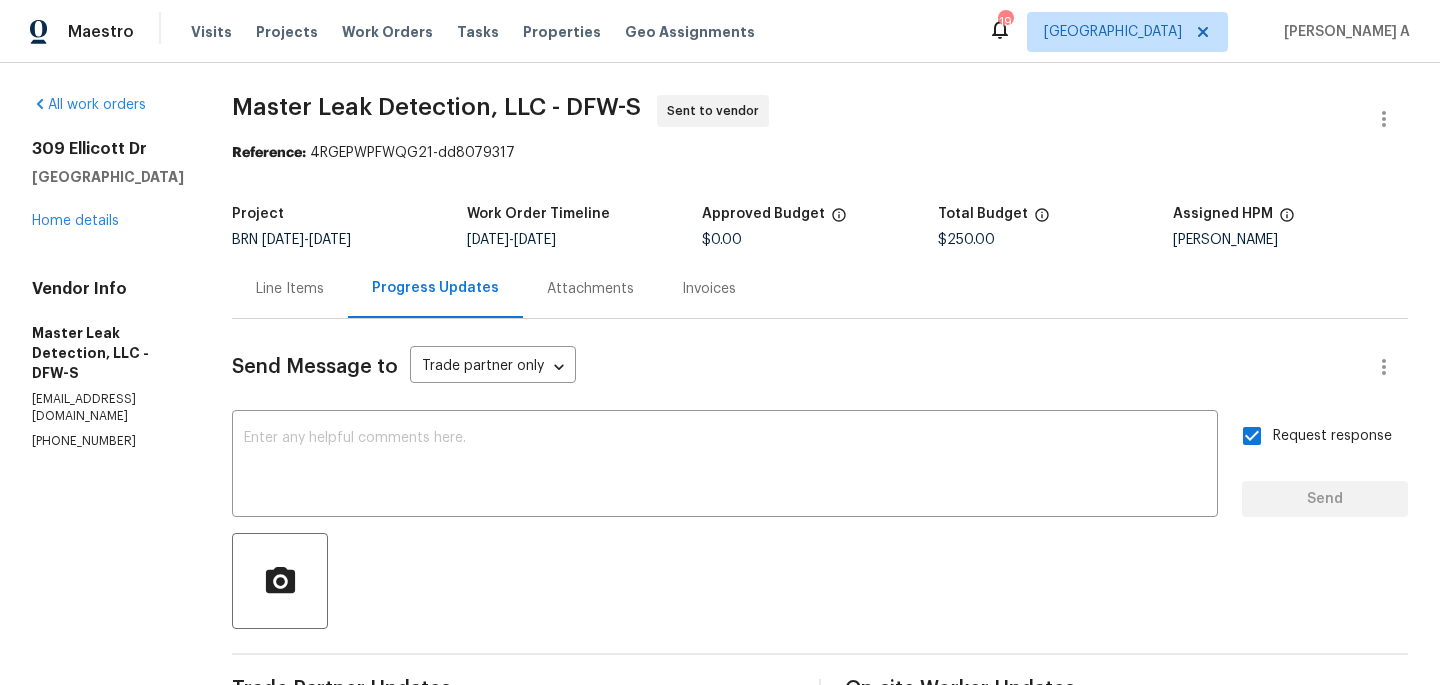 click on "Master Leak Detection, LLC - DFW-S Sent to vendor" at bounding box center [796, 119] 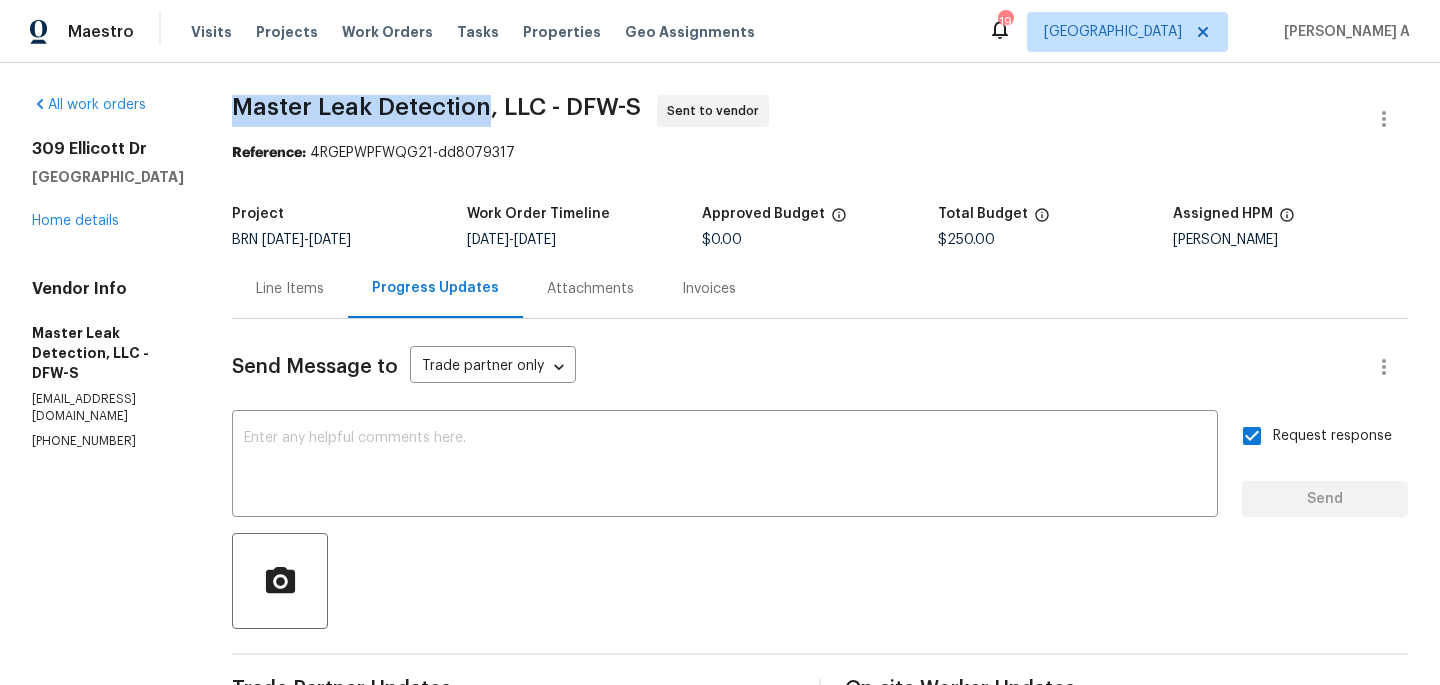 copy on "Master Leak Detection" 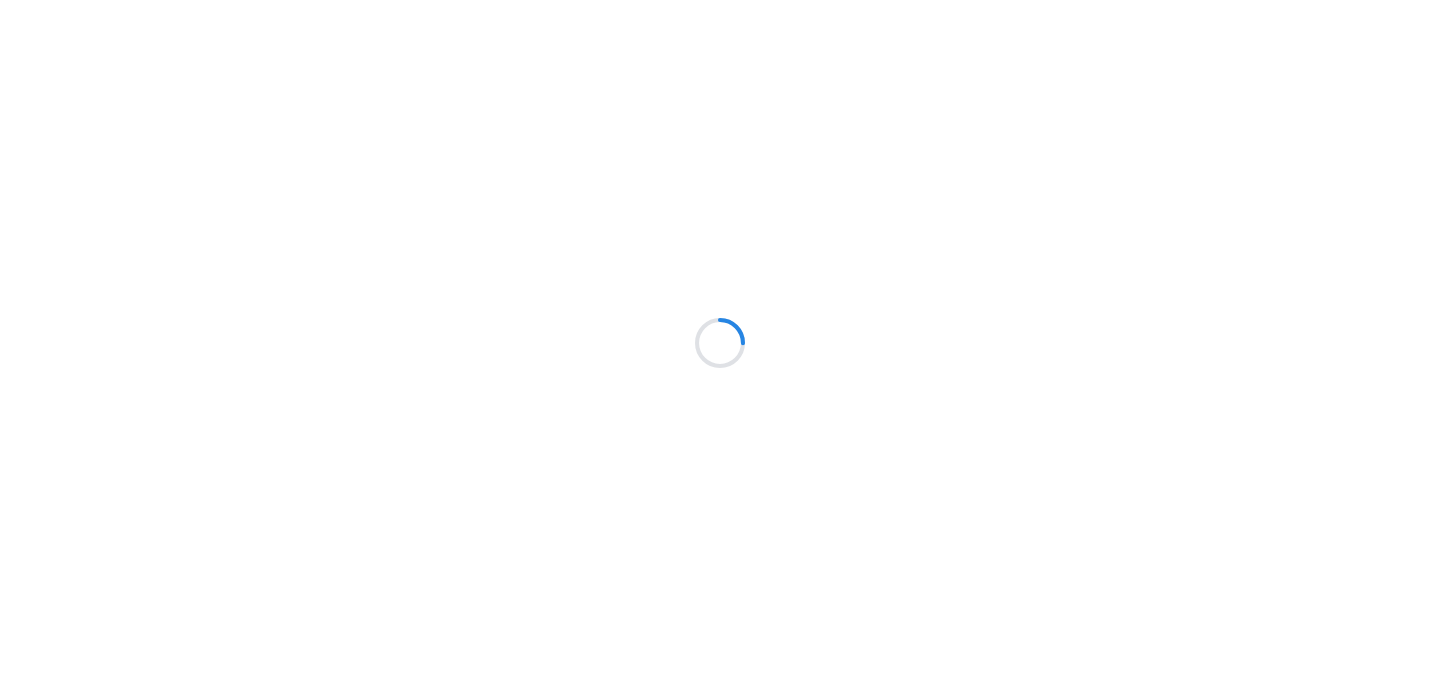 scroll, scrollTop: 0, scrollLeft: 0, axis: both 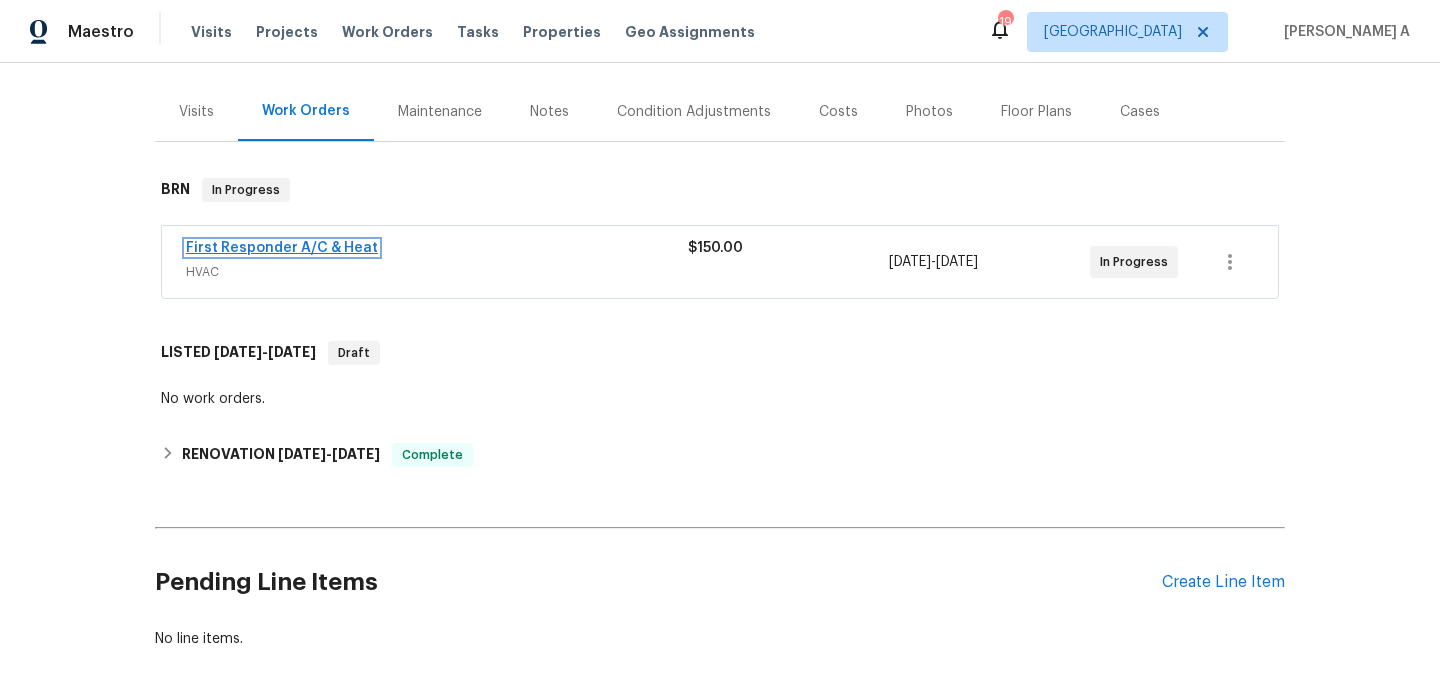 click on "First Responder A/C & Heat" at bounding box center (282, 248) 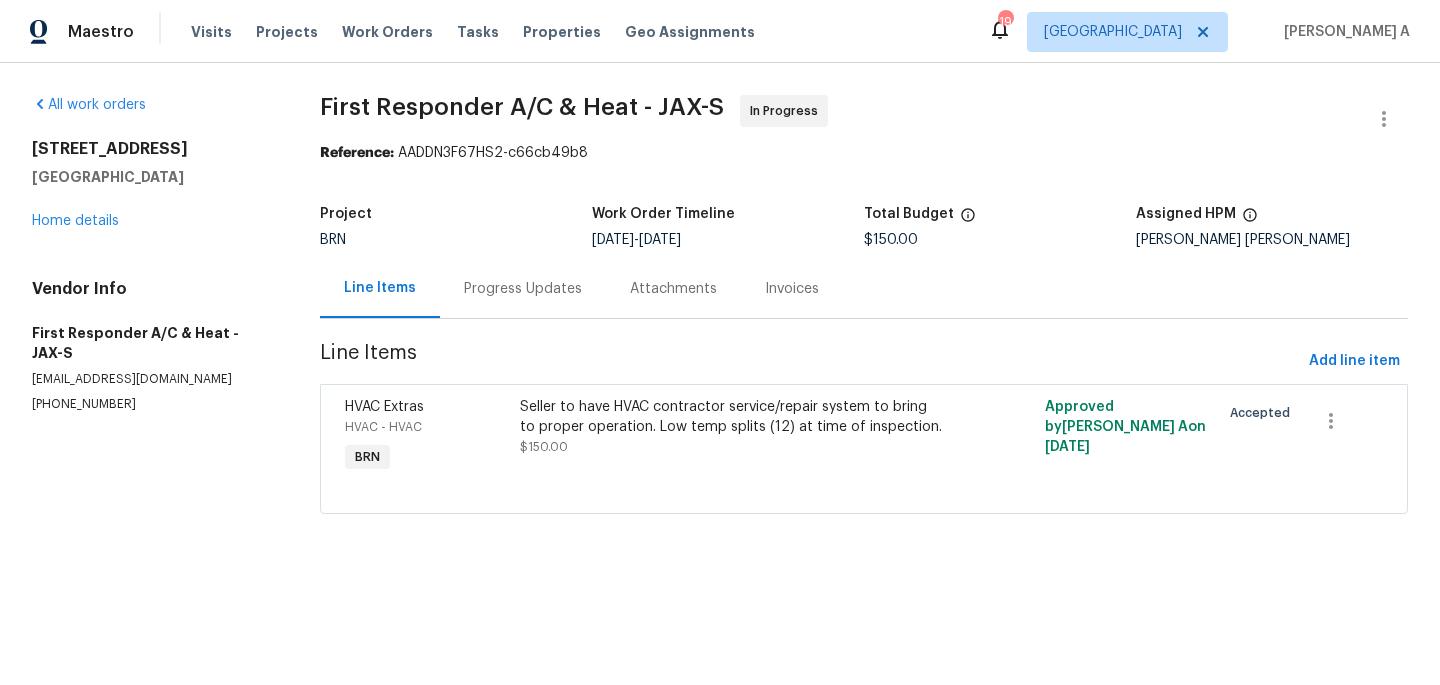 click on "Project BRN   Work Order Timeline 7/17/2025  -  7/18/2025 Total Budget $150.00 Assigned HPM David Puente Yanes" at bounding box center [864, 227] 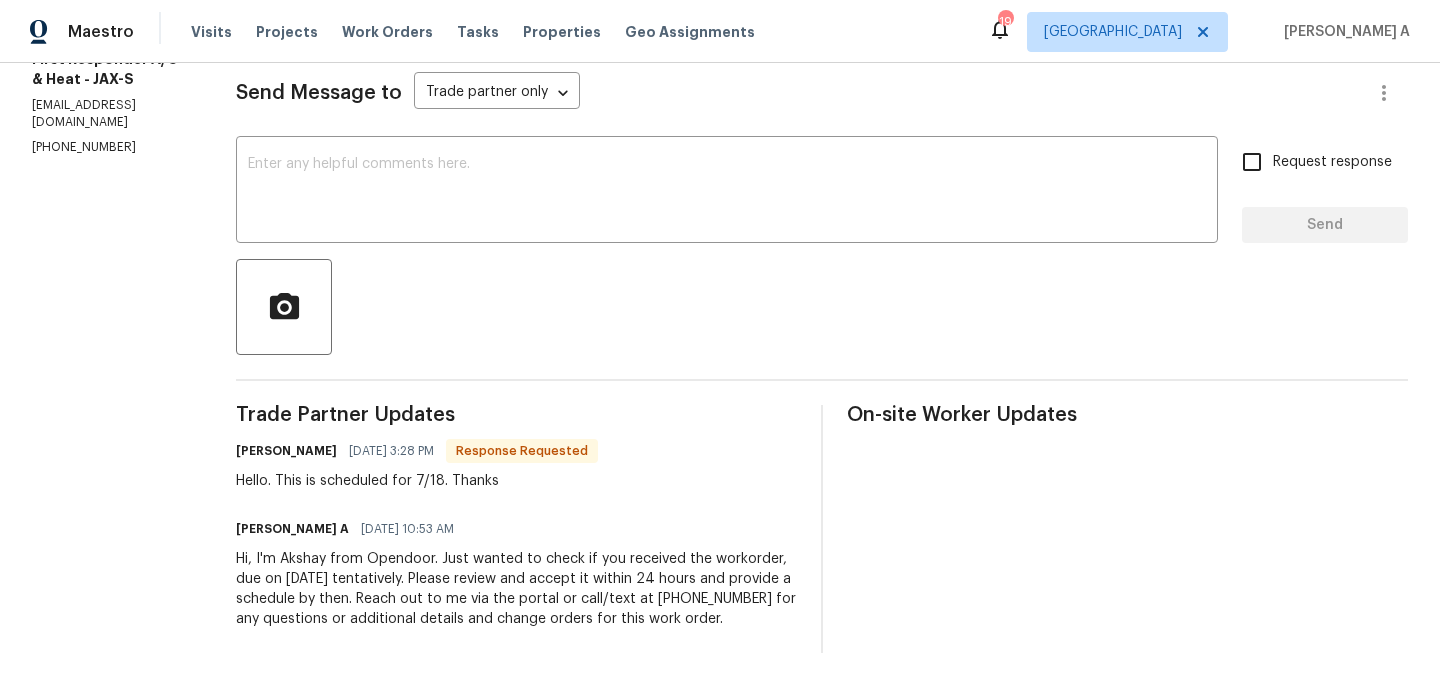 scroll, scrollTop: 128, scrollLeft: 0, axis: vertical 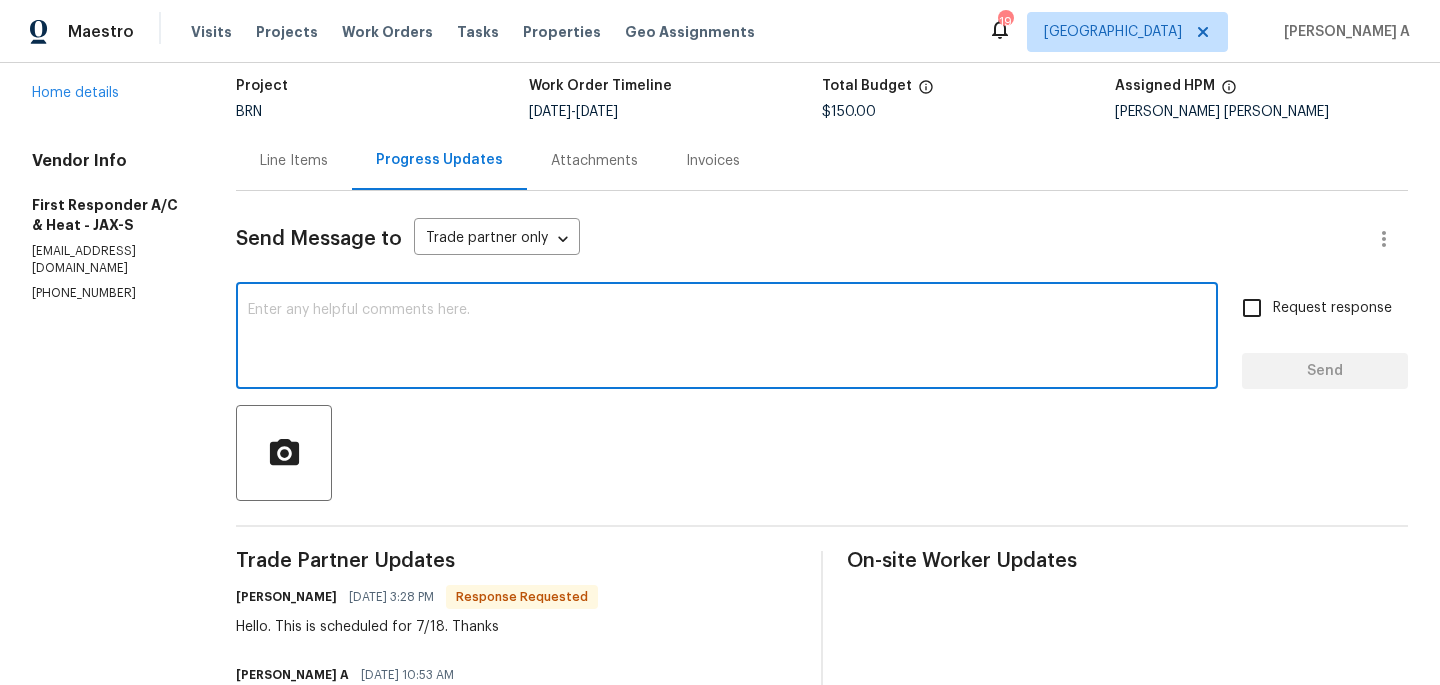 click at bounding box center [727, 338] 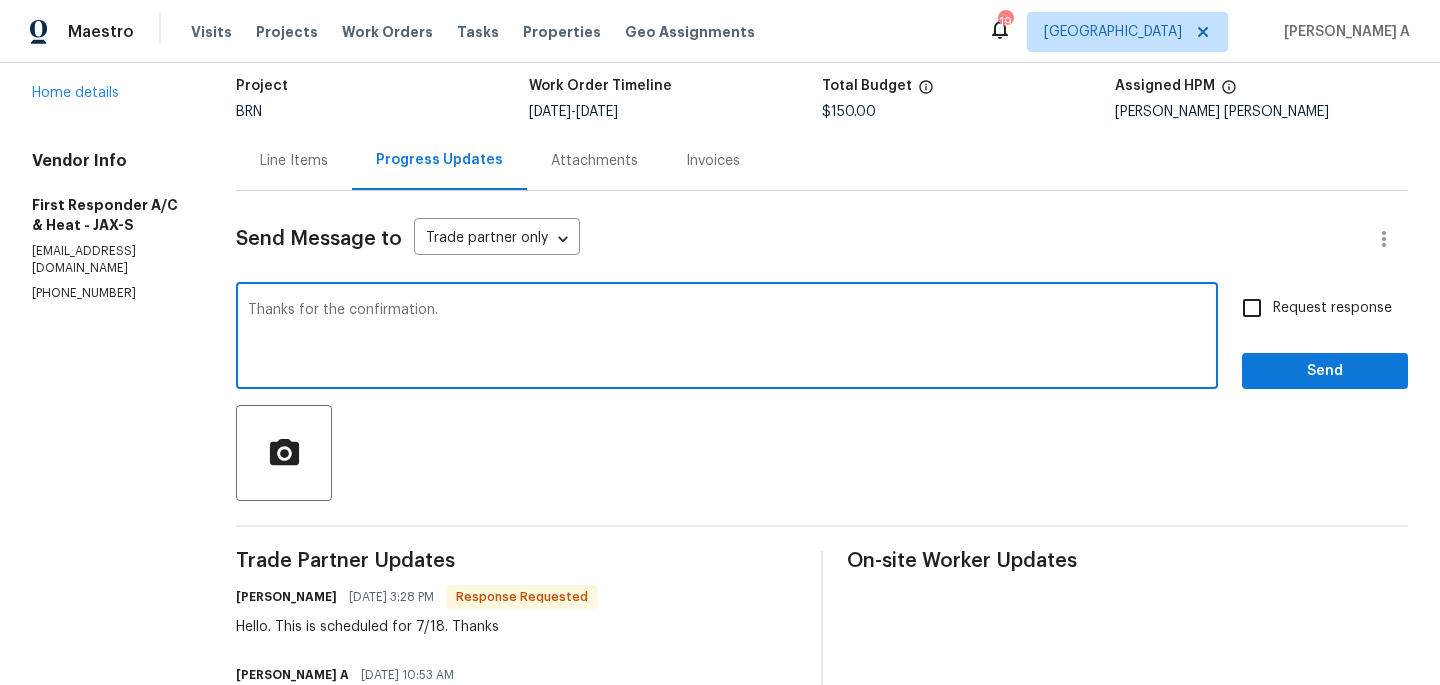 paste on "Please note that we require temperature split pictures along with after photos." 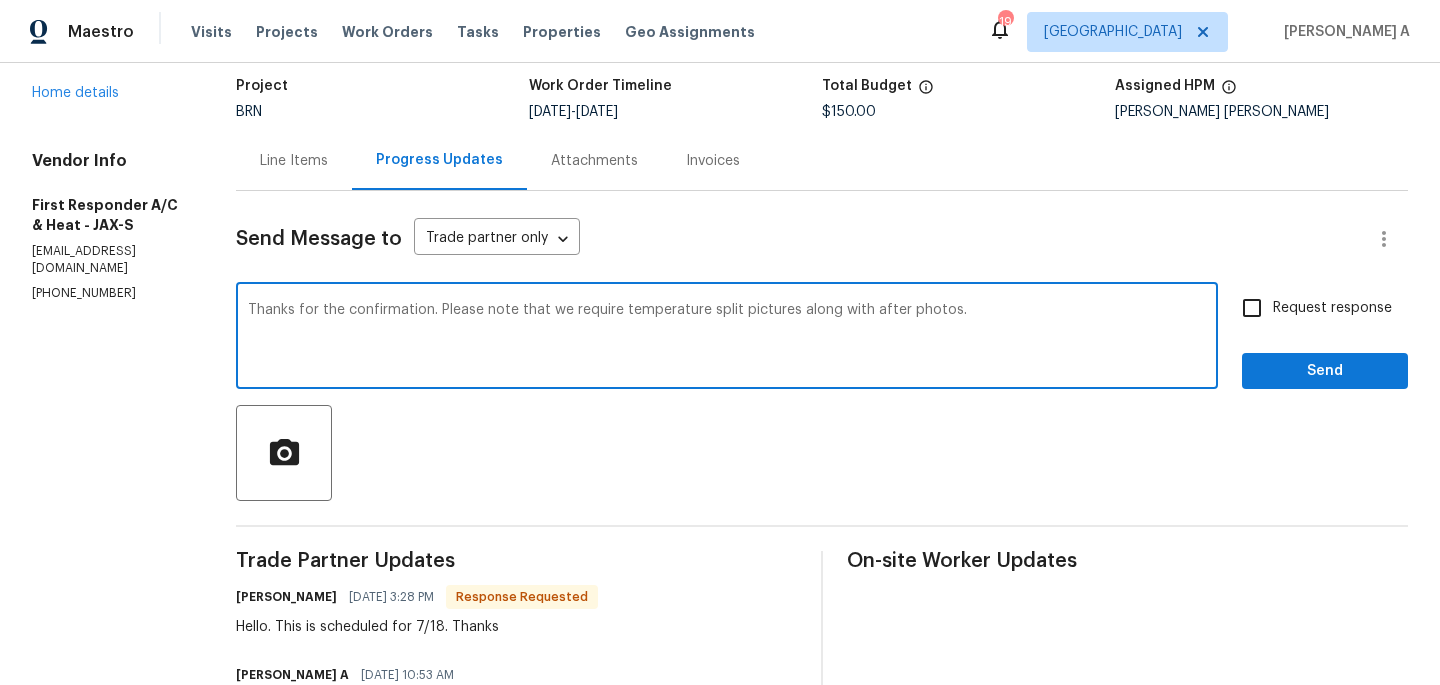 type on "Thanks for the confirmation. Please note that we require temperature split pictures along with after photos." 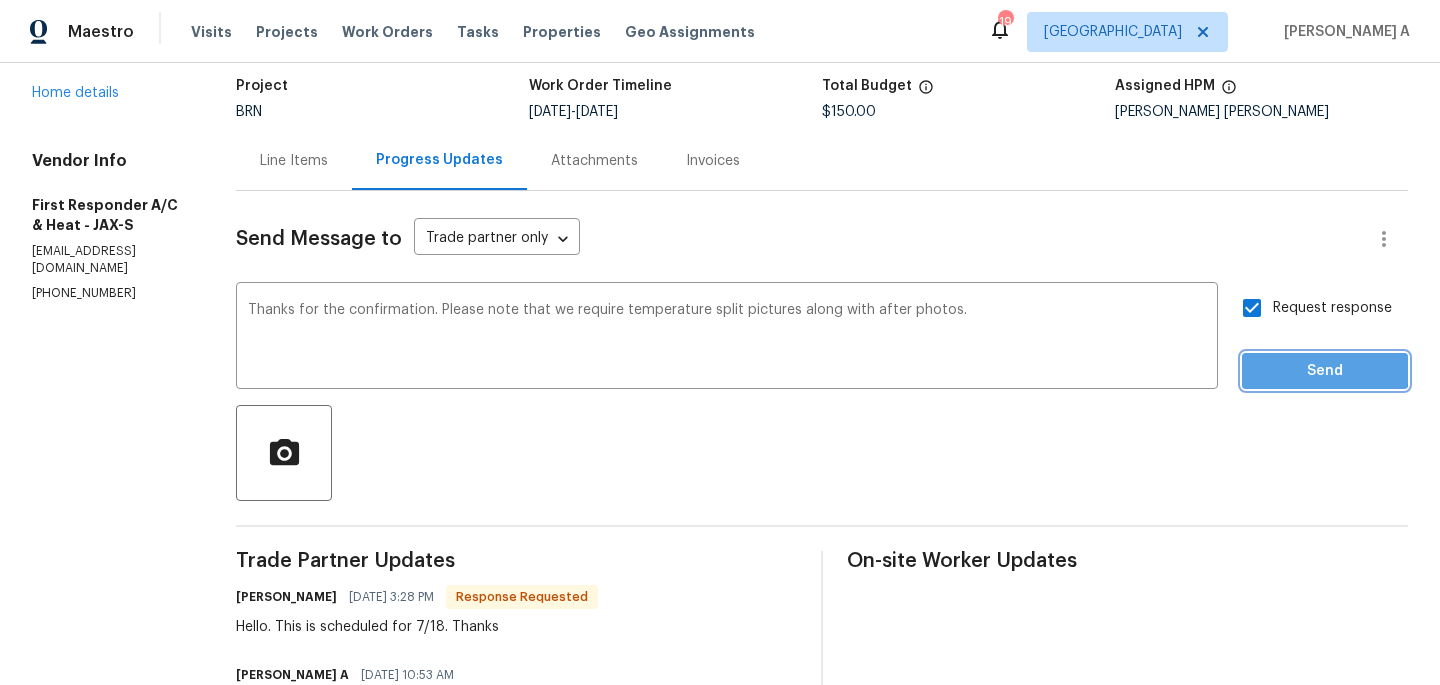 click on "Send" at bounding box center (1325, 371) 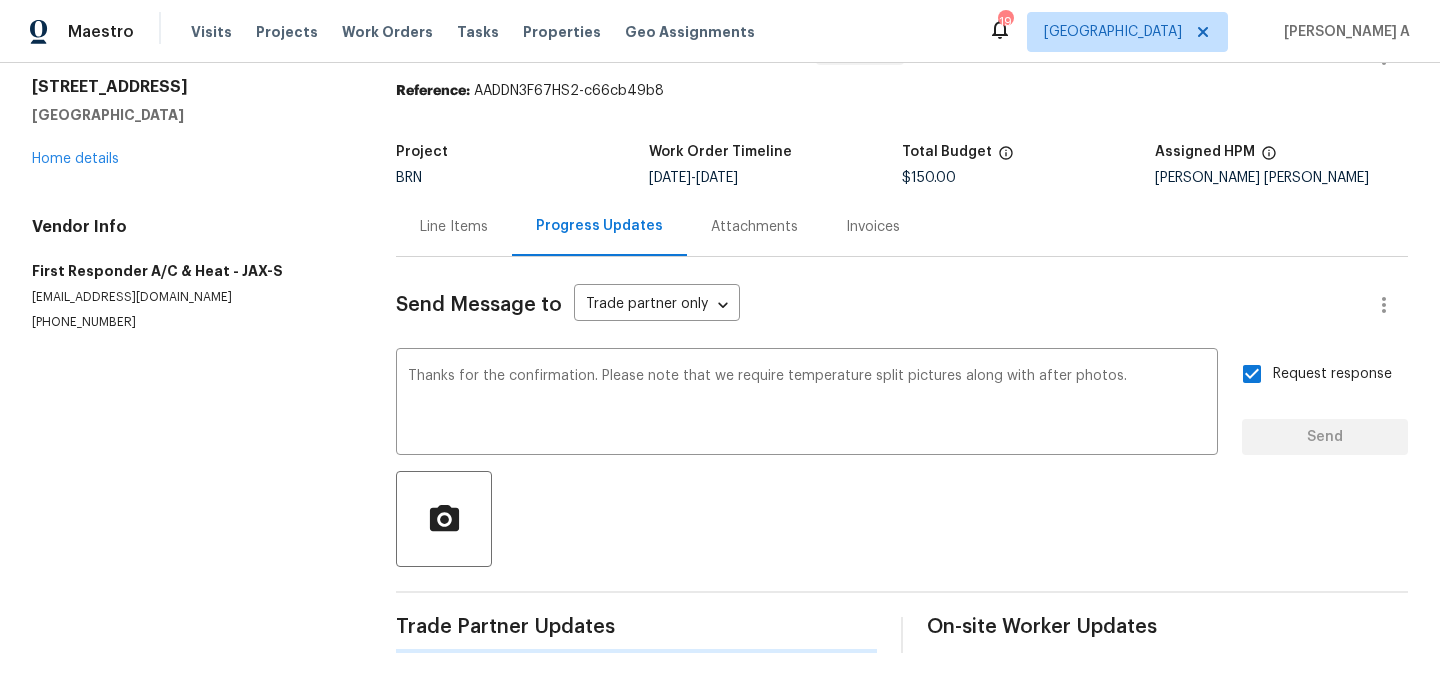 type 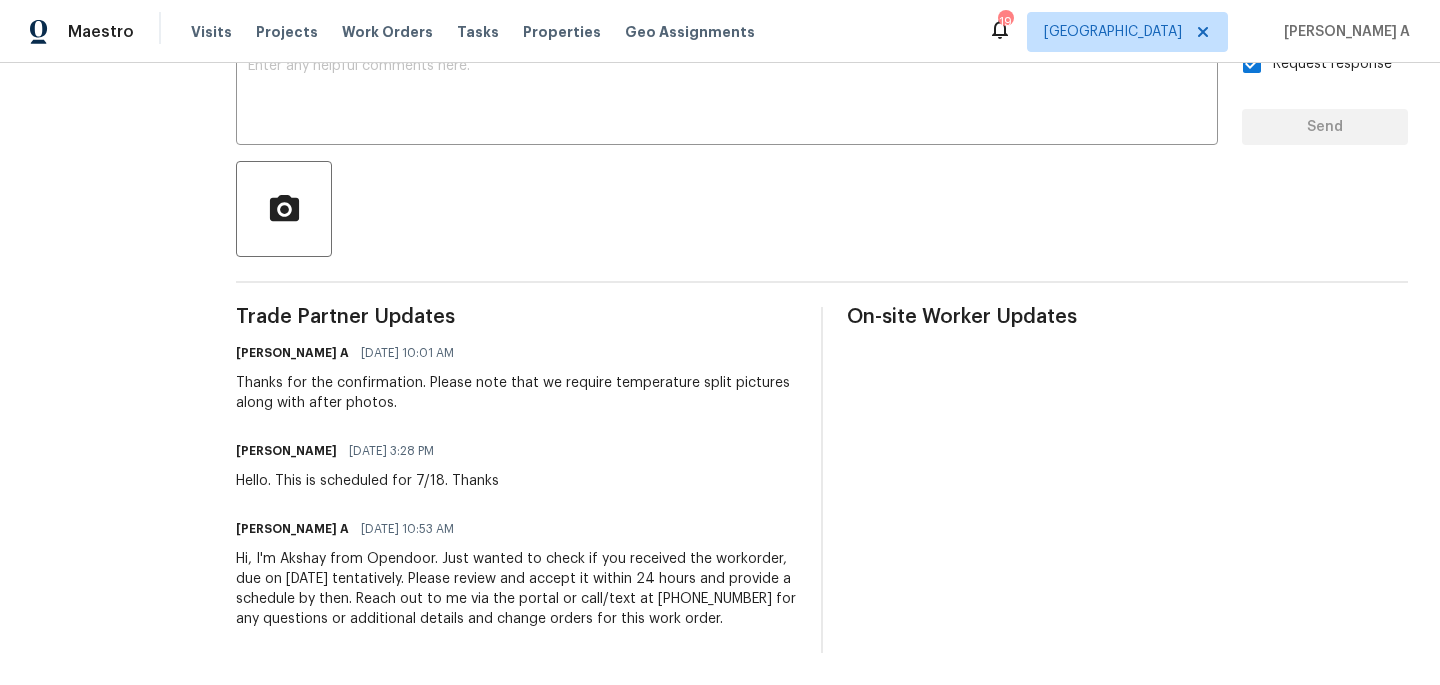 scroll, scrollTop: 0, scrollLeft: 0, axis: both 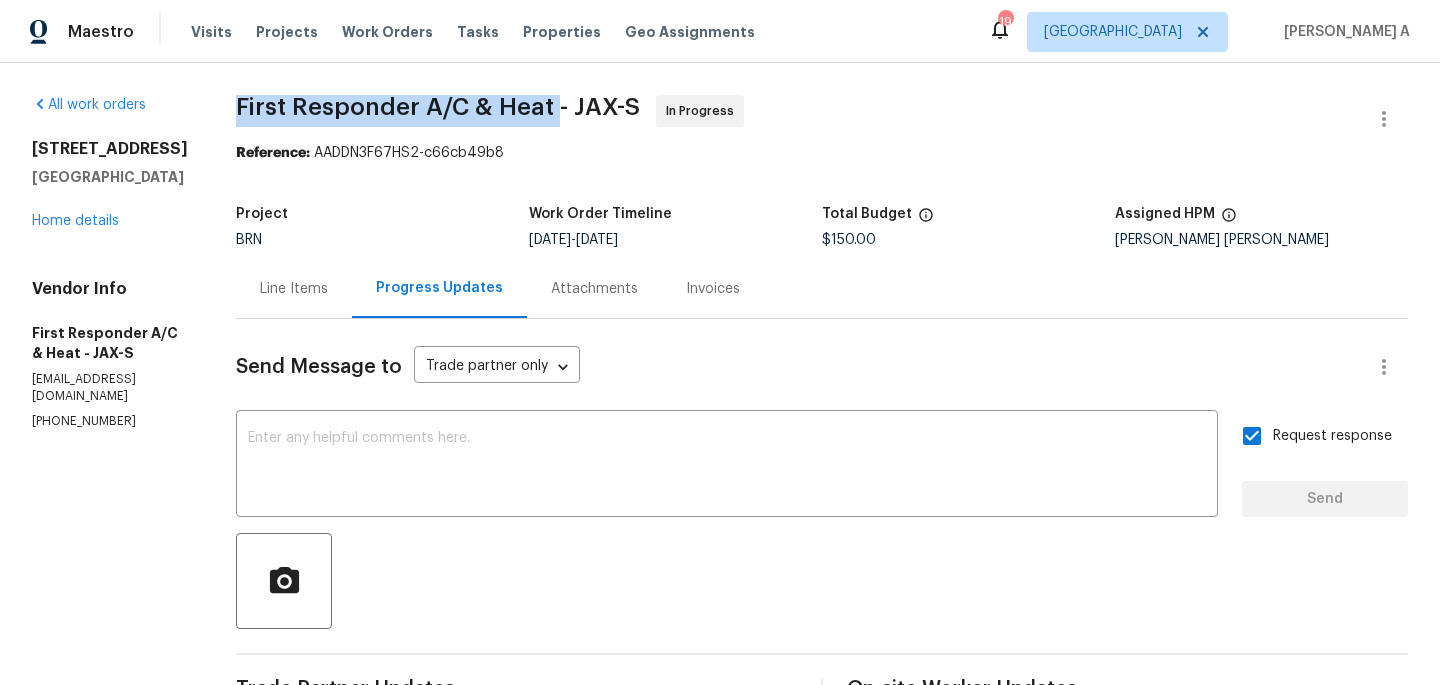 copy on "First Responder A/C & Heat" 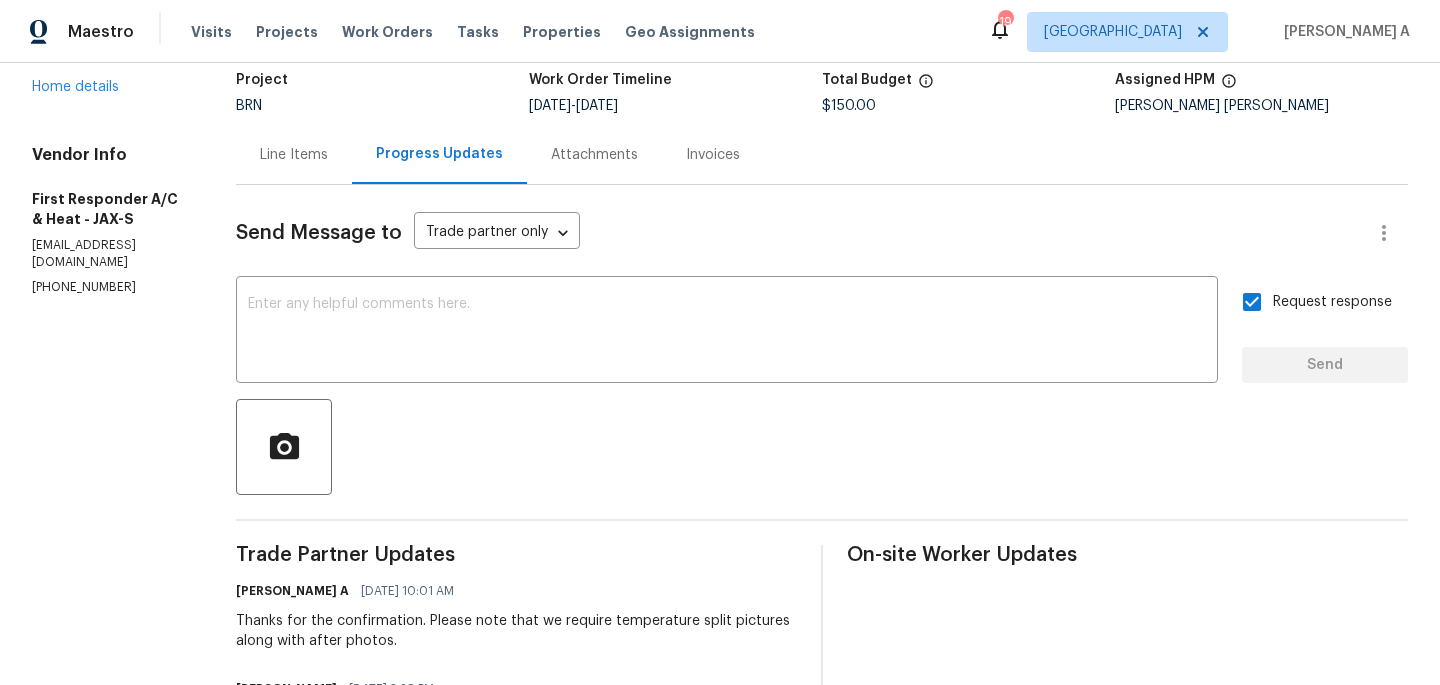 scroll, scrollTop: 0, scrollLeft: 0, axis: both 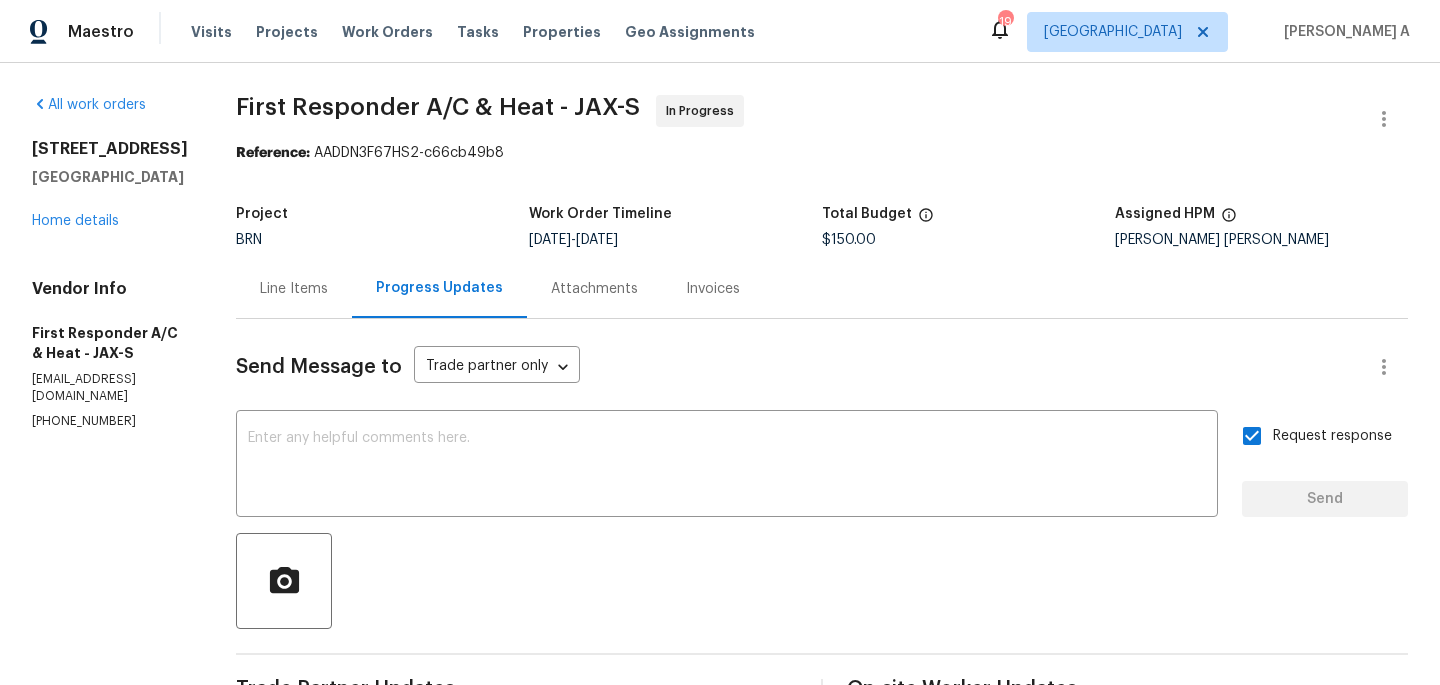 click on "Line Items" at bounding box center (294, 288) 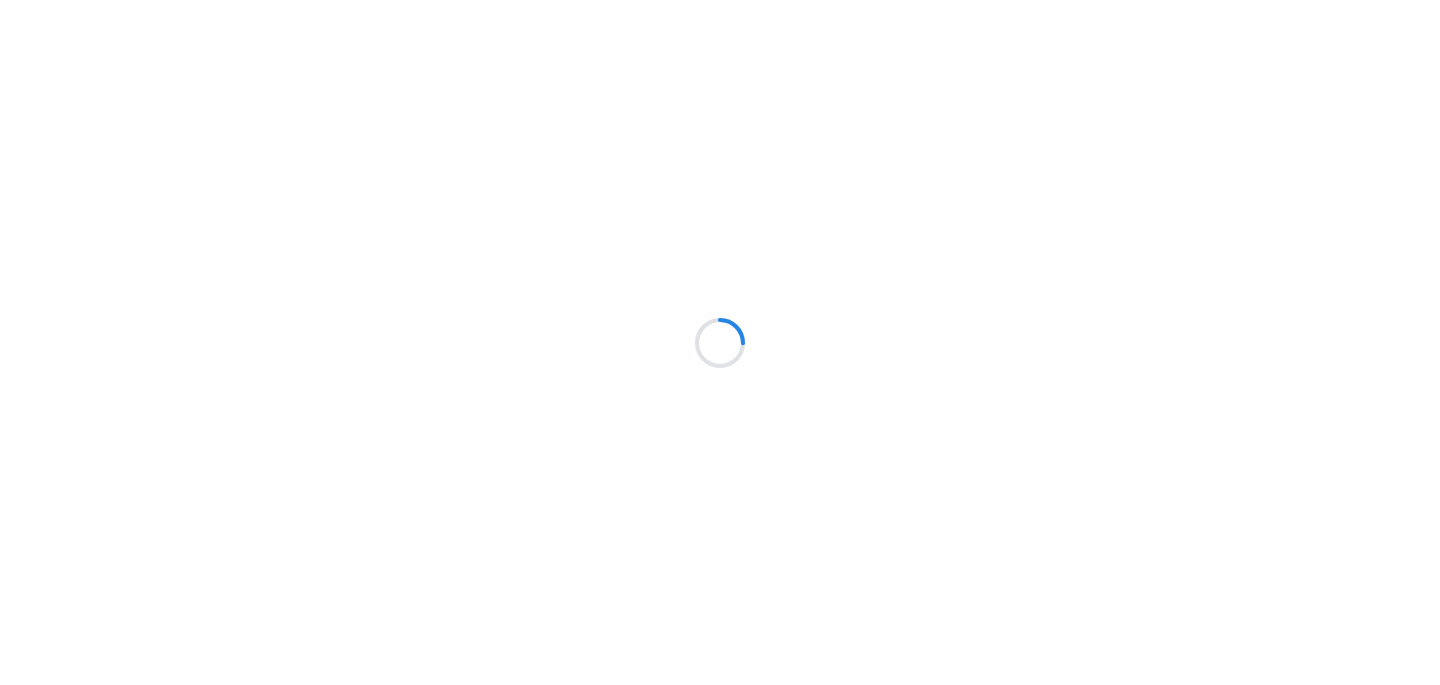 scroll, scrollTop: 0, scrollLeft: 0, axis: both 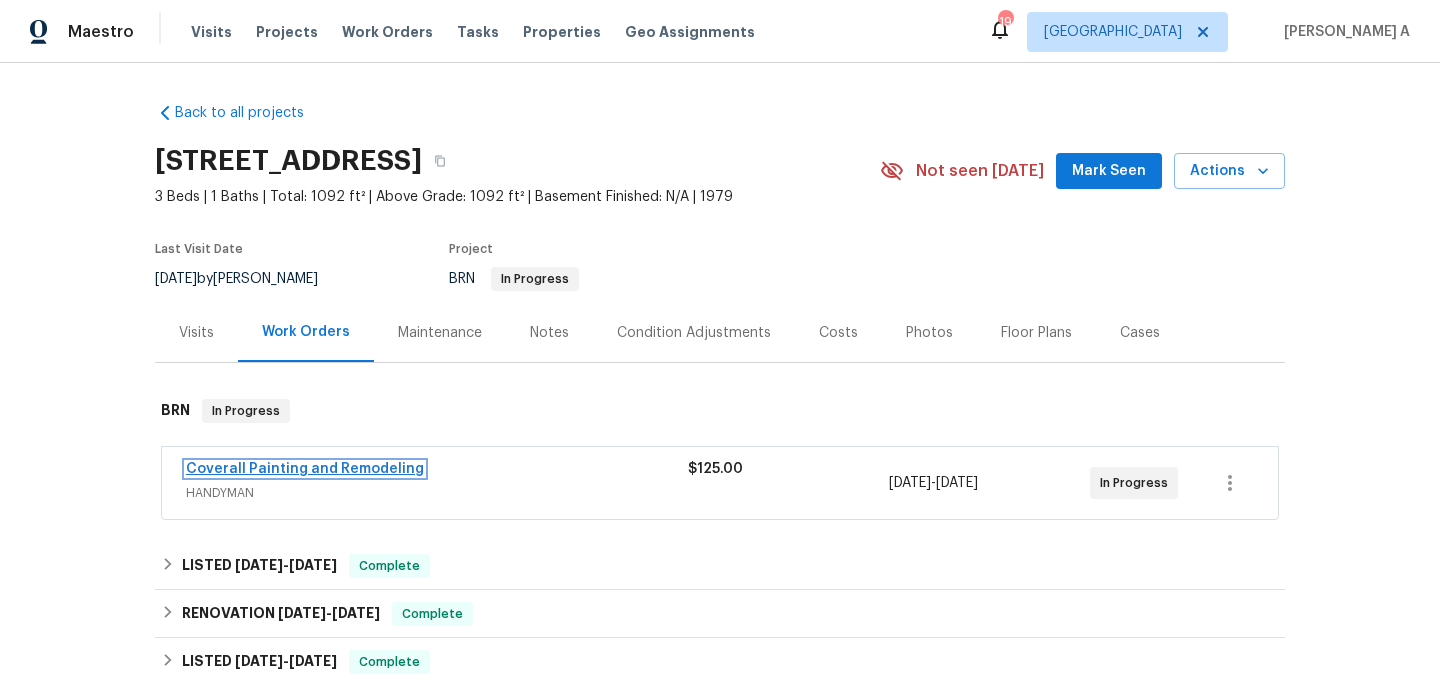 click on "Coverall Painting and Remodeling" at bounding box center (305, 469) 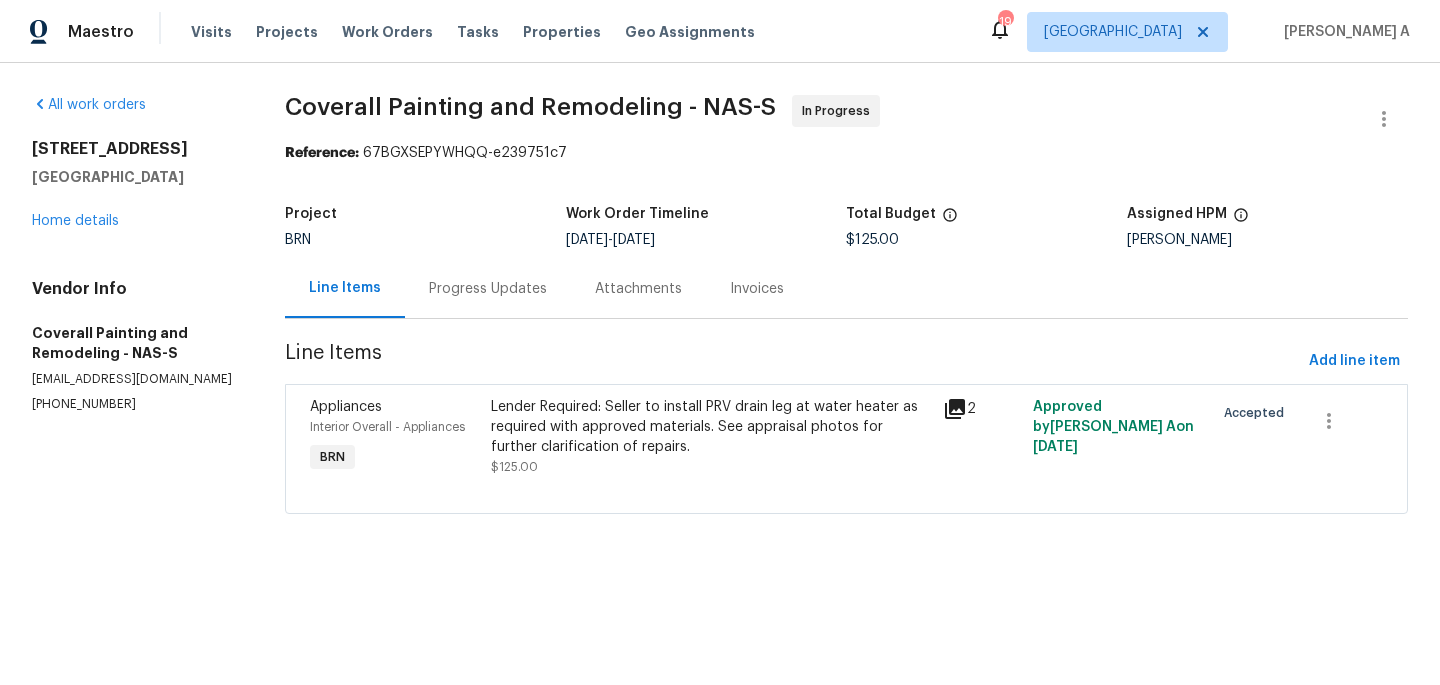 click on "Progress Updates" at bounding box center (488, 289) 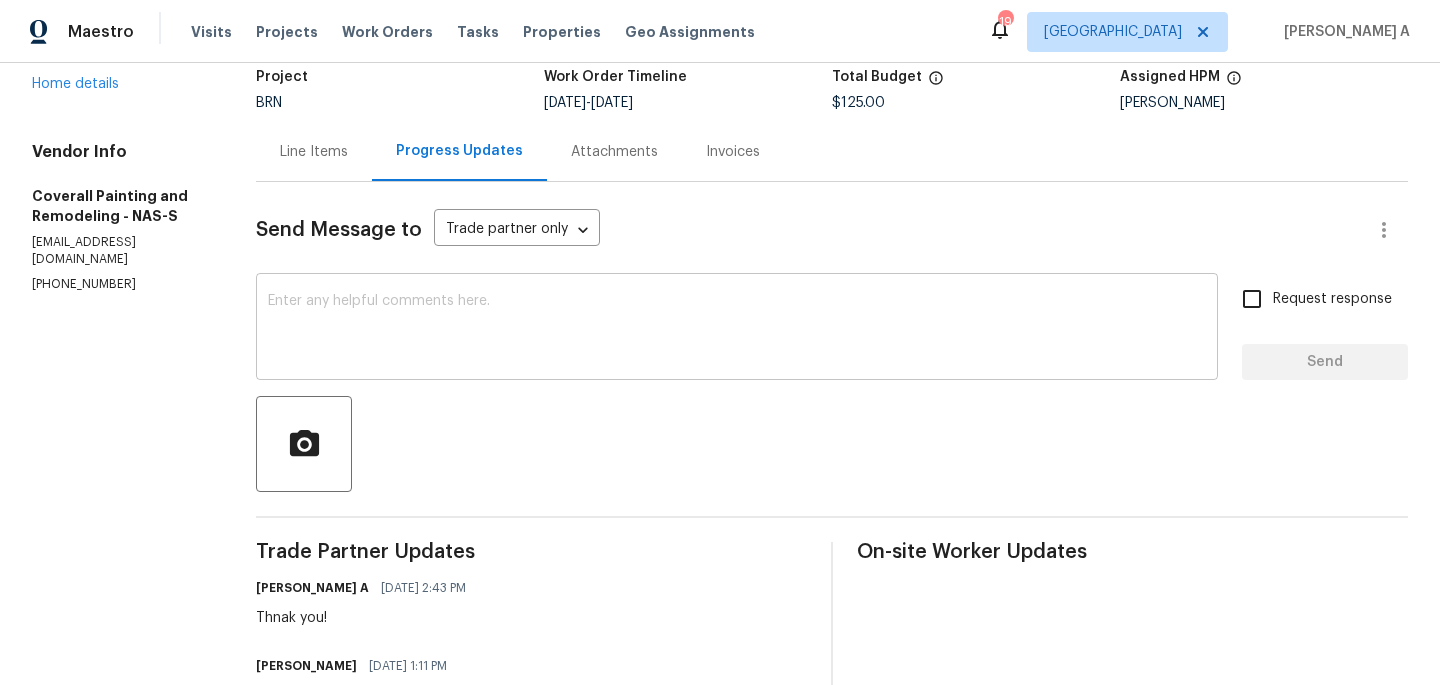 scroll, scrollTop: 103, scrollLeft: 0, axis: vertical 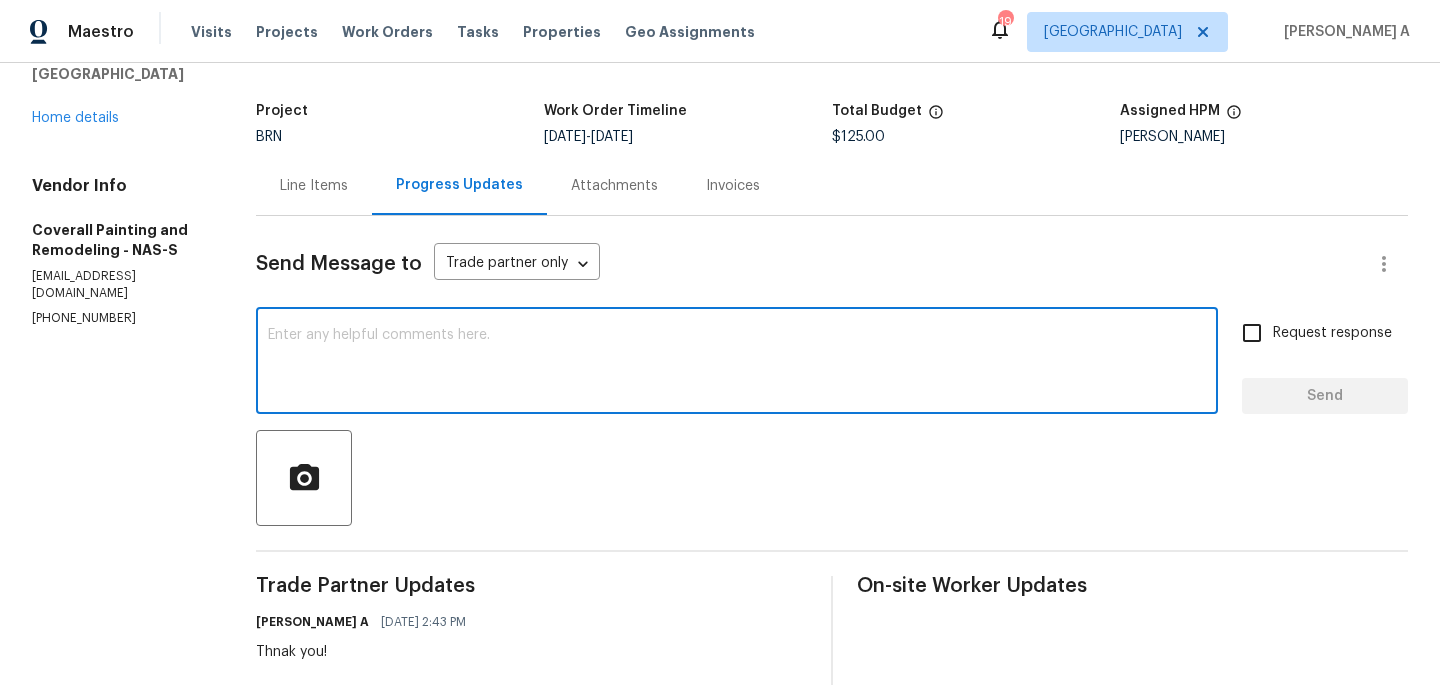click at bounding box center [737, 363] 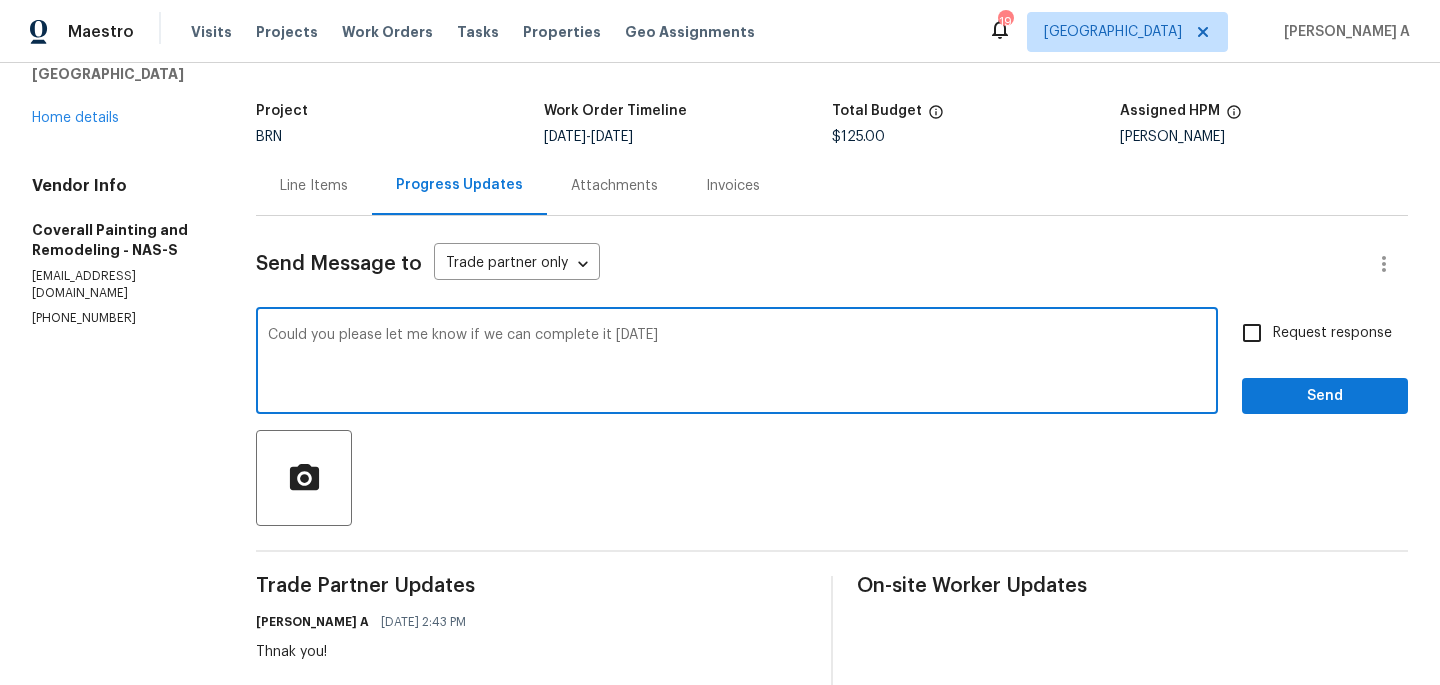 type on "Could you please let me know if we can complete it today?" 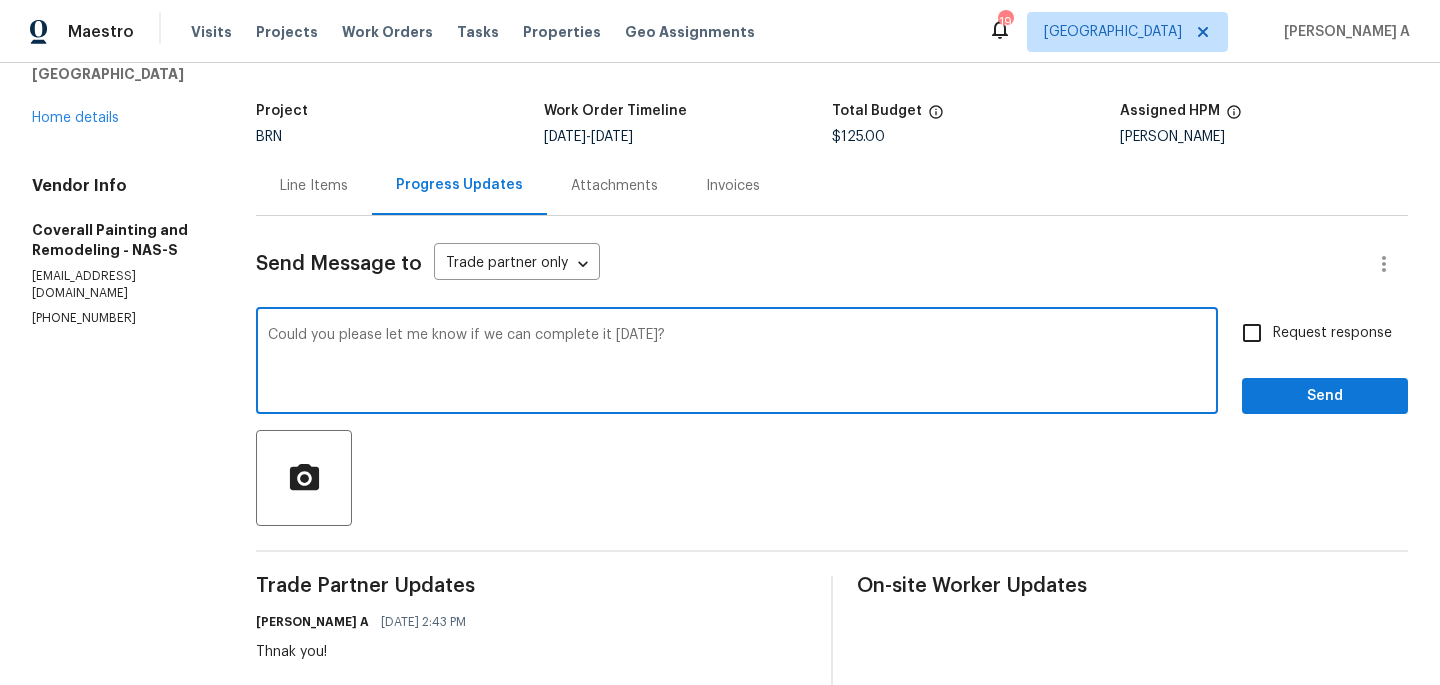 click on "Could you please let me know if we can complete it today?" at bounding box center [737, 363] 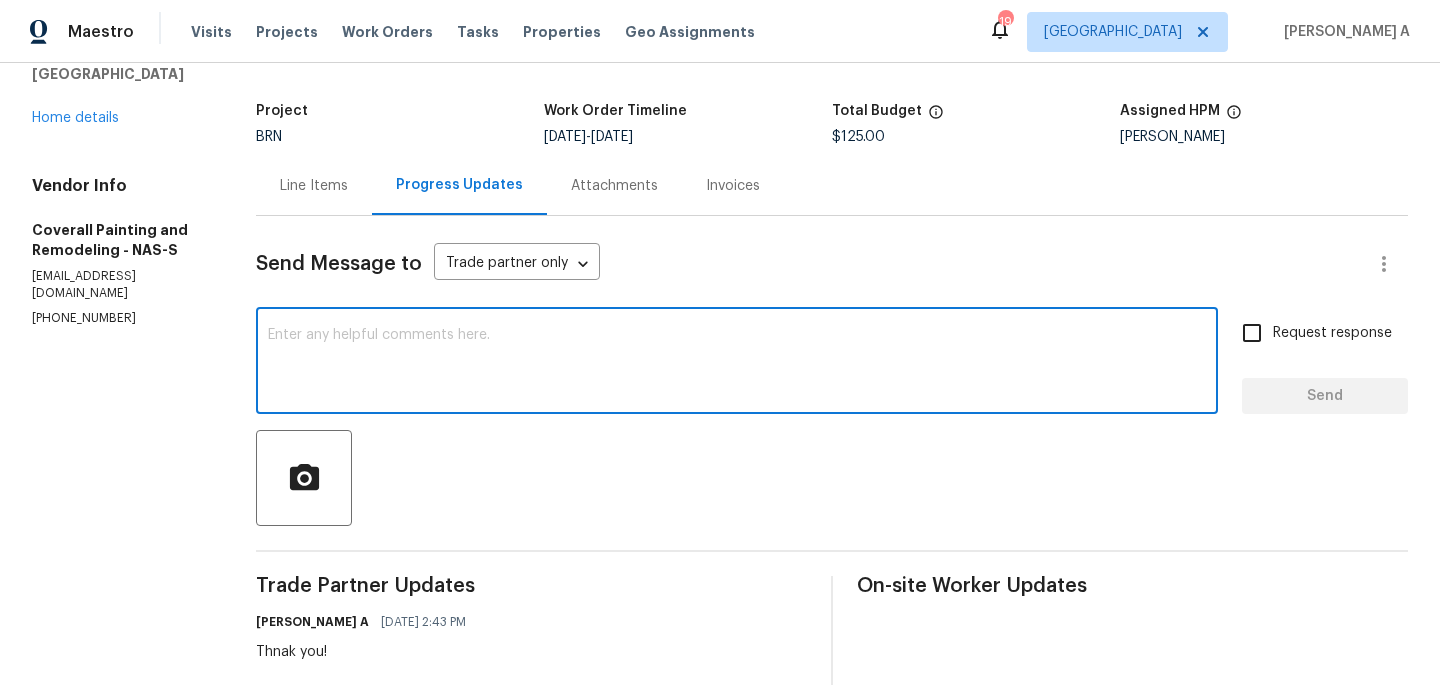 click on "Line Items" at bounding box center [314, 186] 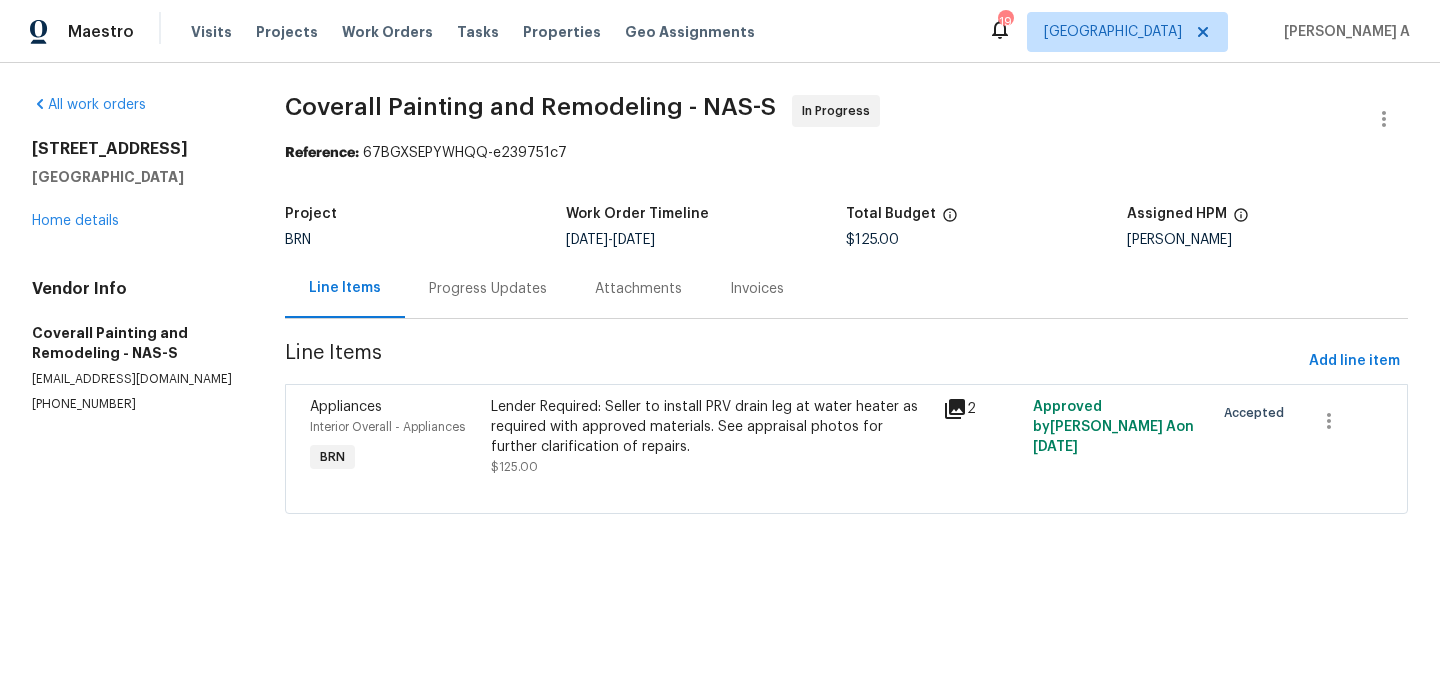 scroll, scrollTop: 0, scrollLeft: 0, axis: both 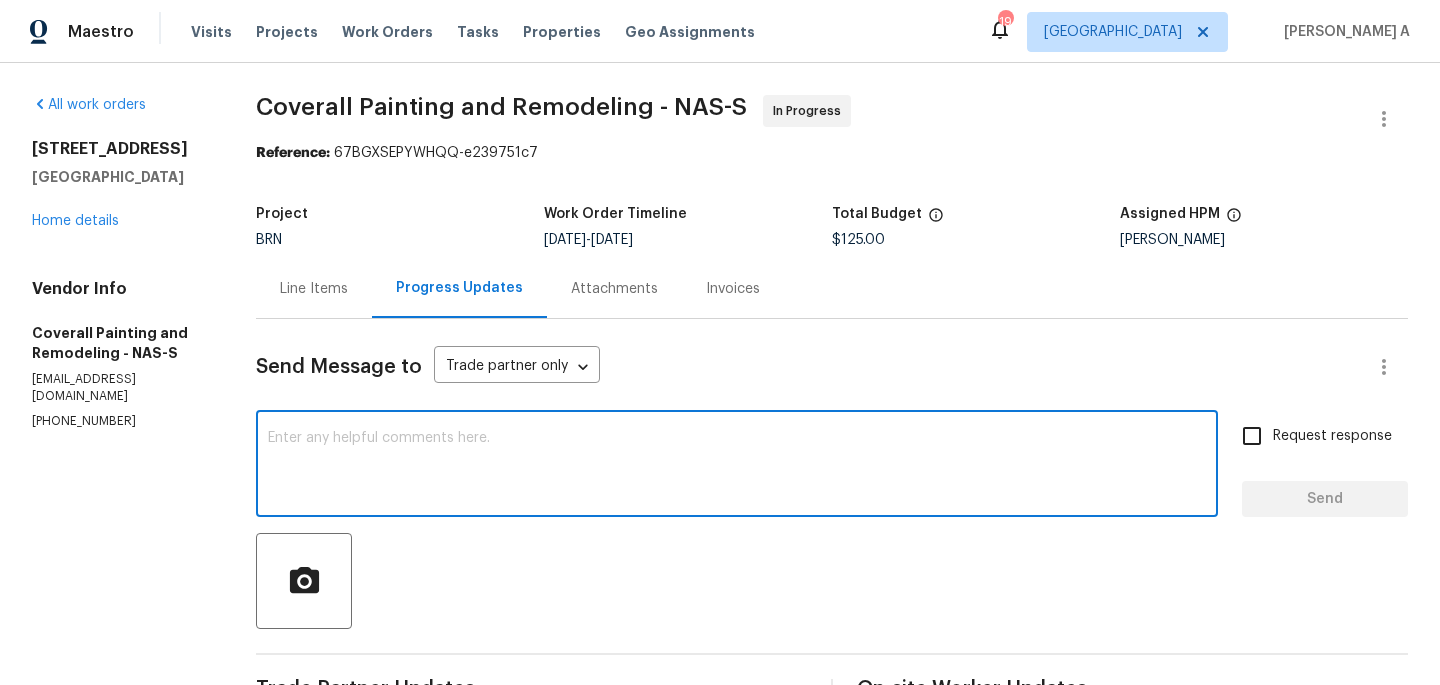 click at bounding box center [737, 466] 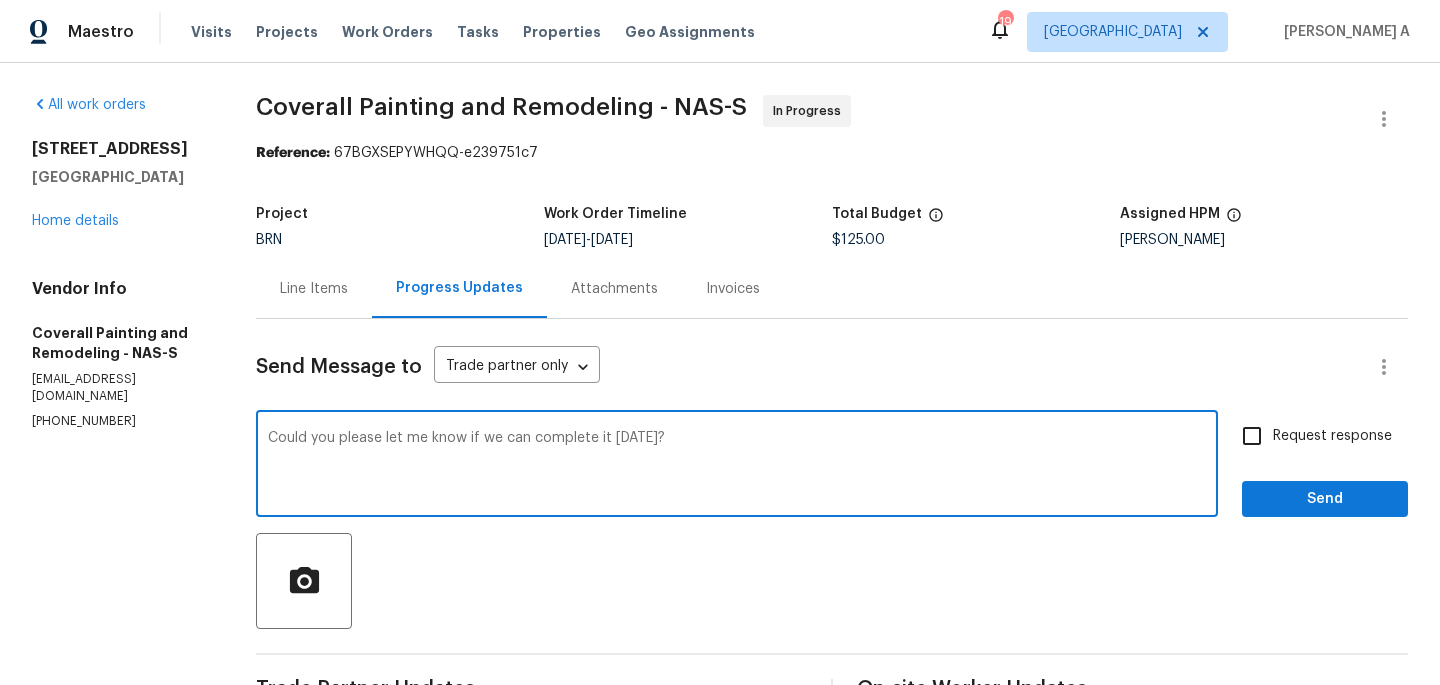 scroll, scrollTop: 85, scrollLeft: 0, axis: vertical 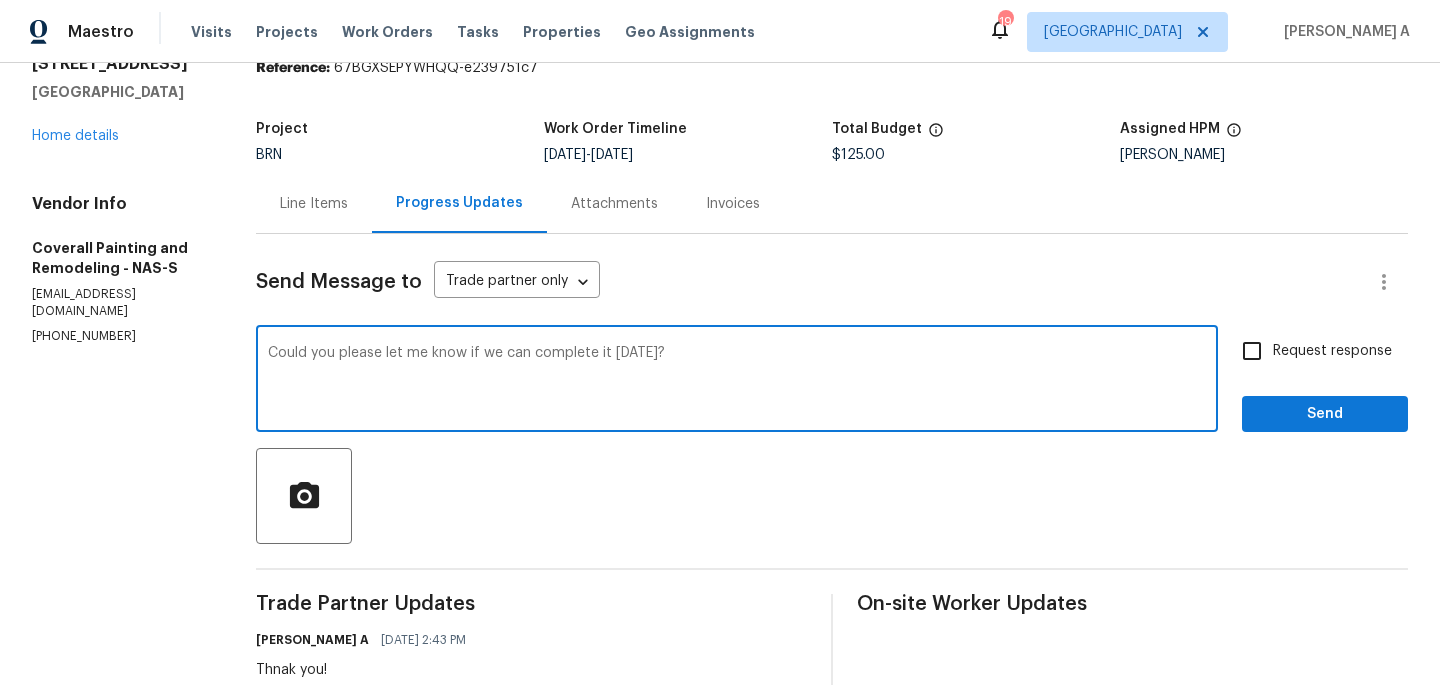 click on "Could you please let me know if we can complete it today?" at bounding box center [737, 381] 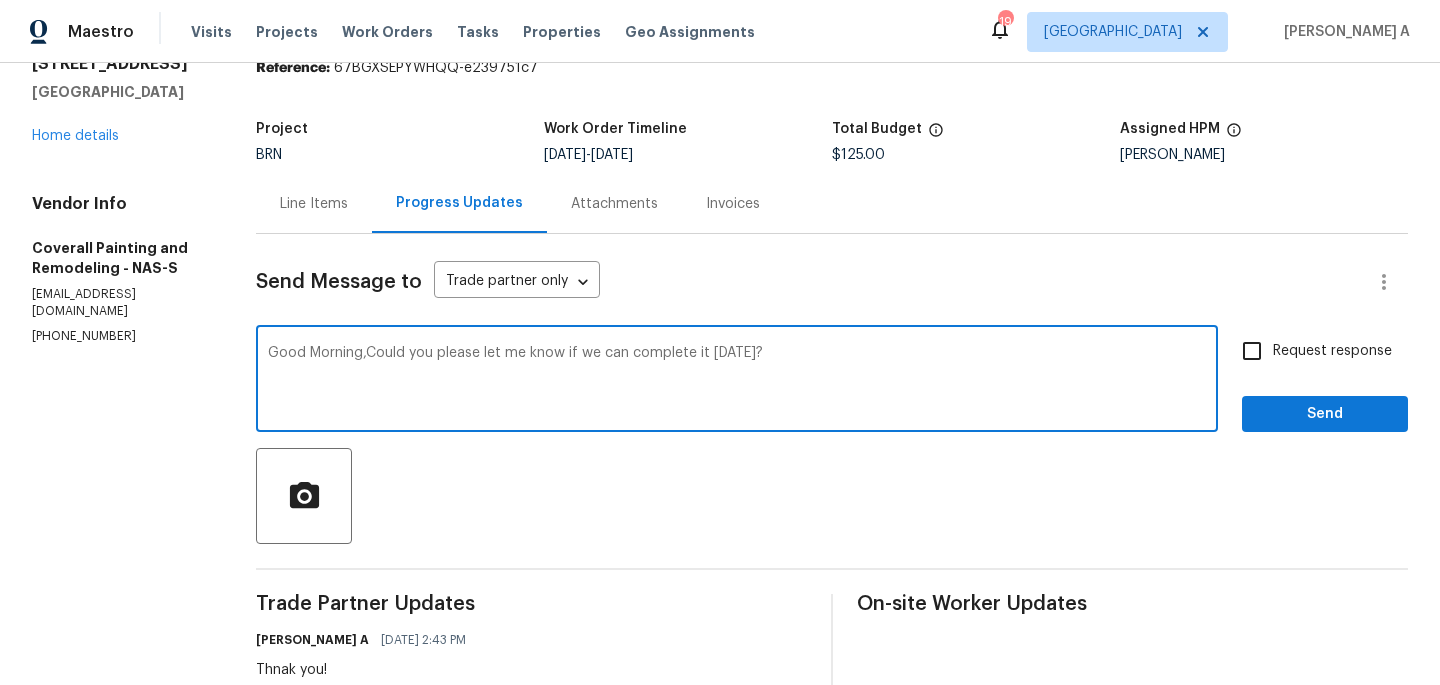 type on "Good Morning, Could you please let me know if we can complete it [DATE]?" 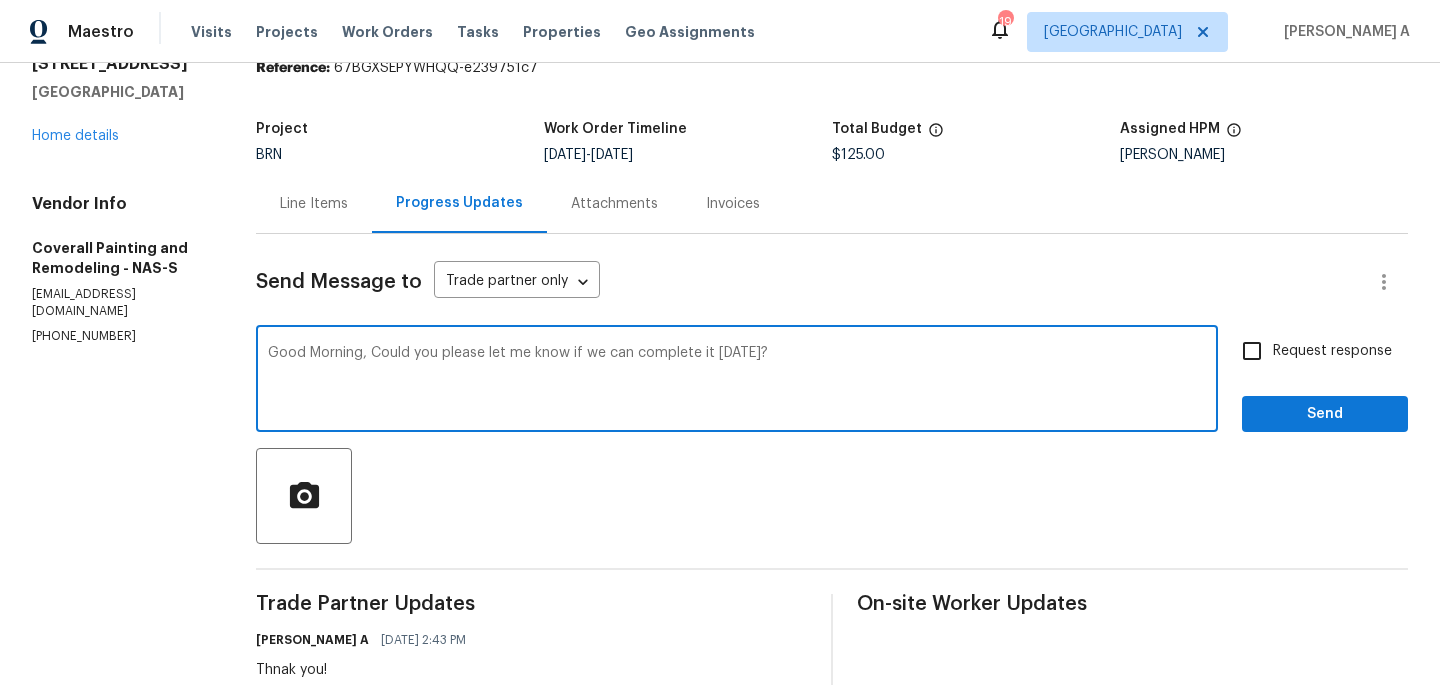 click on "Good Morning, Could you please let me know if we can complete it [DATE]?" at bounding box center [737, 381] 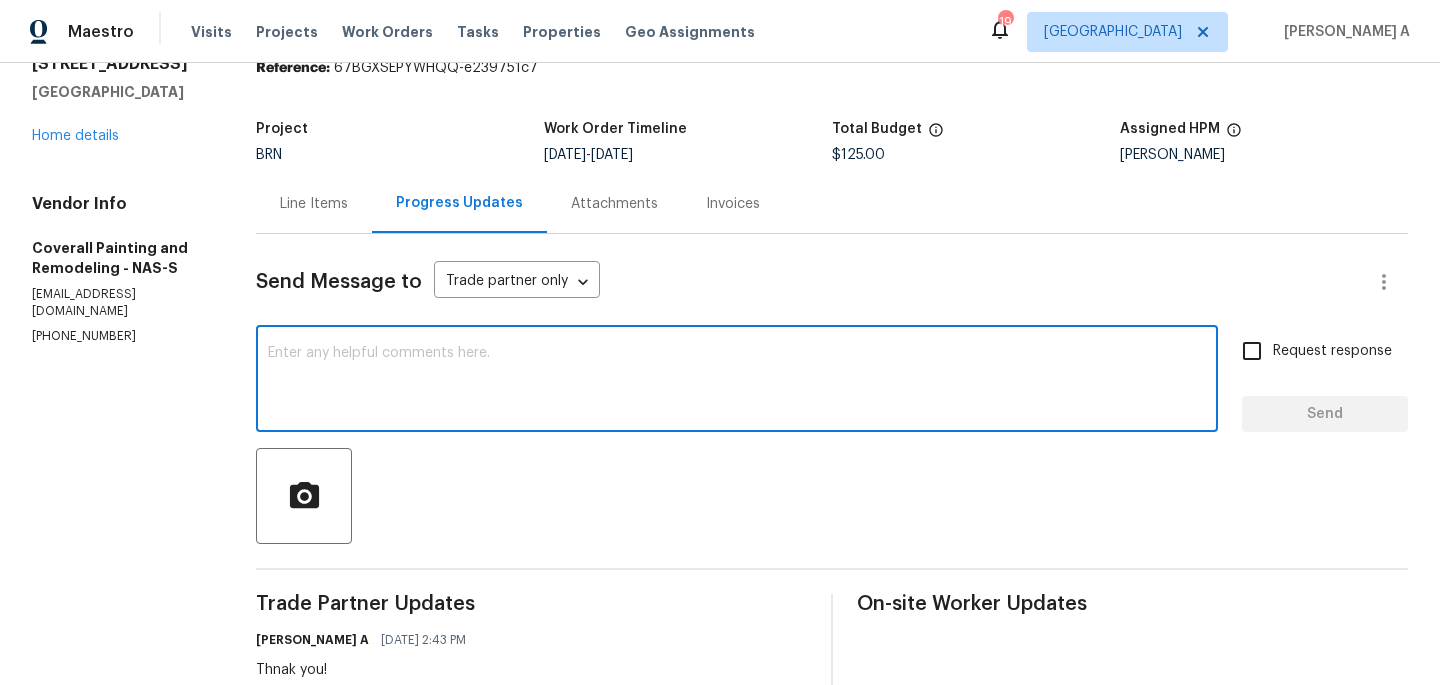 paste on "Good Morning, Could you please let me know if we can complete it today?" 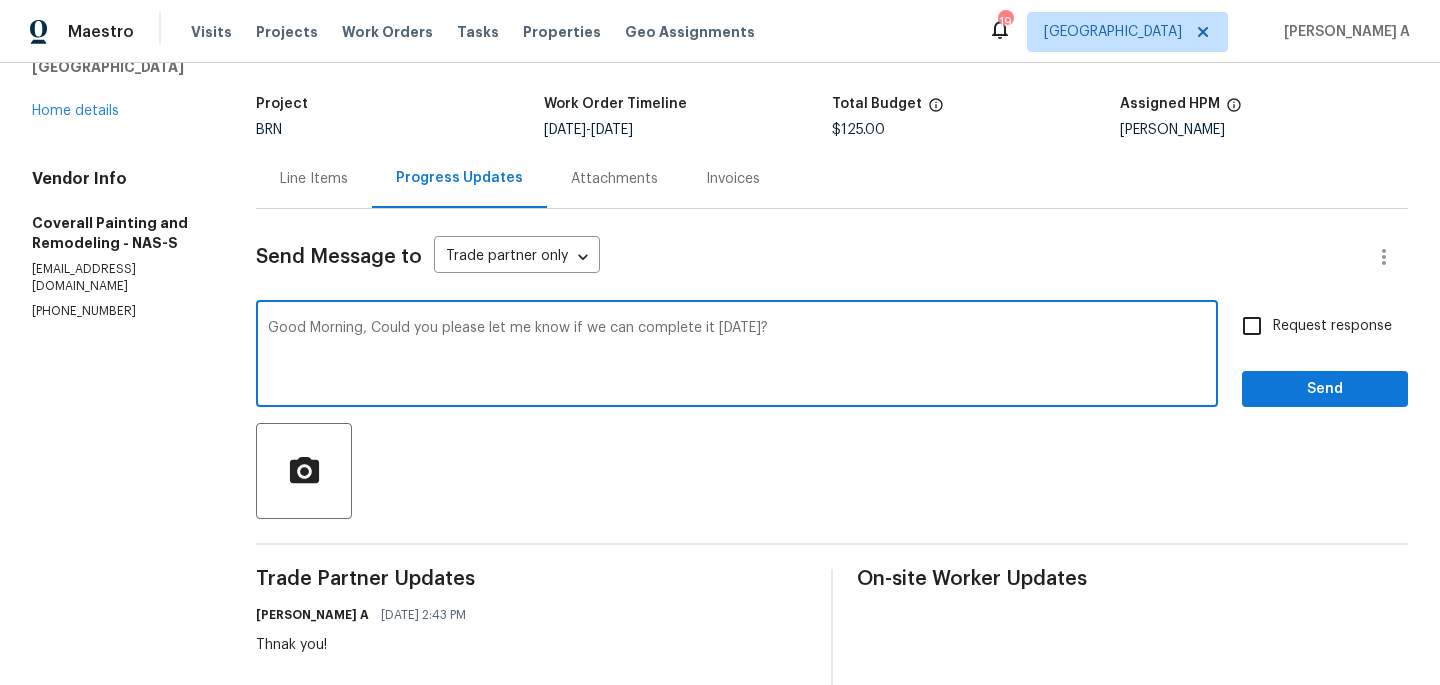 scroll, scrollTop: 115, scrollLeft: 0, axis: vertical 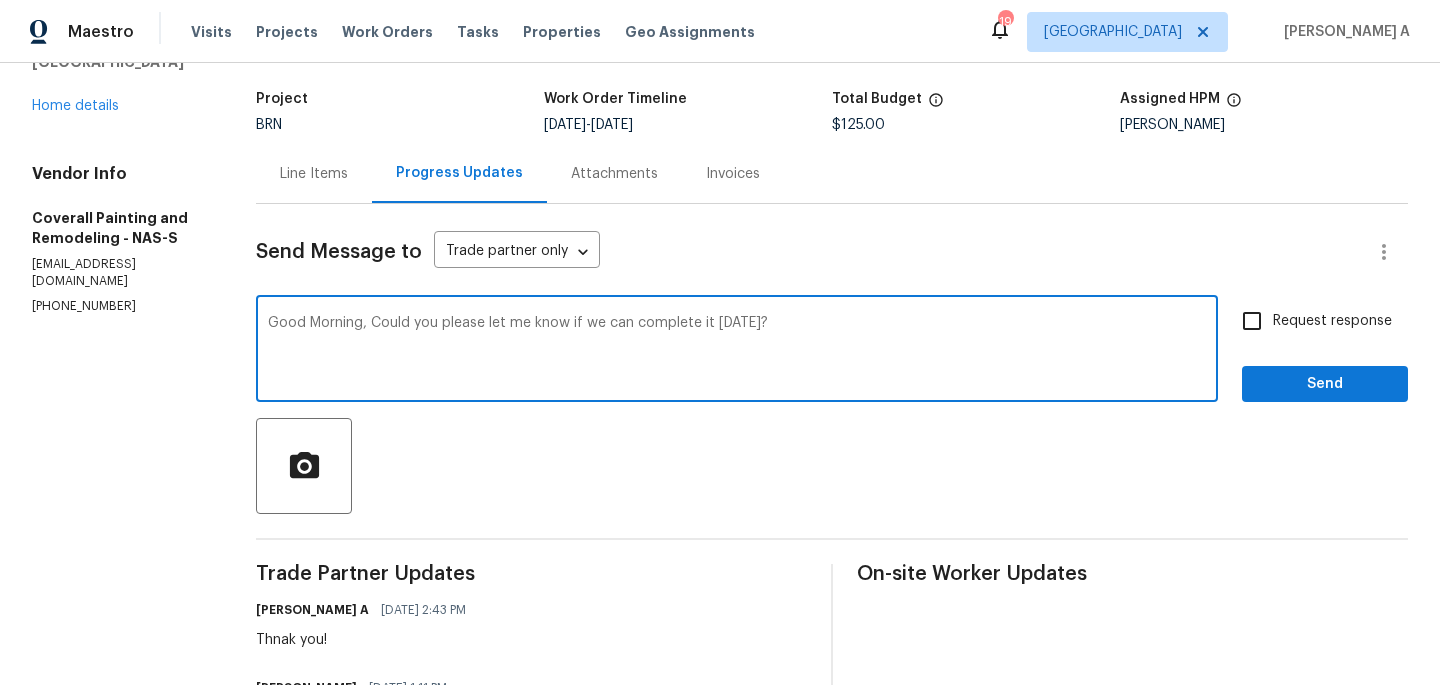 type on "Good Morning, Could you please let me know if we can complete it today?" 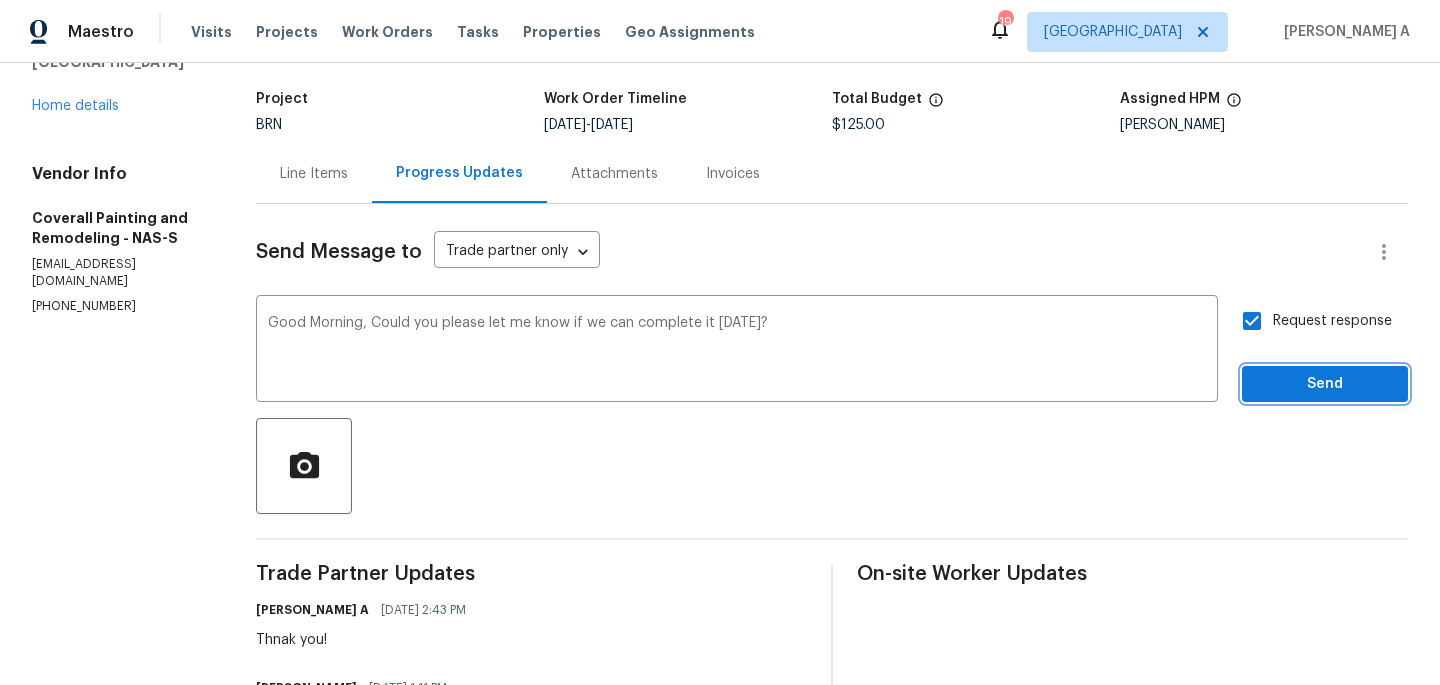 click on "Send" at bounding box center (1325, 384) 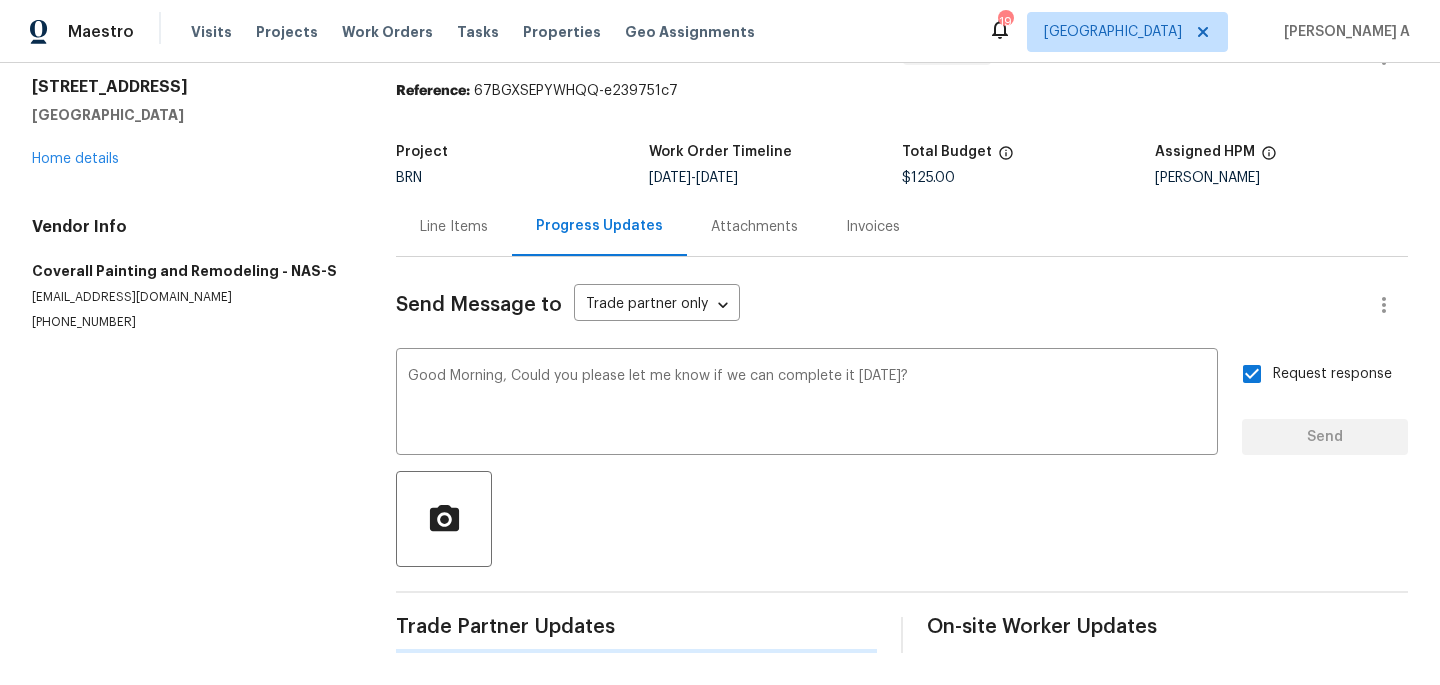 type 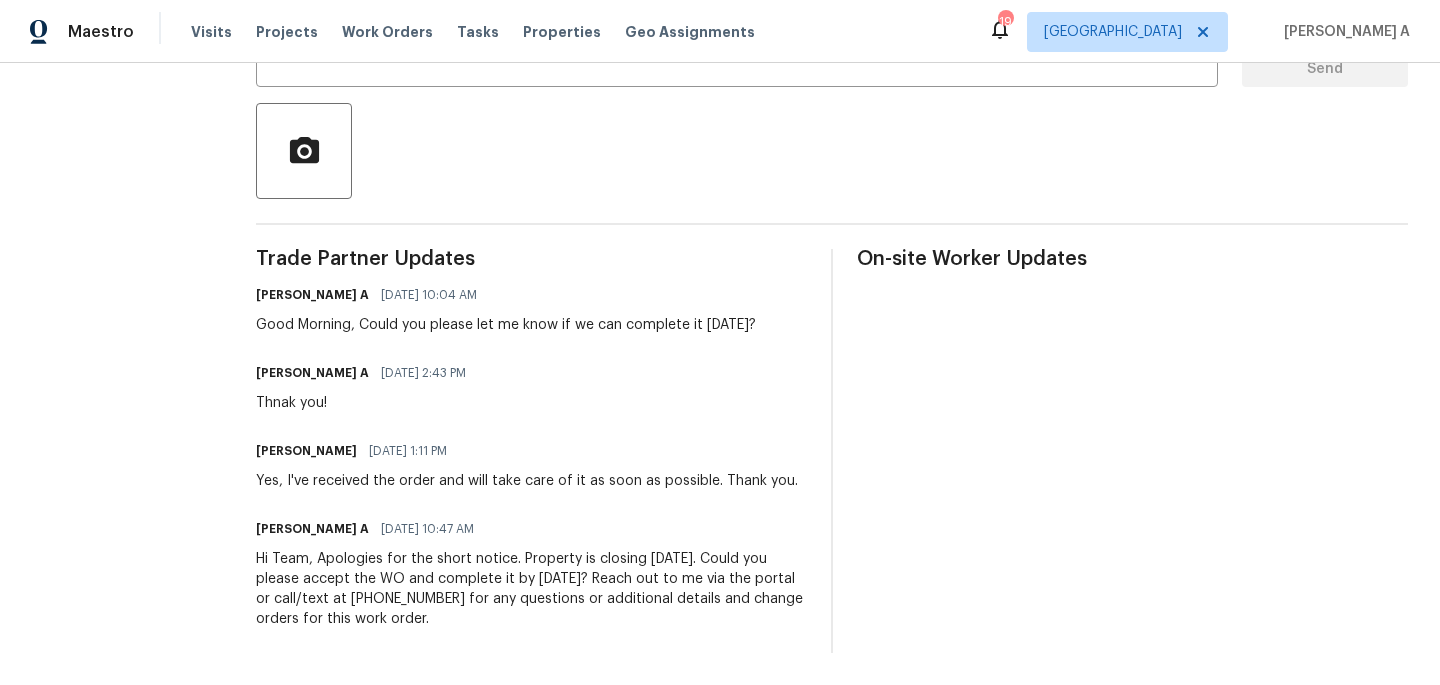 scroll, scrollTop: 0, scrollLeft: 0, axis: both 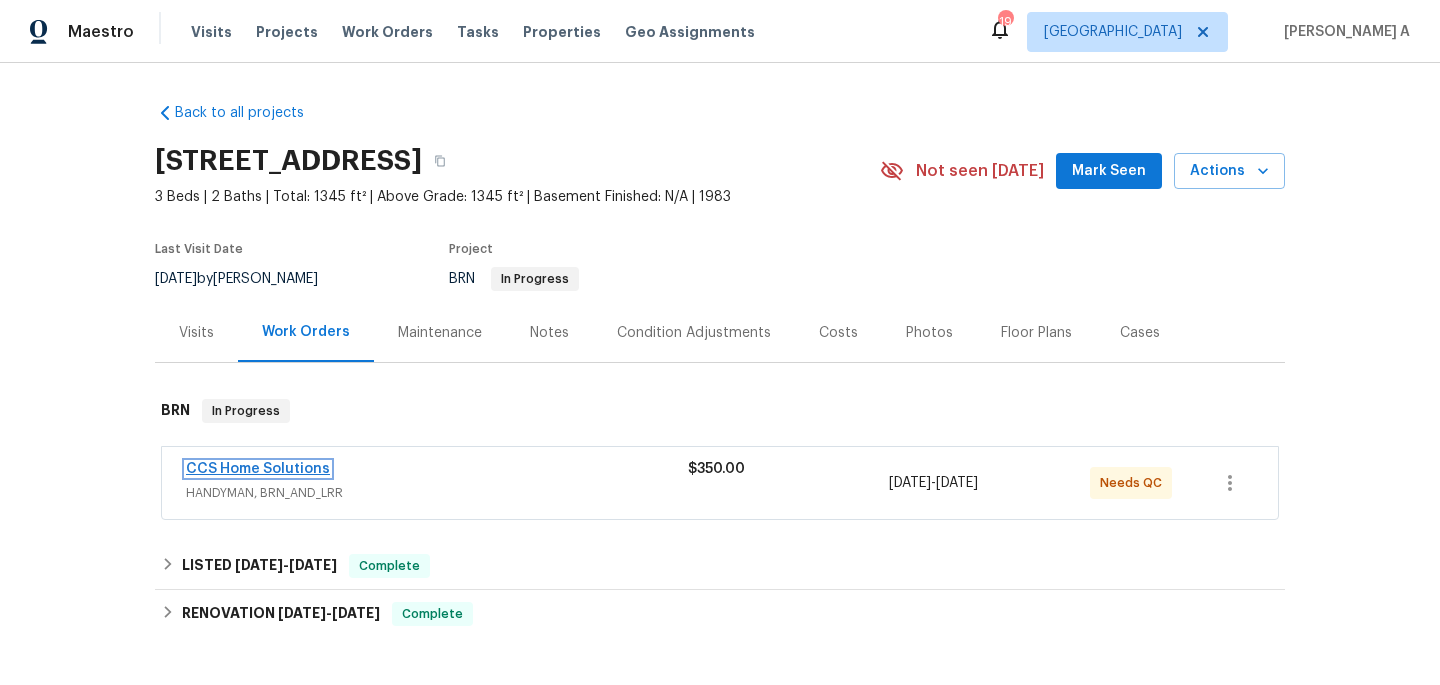 click on "CCS Home Solutions" at bounding box center [258, 469] 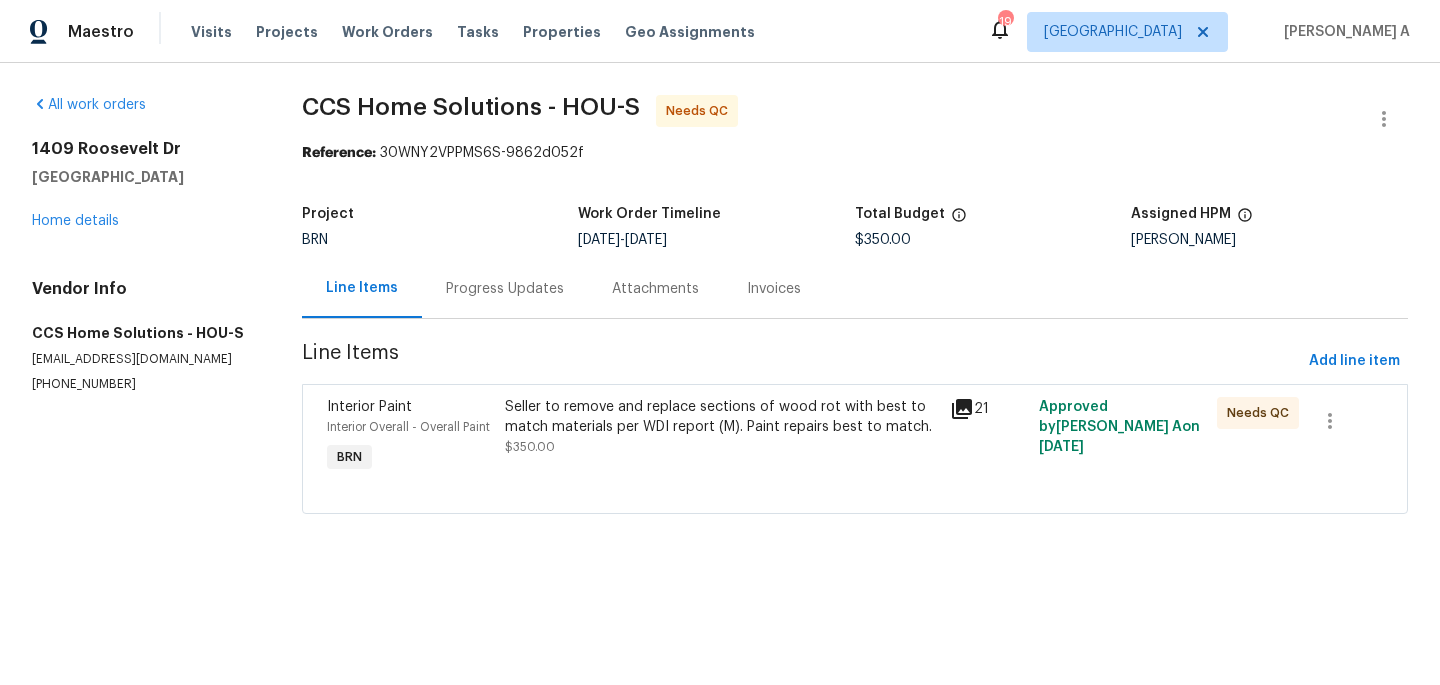 click on "Progress Updates" at bounding box center (505, 289) 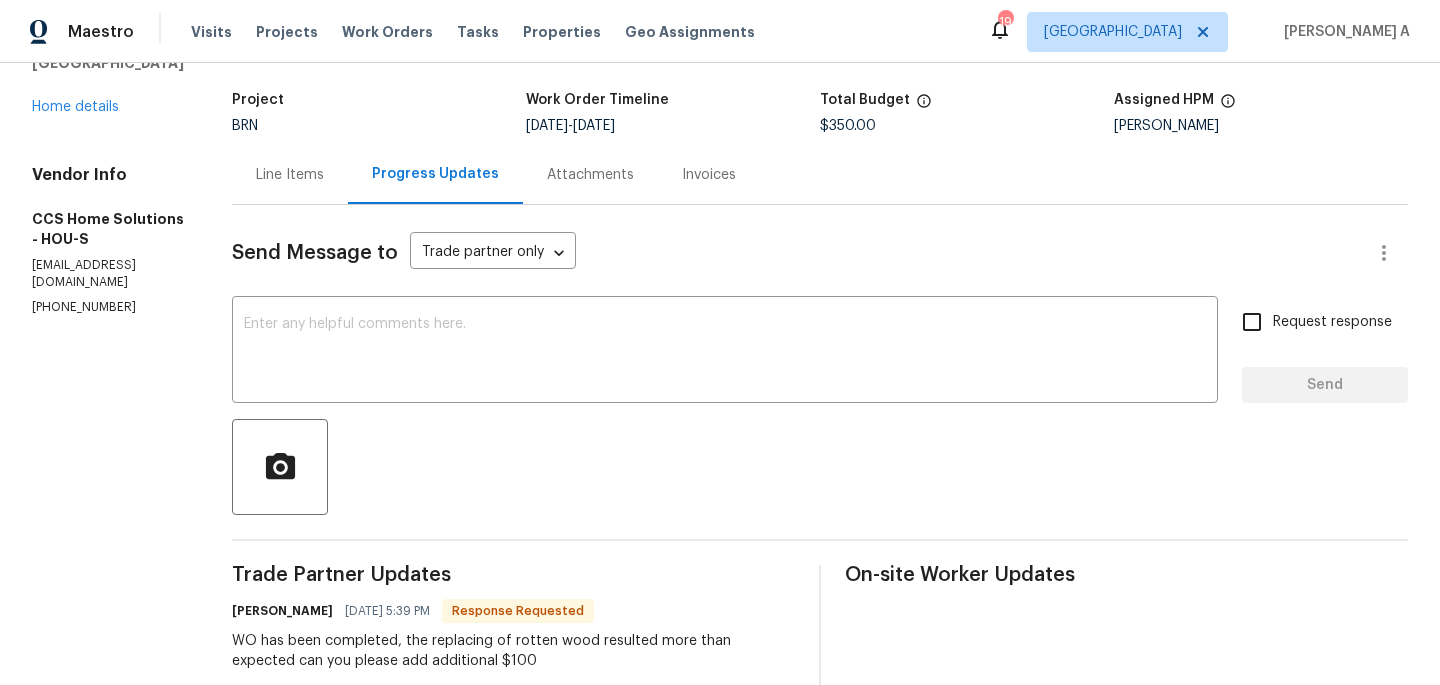 scroll, scrollTop: 79, scrollLeft: 0, axis: vertical 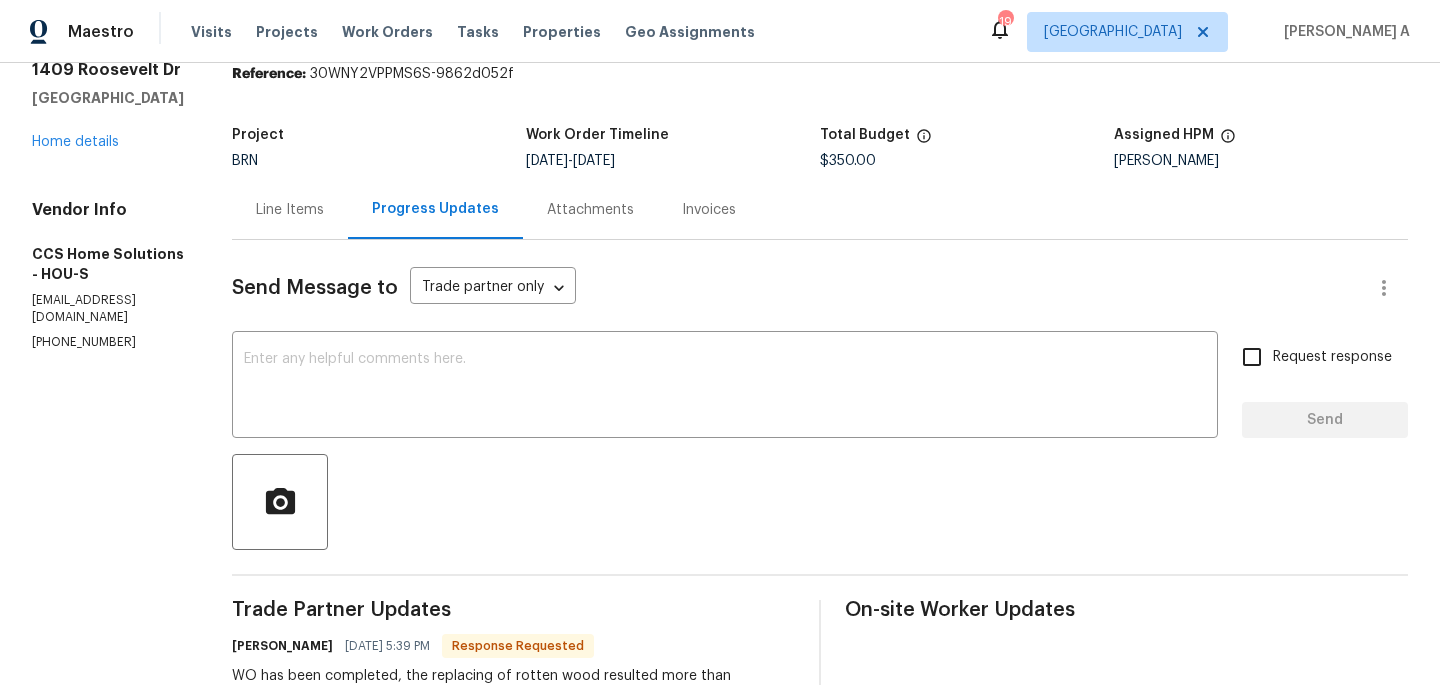 click on "Line Items" at bounding box center [290, 210] 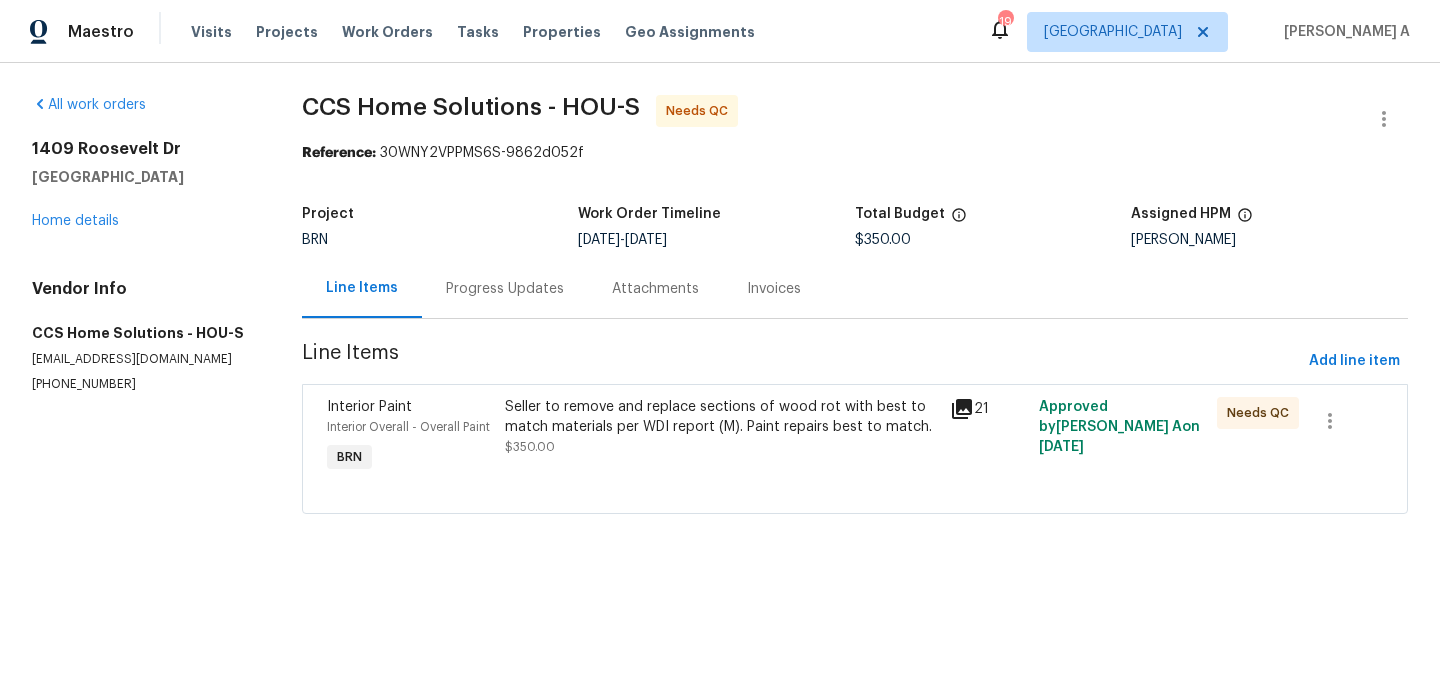 scroll, scrollTop: 0, scrollLeft: 0, axis: both 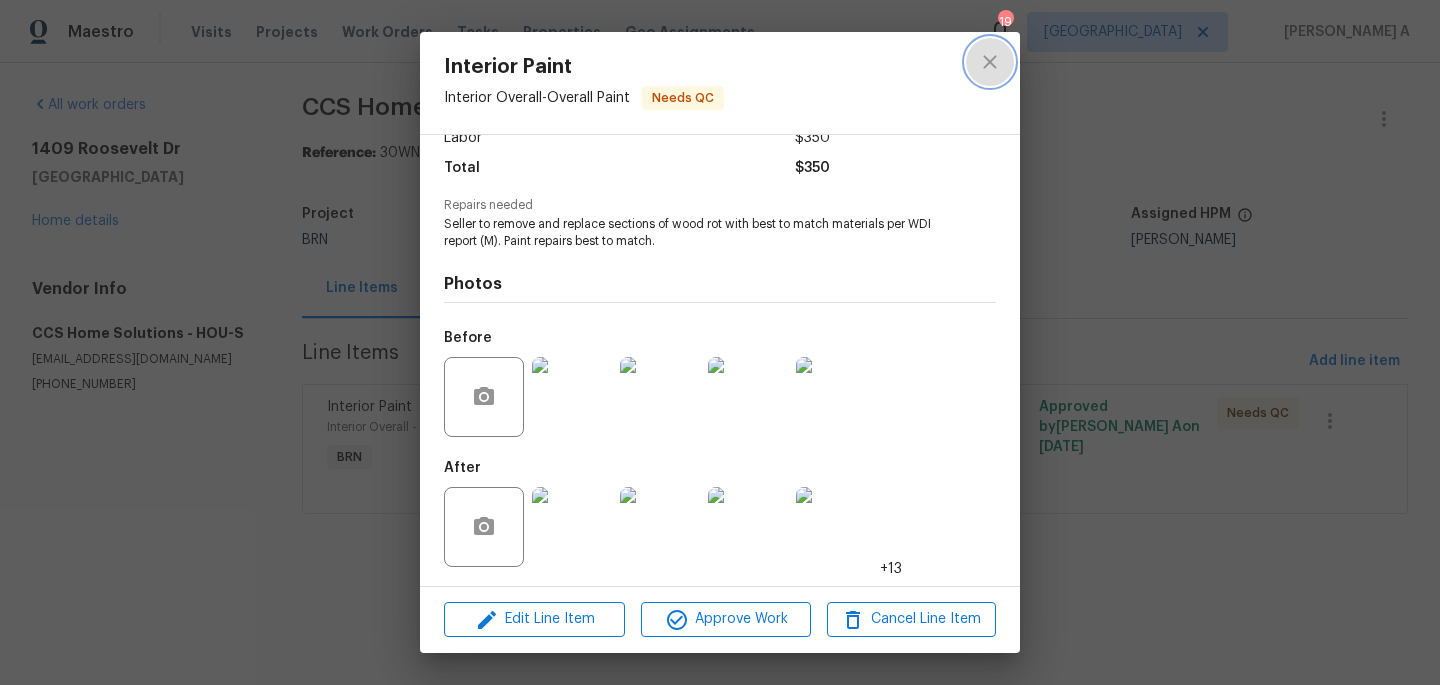 click 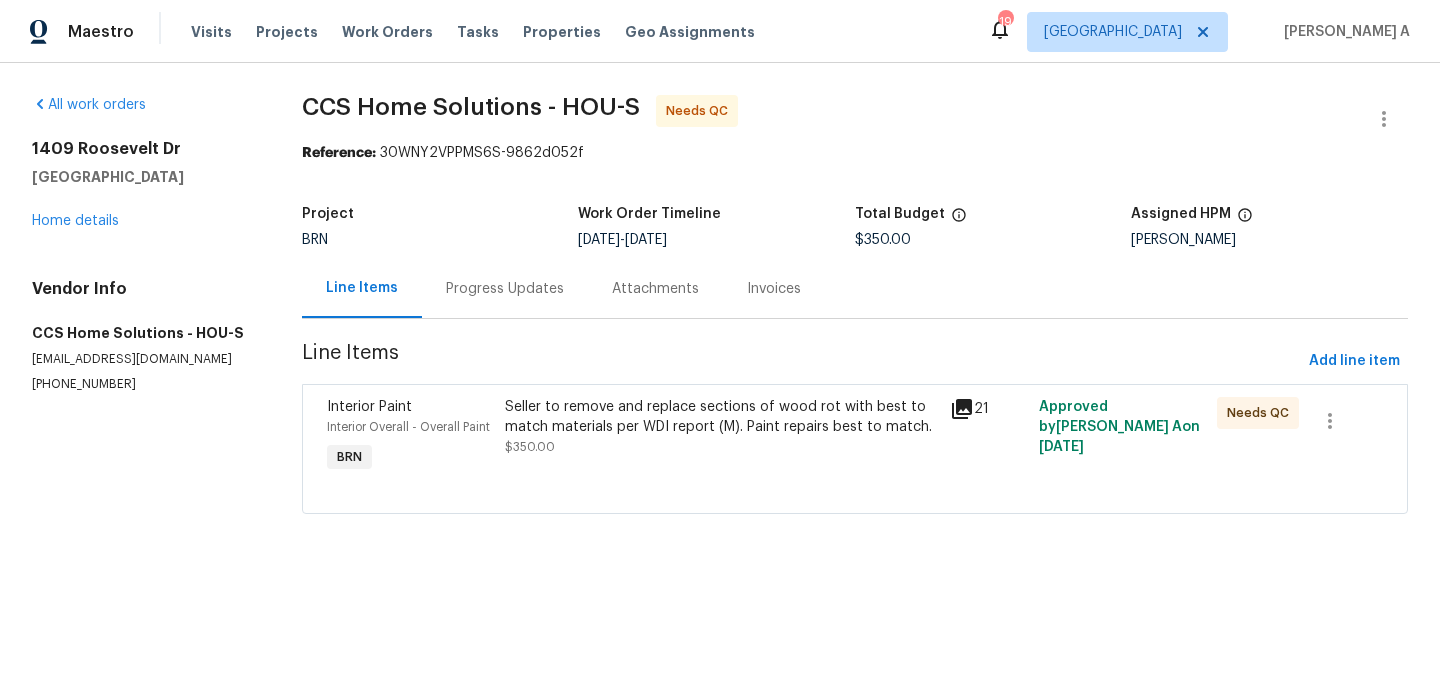 click on "Seller to remove and replace sections of wood rot with best to match materials per WDI report (M). Paint repairs best to match. $350.00" at bounding box center (721, 427) 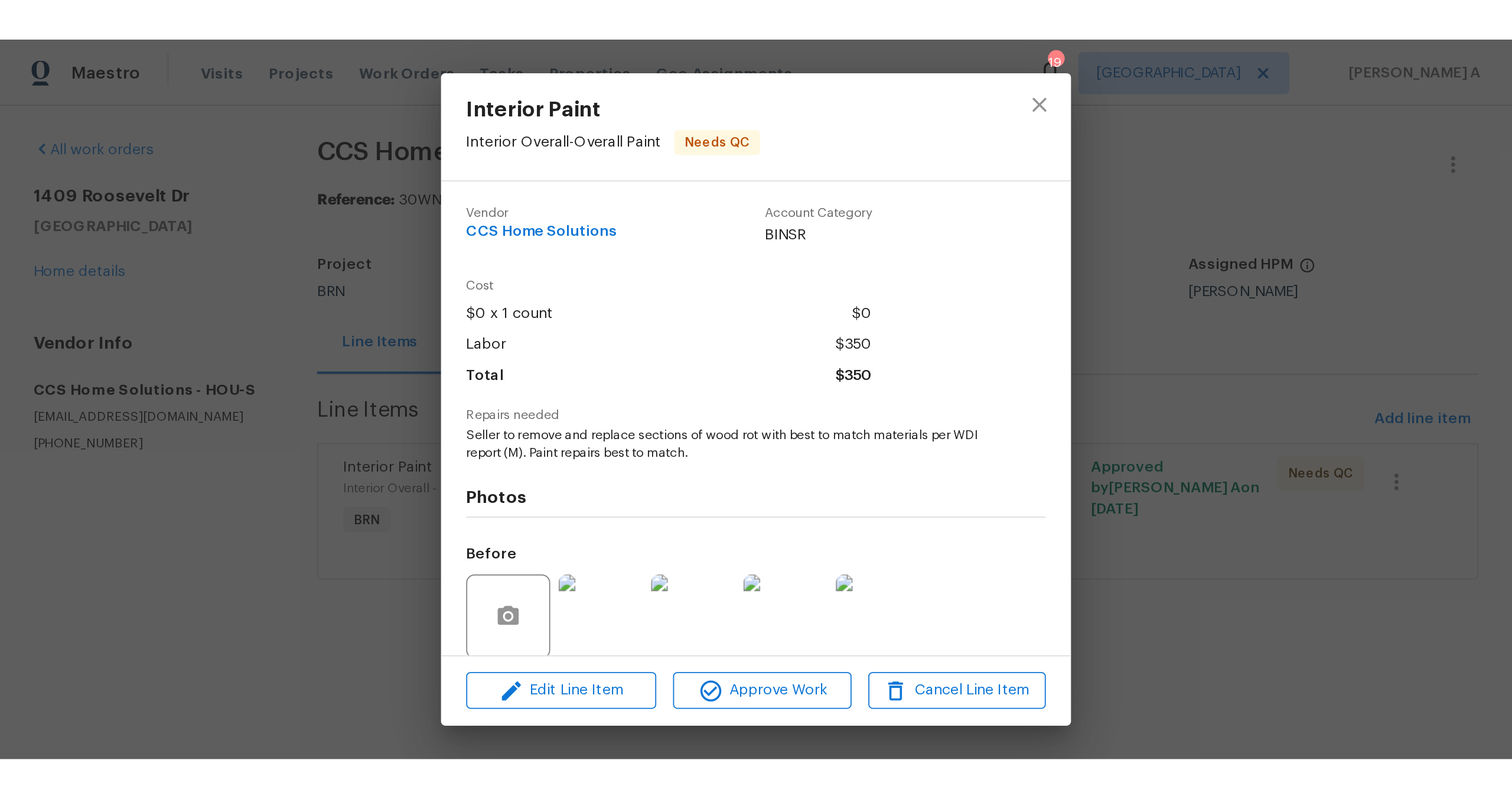 scroll, scrollTop: 90, scrollLeft: 0, axis: vertical 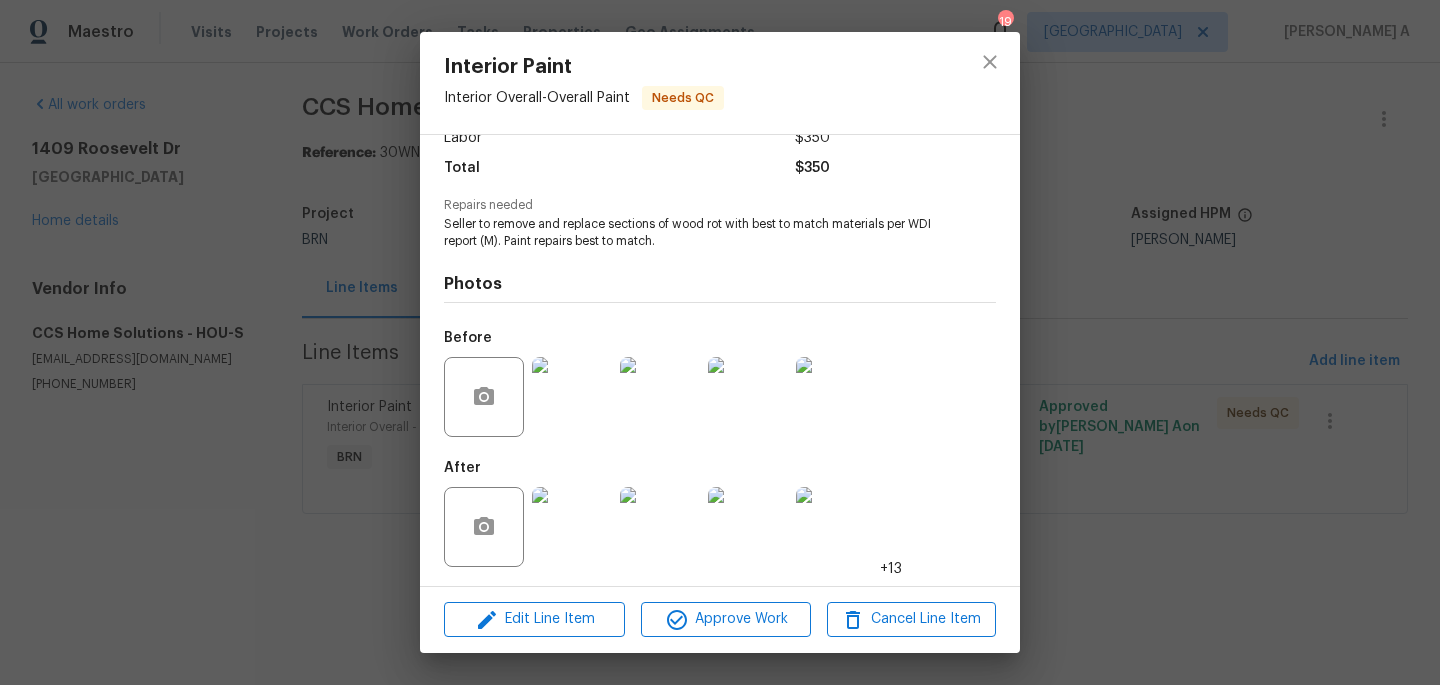 click at bounding box center (572, 527) 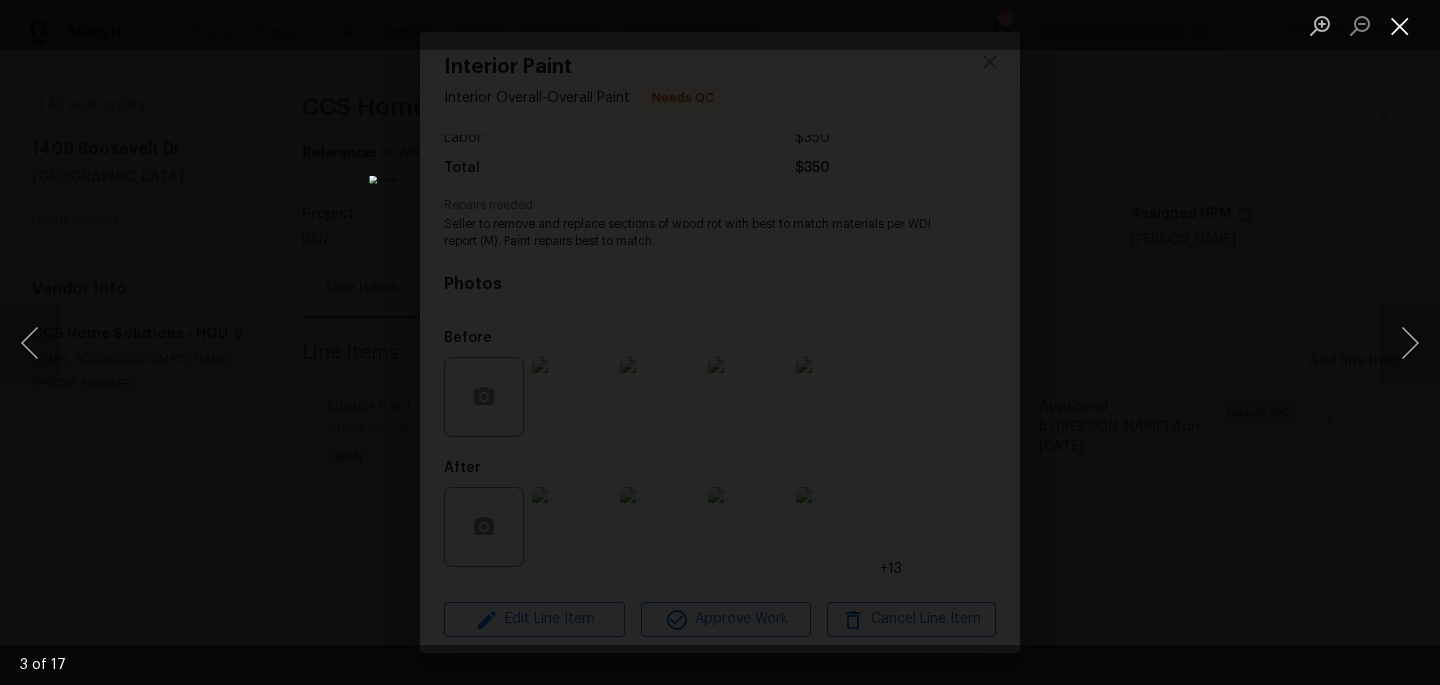 click at bounding box center (1400, 25) 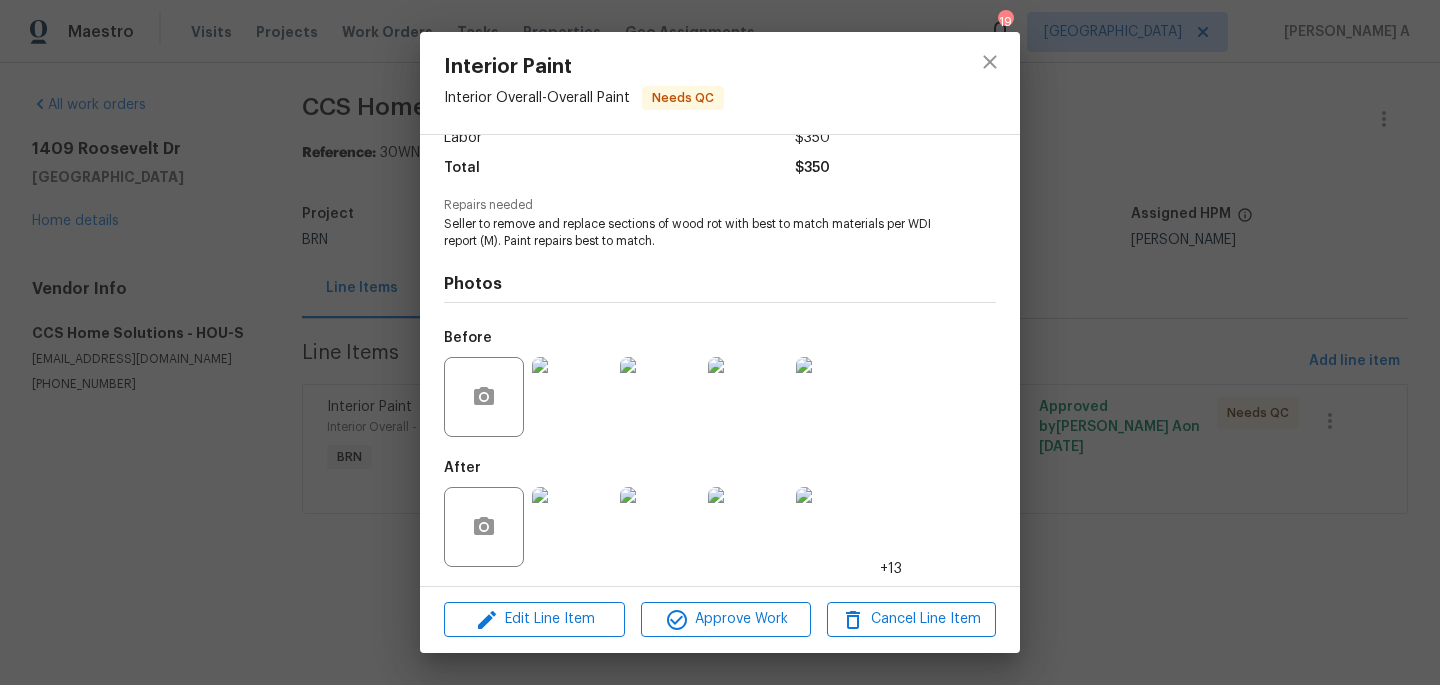 click at bounding box center (660, 397) 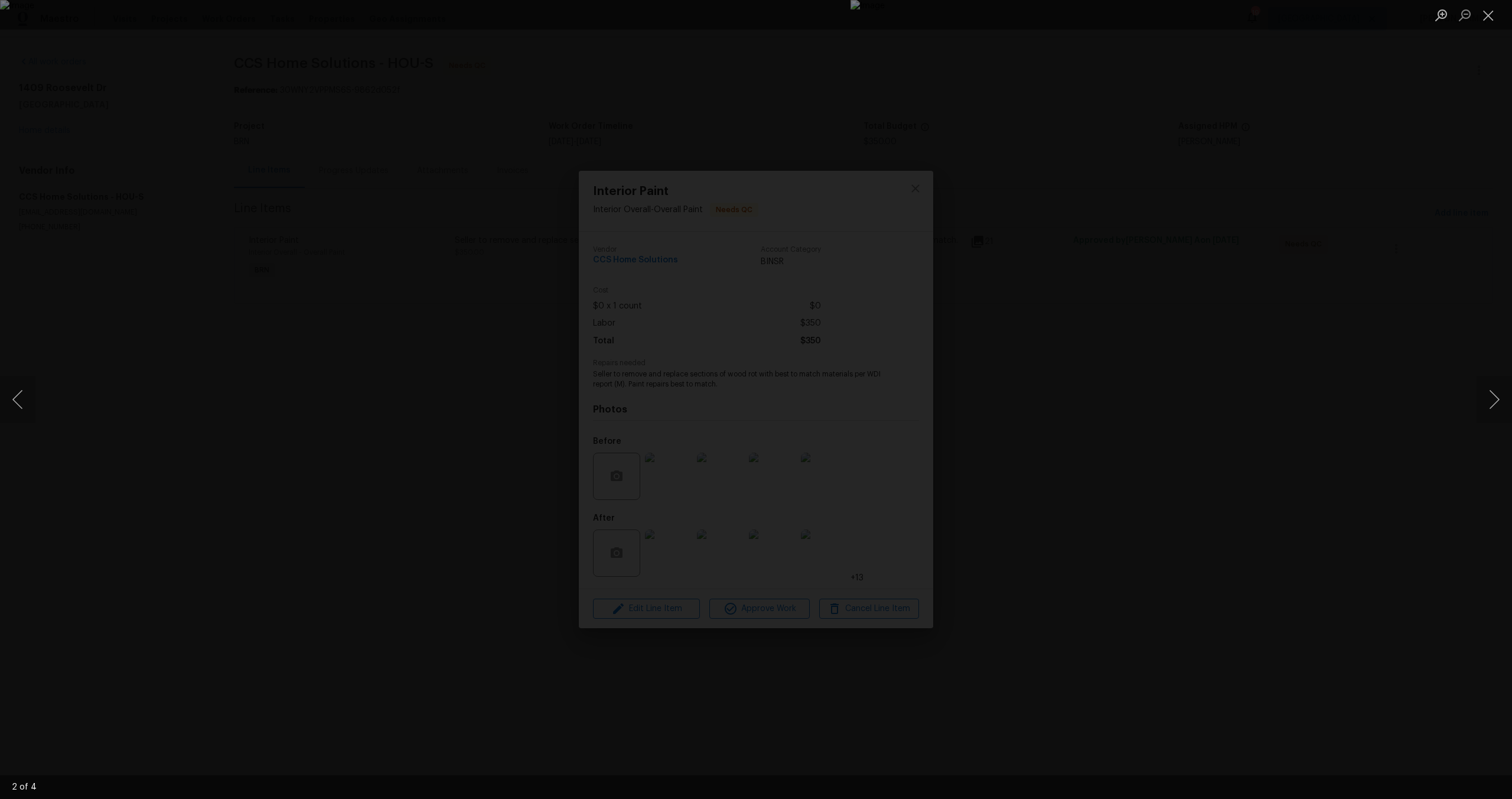 scroll, scrollTop: 0, scrollLeft: 0, axis: both 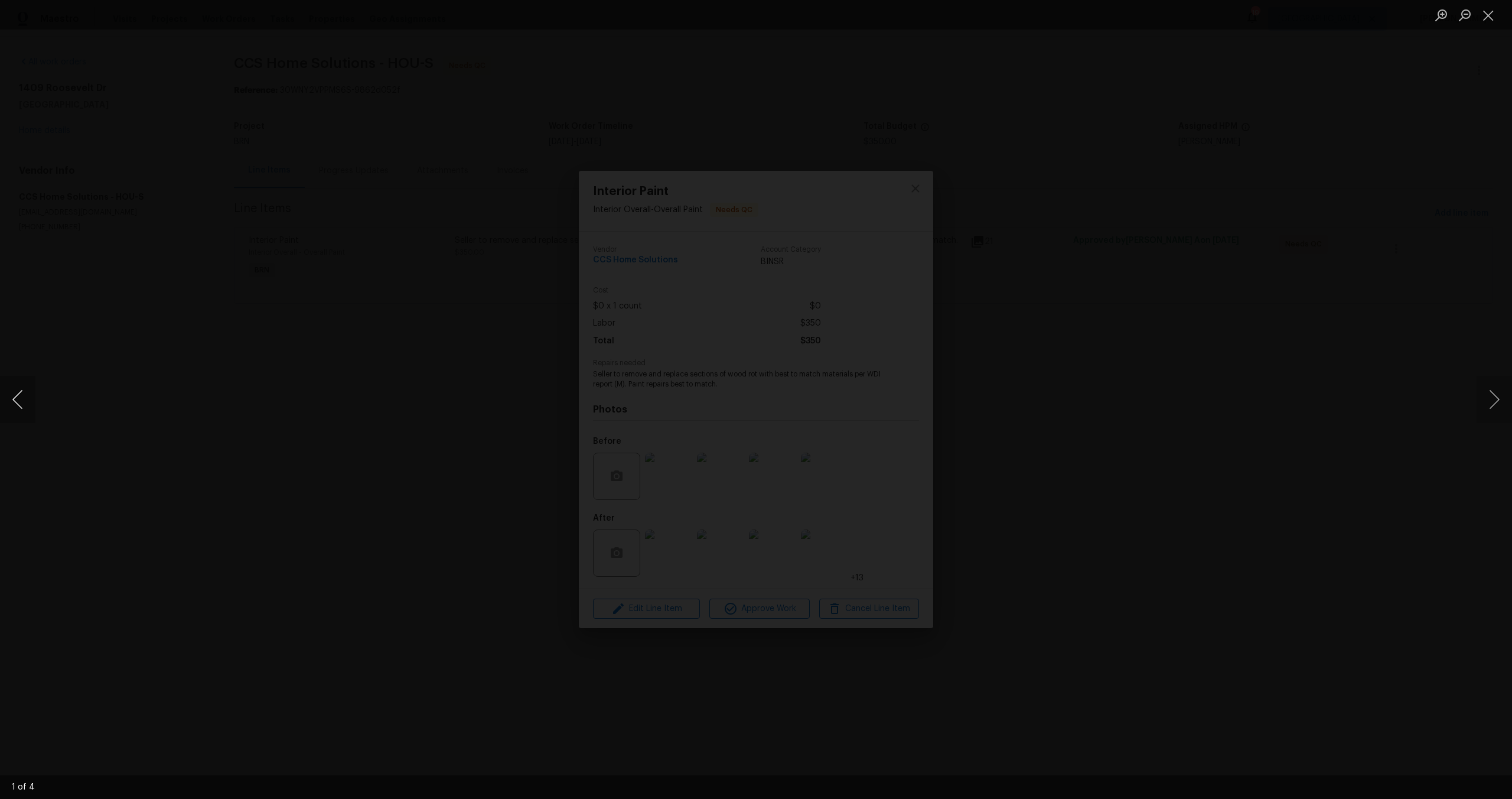 click at bounding box center (18, 400) 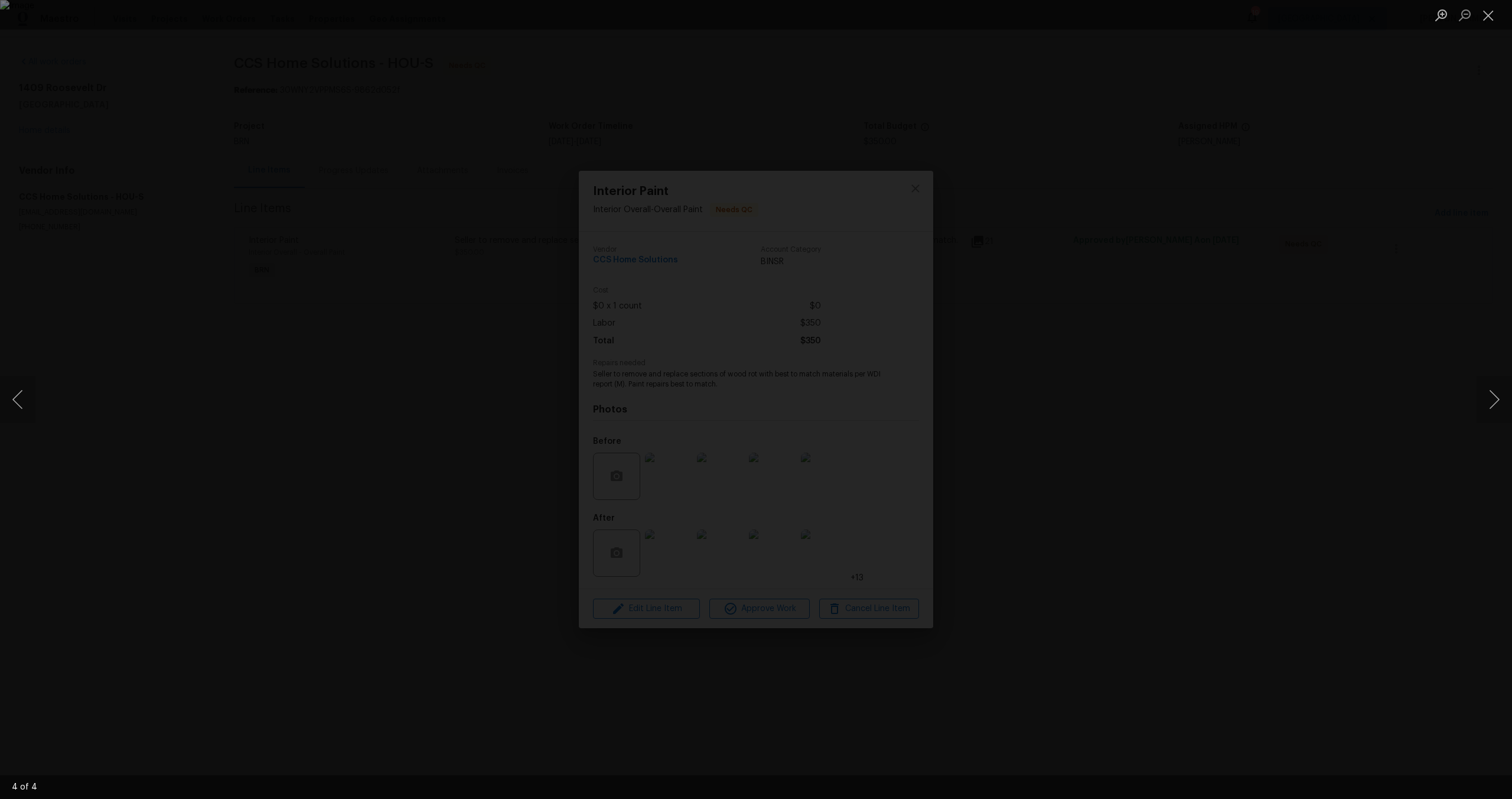click at bounding box center (756, 400) 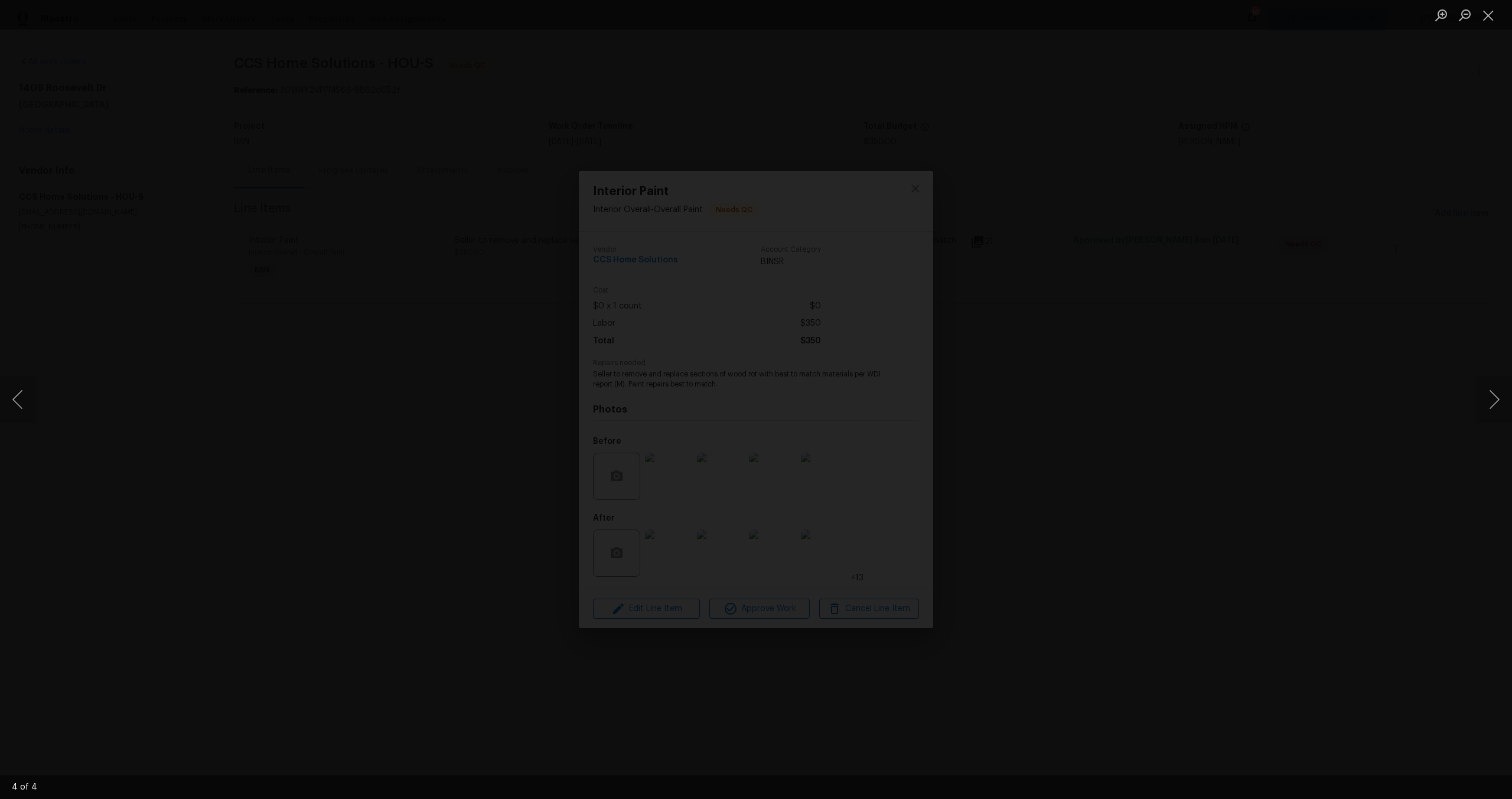 click at bounding box center (842, 465) 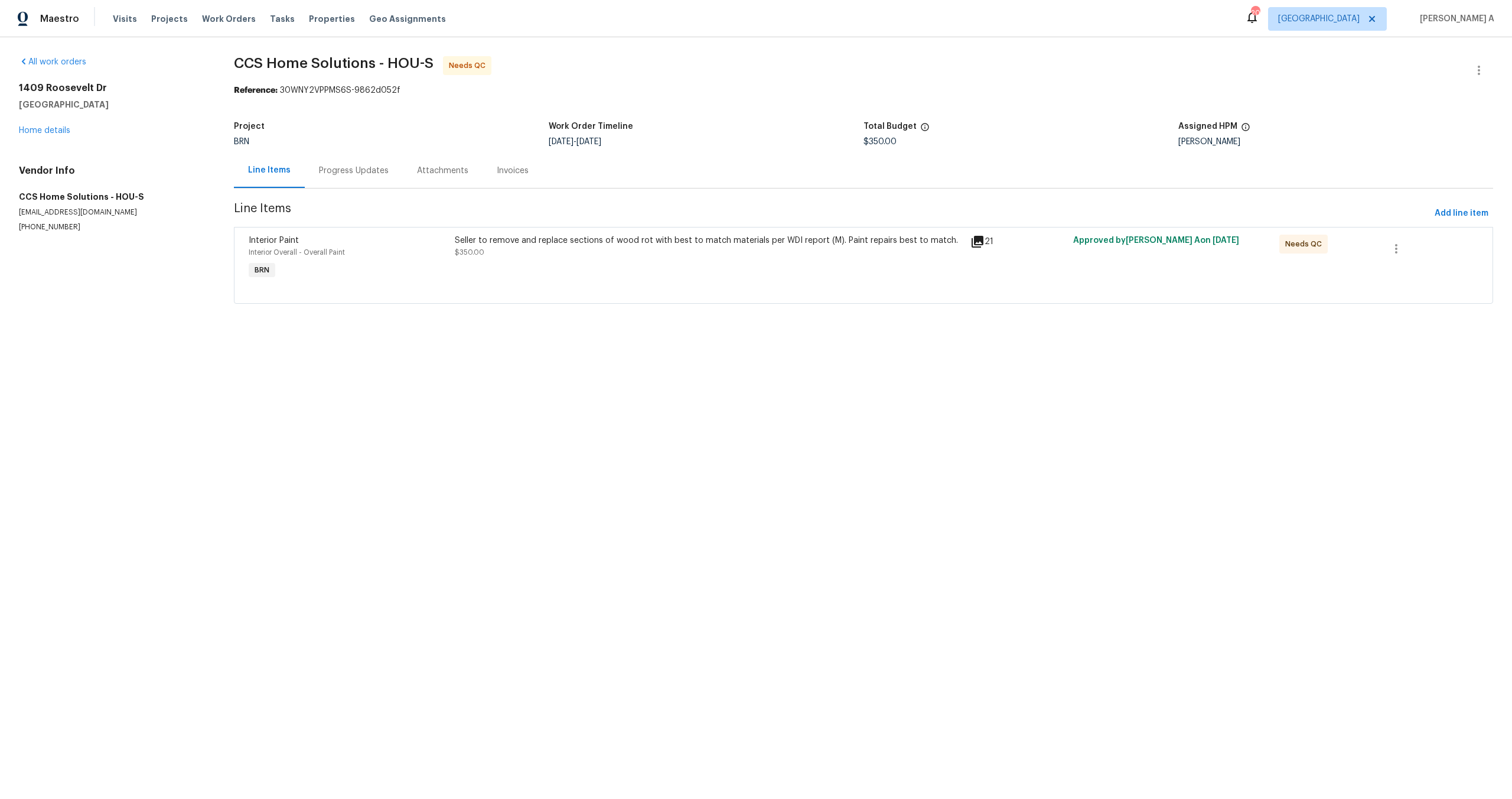 scroll, scrollTop: 0, scrollLeft: 0, axis: both 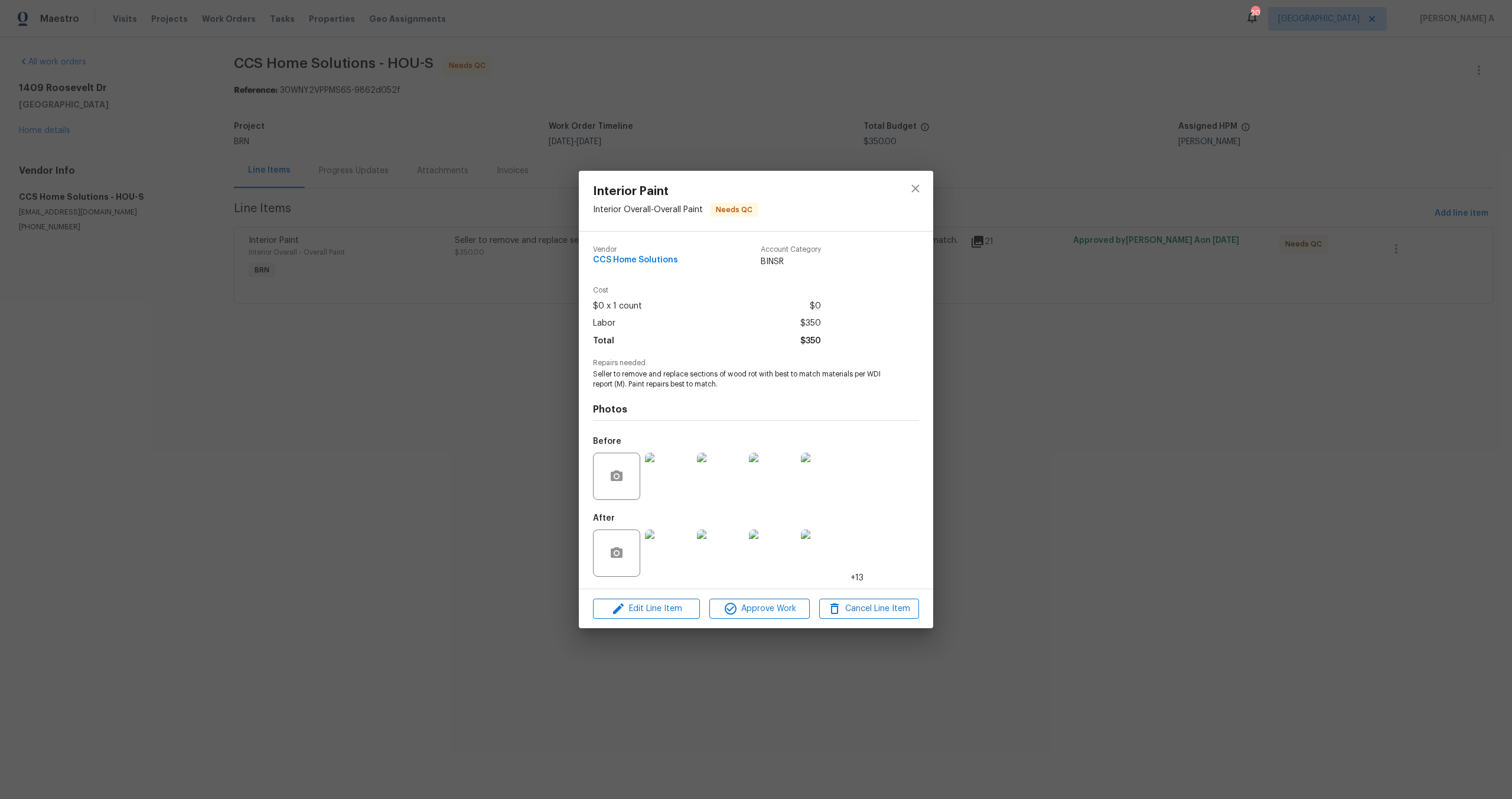 click at bounding box center [669, 553] 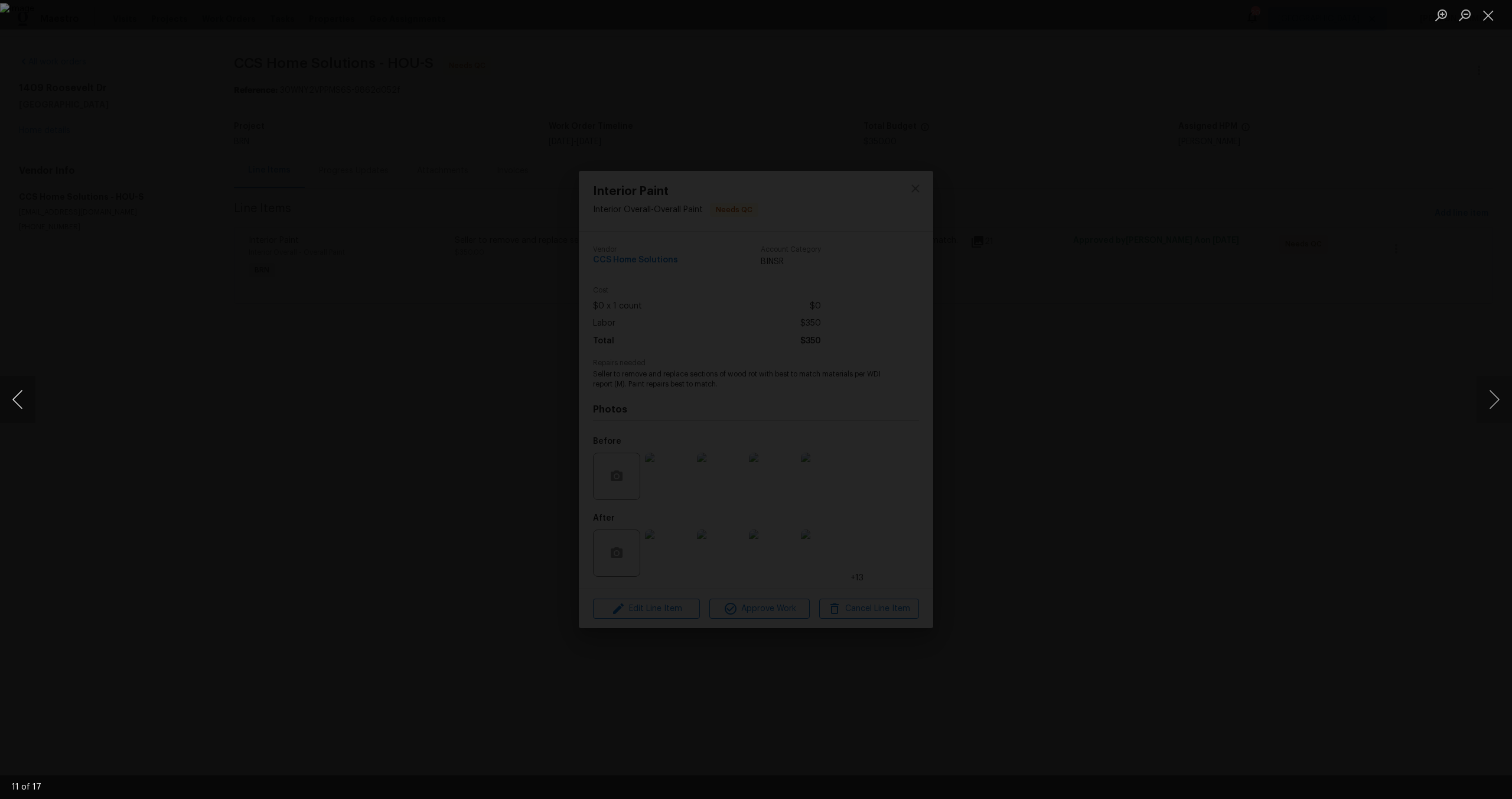 click at bounding box center [18, 400] 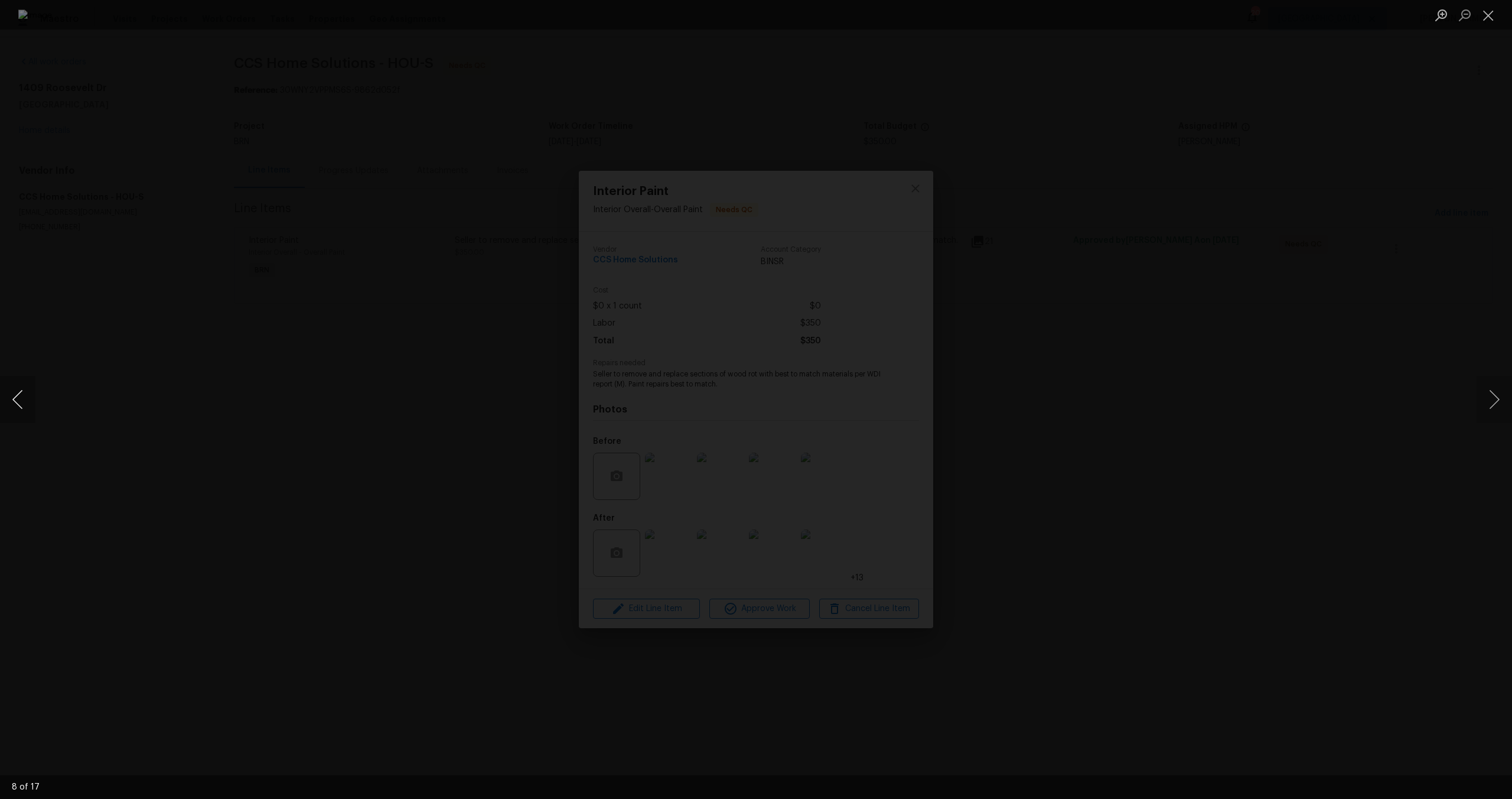 click at bounding box center [18, 400] 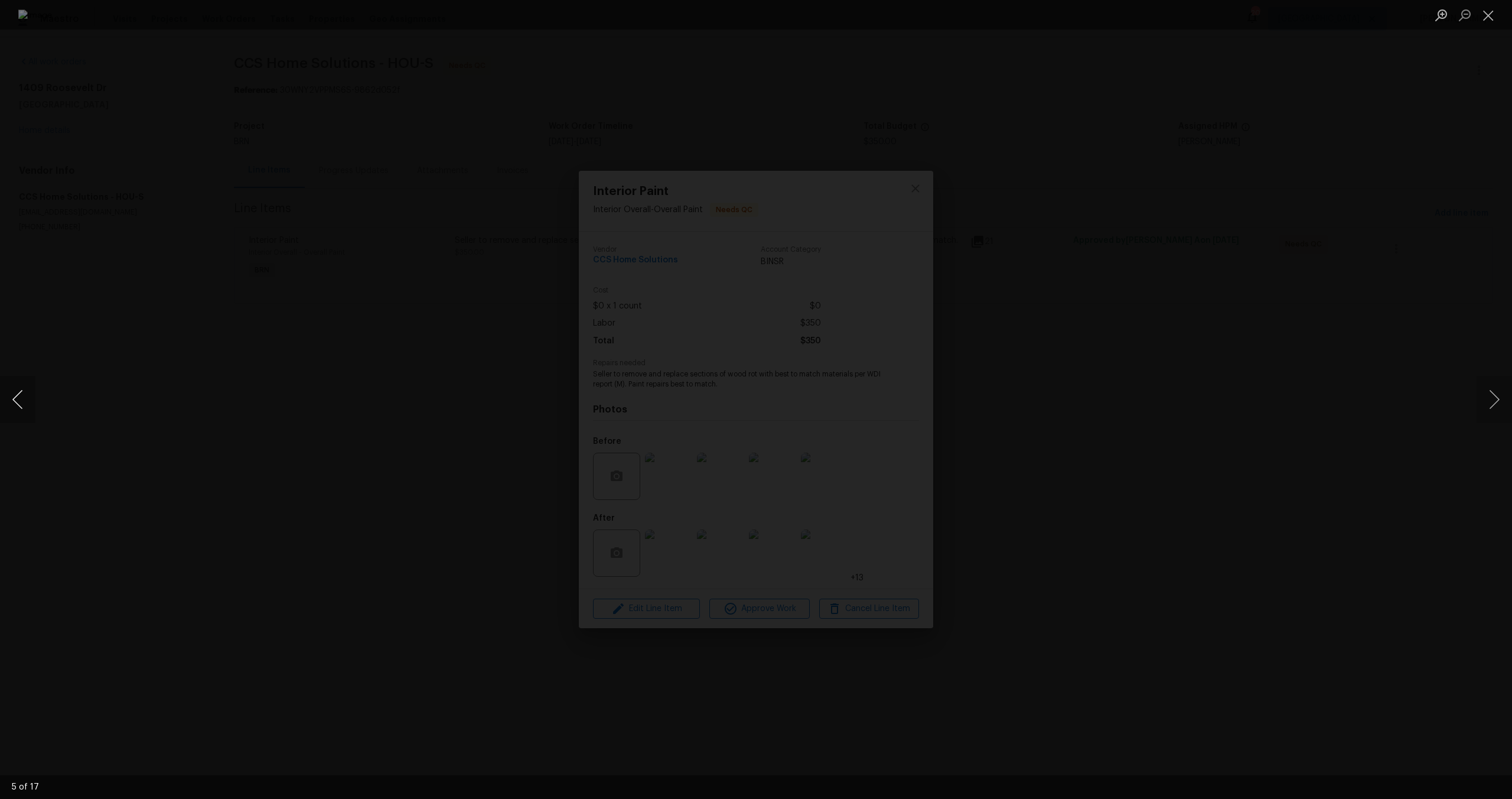 click at bounding box center [18, 400] 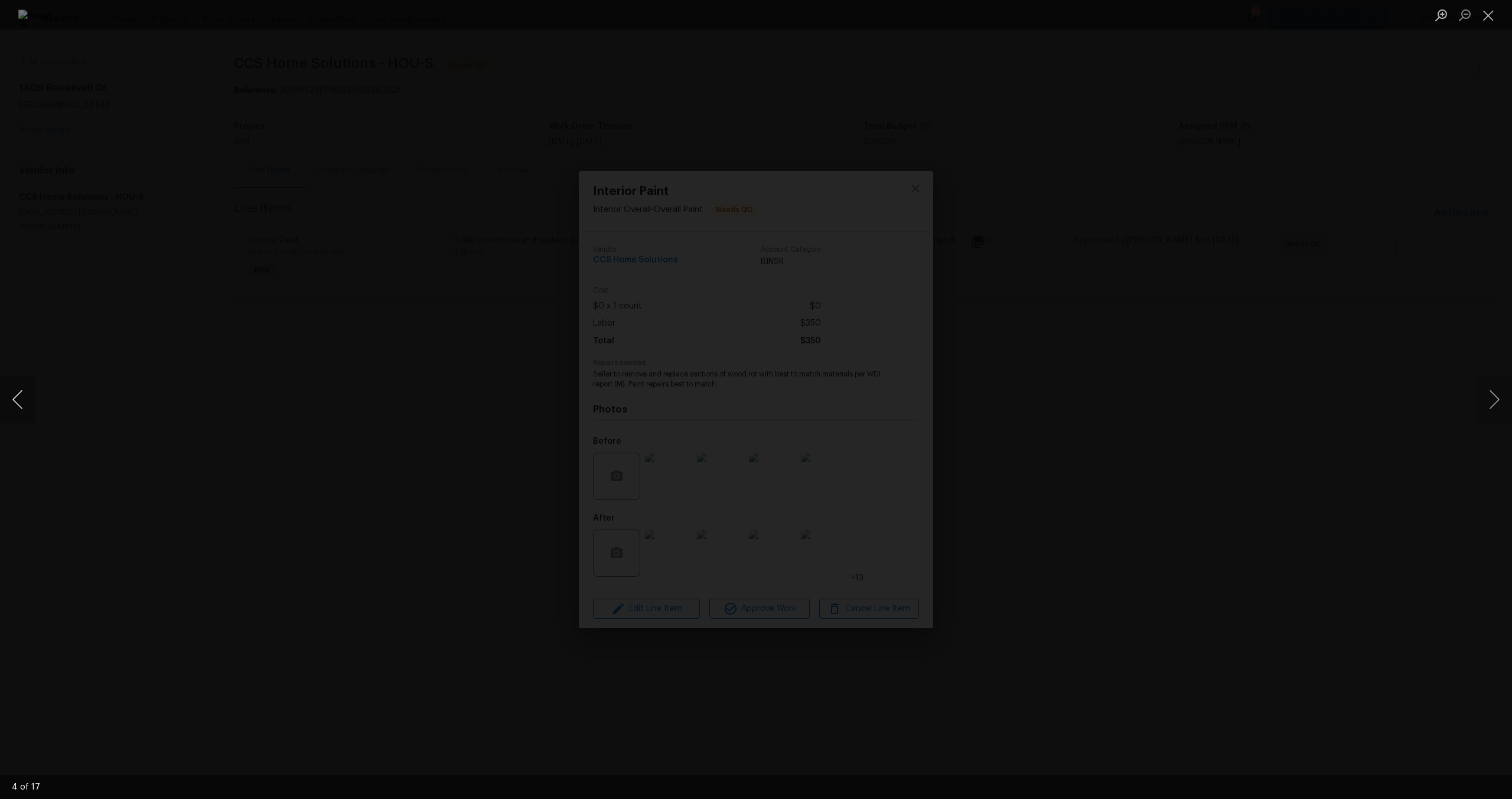 click at bounding box center [18, 400] 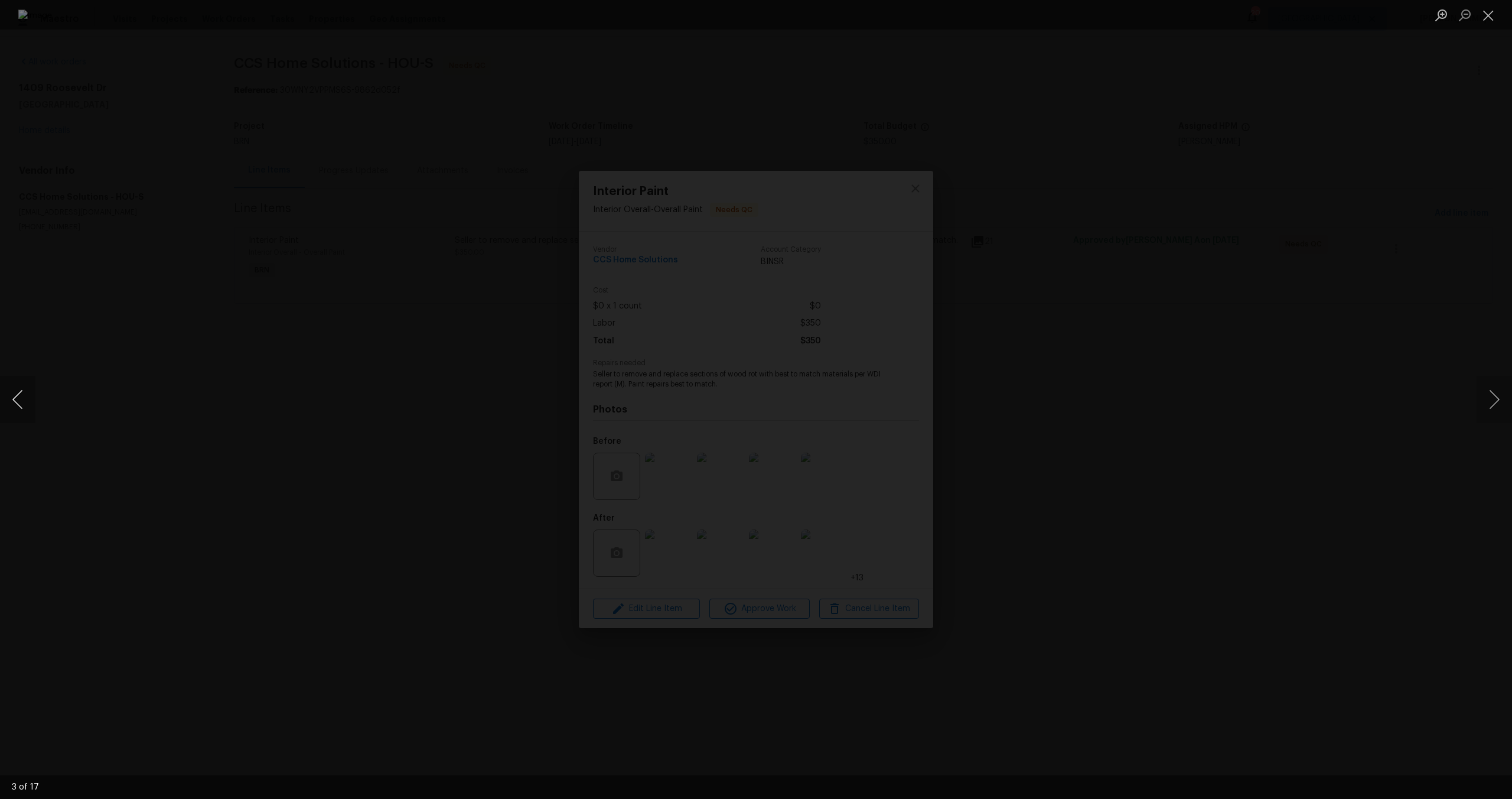 click at bounding box center (18, 400) 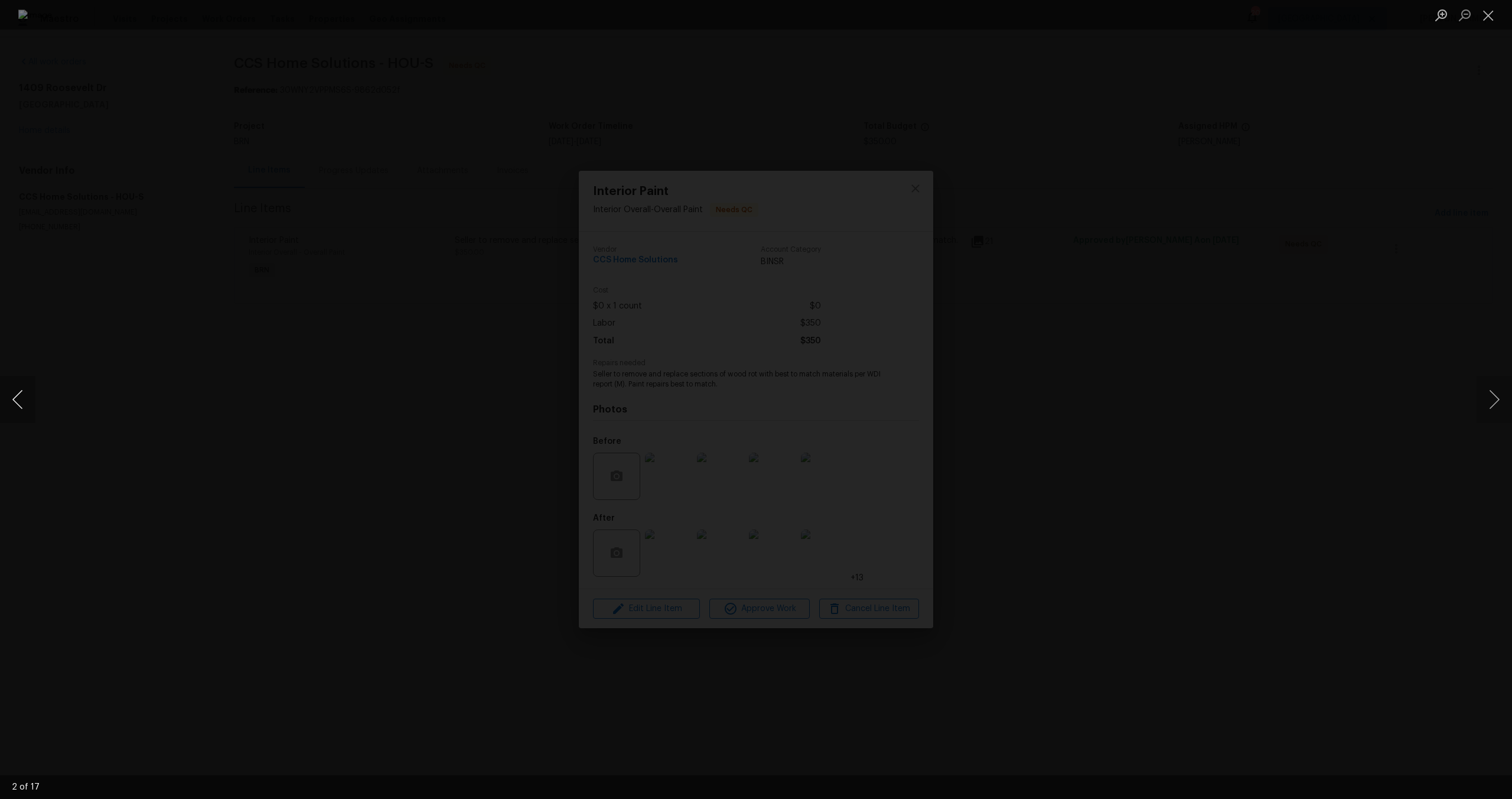 click at bounding box center [18, 400] 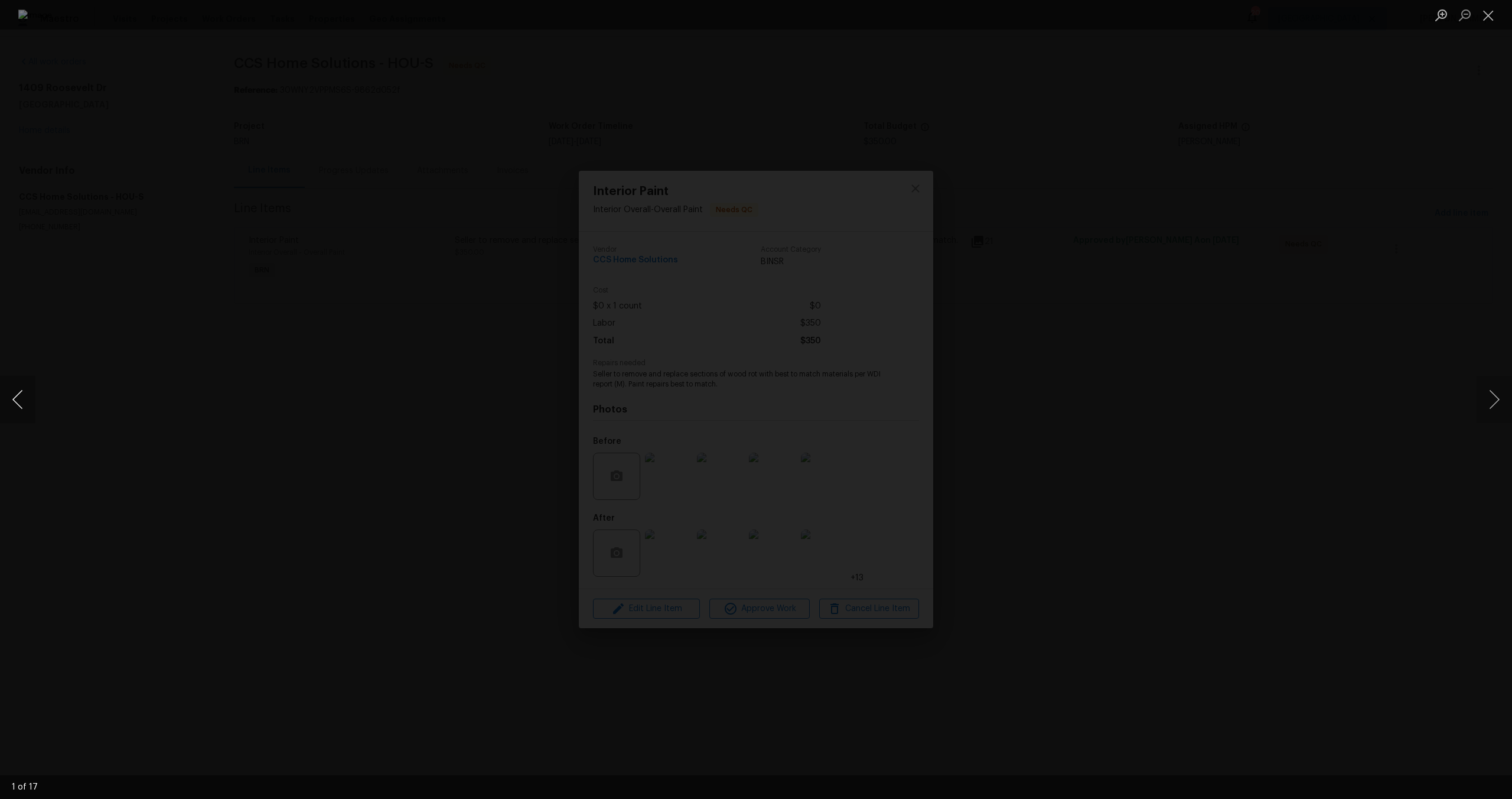 click at bounding box center [18, 400] 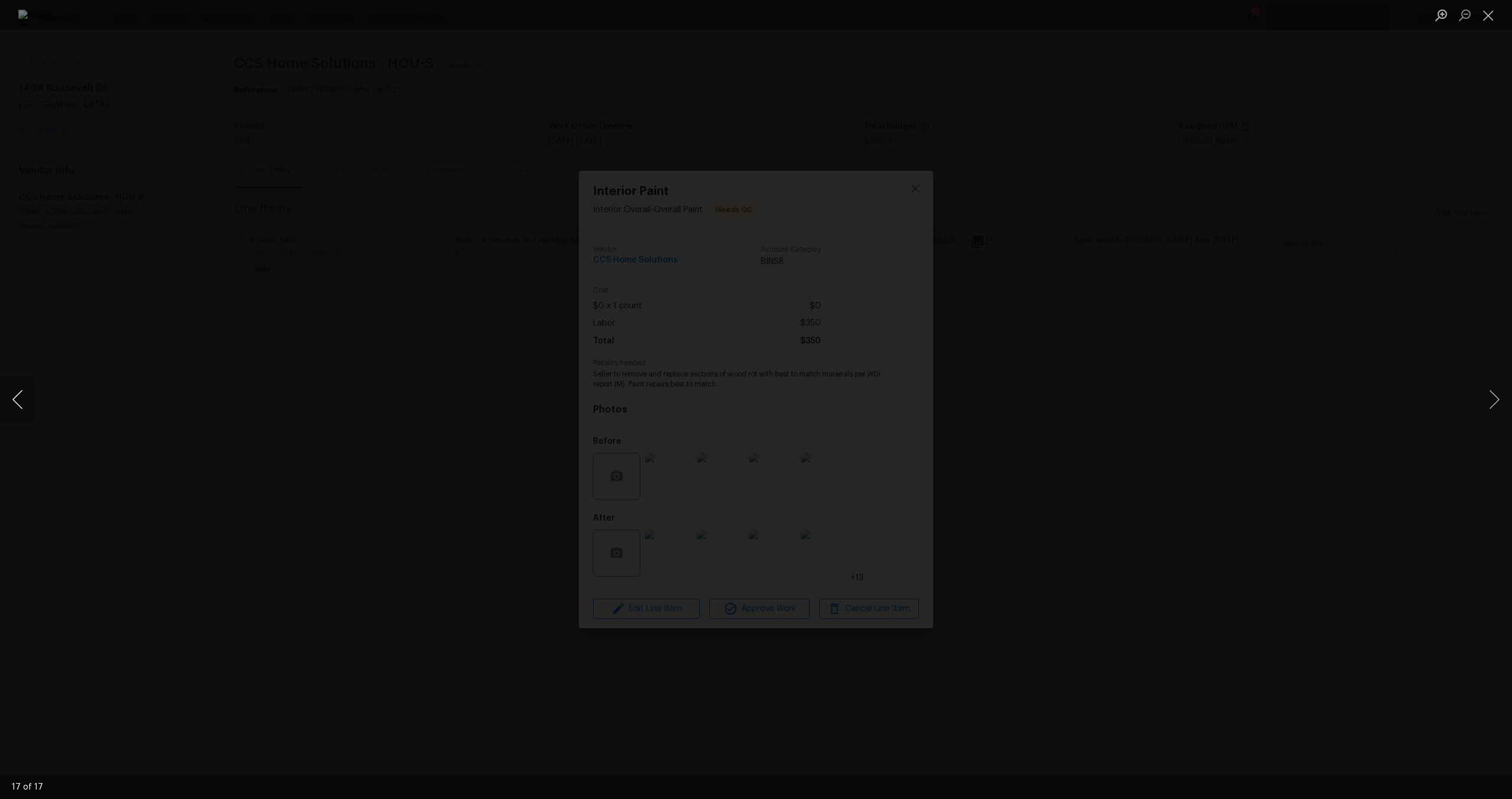 click at bounding box center (18, 400) 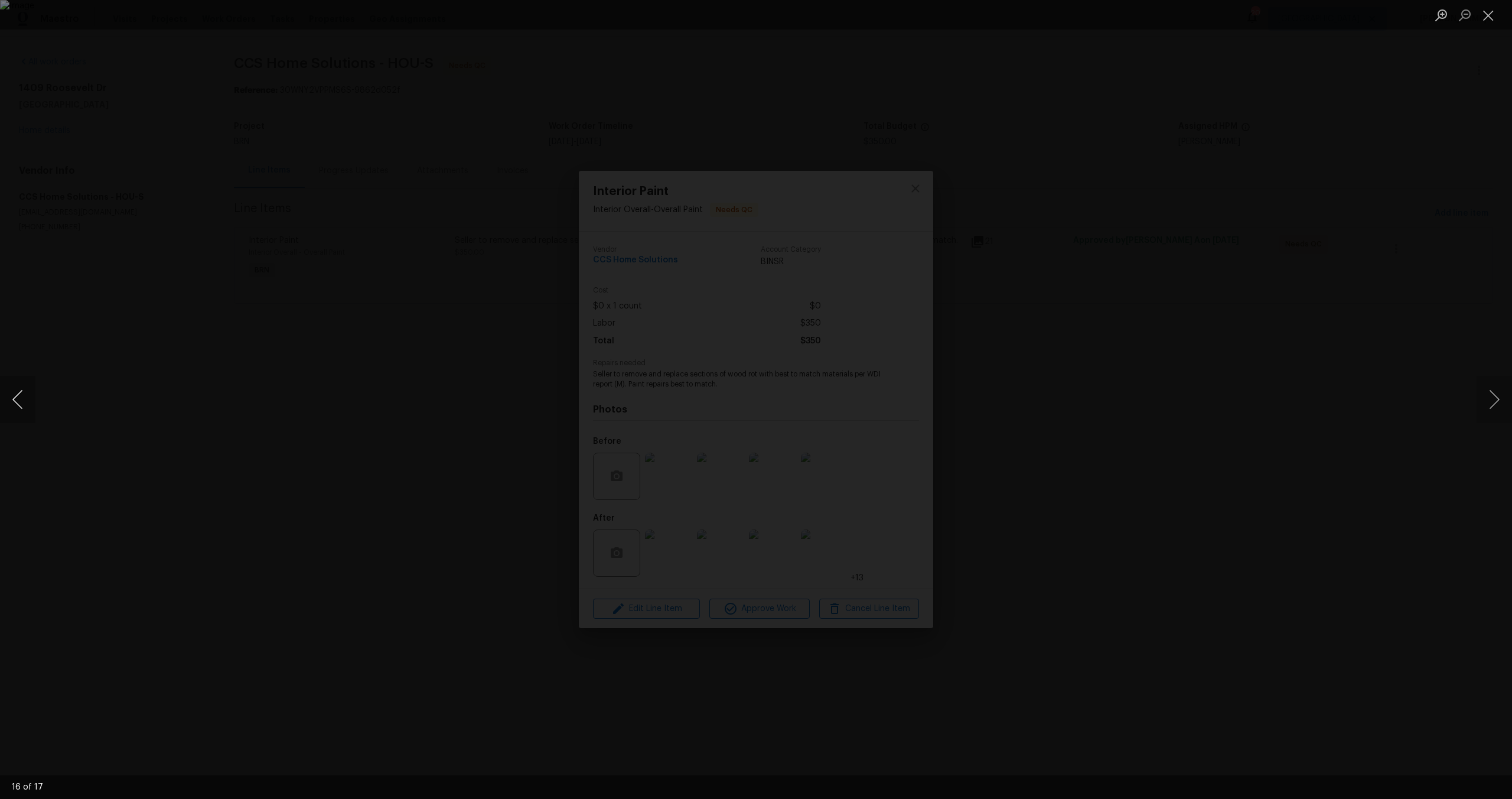 click at bounding box center (18, 400) 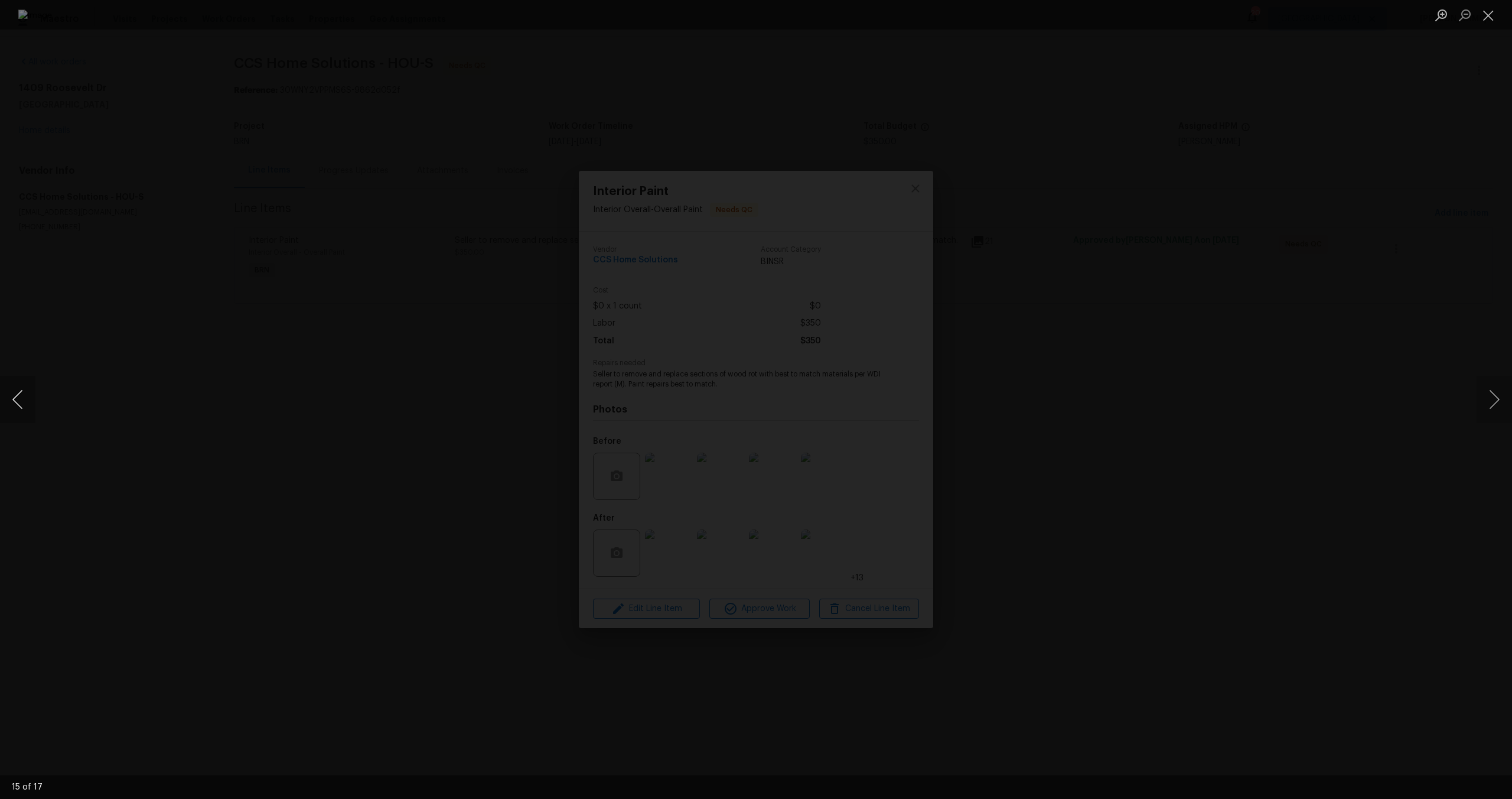 click at bounding box center [18, 400] 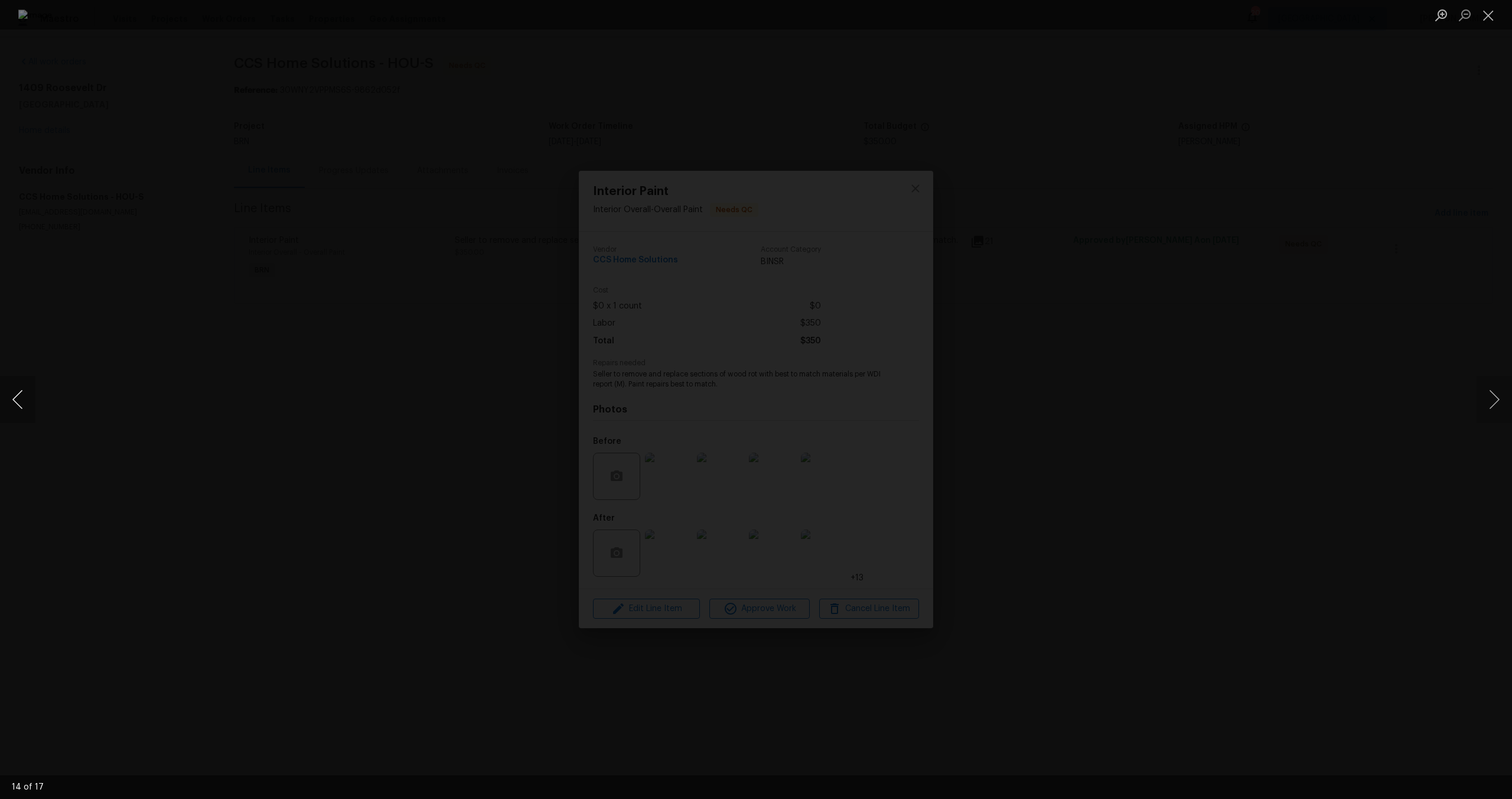 click at bounding box center [18, 400] 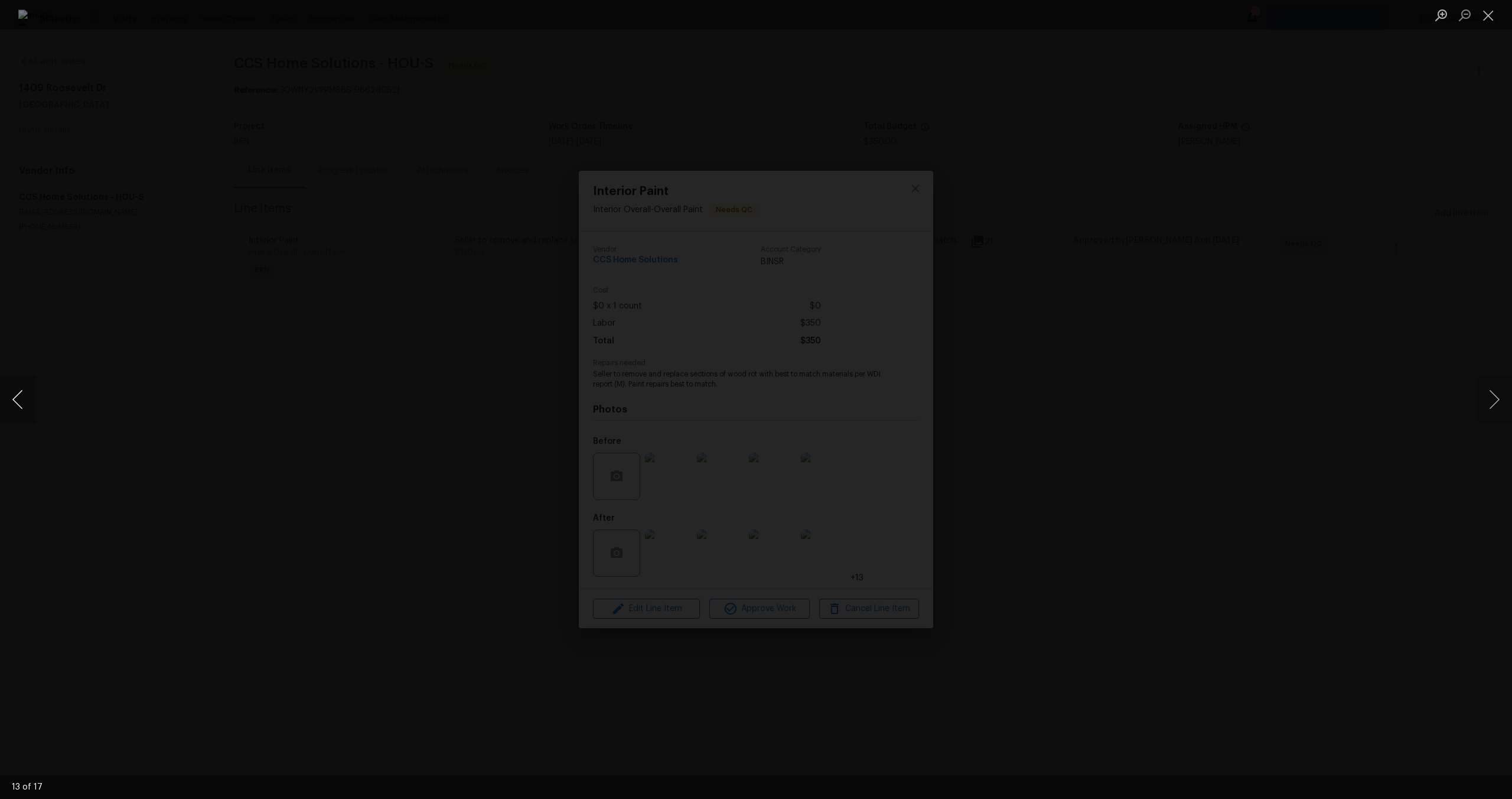 click at bounding box center [18, 400] 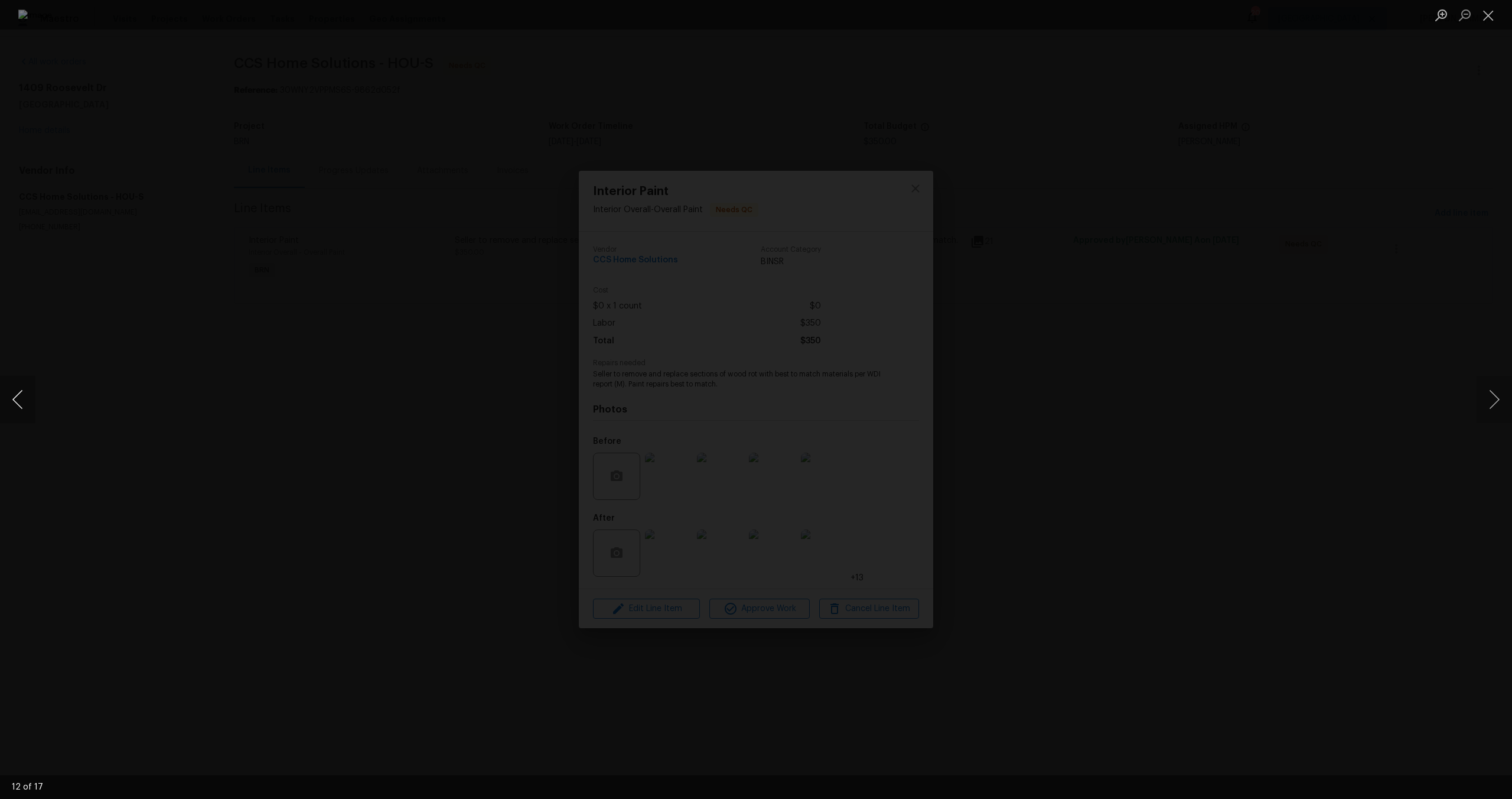 click at bounding box center [18, 400] 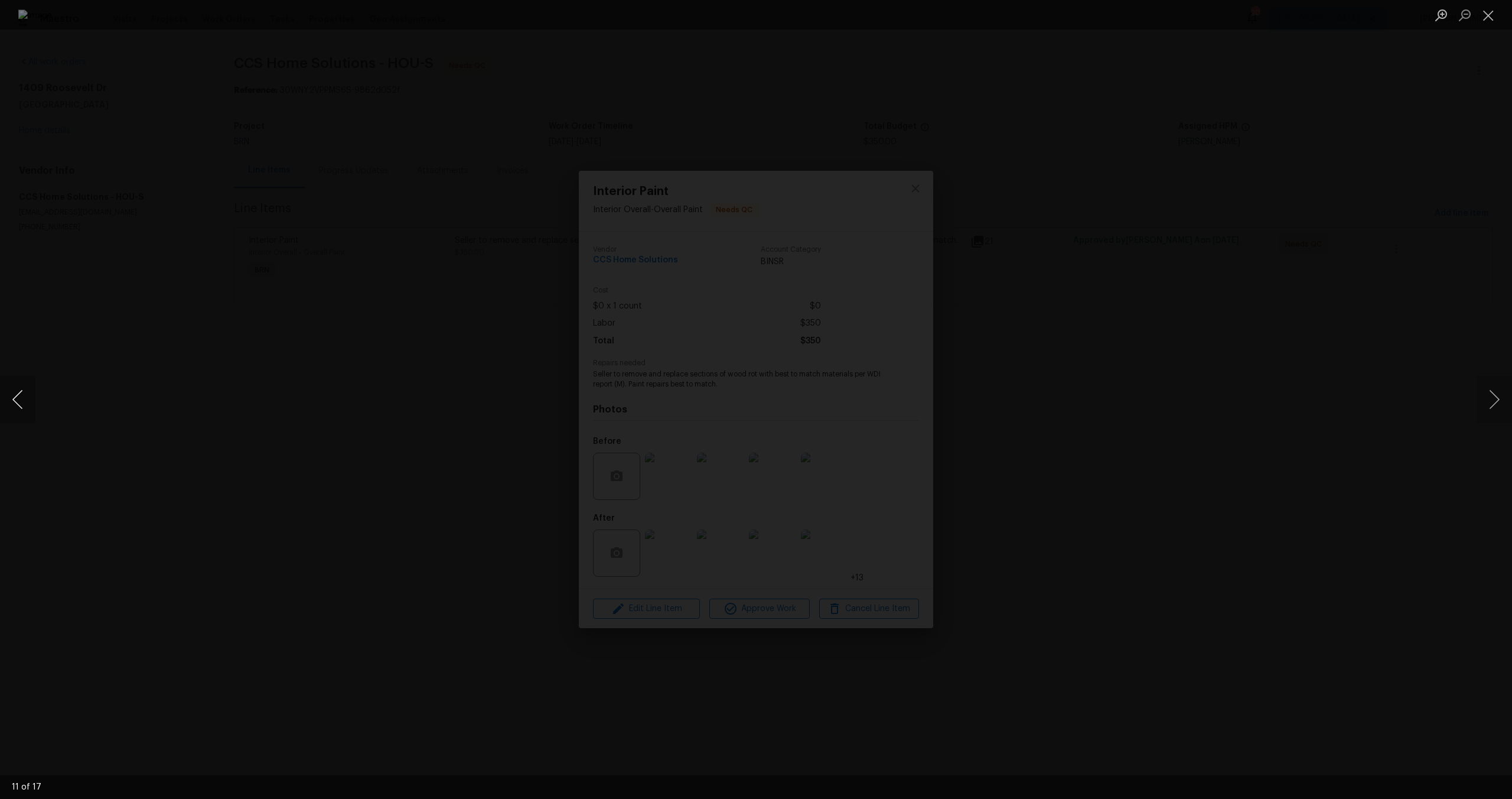 click at bounding box center [18, 400] 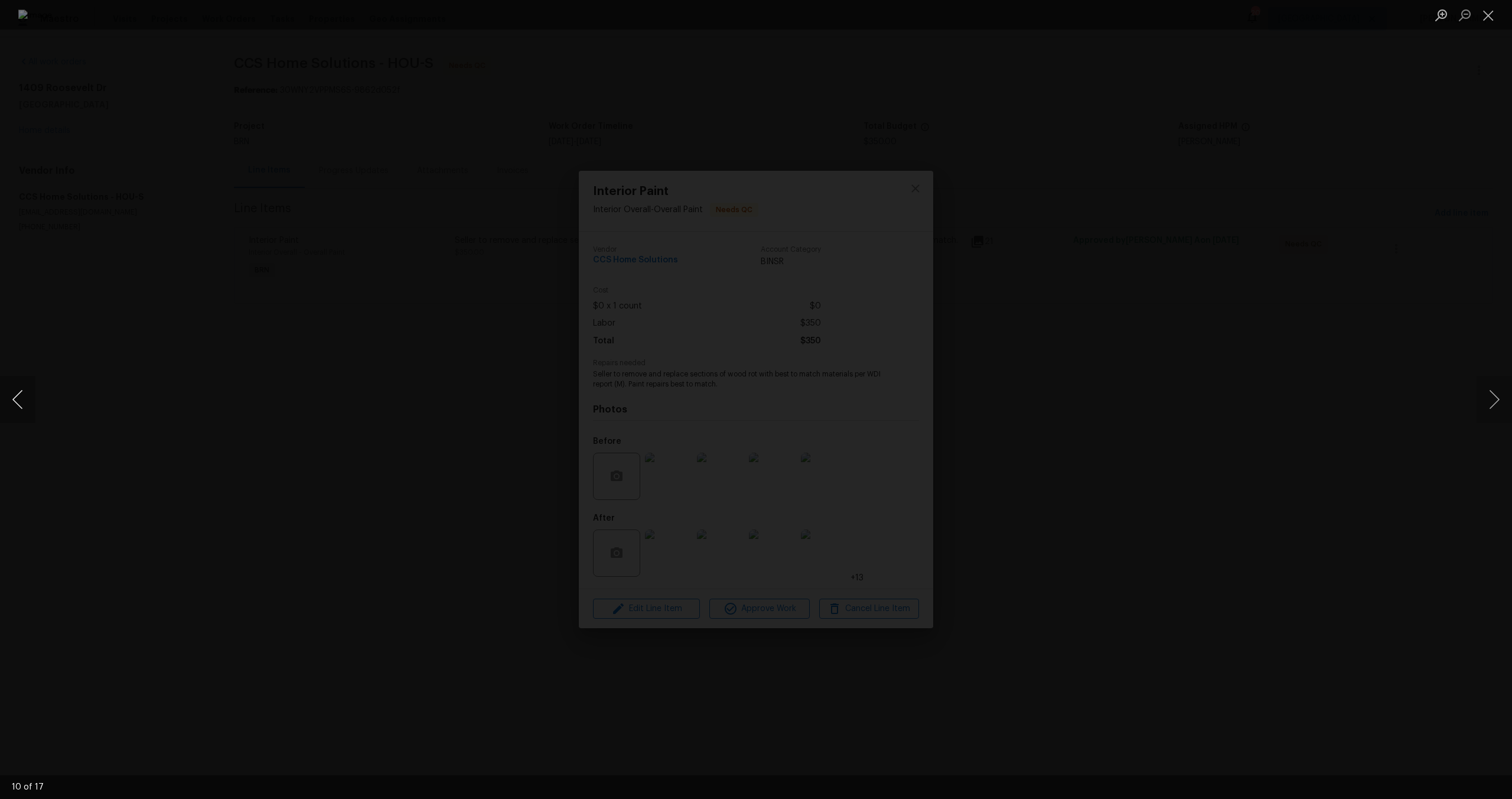 click at bounding box center [18, 400] 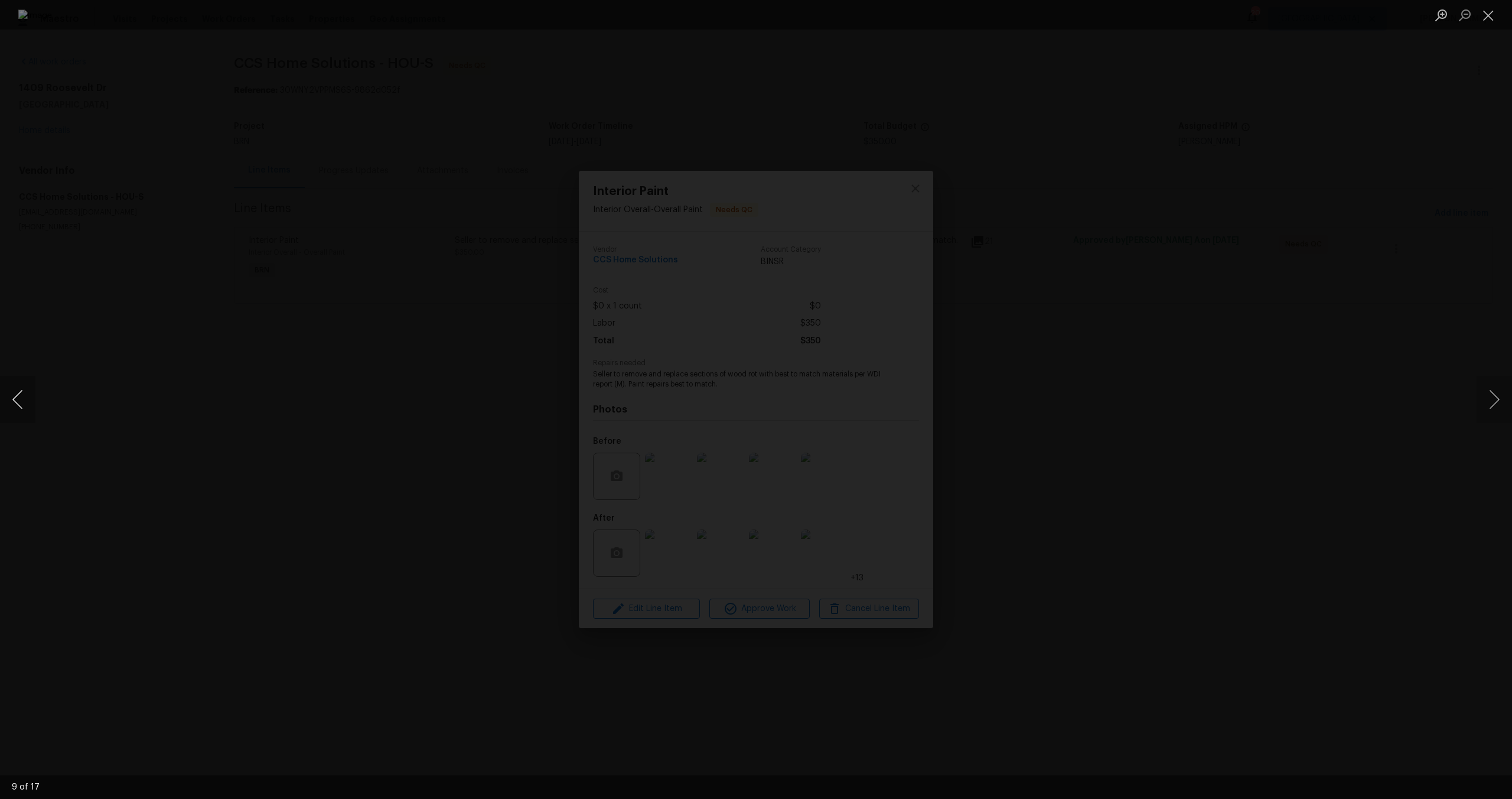 click at bounding box center (18, 400) 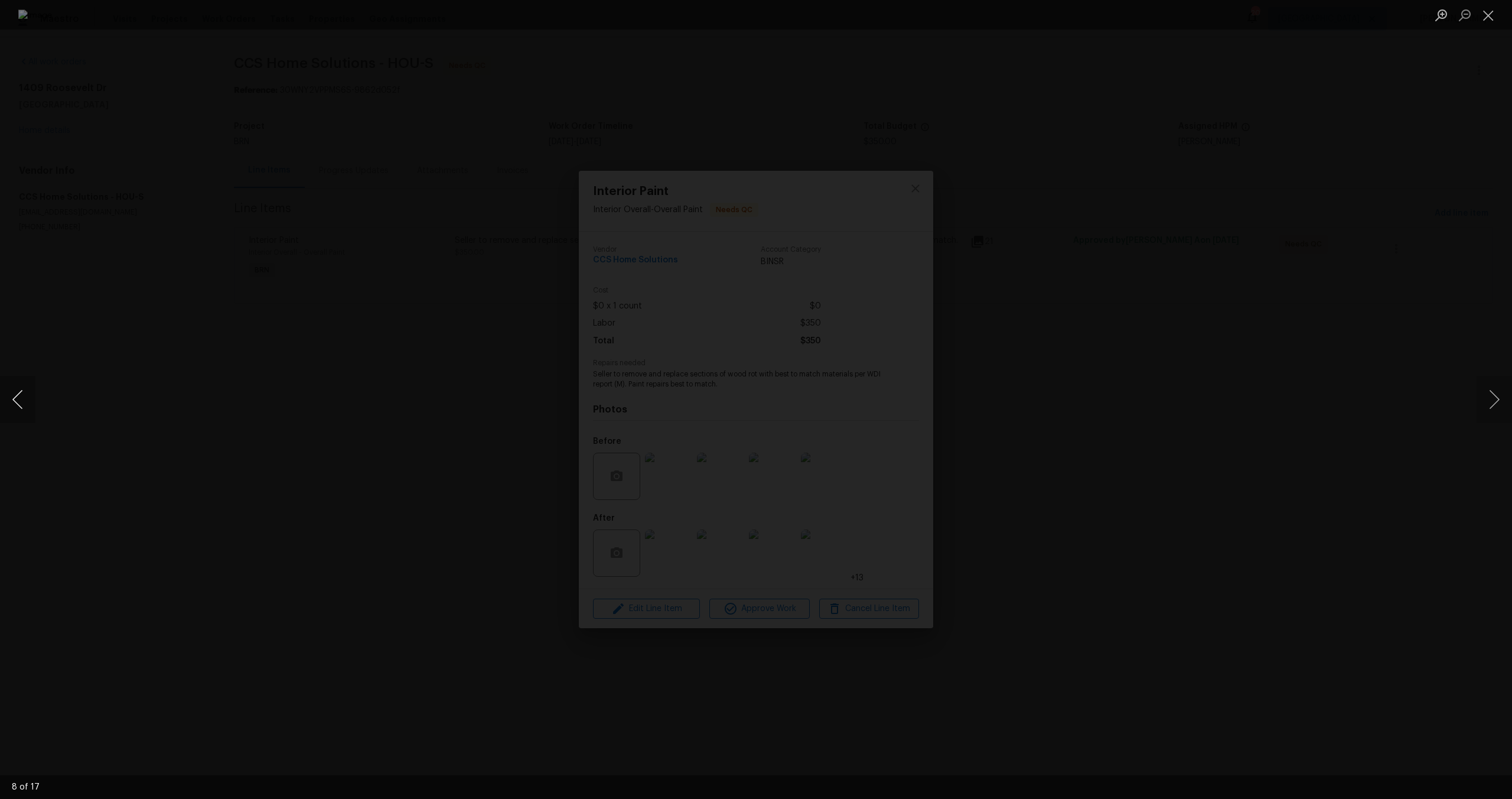 click at bounding box center [18, 400] 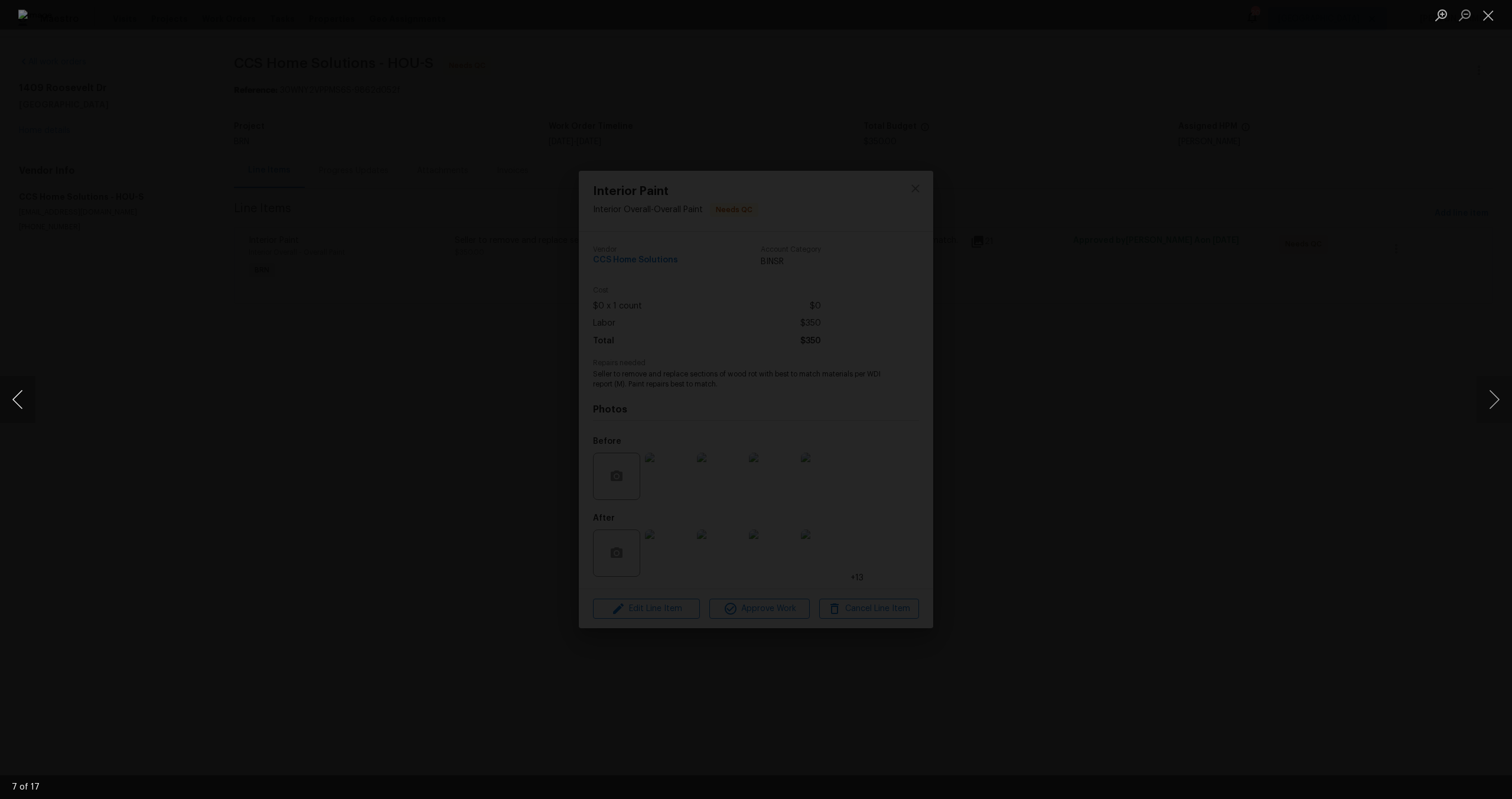click at bounding box center [18, 400] 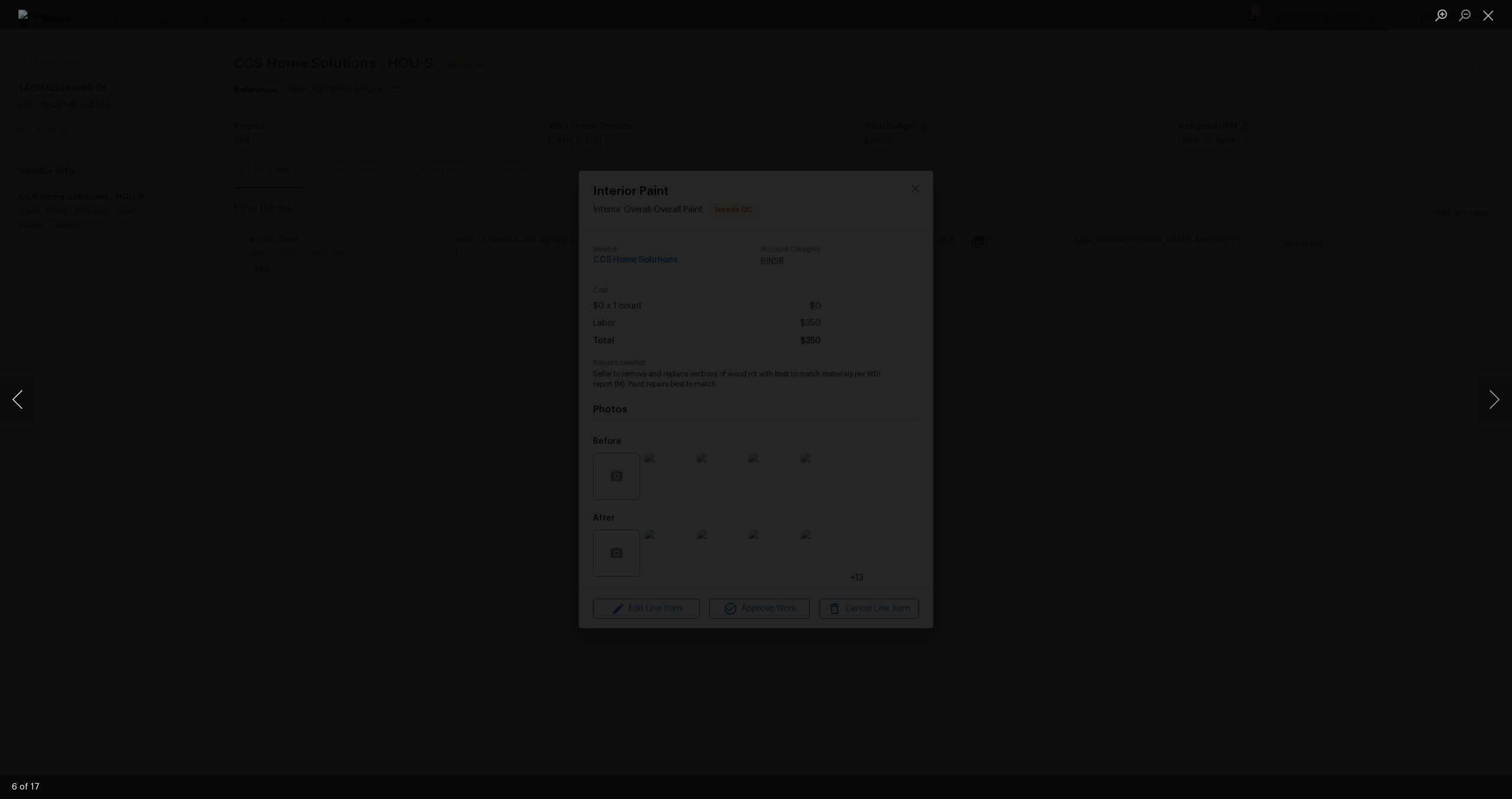 click at bounding box center [18, 400] 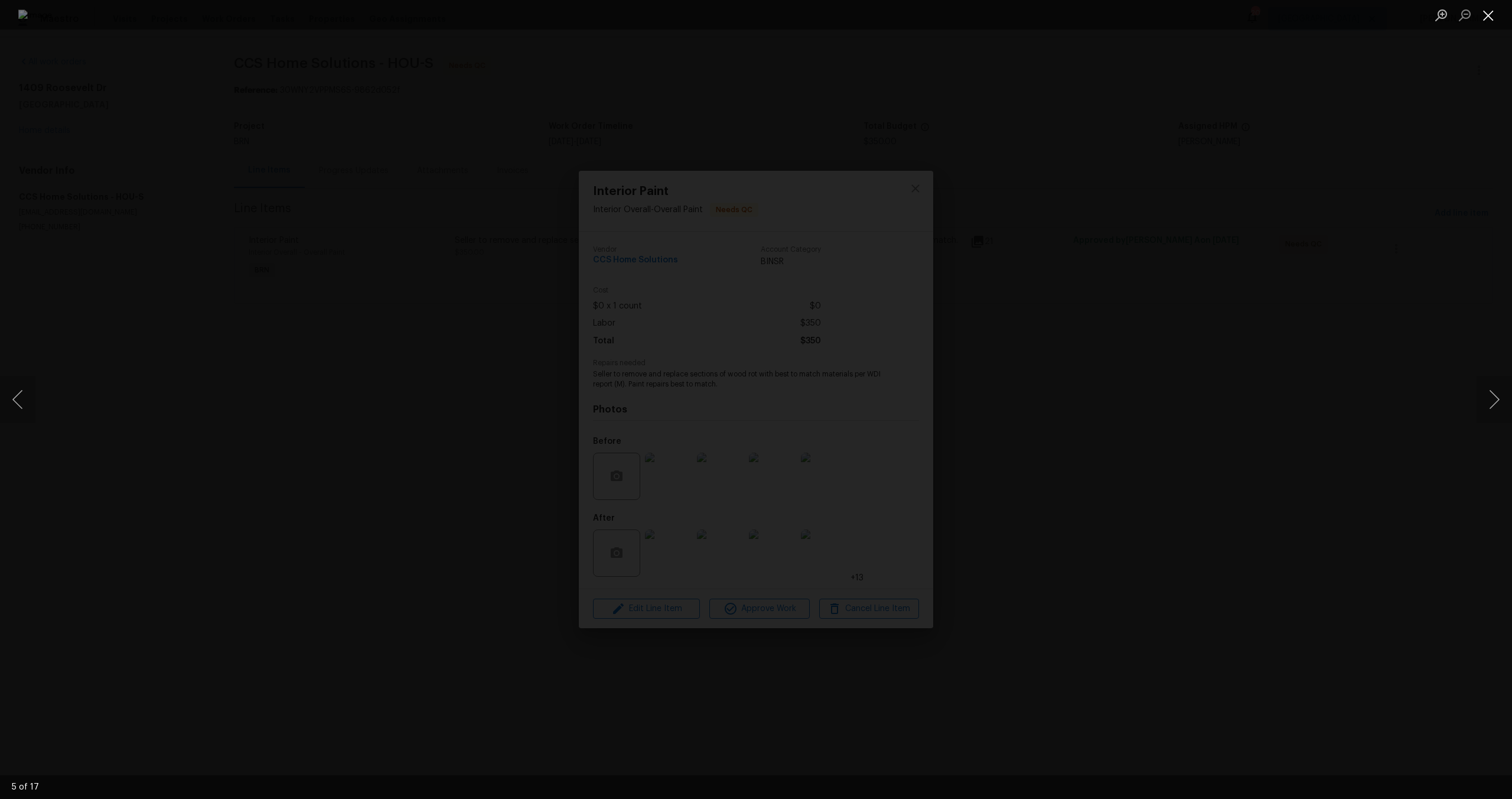 click at bounding box center (1488, 15) 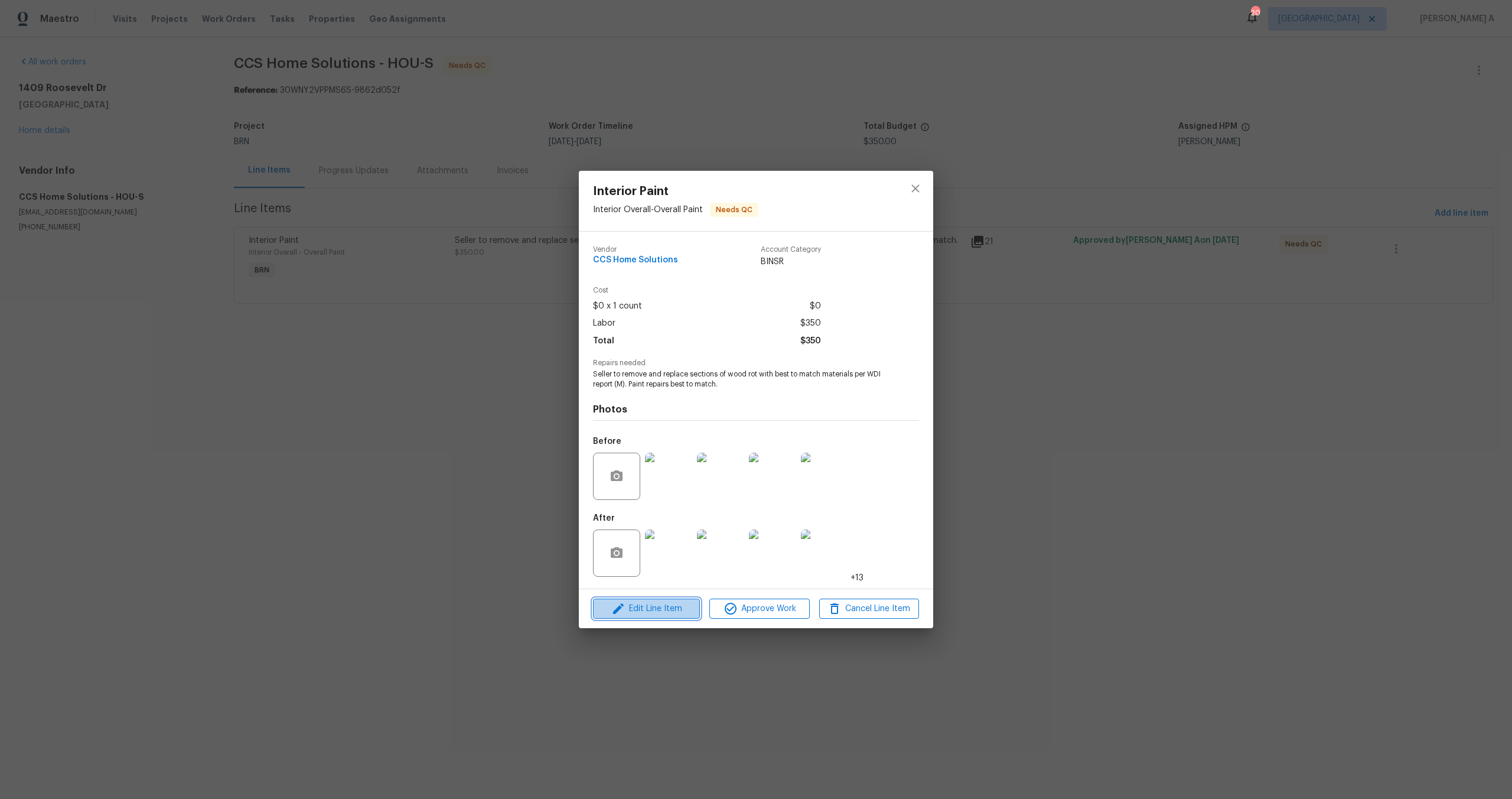 click on "Edit Line Item" at bounding box center [646, 609] 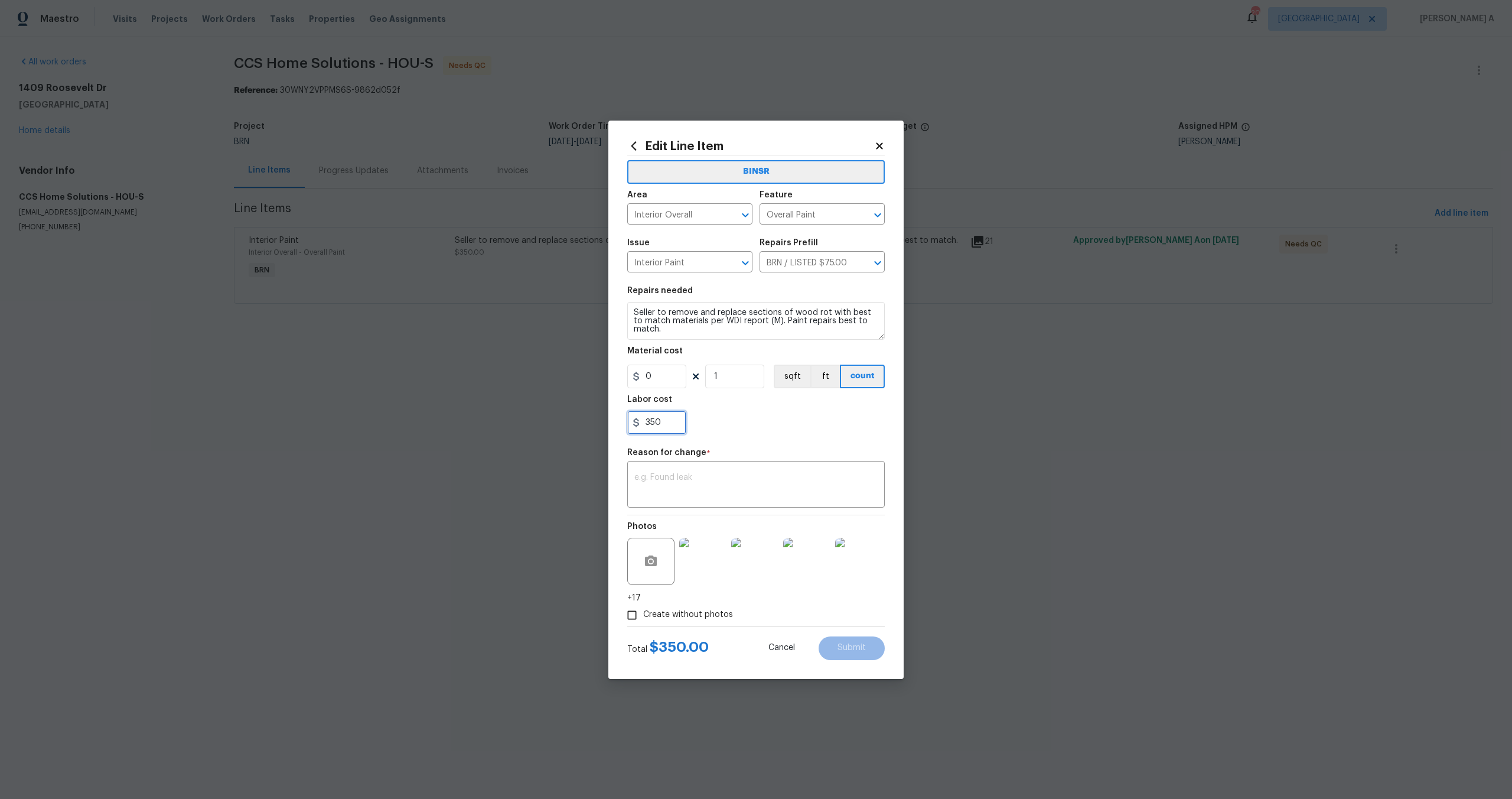 click on "350" at bounding box center [657, 423] 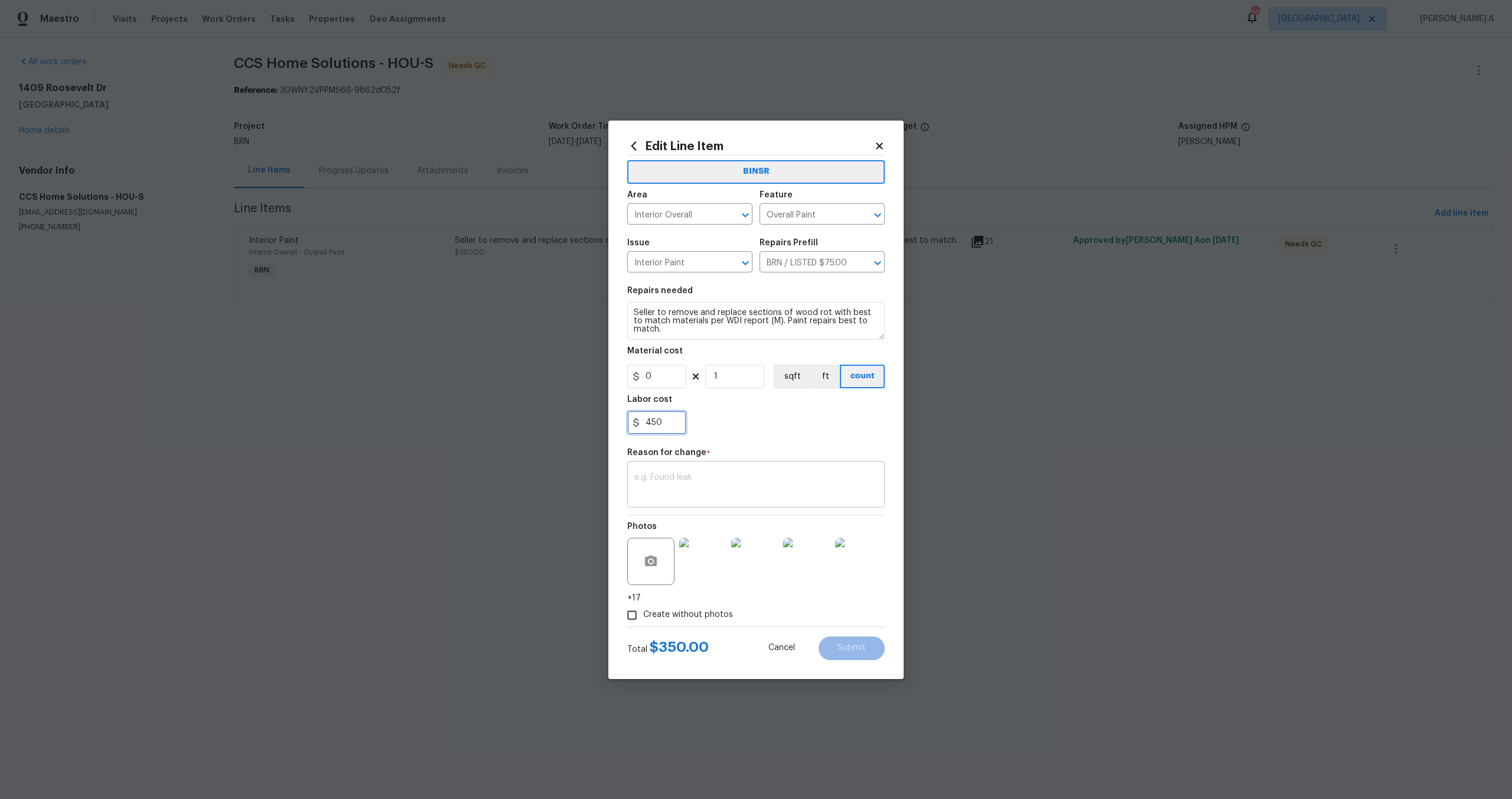 type on "450" 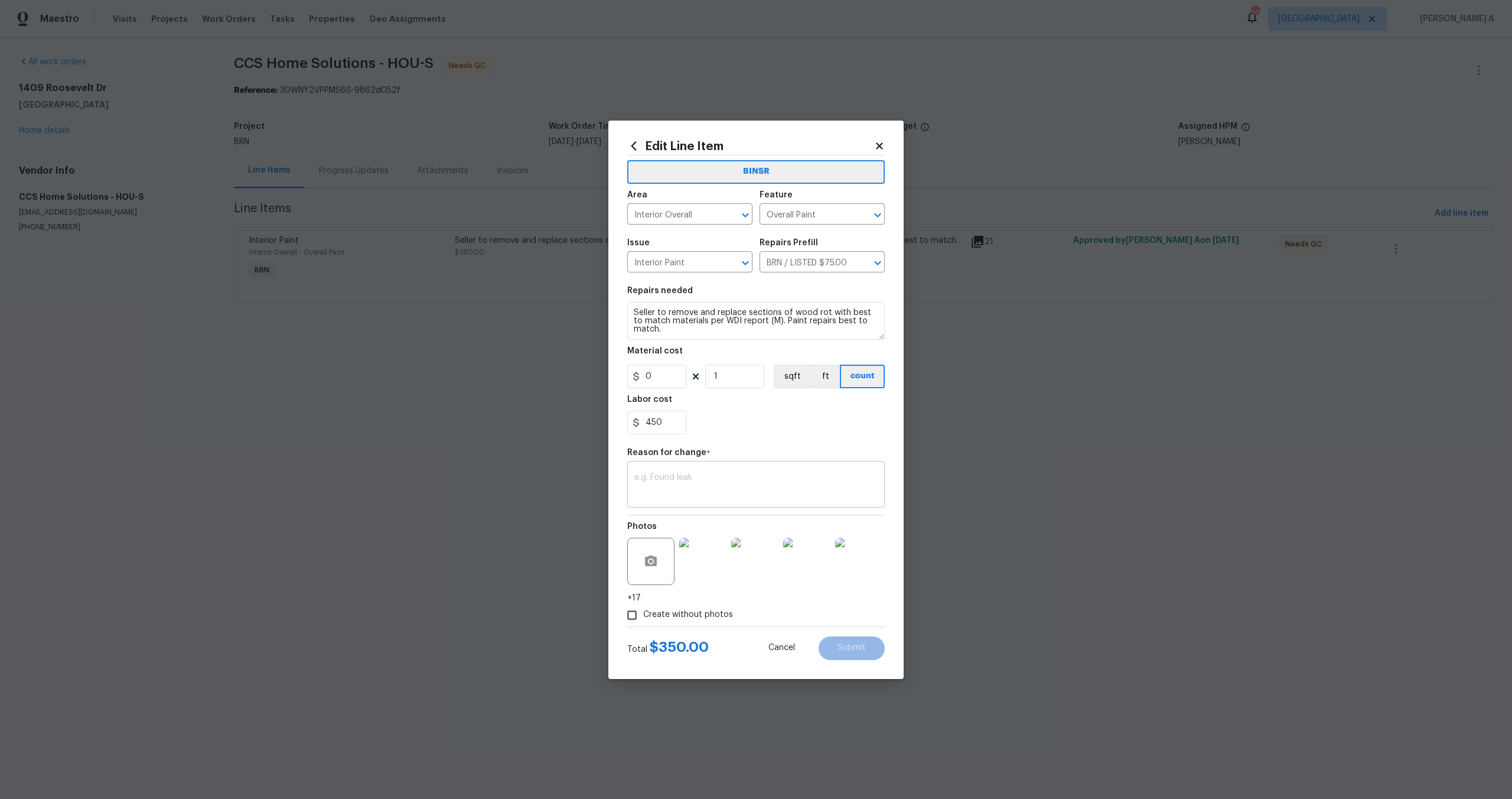 click at bounding box center [756, 486] 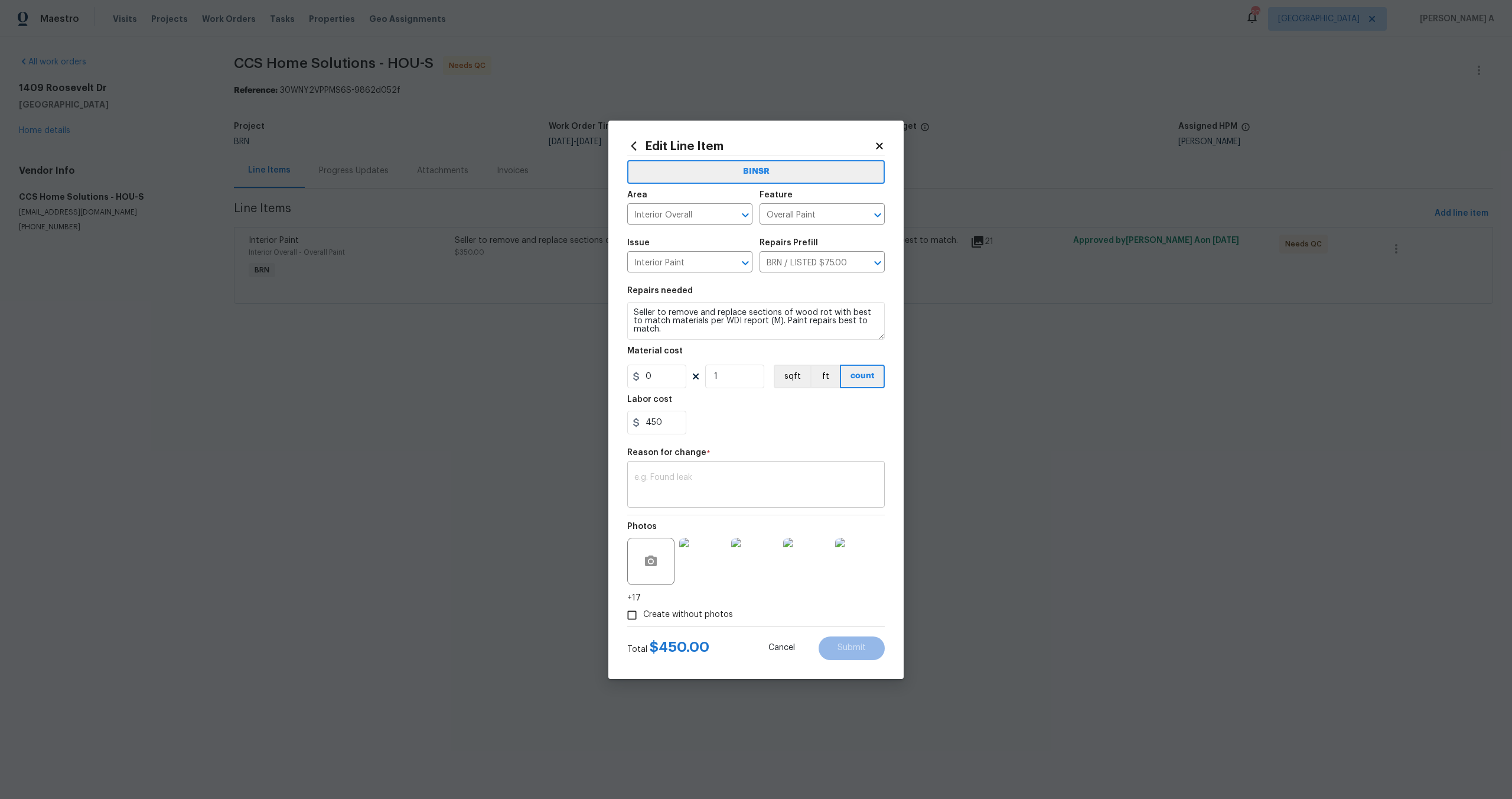 click at bounding box center (756, 486) 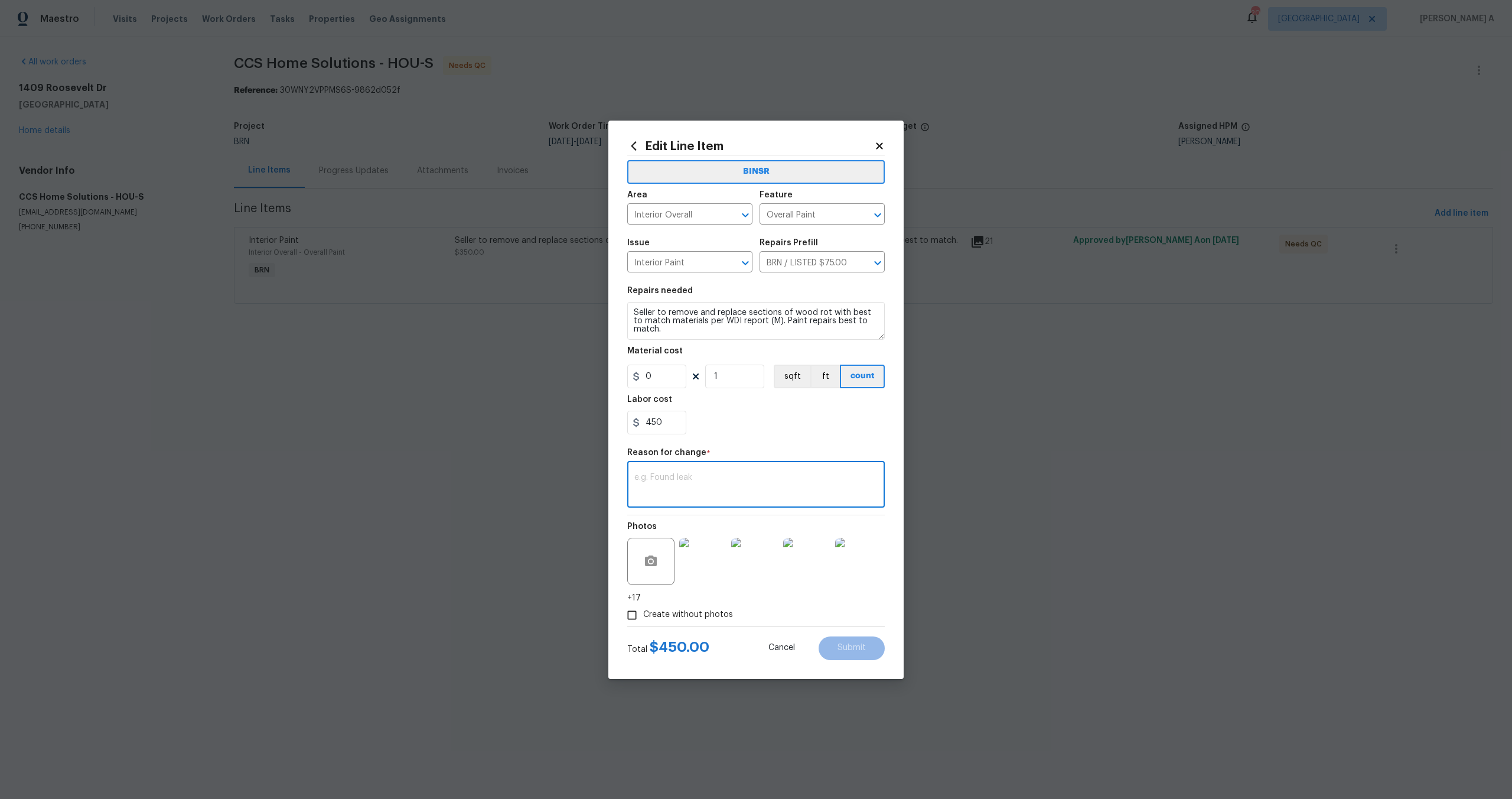 click at bounding box center (756, 486) 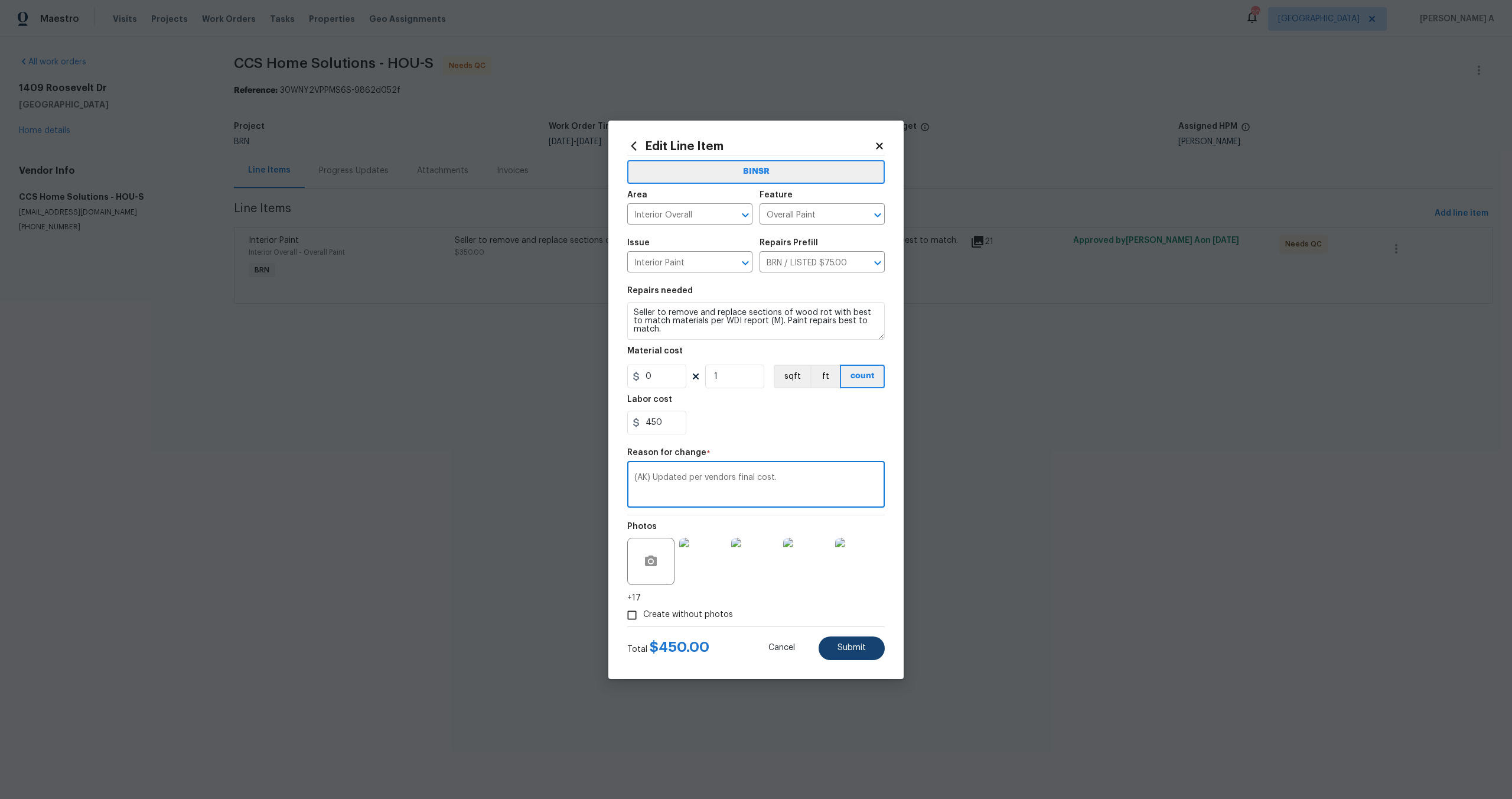 type on "(AK) Updated per vendors final cost." 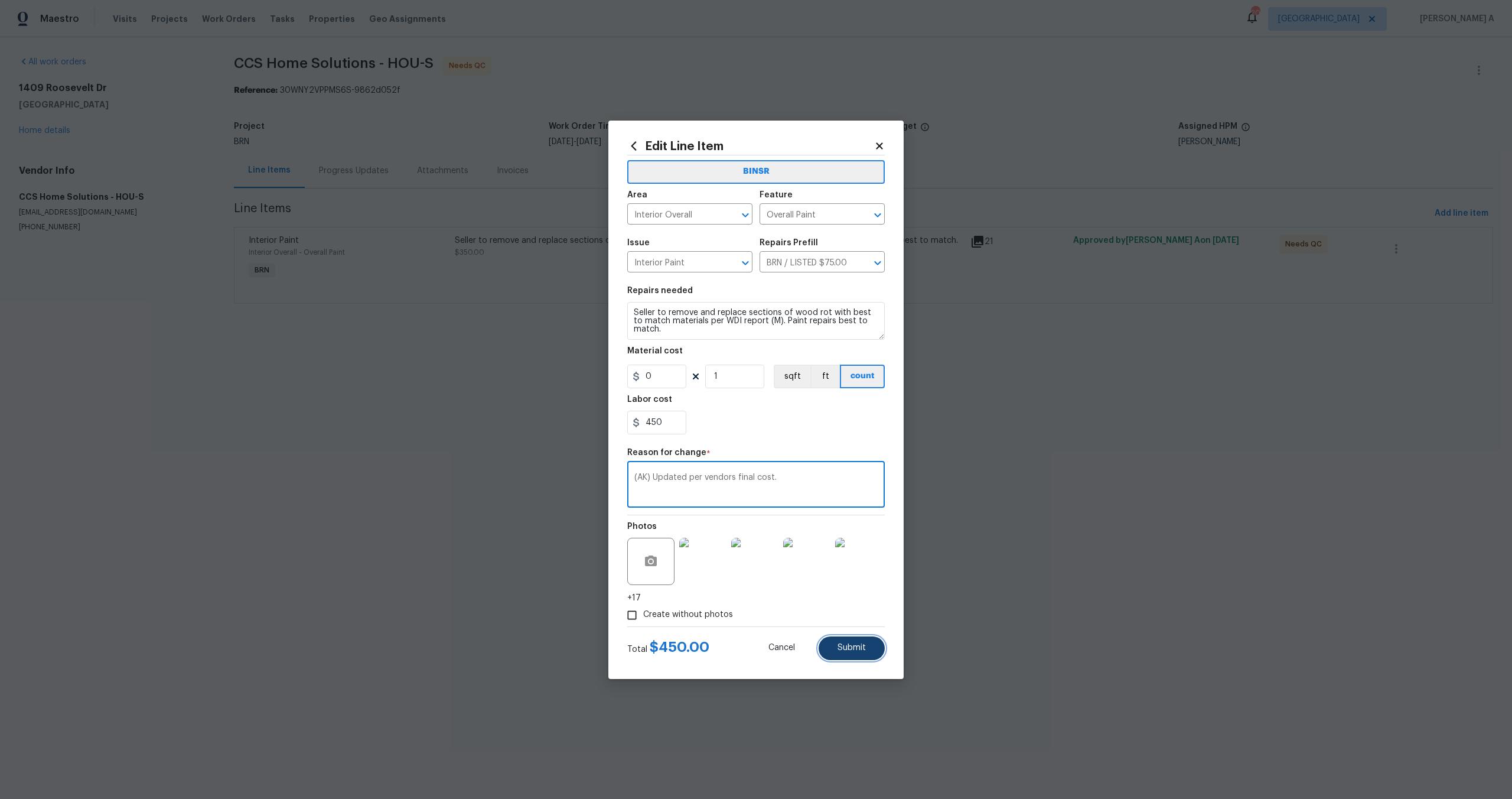 click on "Submit" at bounding box center (852, 648) 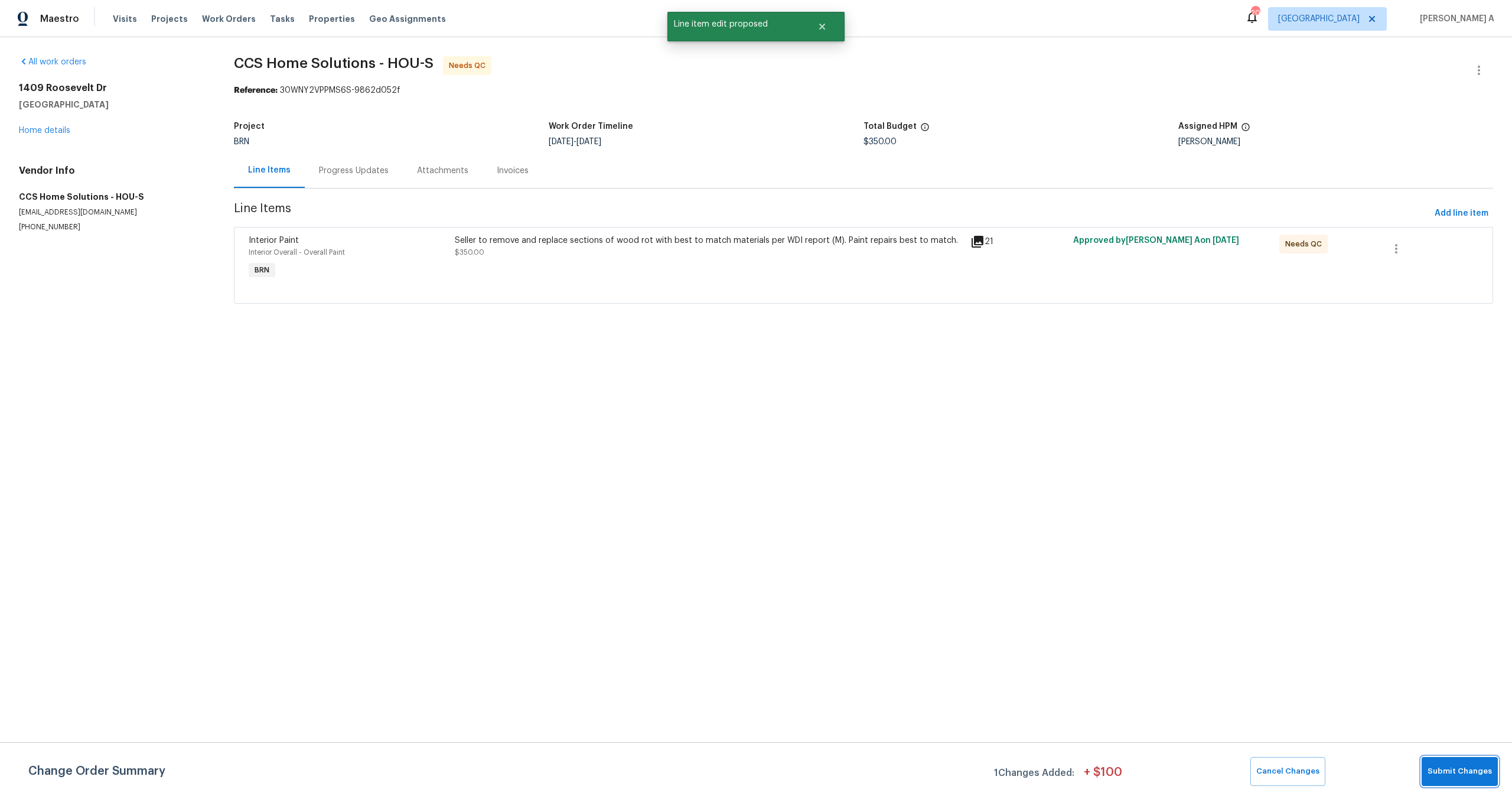 click on "Submit Changes" at bounding box center [1459, 771] 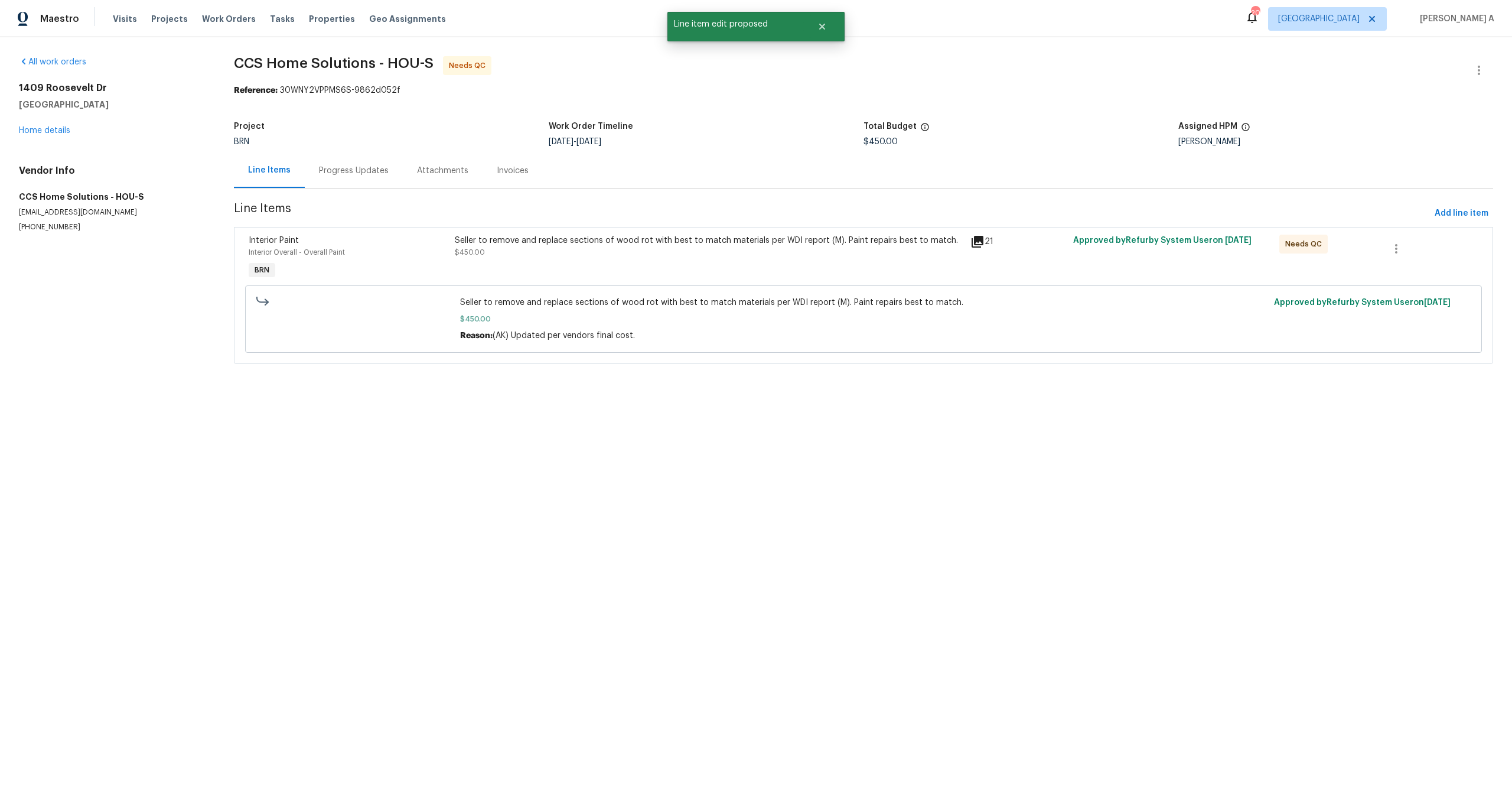 click on "Progress Updates" at bounding box center (354, 171) 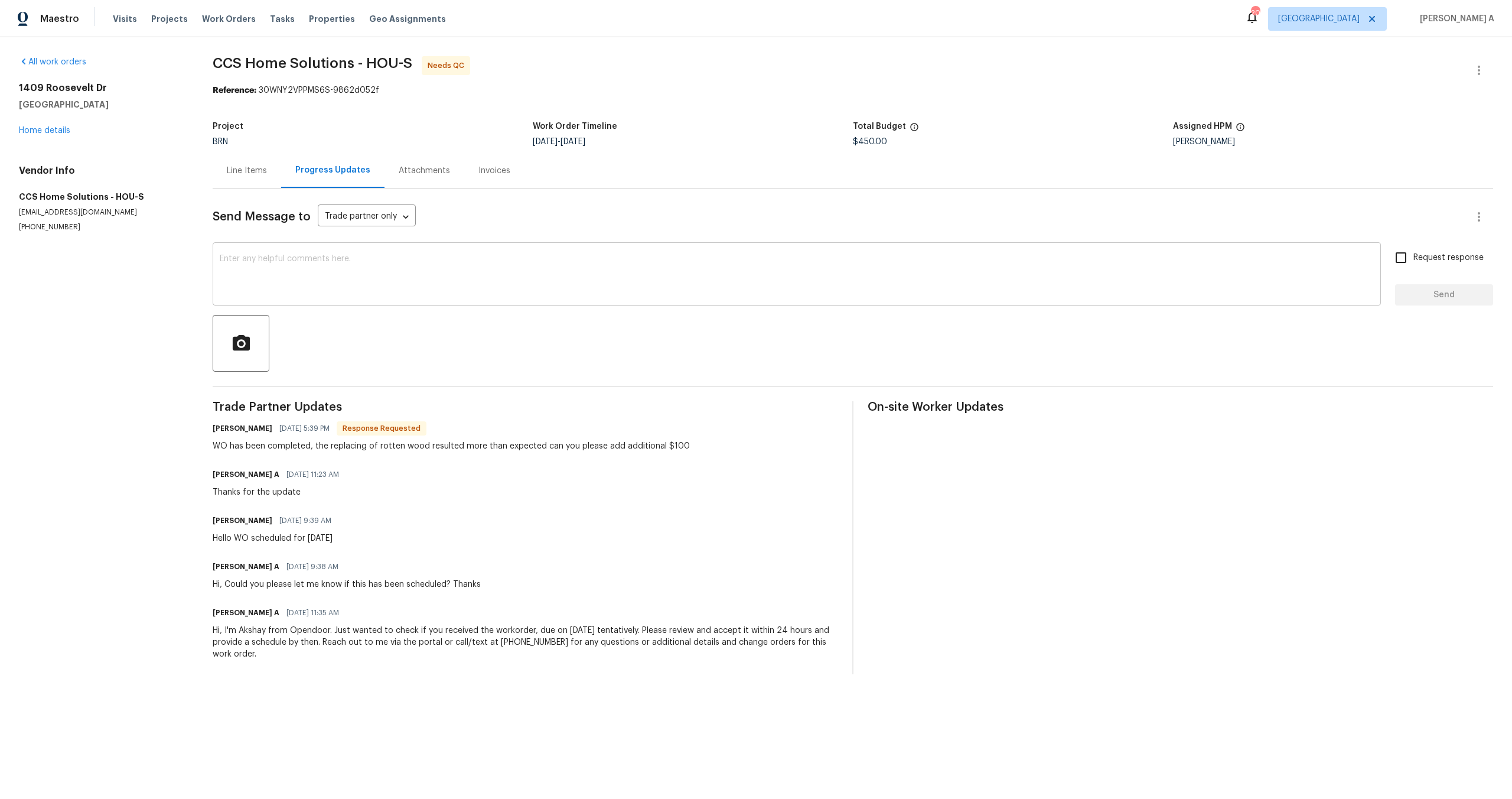 click at bounding box center (797, 275) 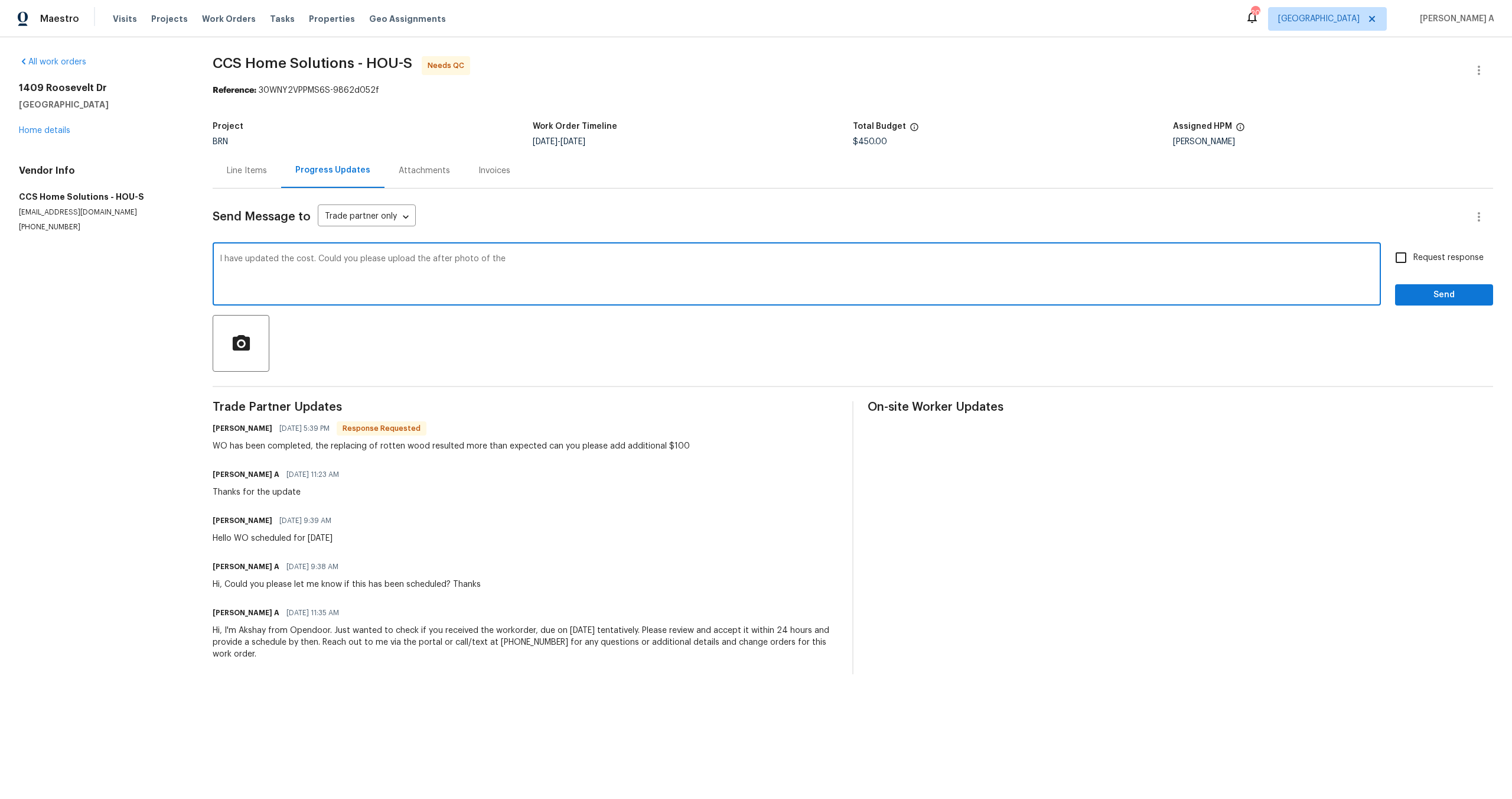paste on "overhead garage door" 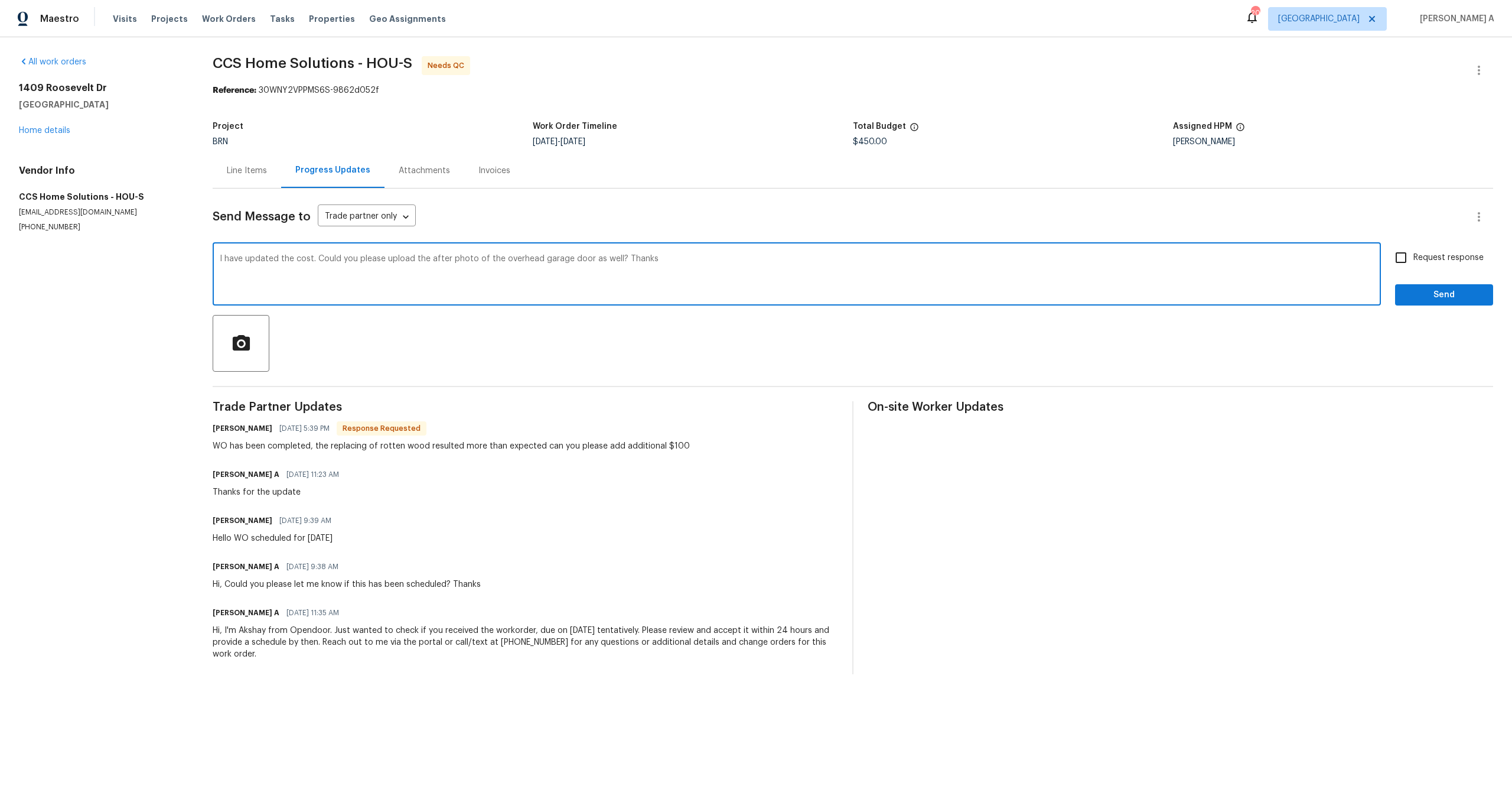 type on "I have updated the cost. Could you please upload the after photo of the overhead garage door as well? Thanks" 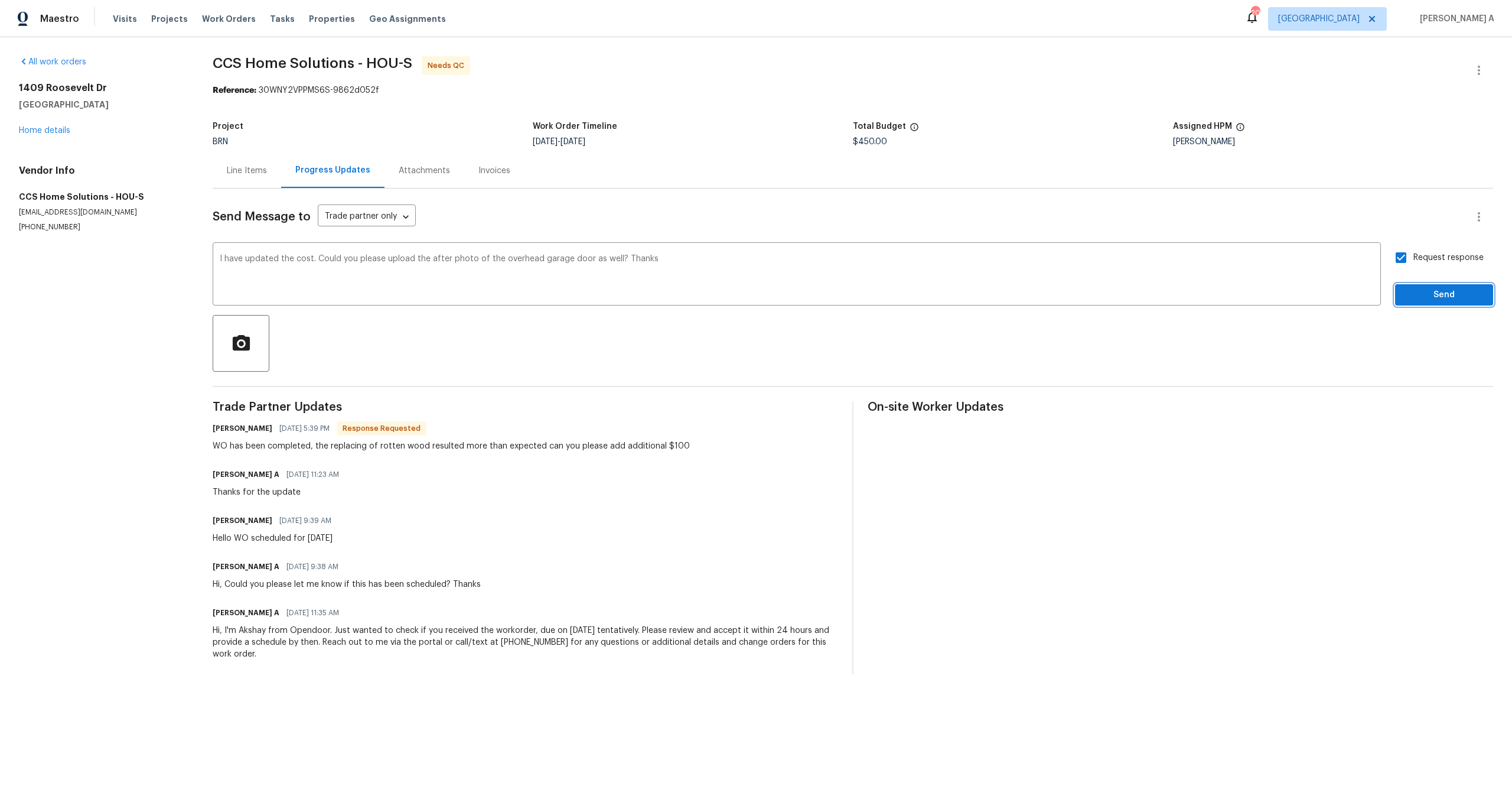 click on "Send" at bounding box center [1444, 295] 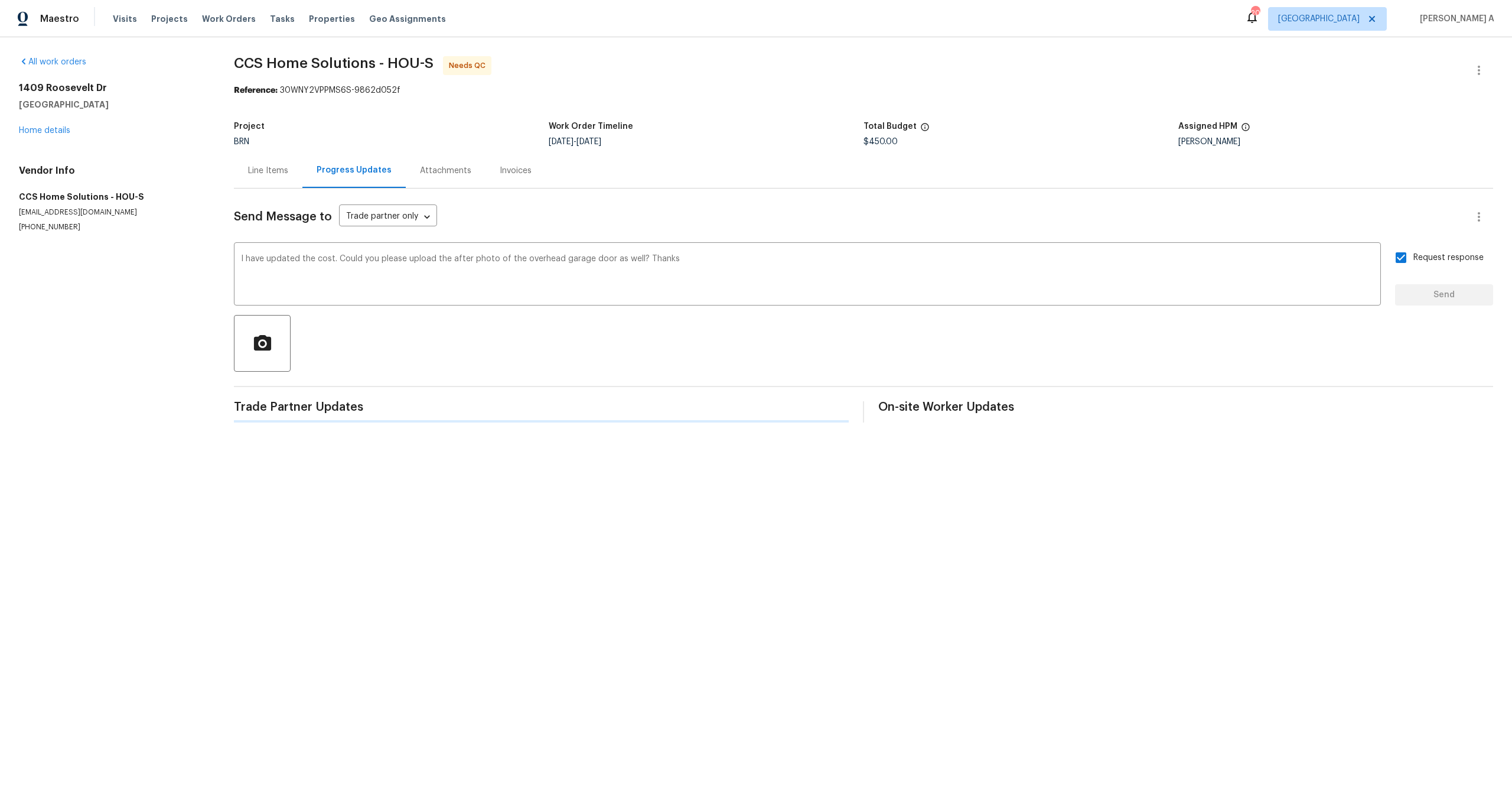 type 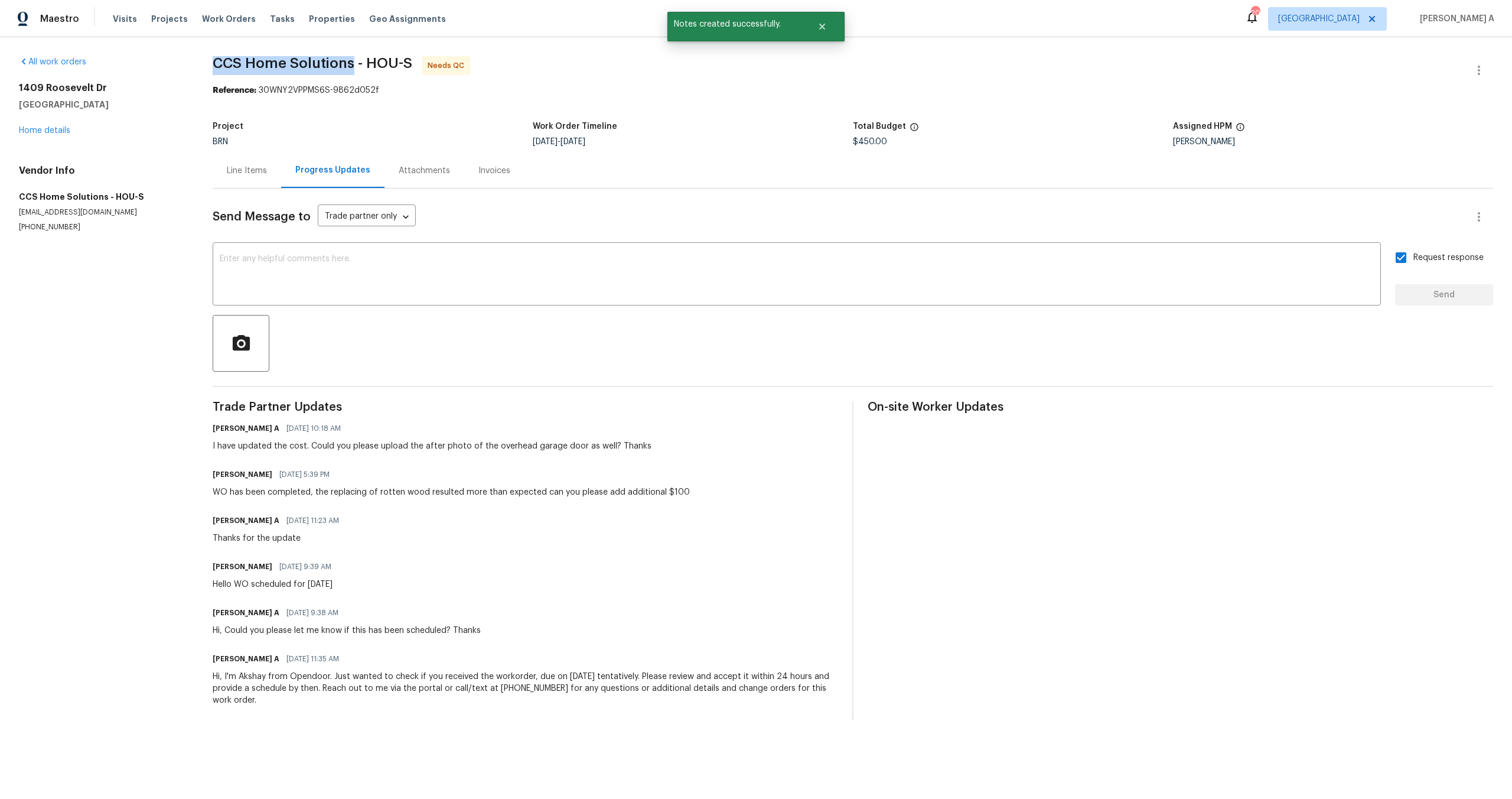 copy on "CCS Home Solutions" 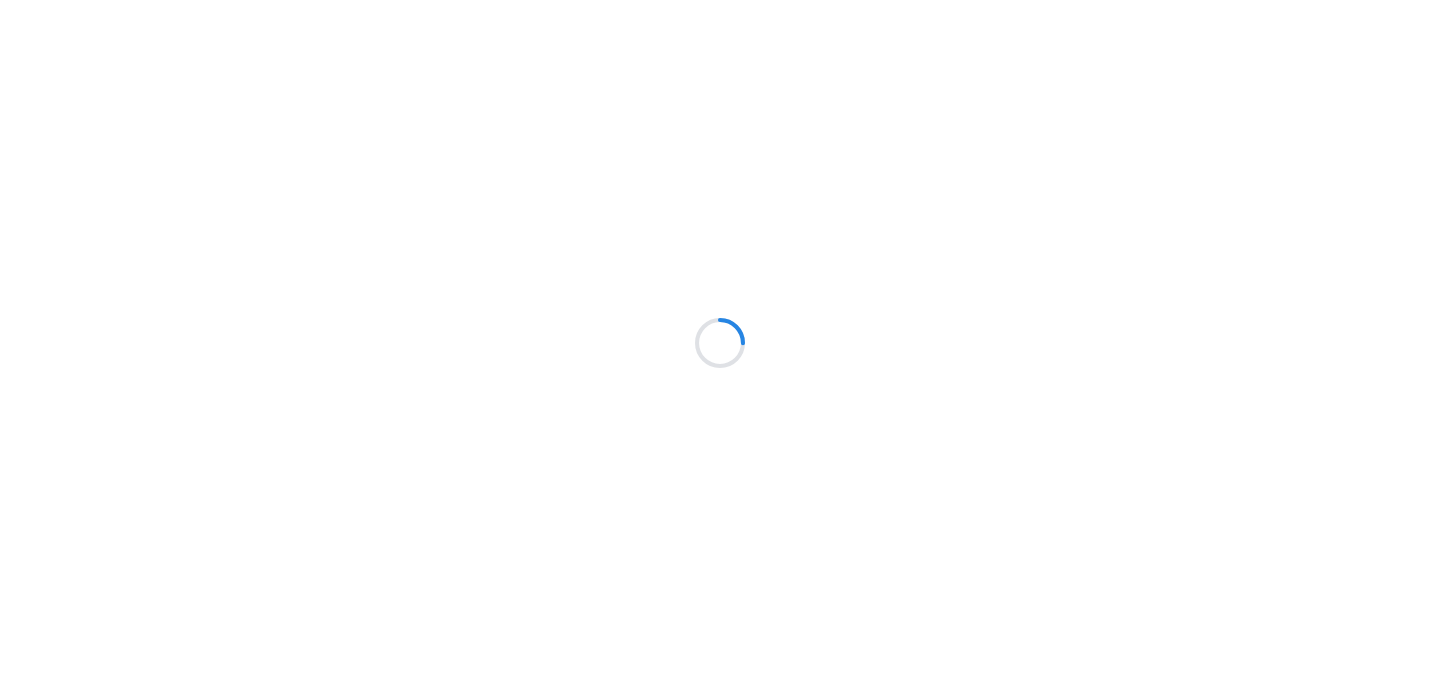 scroll, scrollTop: 0, scrollLeft: 0, axis: both 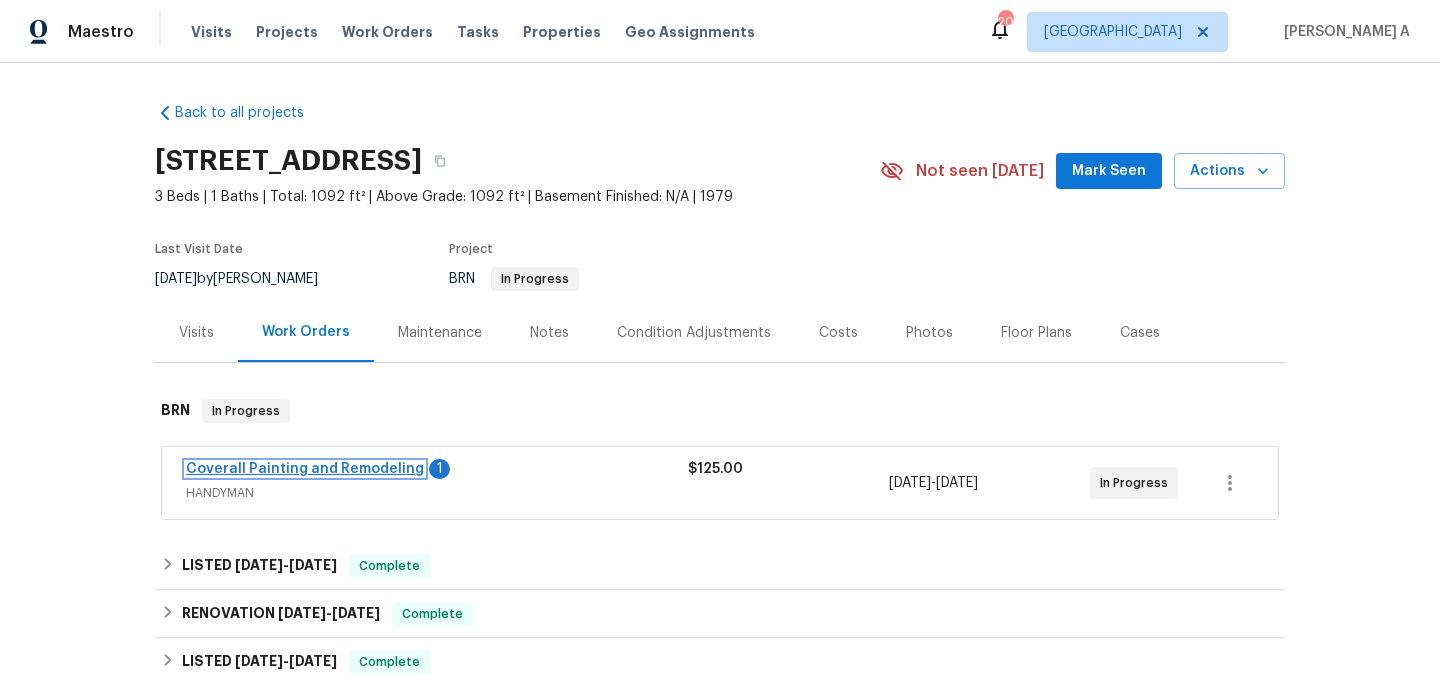 click on "Coverall Painting and Remodeling" at bounding box center (305, 469) 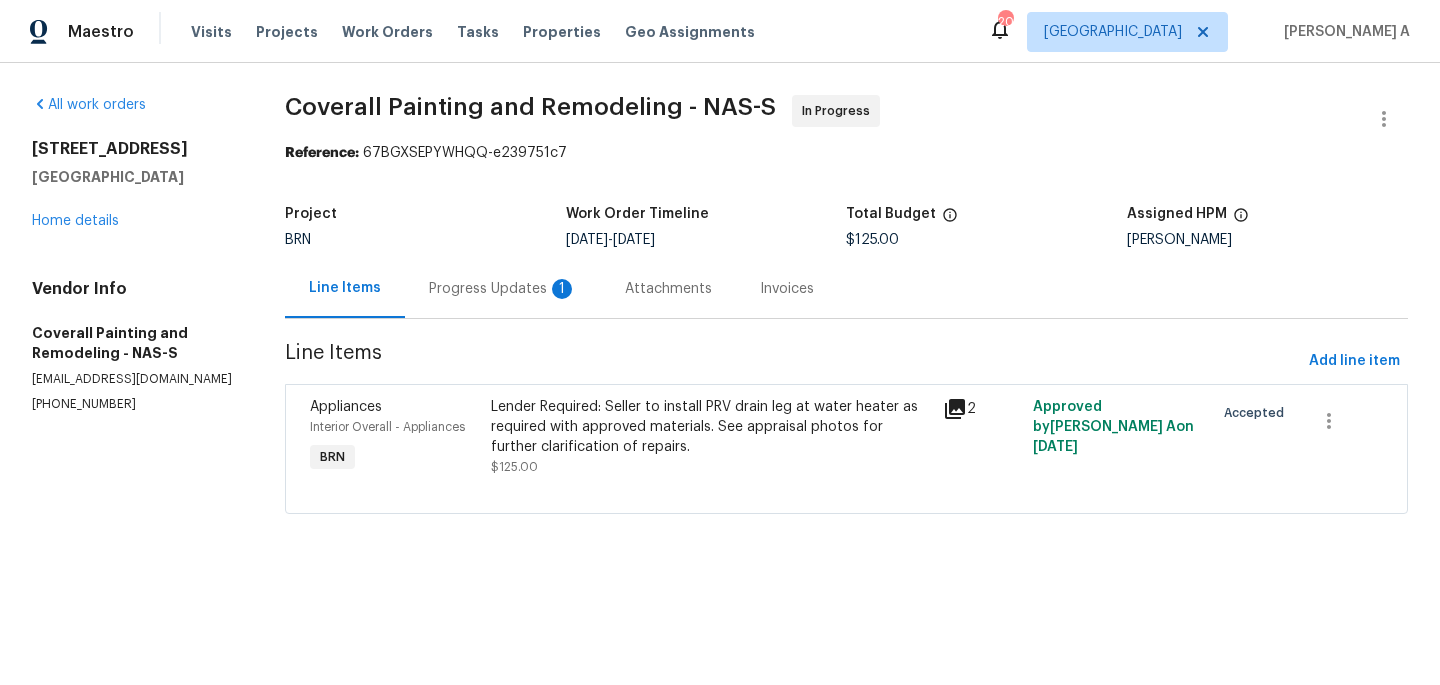 click on "Progress Updates 1" at bounding box center (503, 289) 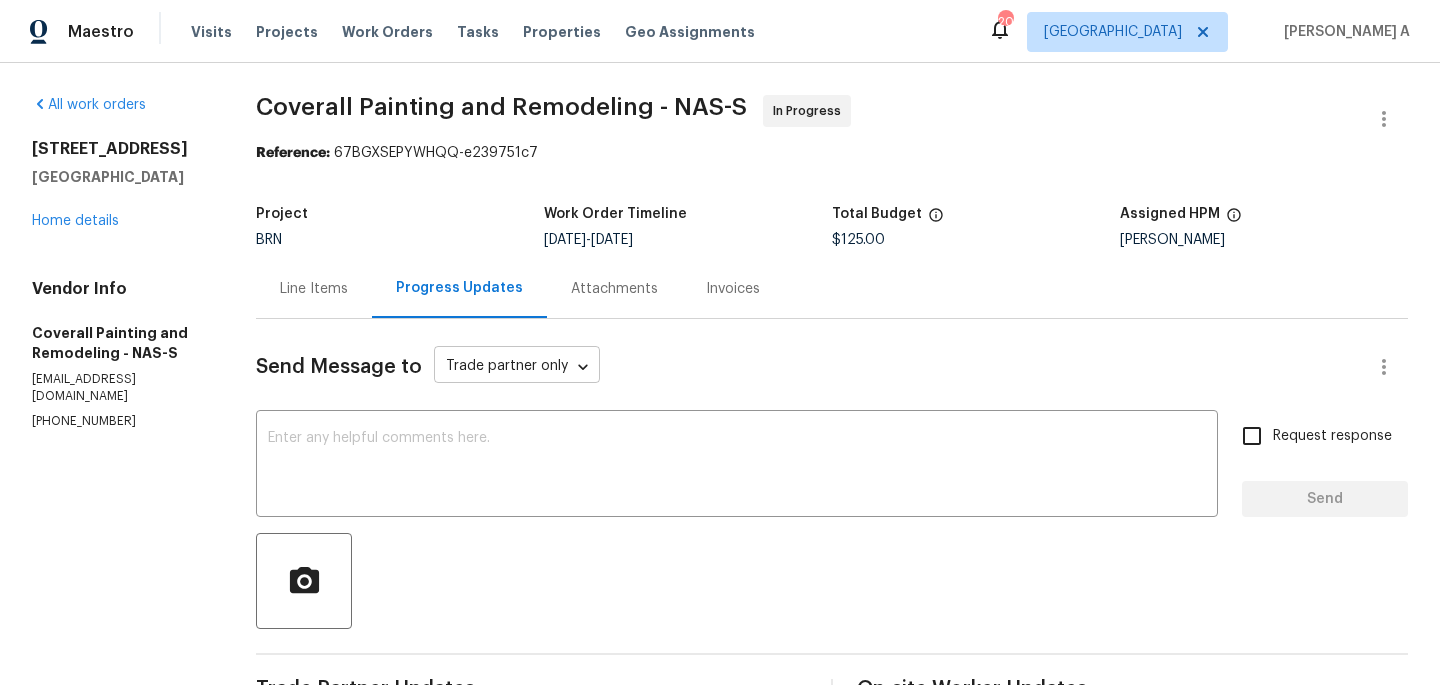 scroll, scrollTop: 167, scrollLeft: 0, axis: vertical 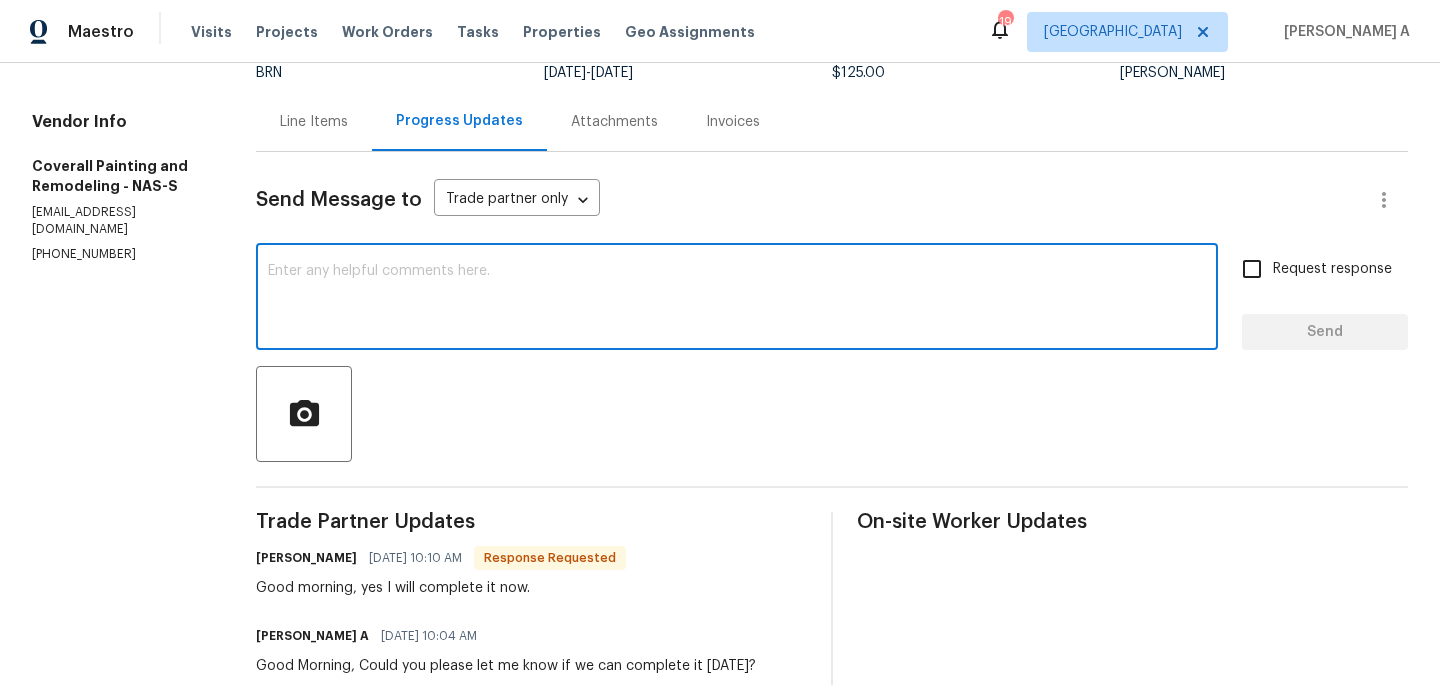 click at bounding box center [737, 299] 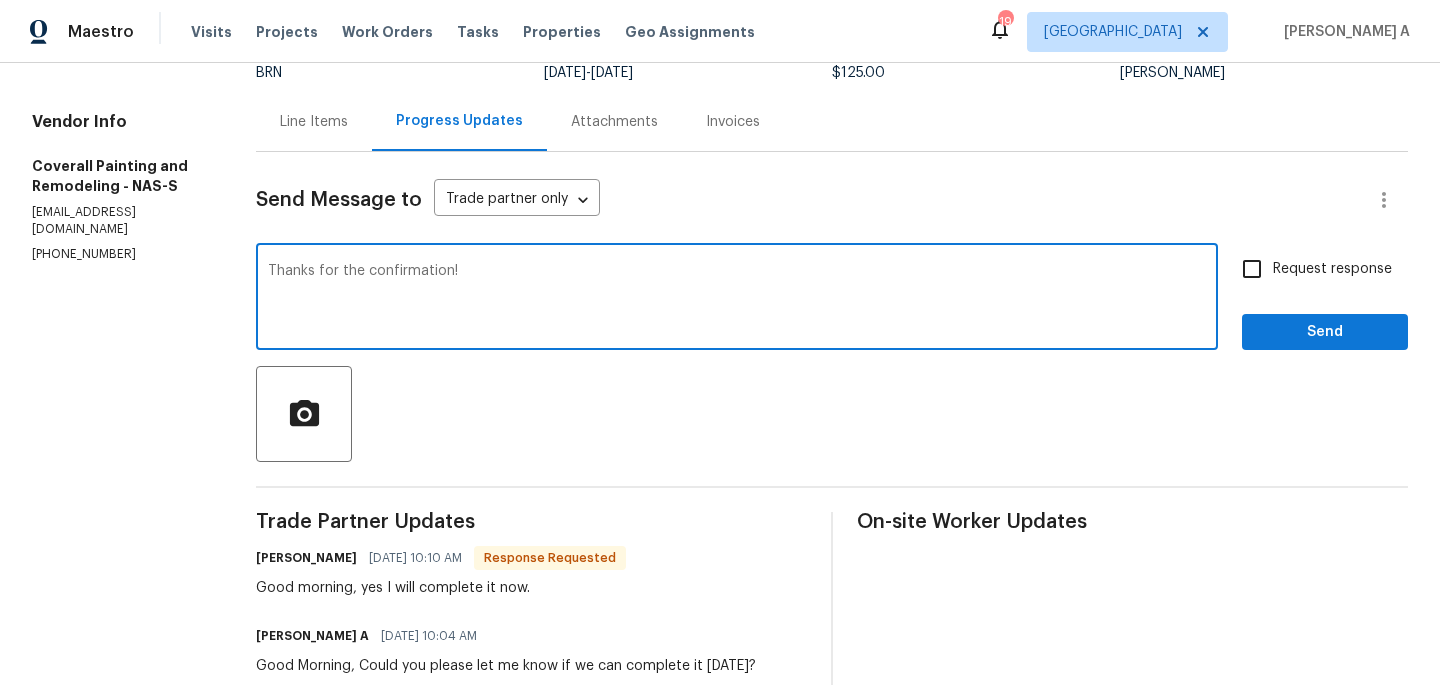 type on "Thanks for the confirmation!" 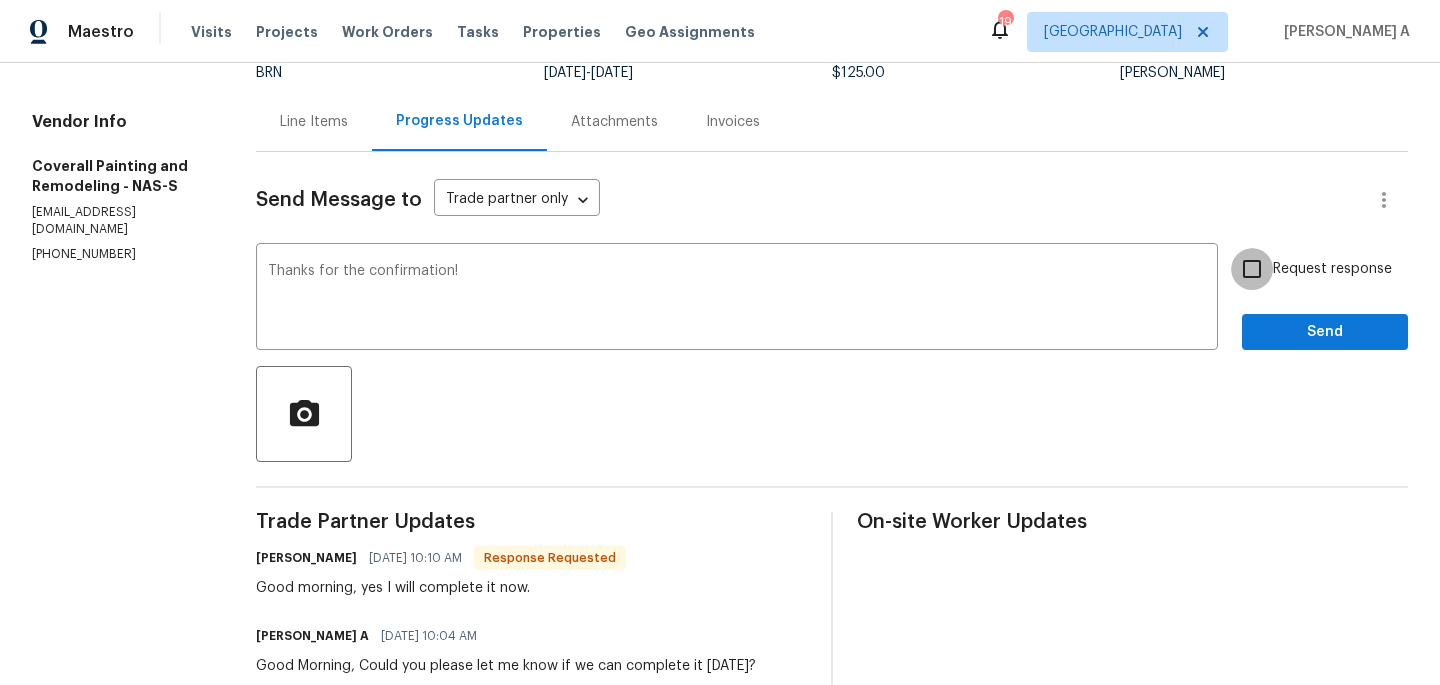 click on "Request response" at bounding box center (1252, 269) 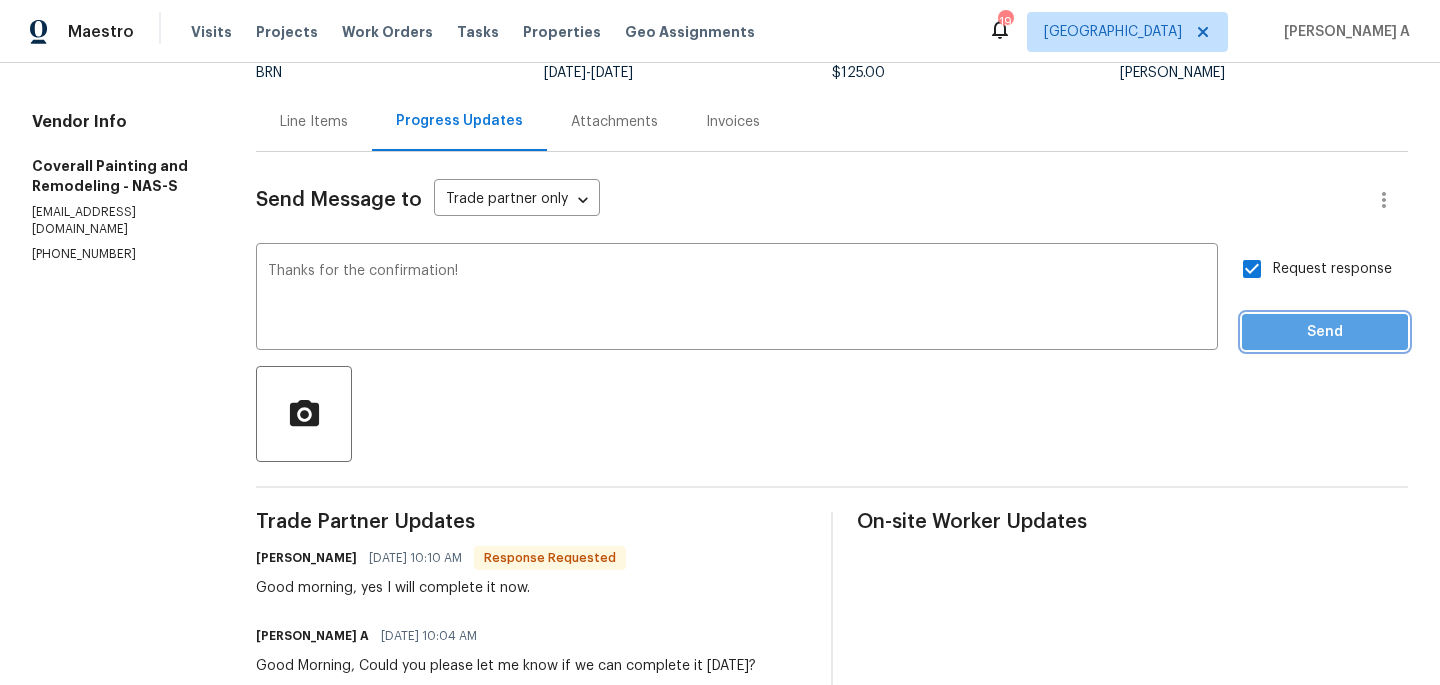 click on "Send" at bounding box center (1325, 332) 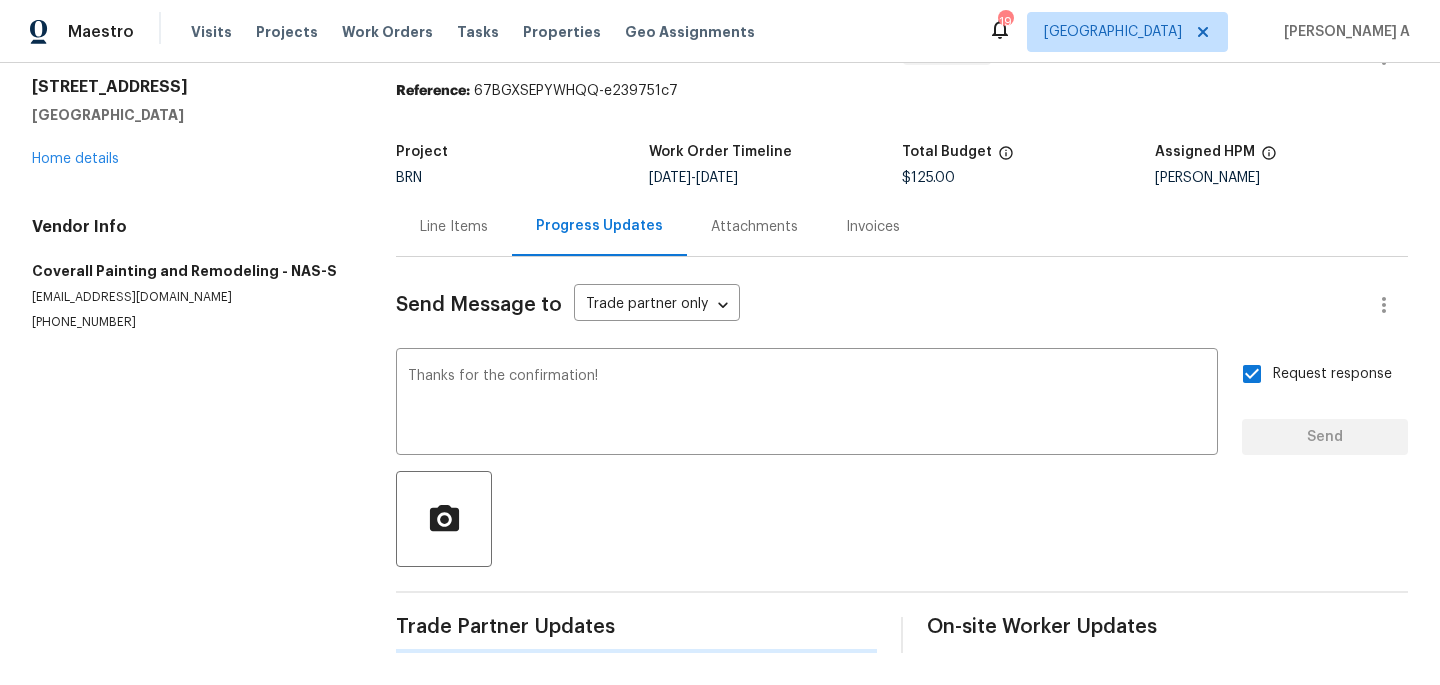 scroll, scrollTop: 0, scrollLeft: 0, axis: both 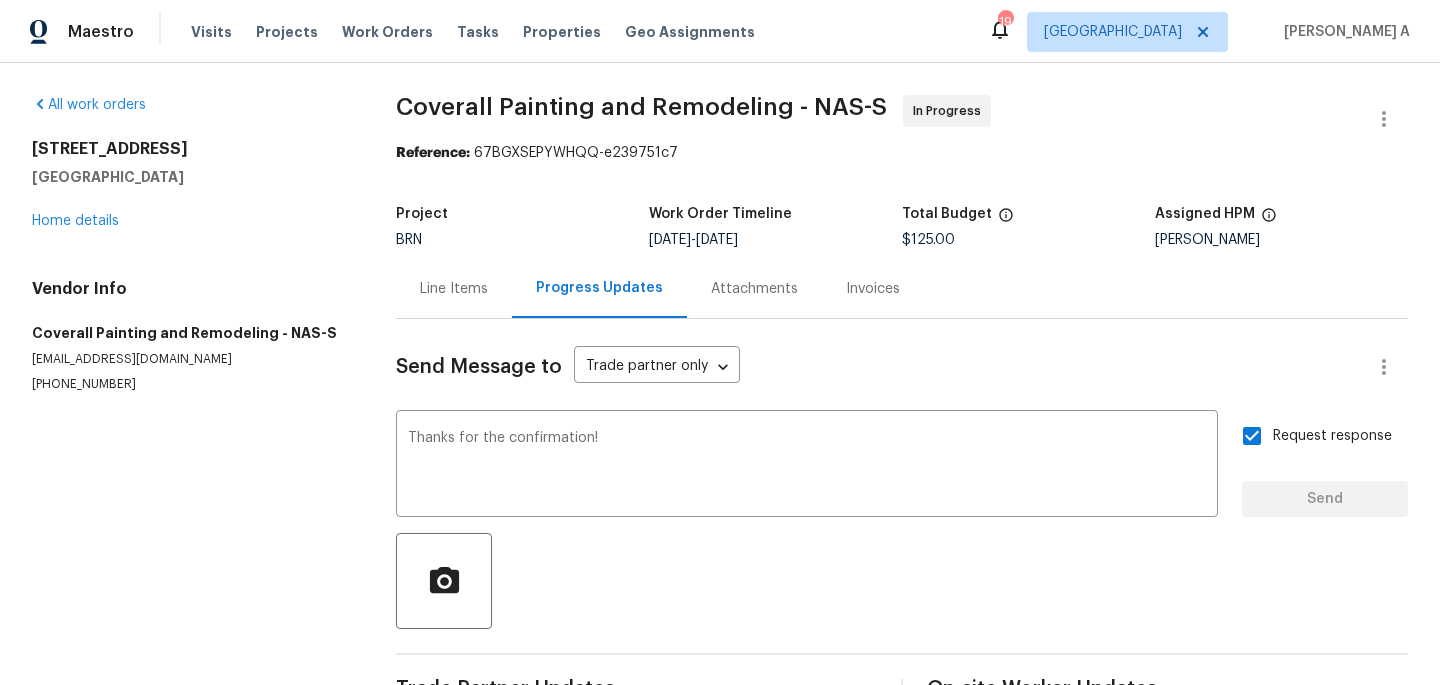 type 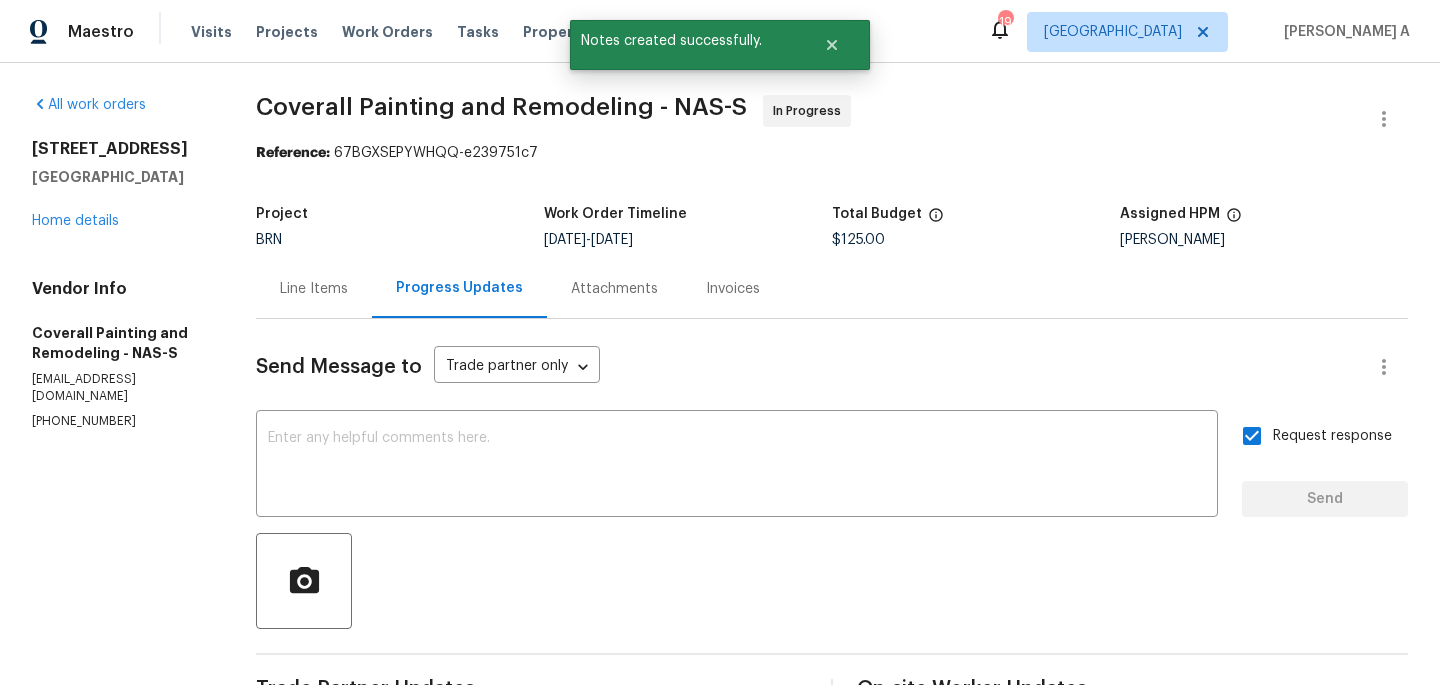 click on "Line Items" at bounding box center (314, 289) 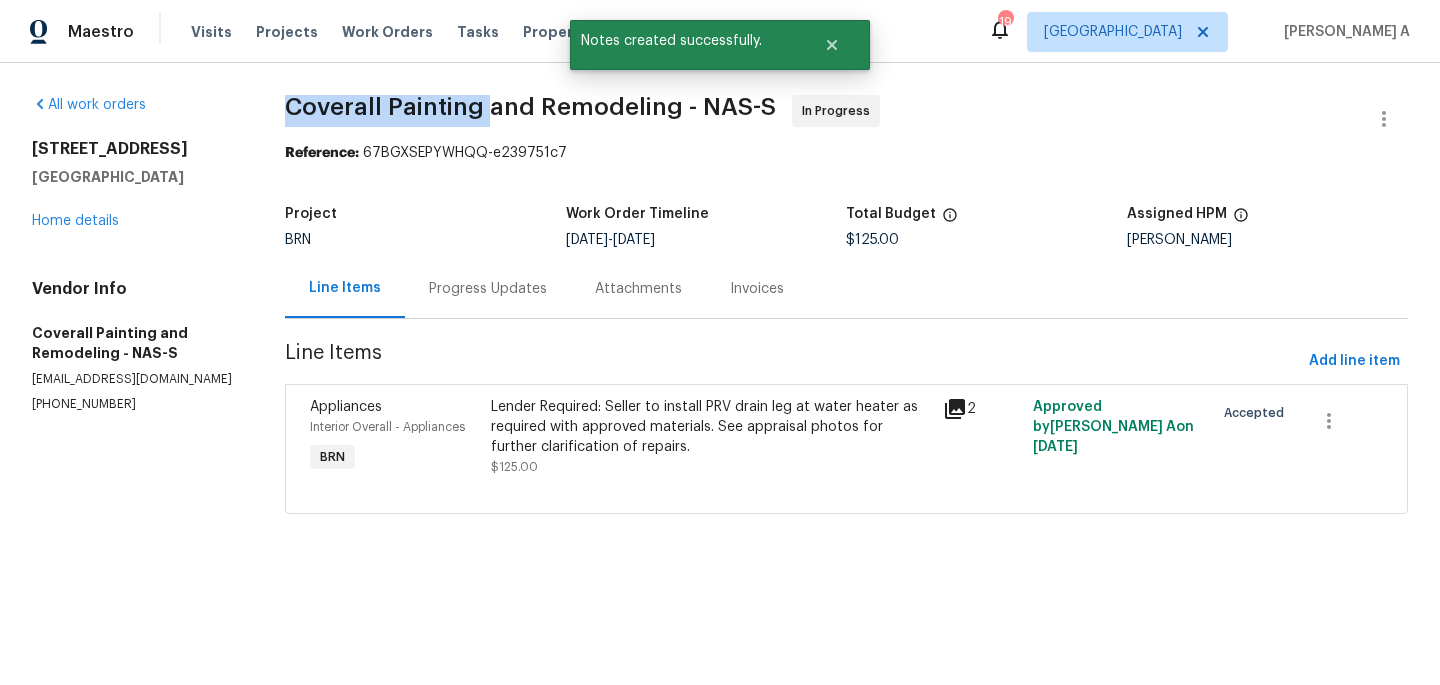 drag, startPoint x: 306, startPoint y: 108, endPoint x: 523, endPoint y: 104, distance: 217.03687 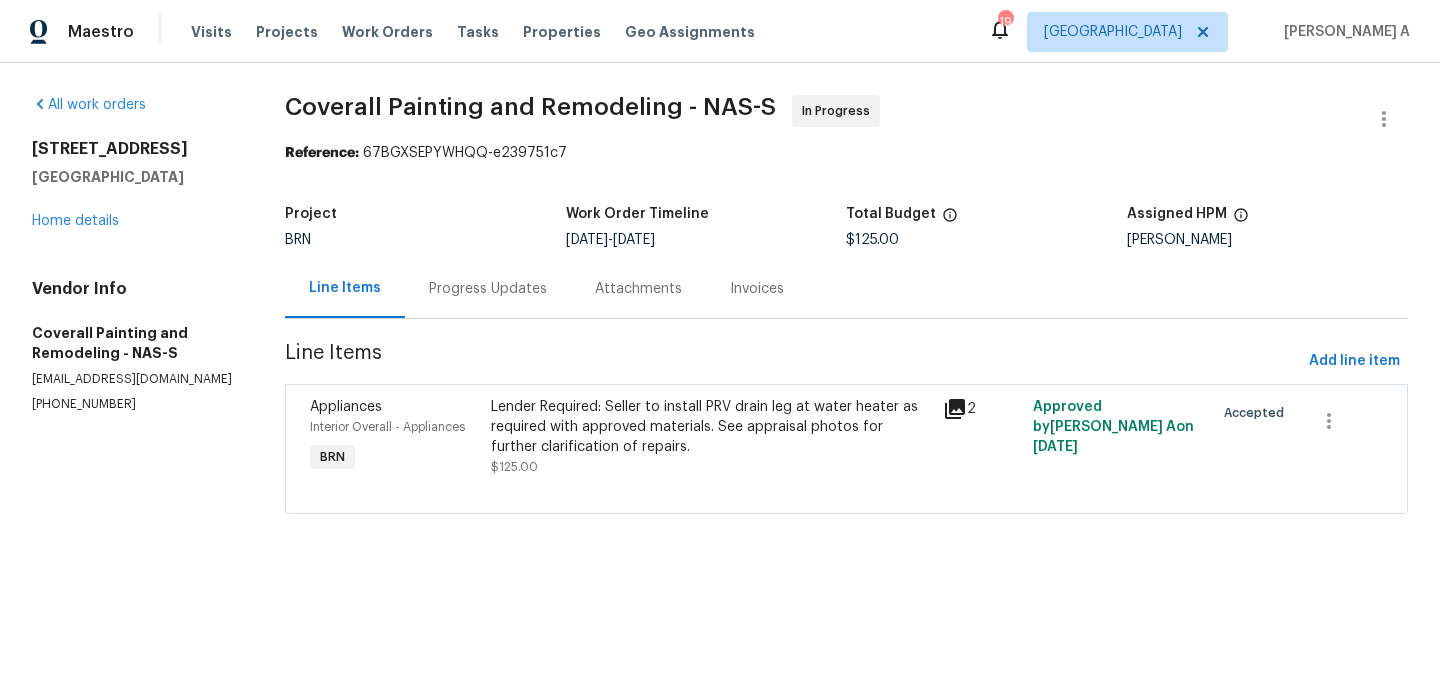 click on "Progress Updates" at bounding box center [488, 289] 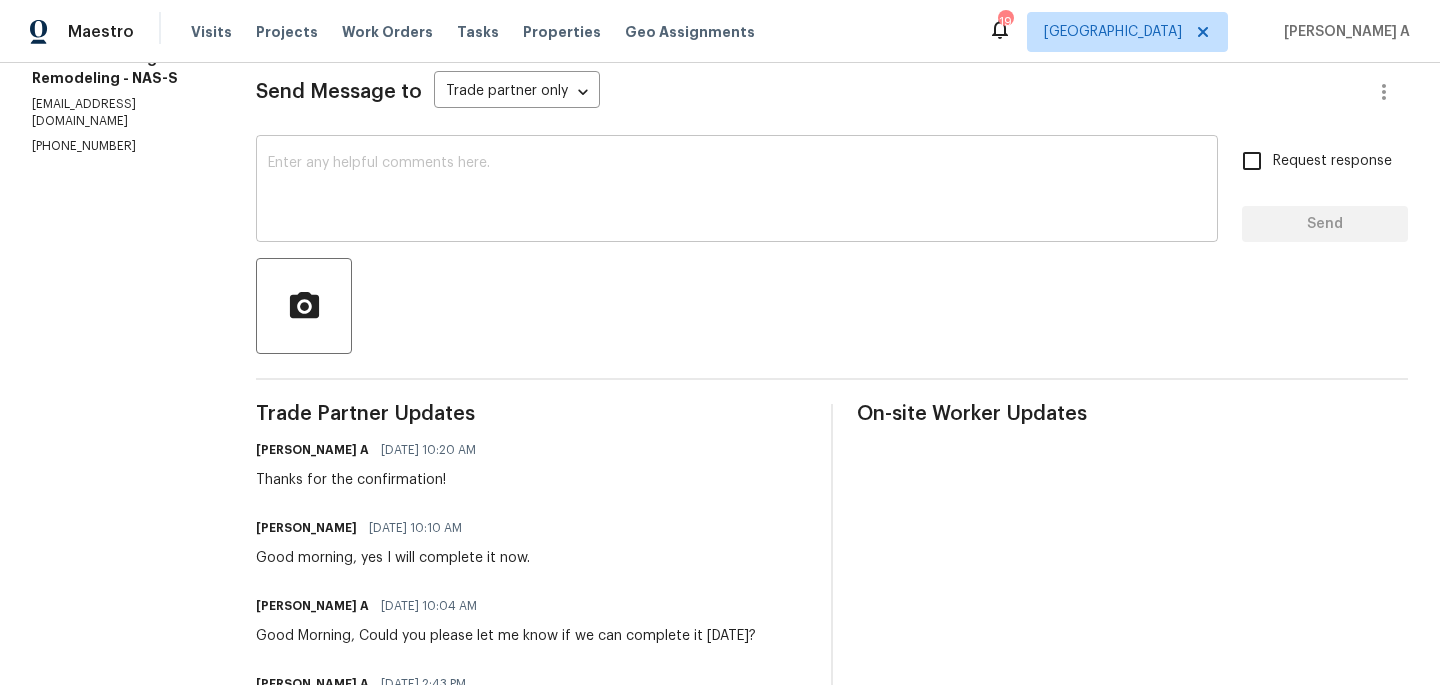 scroll, scrollTop: 0, scrollLeft: 0, axis: both 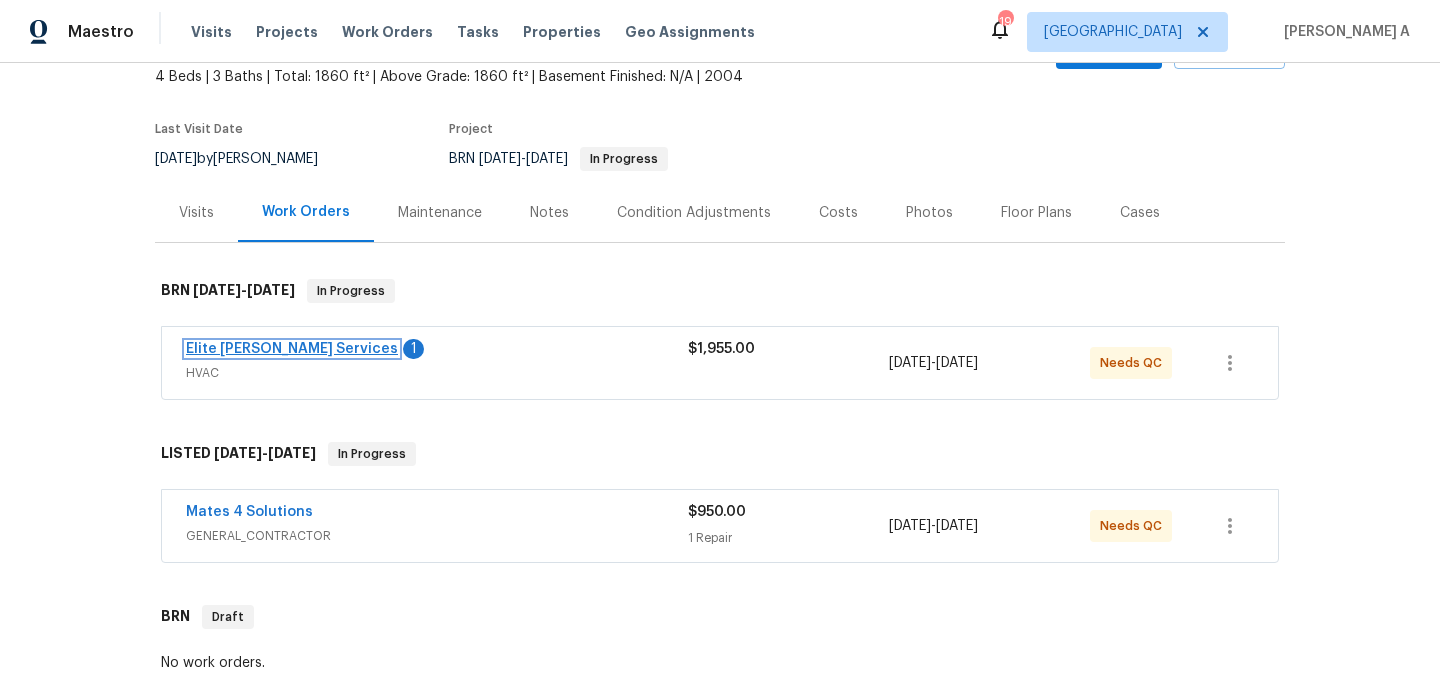 click on "Elite [PERSON_NAME] Services" at bounding box center [292, 349] 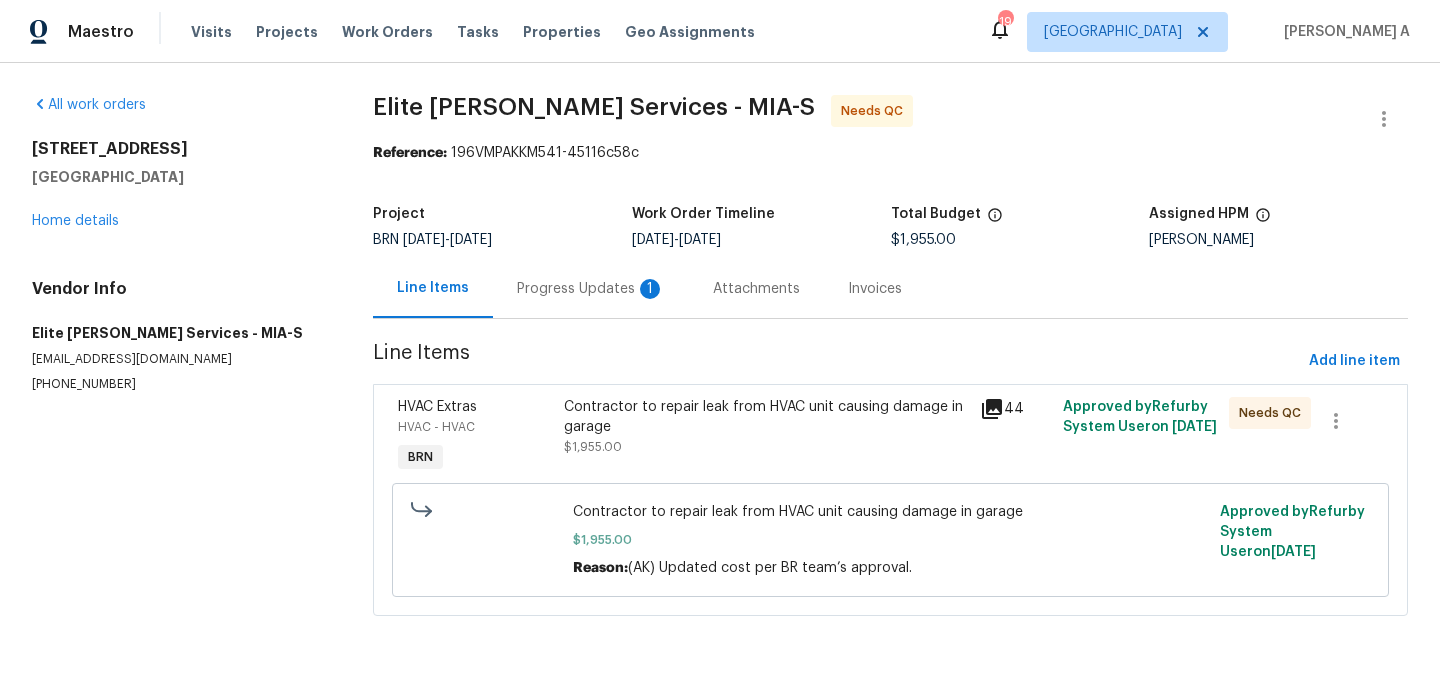 click on "Progress Updates 1" at bounding box center (591, 289) 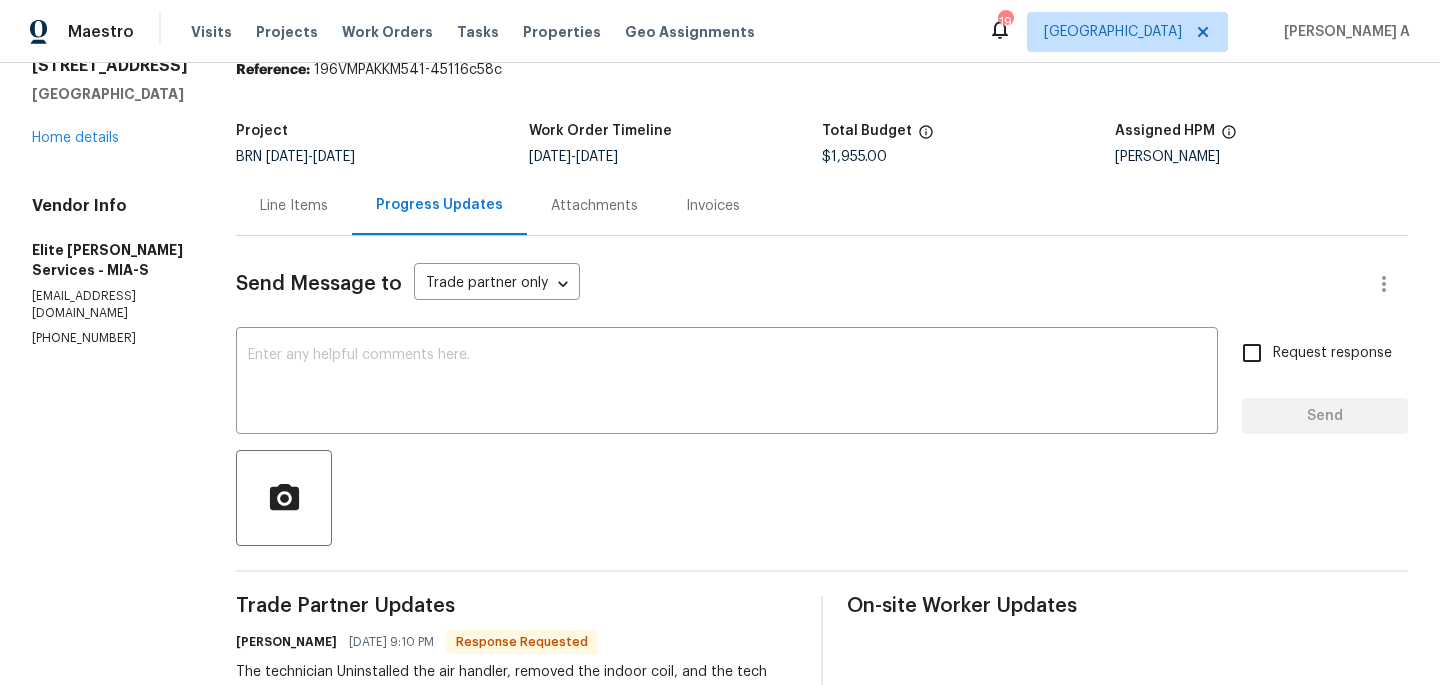 scroll, scrollTop: 0, scrollLeft: 0, axis: both 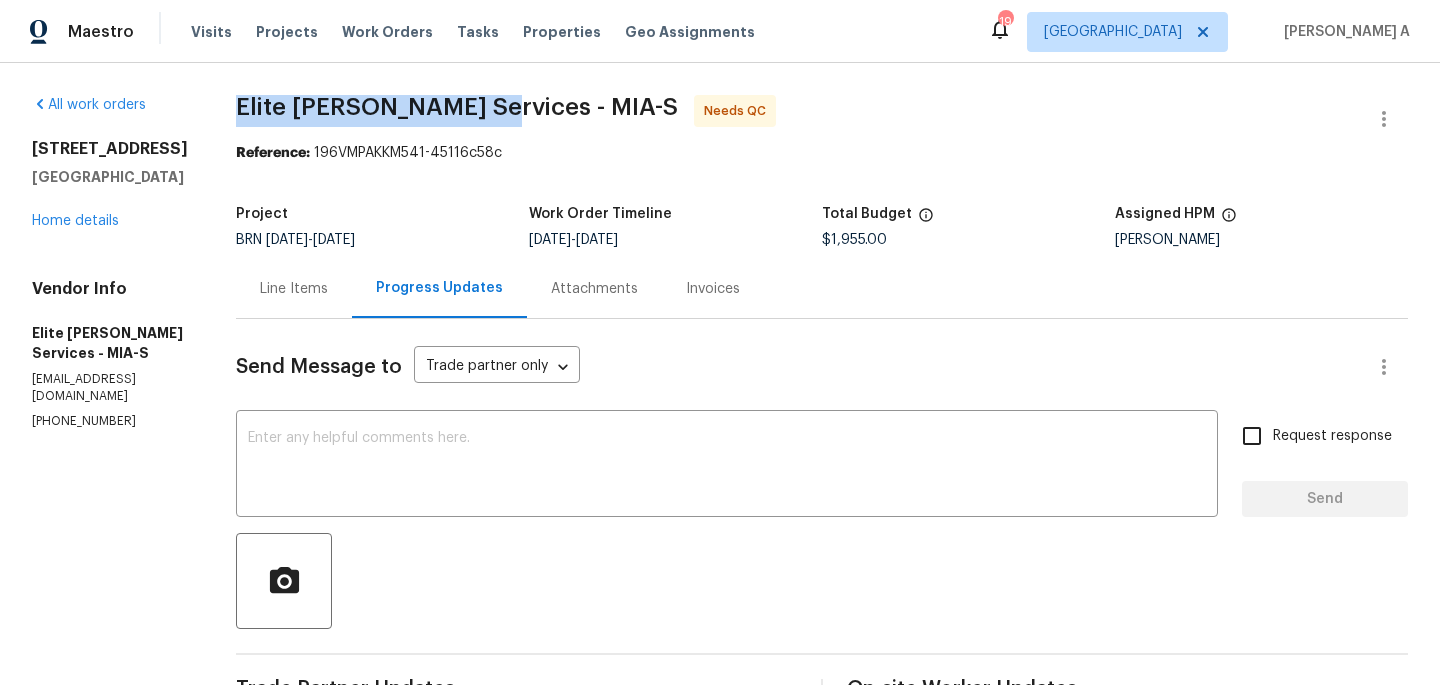 drag, startPoint x: 269, startPoint y: 104, endPoint x: 533, endPoint y: 103, distance: 264.0019 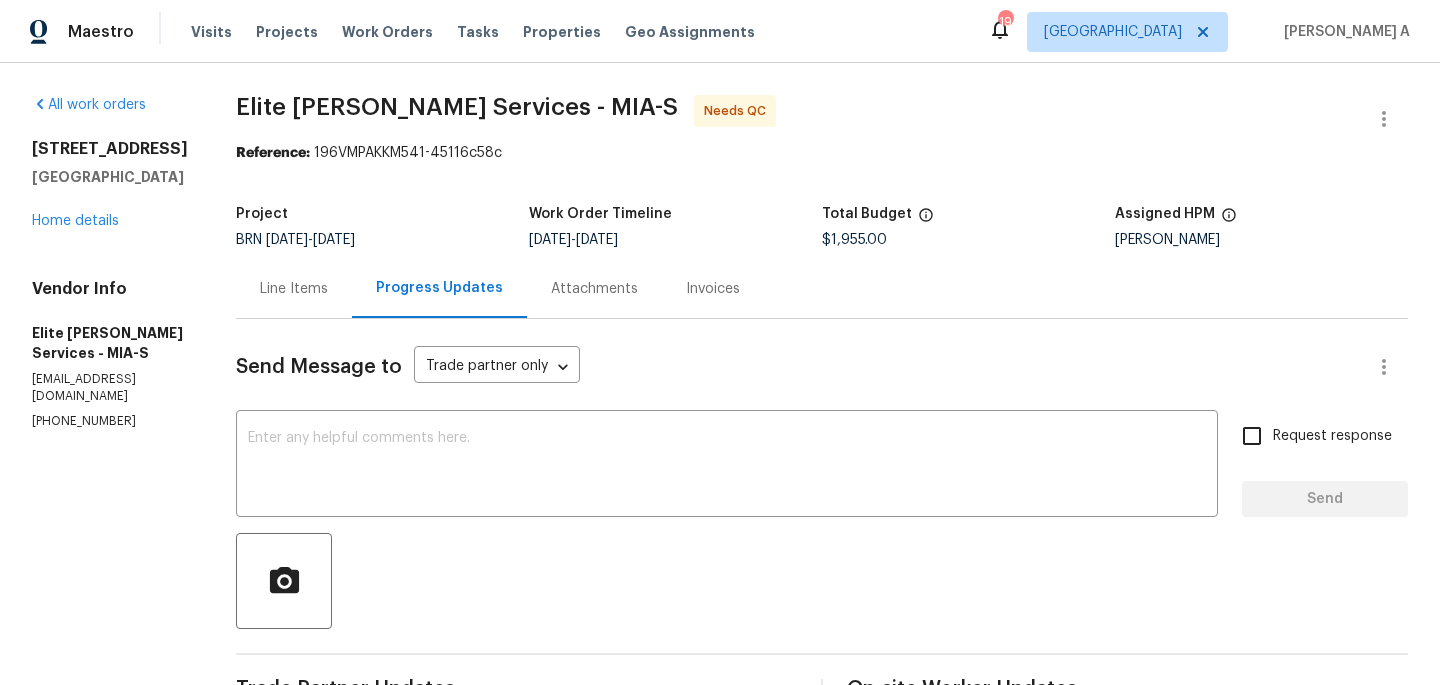 click on "Invoices" at bounding box center [713, 288] 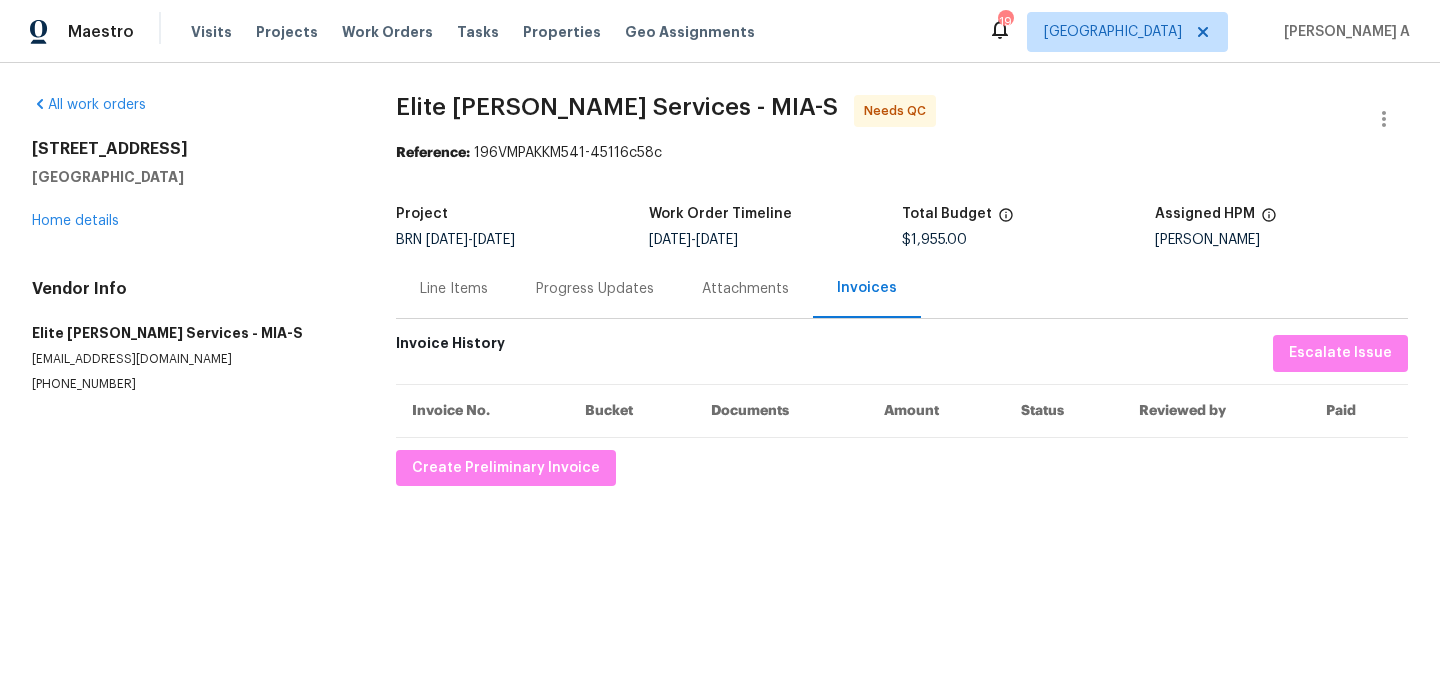 click on "Progress Updates" at bounding box center (595, 289) 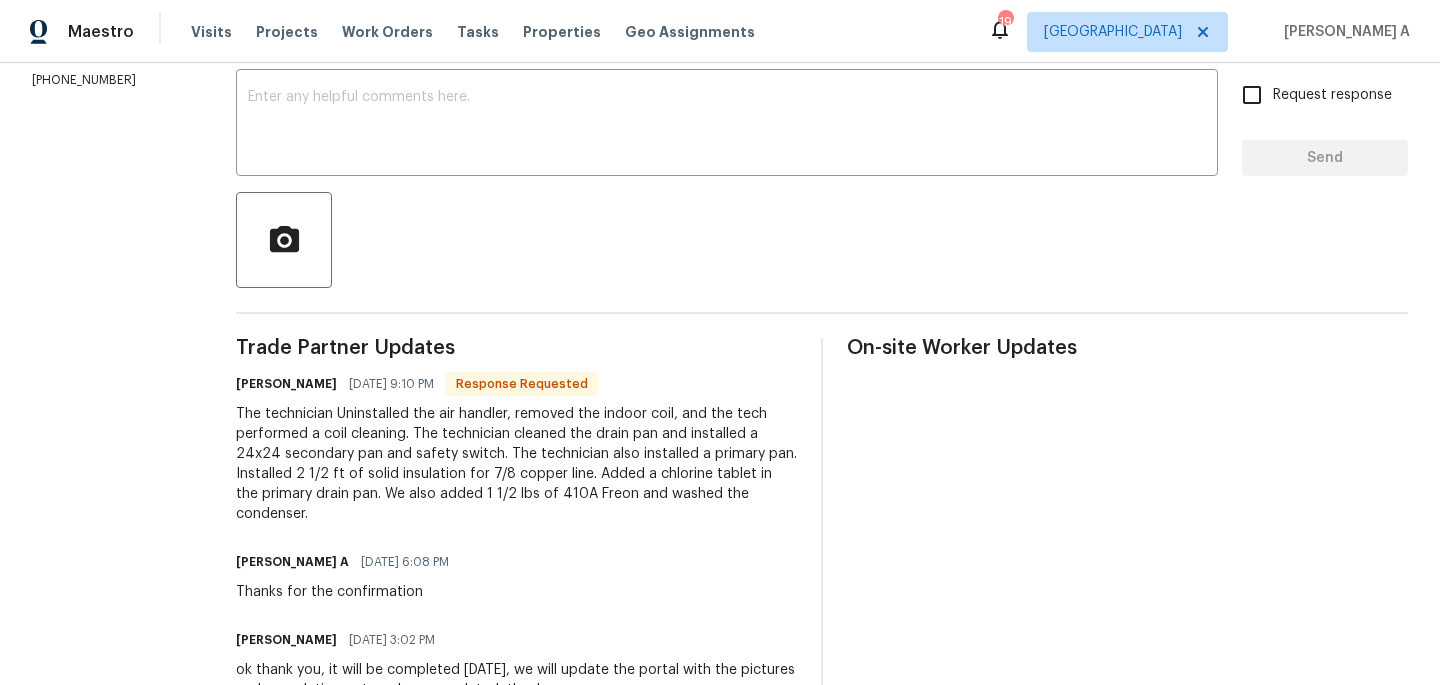 scroll, scrollTop: 0, scrollLeft: 0, axis: both 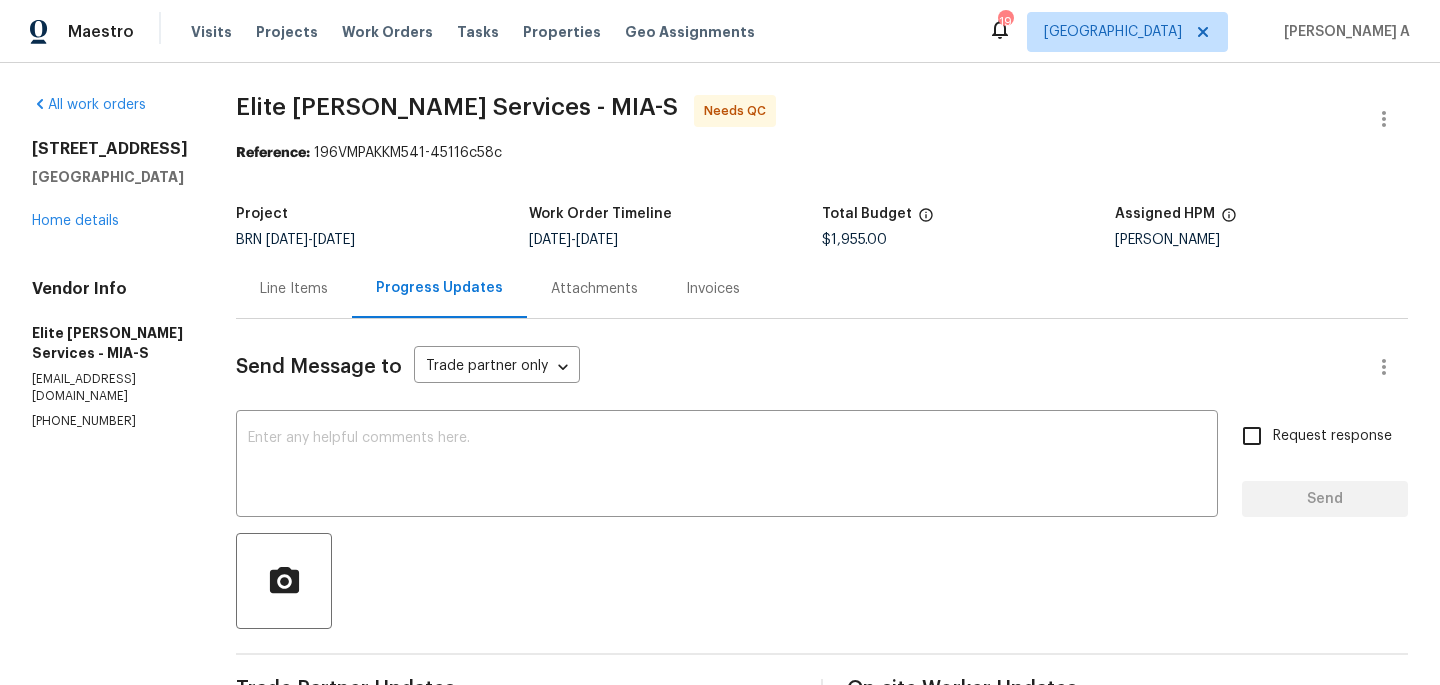 click on "Line Items" at bounding box center [294, 289] 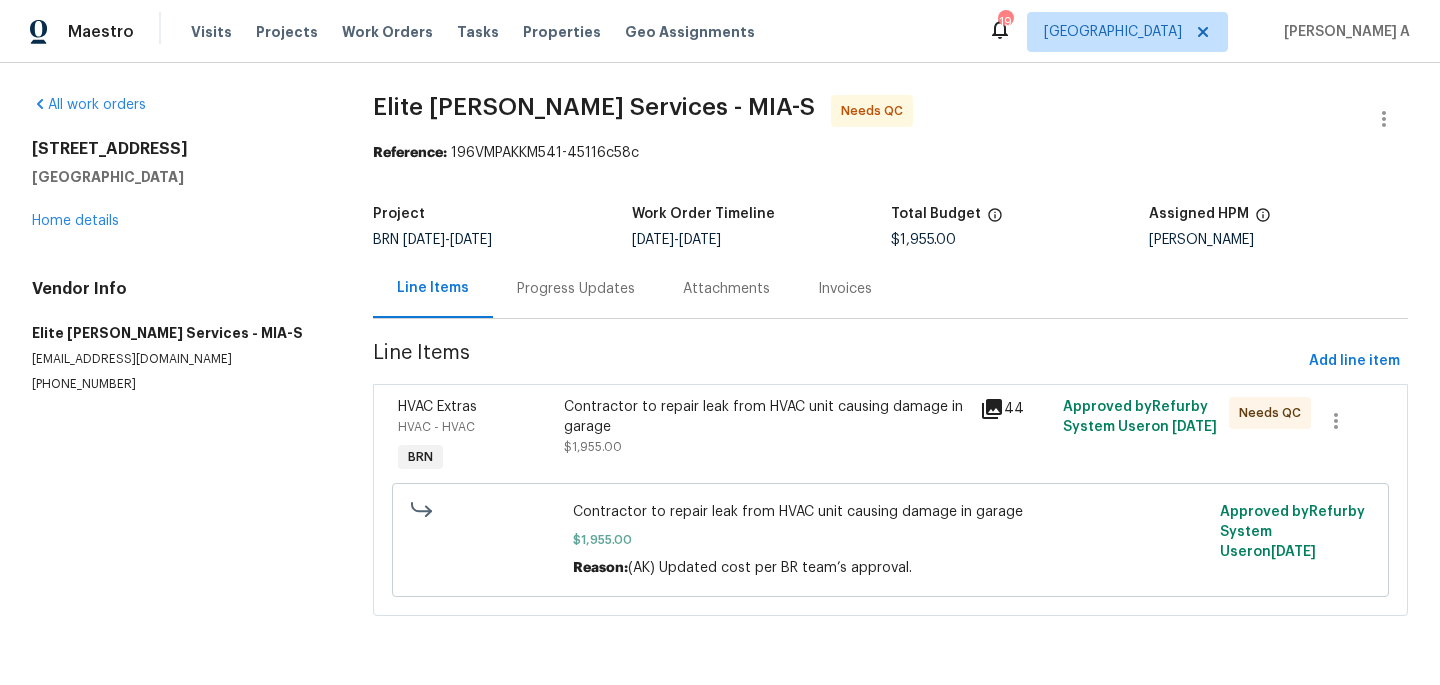 click on "Contractor to repair leak from HVAC unit causing damage in garage" at bounding box center (765, 417) 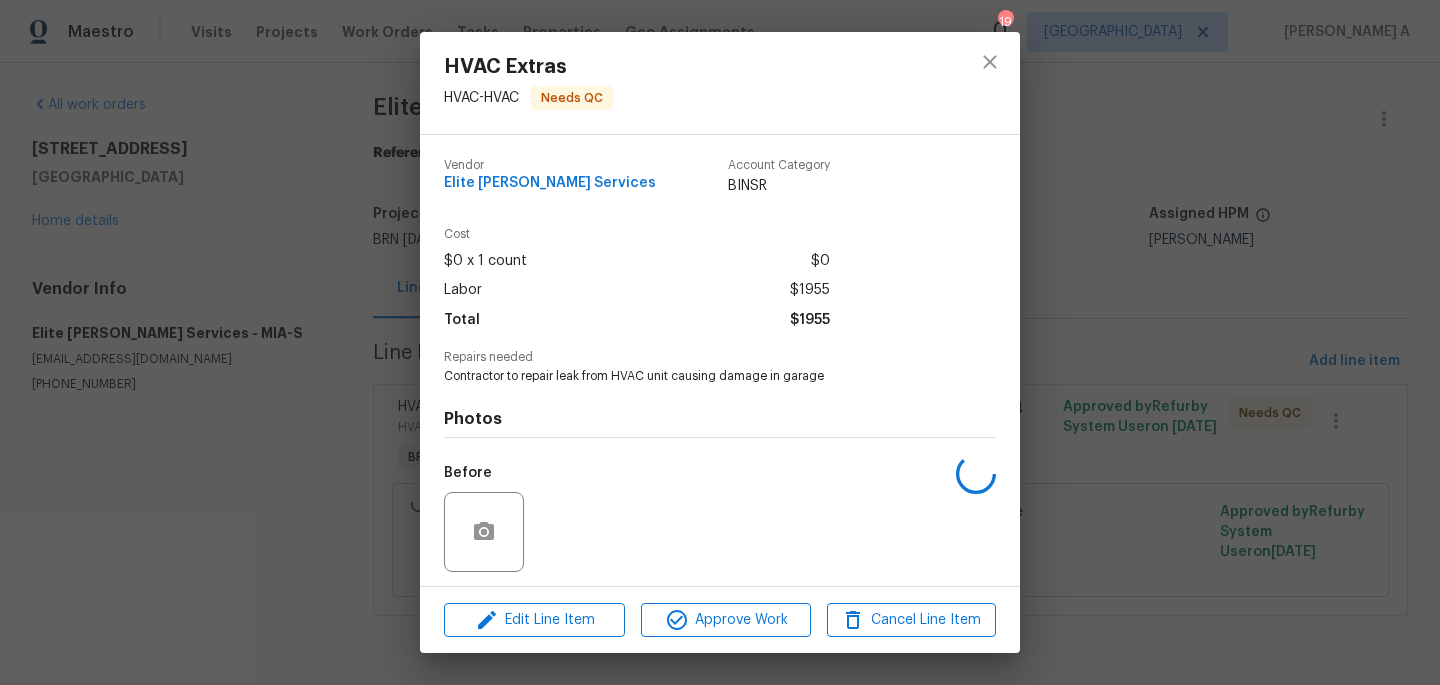 scroll, scrollTop: 136, scrollLeft: 0, axis: vertical 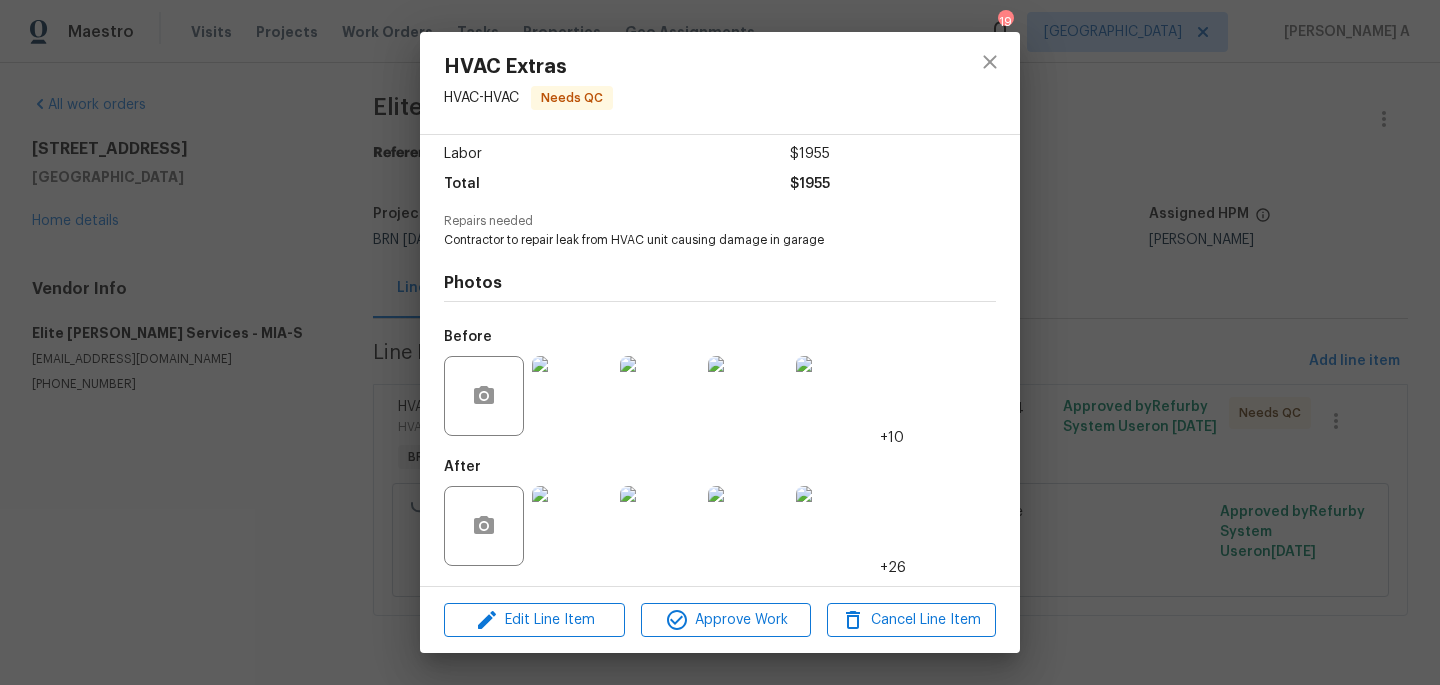 click at bounding box center [572, 526] 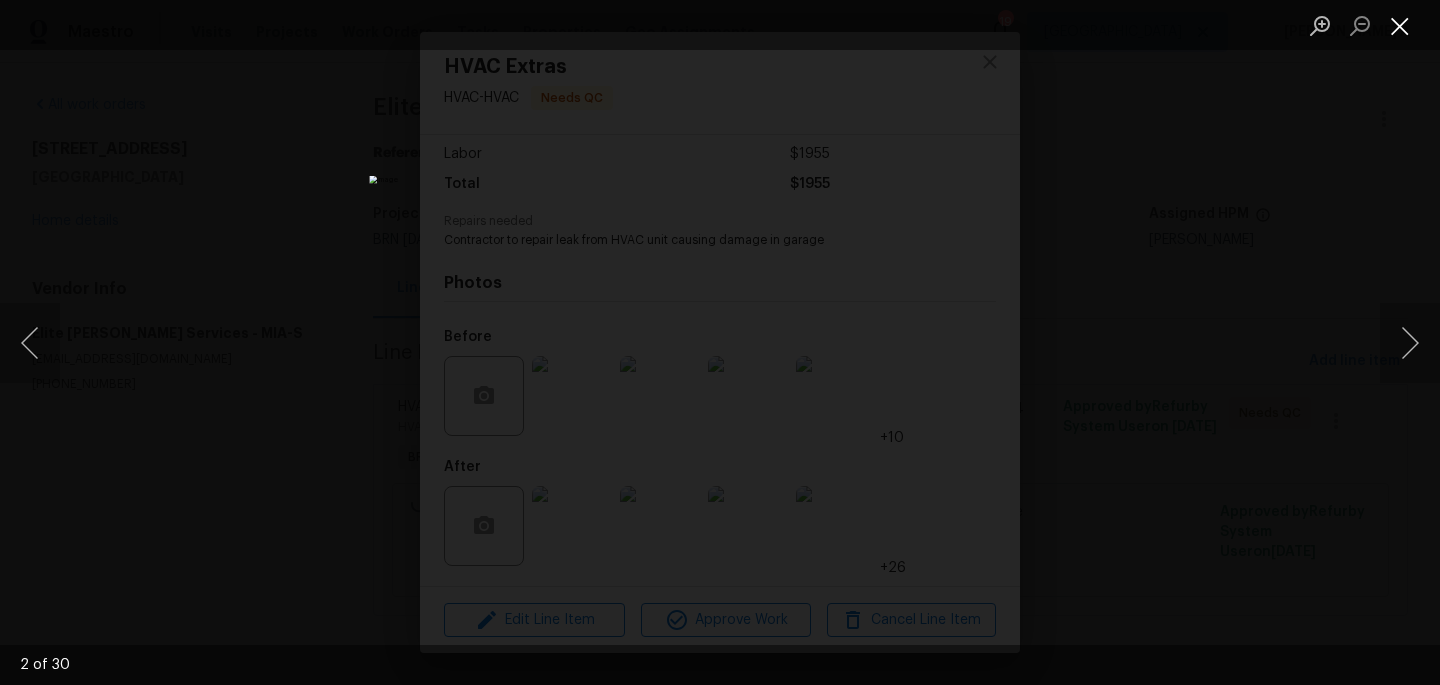 click at bounding box center [1400, 25] 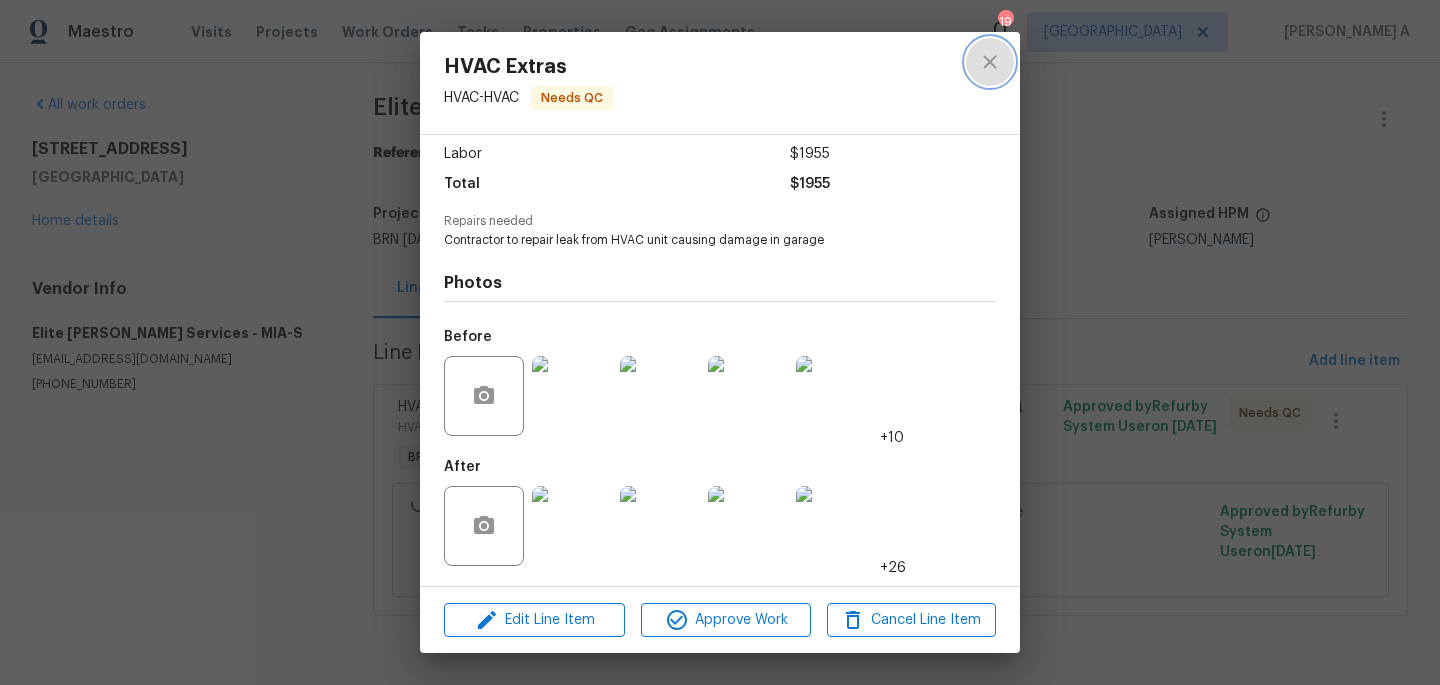 click 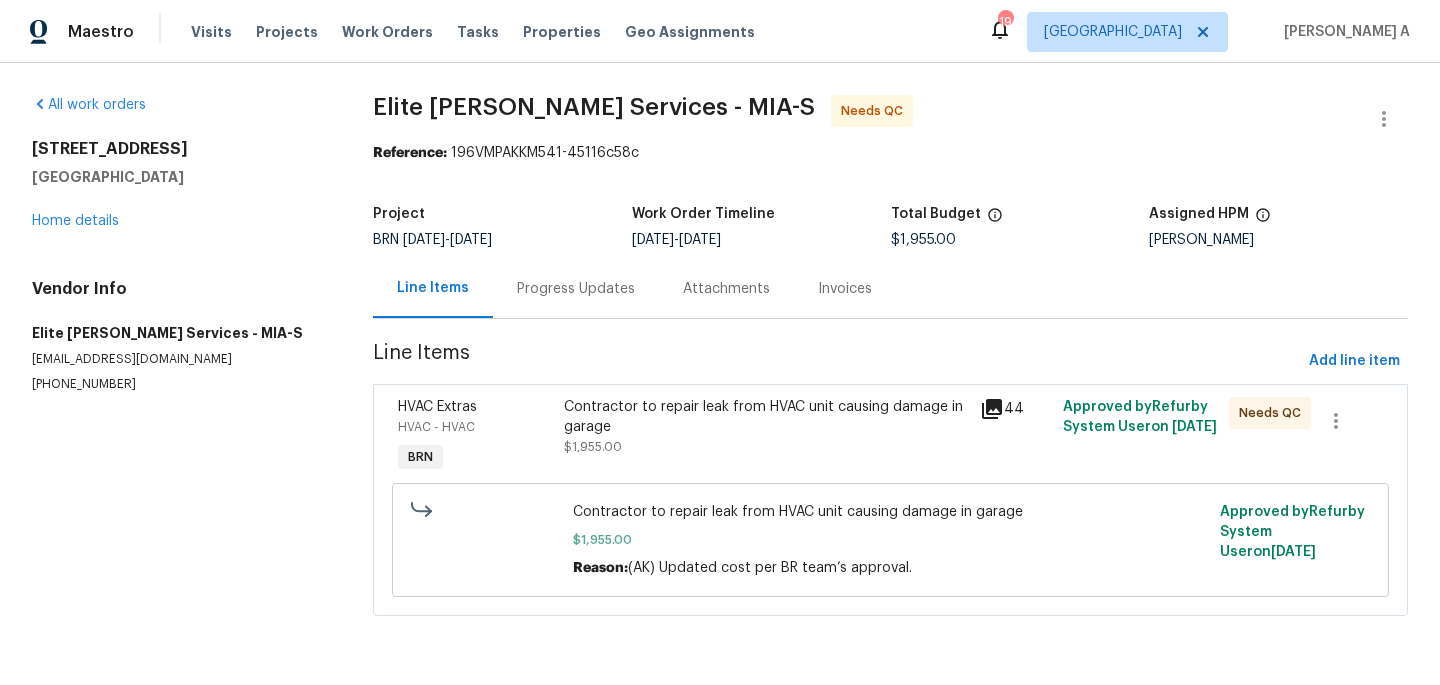 click on "Progress Updates" at bounding box center (576, 289) 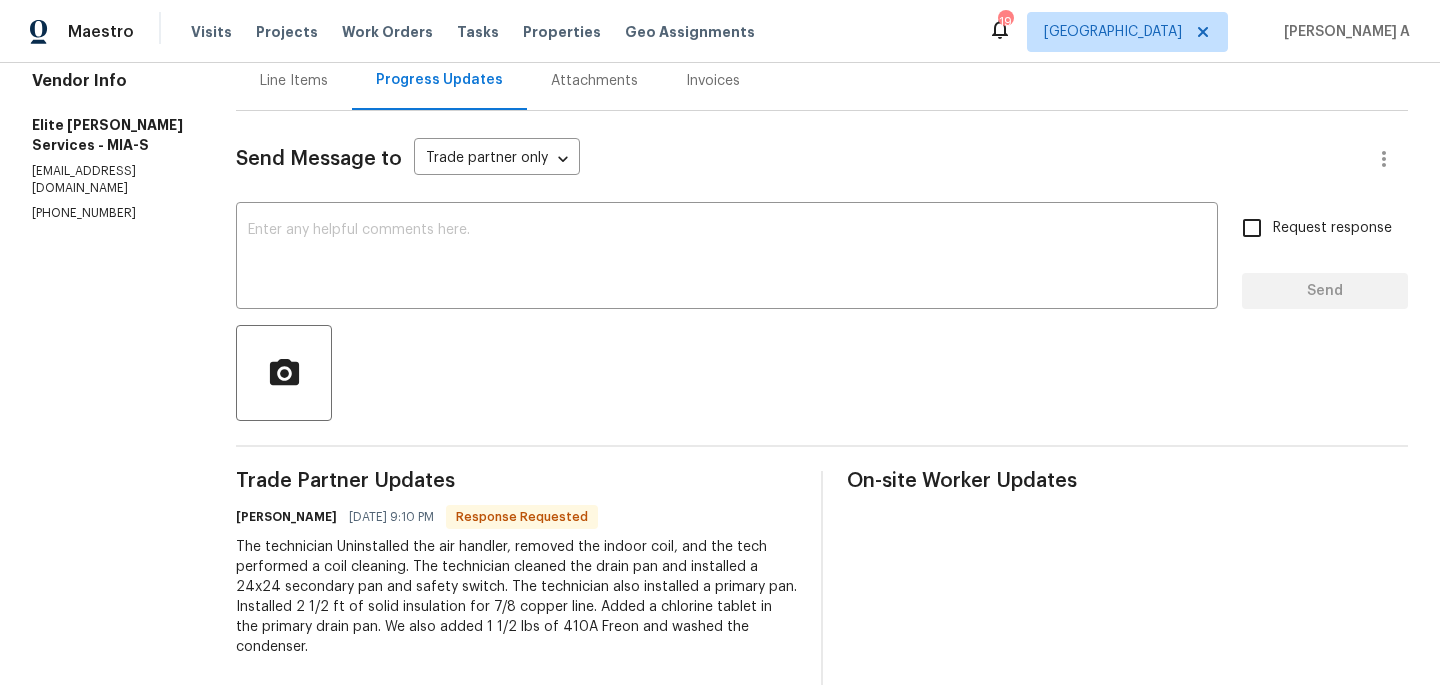 scroll, scrollTop: 214, scrollLeft: 0, axis: vertical 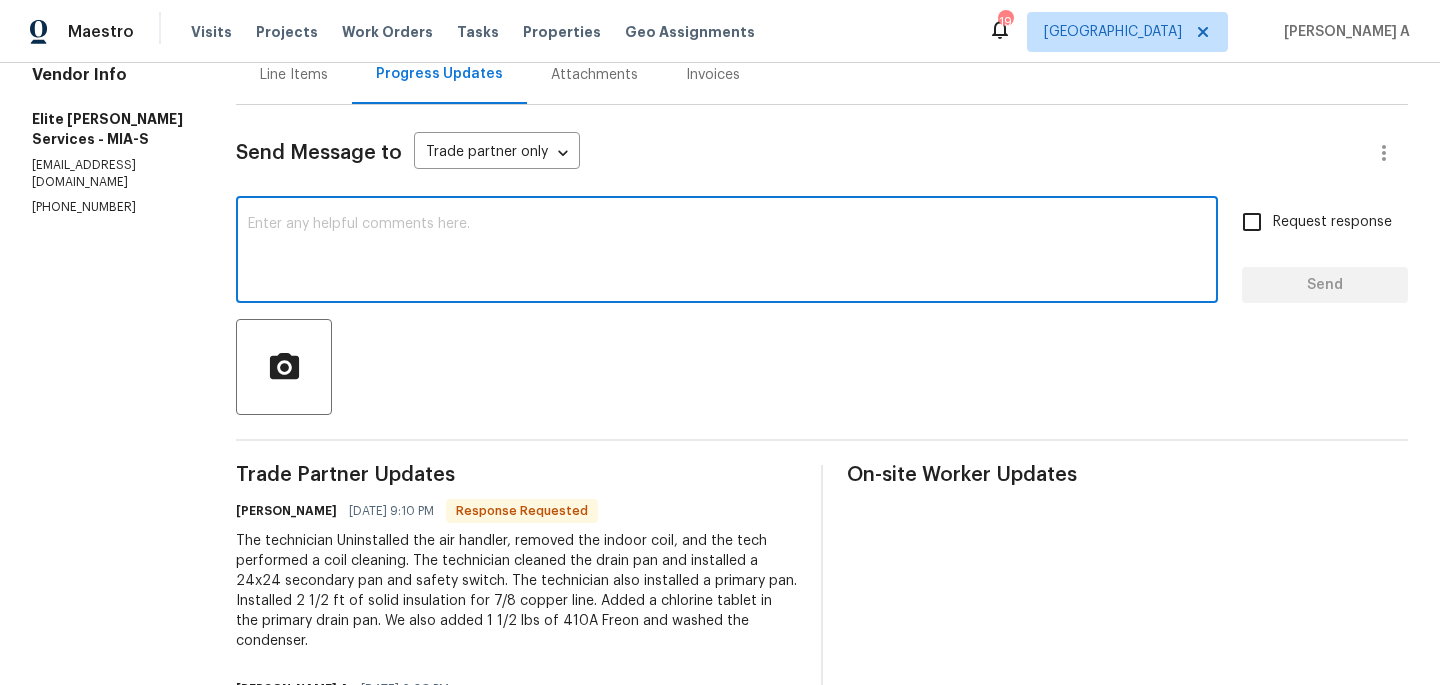 click at bounding box center (727, 252) 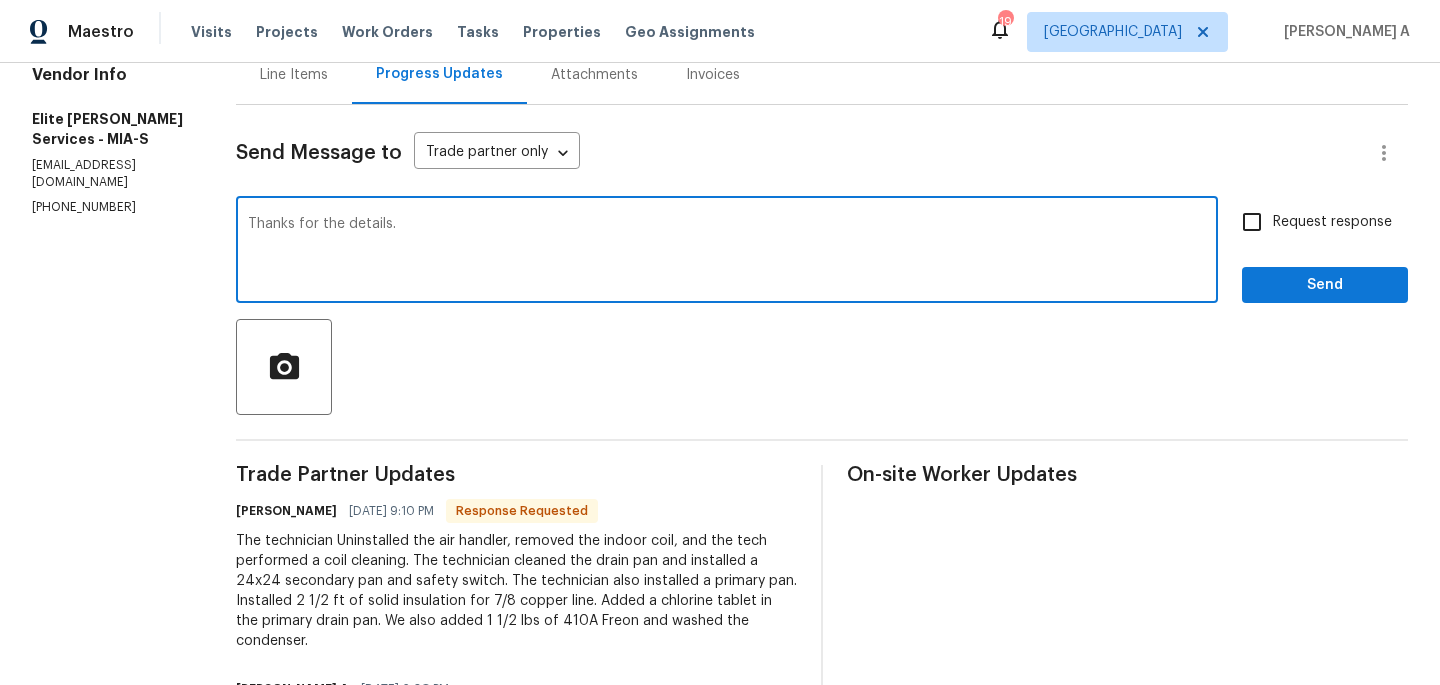 type on "Thanks for the details." 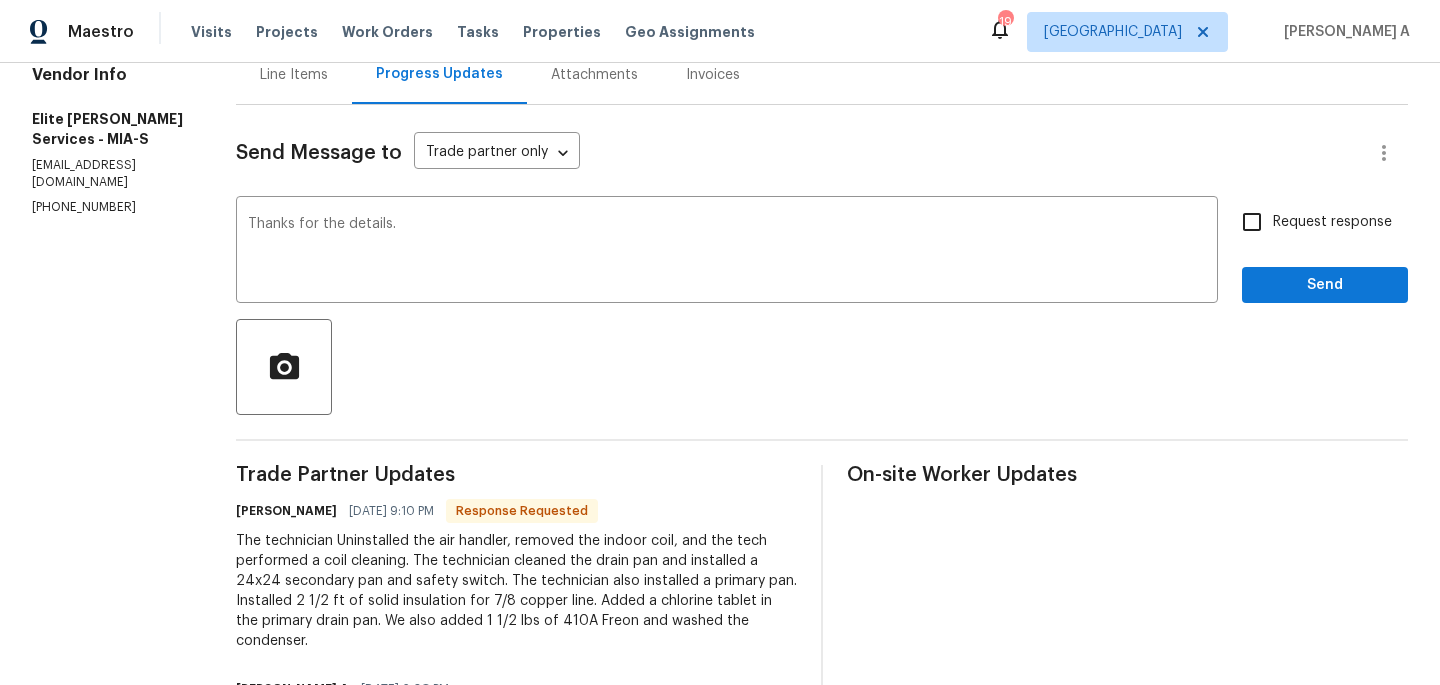 click on "Request response" at bounding box center [1332, 222] 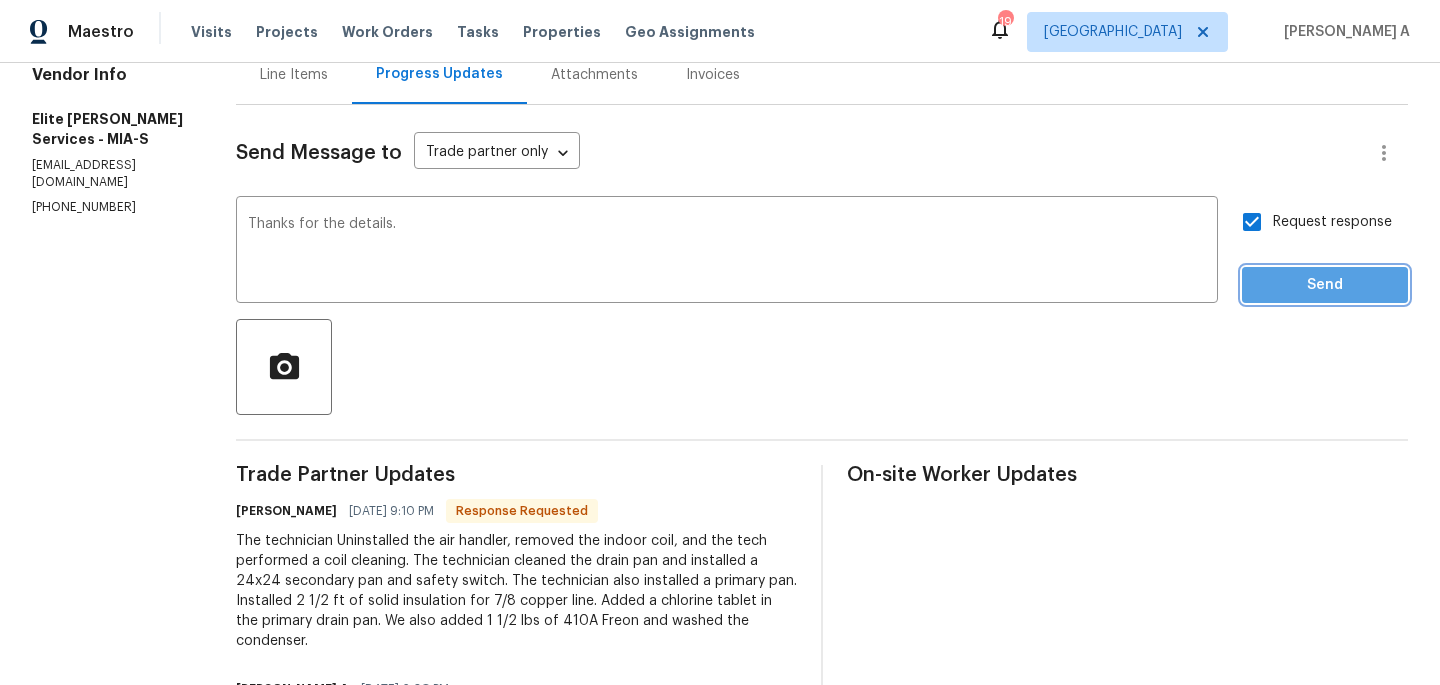 click on "Send" at bounding box center [1325, 285] 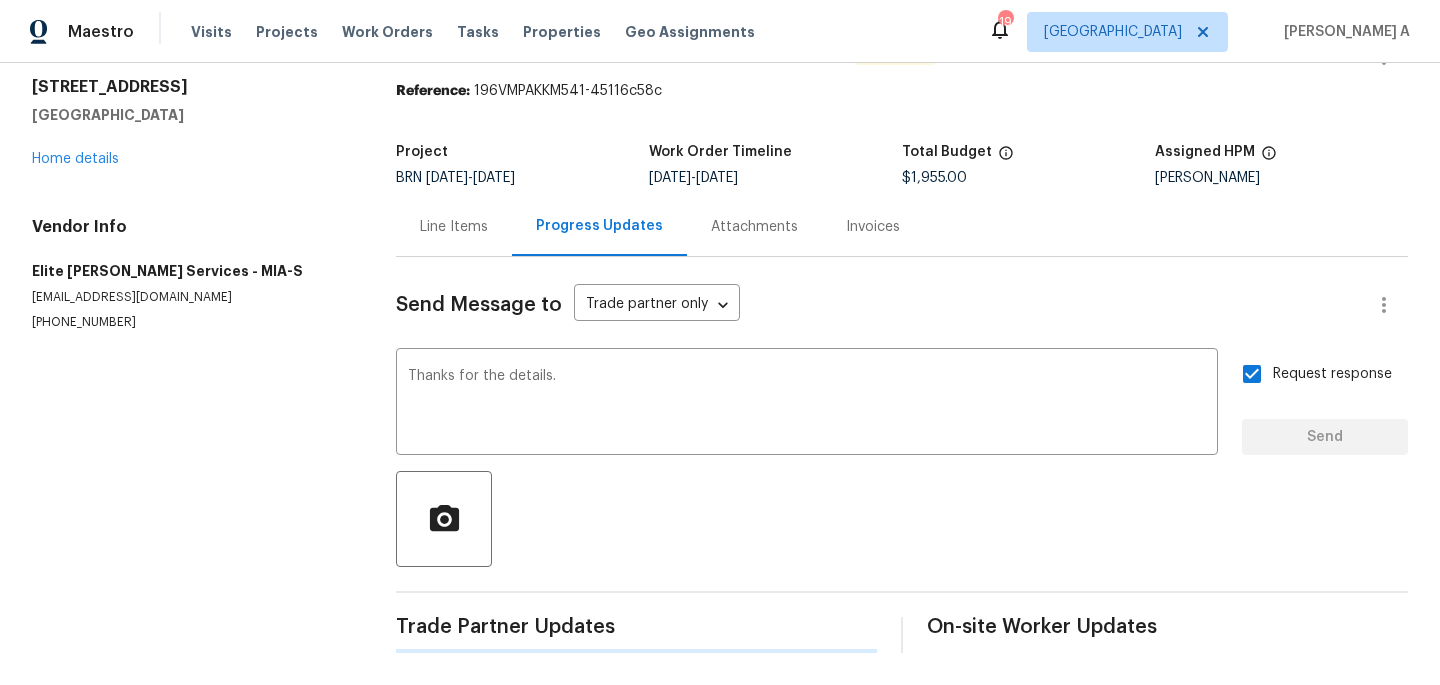 type 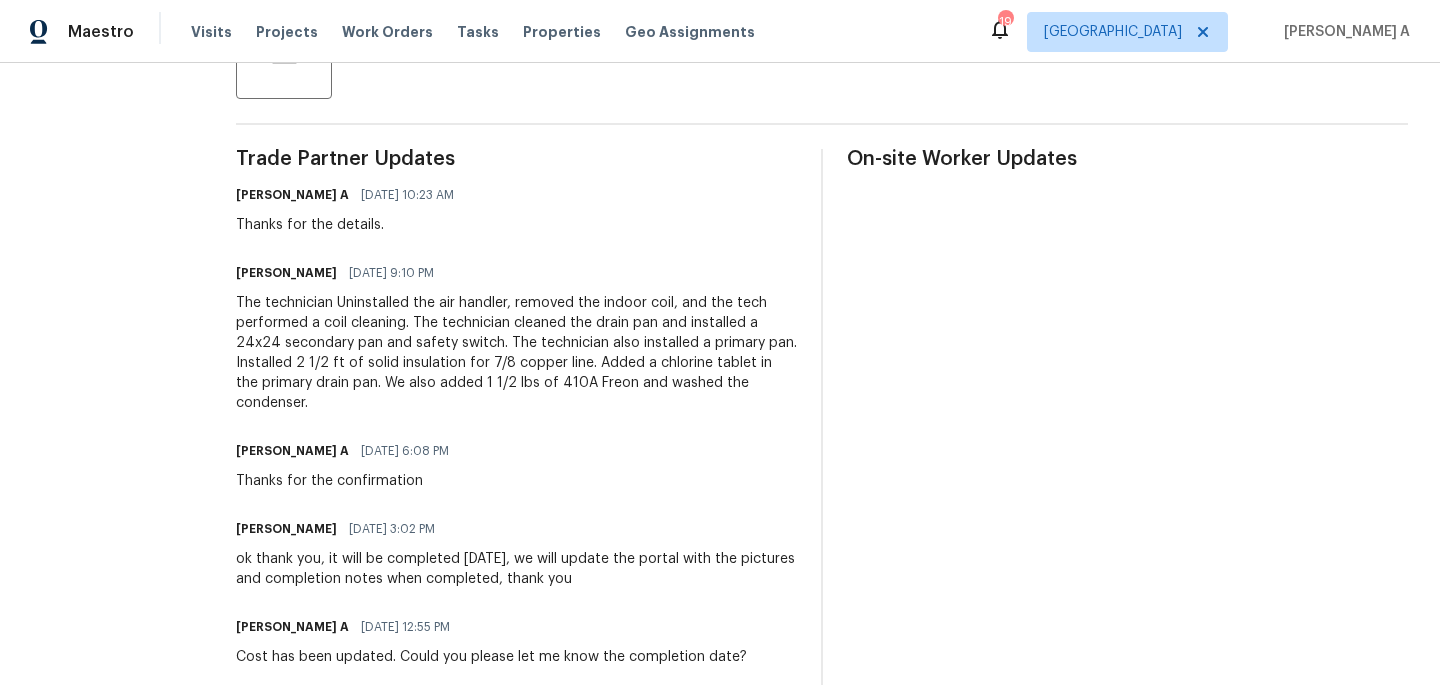 scroll, scrollTop: 526, scrollLeft: 0, axis: vertical 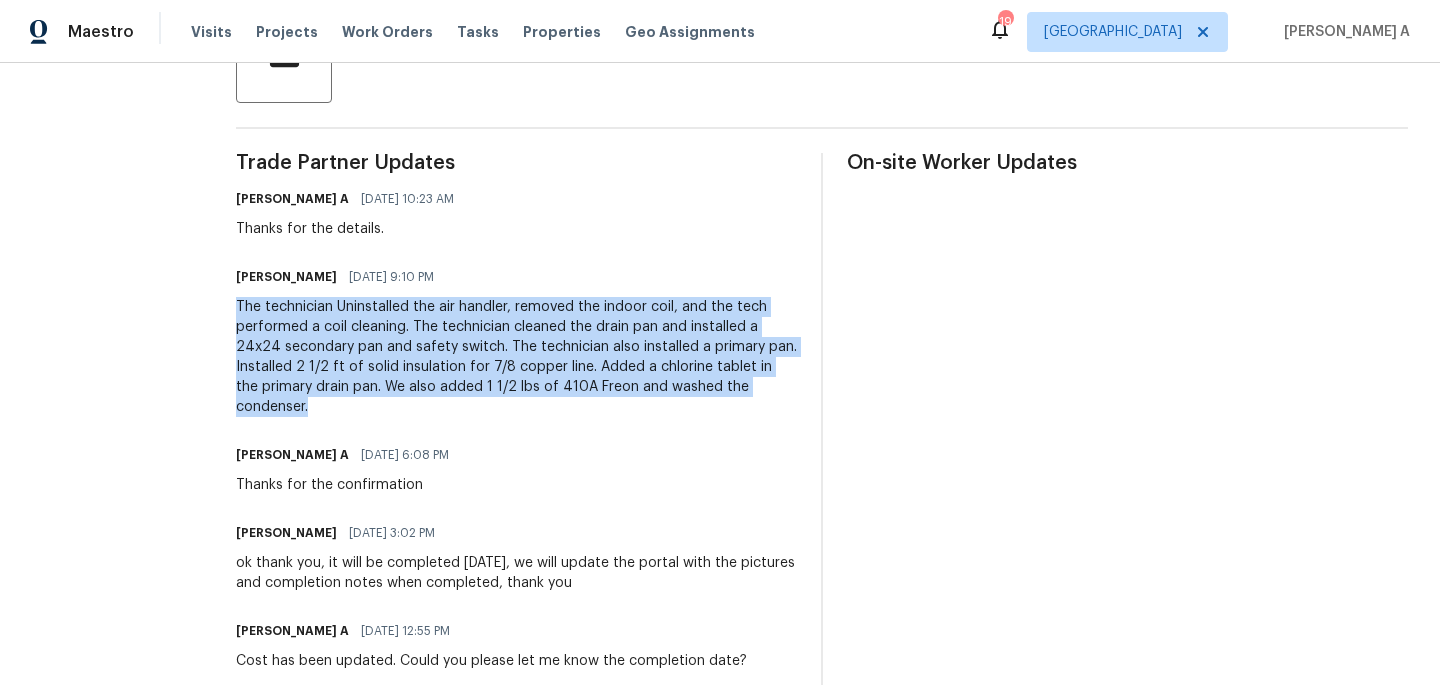 copy on "The technician Uninstalled the air handler, removed the indoor coil, and the tech performed a coil cleaning. The technician cleaned the drain pan and installed a 24x24 secondary pan and safety switch. The technician also installed a primary pan. Installed 2 1/2 ft of solid insulation for 7/8 copper line. Added a chlorine tablet in the primary drain pan. We also added 1 1/2 lbs of 410A Freon and washed the condenser." 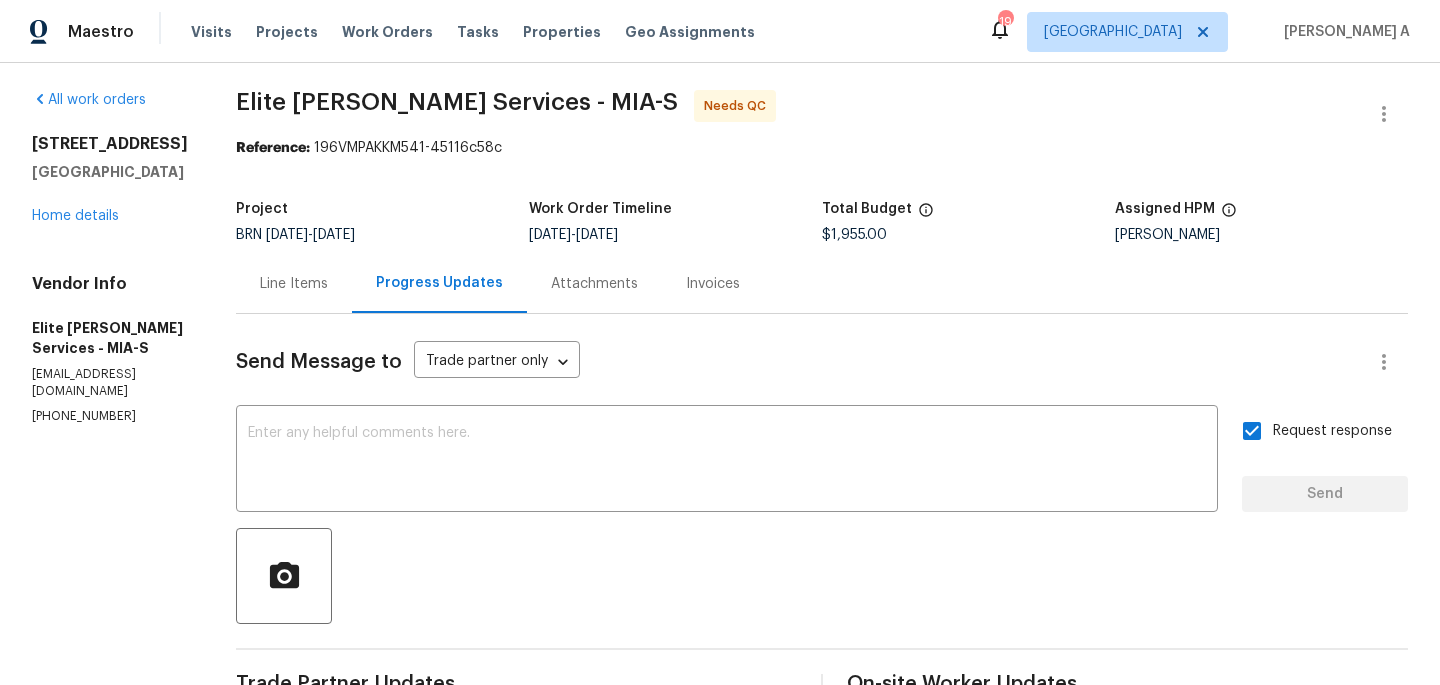 scroll, scrollTop: 0, scrollLeft: 0, axis: both 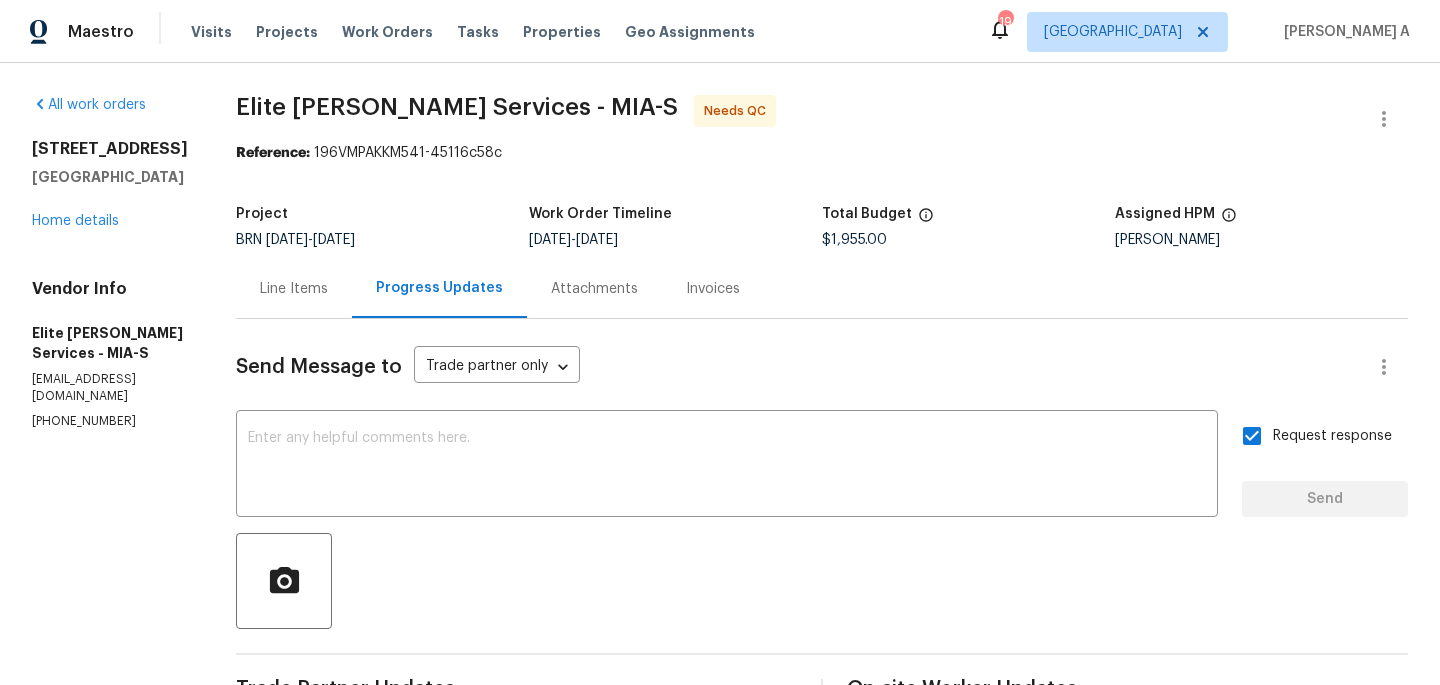 click on "Line Items" at bounding box center (294, 289) 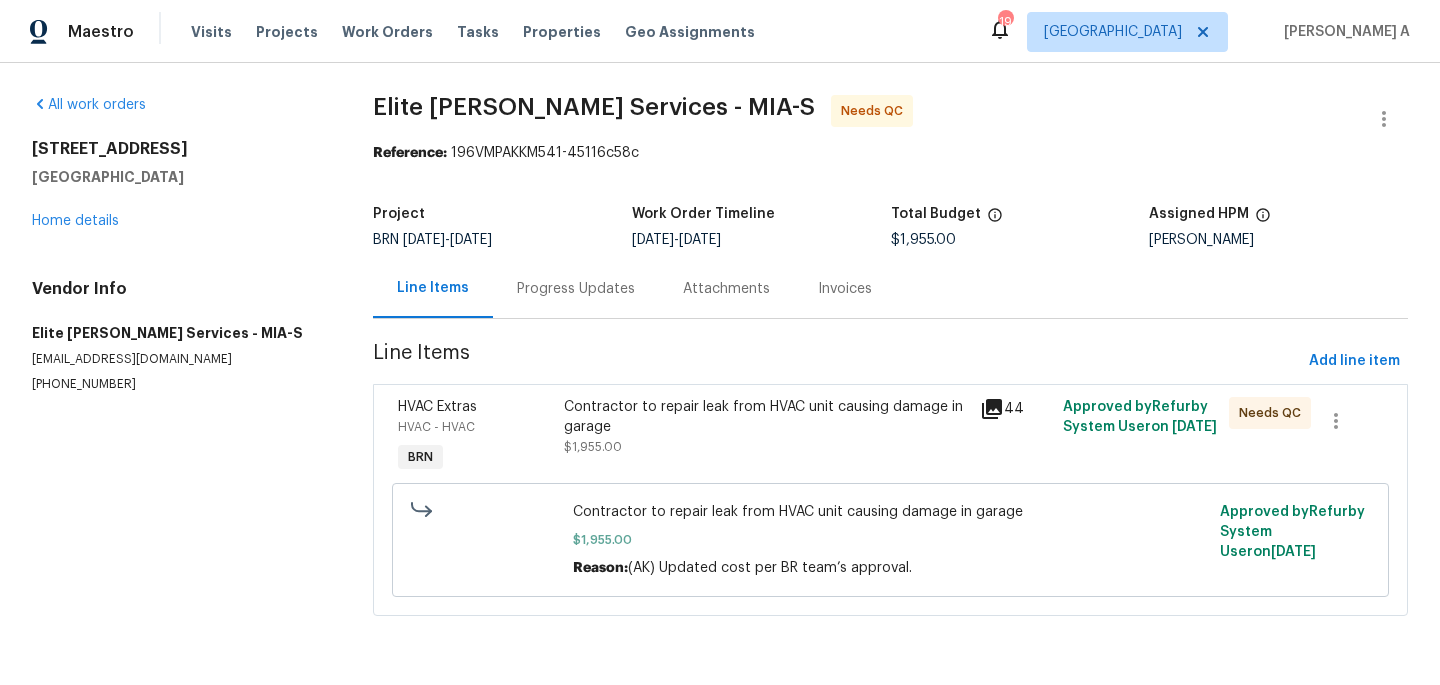 click on "Contractor to repair leak from HVAC unit causing damage in garage" at bounding box center (765, 417) 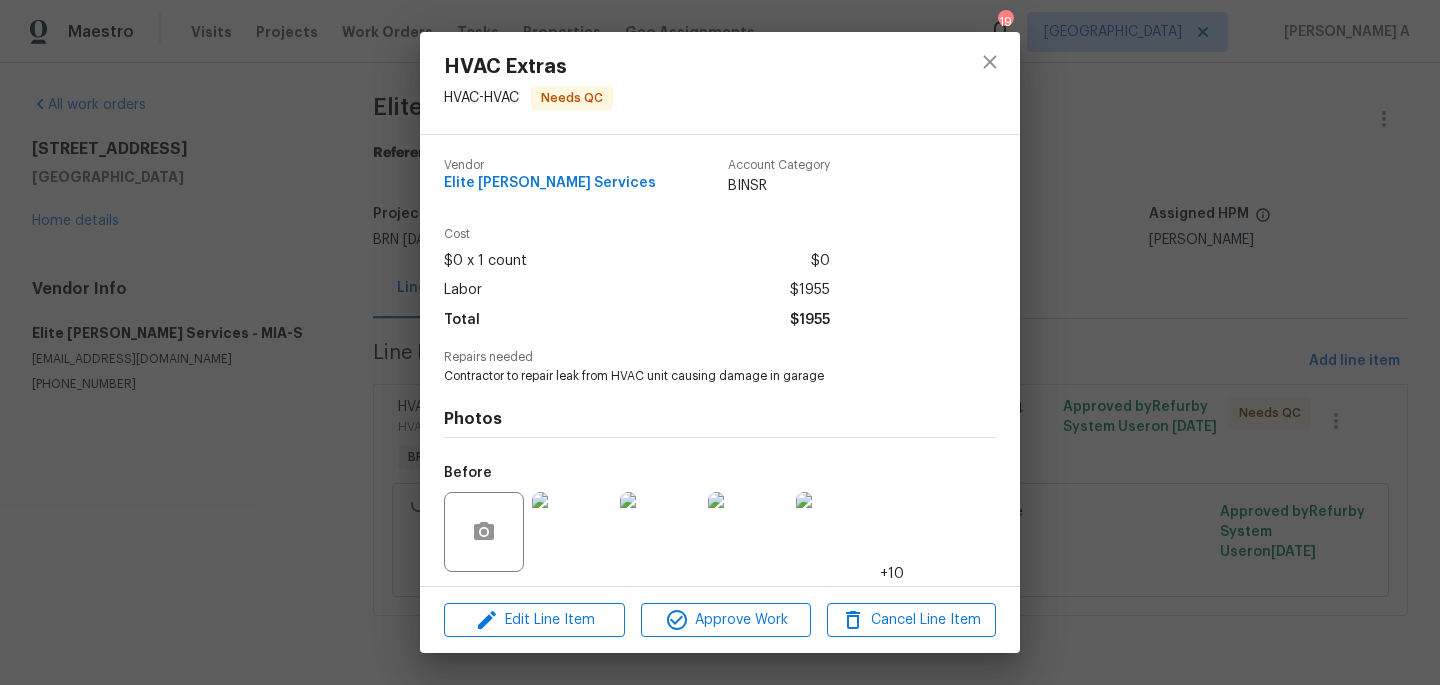 click on "Contractor to repair leak from HVAC unit causing damage in garage" at bounding box center [692, 376] 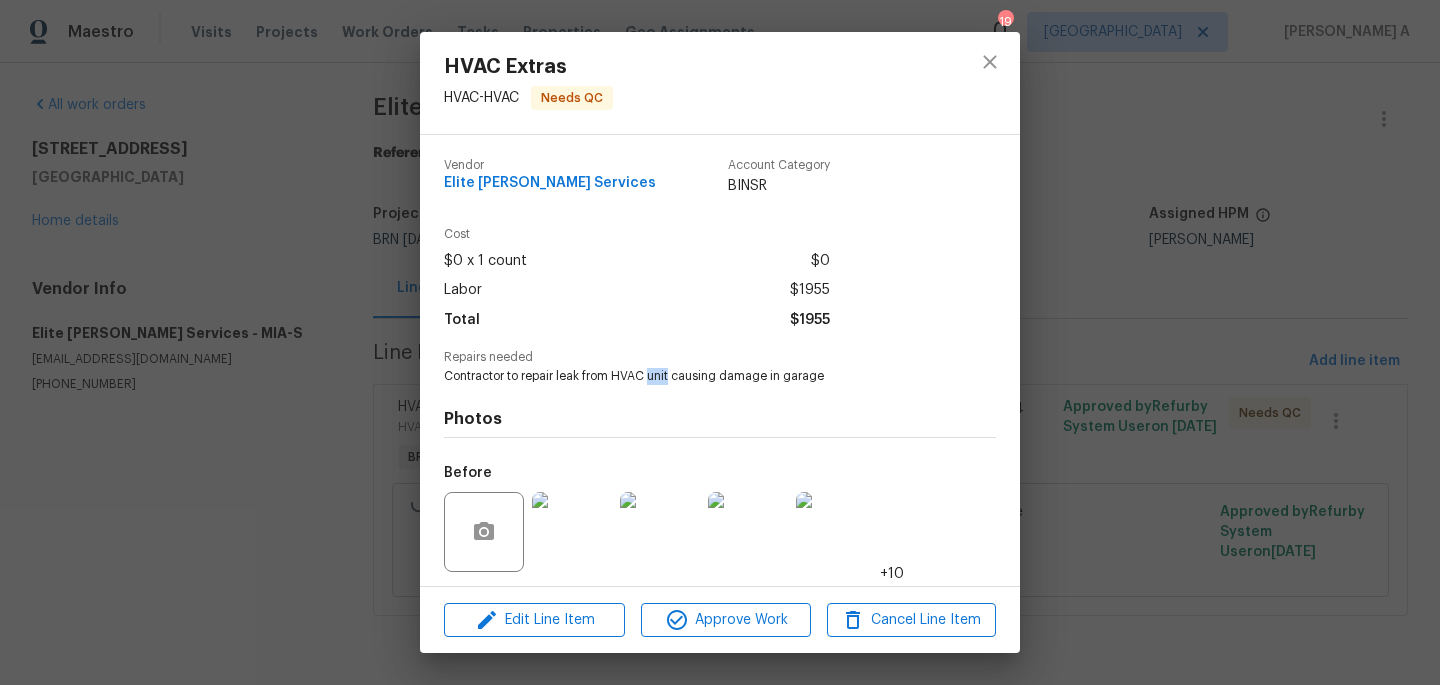 click on "Contractor to repair leak from HVAC unit causing damage in garage" at bounding box center (692, 376) 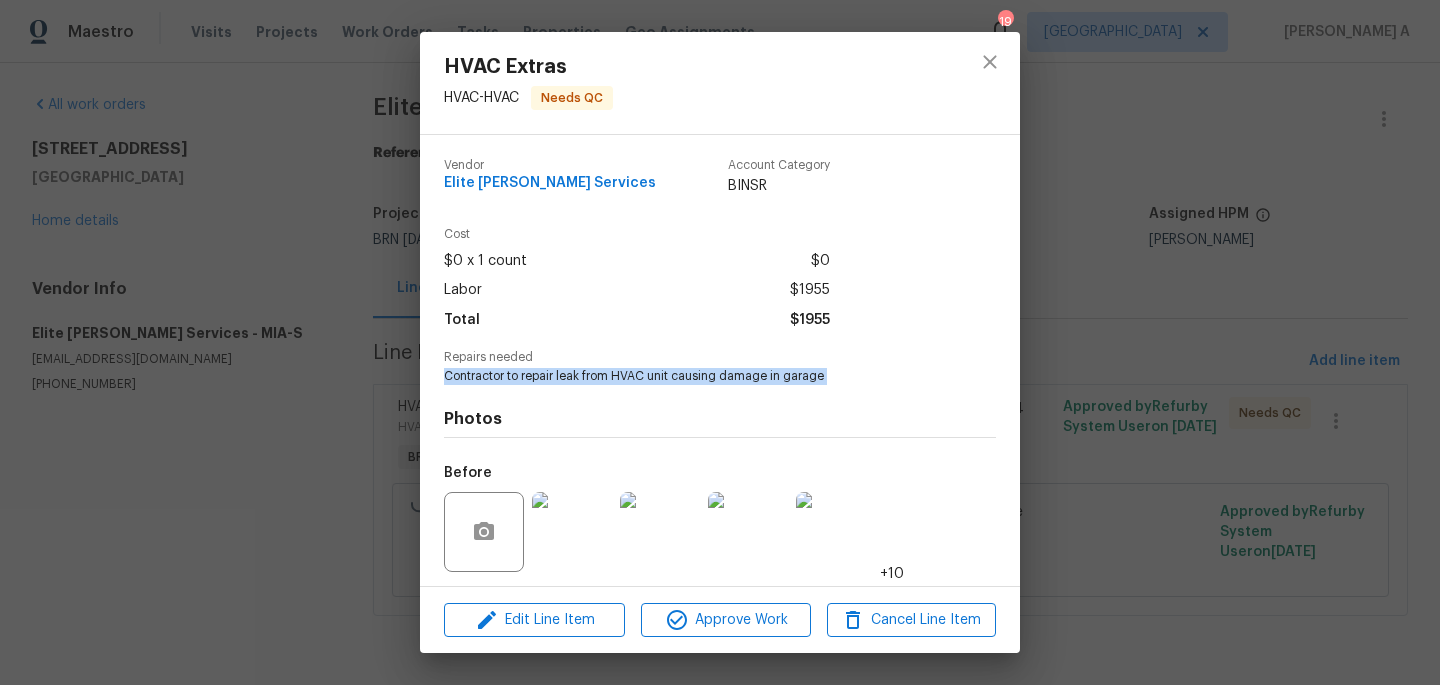click on "Contractor to repair leak from HVAC unit causing damage in garage" at bounding box center (692, 376) 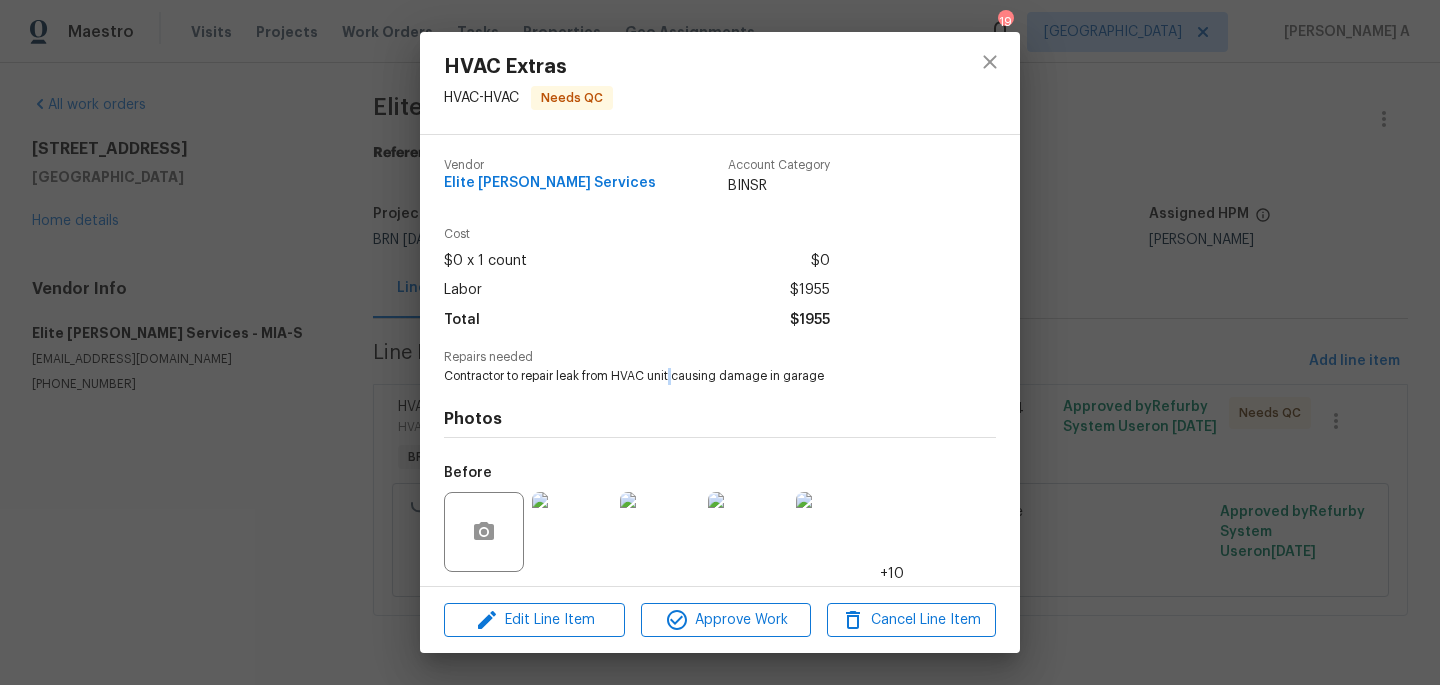 click on "Contractor to repair leak from HVAC unit causing damage in garage" at bounding box center [692, 376] 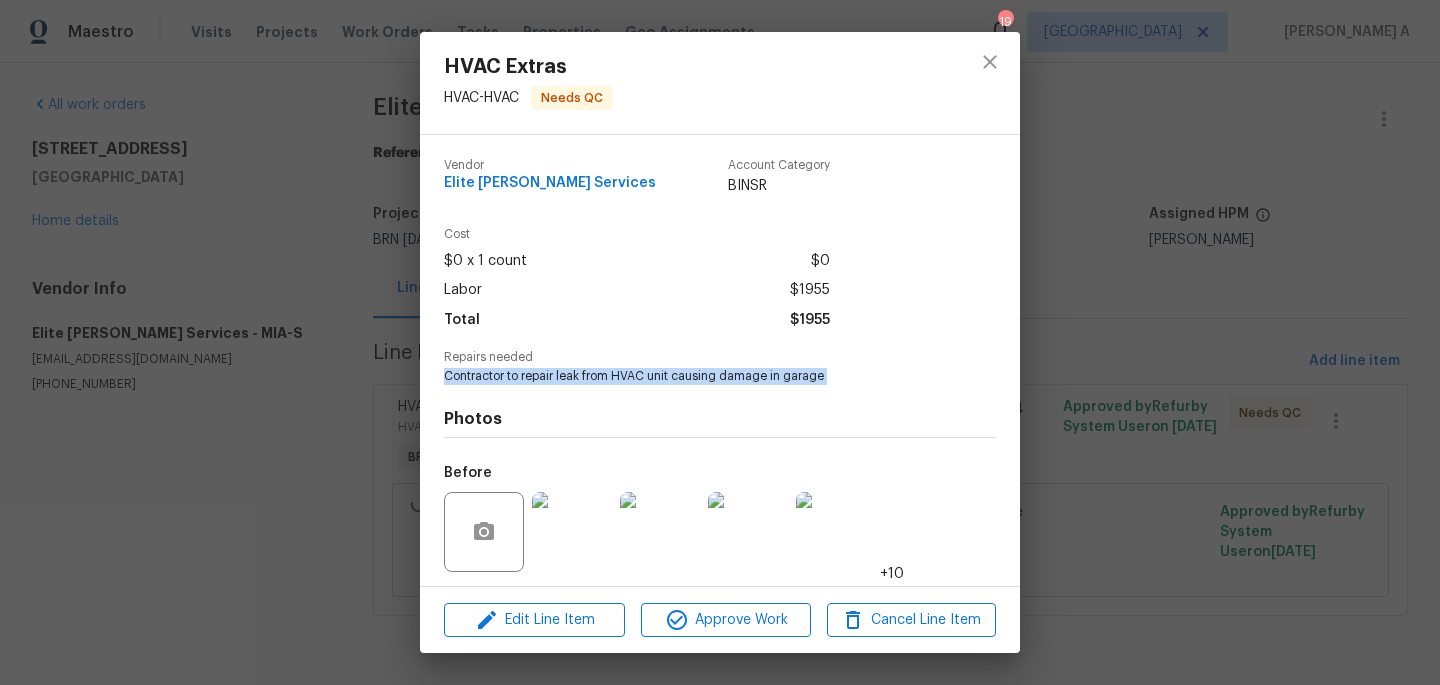 click on "Contractor to repair leak from HVAC unit causing damage in garage" at bounding box center [692, 376] 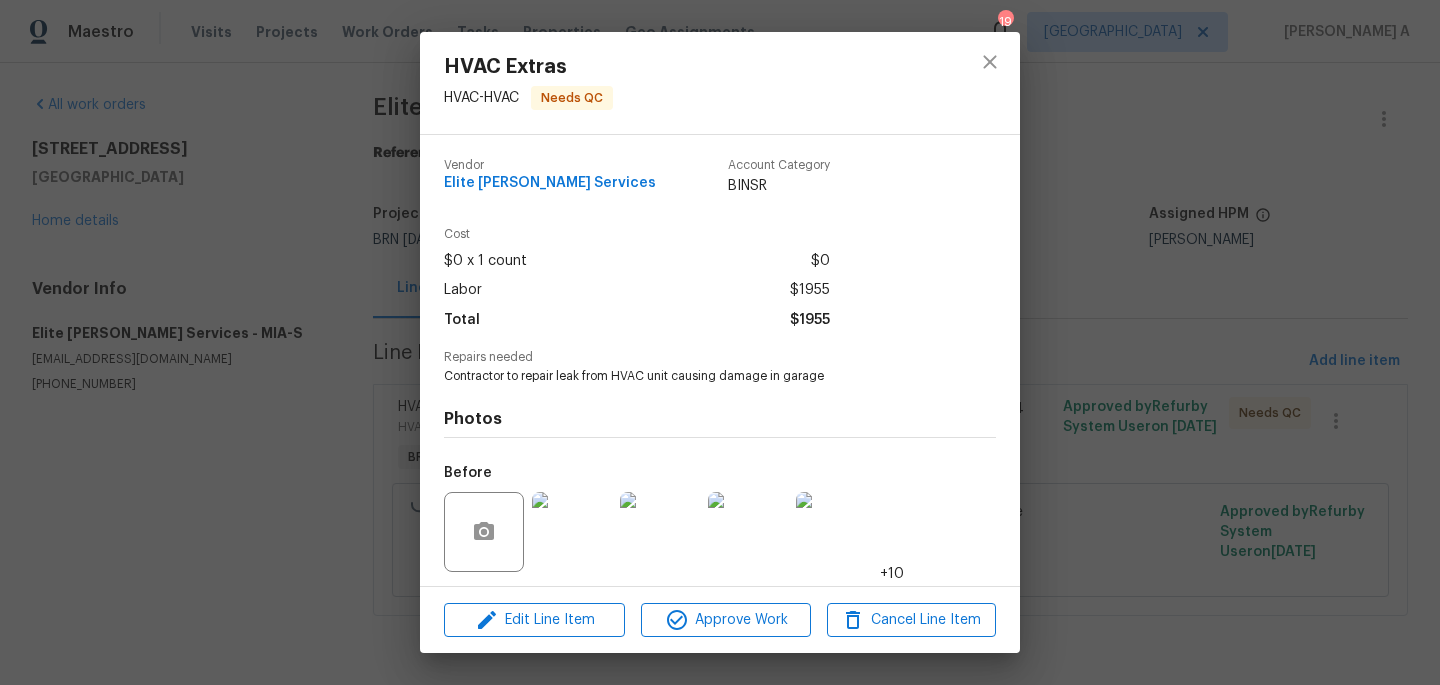 click on "Elite Manning Services" at bounding box center [550, 183] 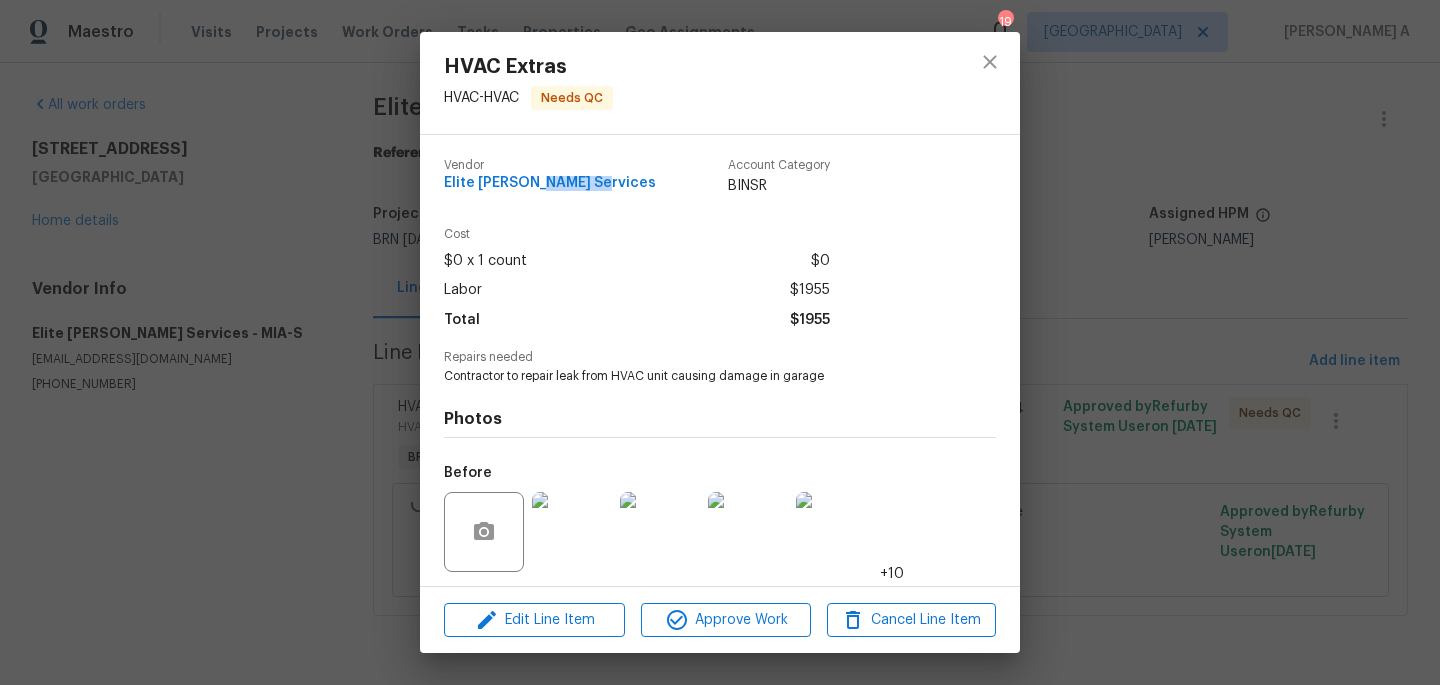 click on "Elite Manning Services" at bounding box center (550, 183) 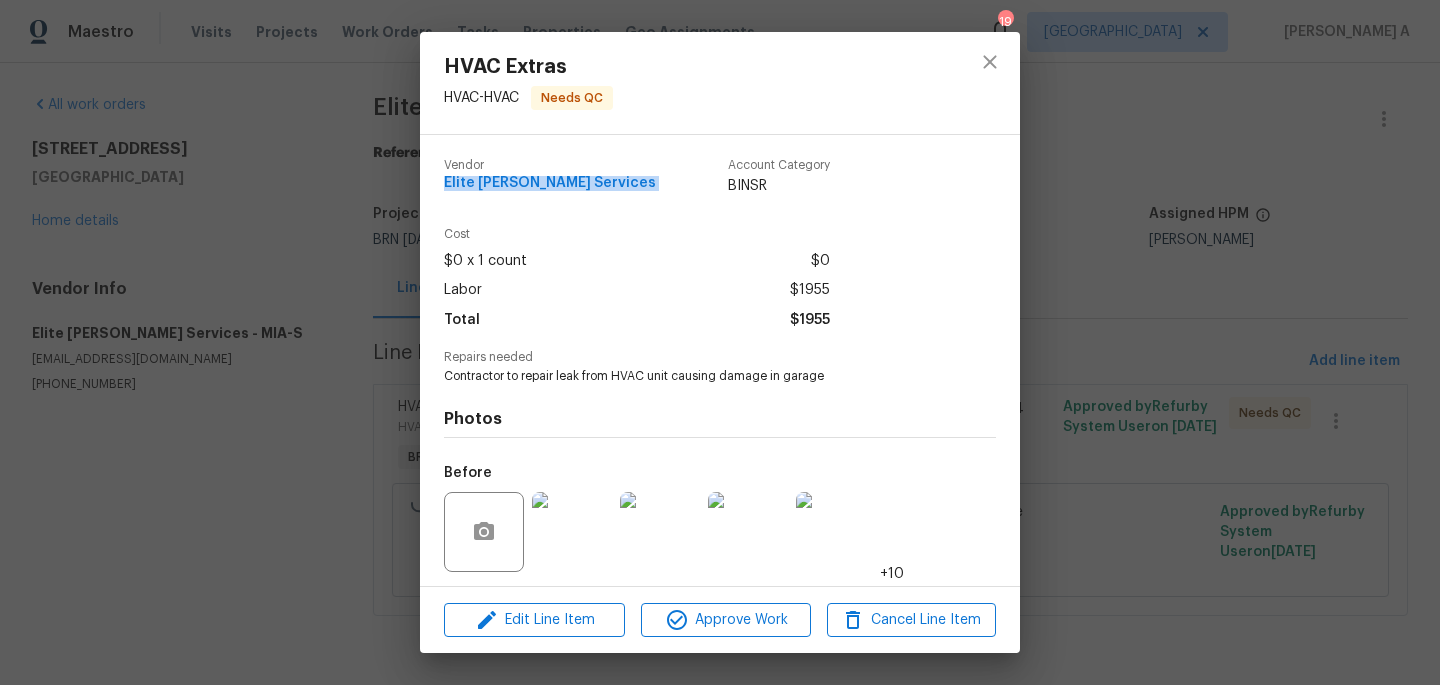 click on "Elite Manning Services" at bounding box center (550, 183) 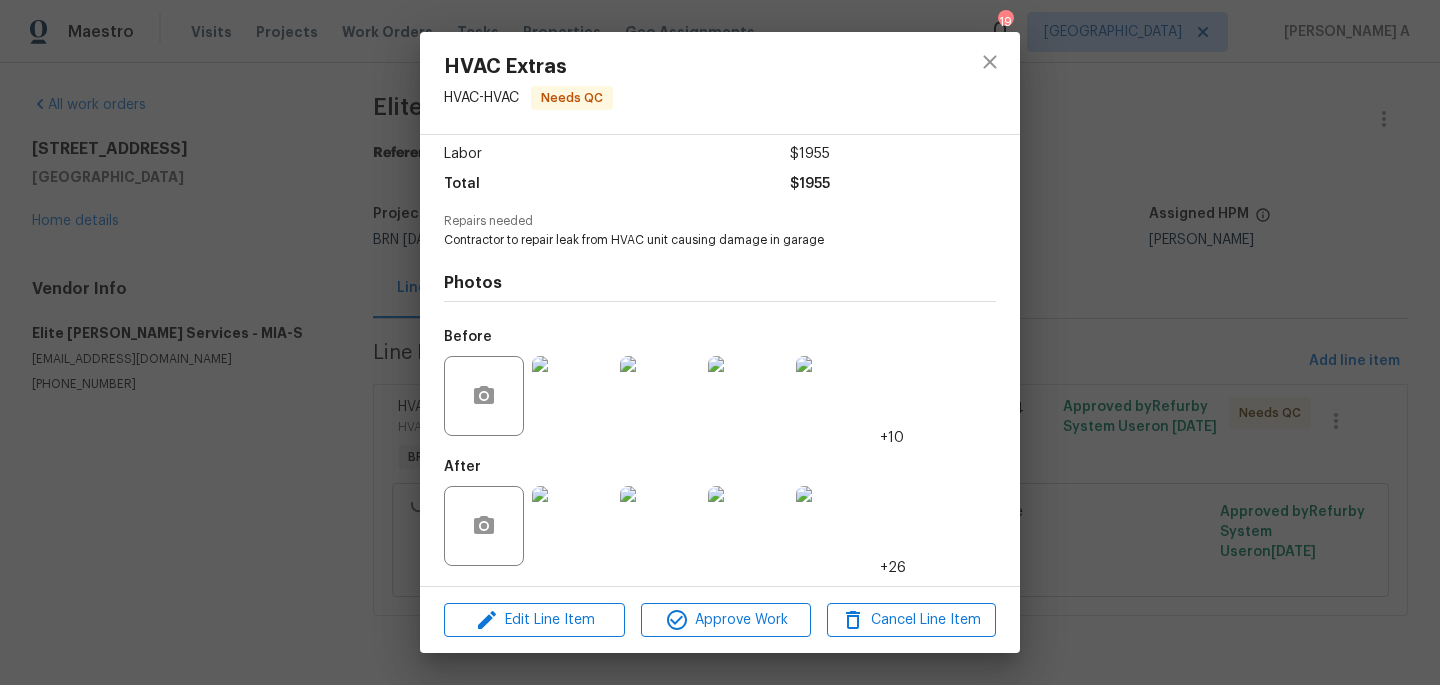 click at bounding box center (572, 396) 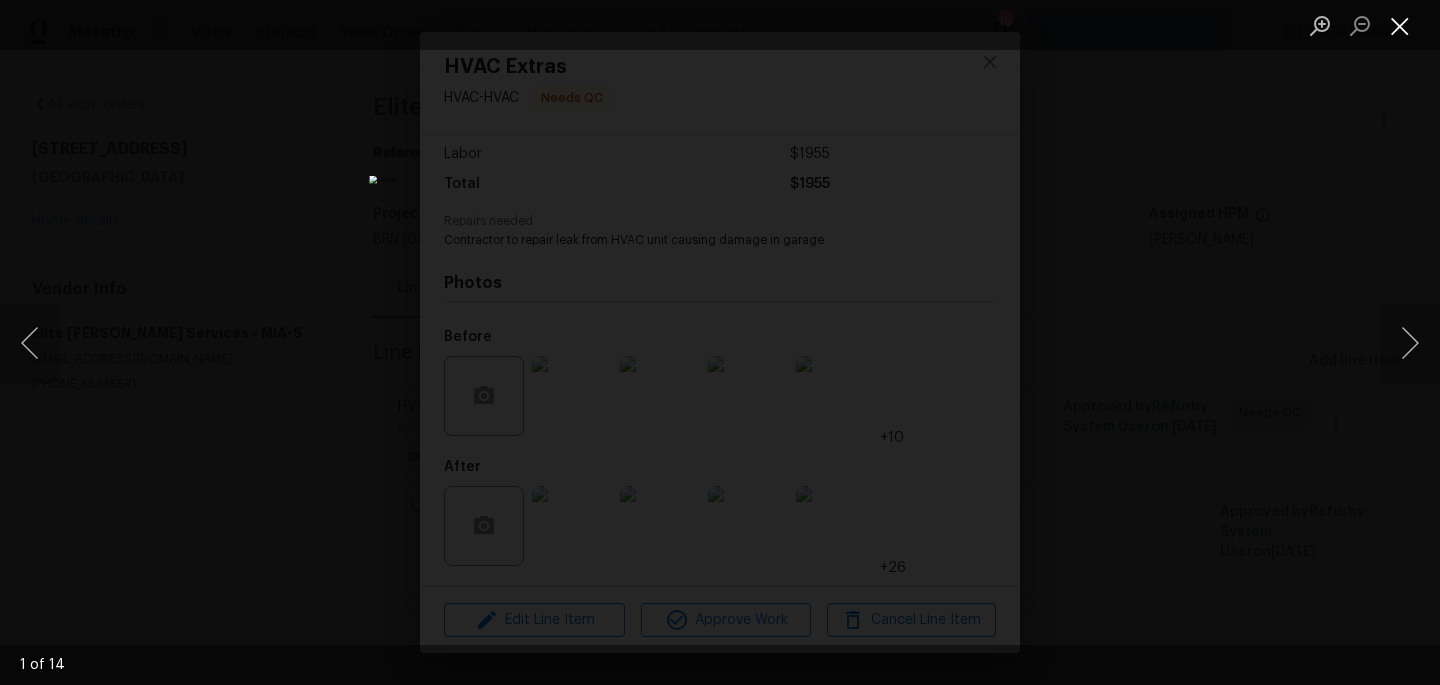 click at bounding box center [1400, 25] 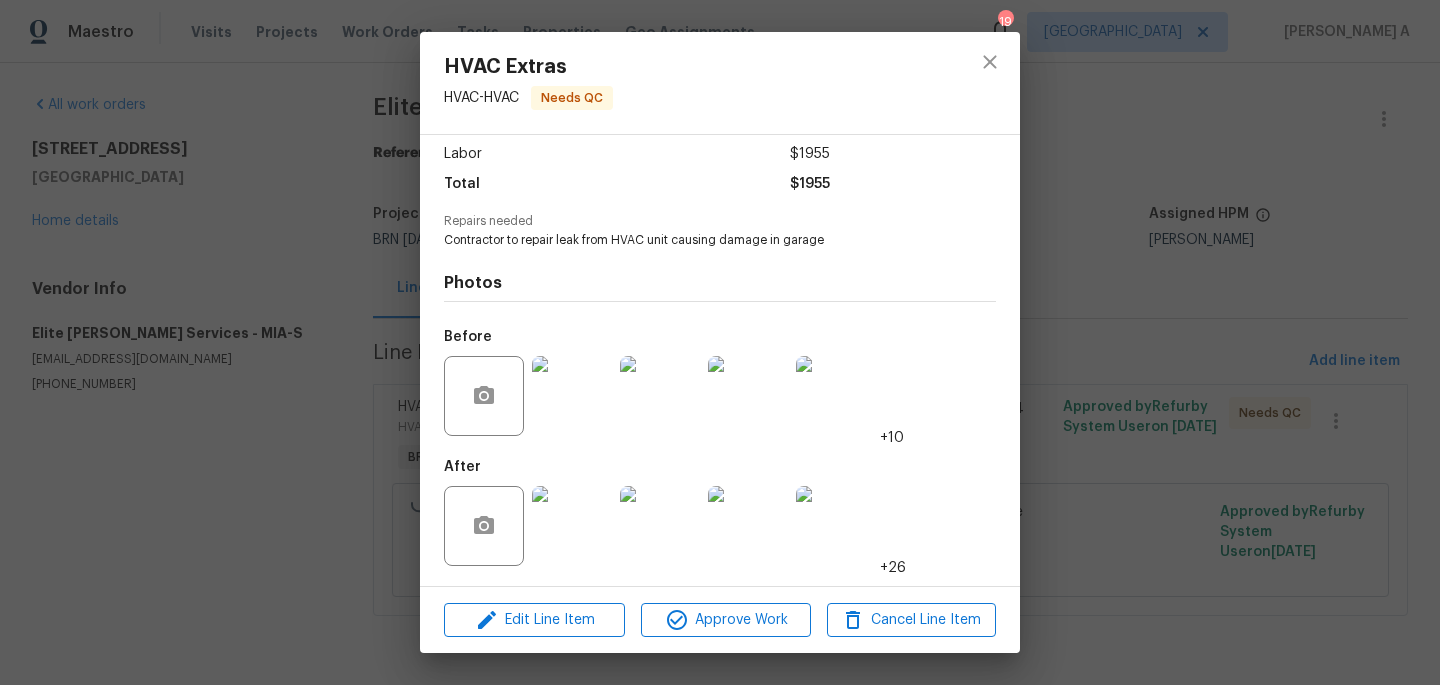click at bounding box center [572, 526] 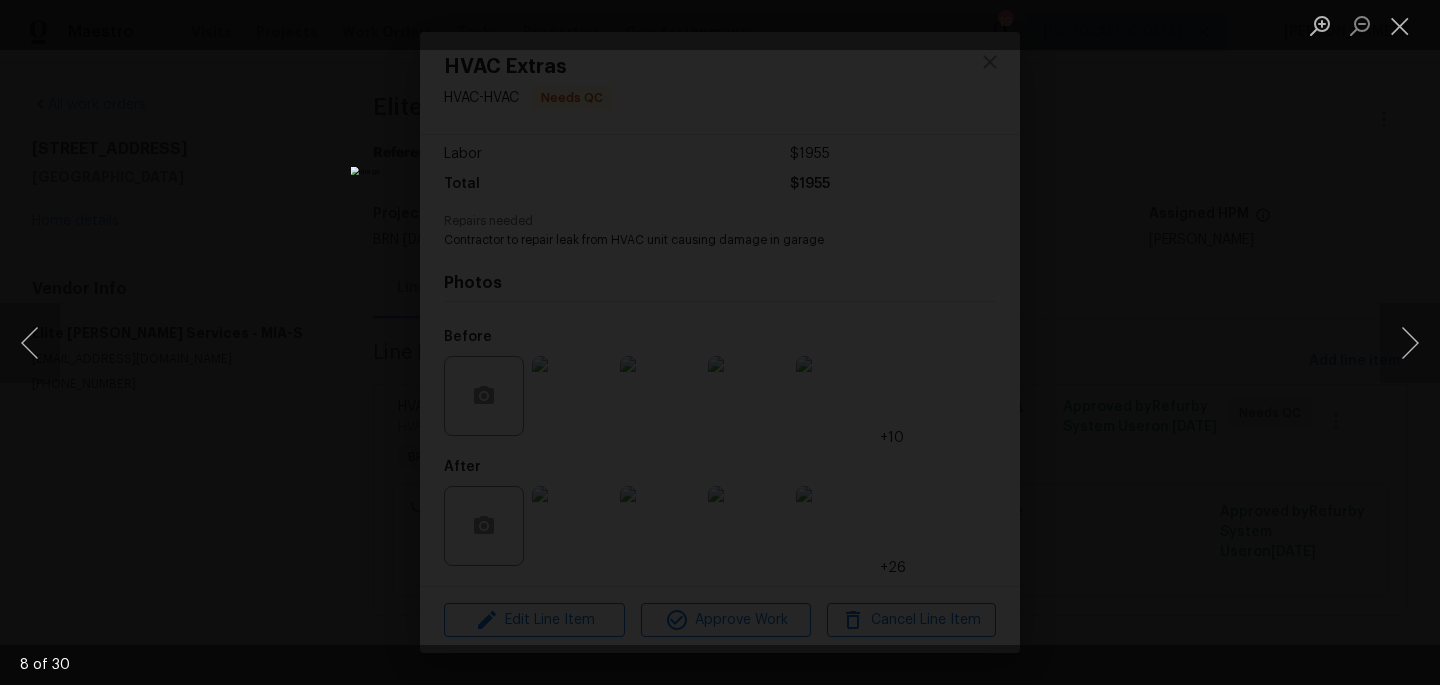 click at bounding box center [720, 342] 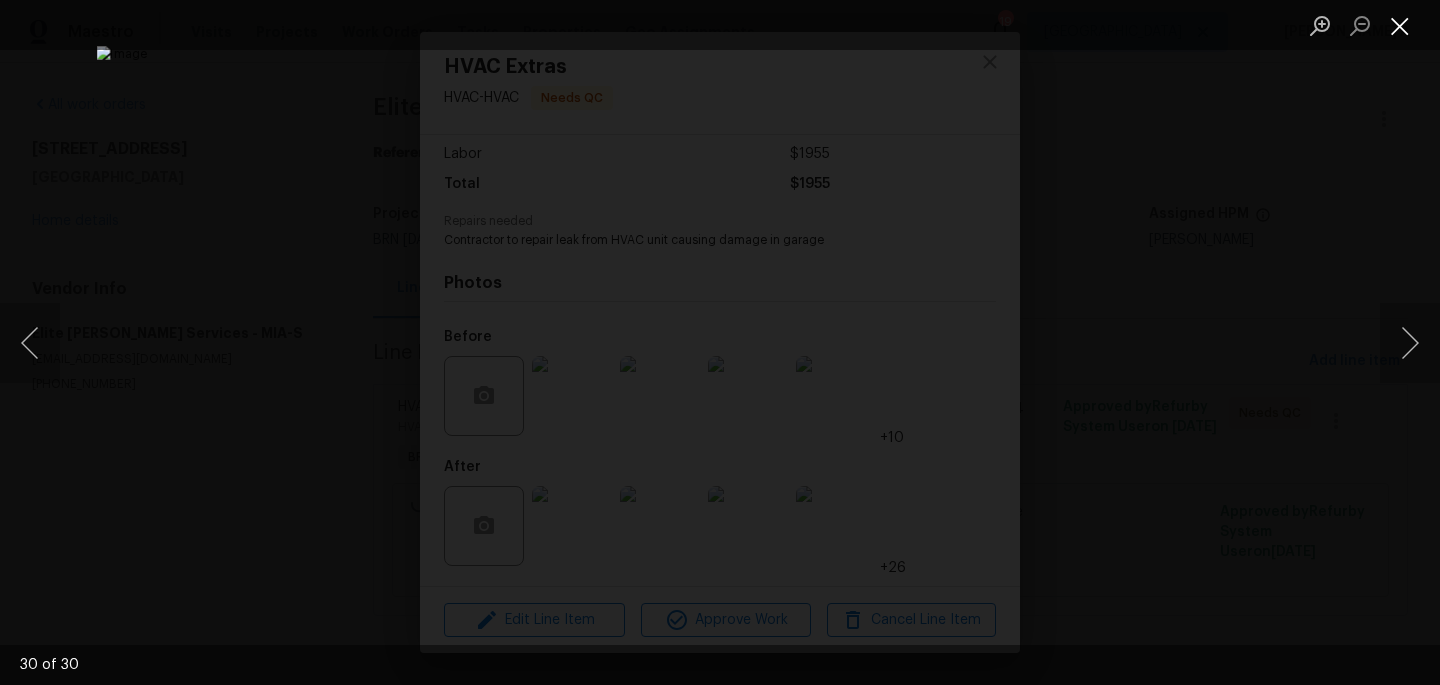 click at bounding box center (1400, 25) 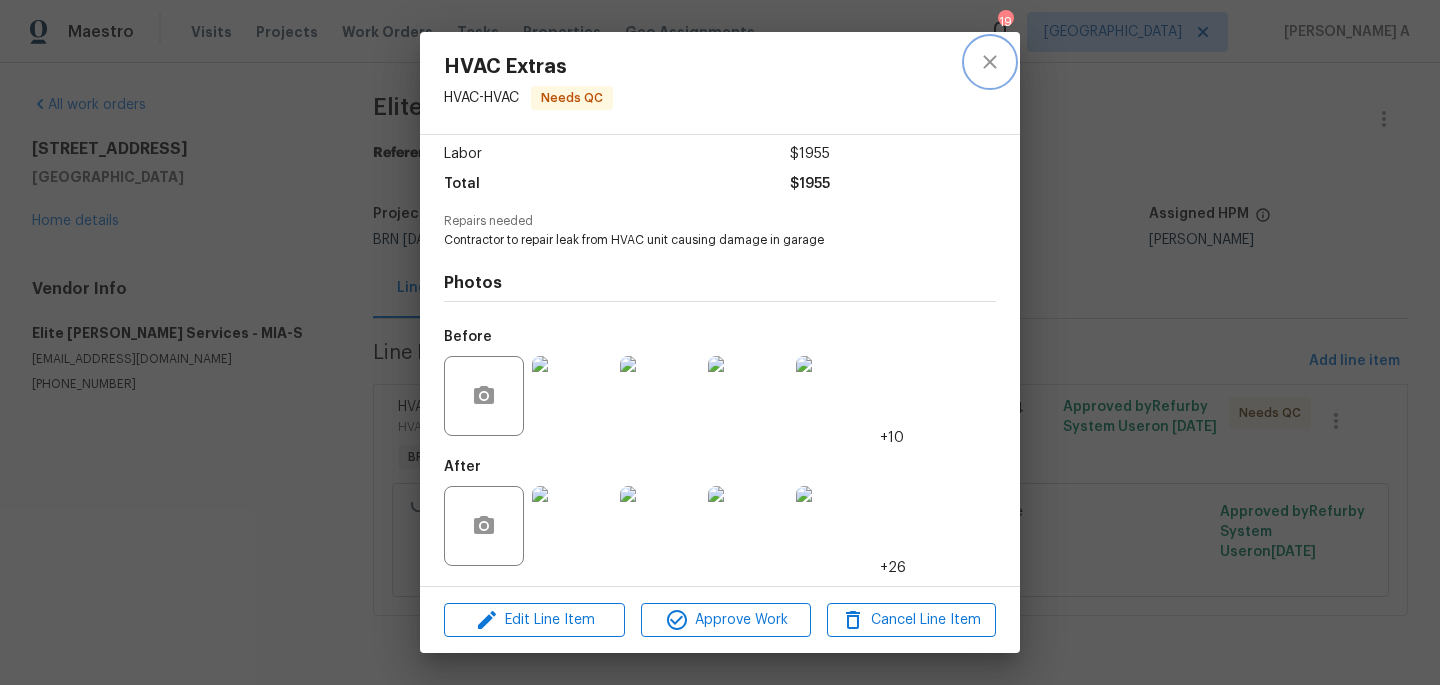 click 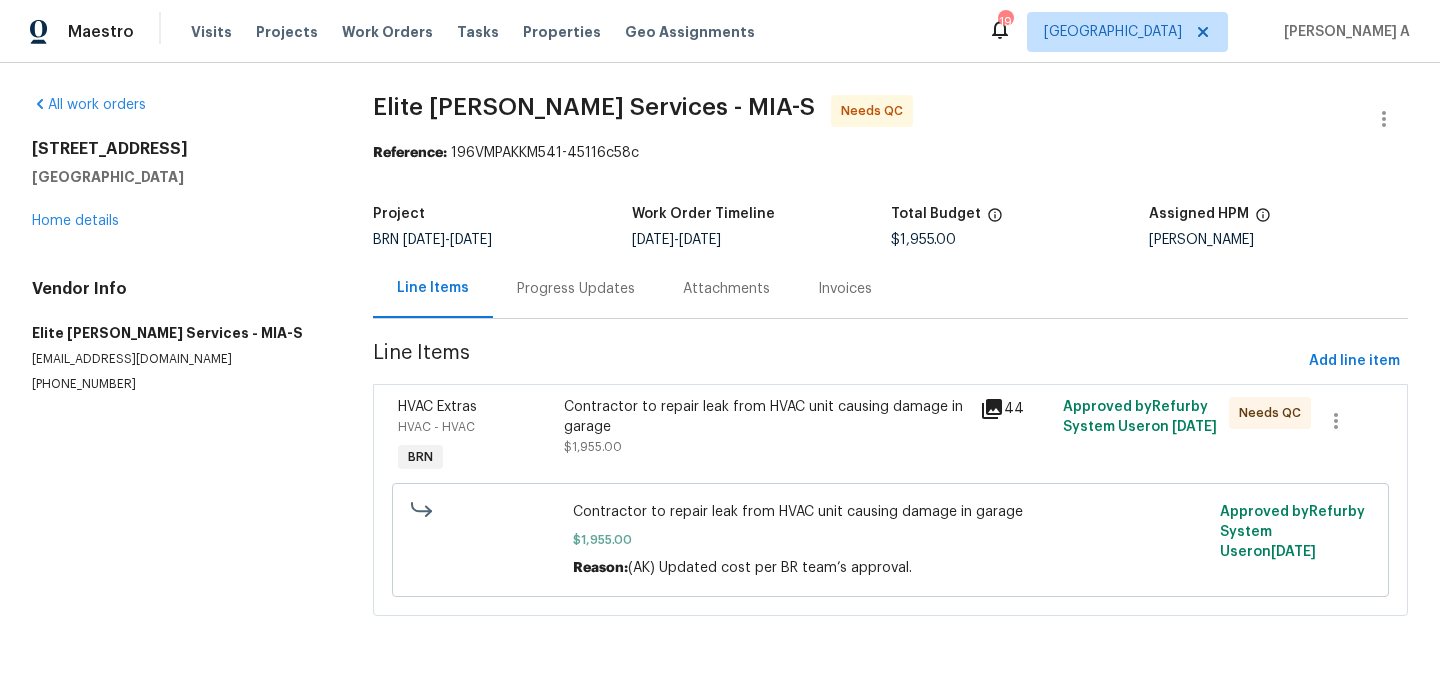 click on "Progress Updates" at bounding box center [576, 289] 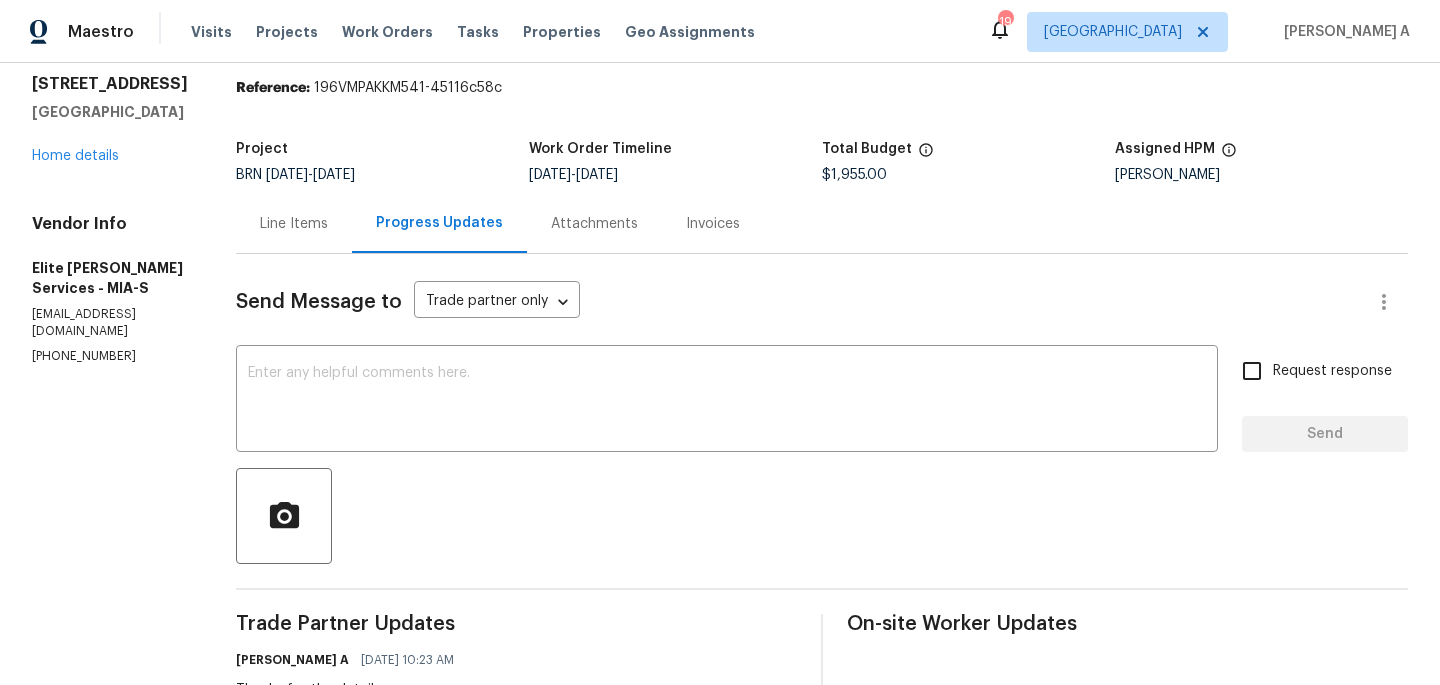 scroll, scrollTop: 10, scrollLeft: 0, axis: vertical 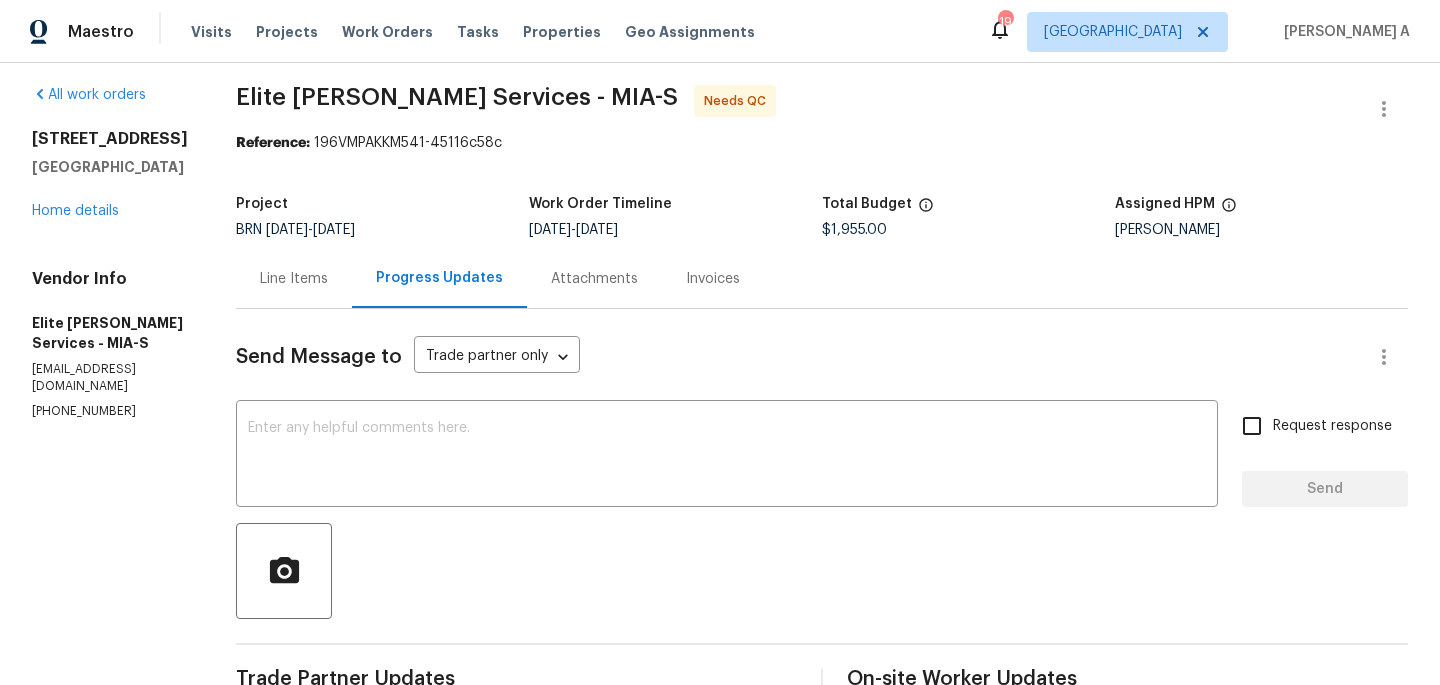 click on "All work orders 3703 NE 23rd Ct Homestead, FL 33033 Home details Vendor Info Elite Manning Services - MIA-S manningseliteservices@gmail.com (954) 839-4259 Elite Manning Services - MIA-S Needs QC Reference:   196VMPAKKM541-45116c58c Project BRN   7/12/2025  -  7/16/2025 Work Order Timeline 7/12/2025  -  7/16/2025 Total Budget $1,955.00 Assigned HPM Fernando Ortiz Line Items Progress Updates Attachments Invoices Send Message to Trade partner only Trade partner only ​ x ​ Request response Send Trade Partner Updates Akshay Ajaya Kumar A 07/17/2025 10:23 AM Thanks for the details. Mohinder Manning 07/16/2025 9:10 PM Akshay Ajaya Kumar A 07/15/2025 6:08 PM Thanks for the confirmation Mohinder Manning 07/15/2025 3:02 PM ok thank you, it will be completed tomorrow, we will update the portal with the pictures and completion notes when completed, thank you Akshay Ajaya Kumar A 07/15/2025 12:55 PM Cost has been updated. Could you please let me know the completion date? Akshay Ajaya Kumar A 07/15/2025 12:20 PM" at bounding box center (720, 786) 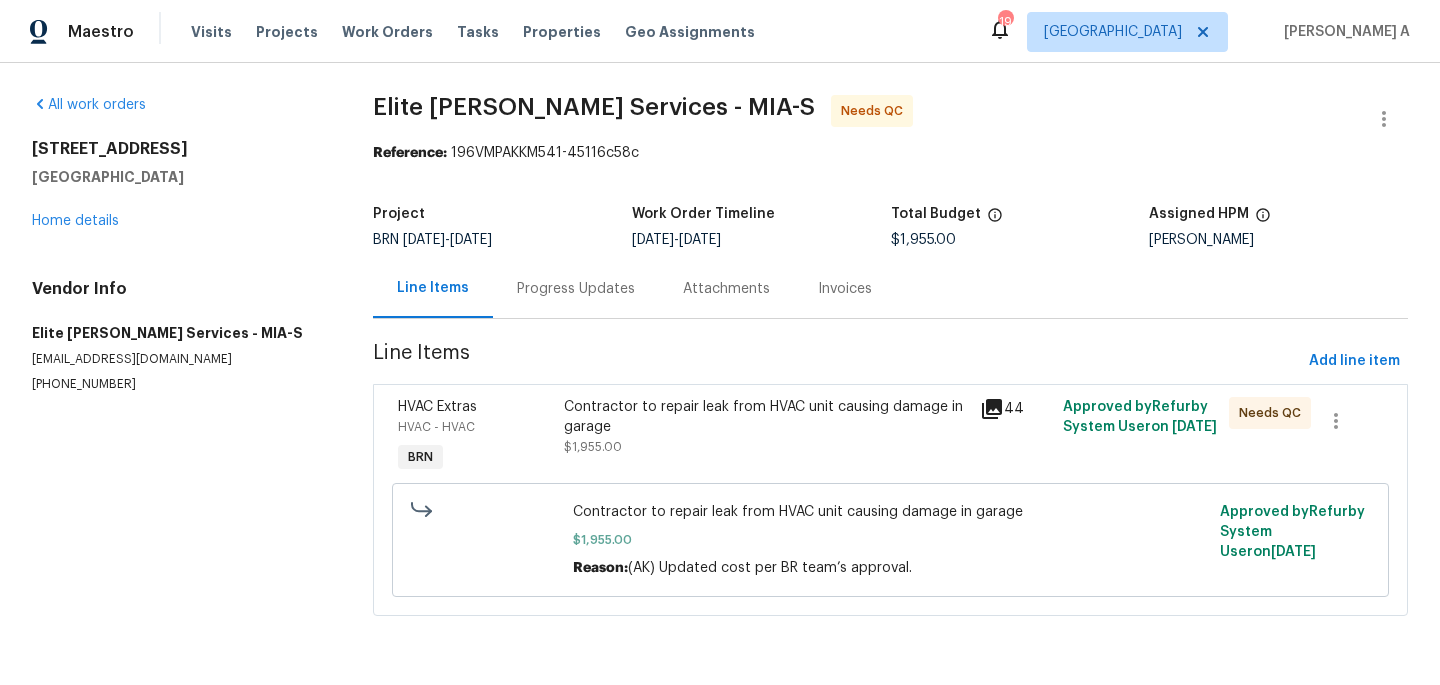 scroll, scrollTop: 0, scrollLeft: 0, axis: both 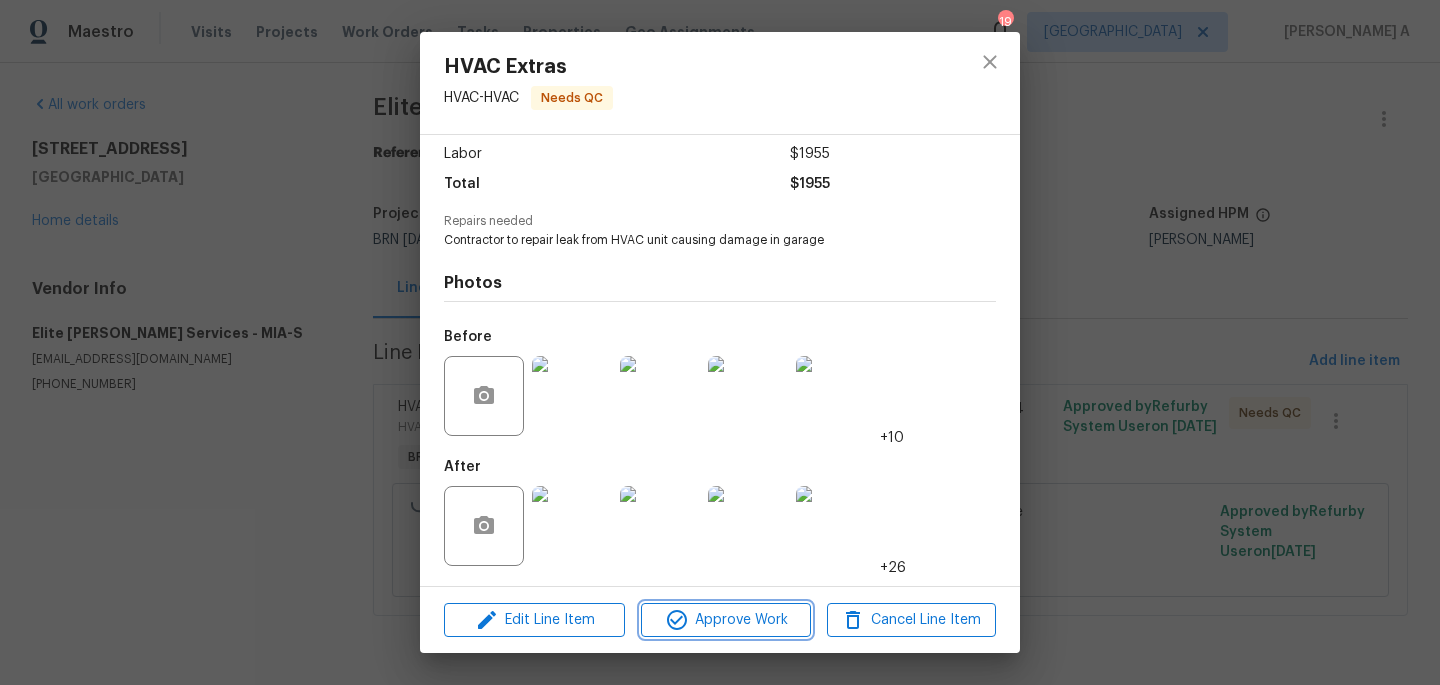 click on "Approve Work" at bounding box center [725, 620] 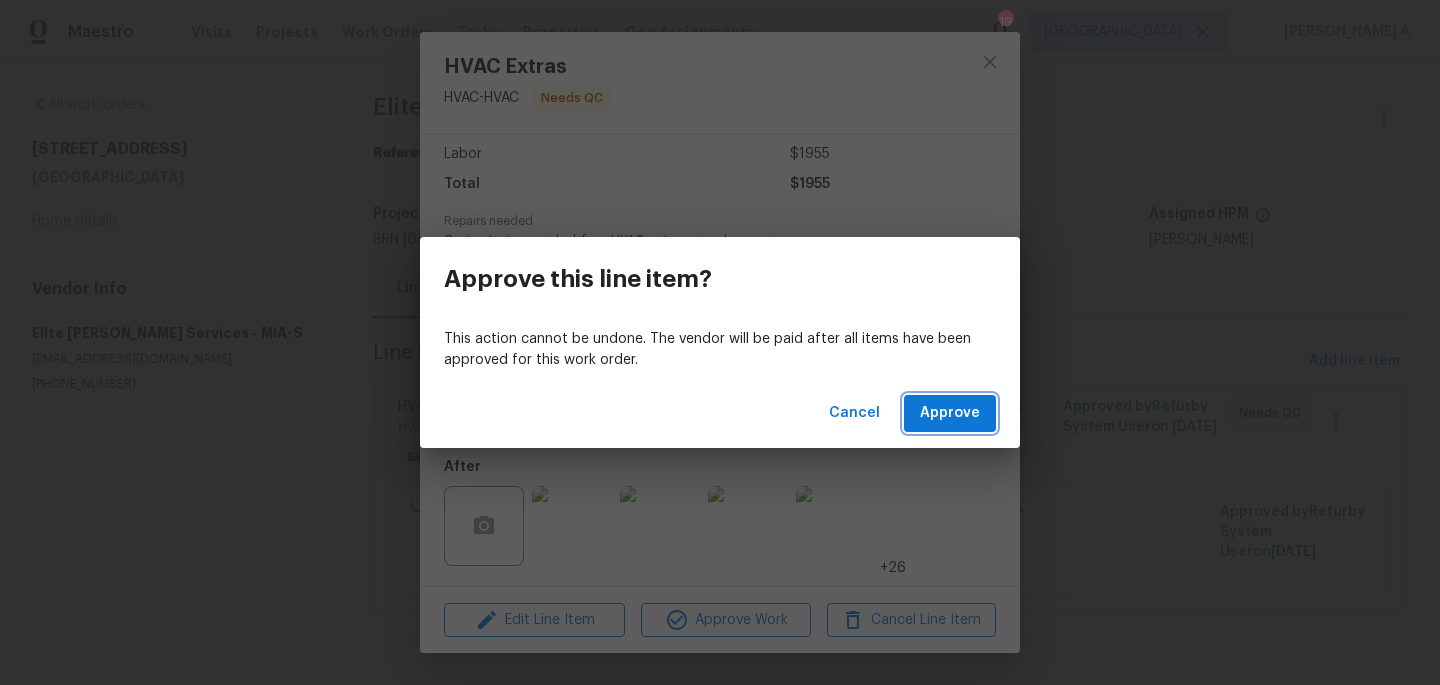 click on "Approve" at bounding box center [950, 413] 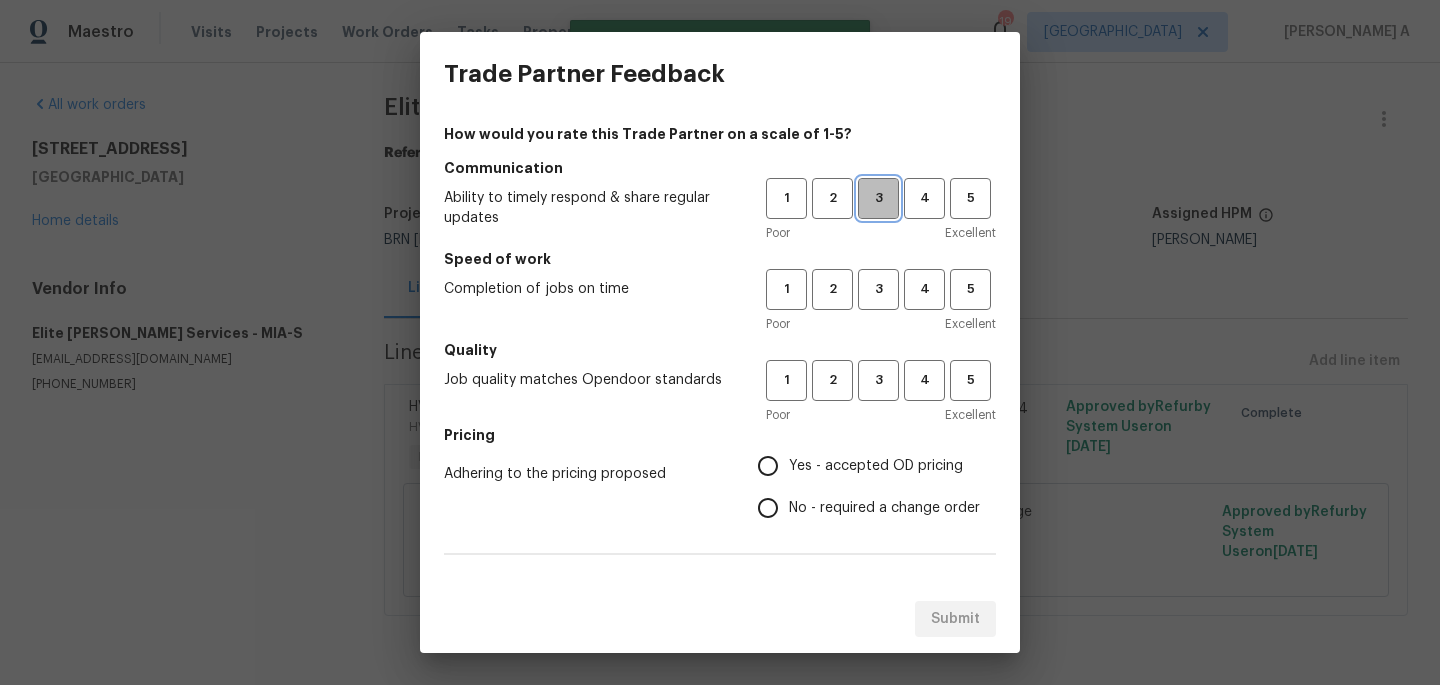 click on "3" at bounding box center [878, 198] 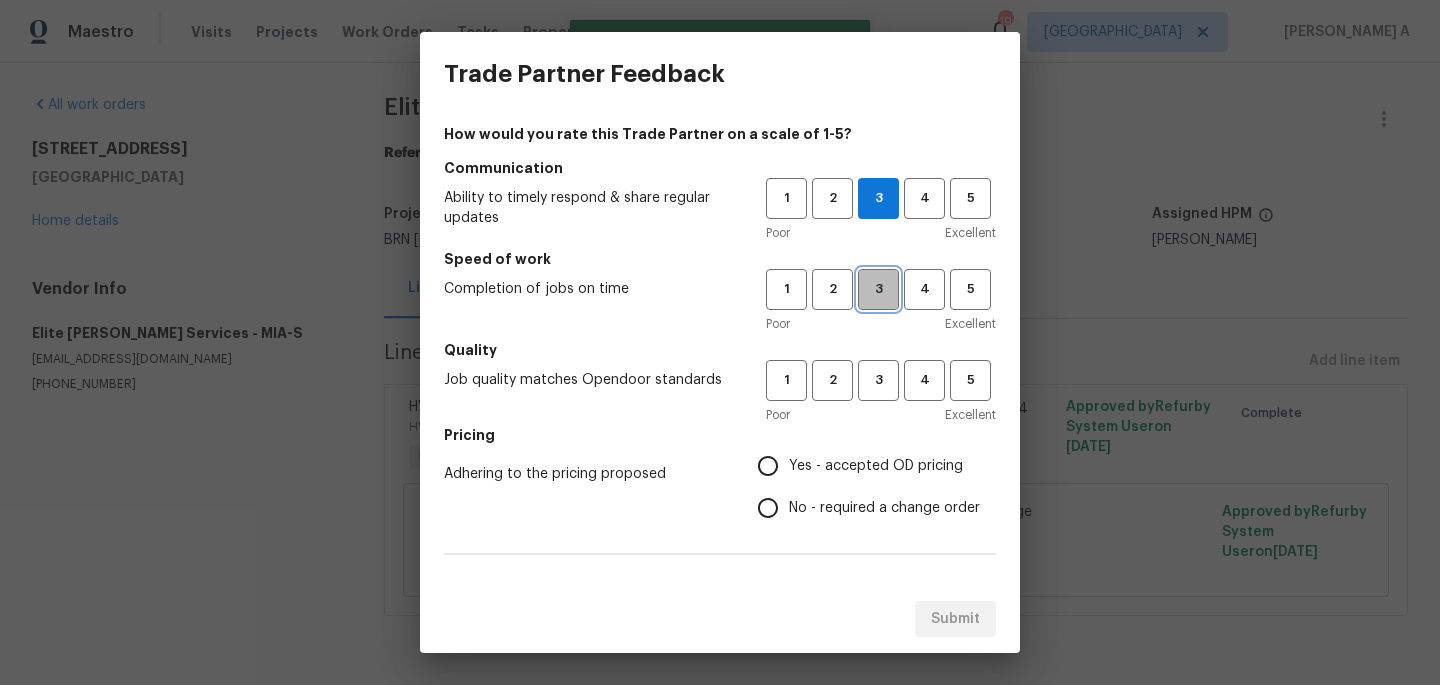 click on "3" at bounding box center (878, 289) 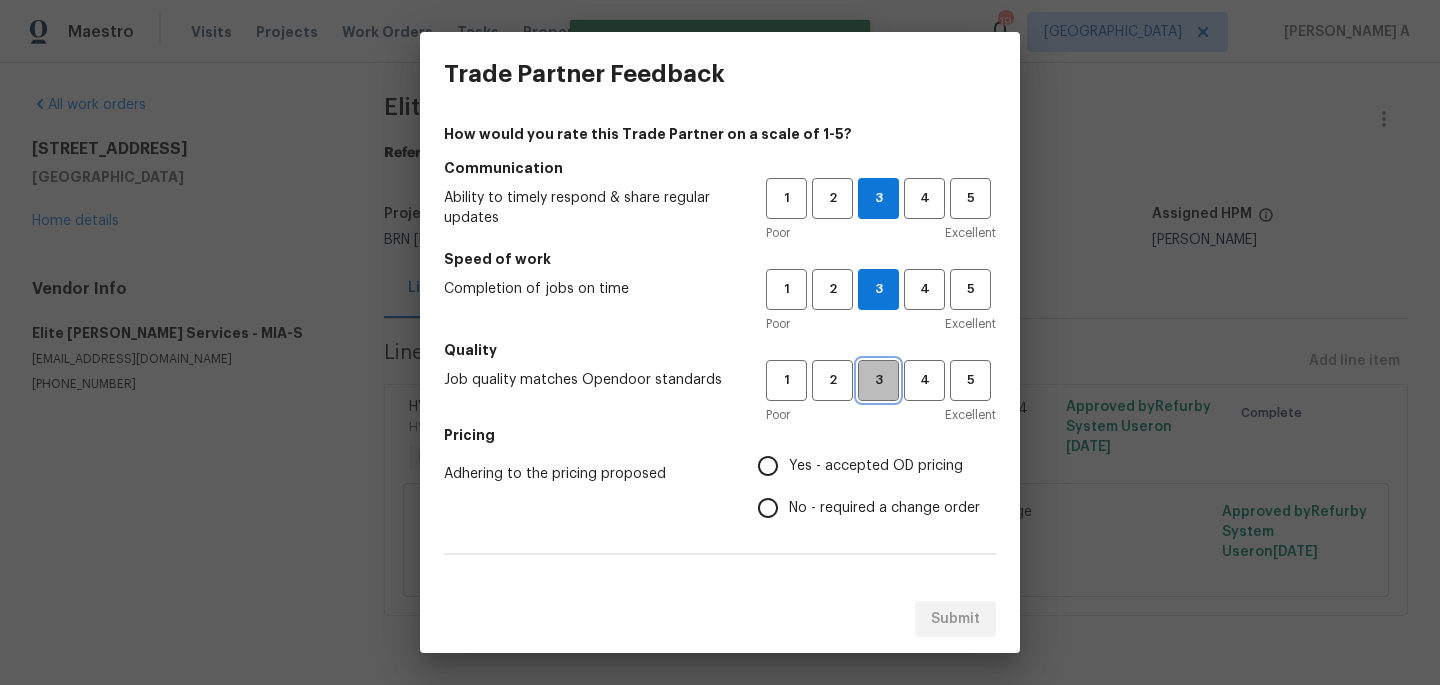 click on "3" at bounding box center [878, 380] 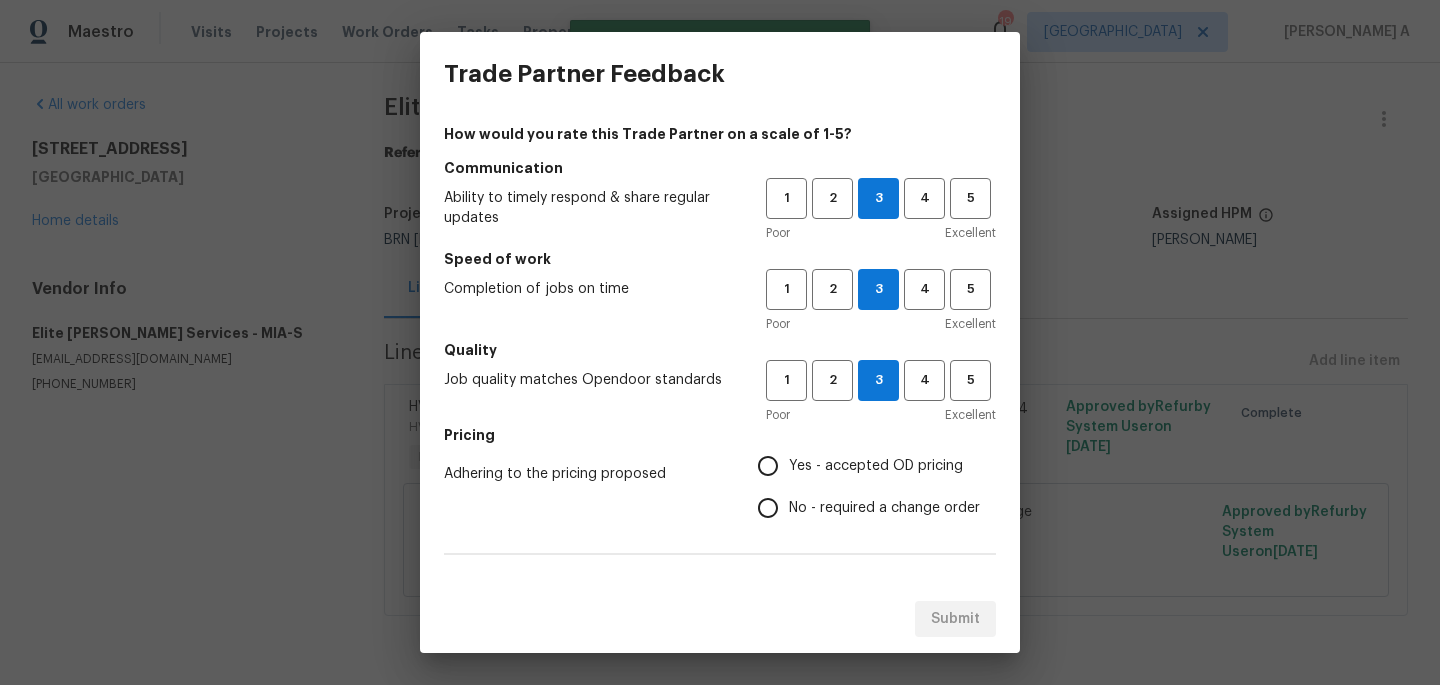 click on "How would you rate this Trade Partner on a scale of 1-5? Communication Ability to timely respond & share regular updates 1 2 3 4 5 Poor Excellent Speed of work Completion of jobs on time 1 2 3 4 5 Poor Excellent Quality Job quality matches Opendoor standards 1 2 3 4 5 Poor Excellent Pricing Adhering to the pricing proposed Yes - accepted OD pricing No - required a change order How does this trade partner compare to others you’ve worked with? This is my favorite trade partner This trade partner is better than most This trade partner is par for the course This trade partner is acceptable We shouldn't work with this trade partner Comments x ​" at bounding box center (720, 515) 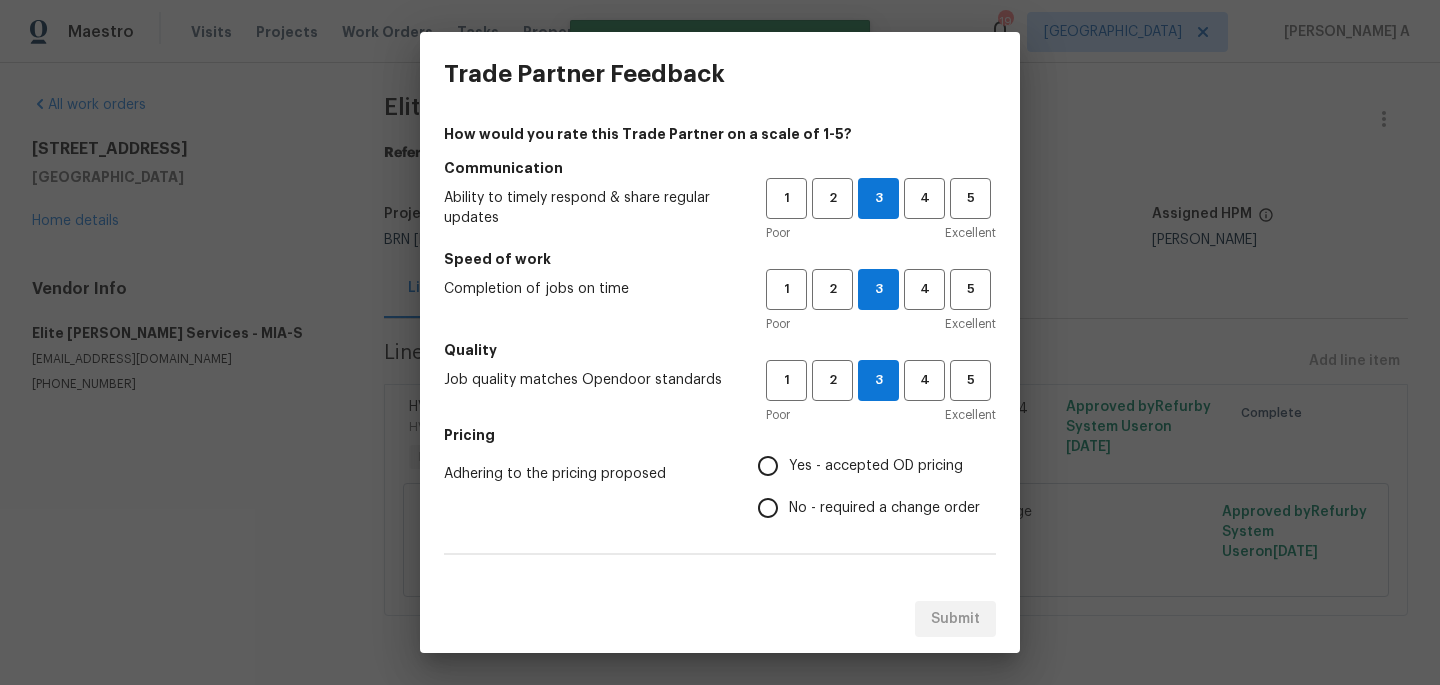 click on "No - required a change order" at bounding box center [768, 508] 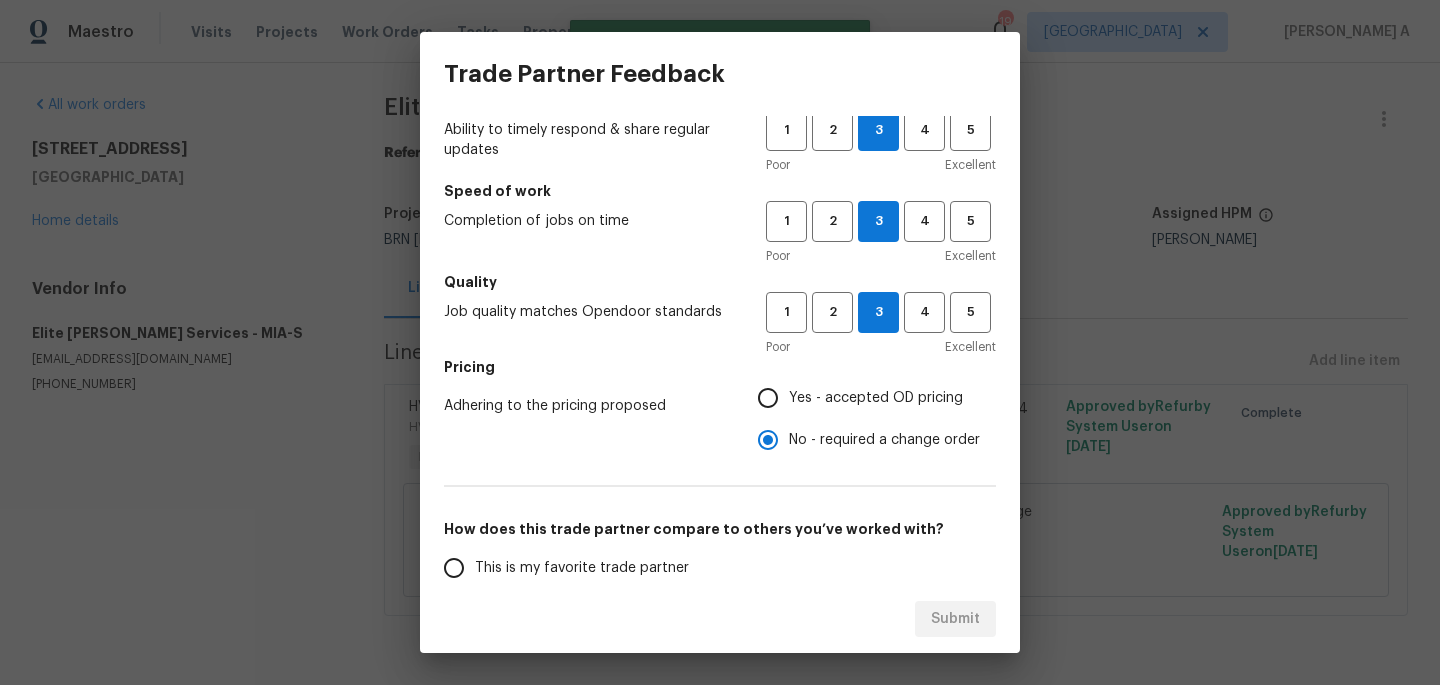 scroll, scrollTop: 116, scrollLeft: 0, axis: vertical 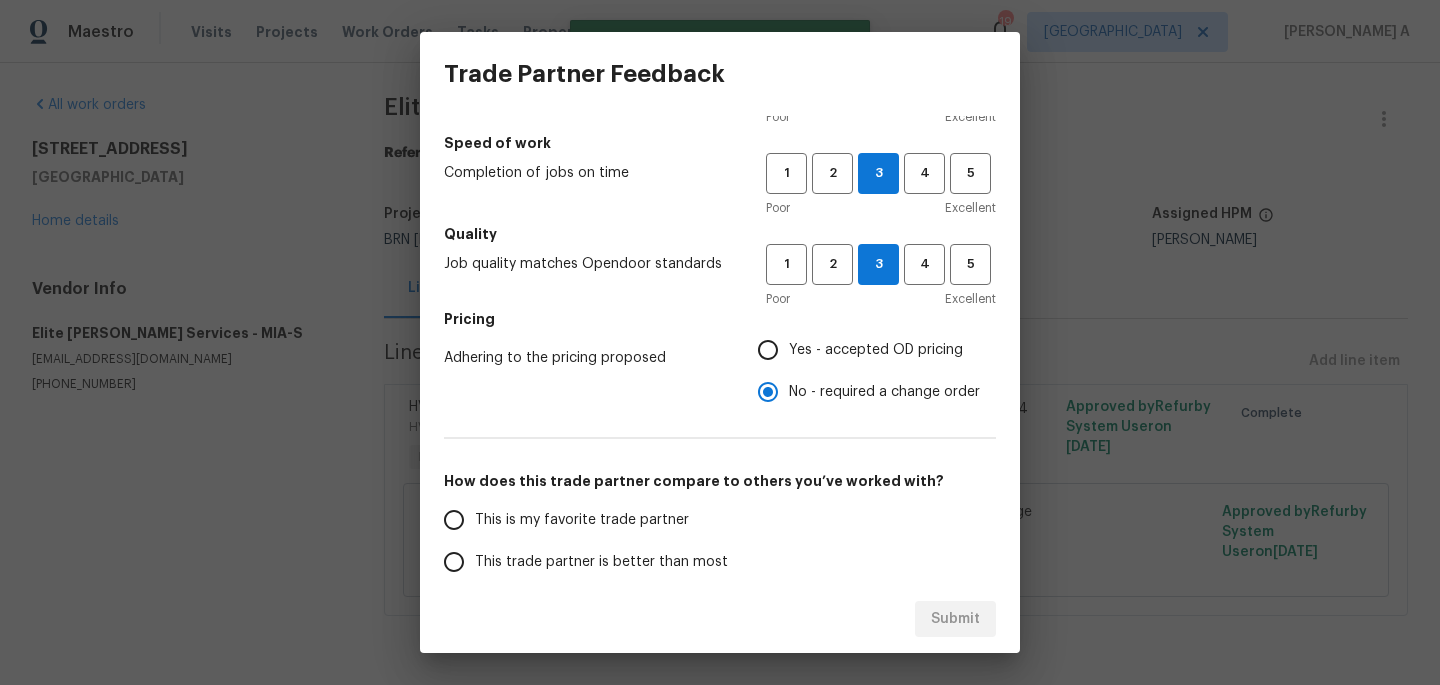 click on "This is my favorite trade partner" at bounding box center [582, 520] 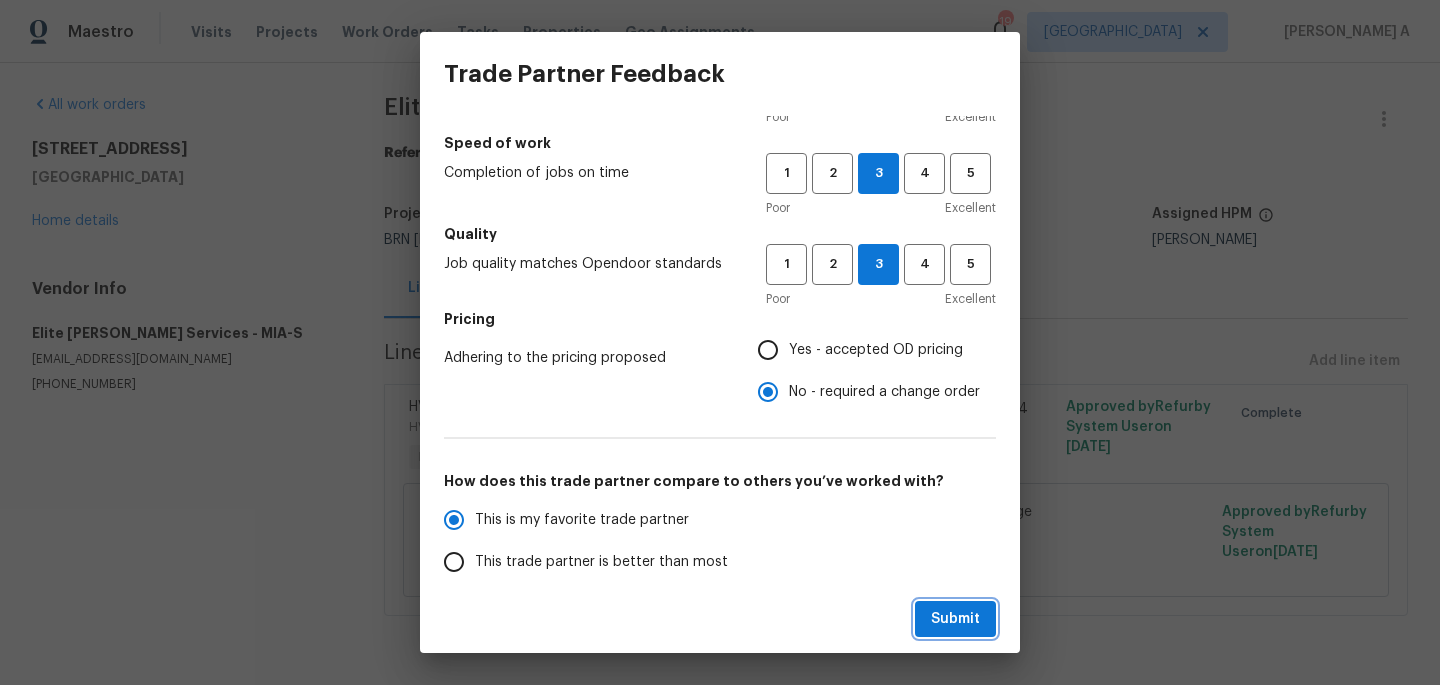 click on "Submit" at bounding box center [955, 619] 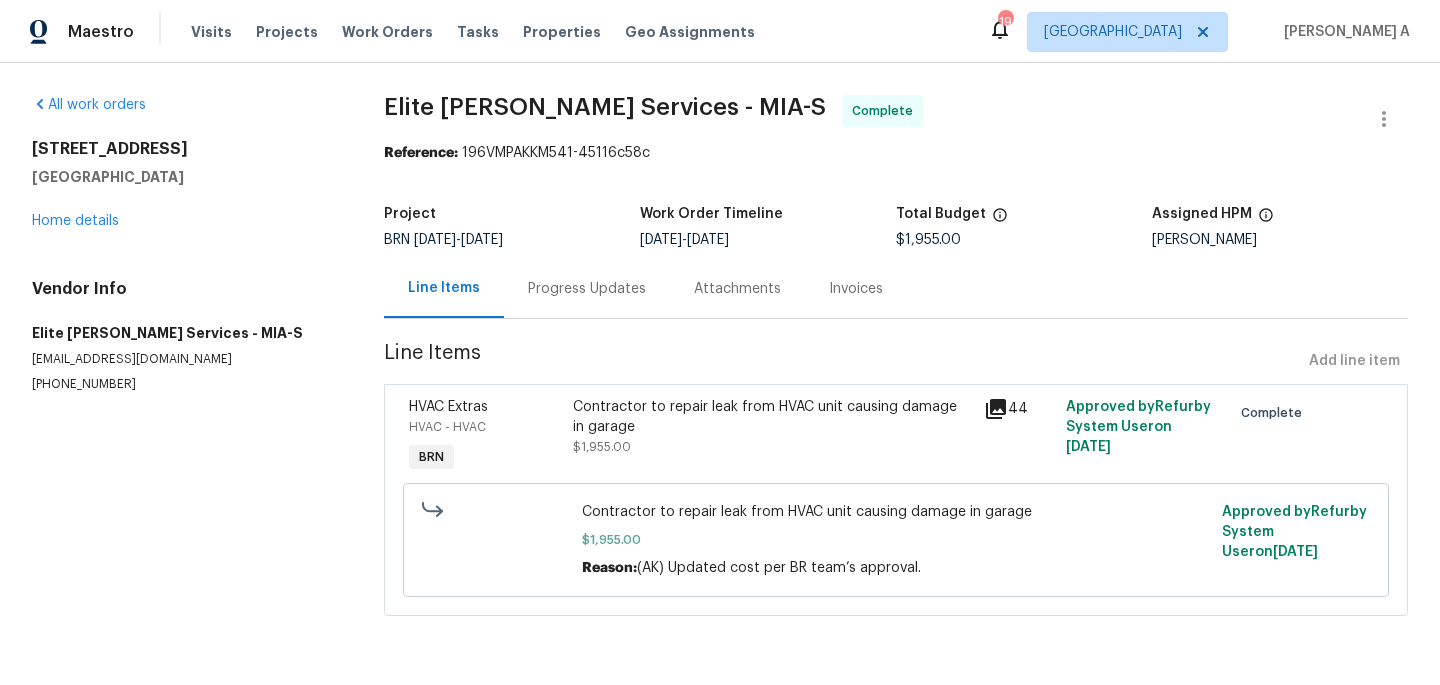 click on "Elite Manning Services - MIA-S" at bounding box center (605, 107) 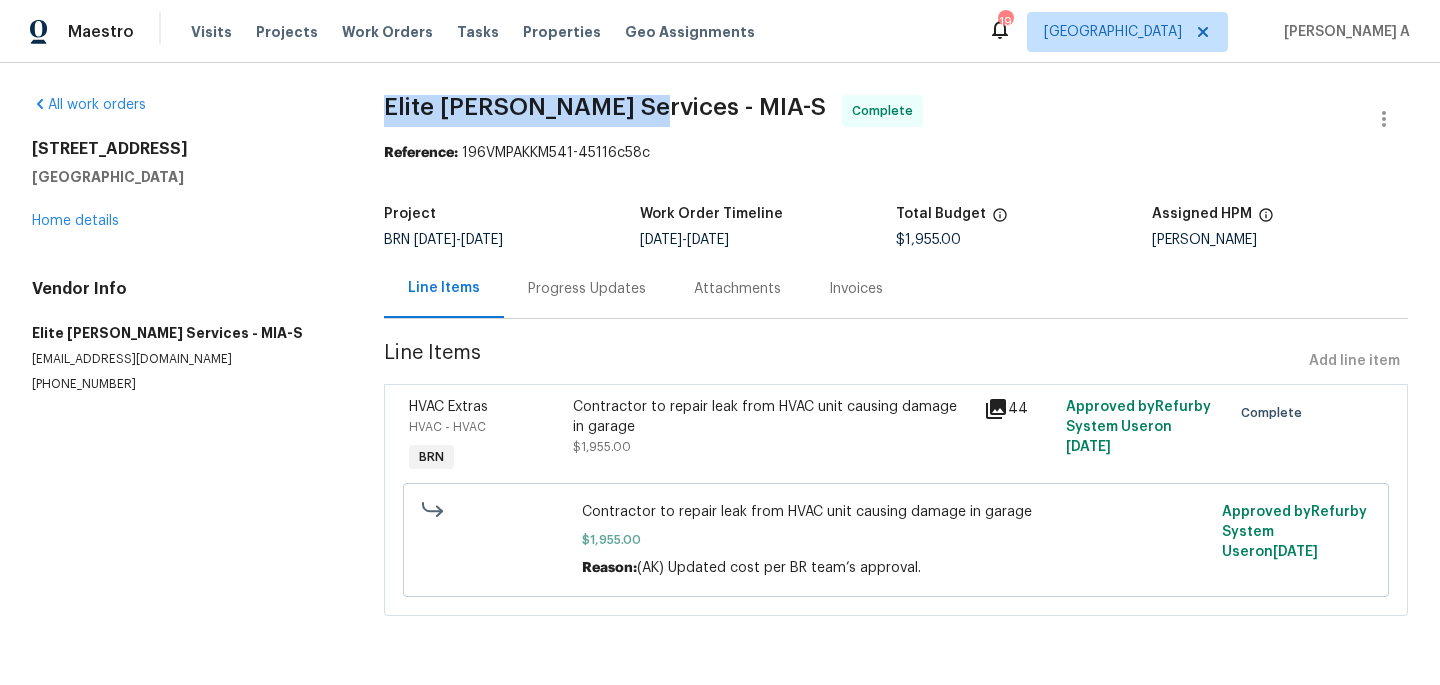 drag, startPoint x: 642, startPoint y: 105, endPoint x: 372, endPoint y: 92, distance: 270.31277 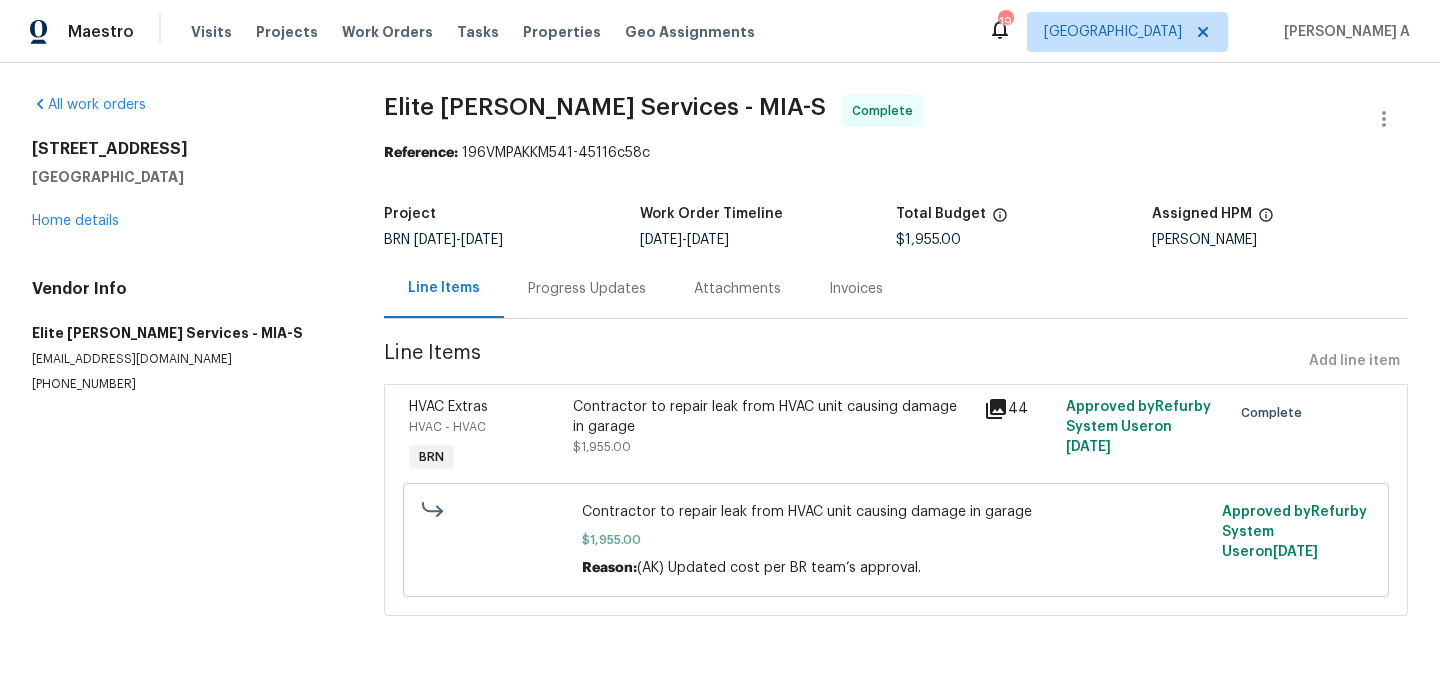 click on "Progress Updates" at bounding box center [587, 288] 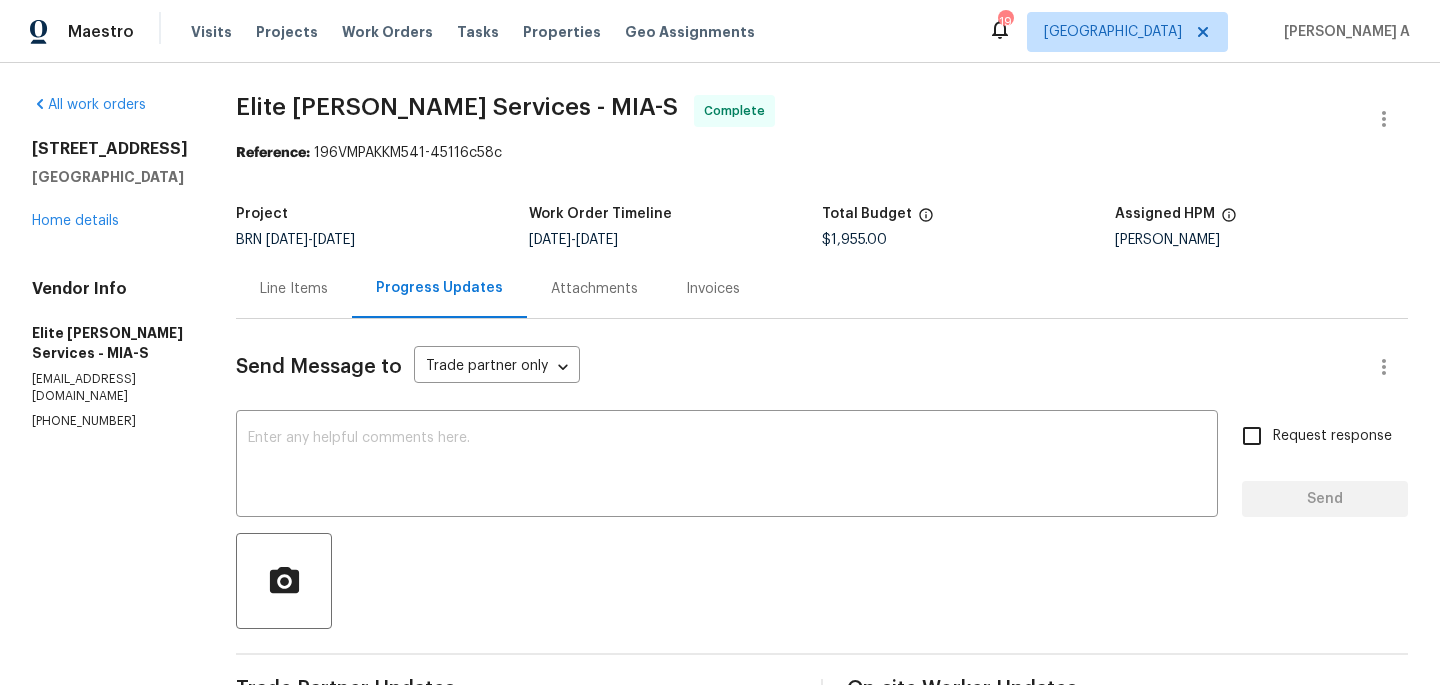 click on "Invoices" at bounding box center [713, 288] 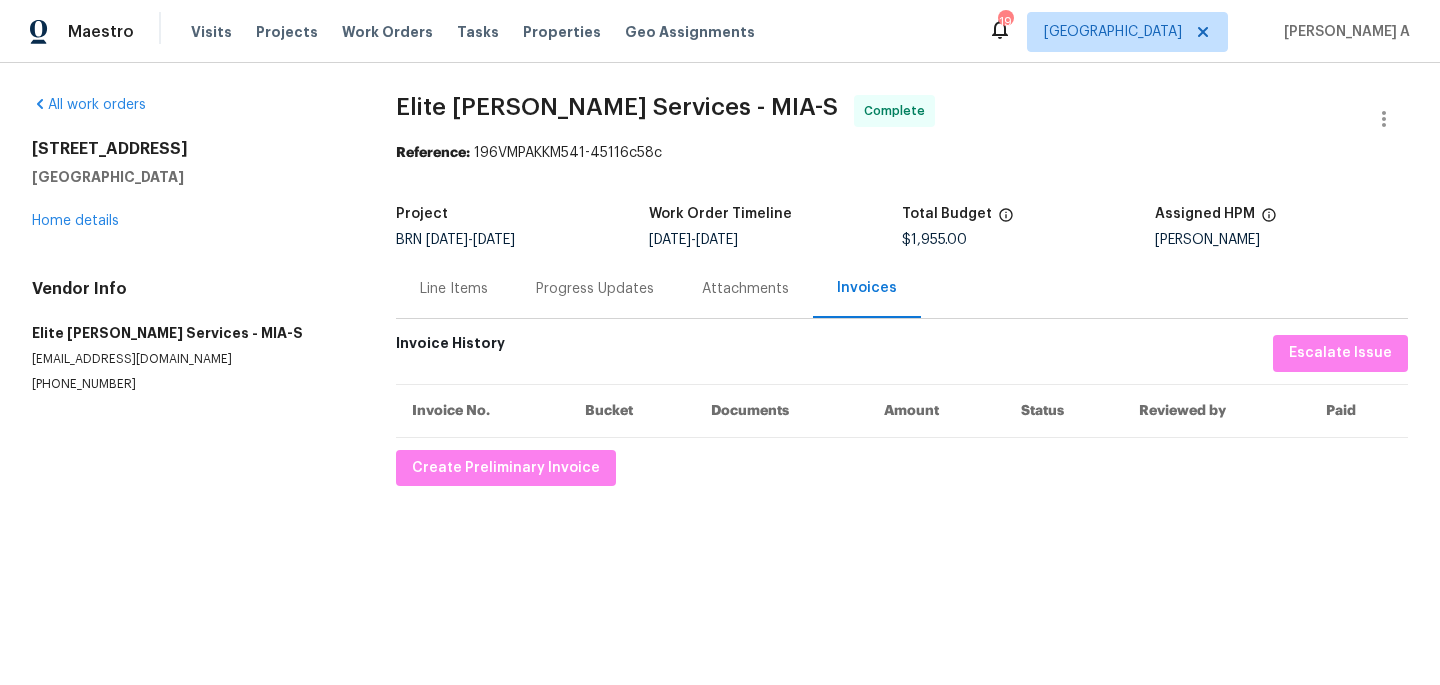 click on "Line Items" at bounding box center [454, 288] 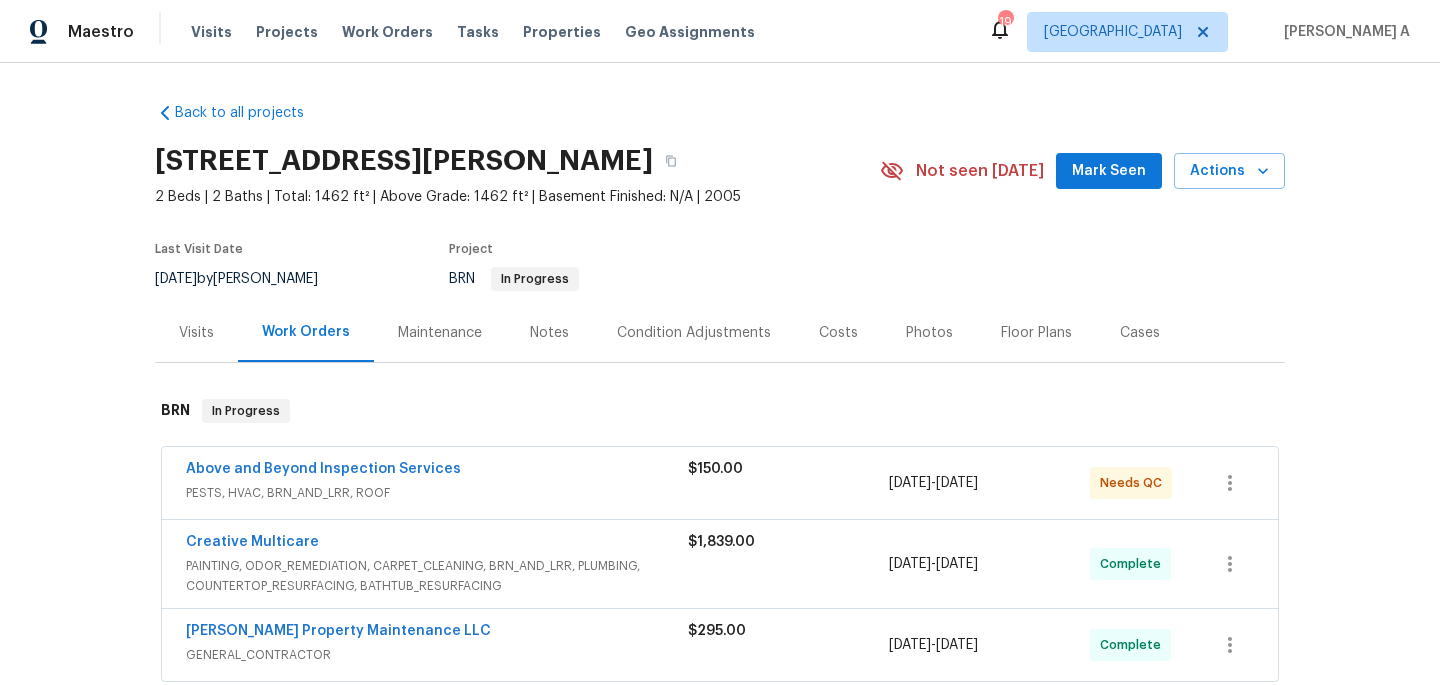 scroll, scrollTop: 0, scrollLeft: 0, axis: both 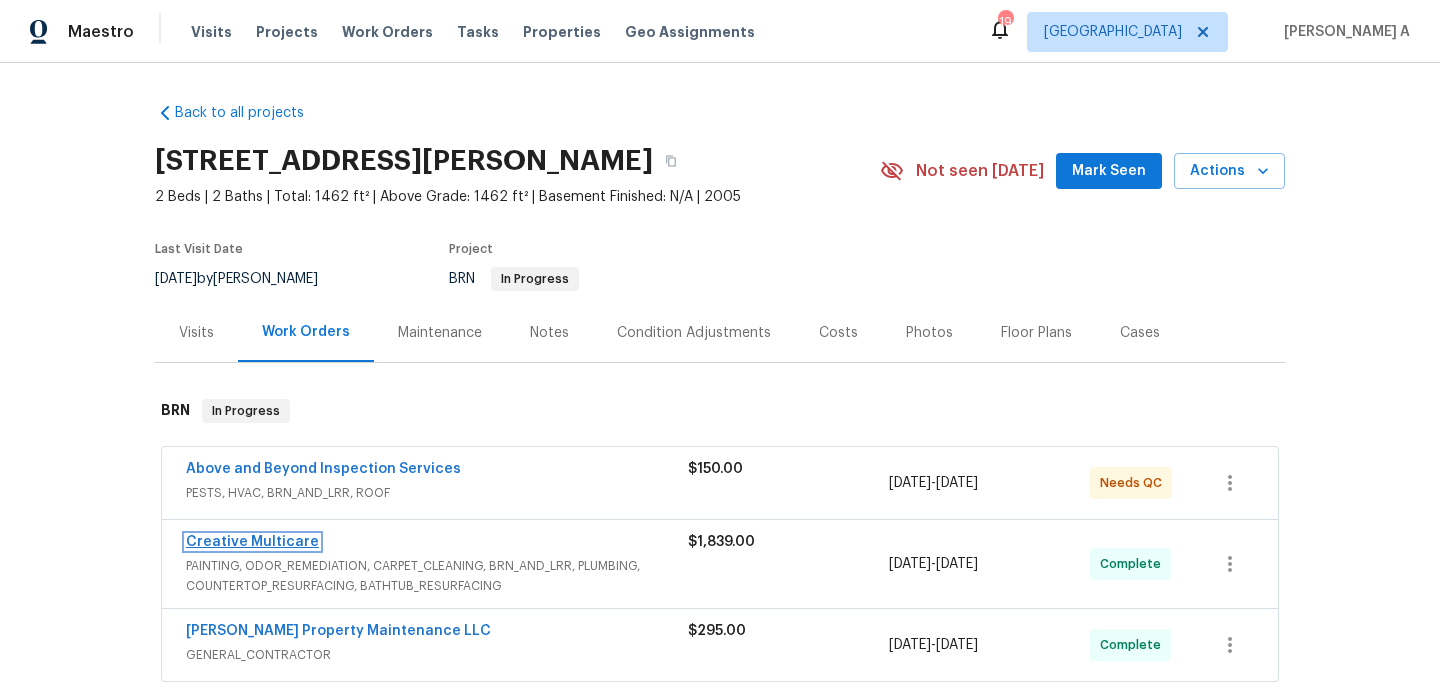 click on "Creative Multicare" at bounding box center (252, 542) 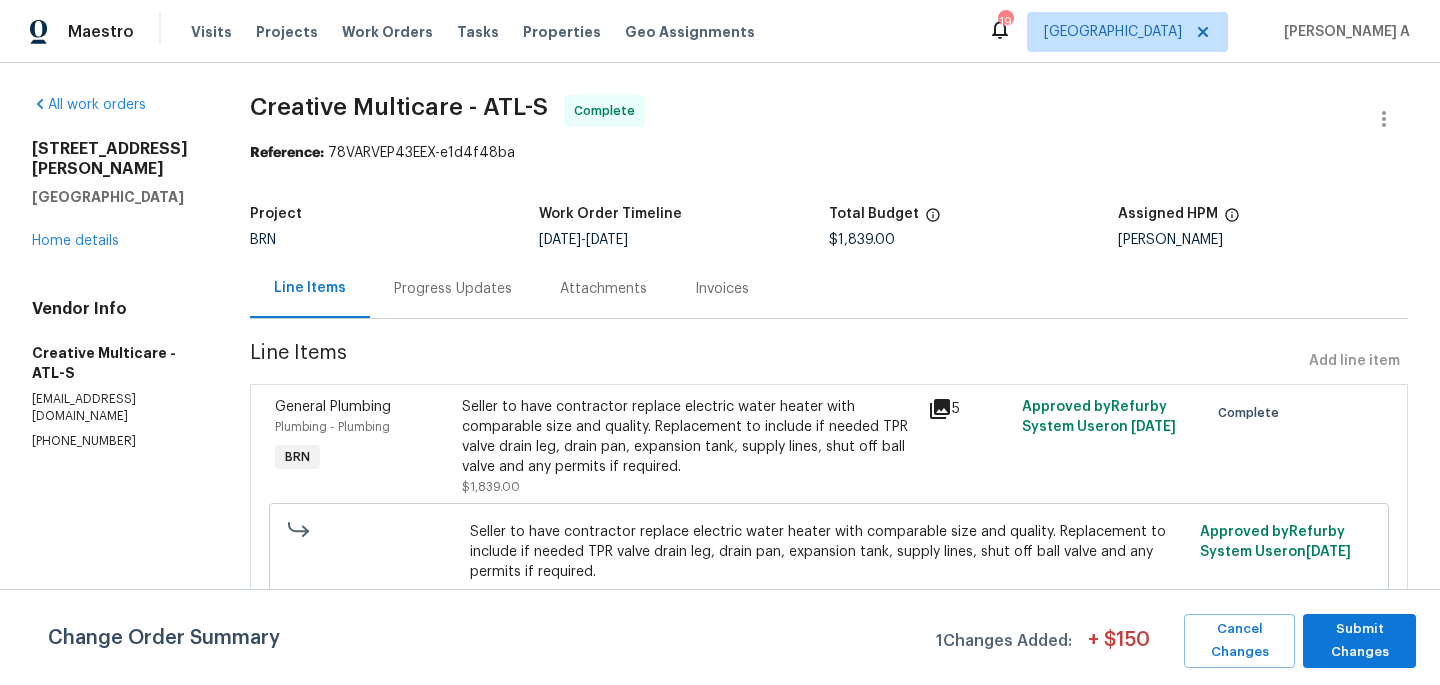 click on "Progress Updates" at bounding box center [453, 289] 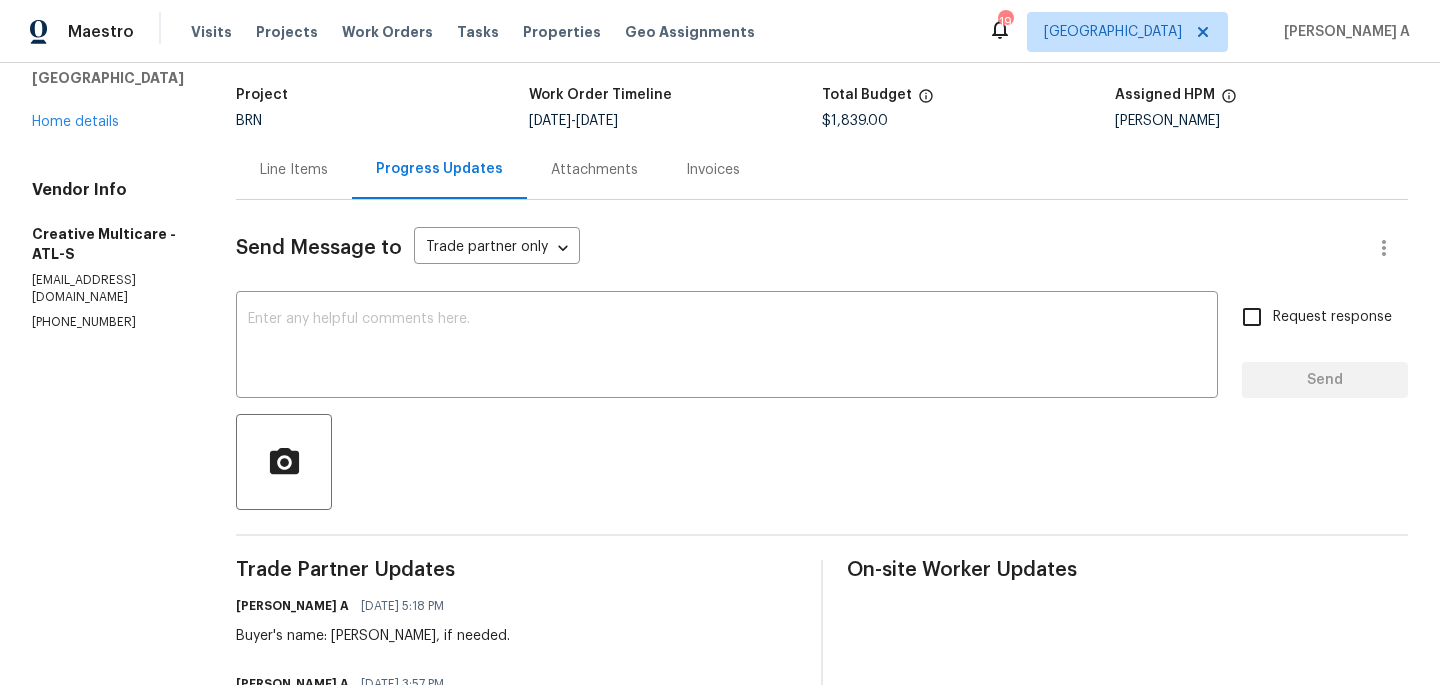 scroll, scrollTop: 17, scrollLeft: 0, axis: vertical 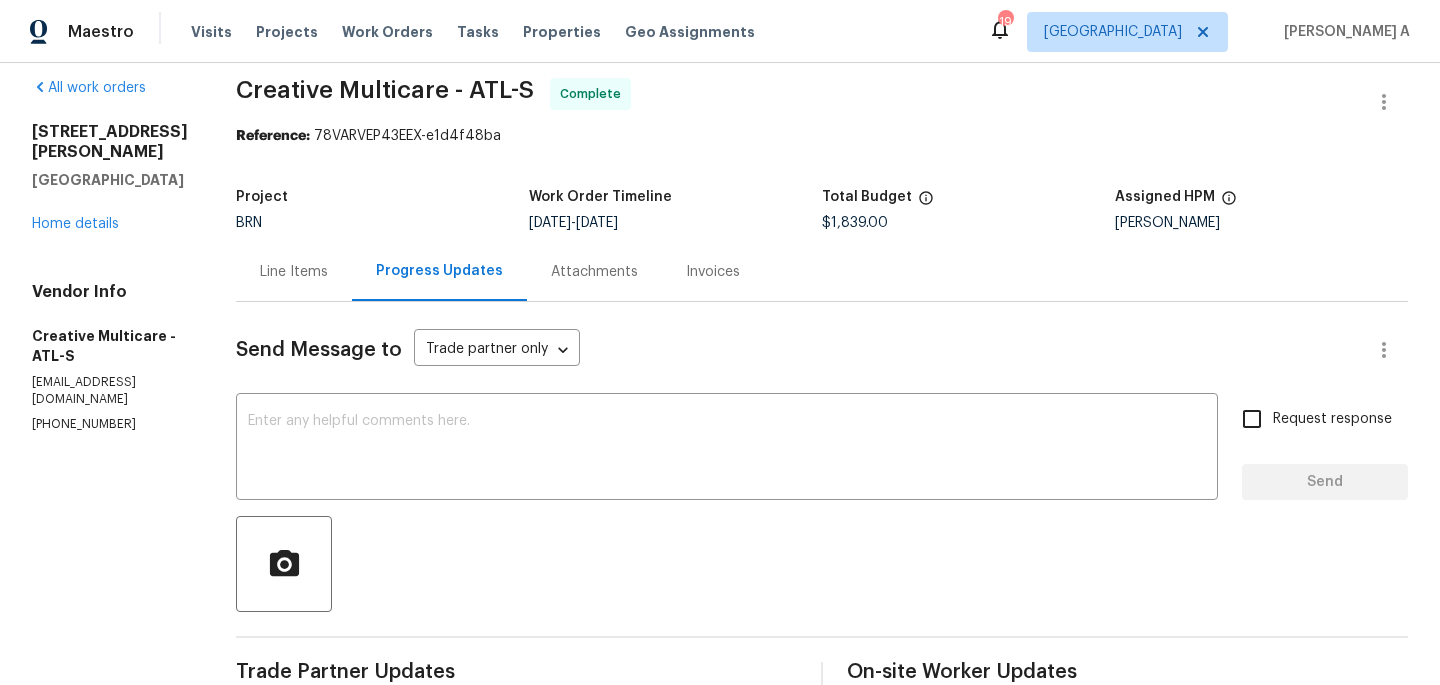 click on "Line Items" at bounding box center [294, 272] 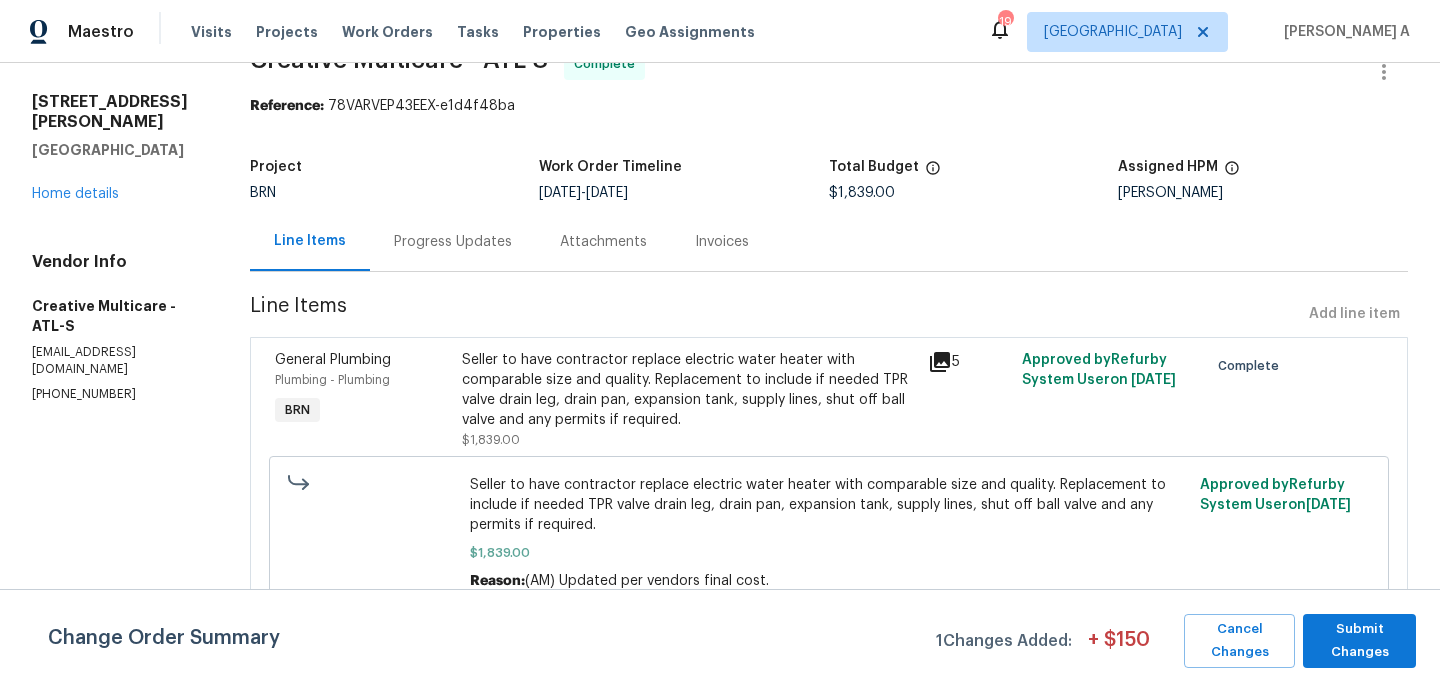 scroll, scrollTop: 0, scrollLeft: 0, axis: both 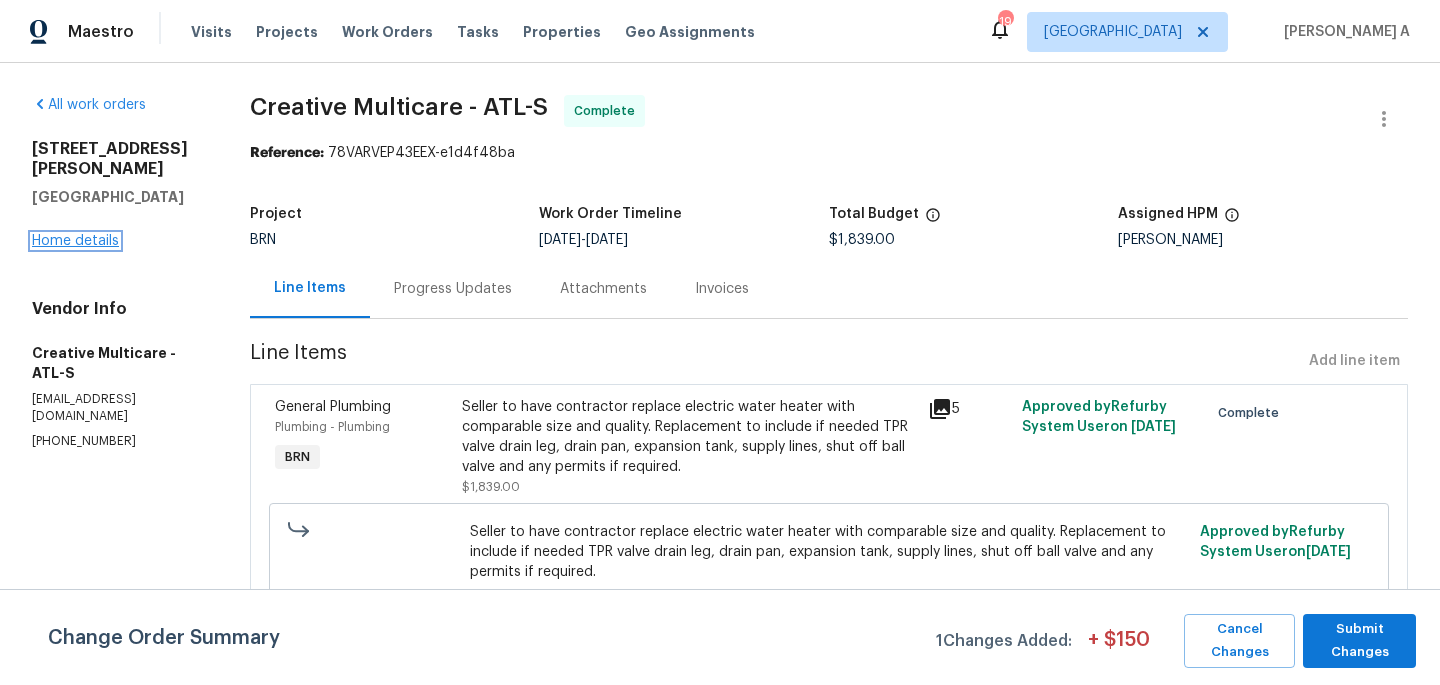 click on "Home details" at bounding box center (75, 241) 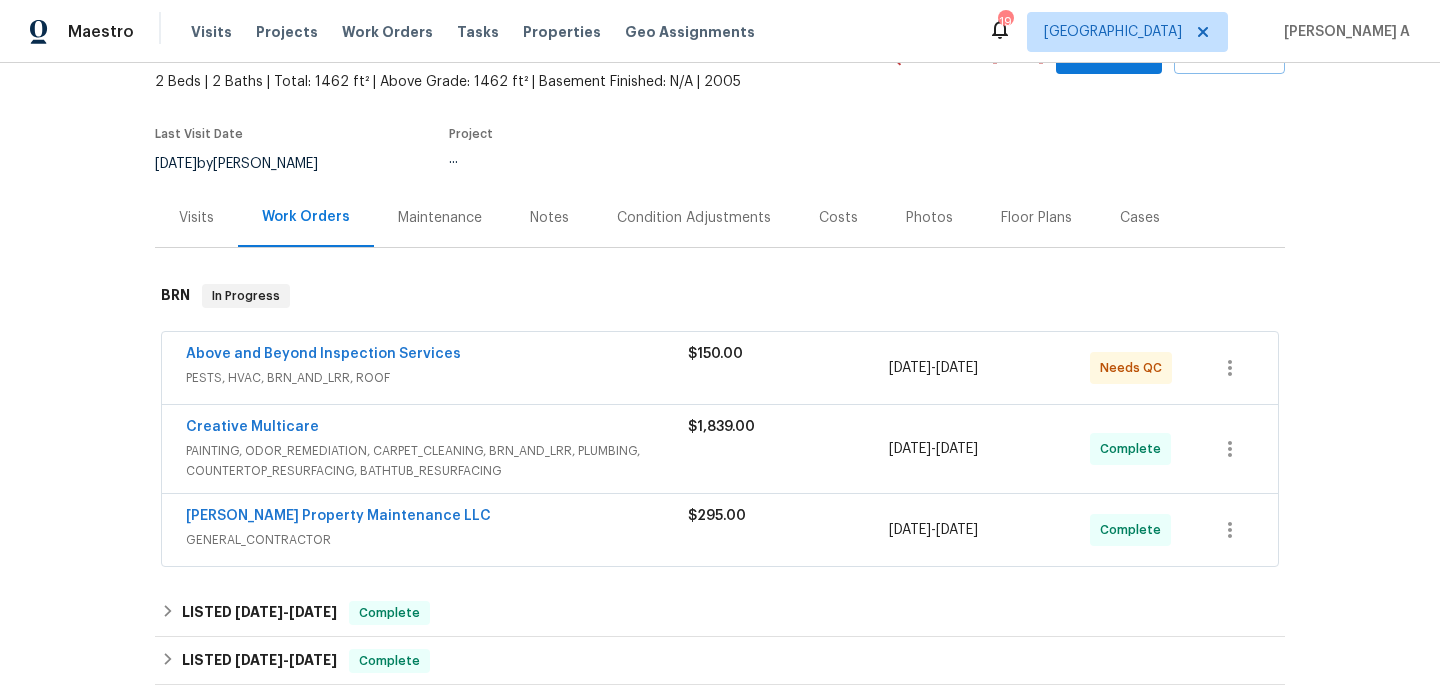 scroll, scrollTop: 263, scrollLeft: 0, axis: vertical 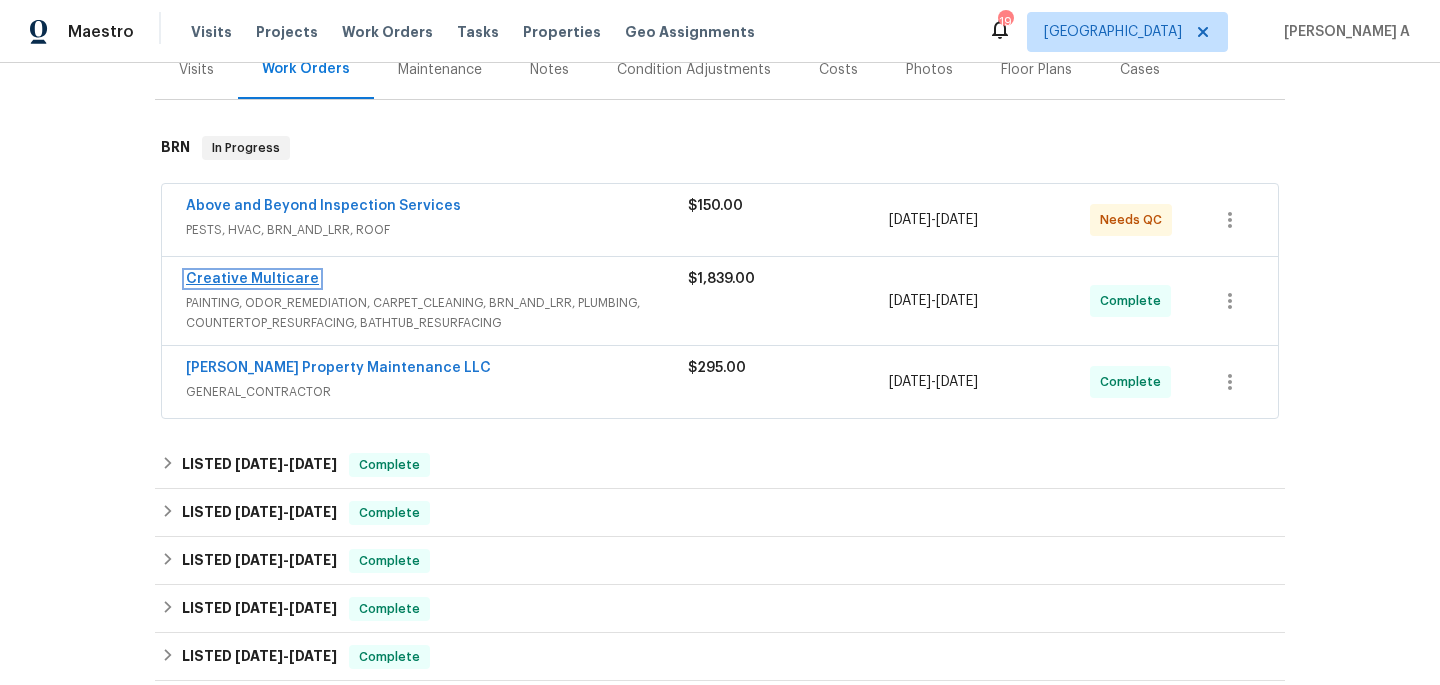 click on "Creative Multicare" at bounding box center (252, 279) 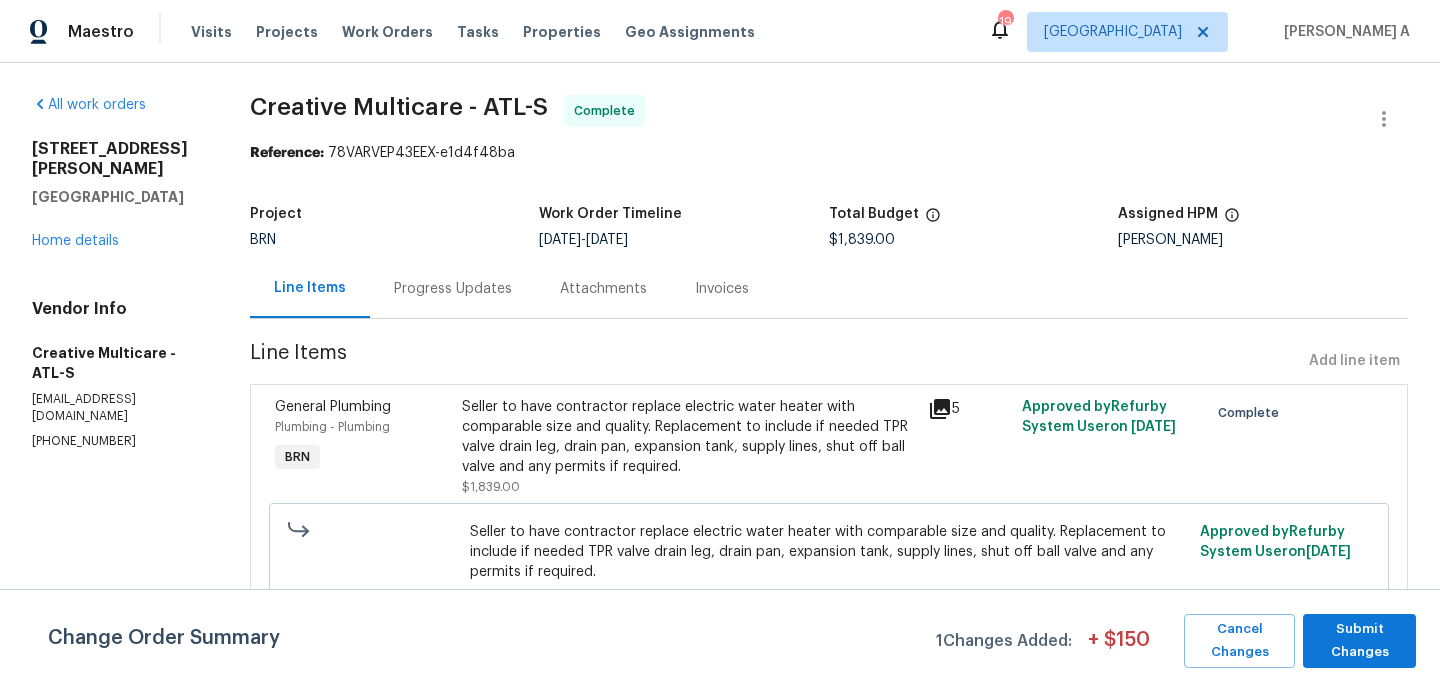 click on "Progress Updates" at bounding box center [453, 288] 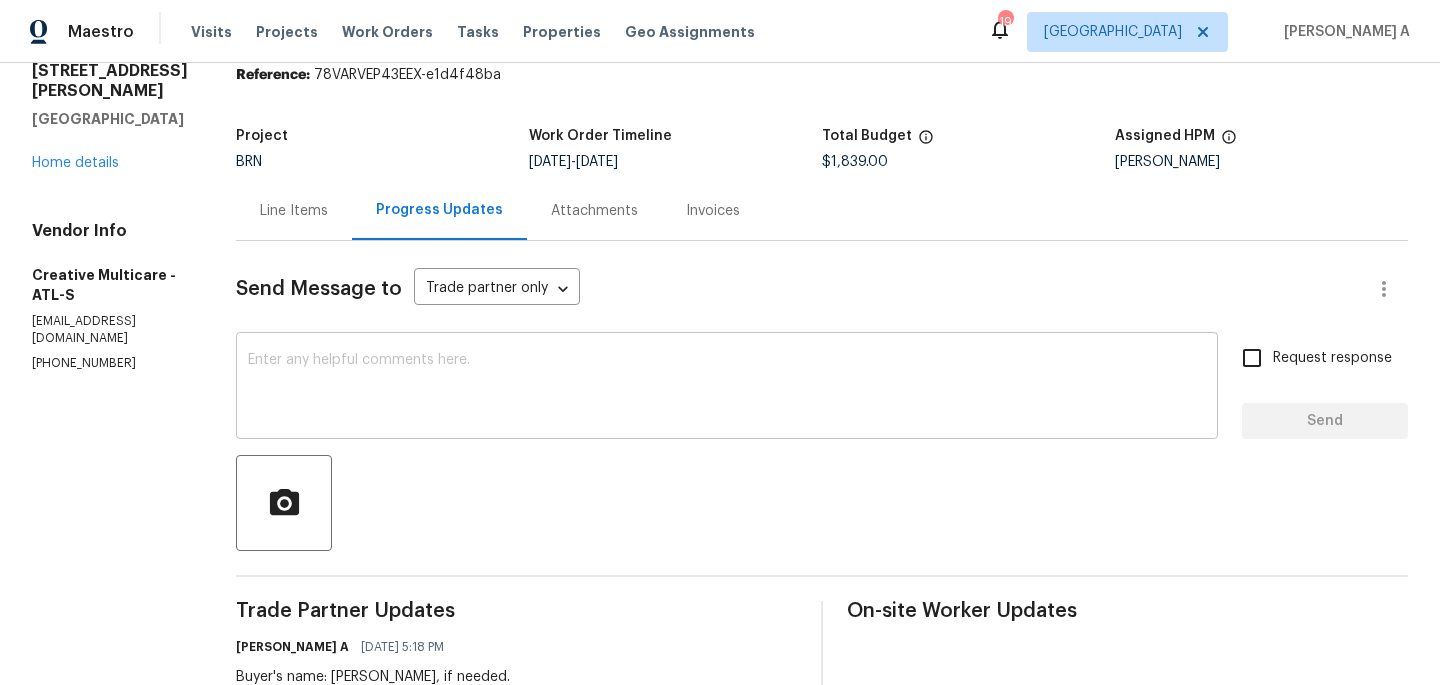 scroll, scrollTop: 0, scrollLeft: 0, axis: both 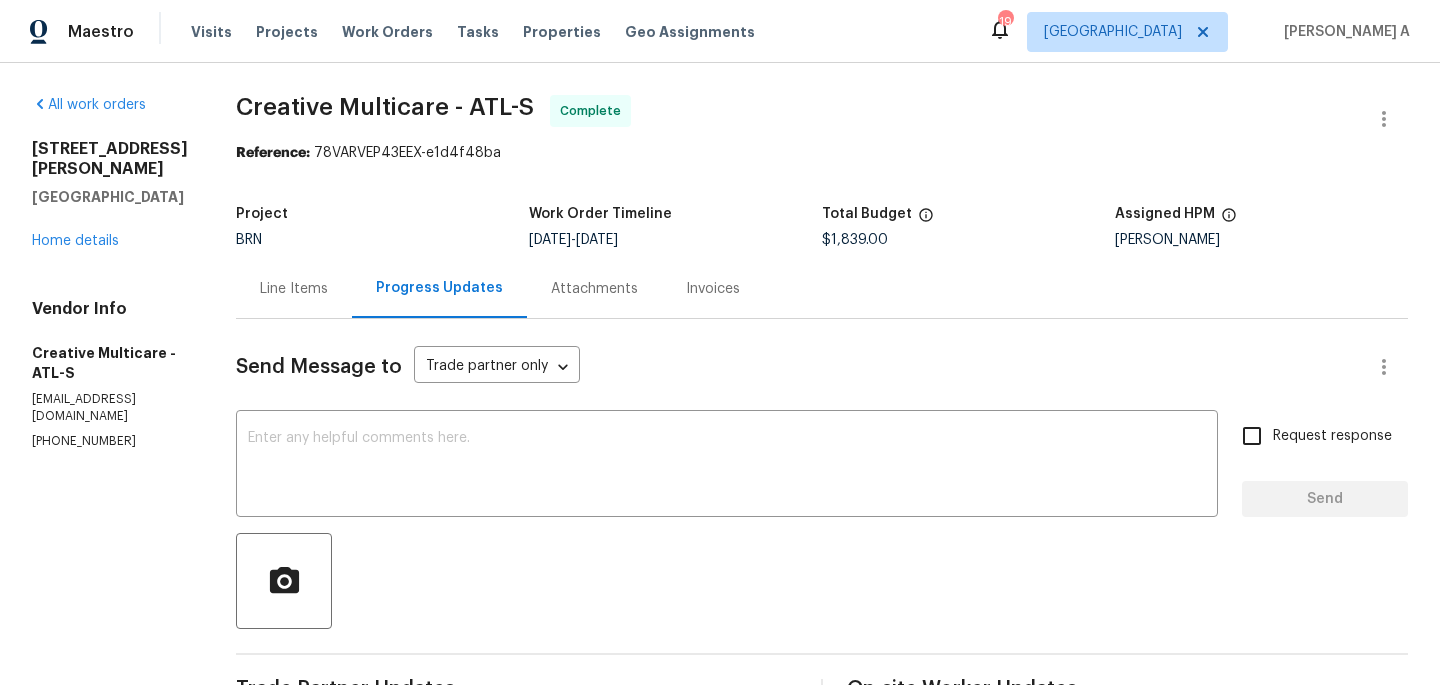 click on "Line Items" at bounding box center [294, 289] 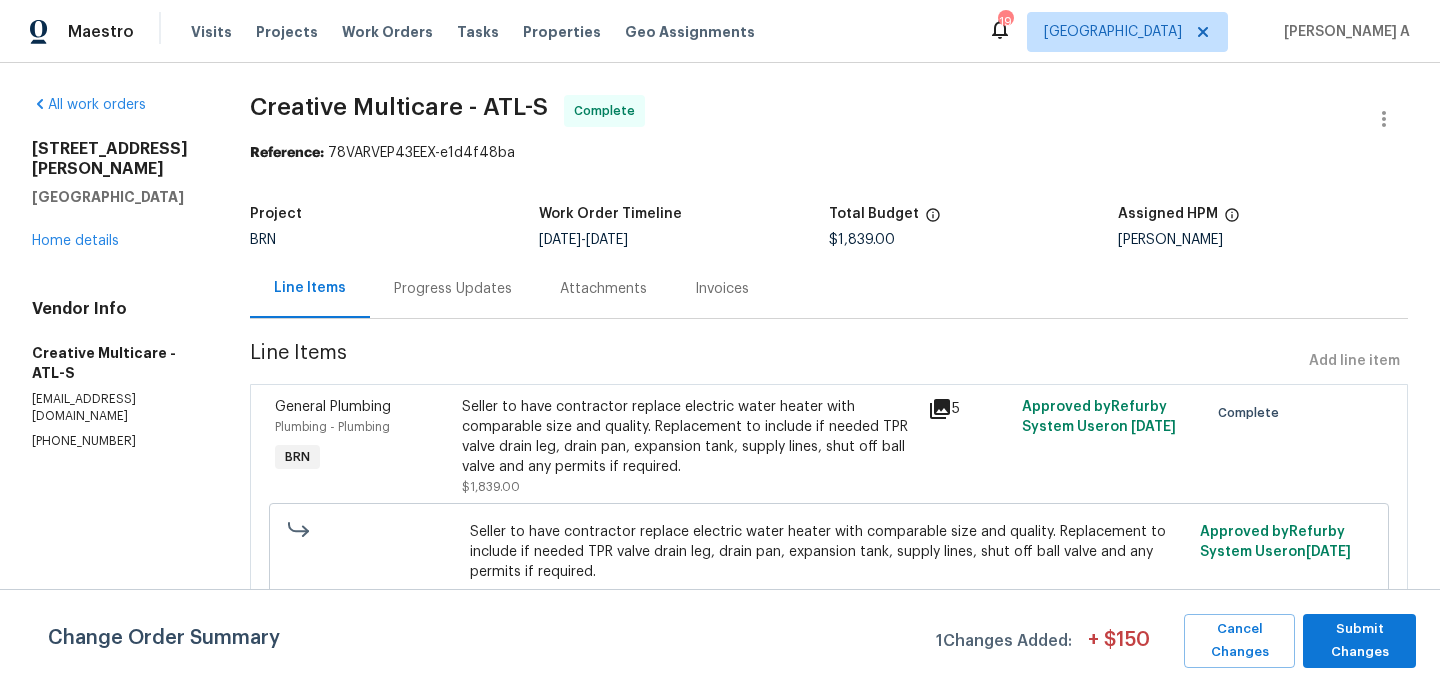 scroll, scrollTop: 48, scrollLeft: 0, axis: vertical 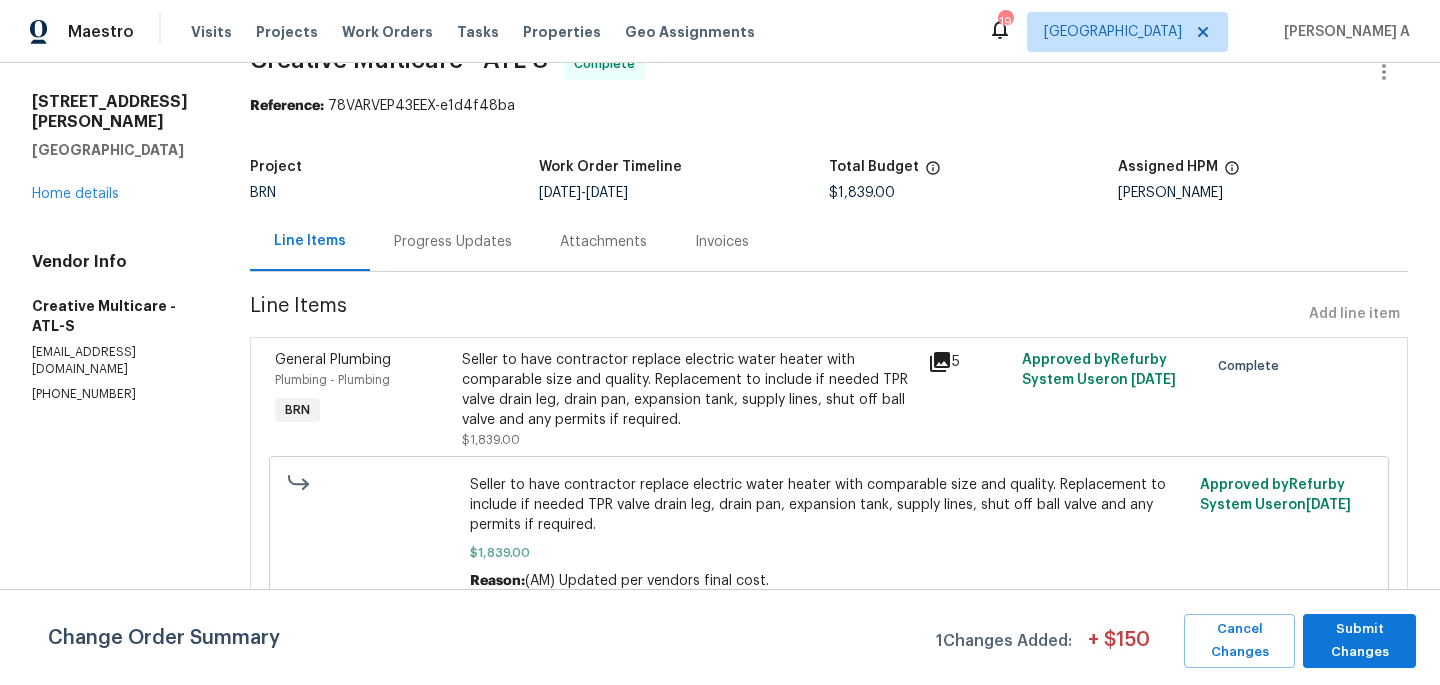 click on "Progress Updates" at bounding box center [453, 242] 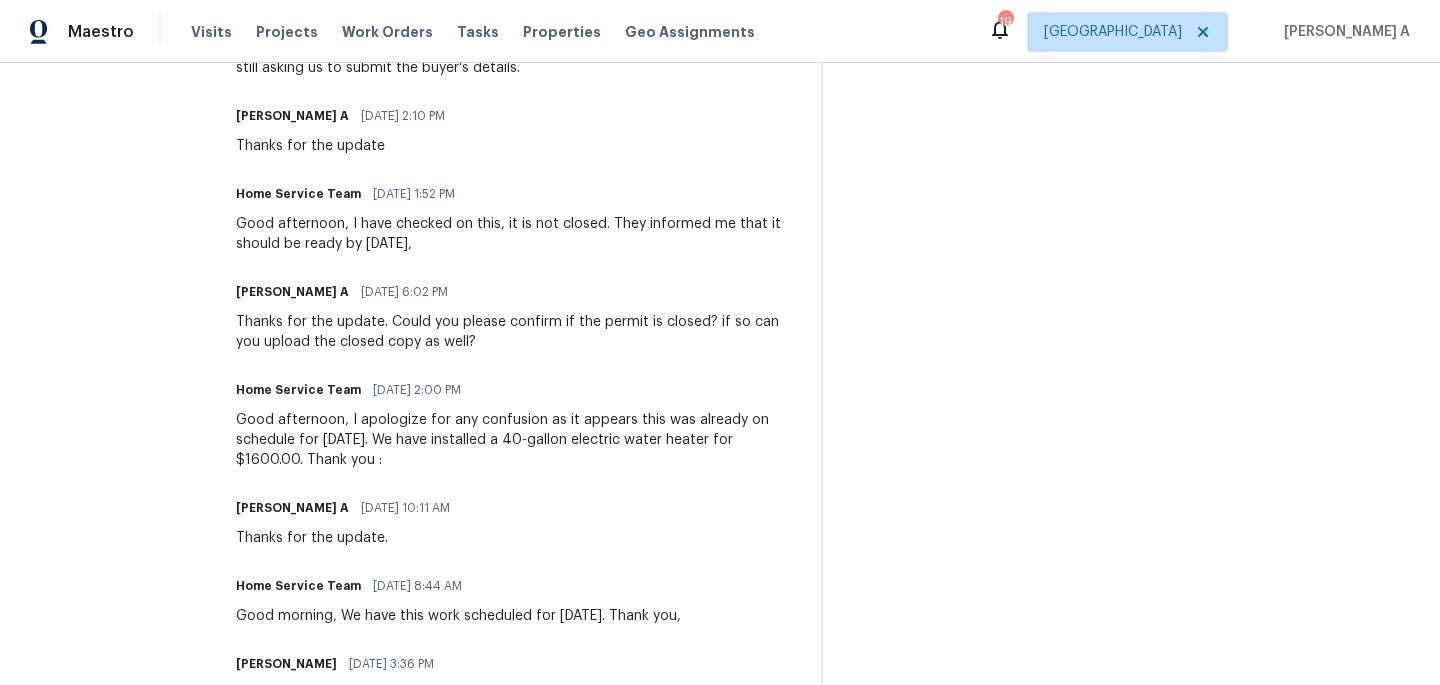 scroll, scrollTop: 0, scrollLeft: 0, axis: both 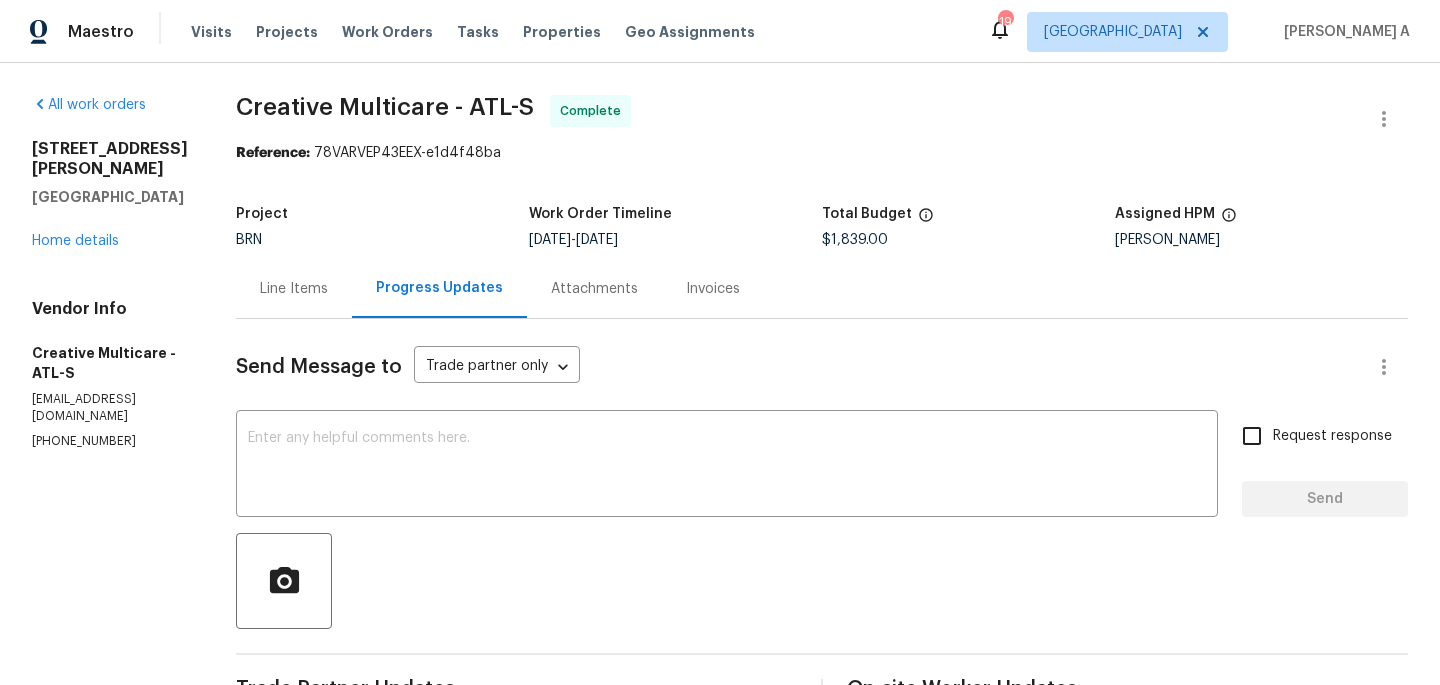 click on "Line Items" at bounding box center (294, 289) 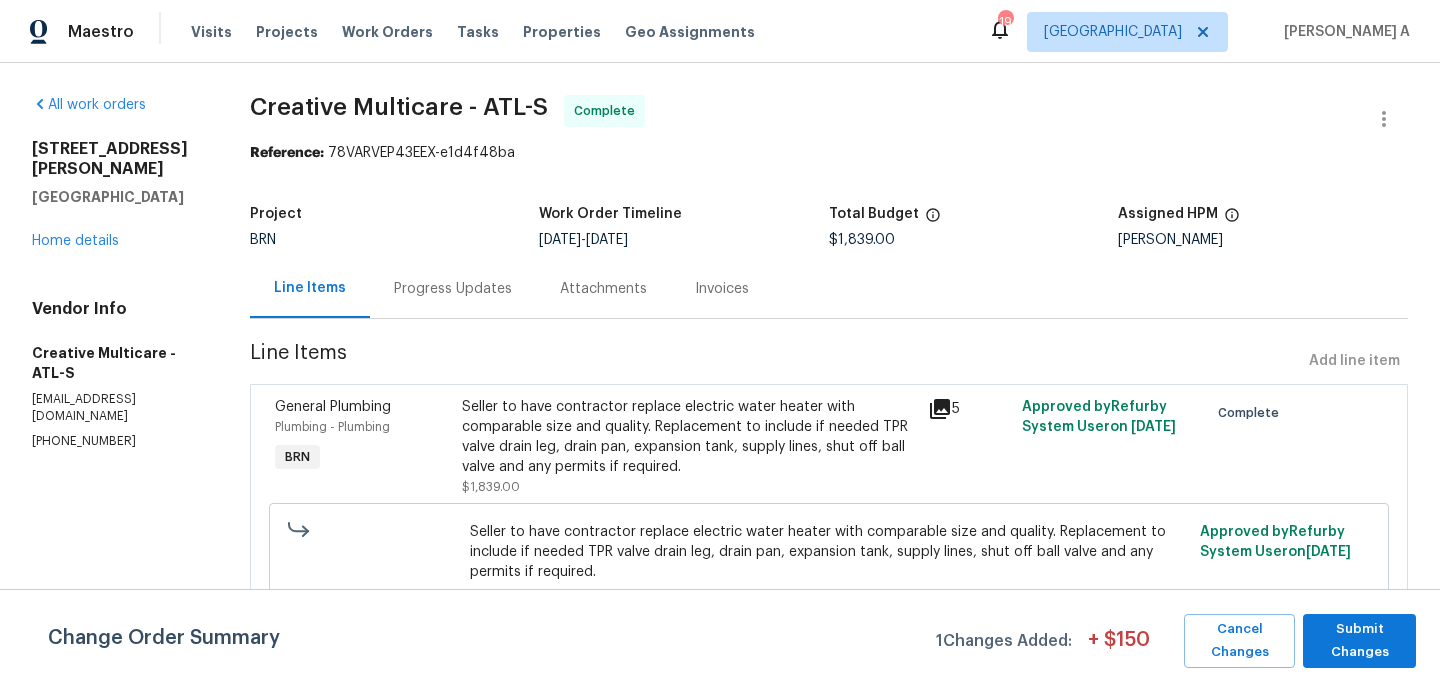 scroll, scrollTop: 48, scrollLeft: 0, axis: vertical 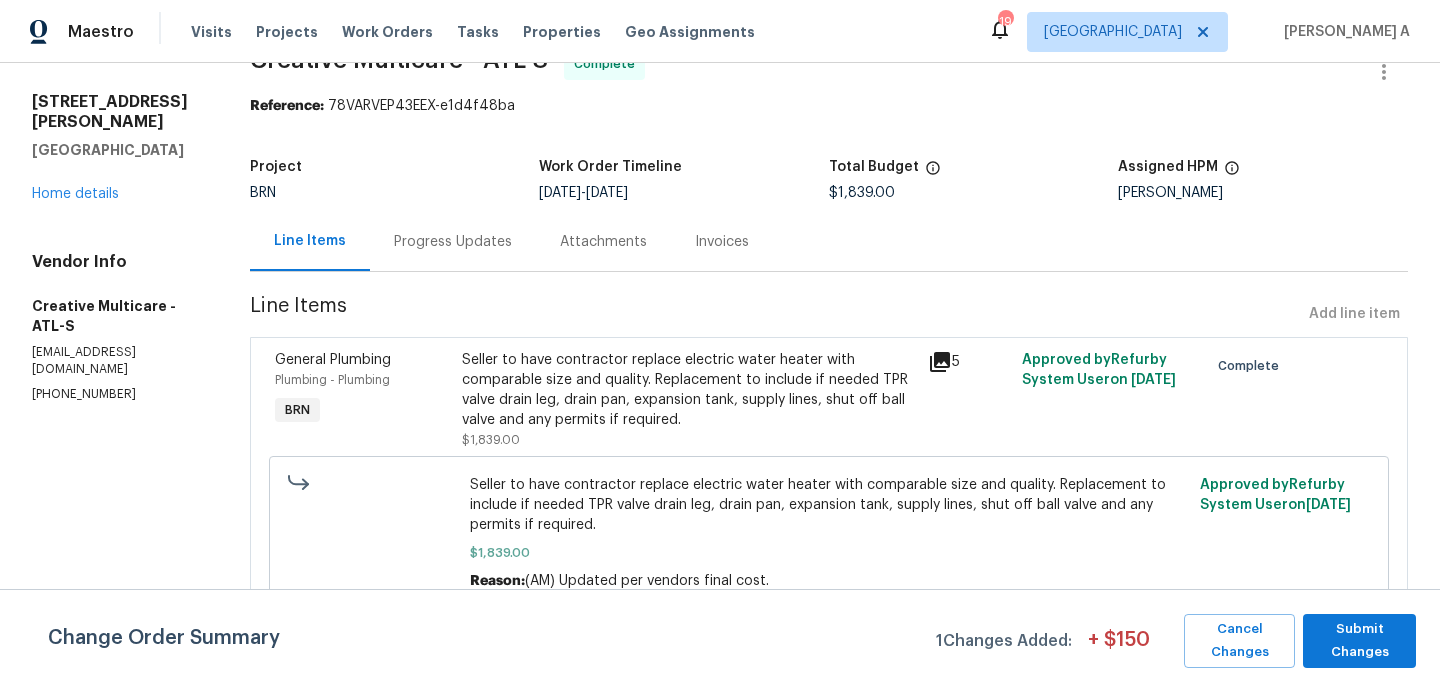 click on "Seller to have contractor replace electric water heater with comparable size and quality. Replacement to include if needed TPR valve drain leg, drain pan, expansion tank, supply lines, shut off ball valve and any permits if required." at bounding box center [689, 390] 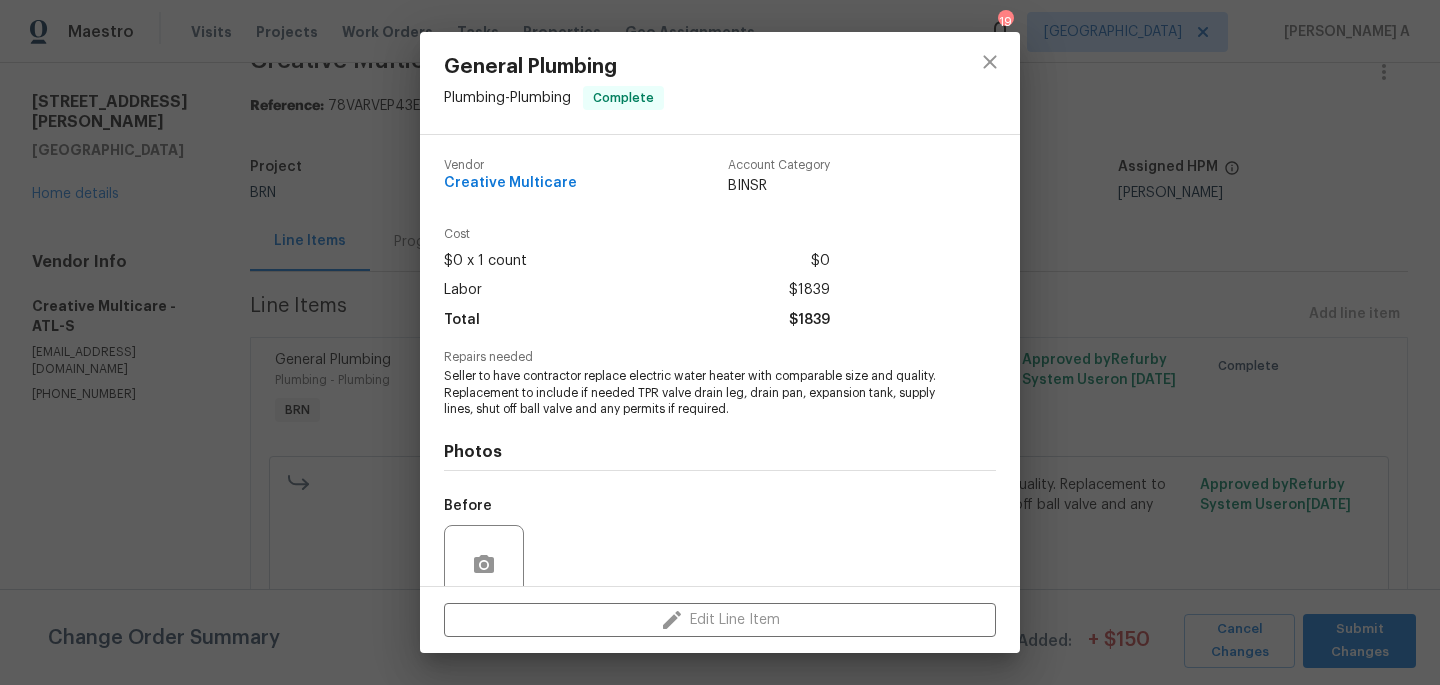 scroll, scrollTop: 169, scrollLeft: 0, axis: vertical 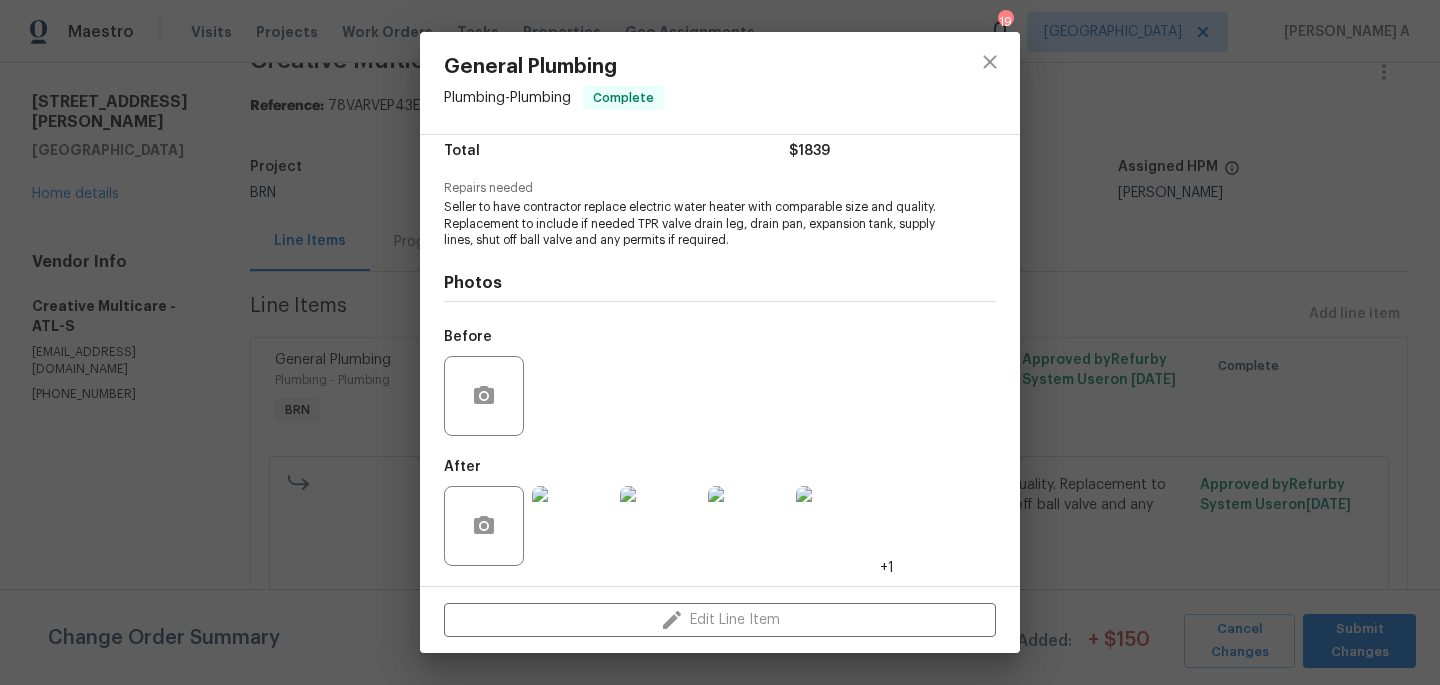 click at bounding box center (572, 526) 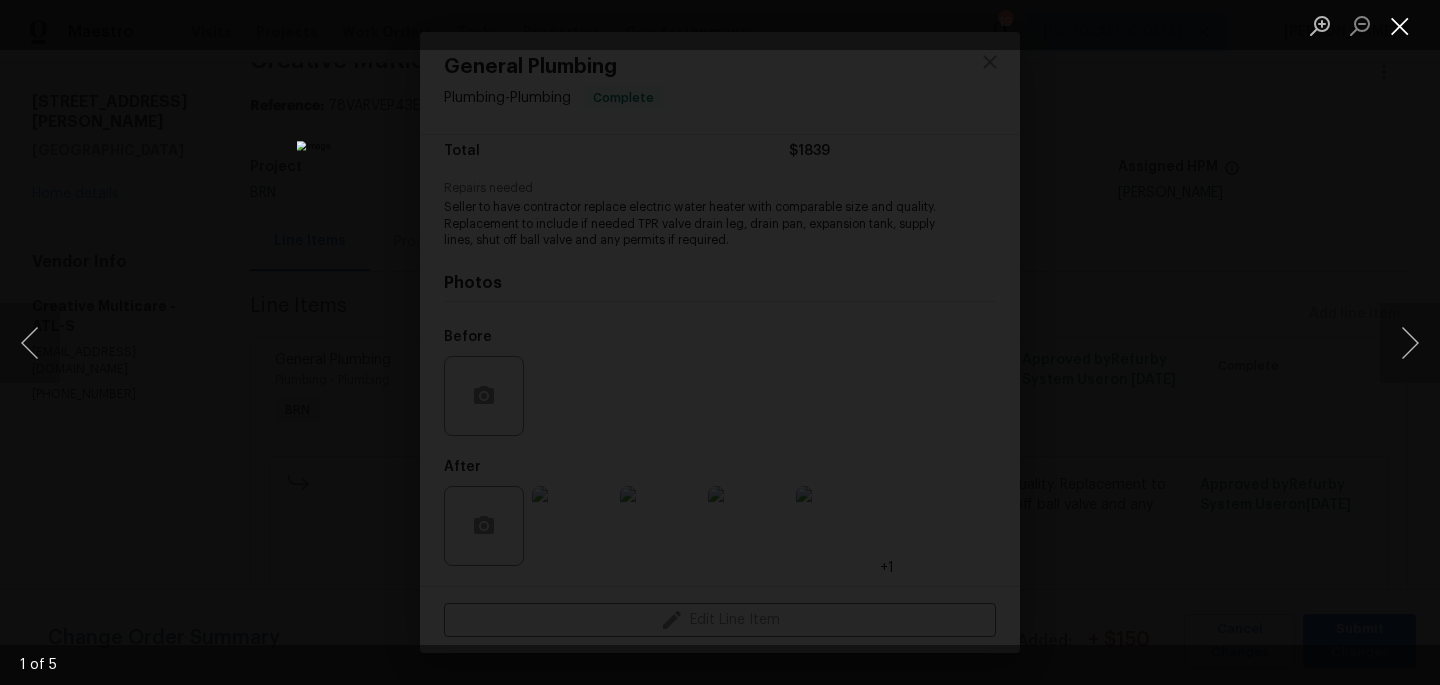 click at bounding box center [1400, 25] 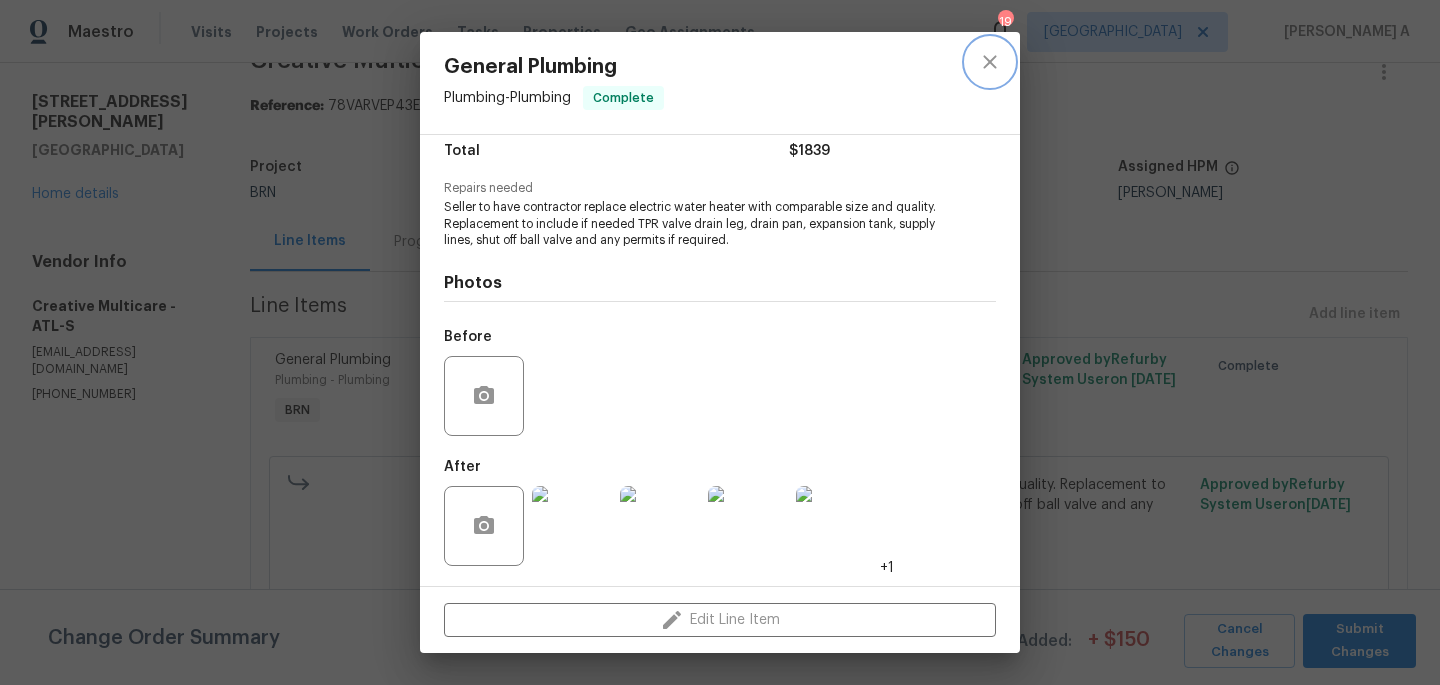 click 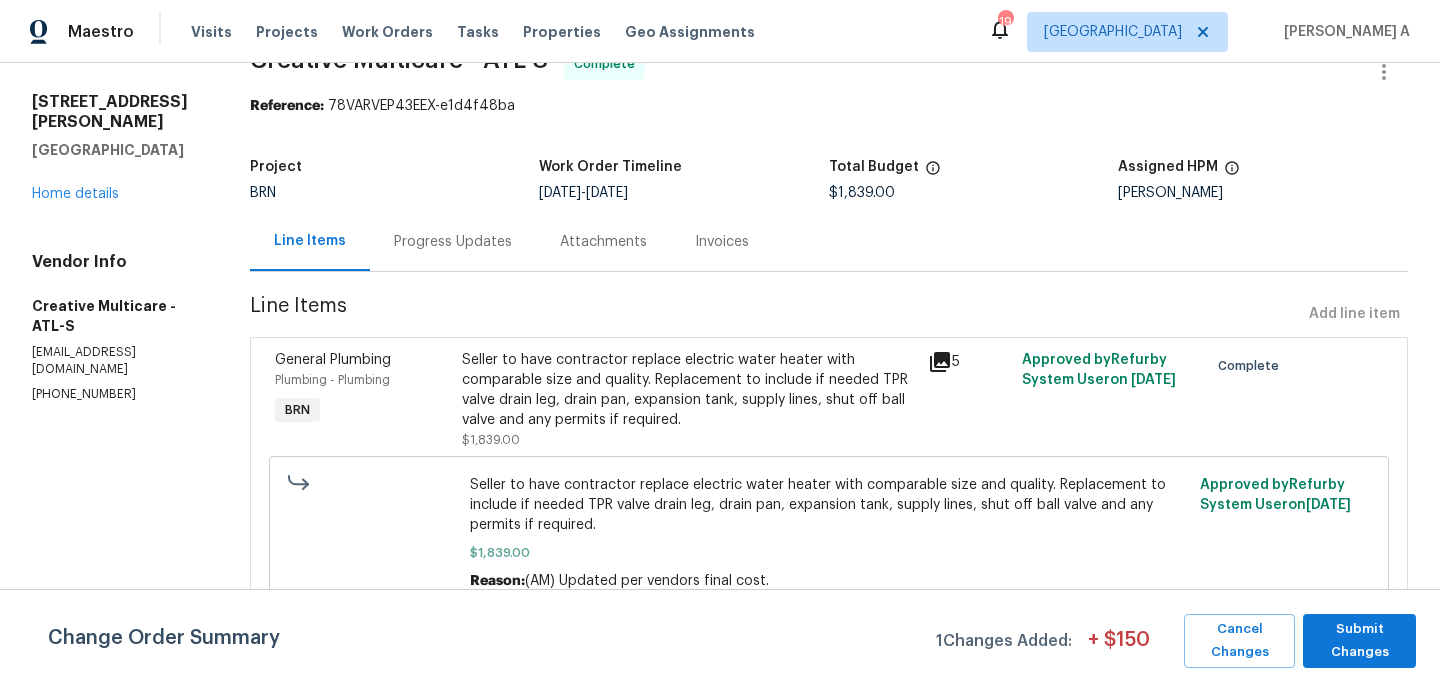 scroll, scrollTop: 0, scrollLeft: 0, axis: both 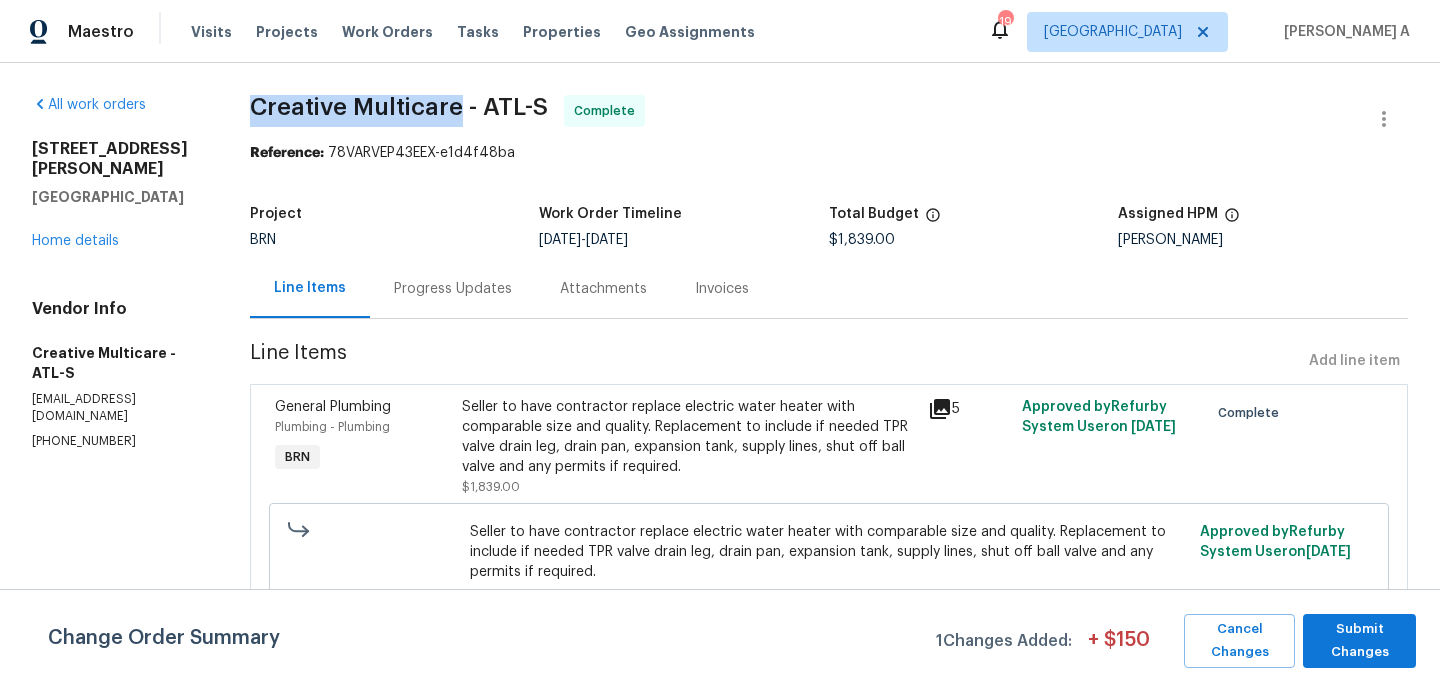 drag, startPoint x: 274, startPoint y: 98, endPoint x: 499, endPoint y: 98, distance: 225 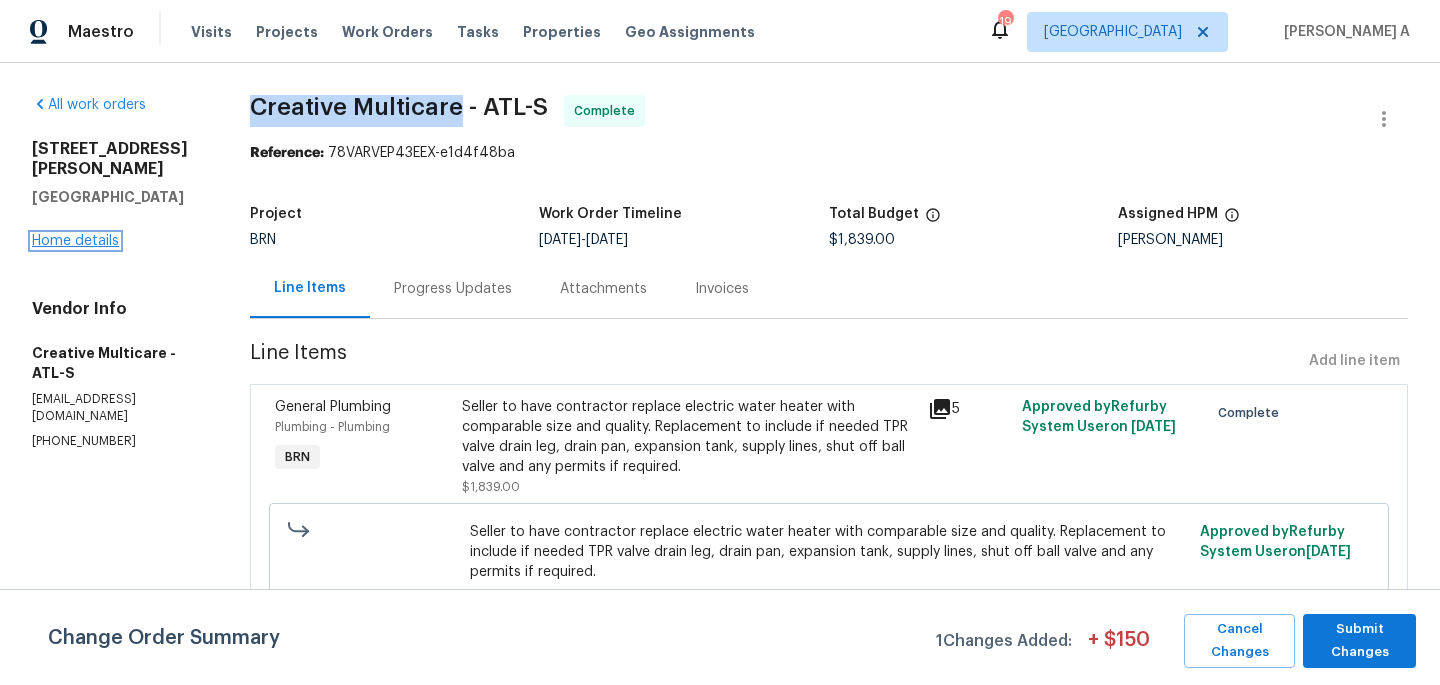 click on "Home details" at bounding box center [75, 241] 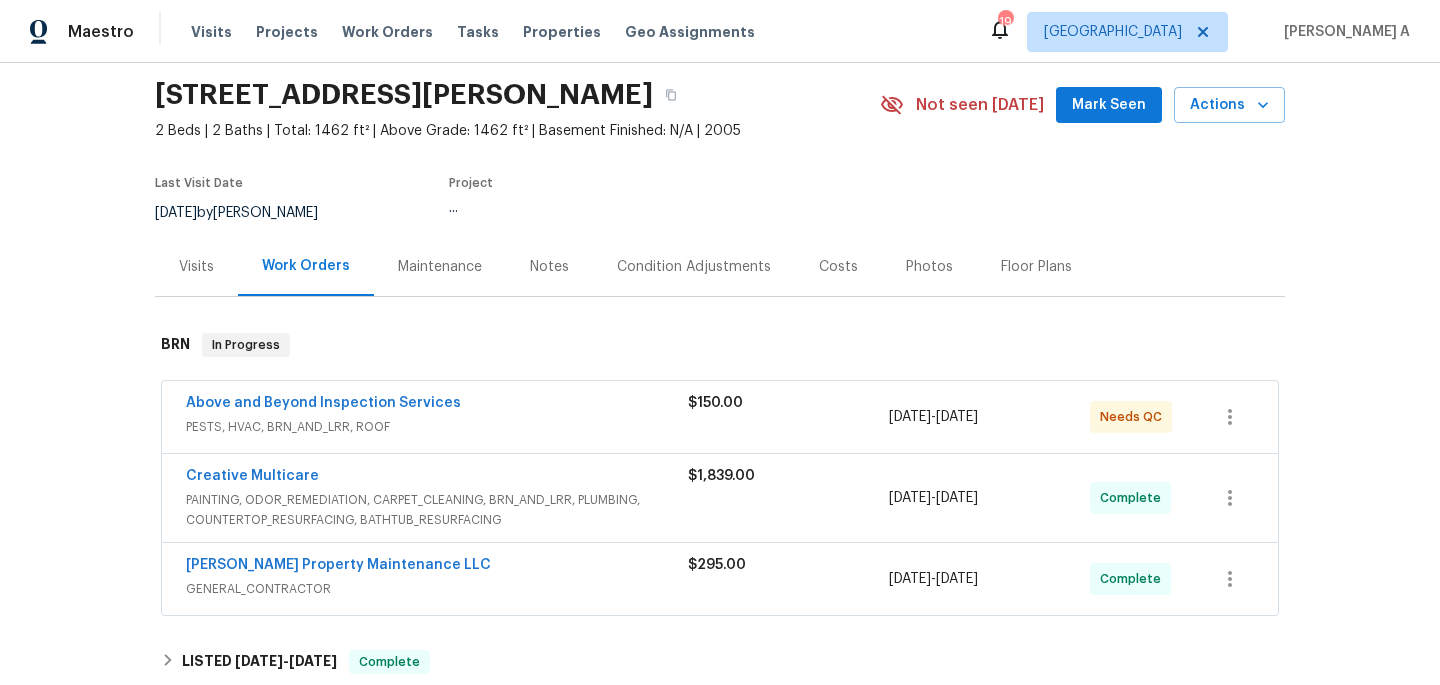 scroll, scrollTop: 129, scrollLeft: 0, axis: vertical 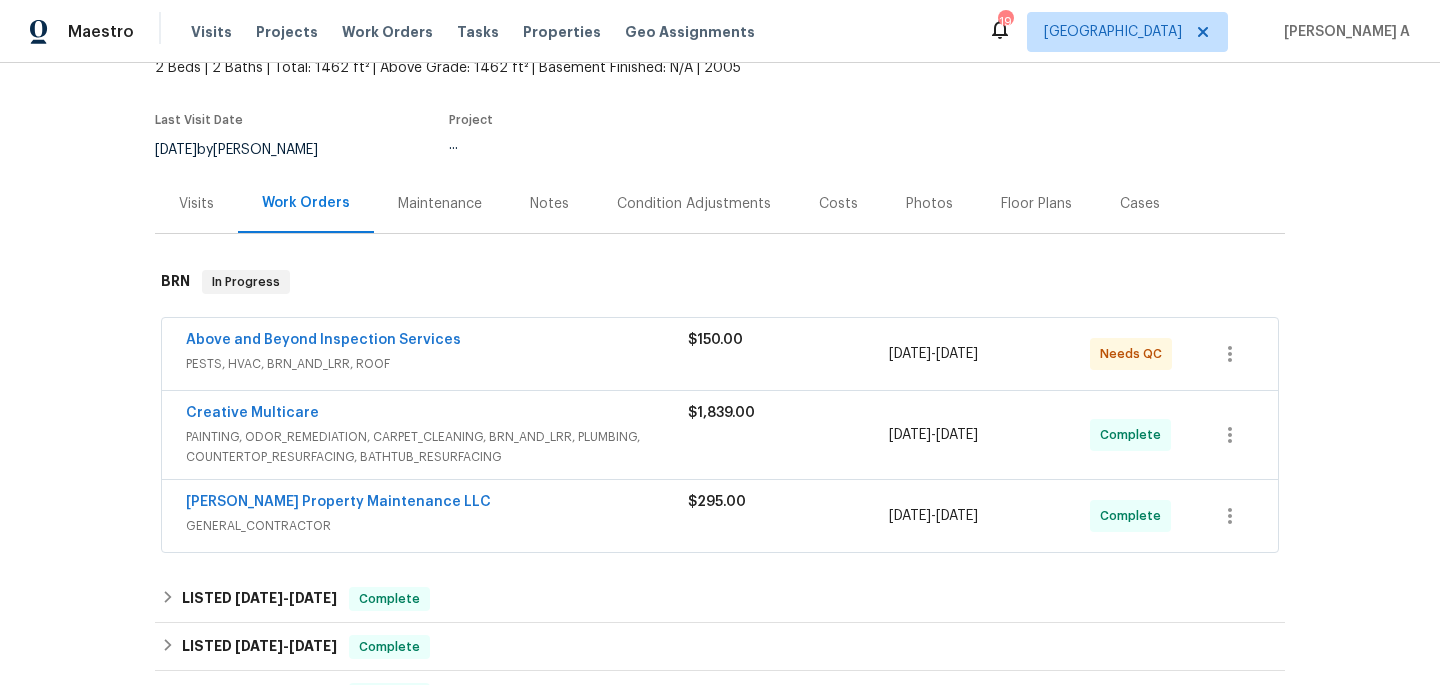click on "Above and Beyond Inspection Services" at bounding box center [323, 340] 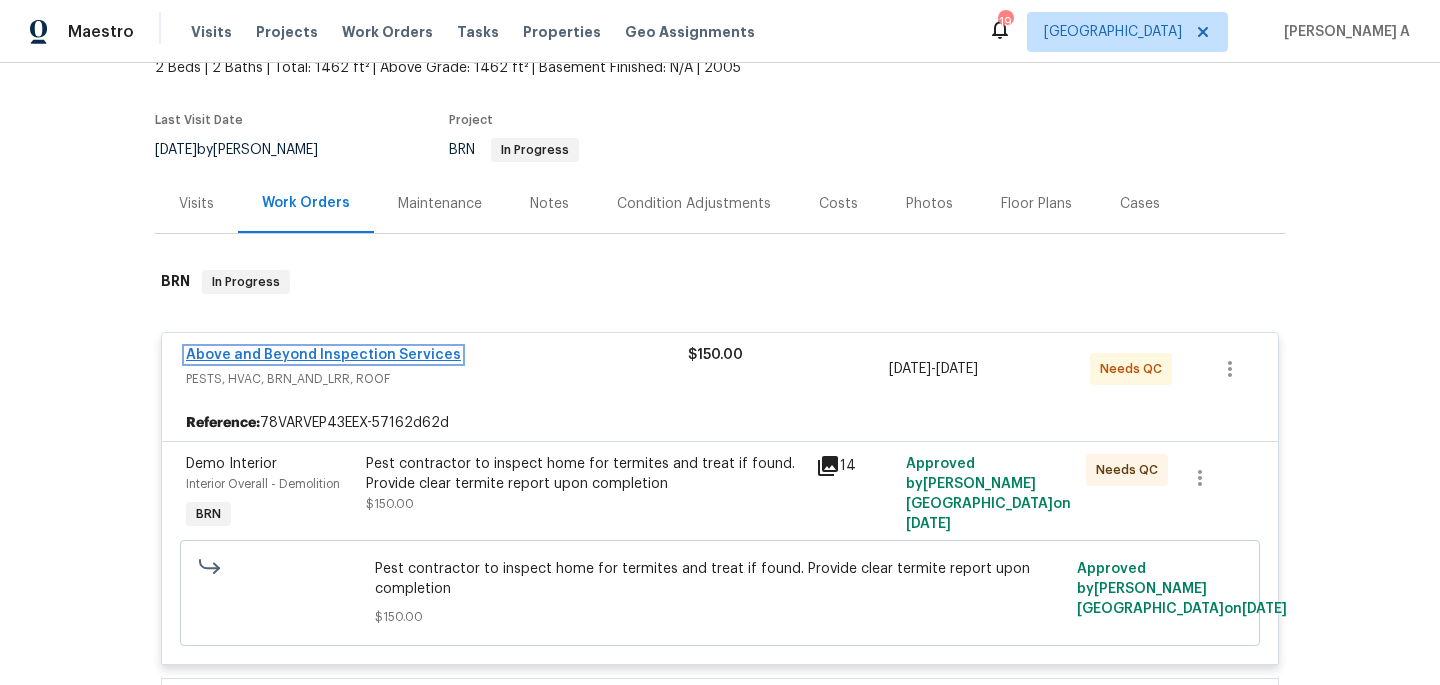 click on "Above and Beyond Inspection Services" at bounding box center [323, 355] 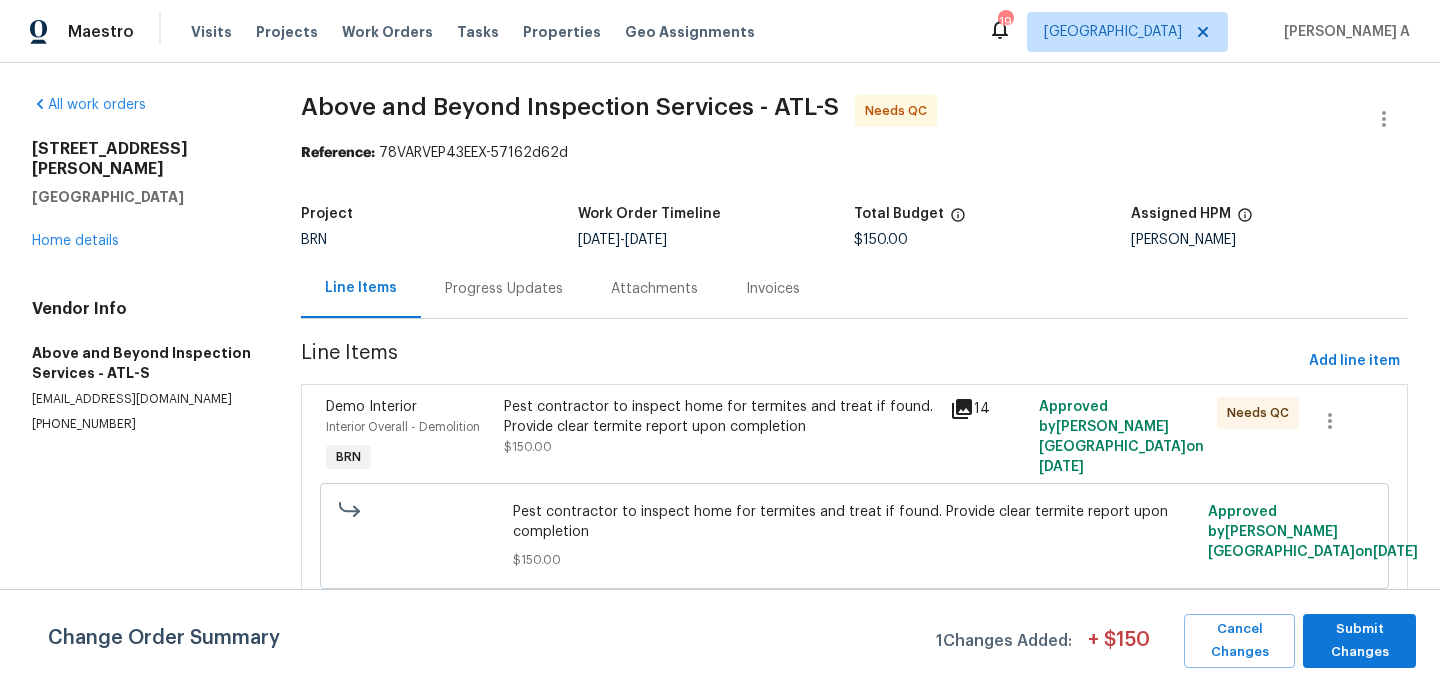 click on "Project BRN   Work Order Timeline 7/16/2025  -  7/18/2025 Total Budget $150.00 Assigned HPM Mirsad Srna" at bounding box center (854, 227) 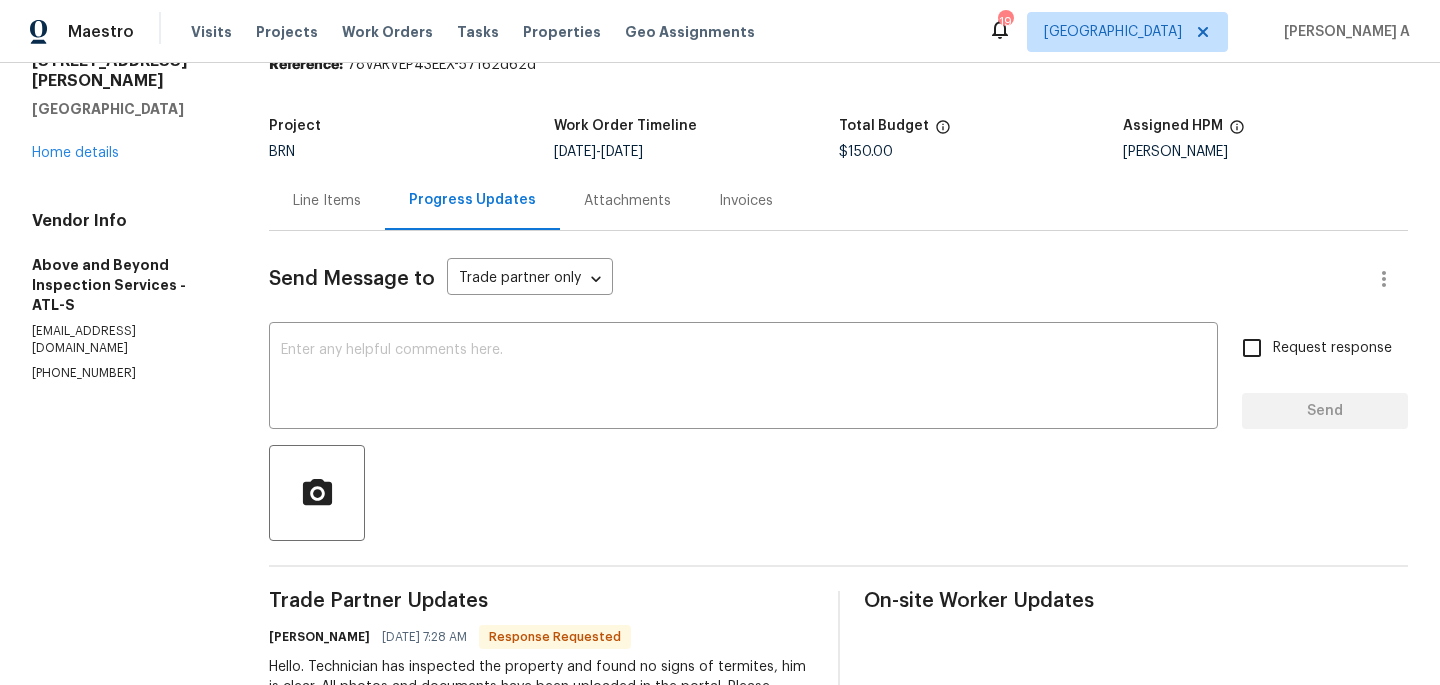 scroll, scrollTop: 74, scrollLeft: 0, axis: vertical 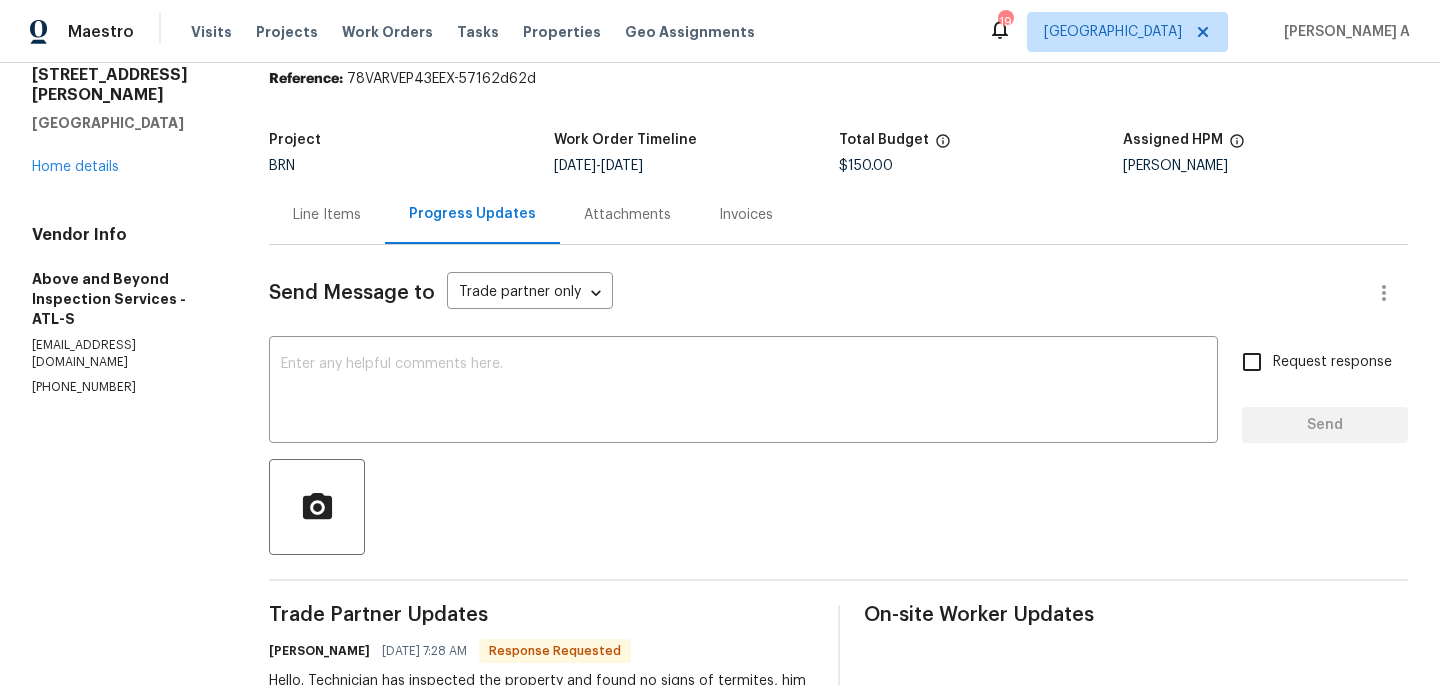 click on "Line Items" at bounding box center [327, 214] 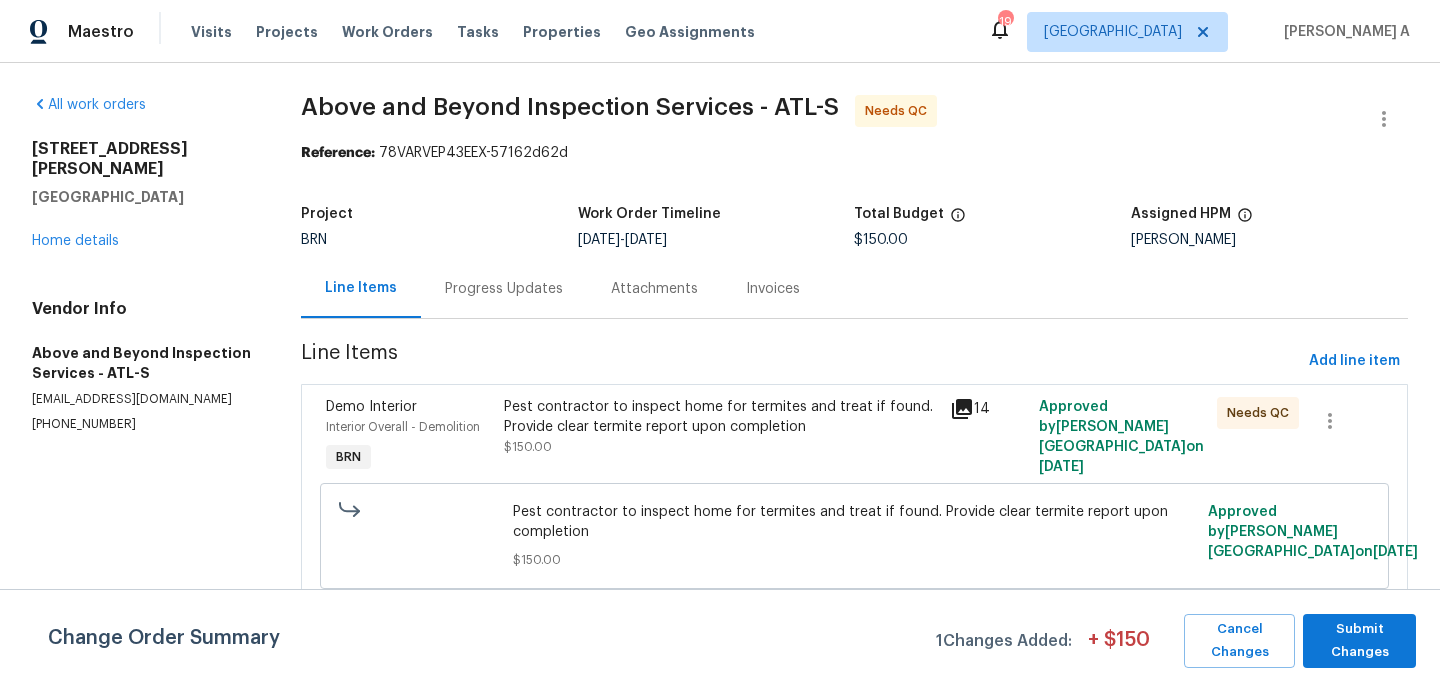 click on "Pest contractor to inspect home for termites and treat if found. Provide clear termite report upon completion" at bounding box center [720, 417] 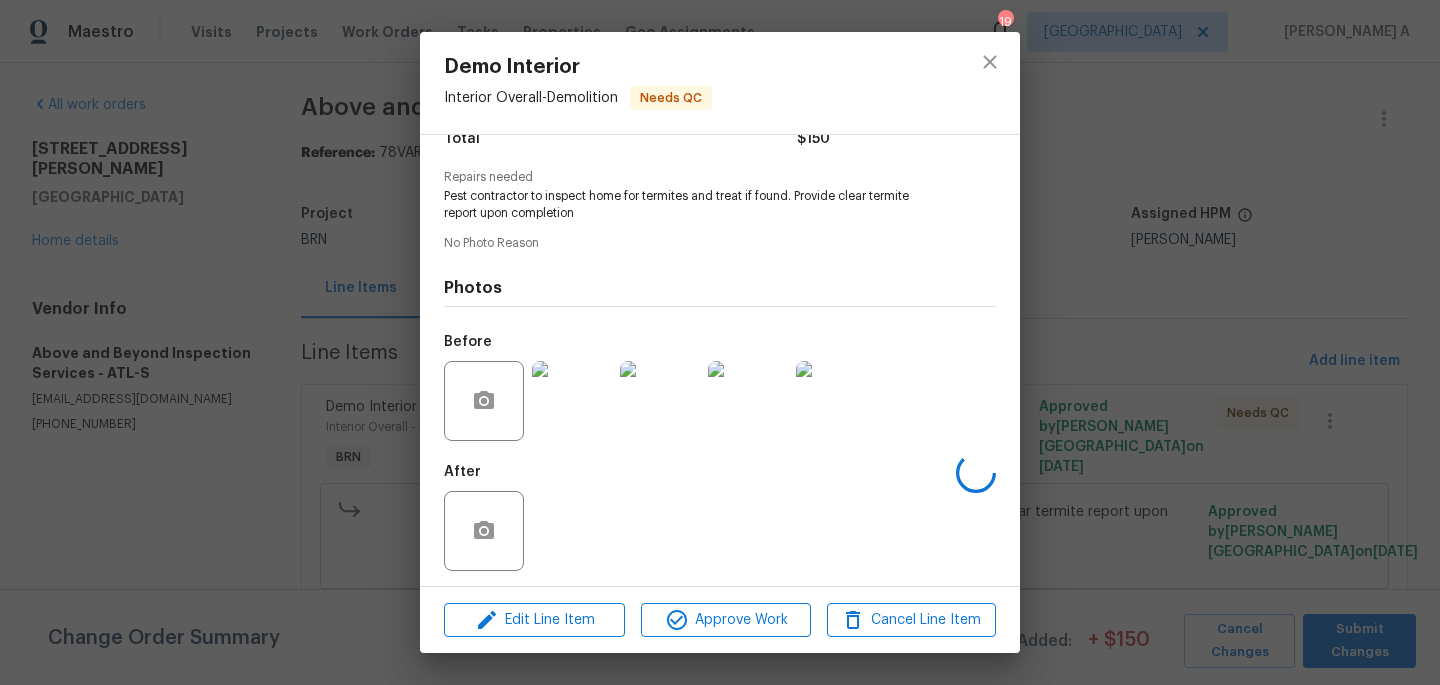 scroll, scrollTop: 185, scrollLeft: 0, axis: vertical 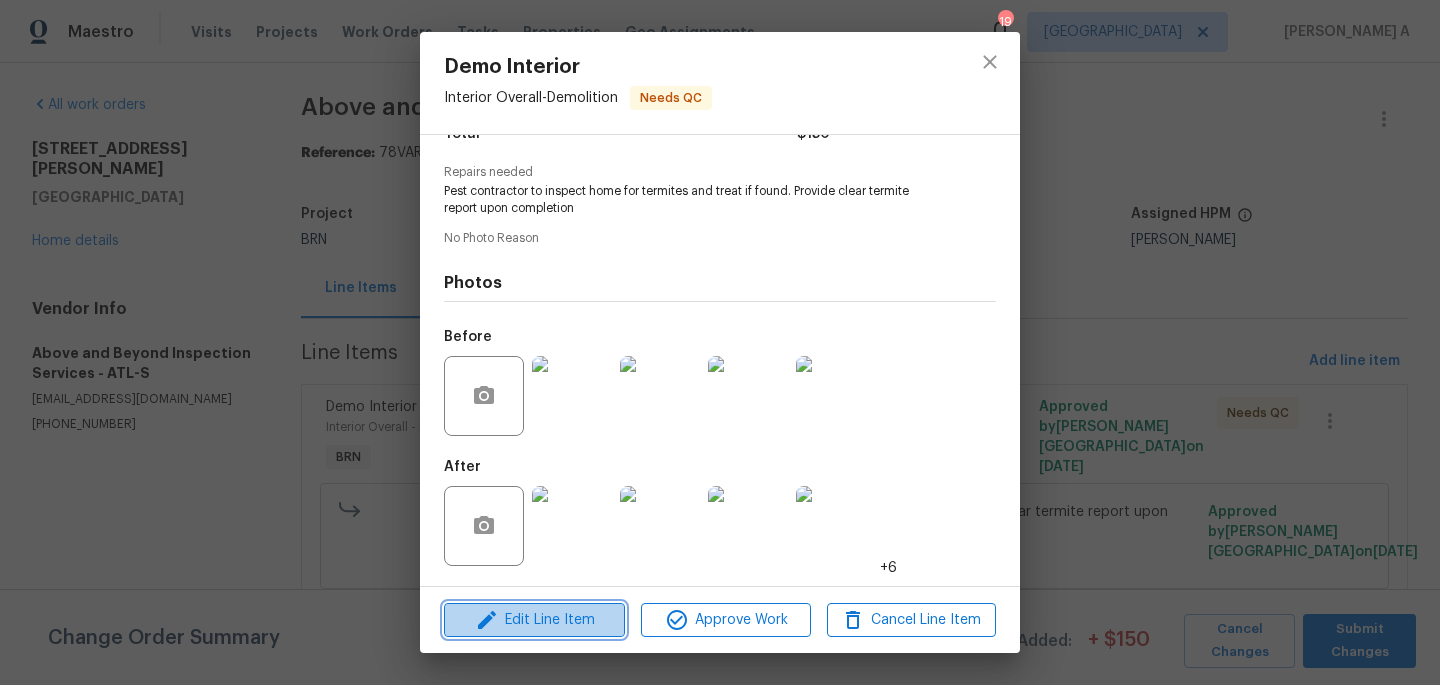 click on "Edit Line Item" at bounding box center (534, 620) 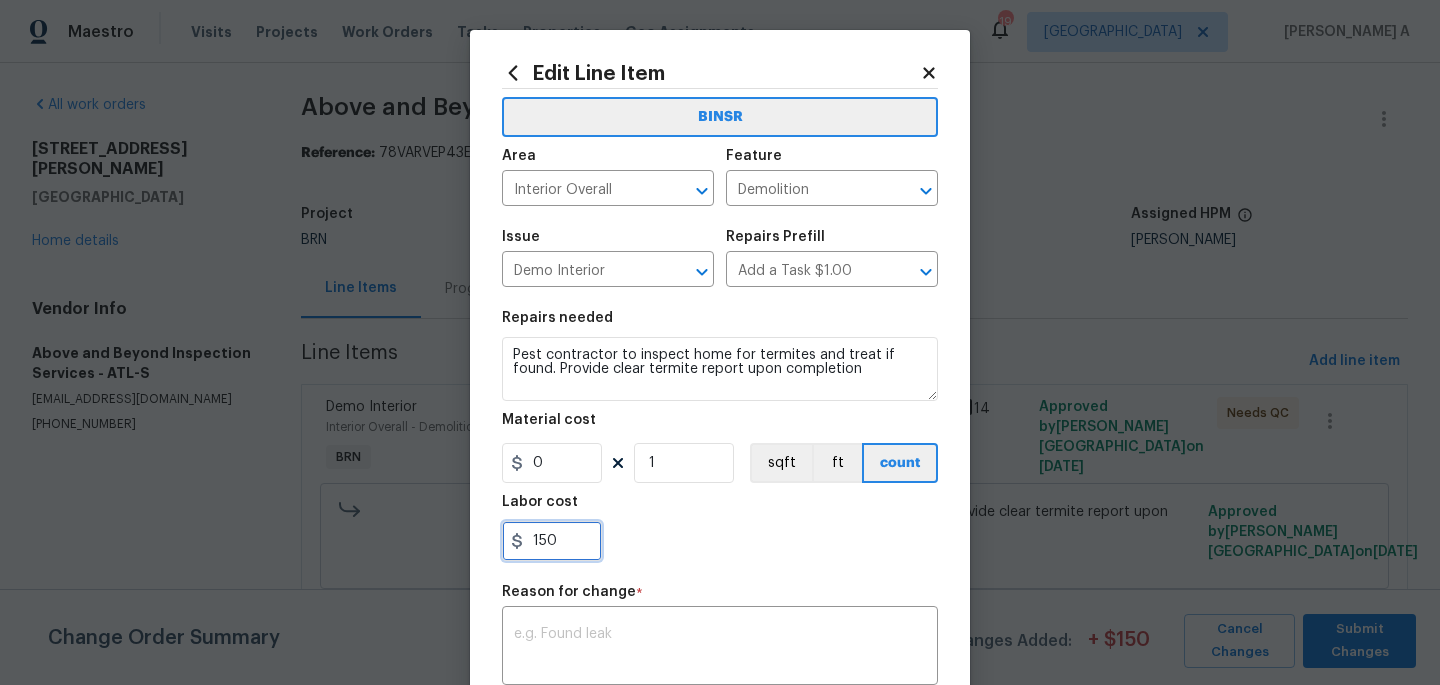 drag, startPoint x: 572, startPoint y: 537, endPoint x: 455, endPoint y: 537, distance: 117 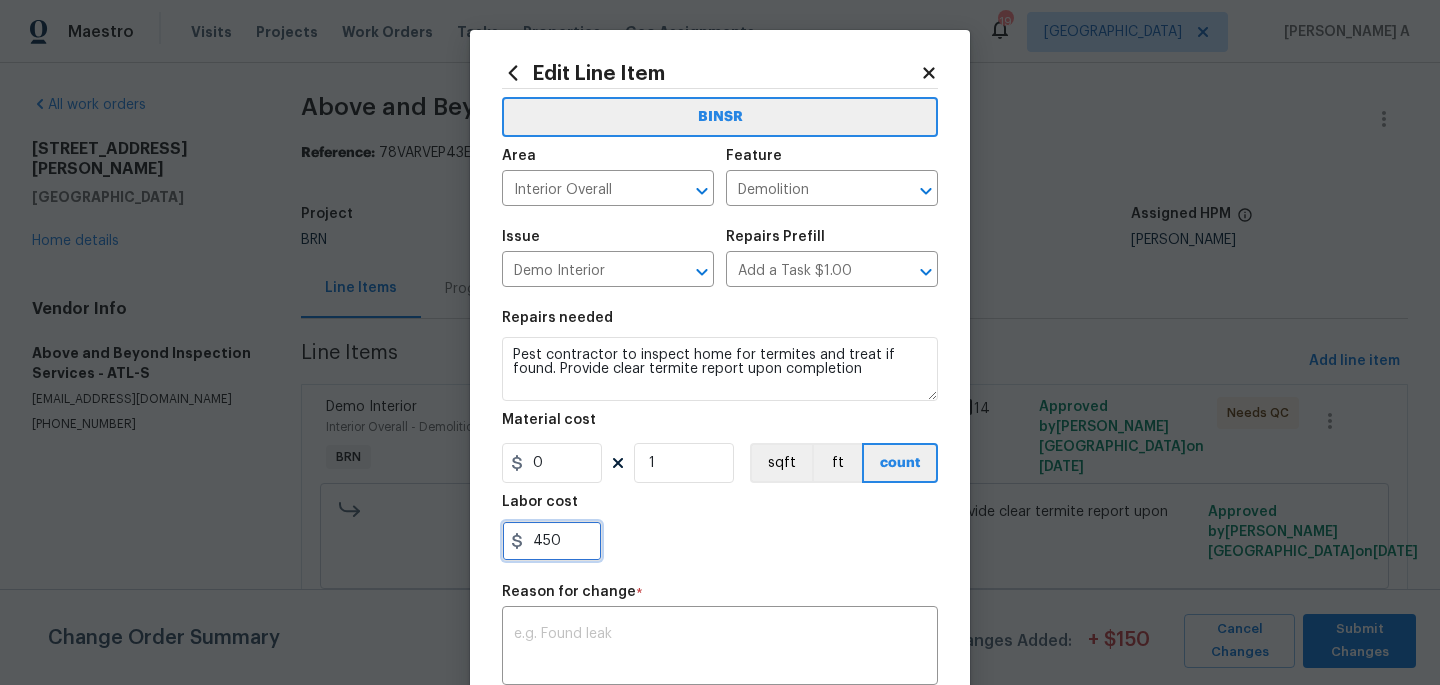 type on "450" 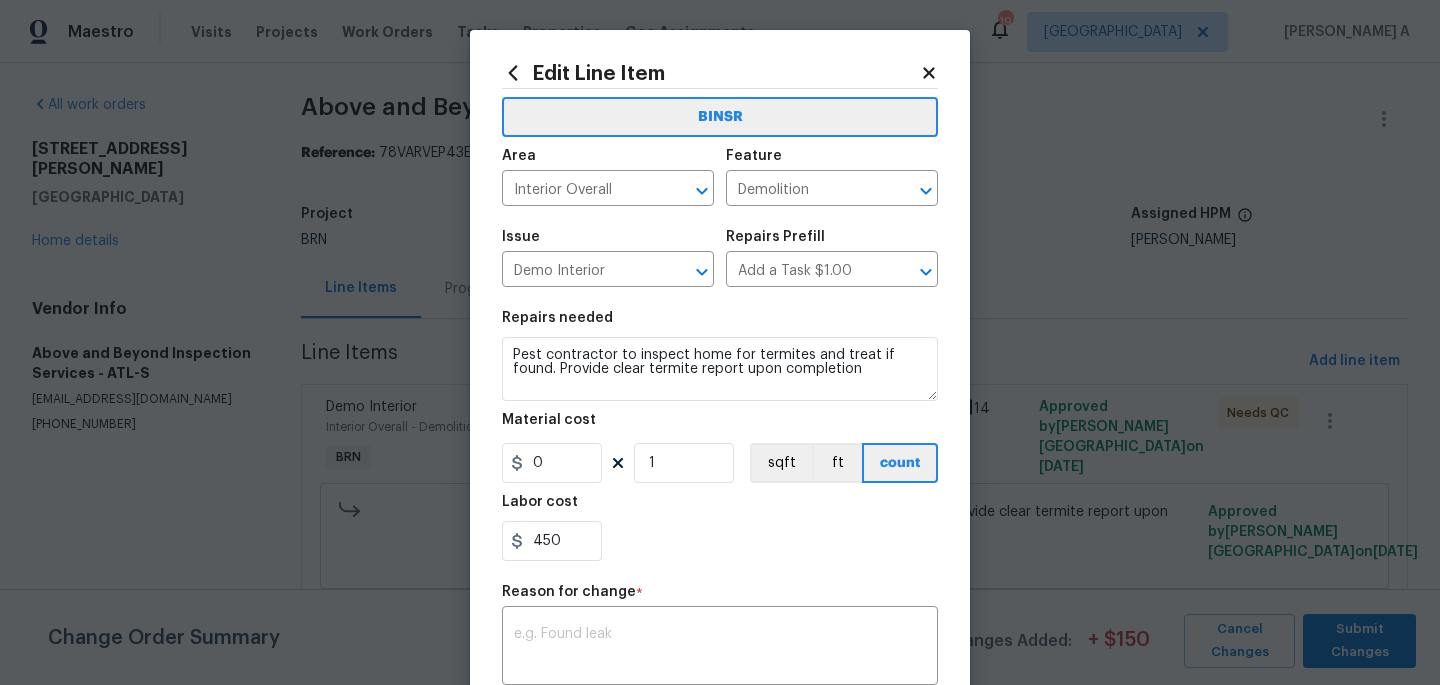 click on "450" at bounding box center (720, 541) 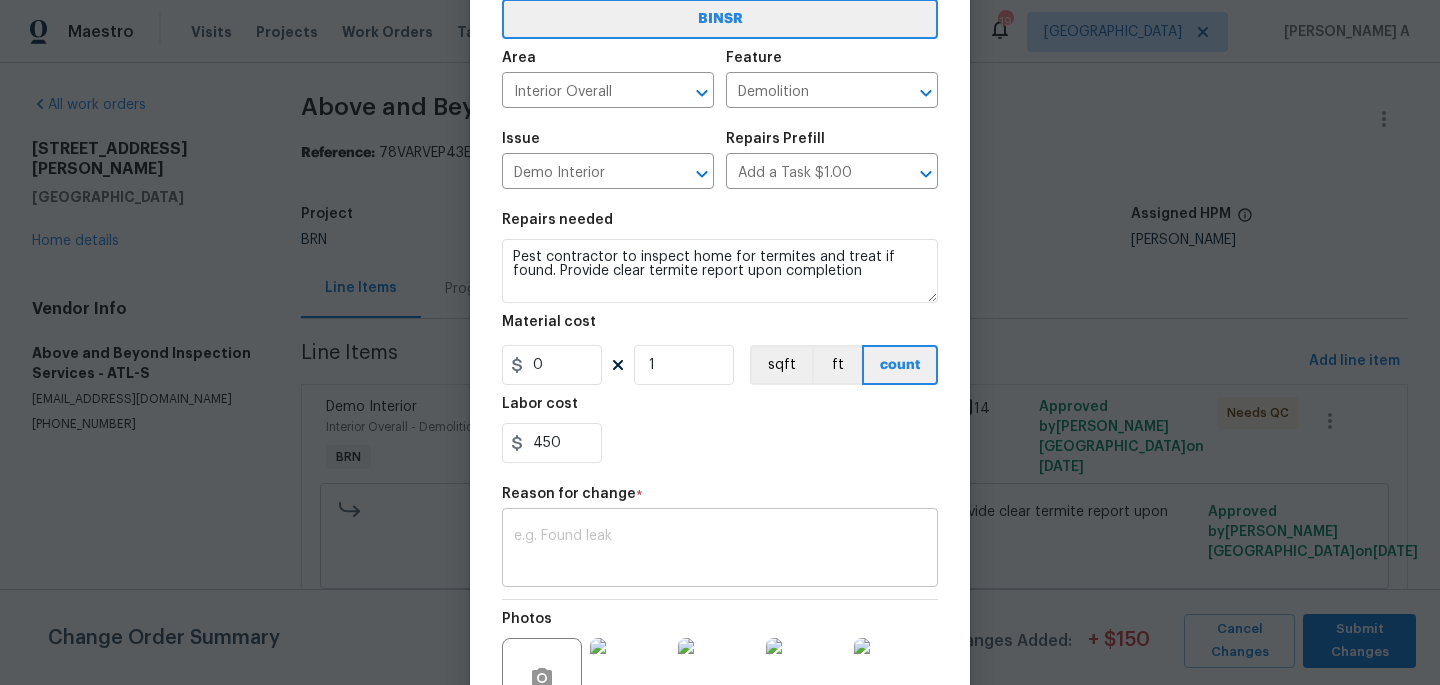 scroll, scrollTop: 132, scrollLeft: 0, axis: vertical 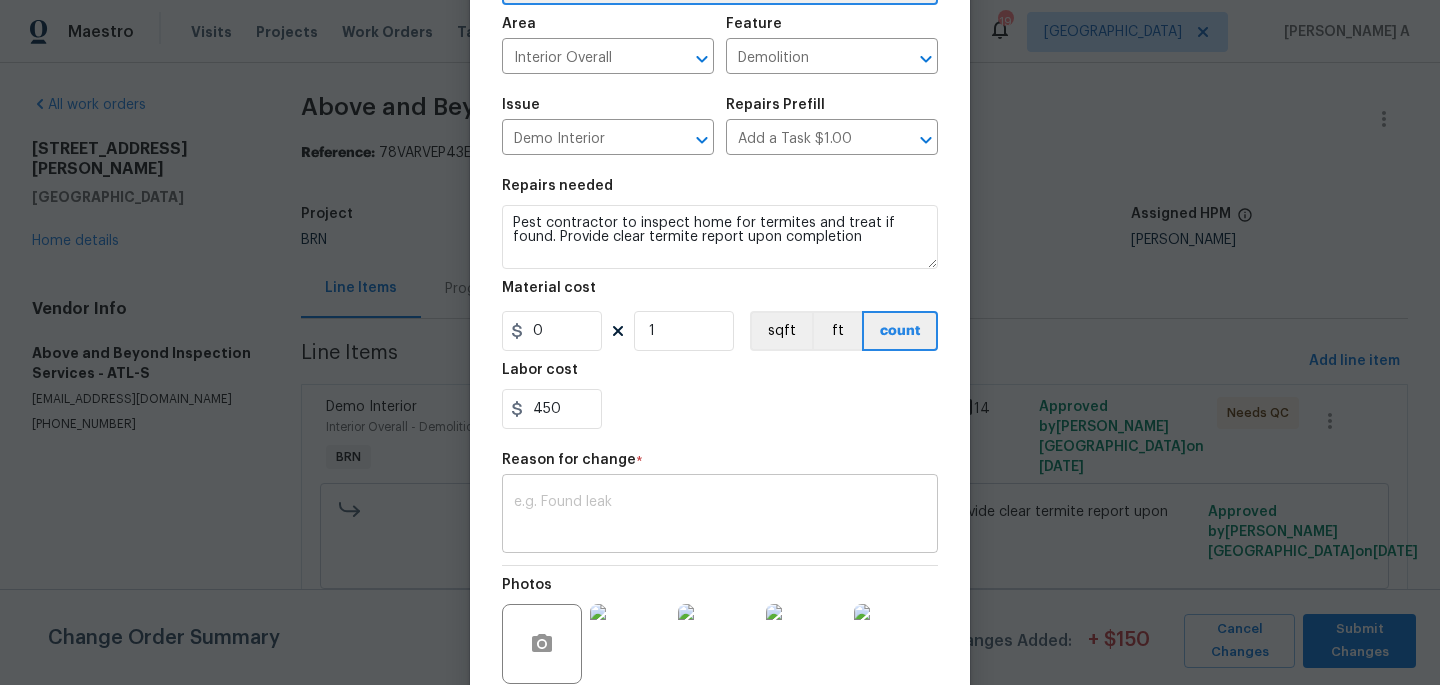 click at bounding box center [720, 516] 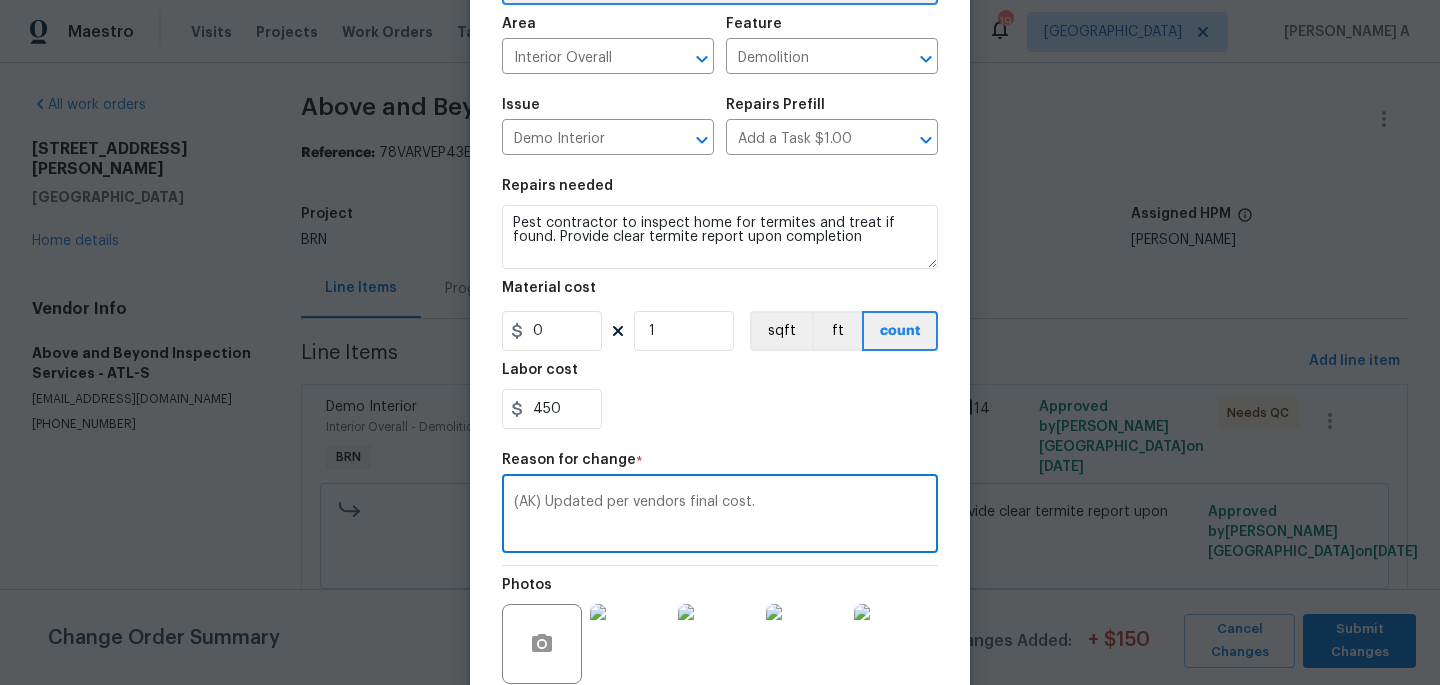 scroll, scrollTop: 321, scrollLeft: 0, axis: vertical 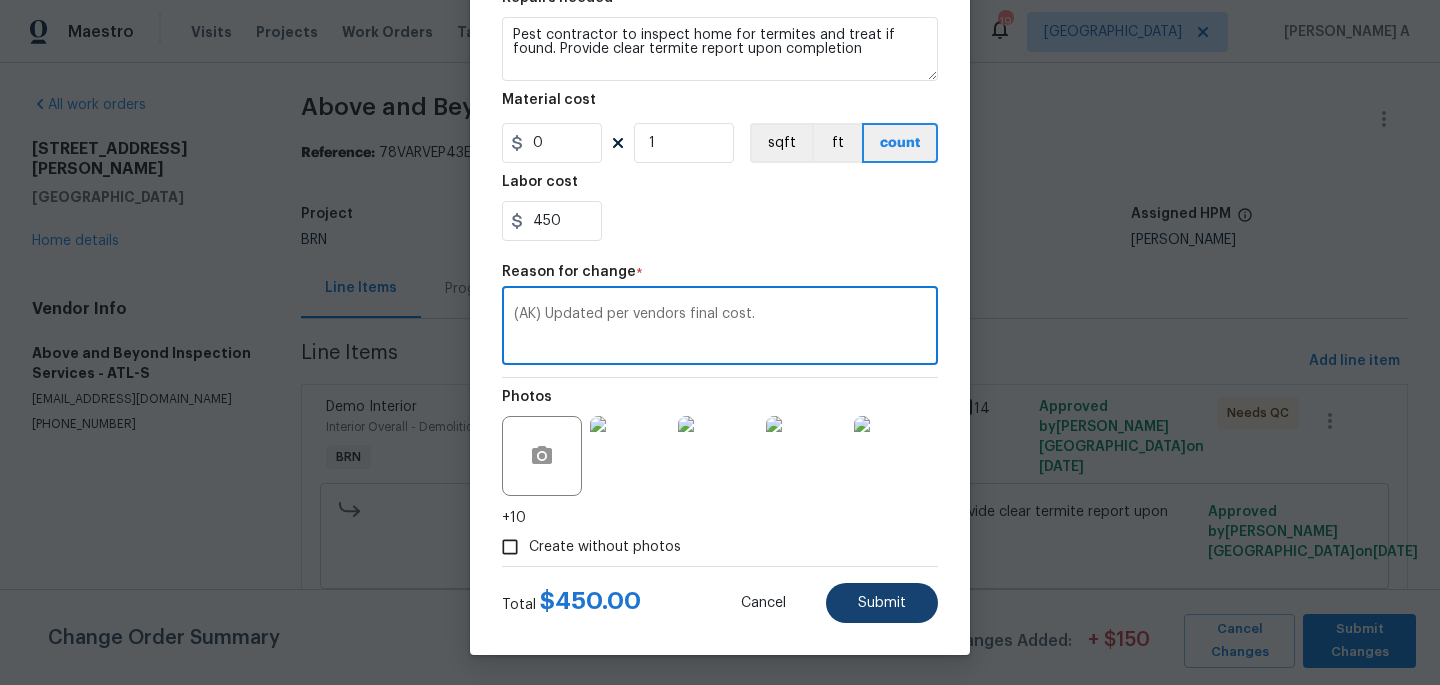 type on "(AK) Updated per vendors final cost." 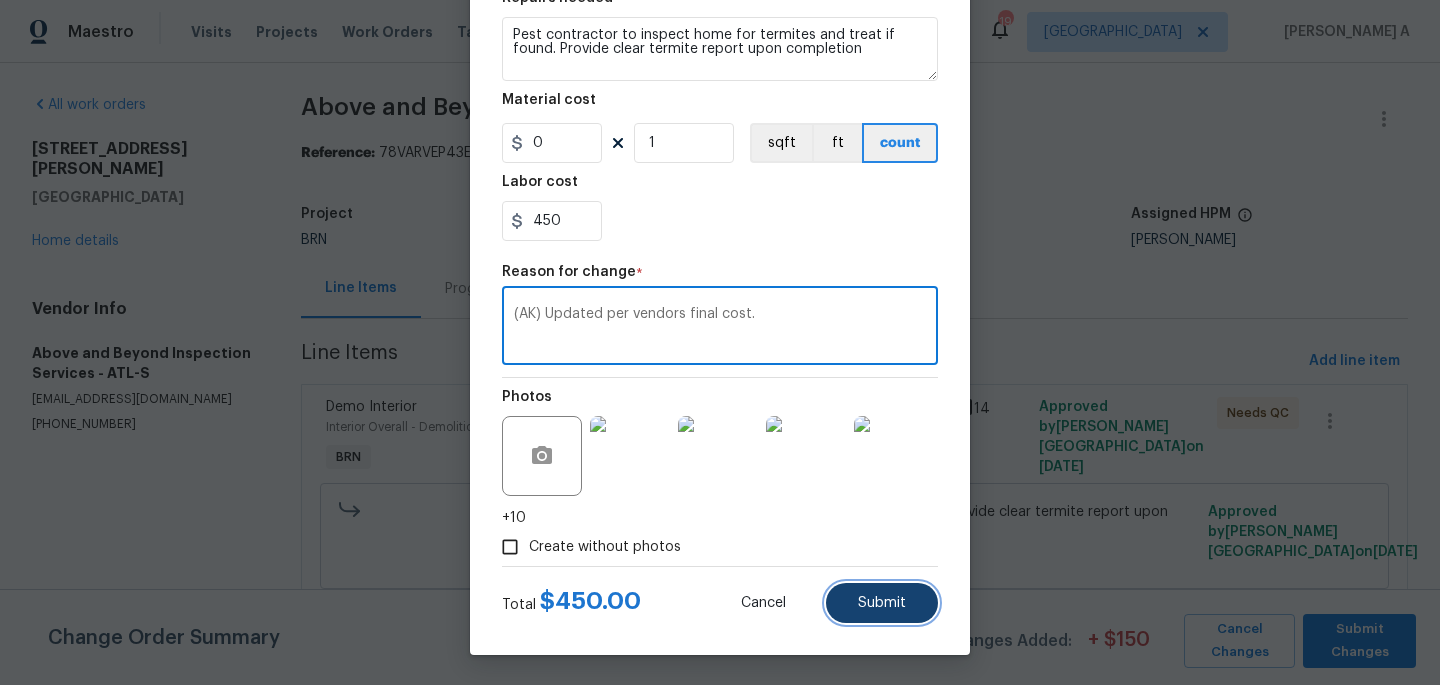 click on "Submit" at bounding box center [882, 603] 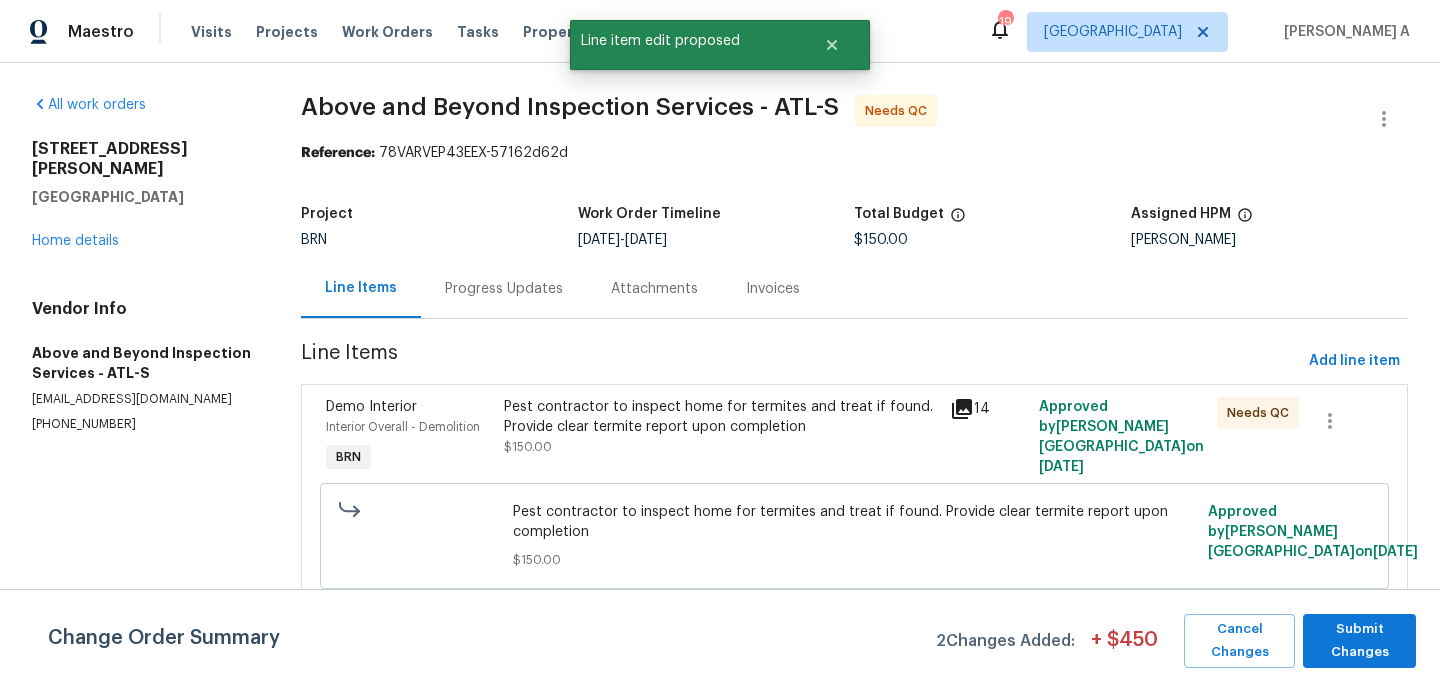 scroll, scrollTop: 0, scrollLeft: 0, axis: both 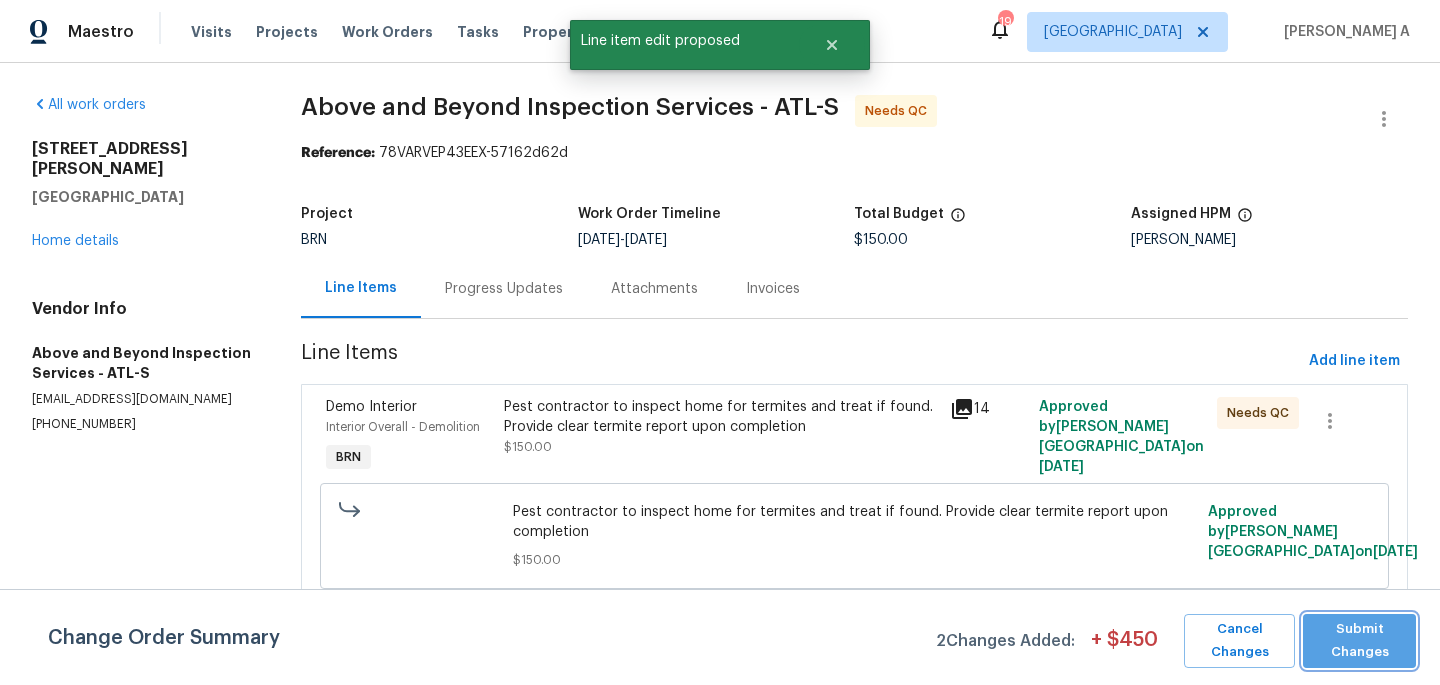click on "Submit Changes" at bounding box center [1359, 641] 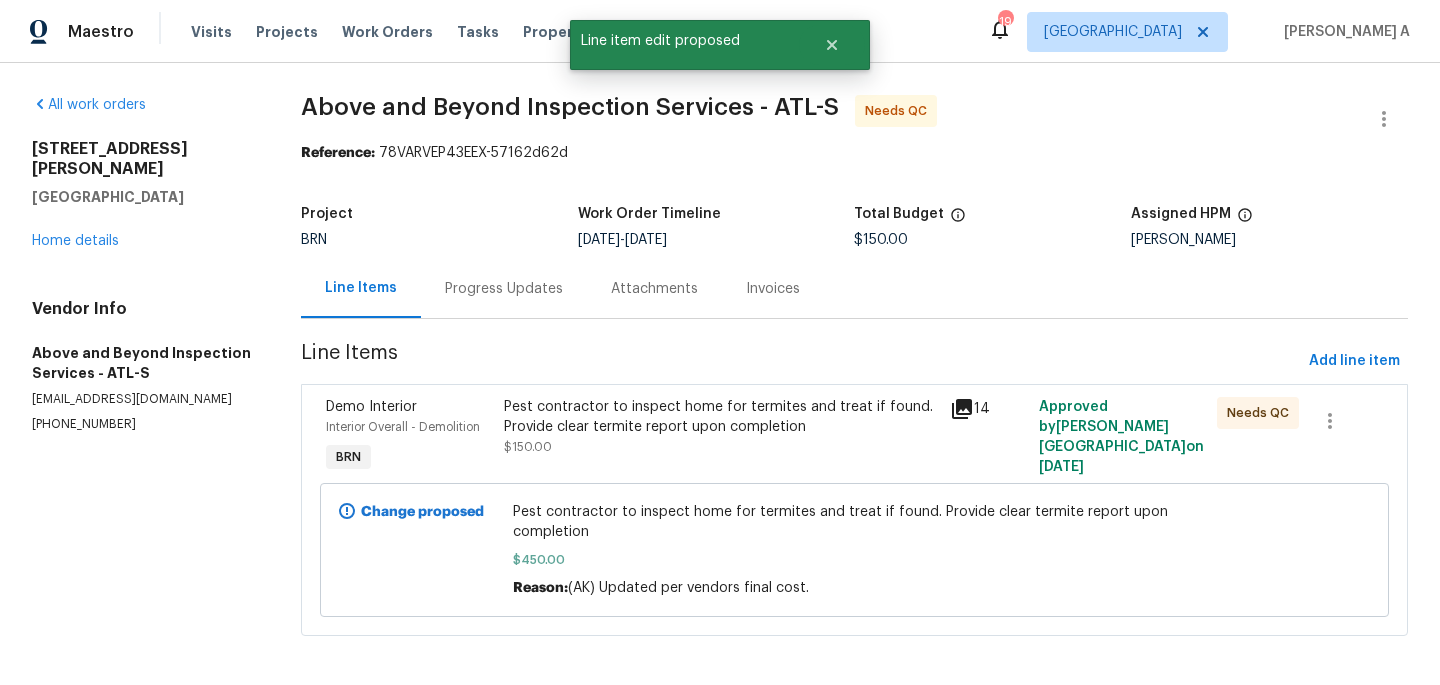scroll, scrollTop: 8, scrollLeft: 0, axis: vertical 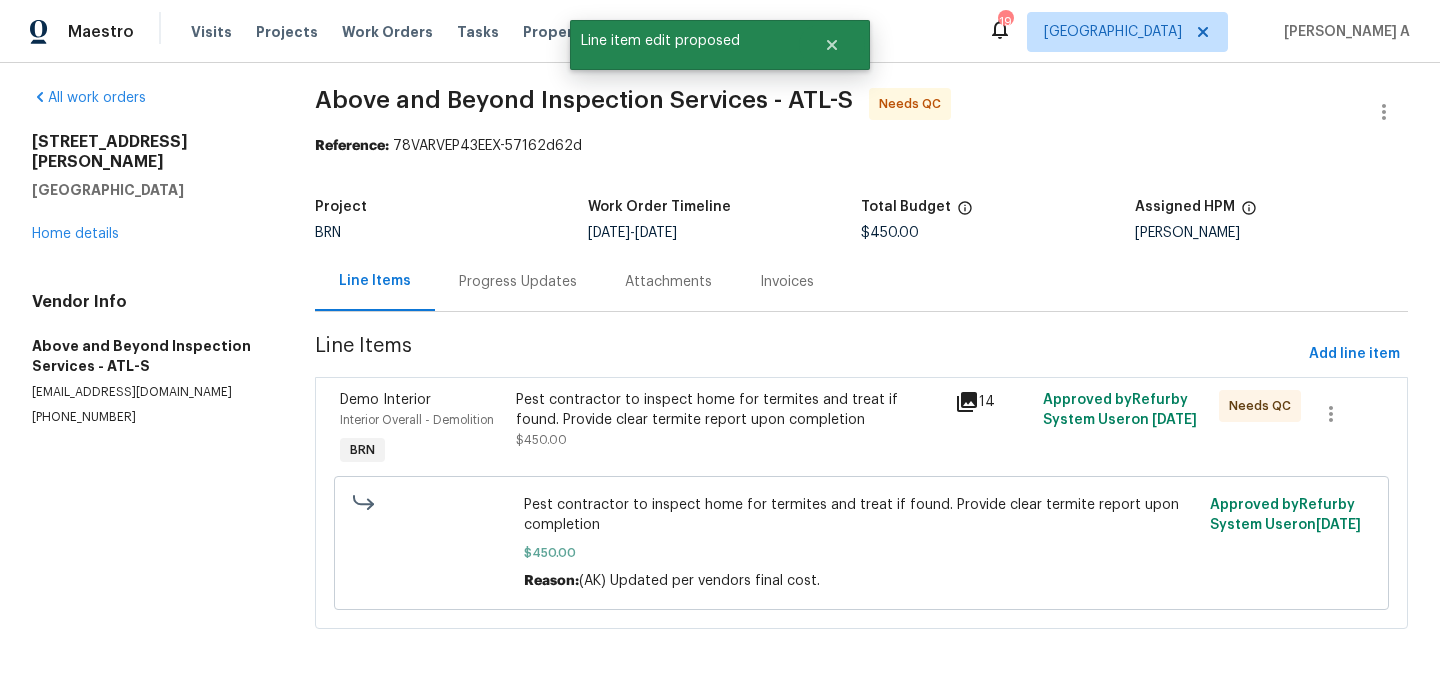 click on "Progress Updates" at bounding box center [518, 281] 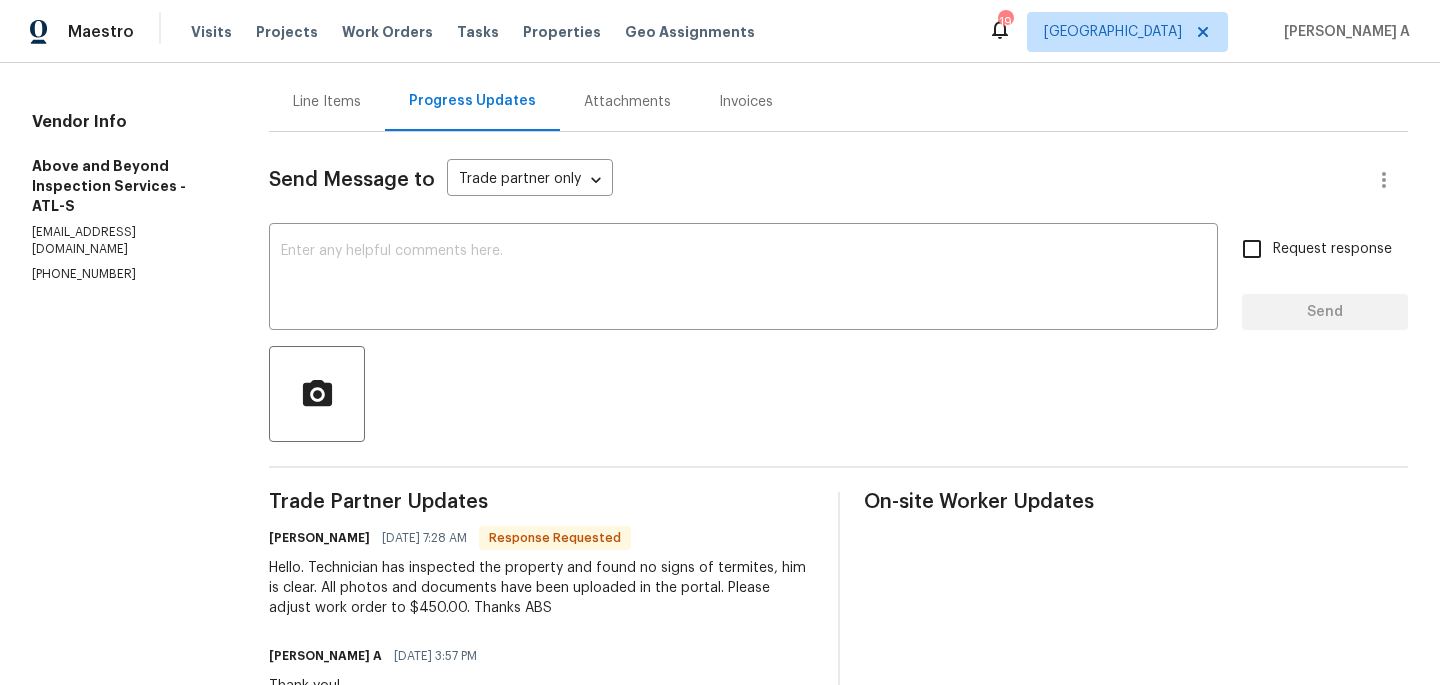 scroll, scrollTop: 230, scrollLeft: 0, axis: vertical 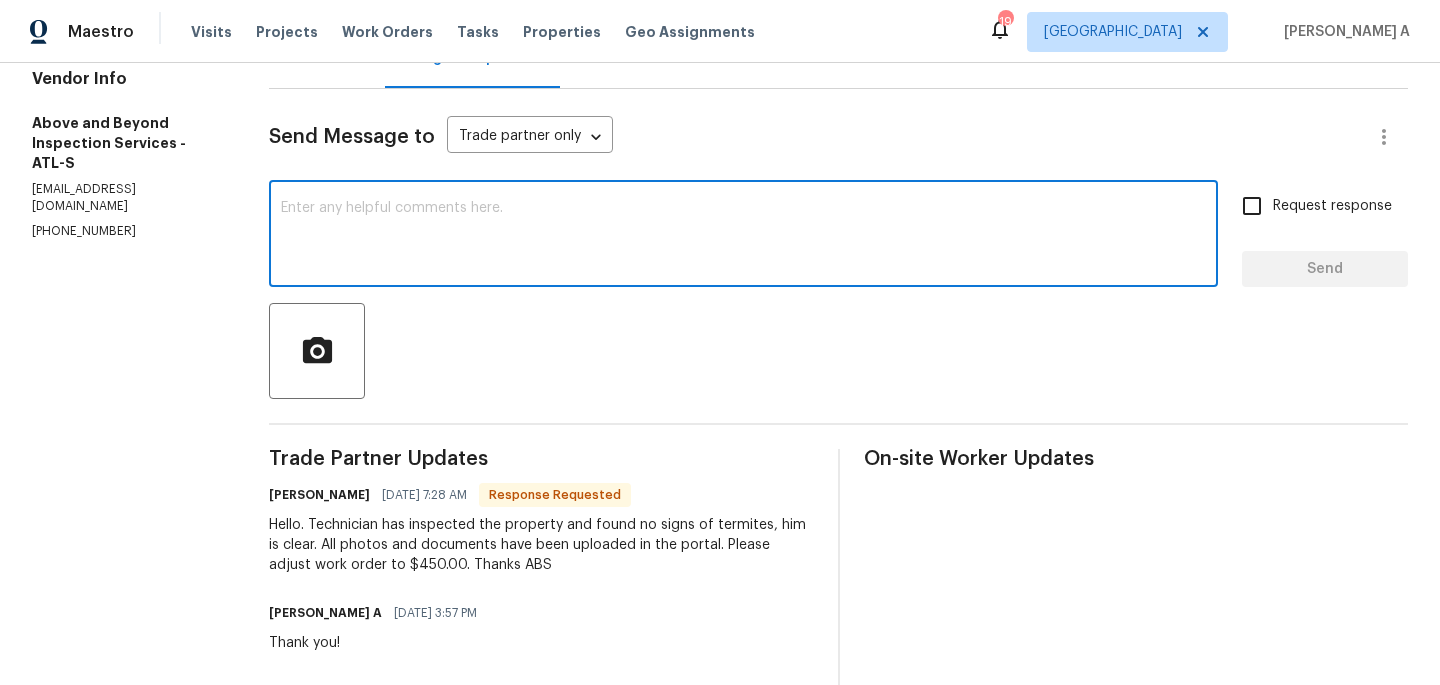 click at bounding box center (743, 236) 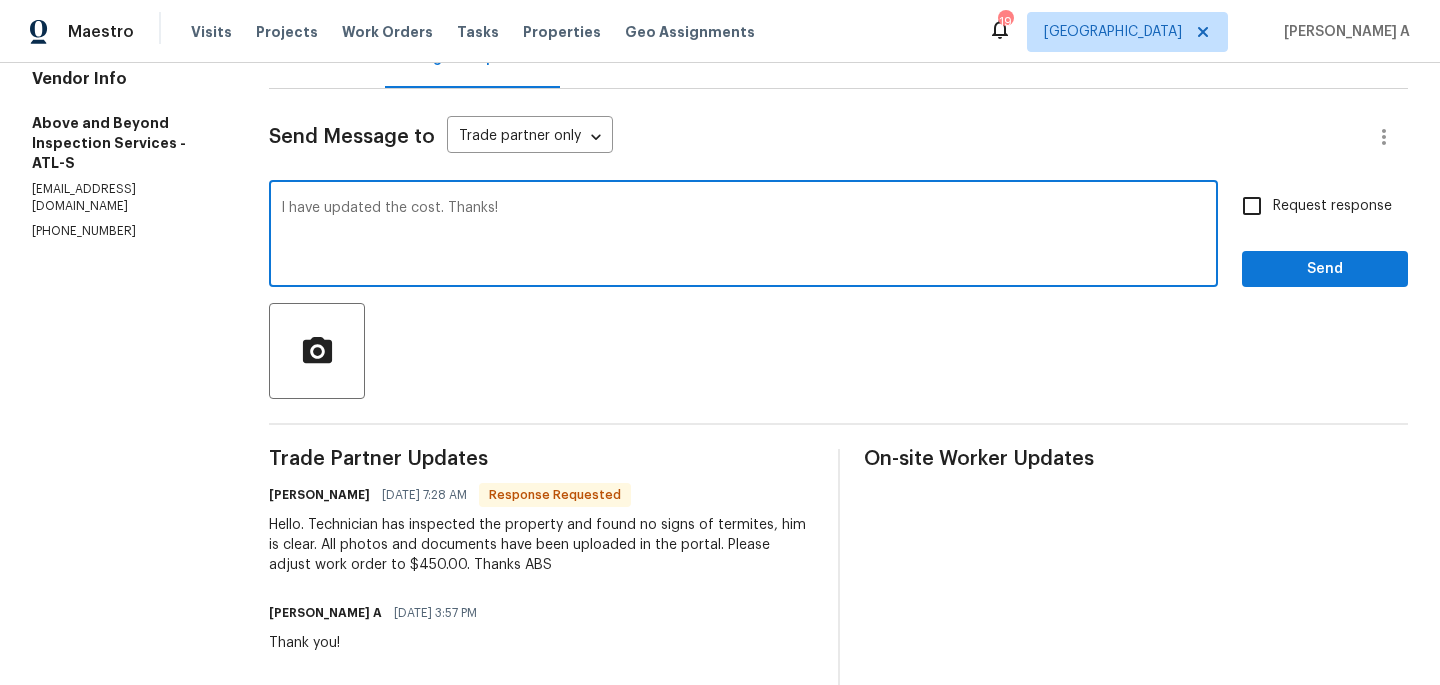 type on "I have updated the cost. Thanks!" 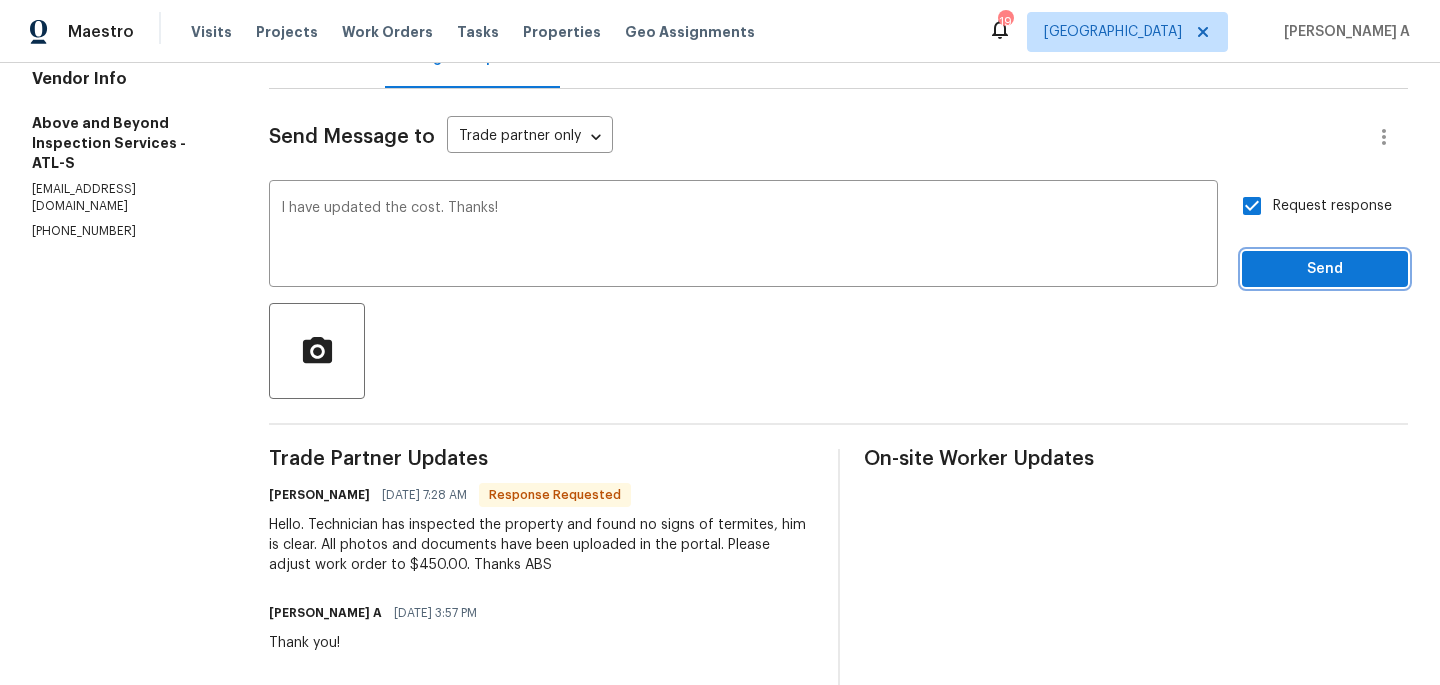 click on "Send" at bounding box center [1325, 269] 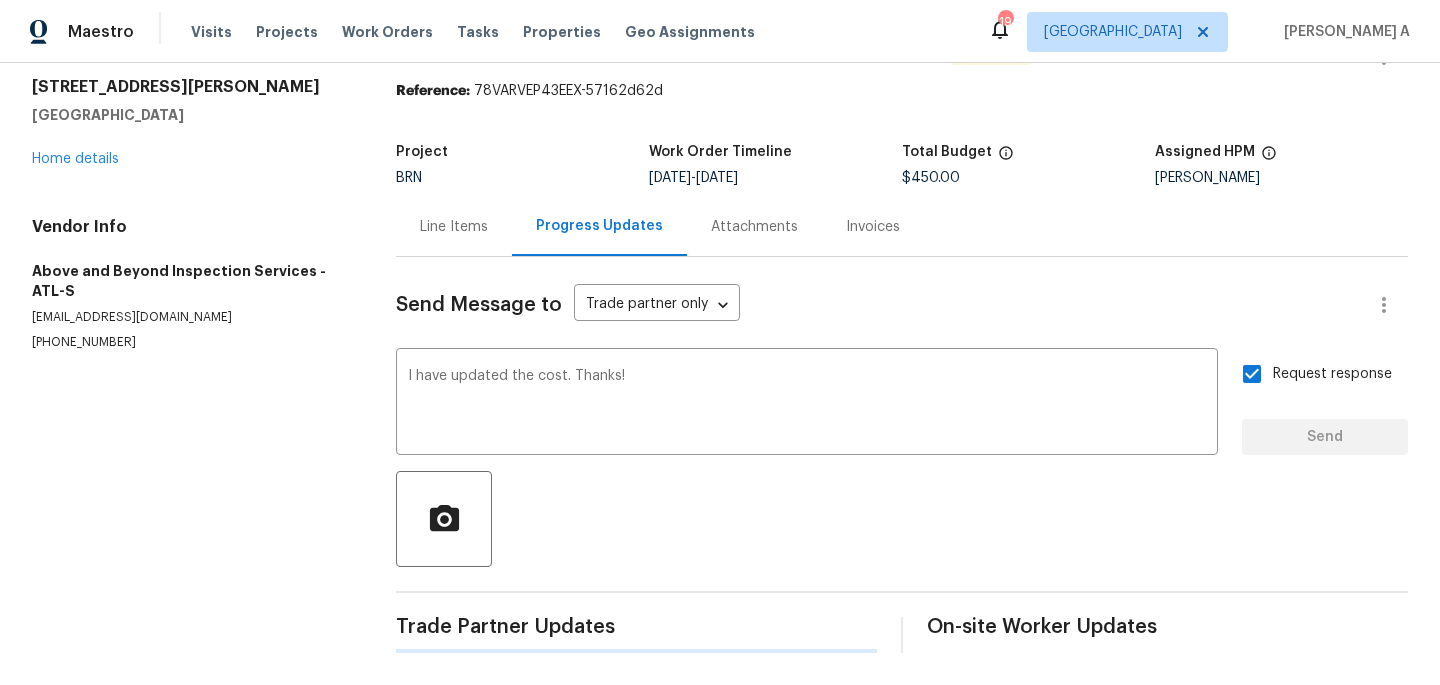 type 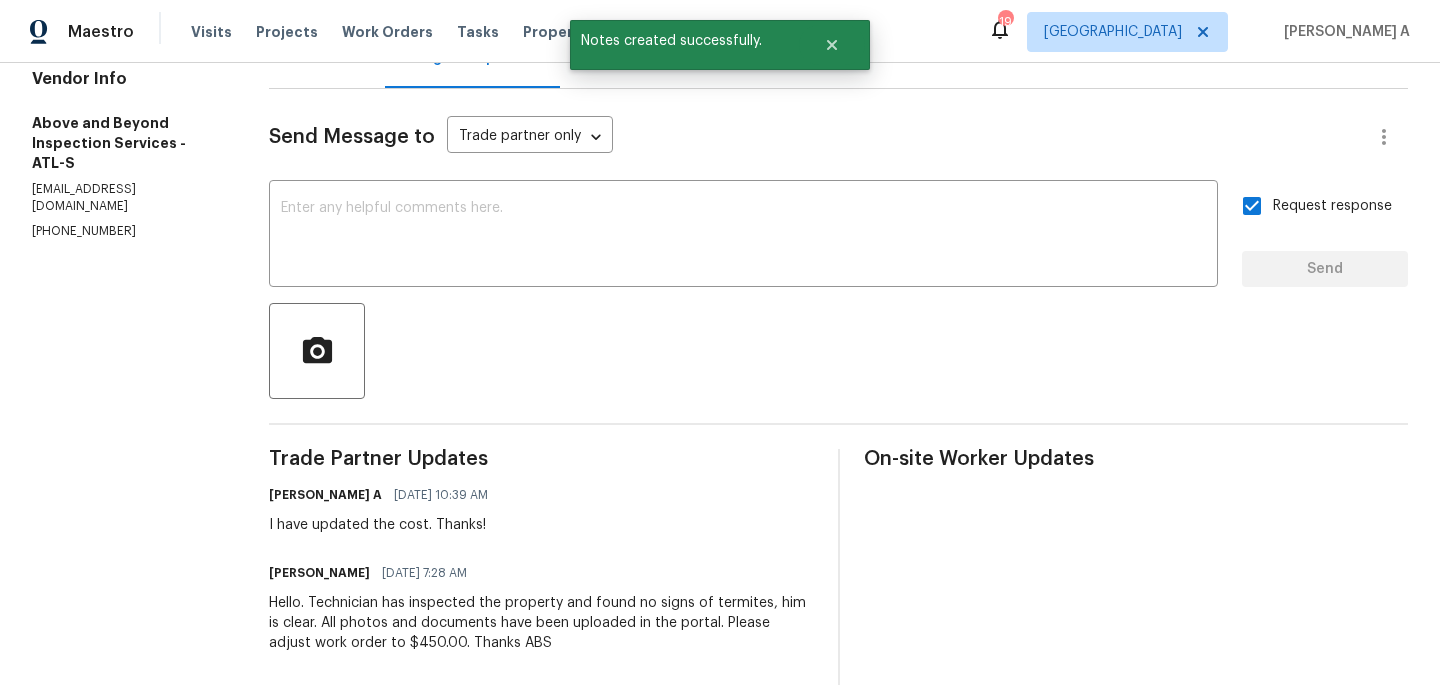 scroll, scrollTop: 0, scrollLeft: 0, axis: both 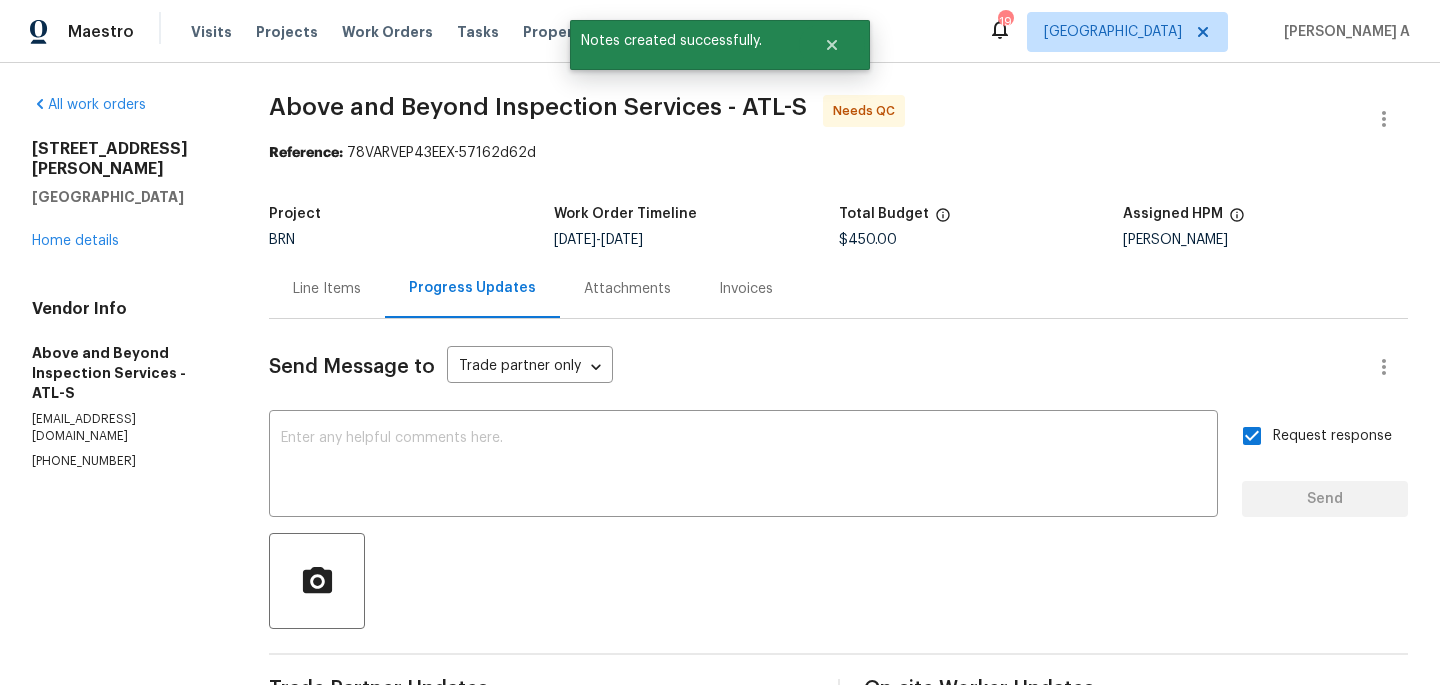 click on "Line Items" at bounding box center (327, 289) 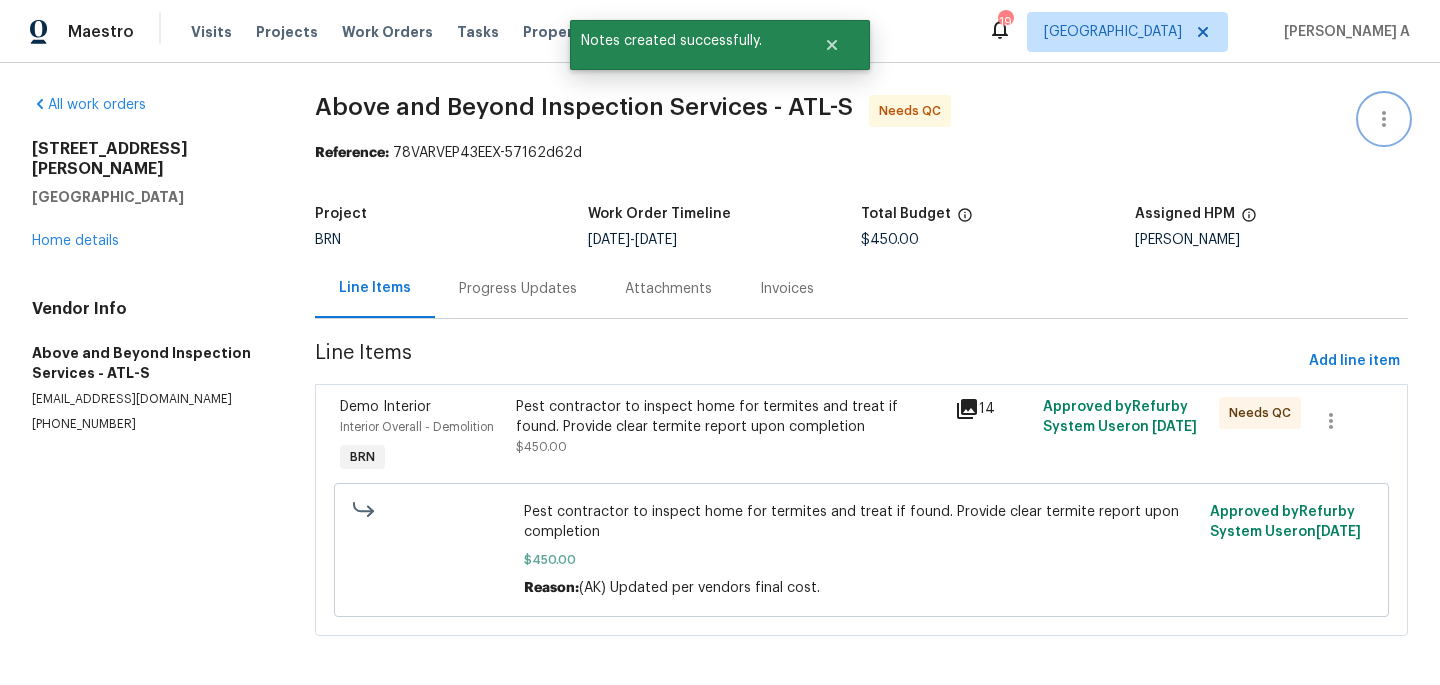click at bounding box center [1384, 119] 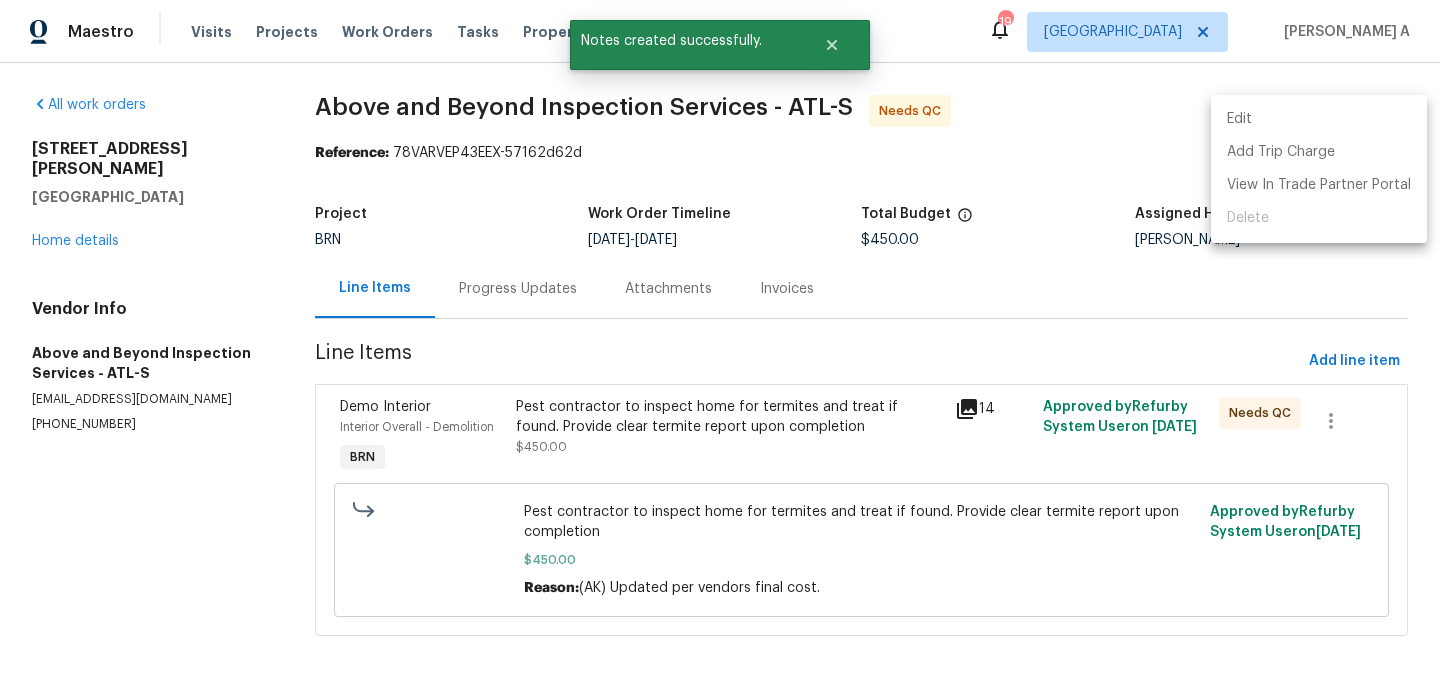 click on "Edit" at bounding box center (1319, 119) 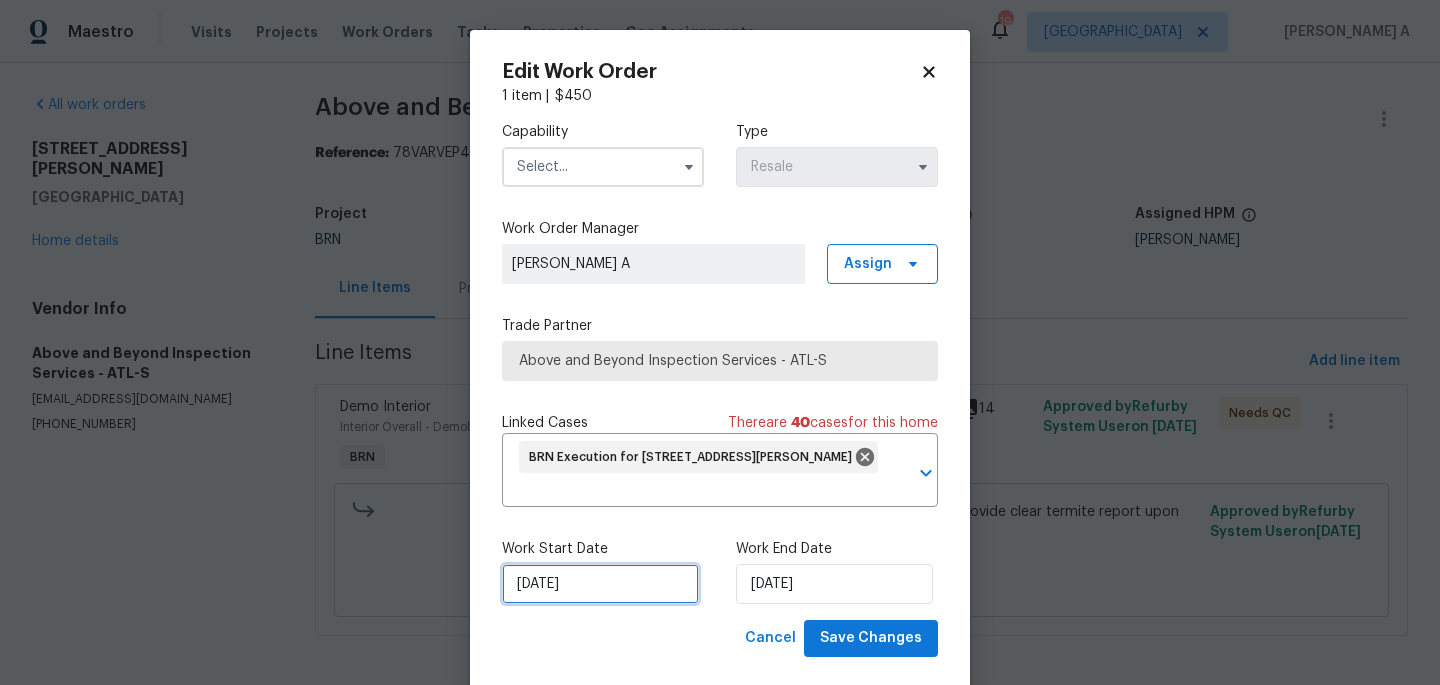 click on "[DATE]" at bounding box center [600, 584] 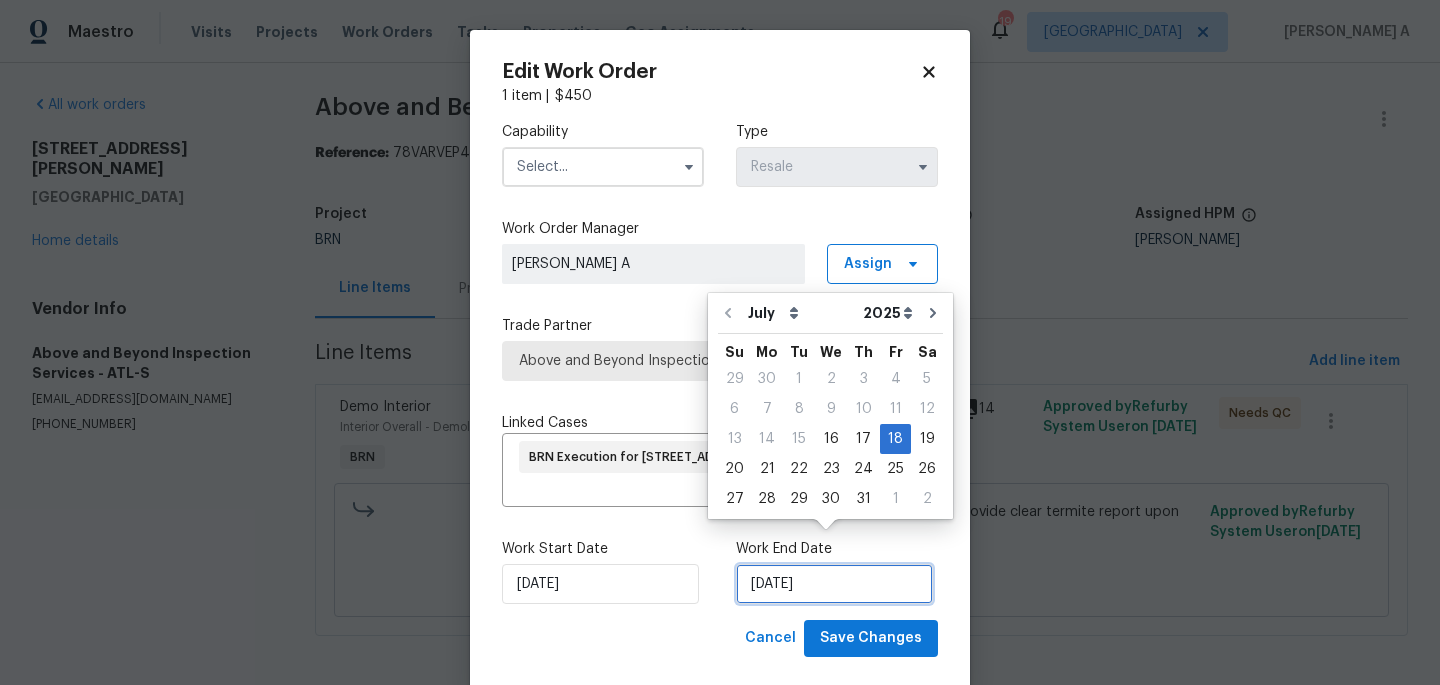 click on "7/18/2025" at bounding box center [834, 584] 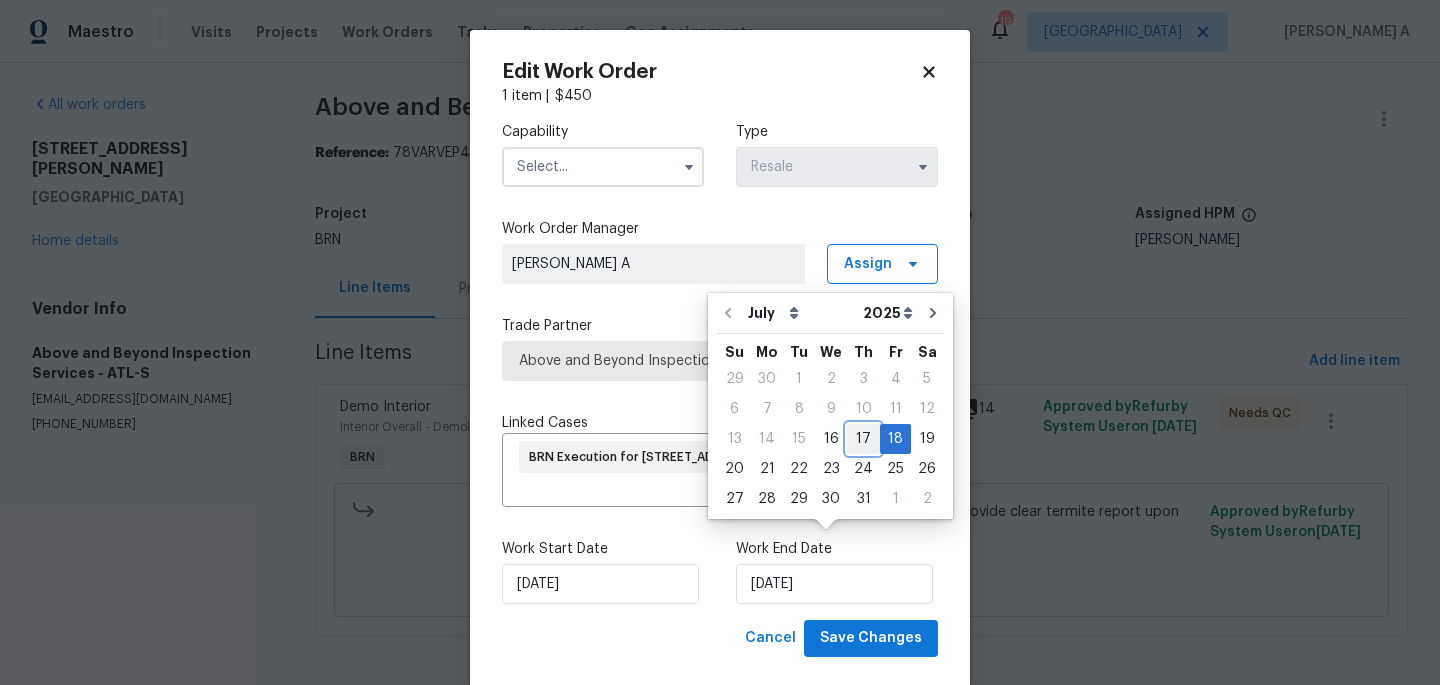 click on "17" at bounding box center (863, 439) 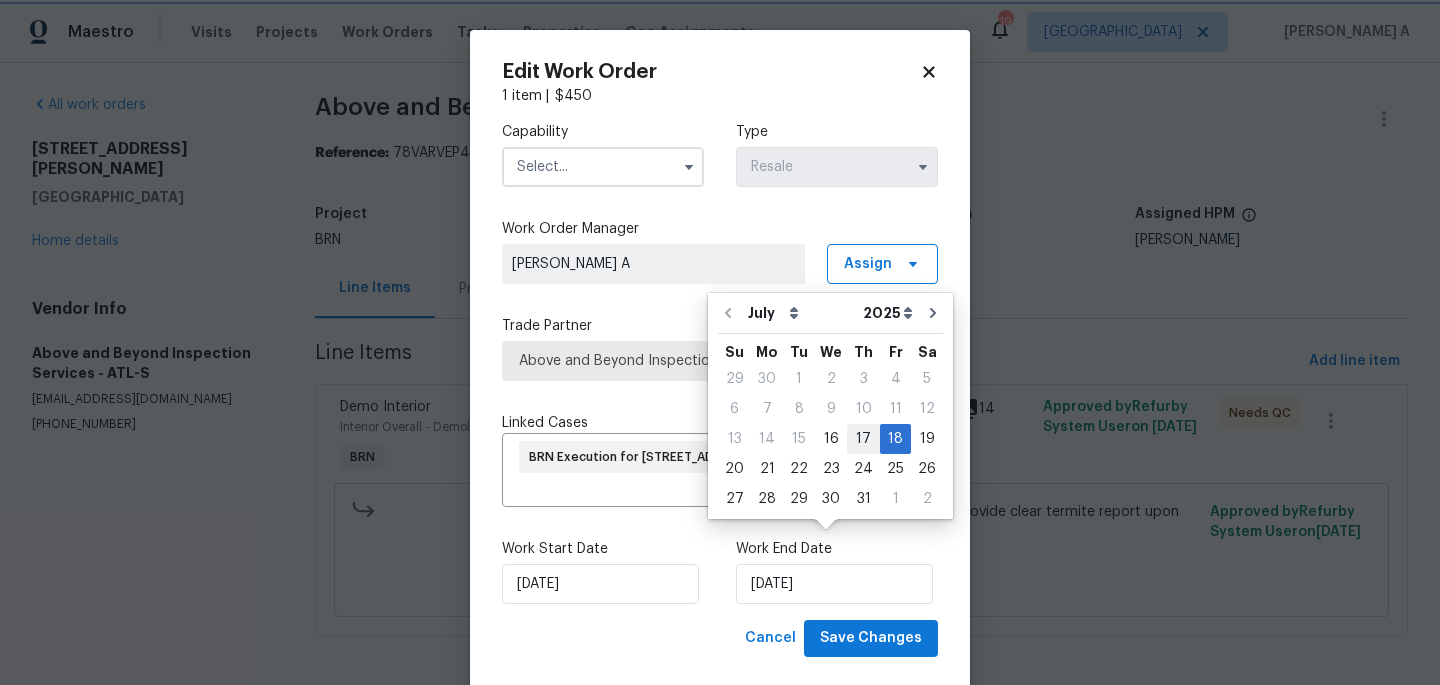 type on "[DATE]" 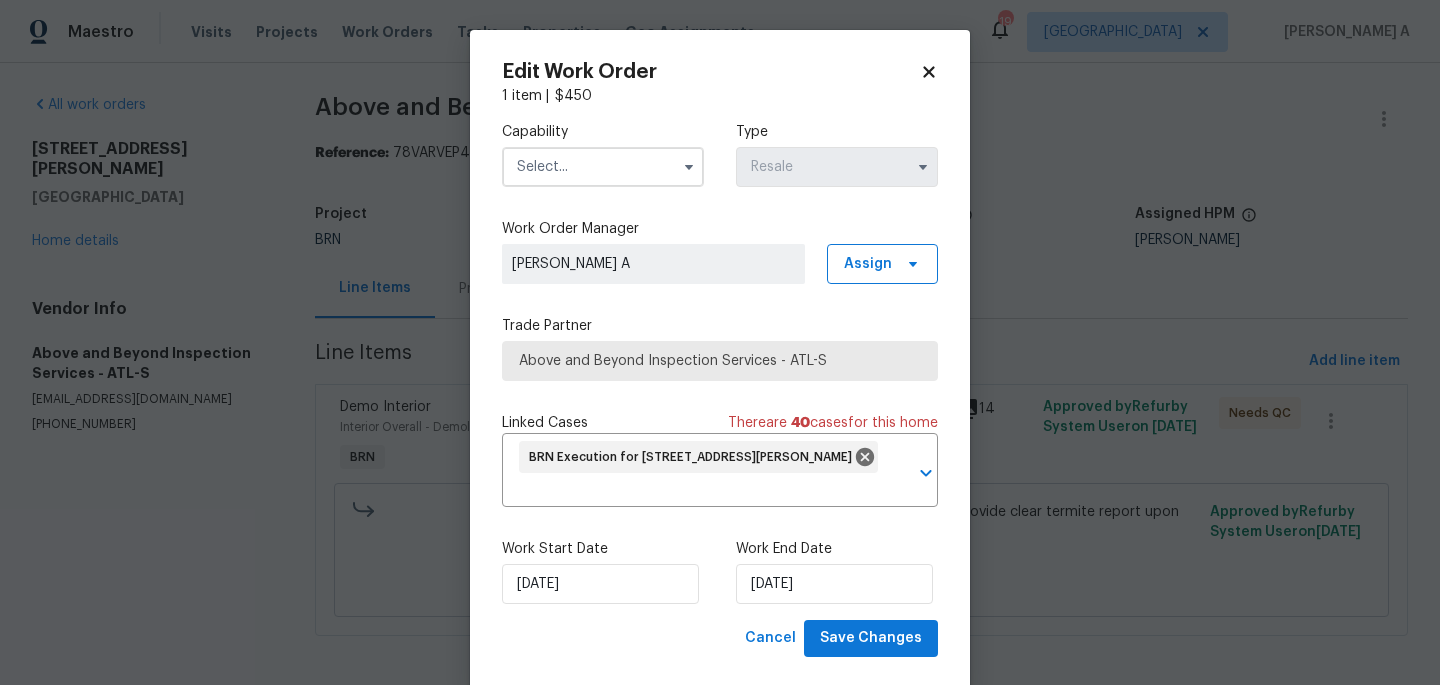 click at bounding box center [603, 167] 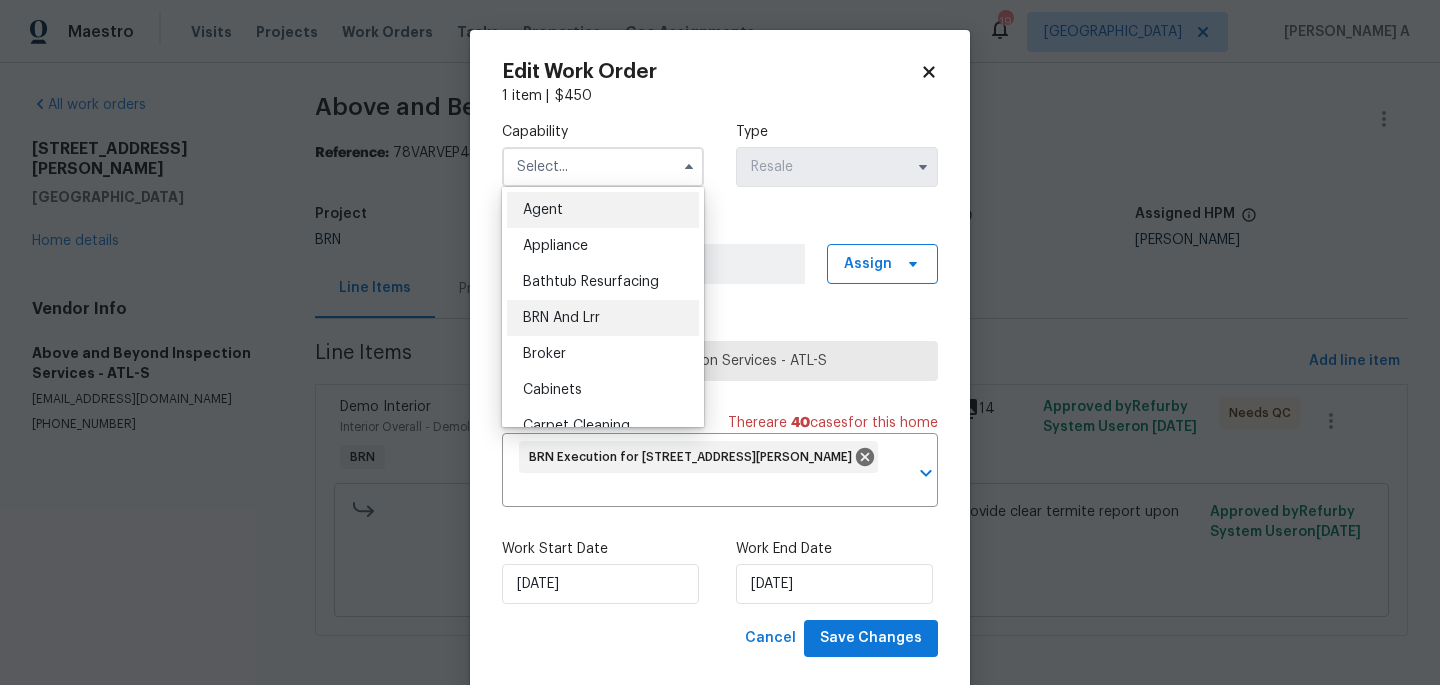 click on "BRN And Lrr" at bounding box center [603, 318] 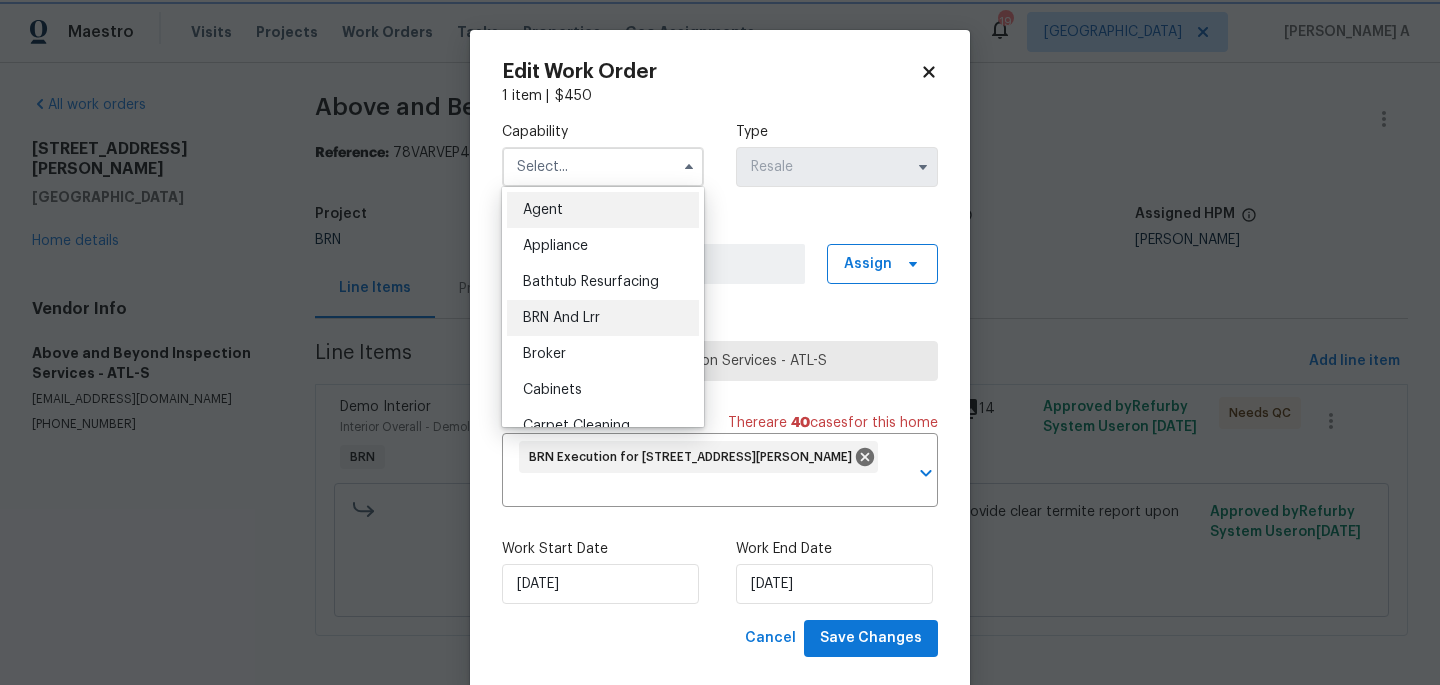 type on "BRN And Lrr" 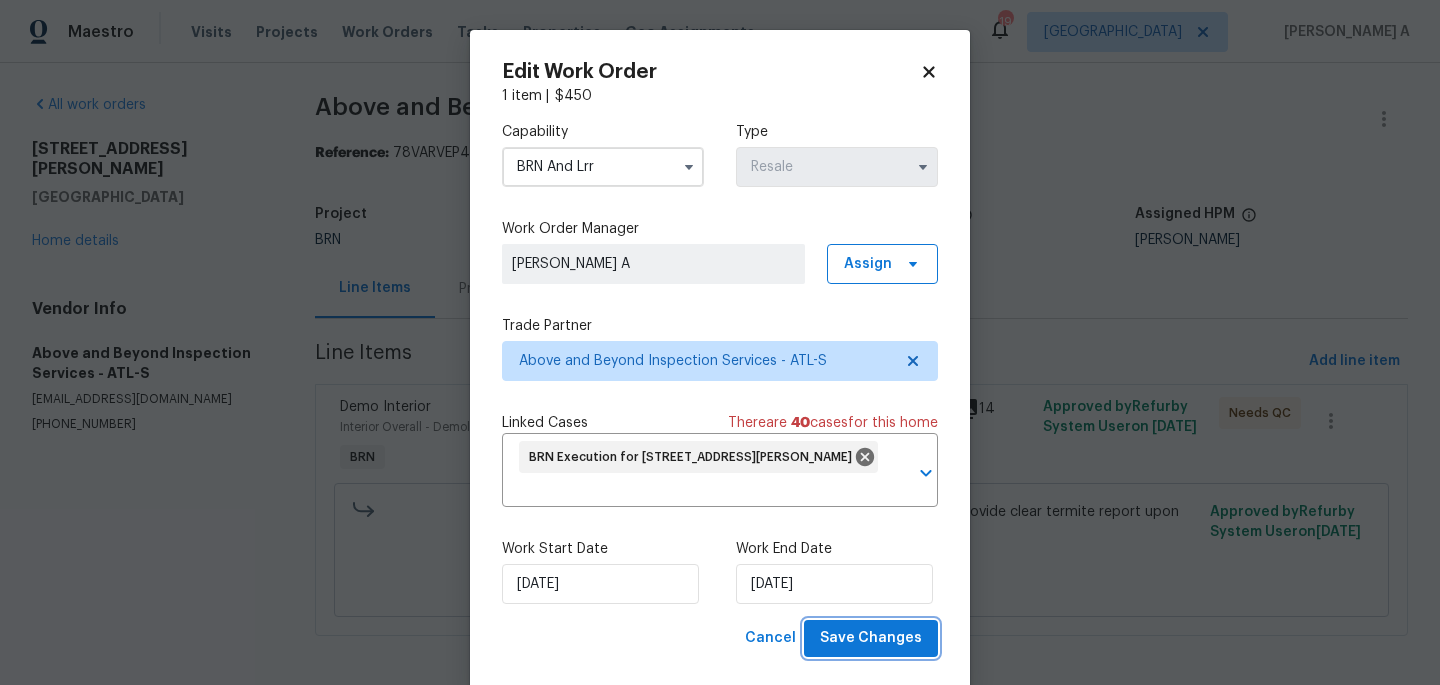 click on "Save Changes" at bounding box center (871, 638) 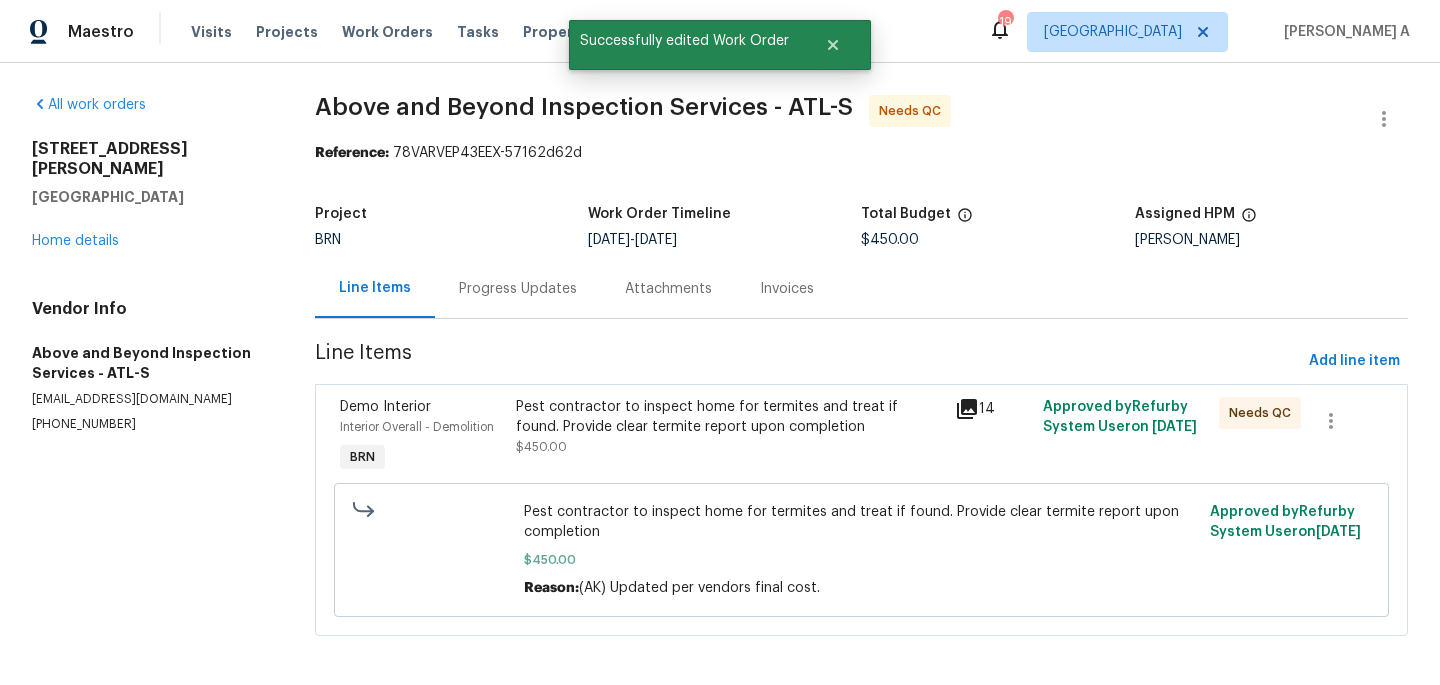click on "Pest contractor to inspect home for termites and treat if found. Provide clear termite report upon completion" at bounding box center (730, 417) 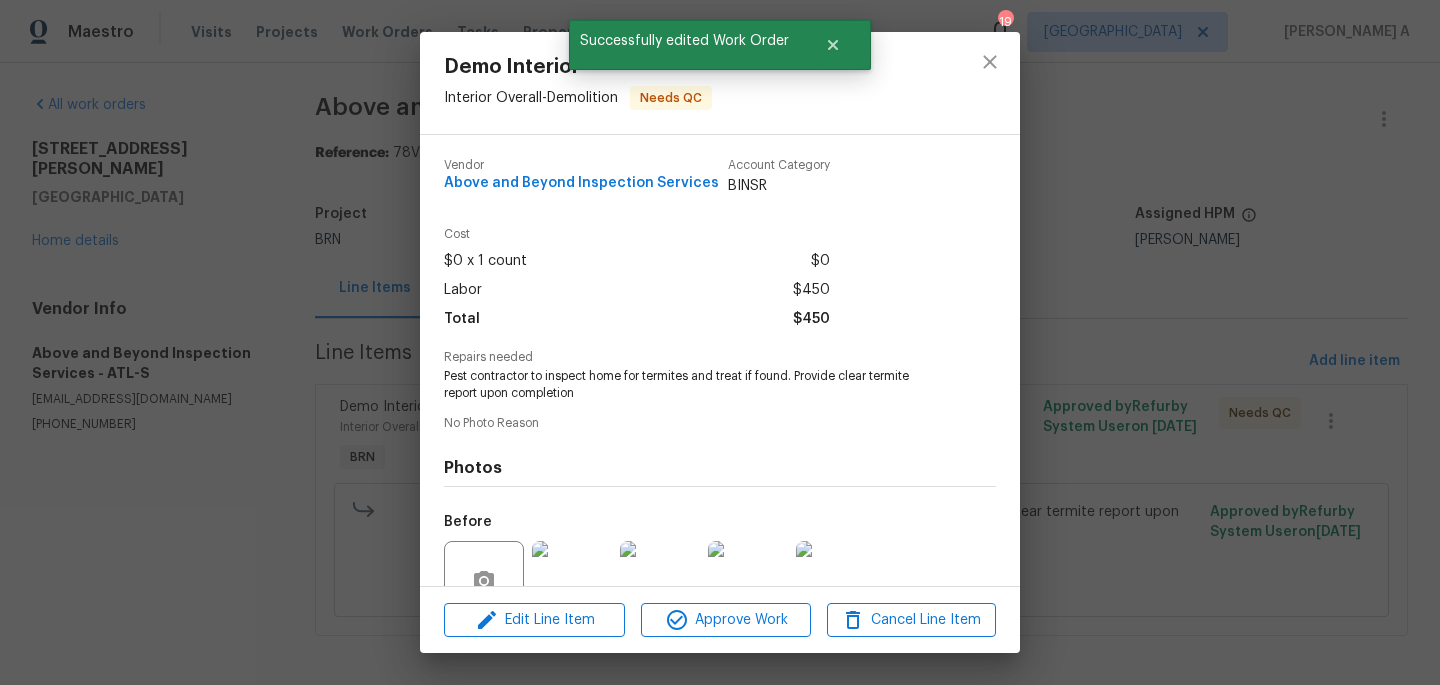 scroll, scrollTop: 185, scrollLeft: 0, axis: vertical 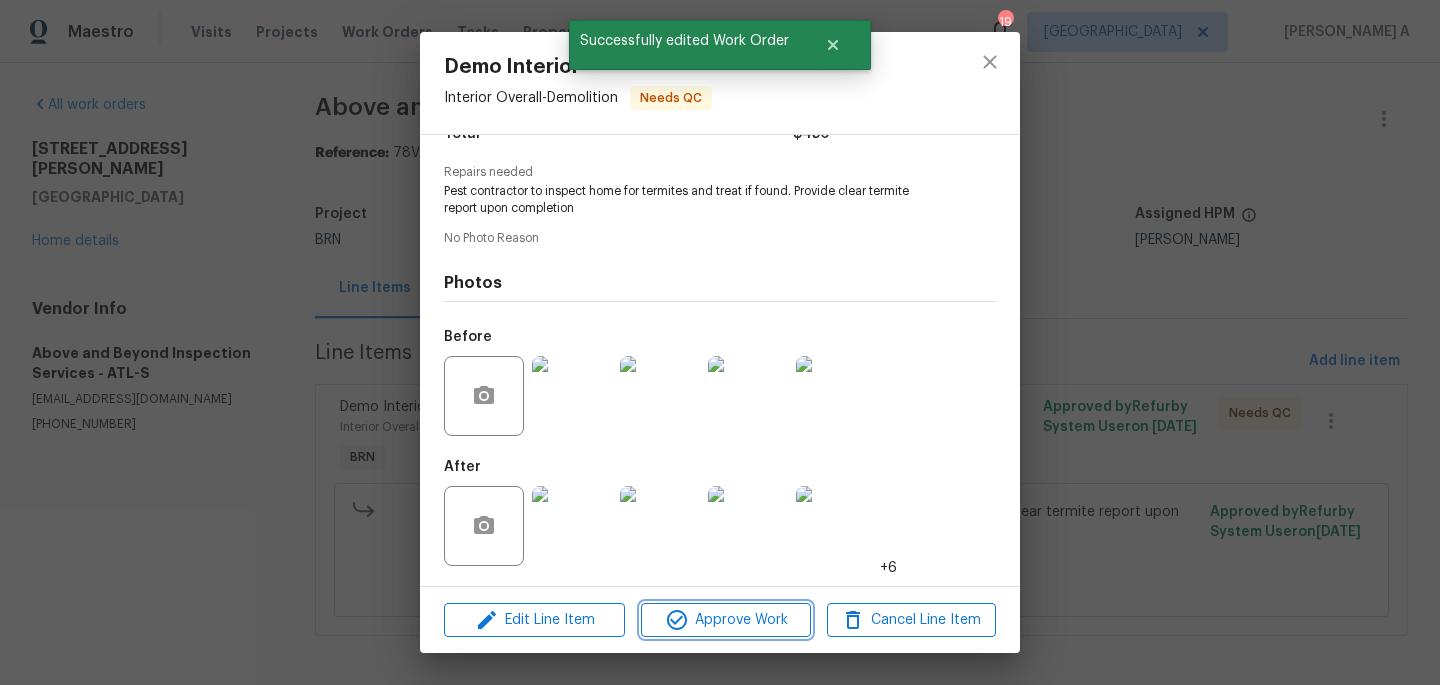 click on "Approve Work" at bounding box center (725, 620) 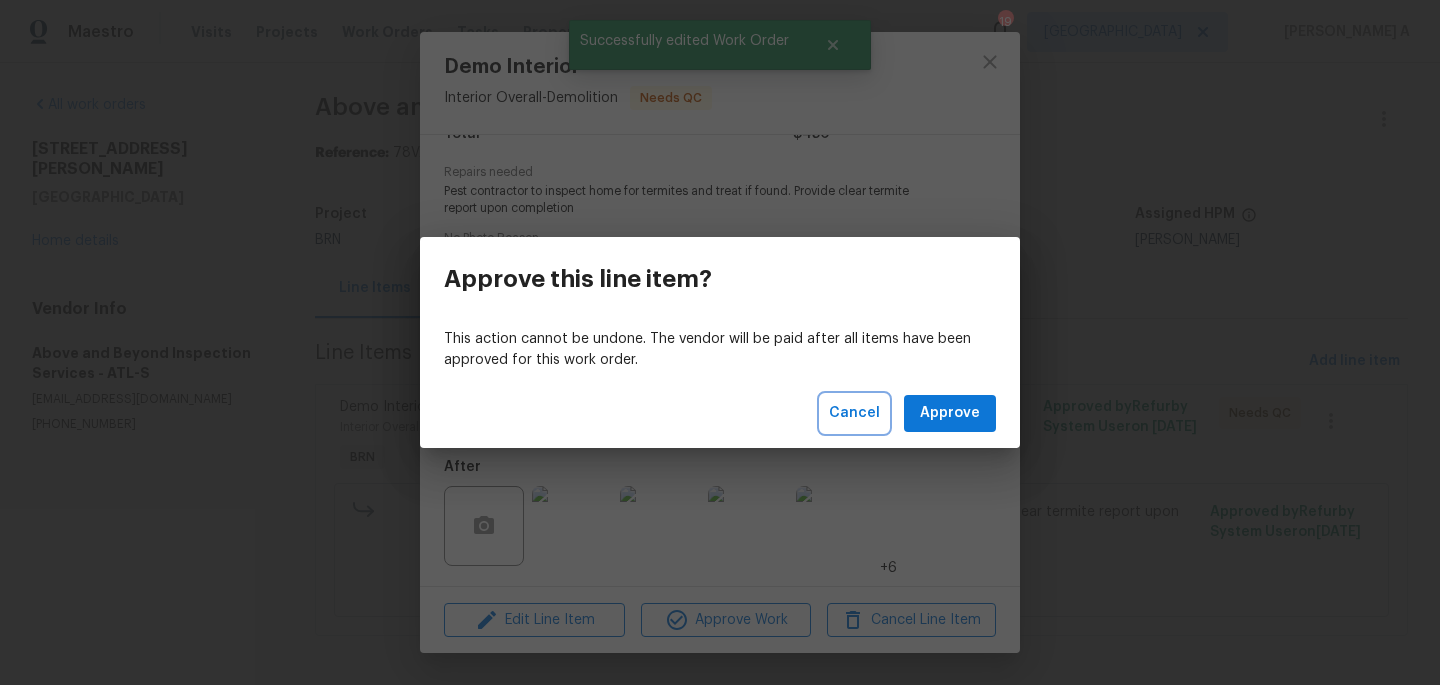 click on "Cancel" at bounding box center (854, 413) 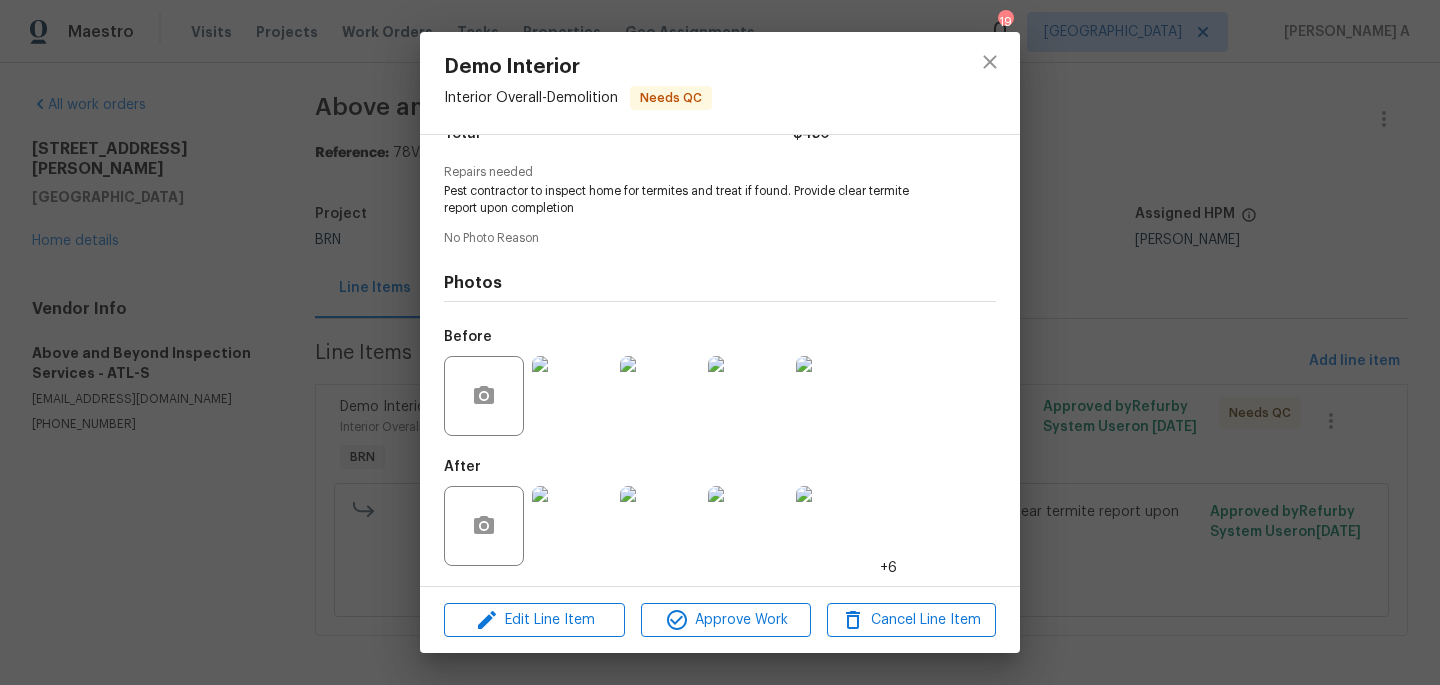 click on "Edit Line Item  Approve Work  Cancel Line Item" at bounding box center [720, 620] 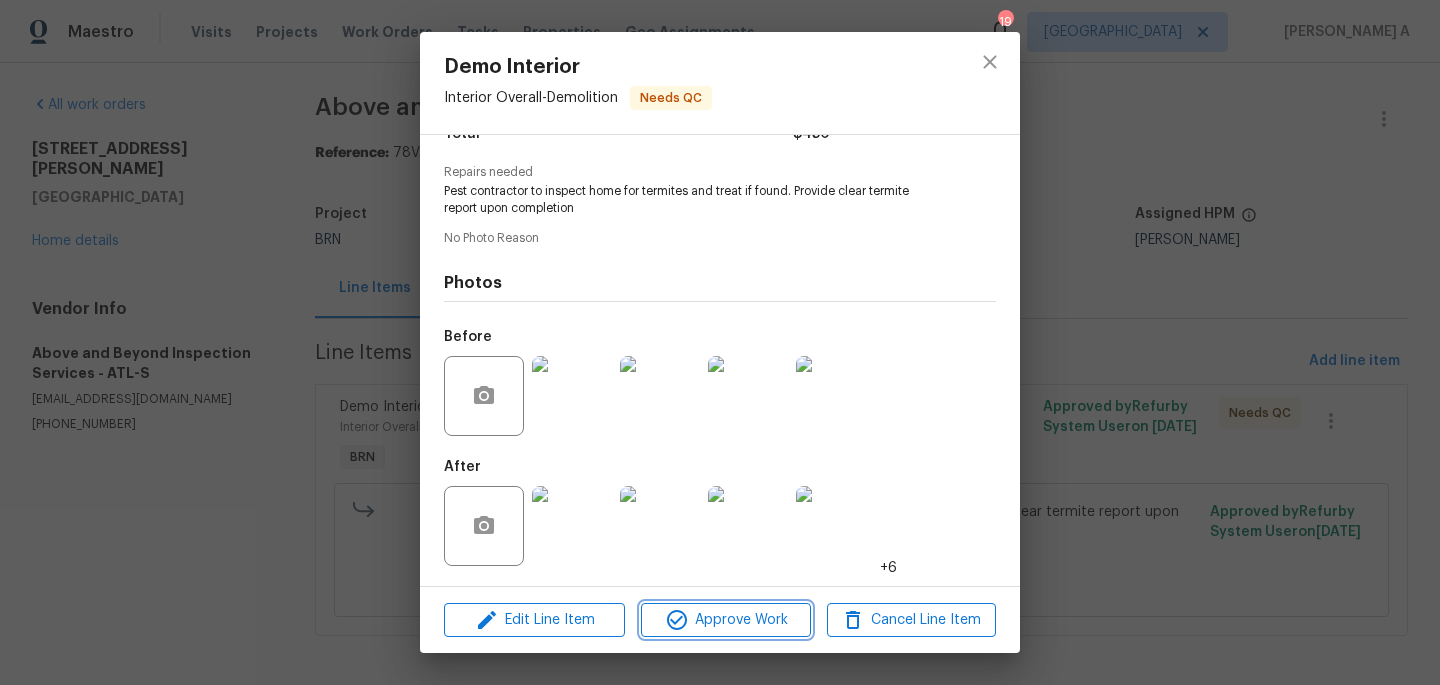 click on "Approve Work" at bounding box center (725, 620) 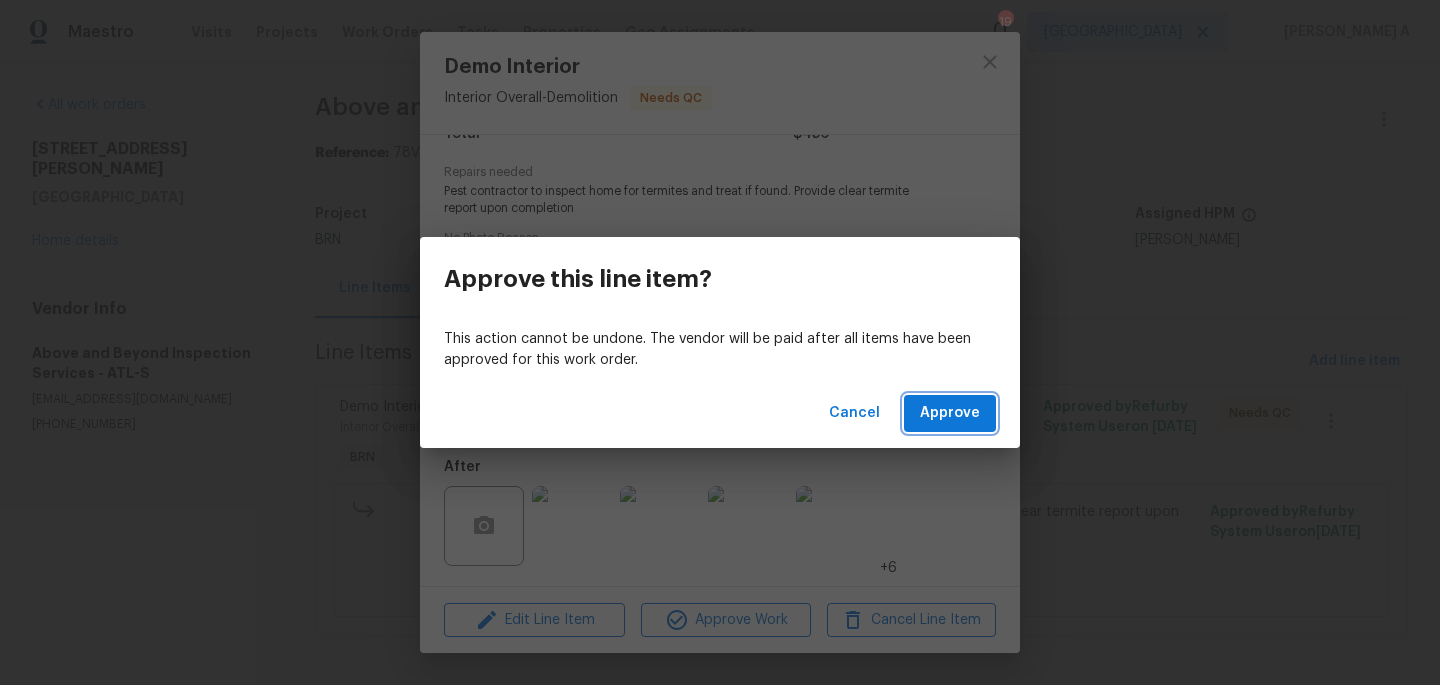 click on "Approve" at bounding box center [950, 413] 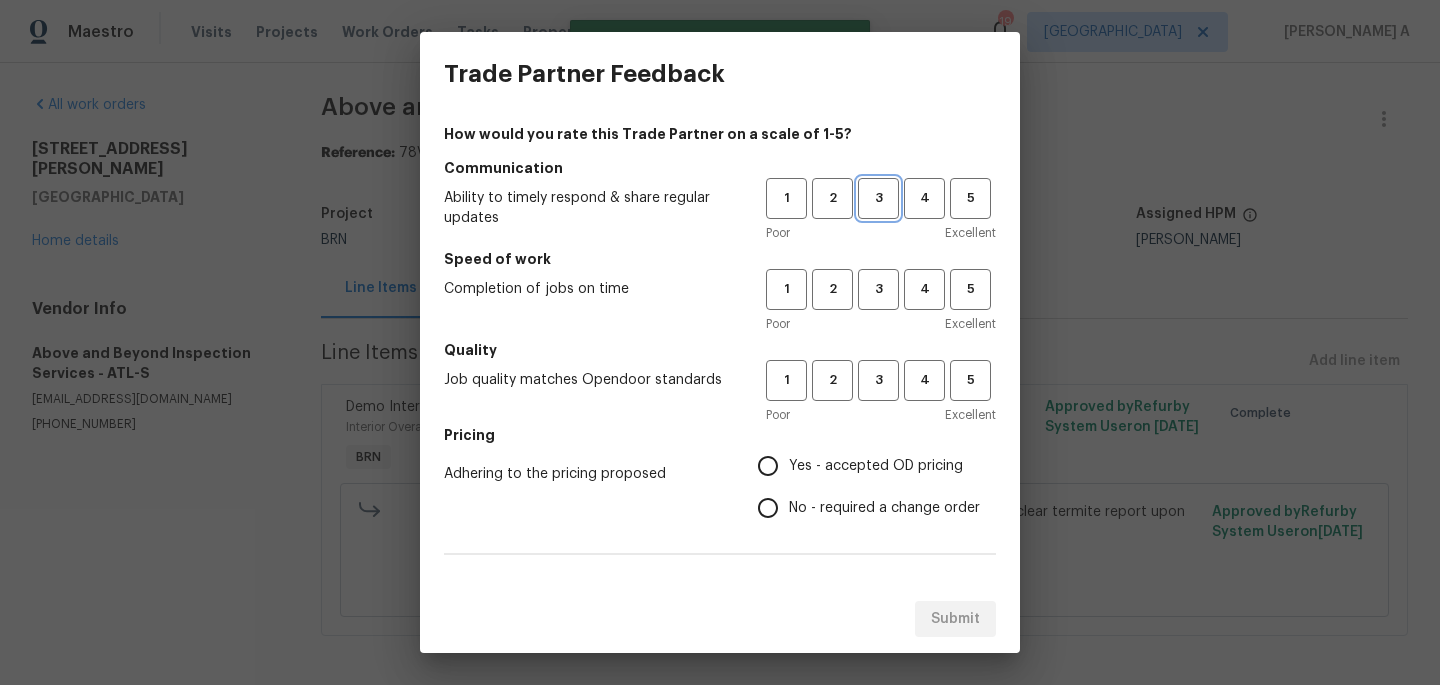 click on "3" at bounding box center (878, 198) 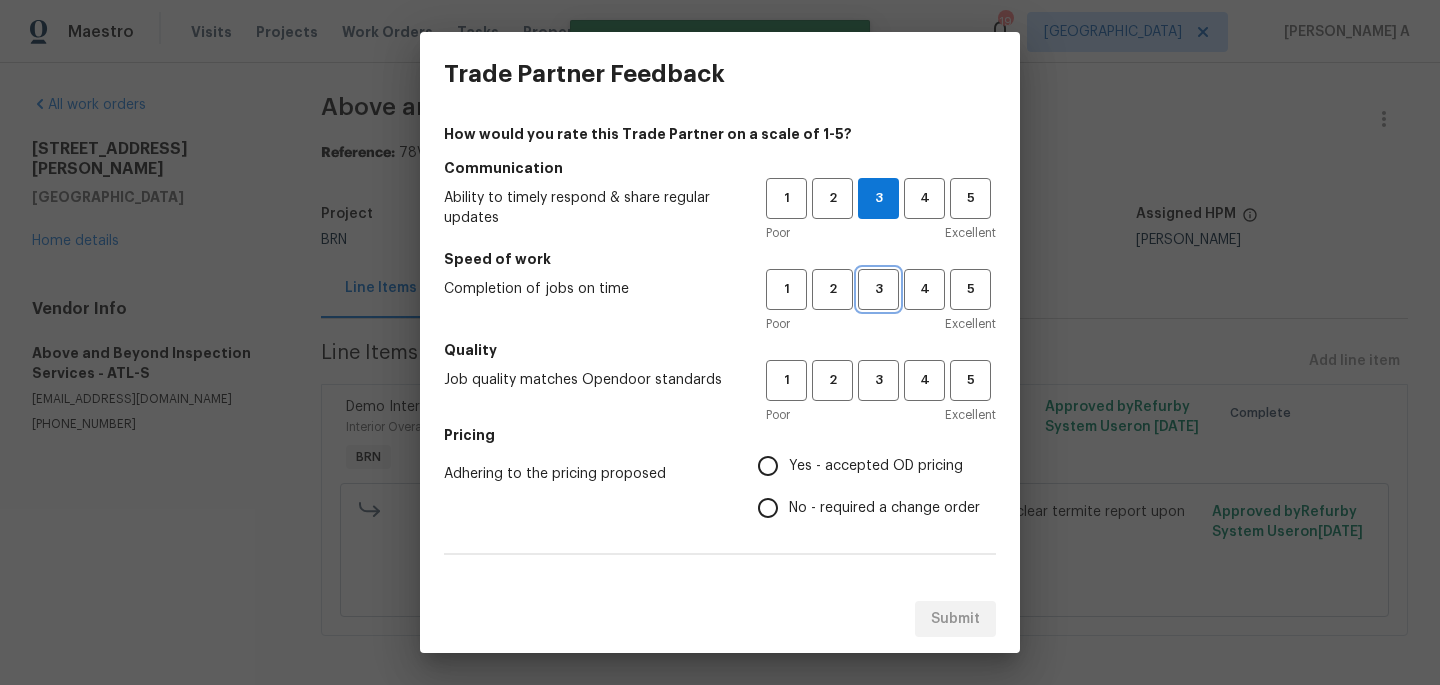 click on "3" at bounding box center (878, 289) 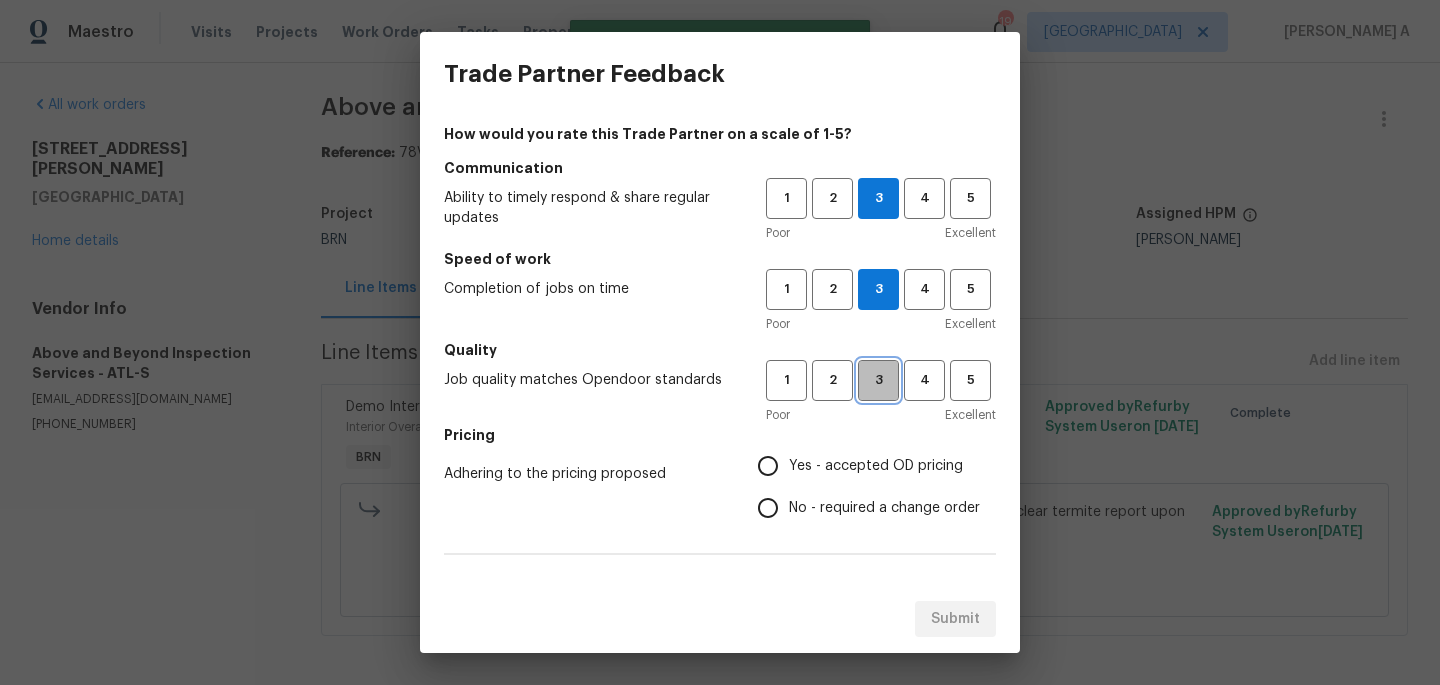 click on "3" at bounding box center (878, 380) 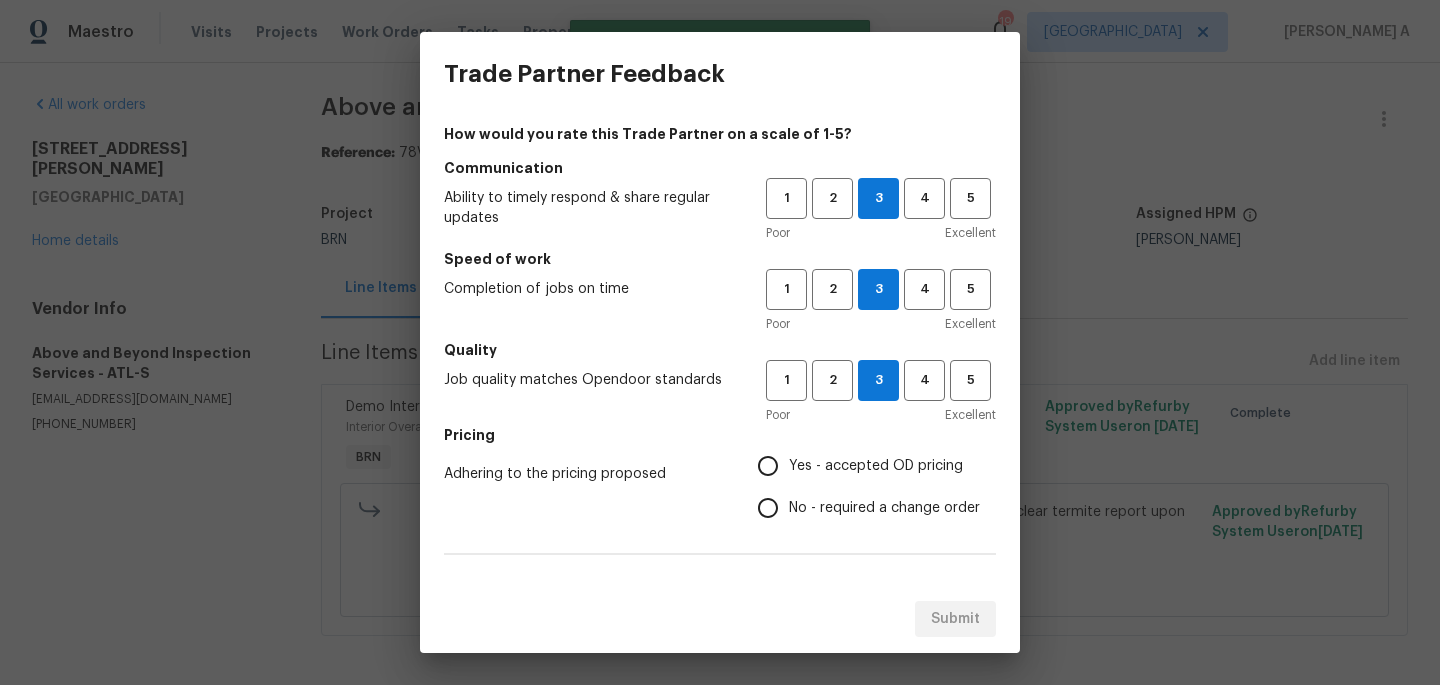 click on "No - required a change order" at bounding box center (884, 508) 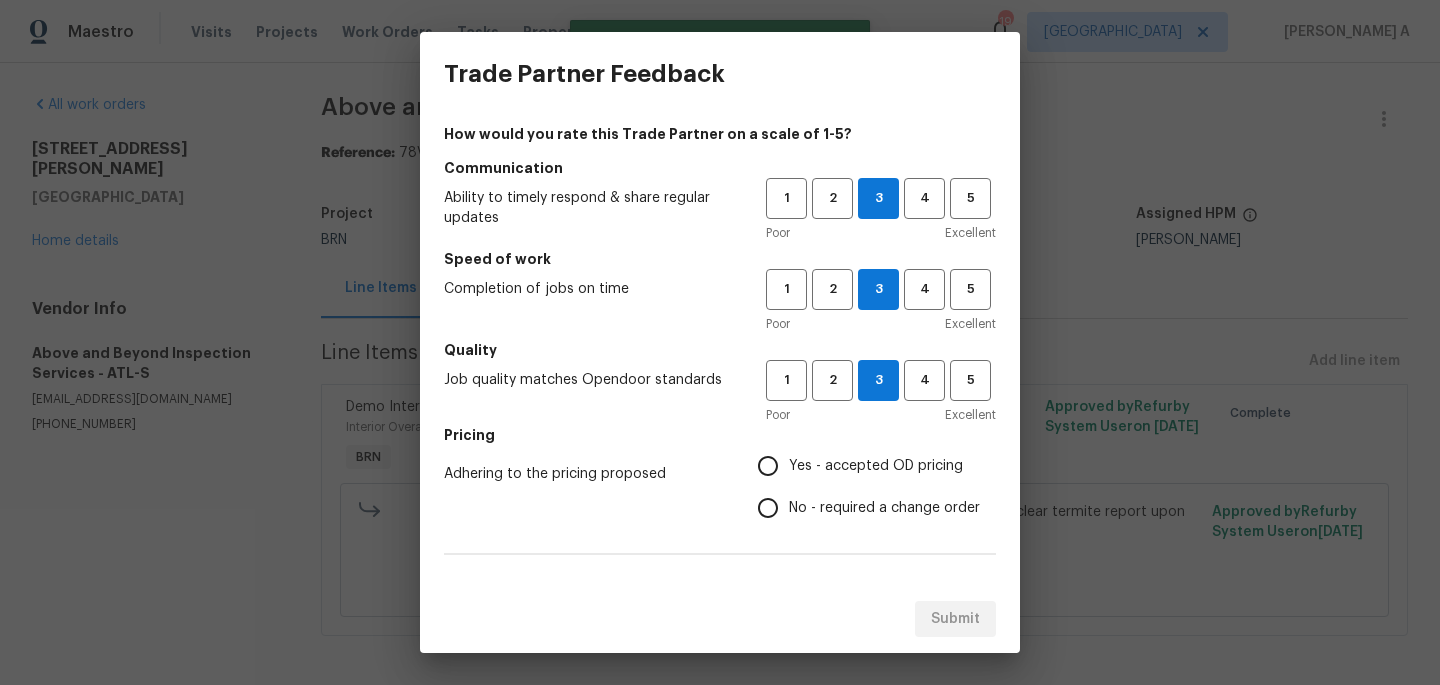 click on "No - required a change order" at bounding box center [768, 508] 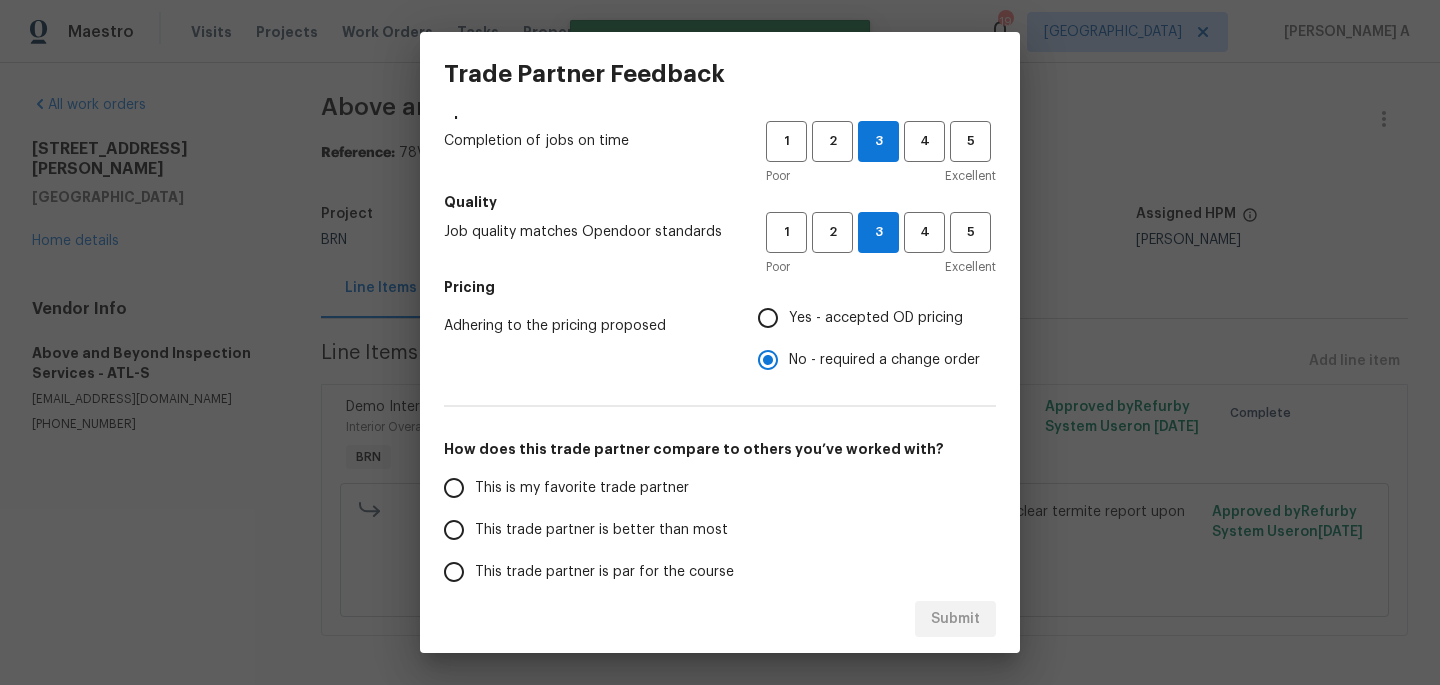 scroll, scrollTop: 183, scrollLeft: 0, axis: vertical 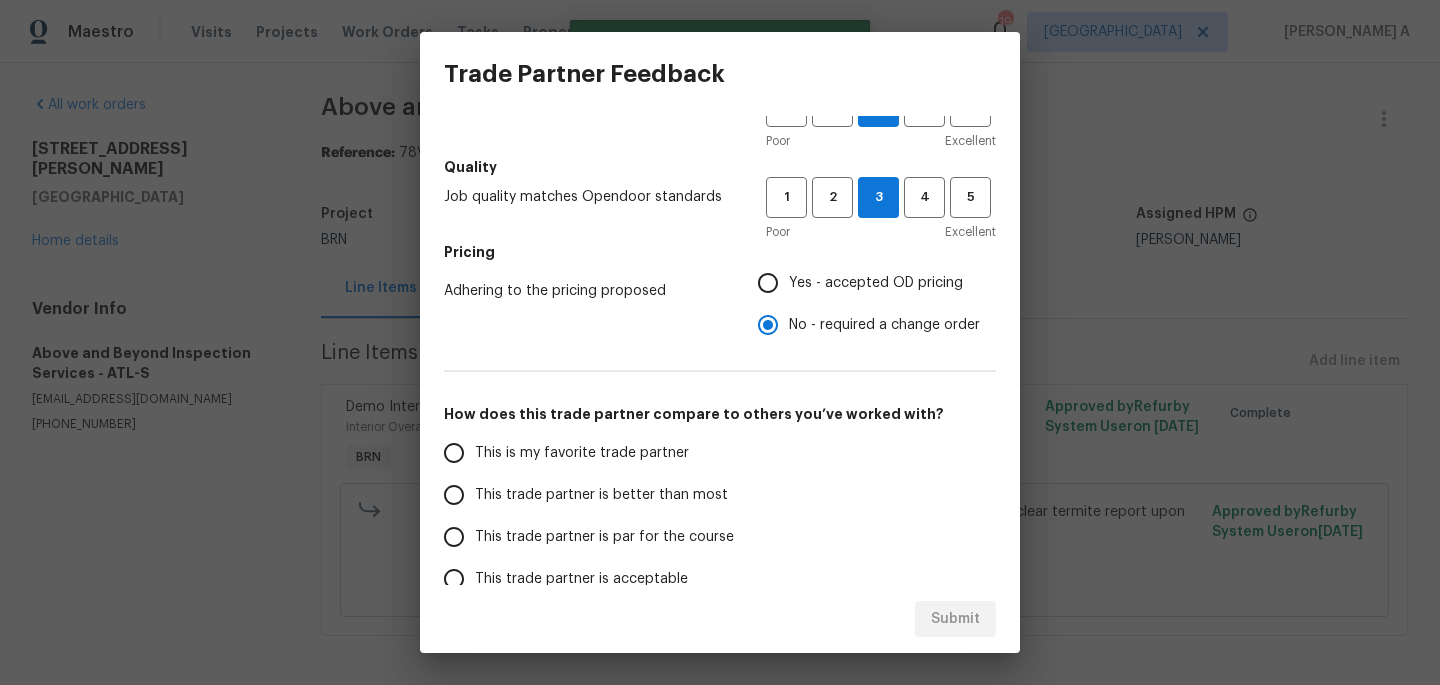 click on "This is my favorite trade partner" at bounding box center [582, 453] 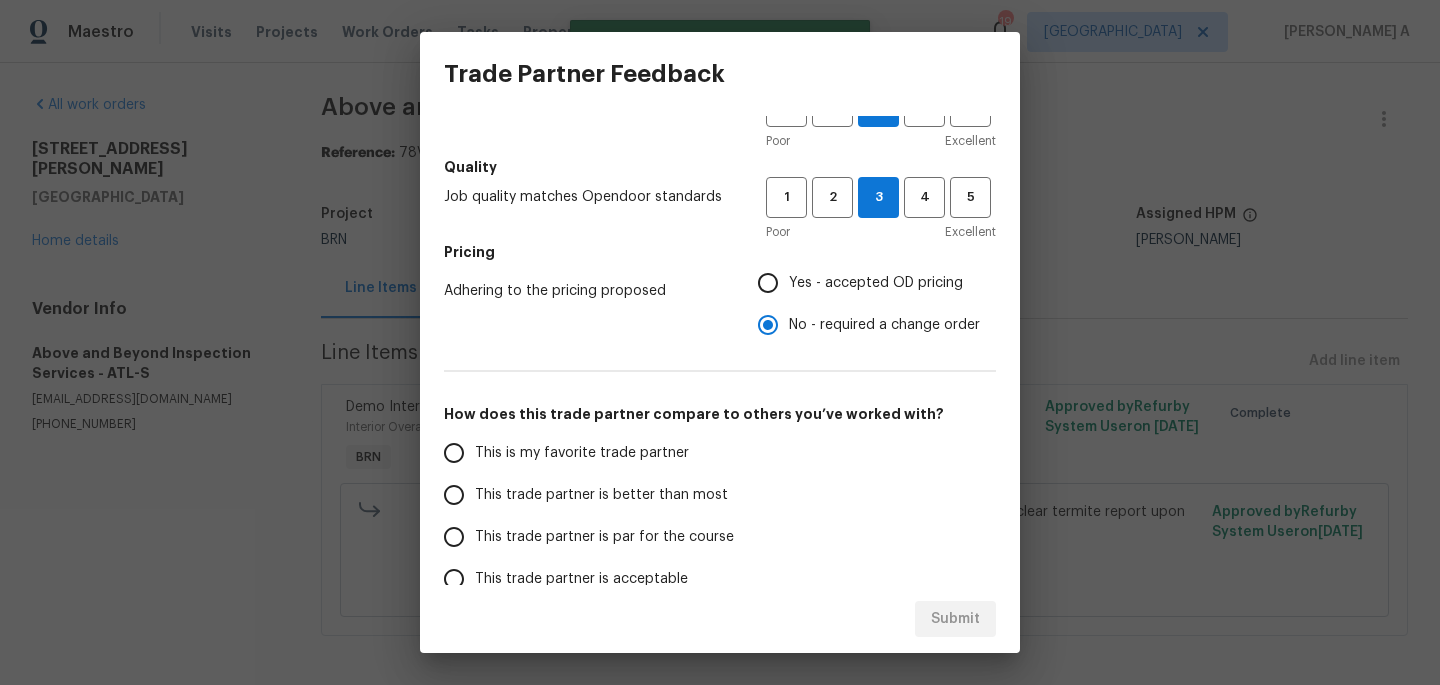 click on "This is my favorite trade partner" at bounding box center [454, 453] 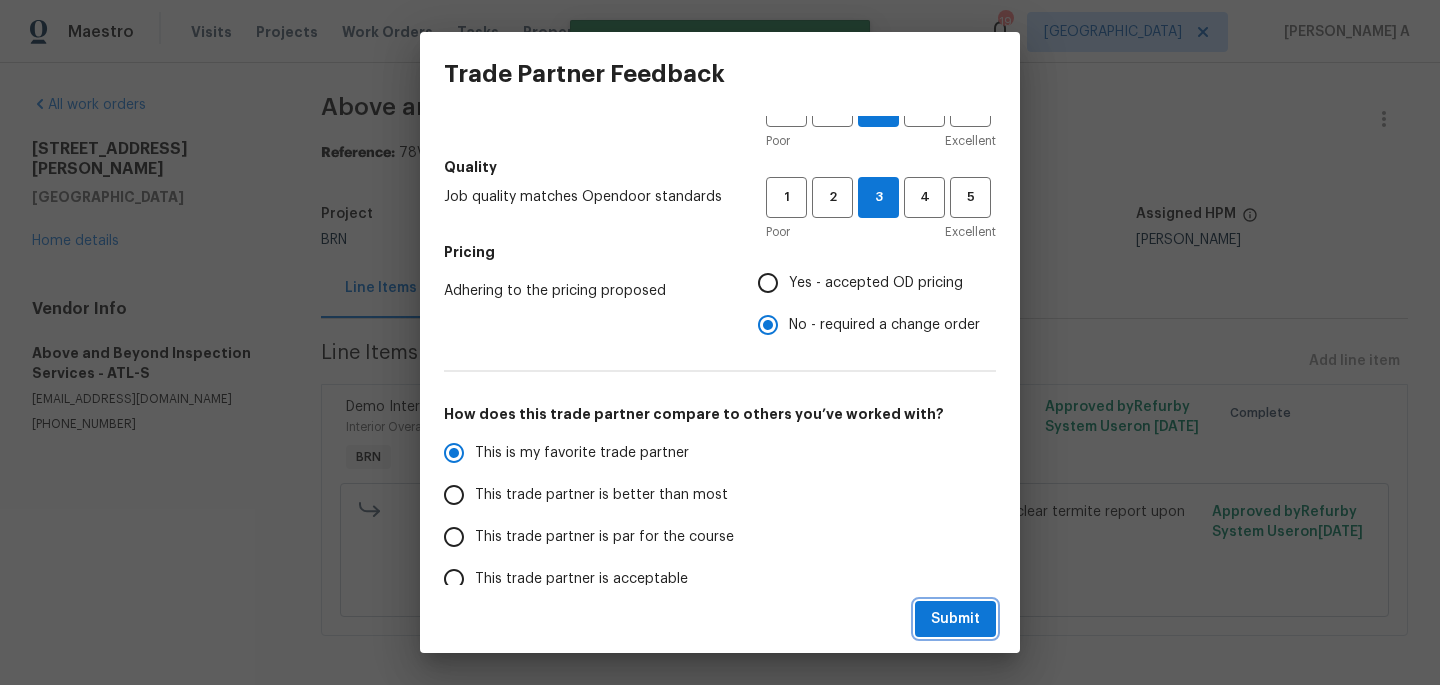 click on "Submit" at bounding box center (955, 619) 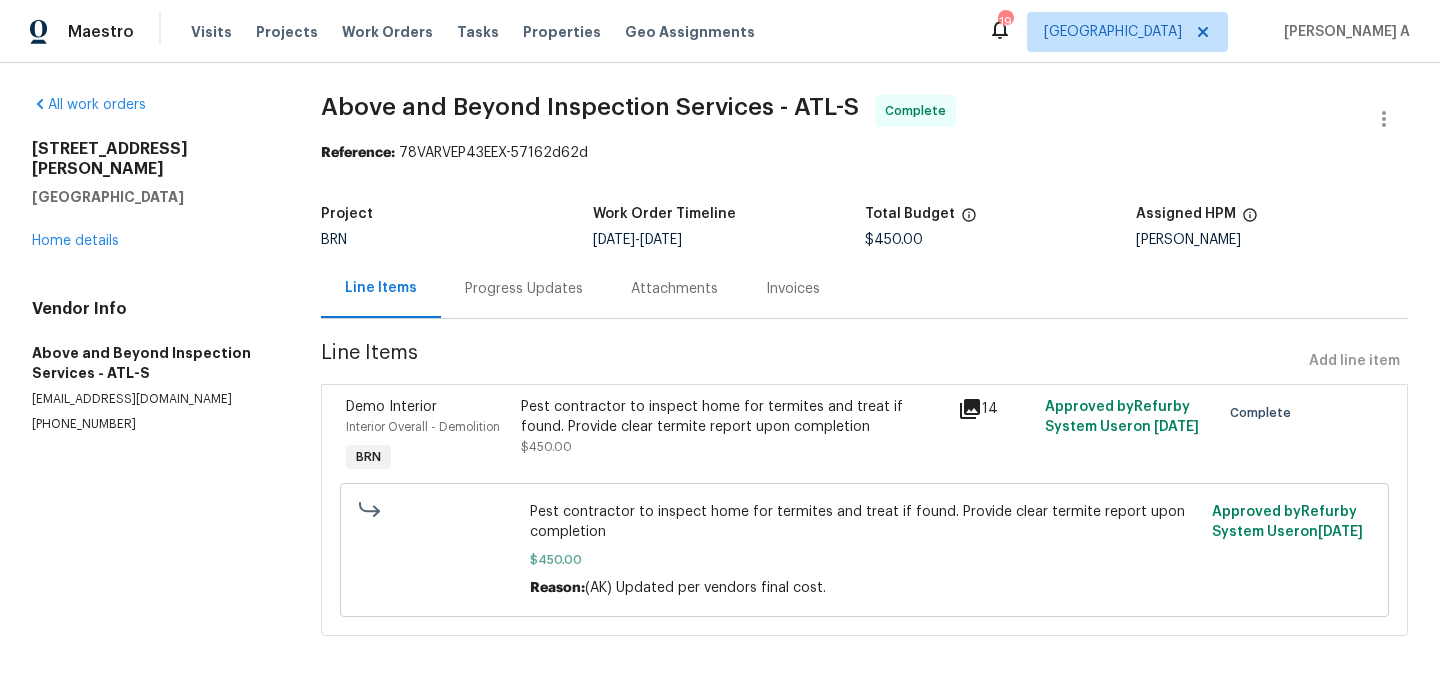 click on "Progress Updates" at bounding box center (524, 289) 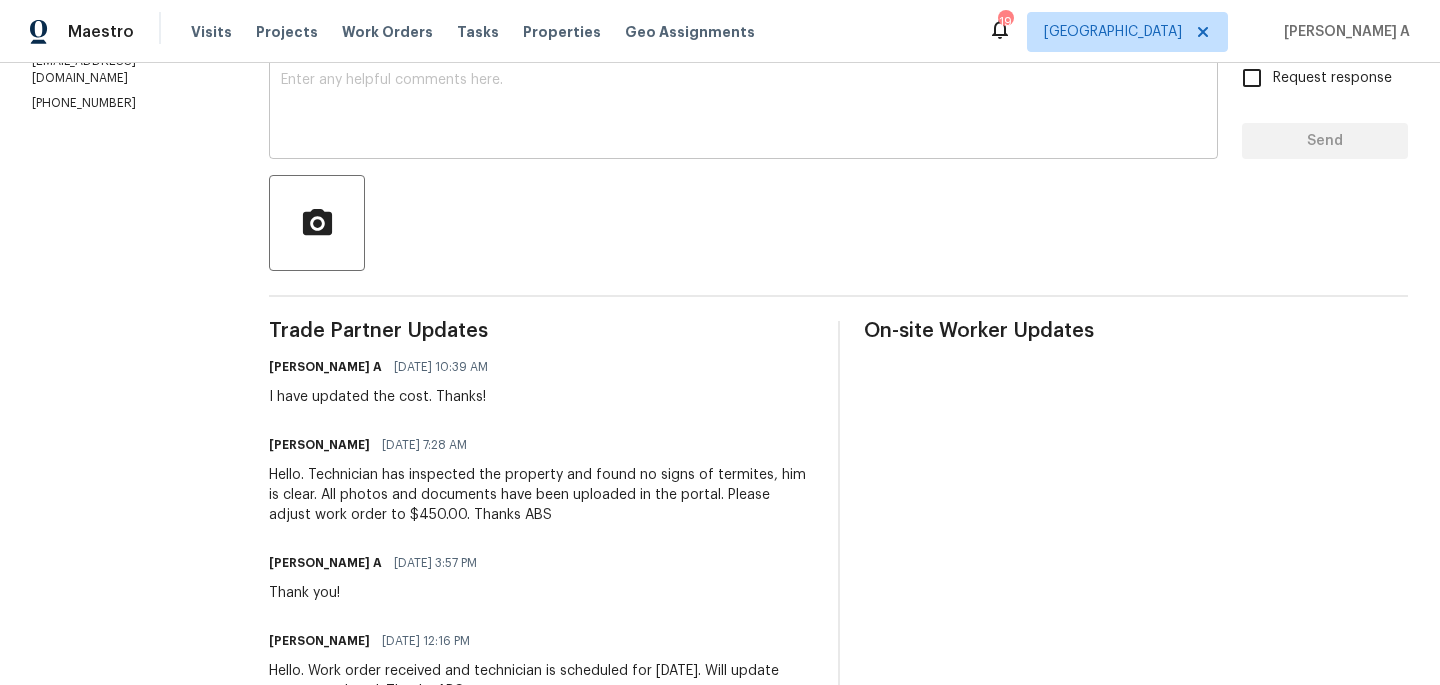 scroll, scrollTop: 359, scrollLeft: 0, axis: vertical 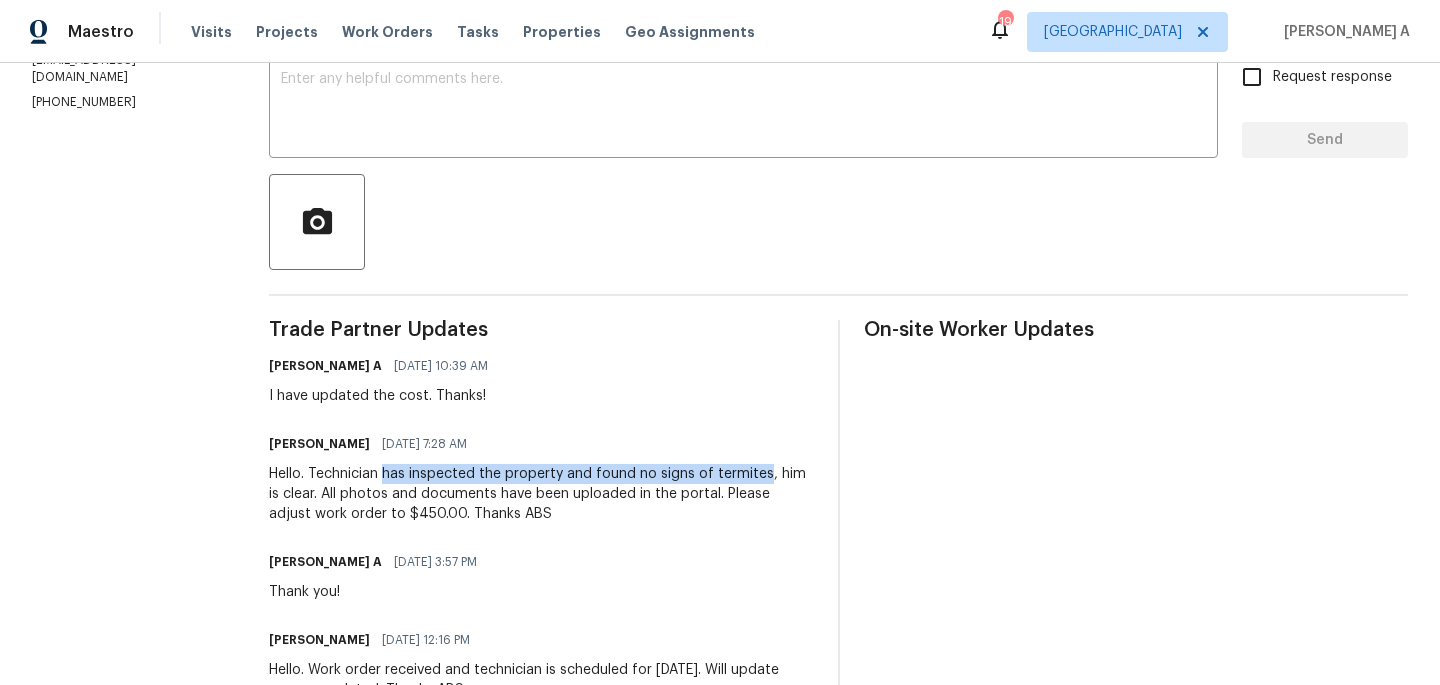 copy on "has inspected the property and found no signs of termites" 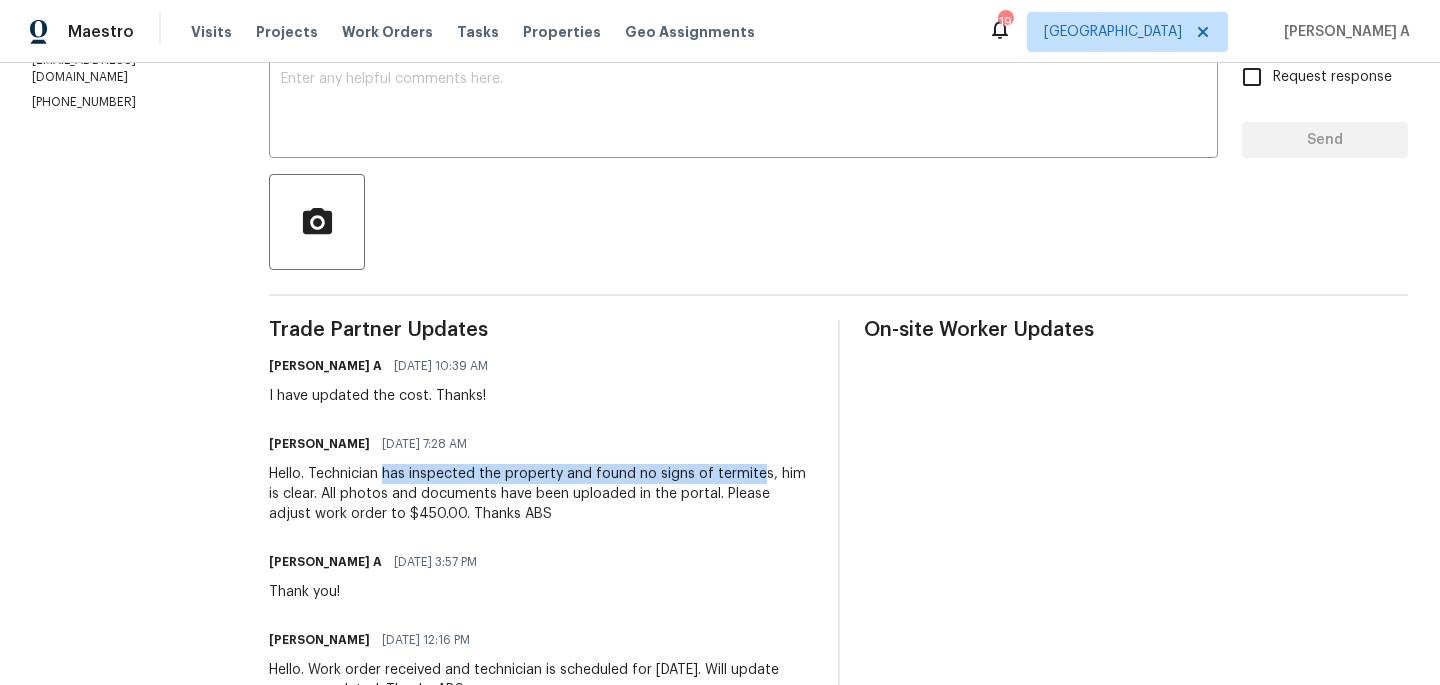 scroll, scrollTop: 72, scrollLeft: 0, axis: vertical 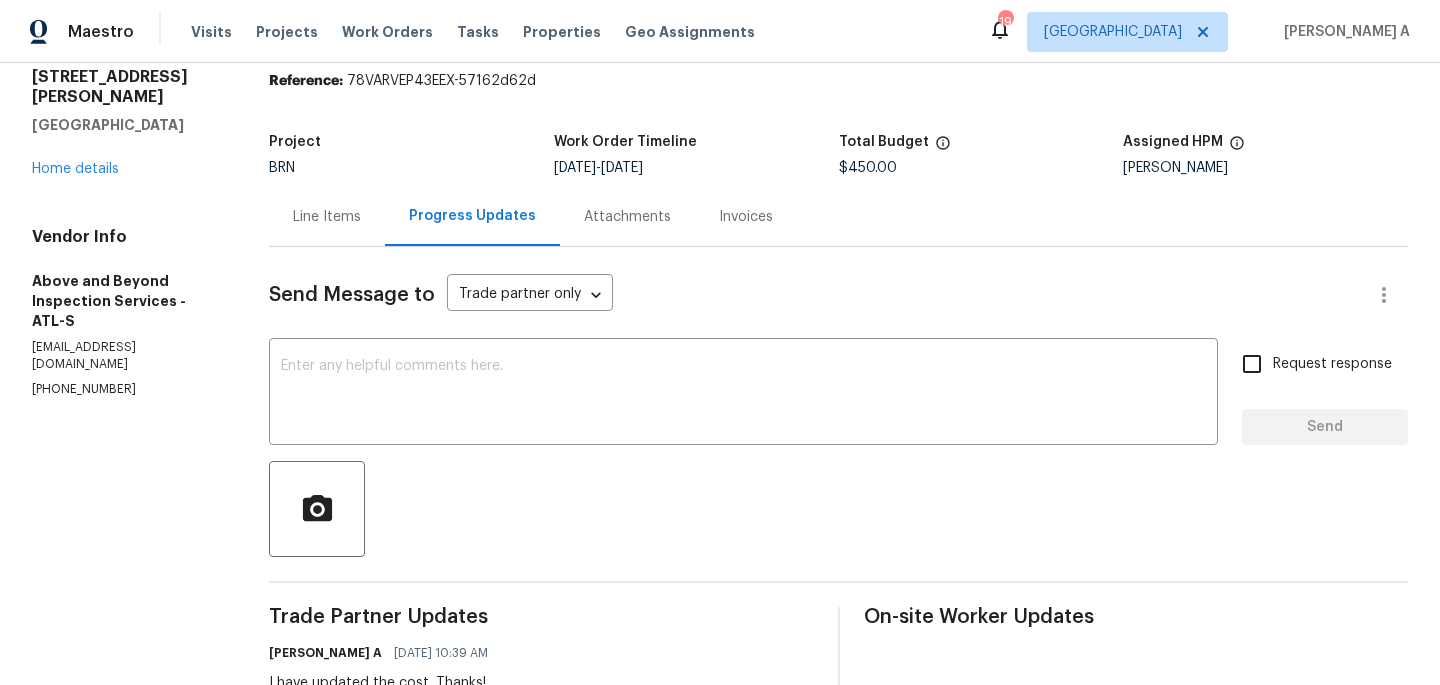 click on "Line Items" at bounding box center [327, 216] 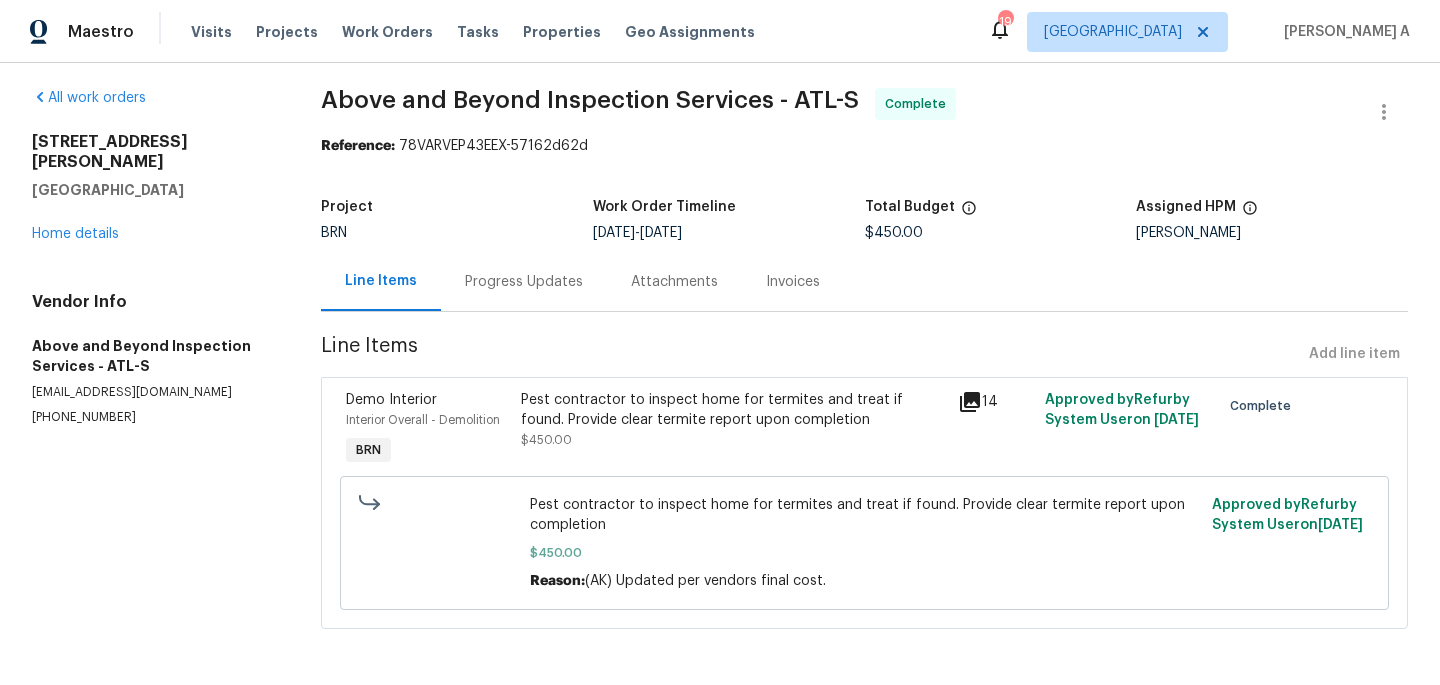 scroll, scrollTop: 8, scrollLeft: 0, axis: vertical 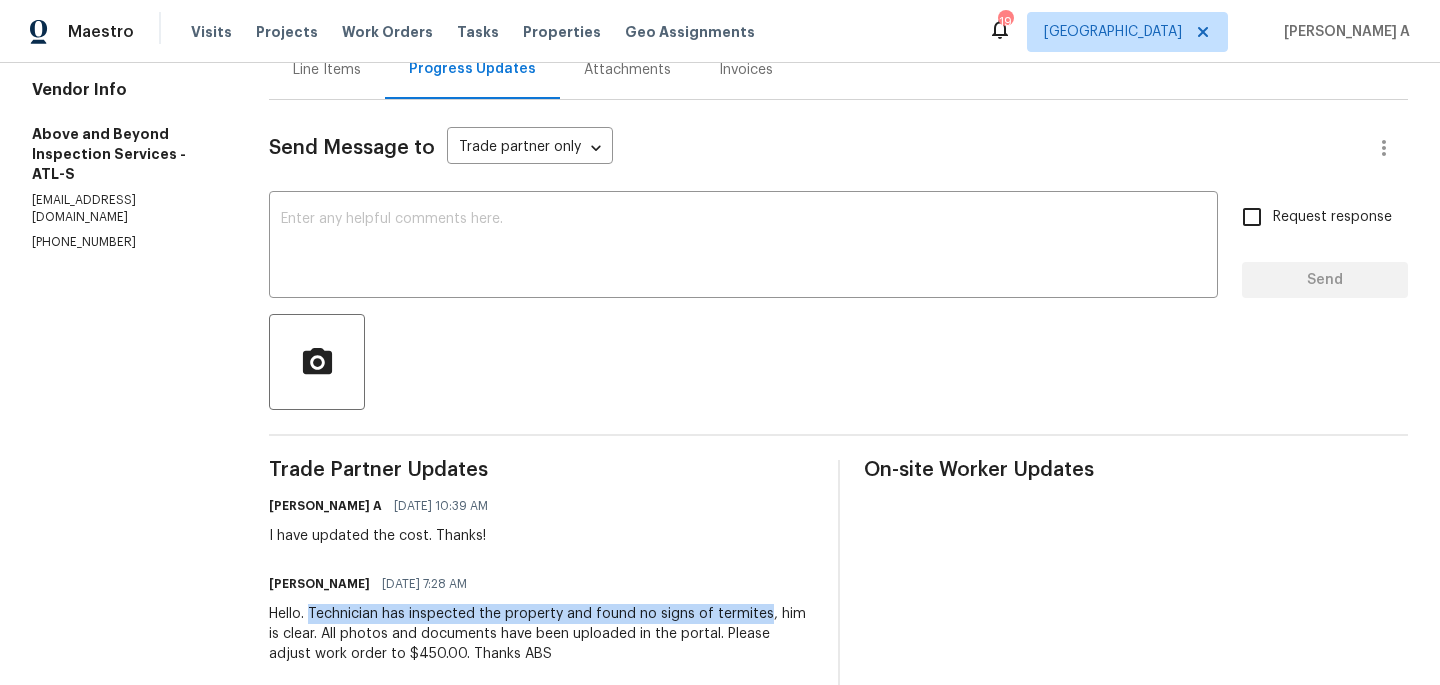 copy on "Technician has inspected the property and found no signs of termites" 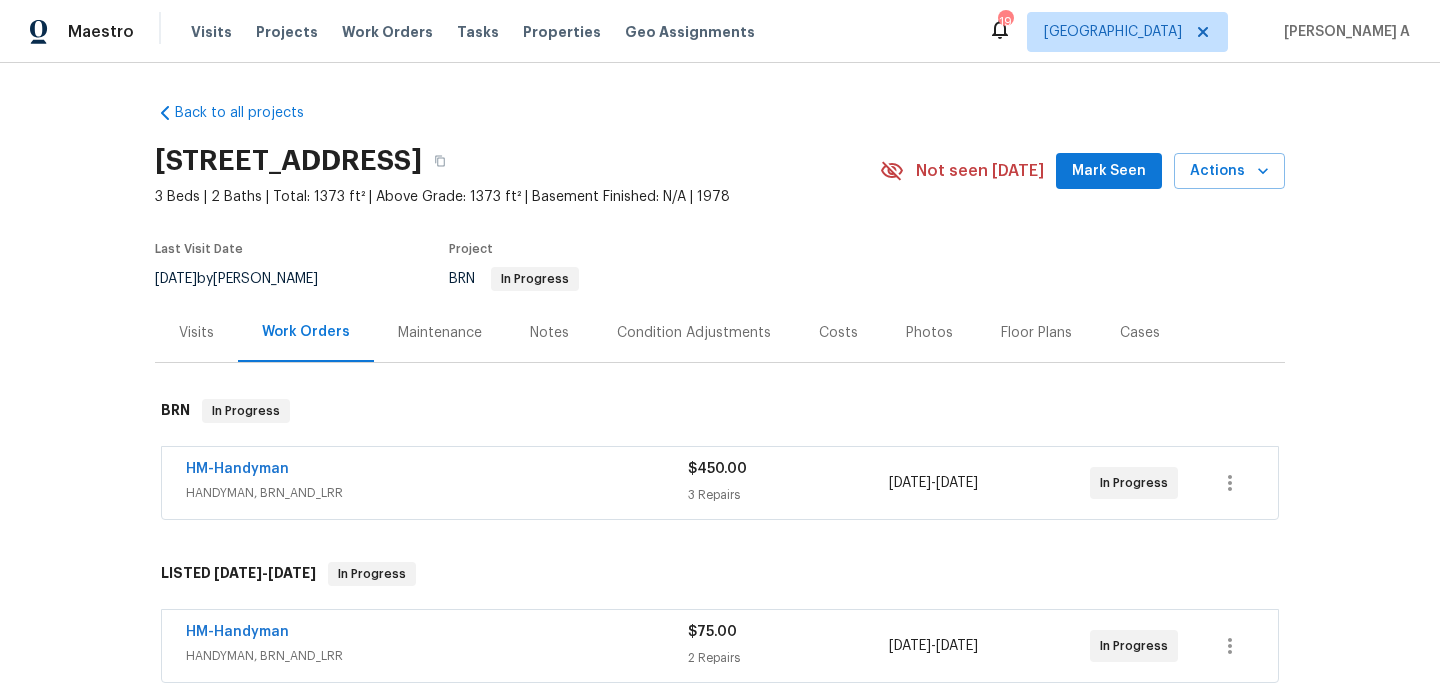 scroll, scrollTop: 0, scrollLeft: 0, axis: both 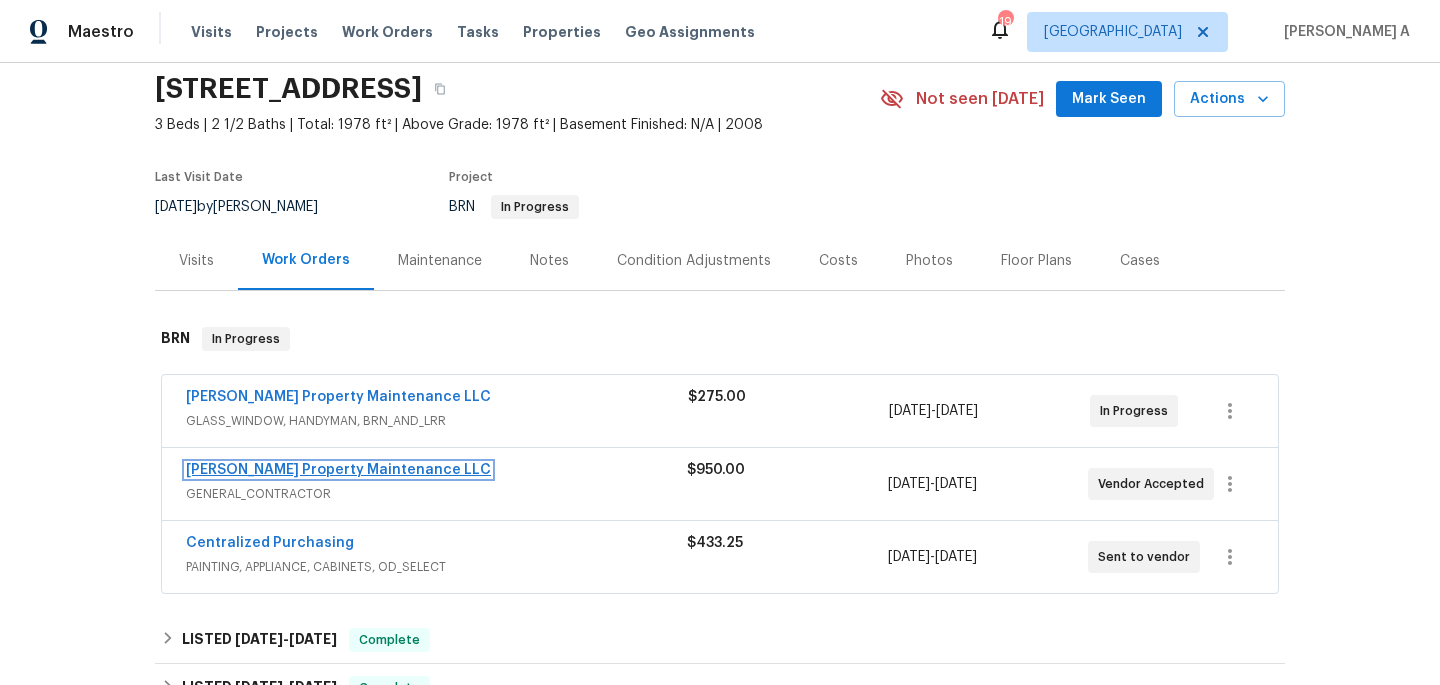 click on "[PERSON_NAME] Property Maintenance LLC" at bounding box center [338, 470] 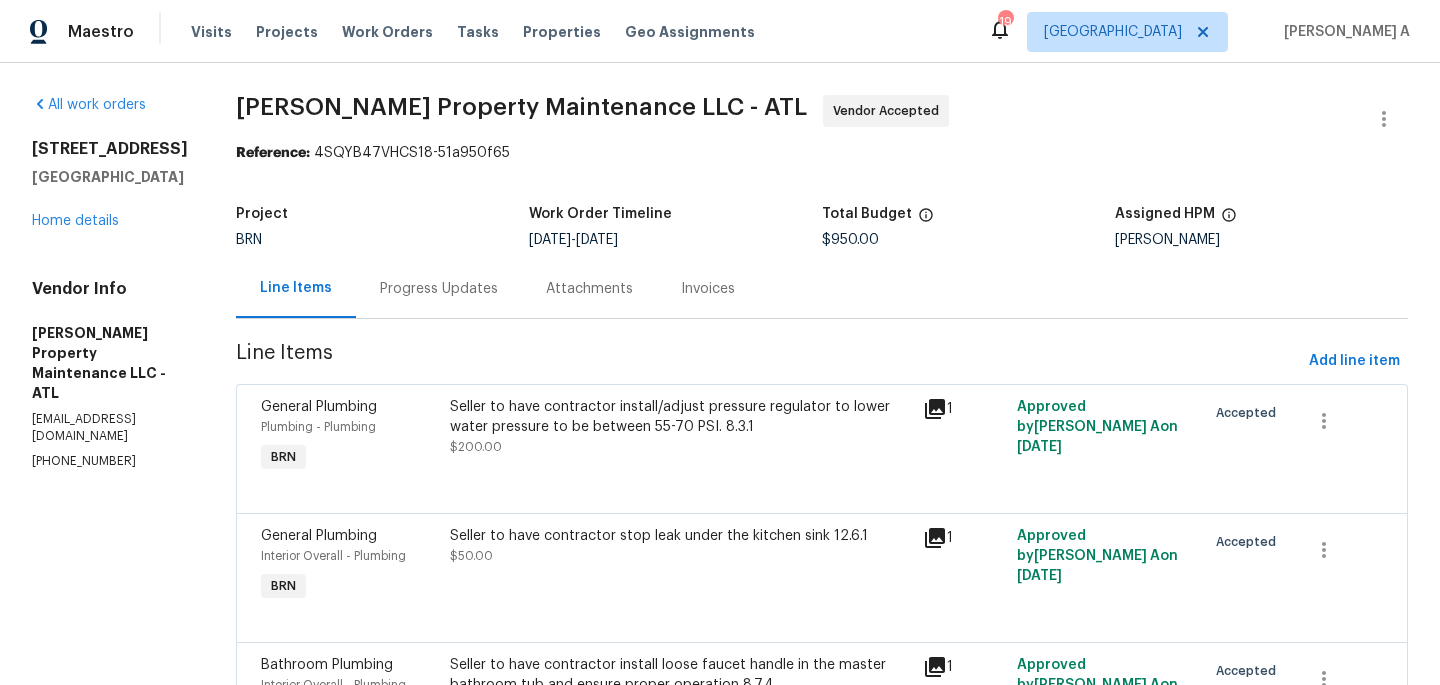 click on "Progress Updates" at bounding box center [439, 288] 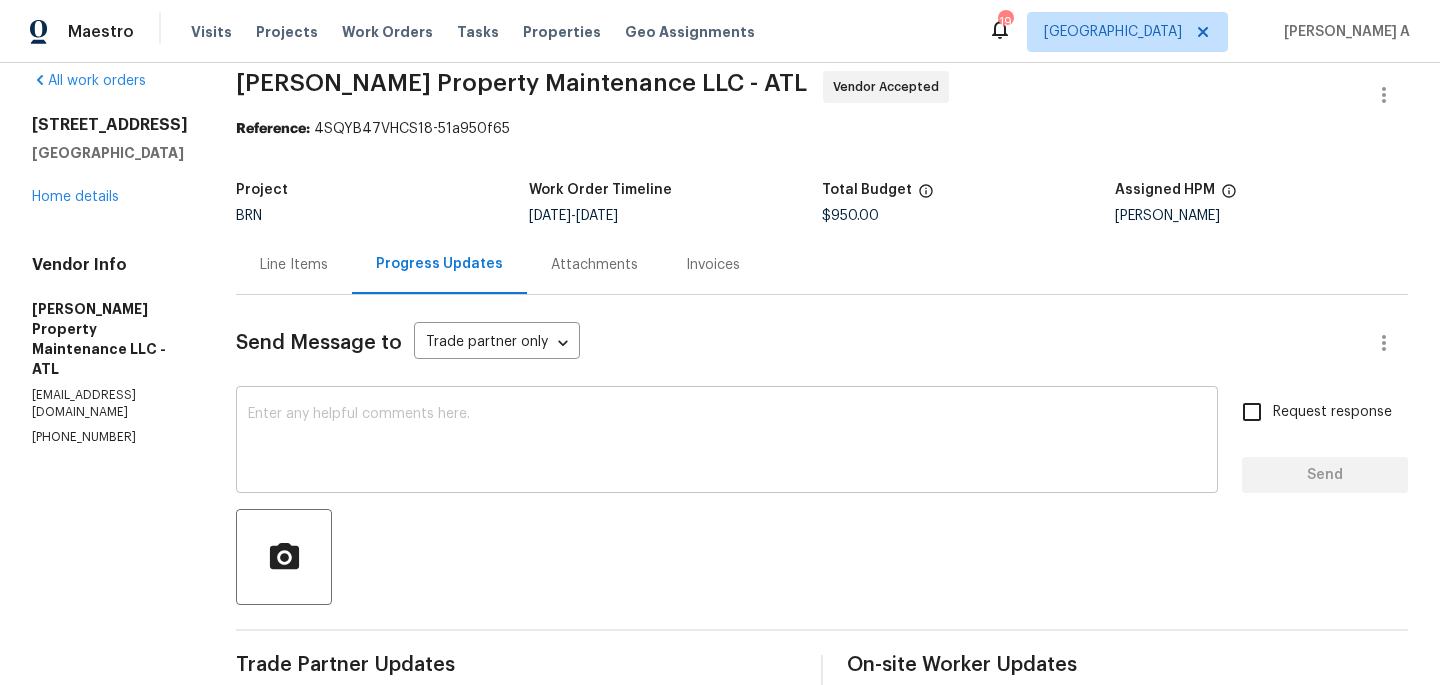 scroll, scrollTop: 0, scrollLeft: 0, axis: both 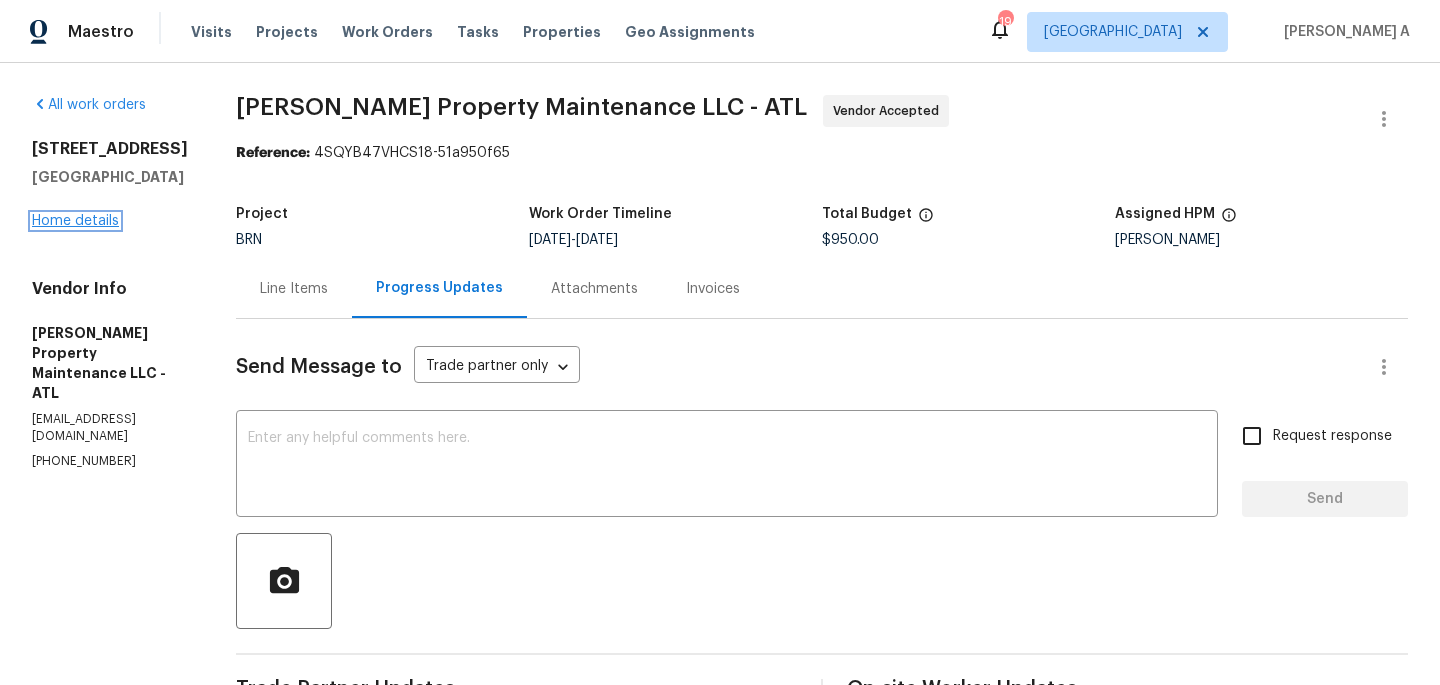 click on "Home details" at bounding box center [75, 221] 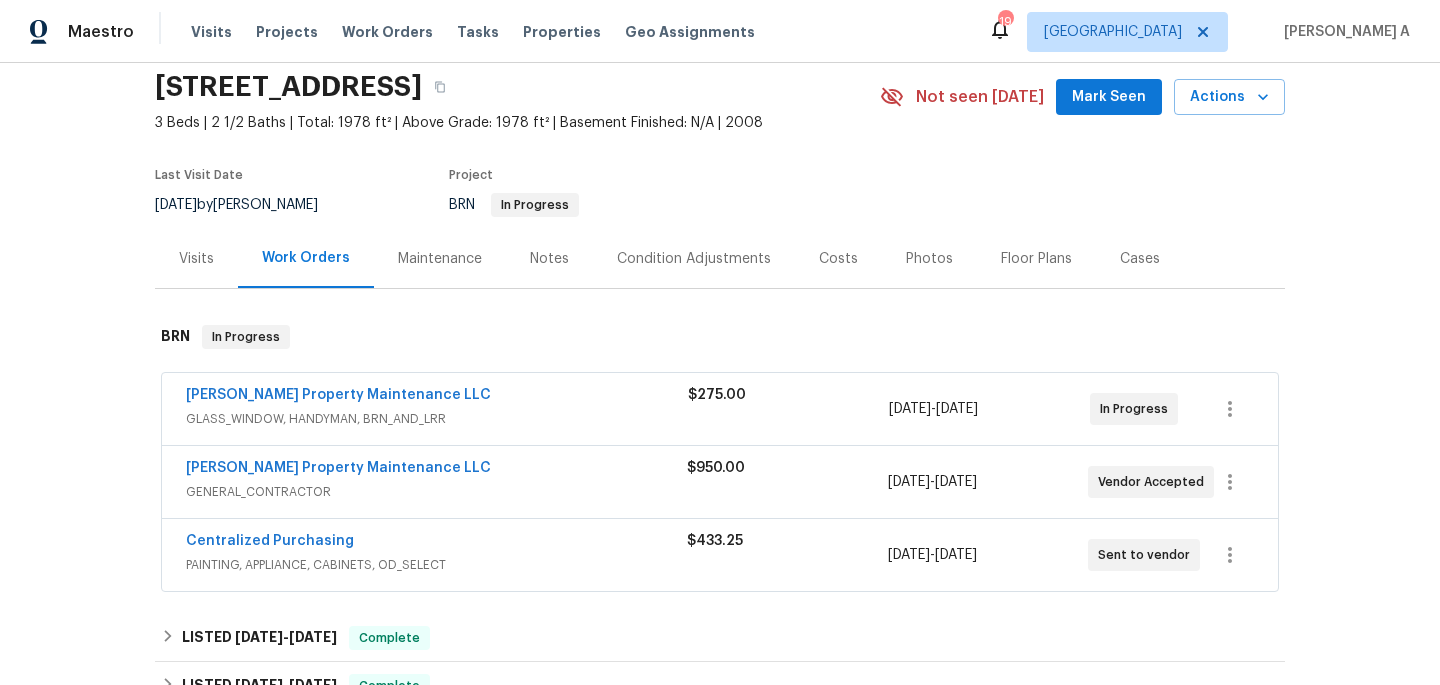 scroll, scrollTop: 80, scrollLeft: 0, axis: vertical 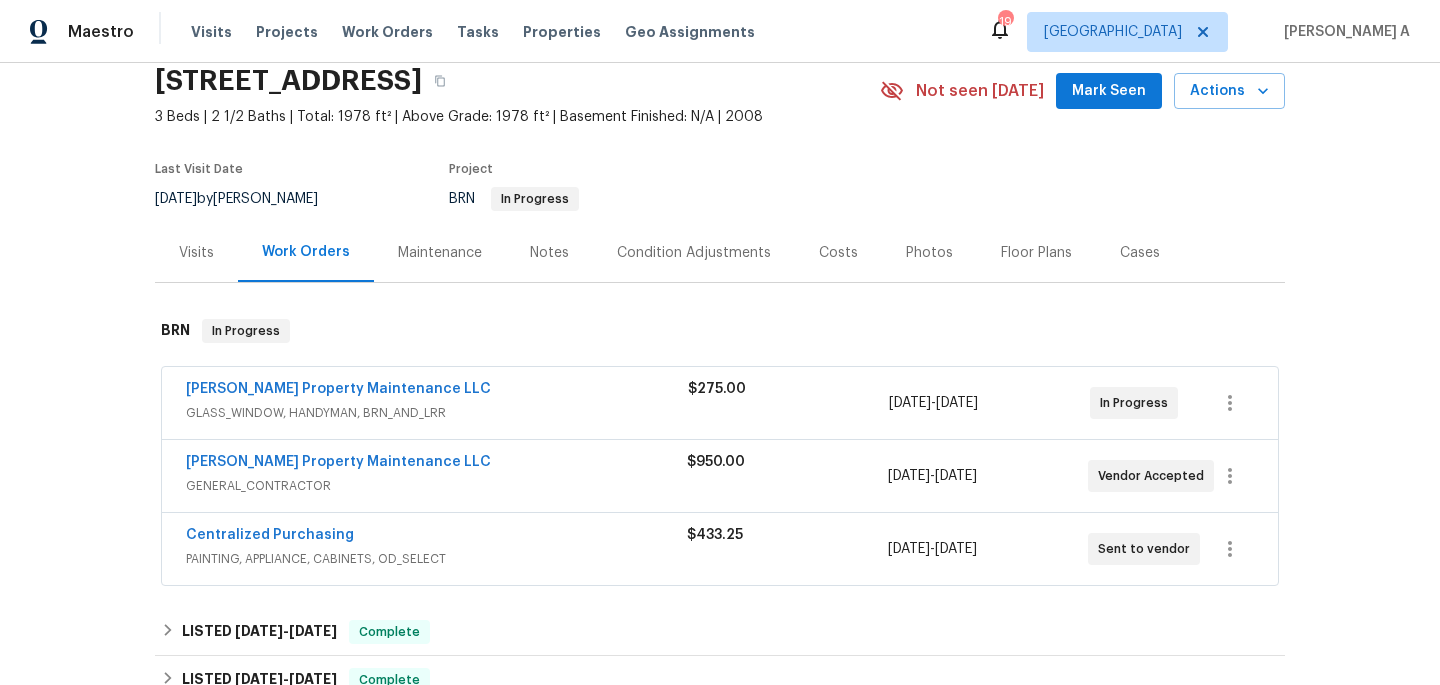 click on "[PERSON_NAME] Property Maintenance LLC GENERAL_CONTRACTOR $950.00 [DATE]  -  [DATE] Vendor Accepted" at bounding box center [720, 476] 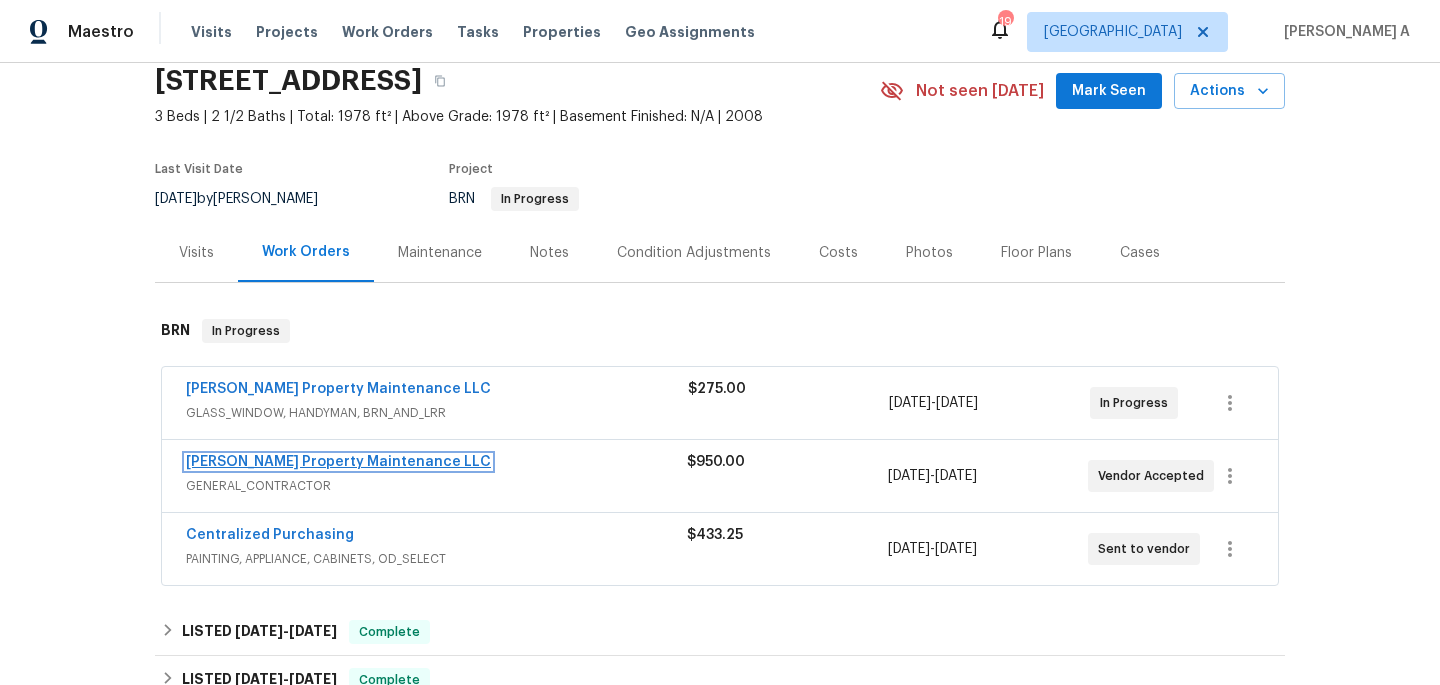 click on "[PERSON_NAME] Property Maintenance LLC" at bounding box center (338, 462) 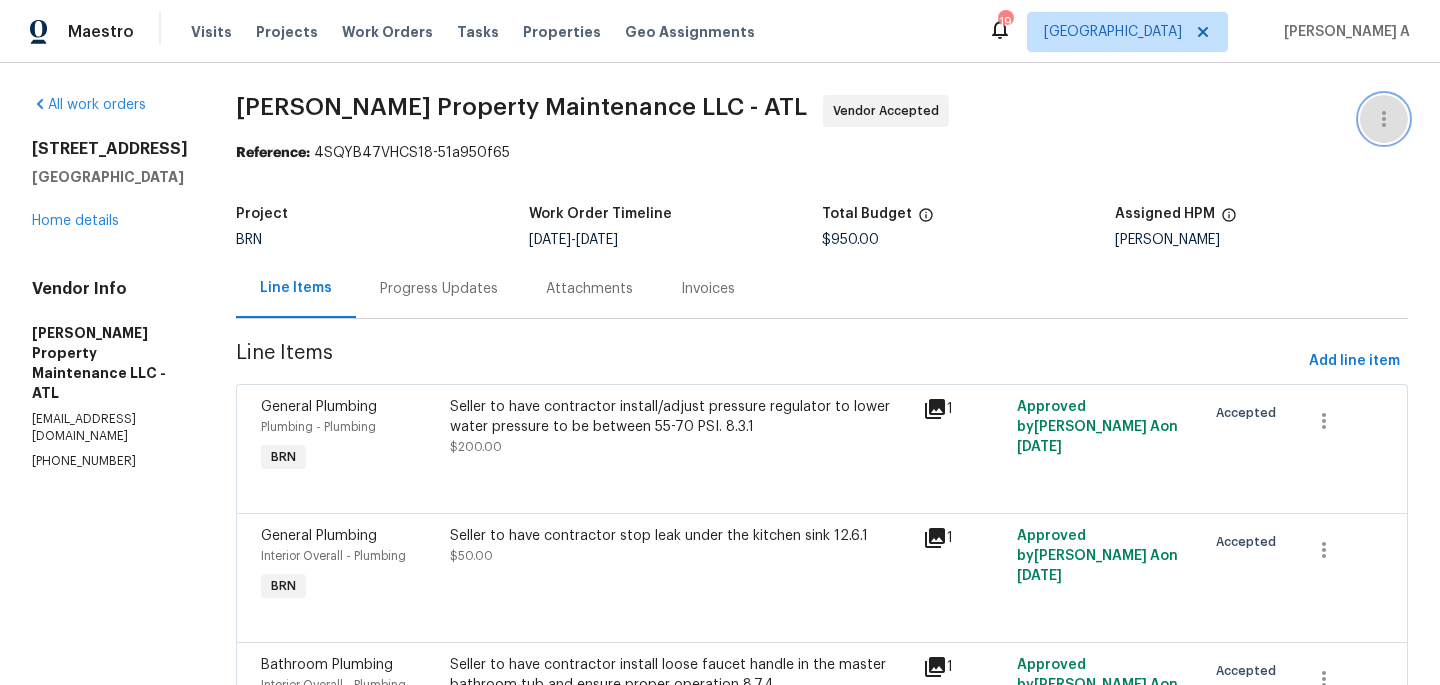 click at bounding box center (1384, 119) 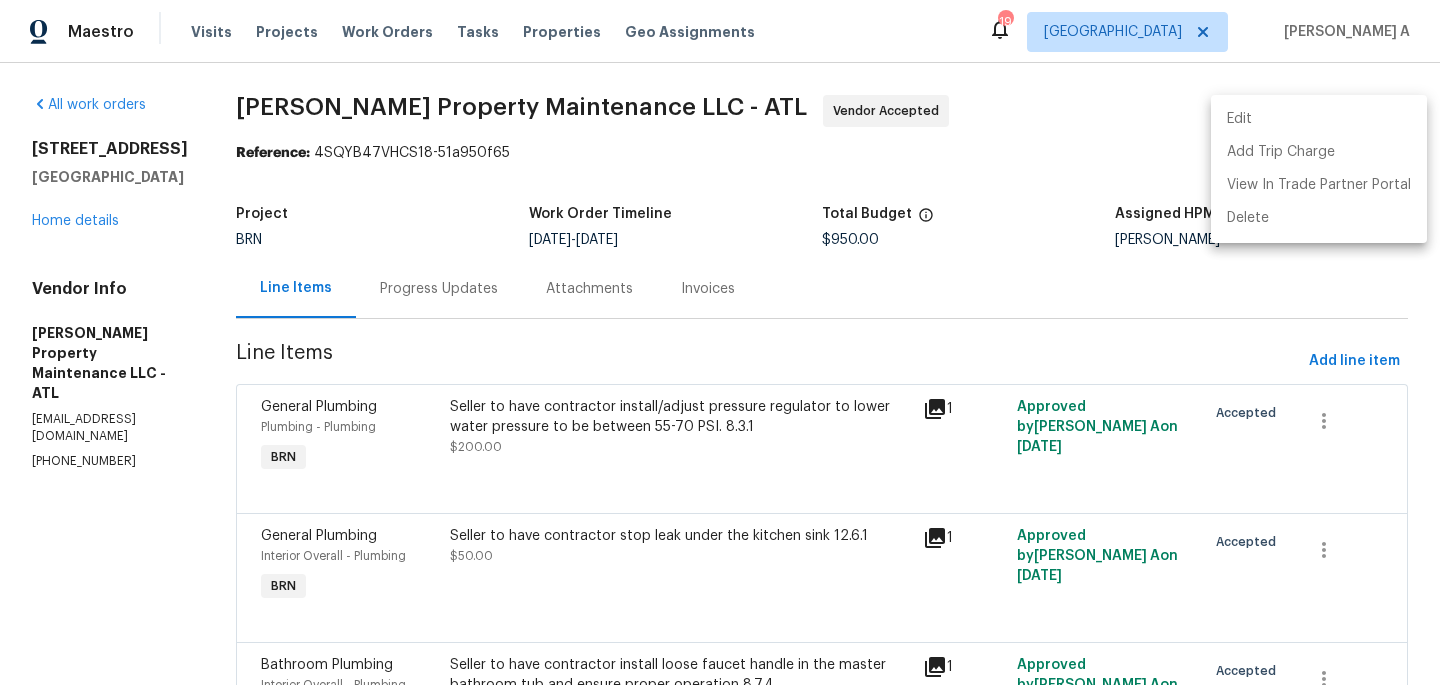 click on "Edit" at bounding box center [1319, 119] 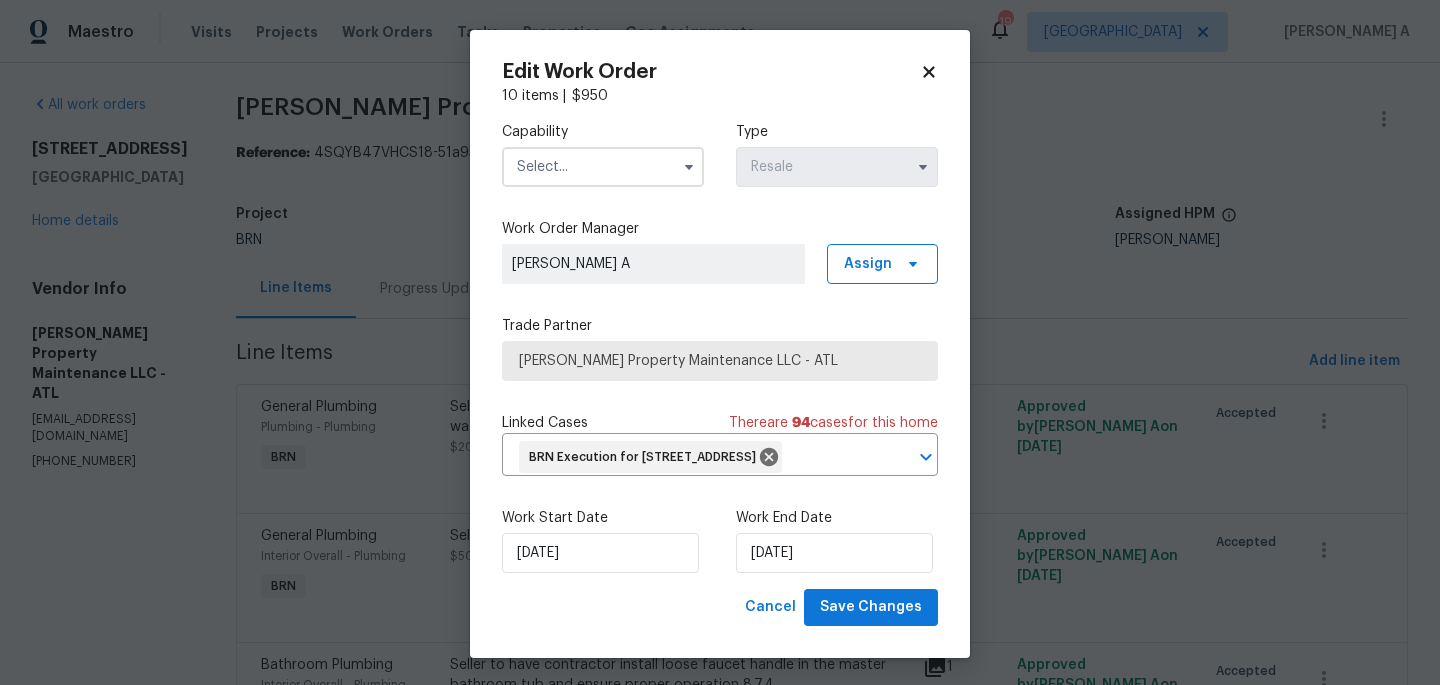 click on "Edit Work Order" at bounding box center (720, 72) 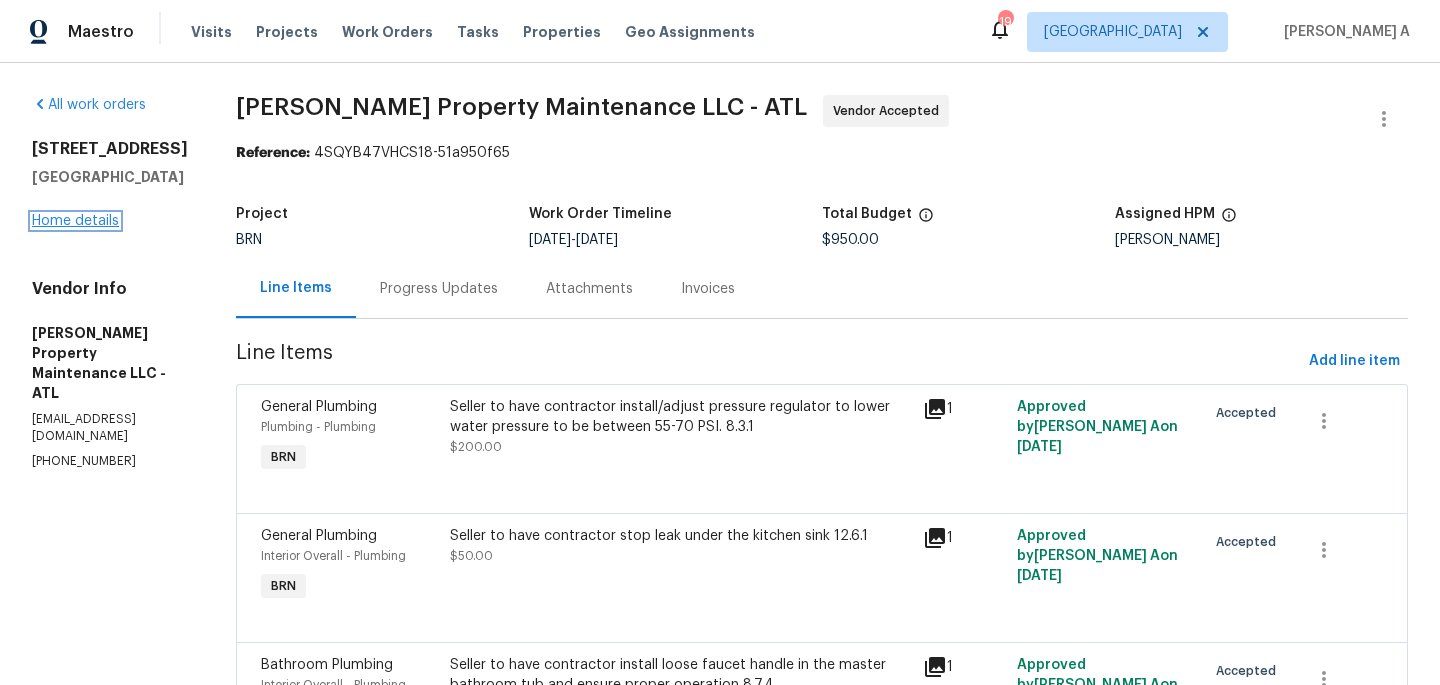 click on "Home details" at bounding box center [75, 221] 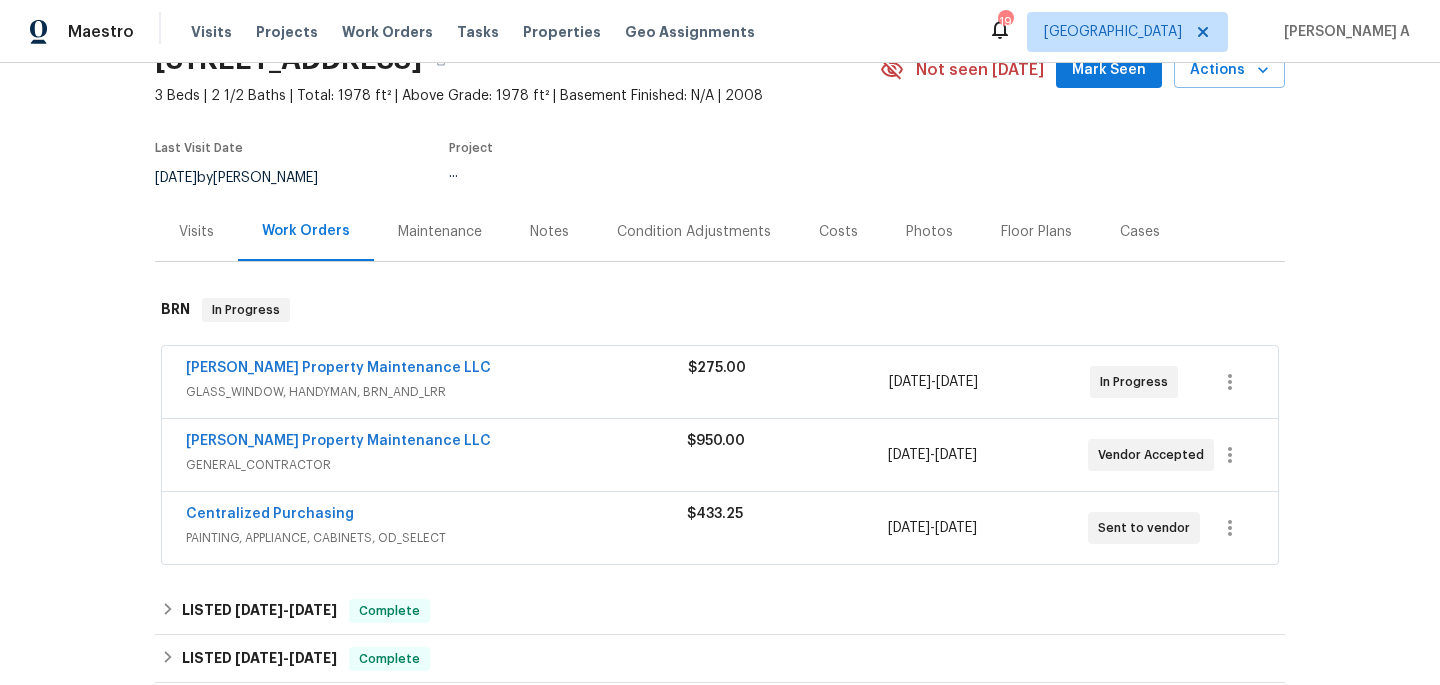 scroll, scrollTop: 107, scrollLeft: 0, axis: vertical 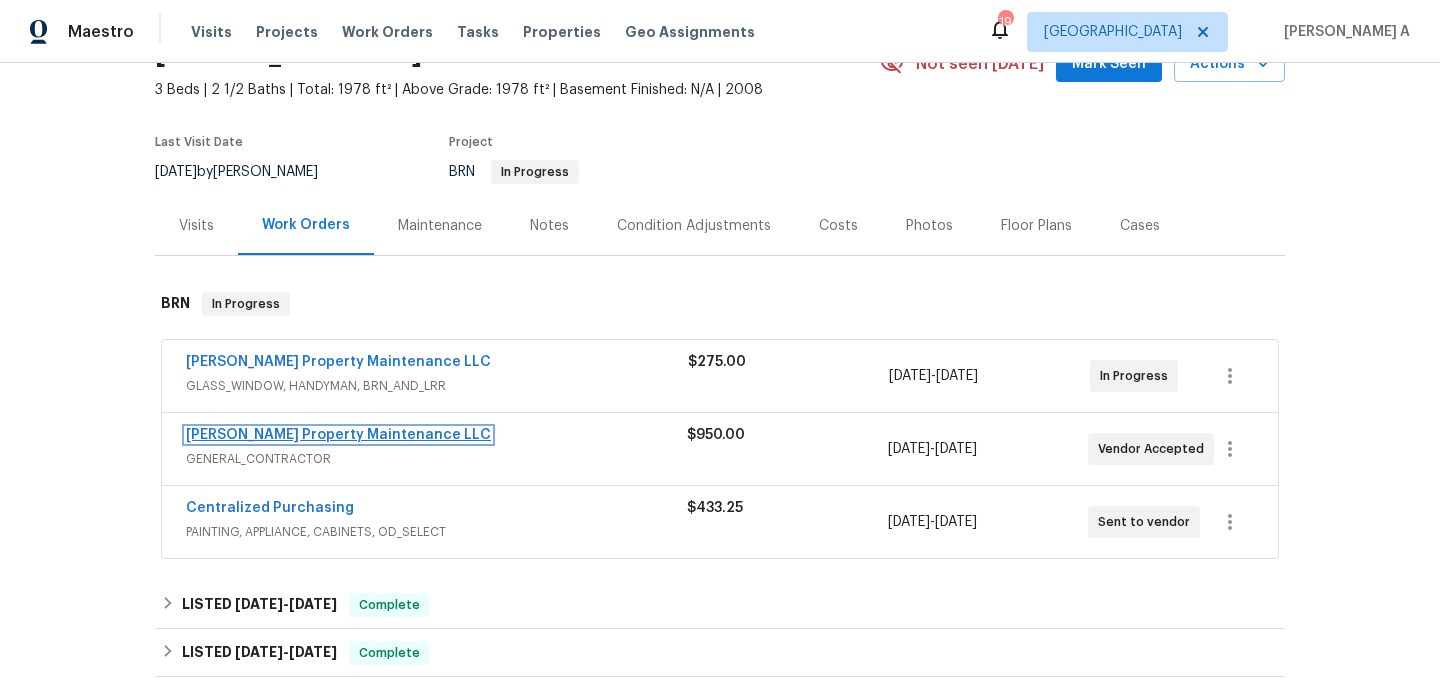 click on "[PERSON_NAME] Property Maintenance LLC" at bounding box center (338, 435) 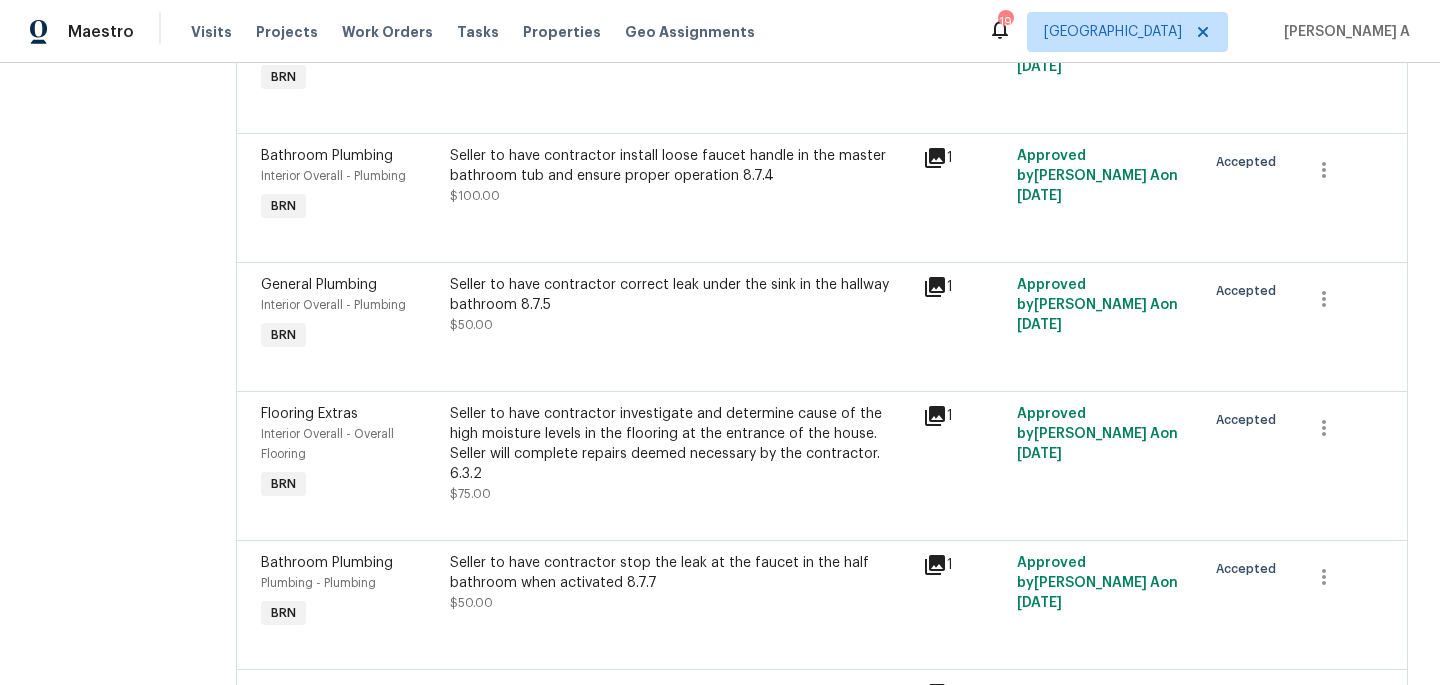 scroll, scrollTop: 0, scrollLeft: 0, axis: both 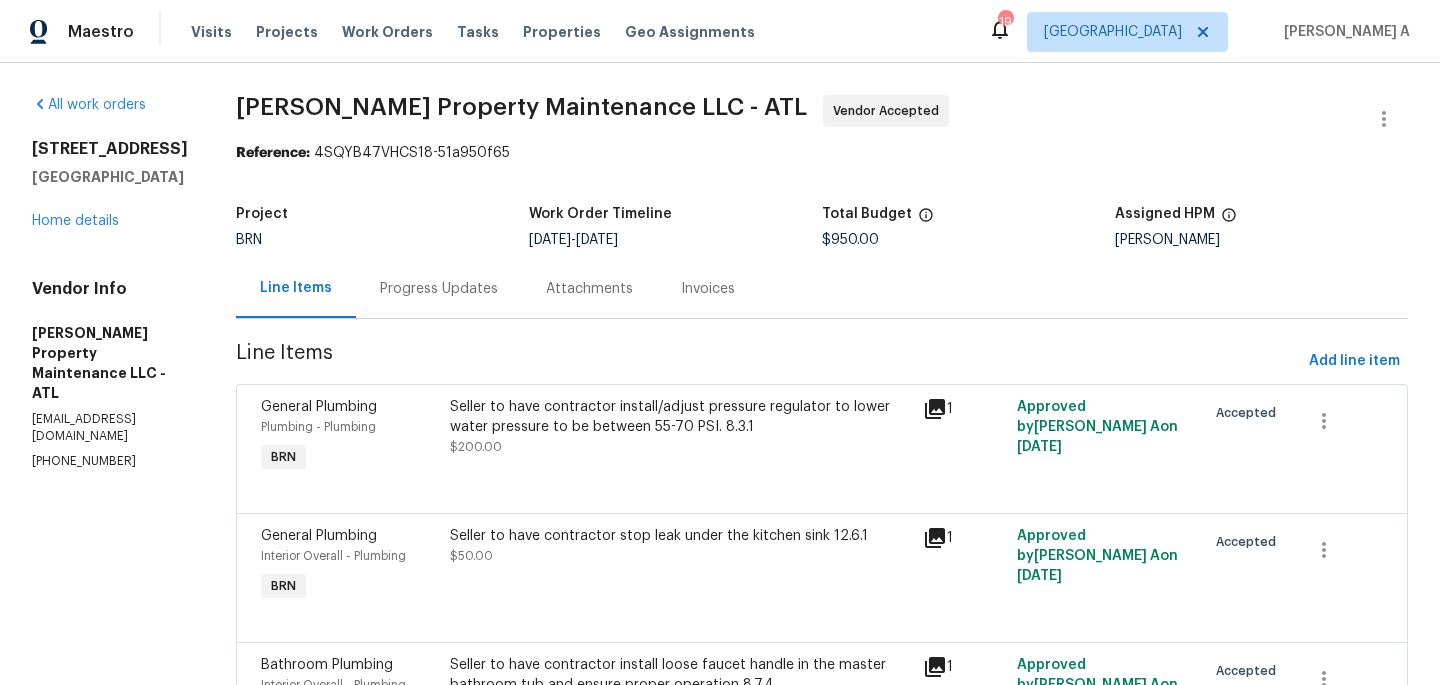 click on "Progress Updates" at bounding box center [439, 289] 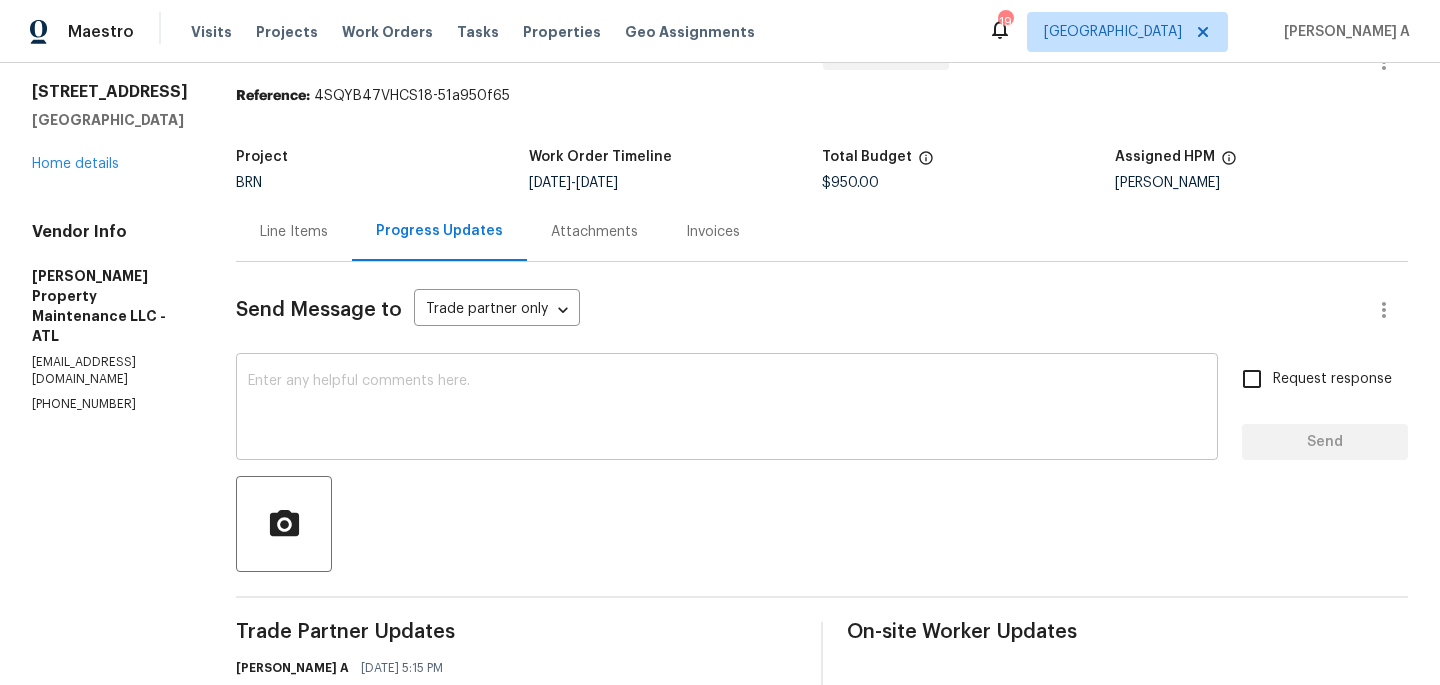 scroll, scrollTop: 0, scrollLeft: 0, axis: both 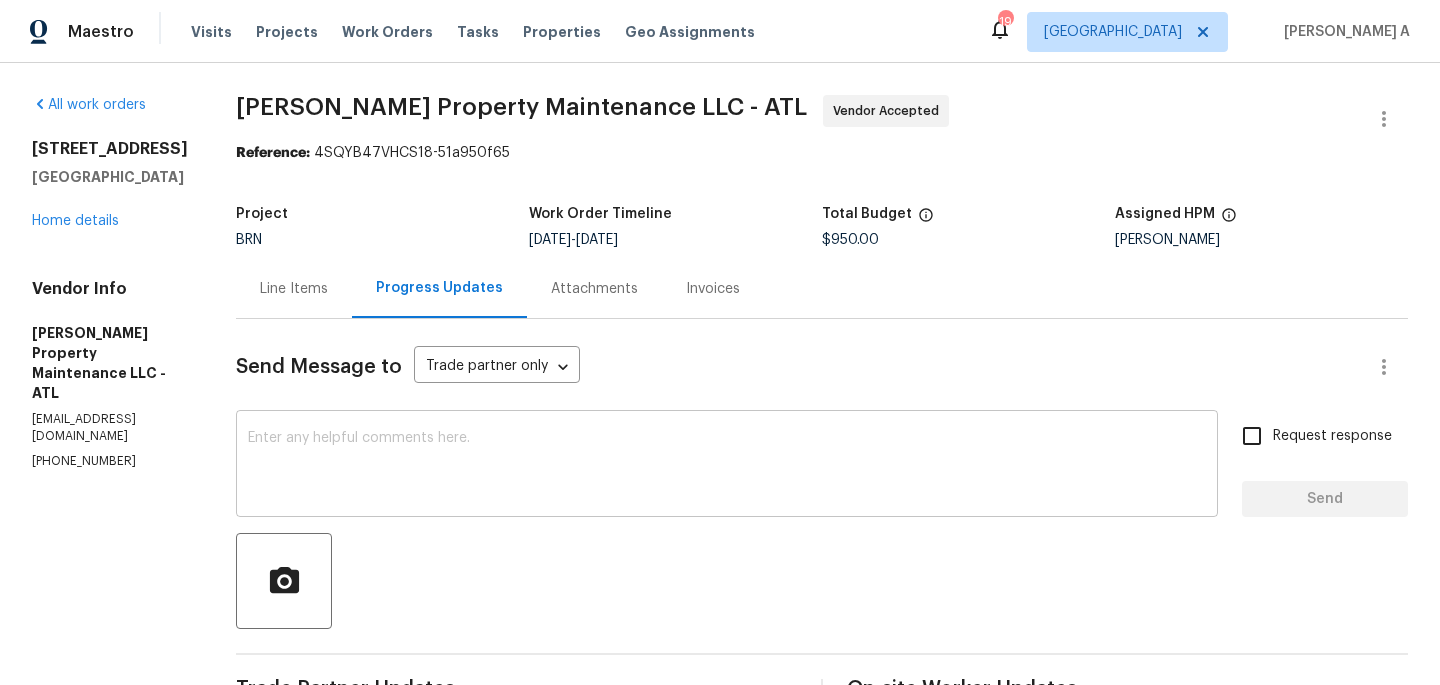 click on "x ​" at bounding box center (727, 466) 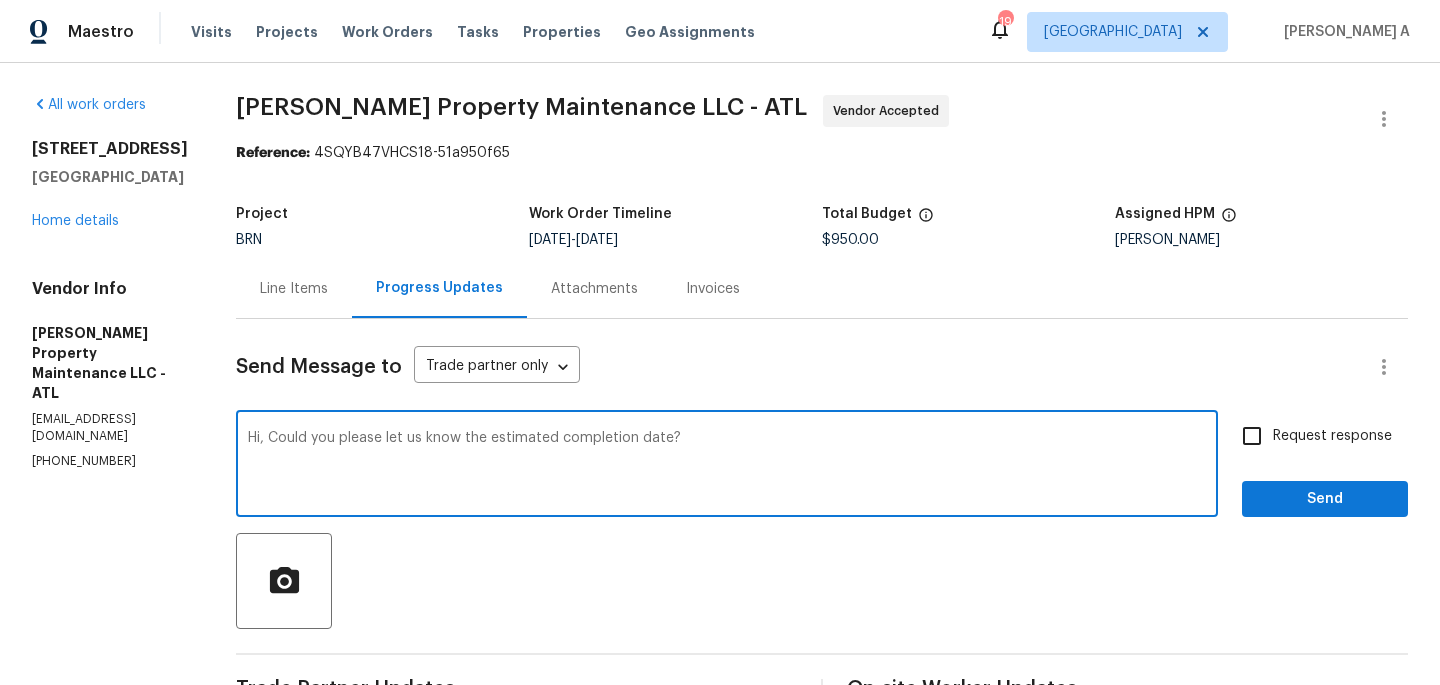 type on "Hi, Could you please let us know the estimated completion date?" 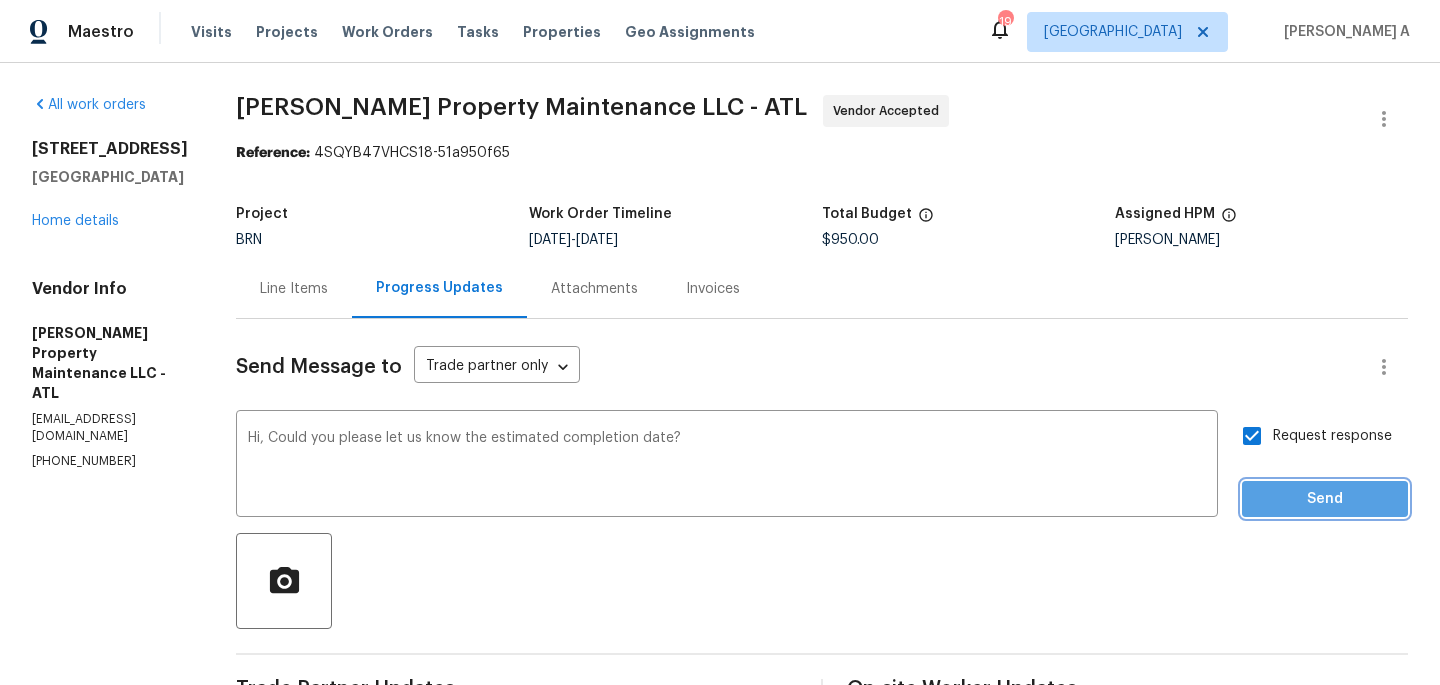 click on "Send" at bounding box center (1325, 499) 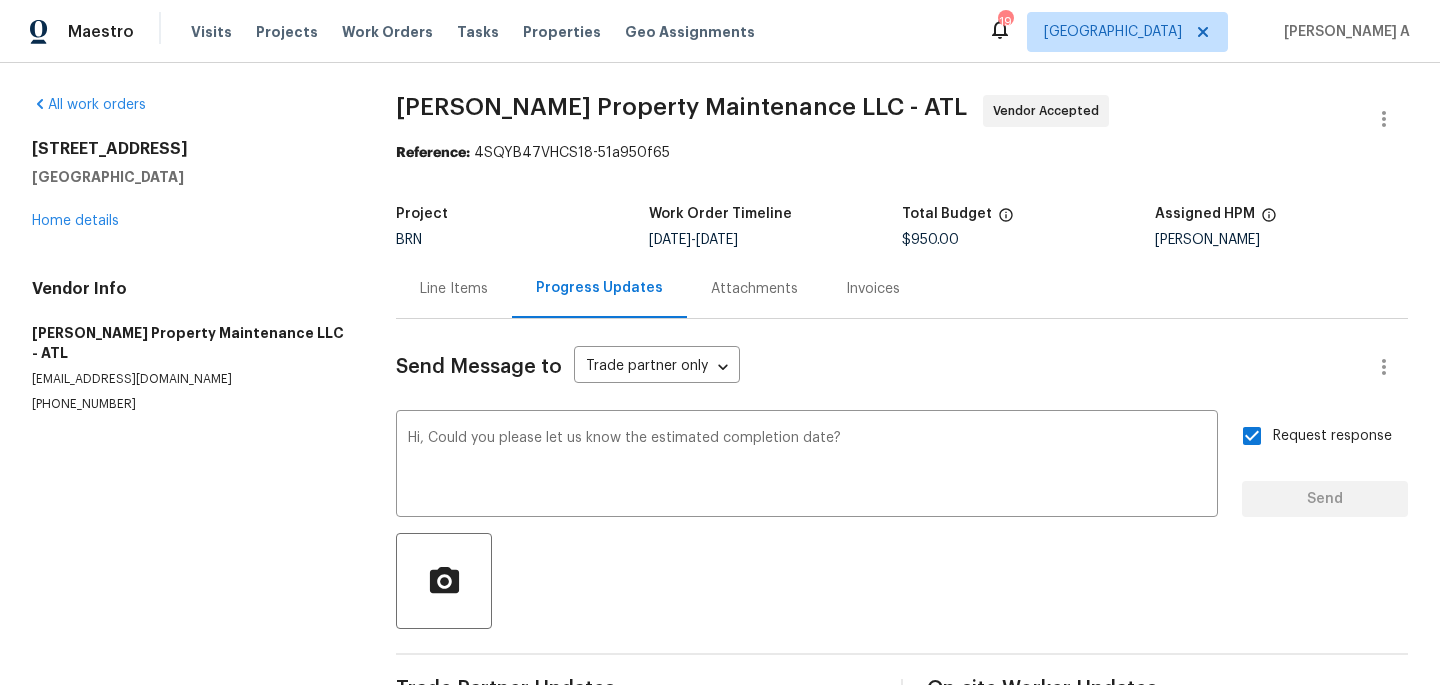 type 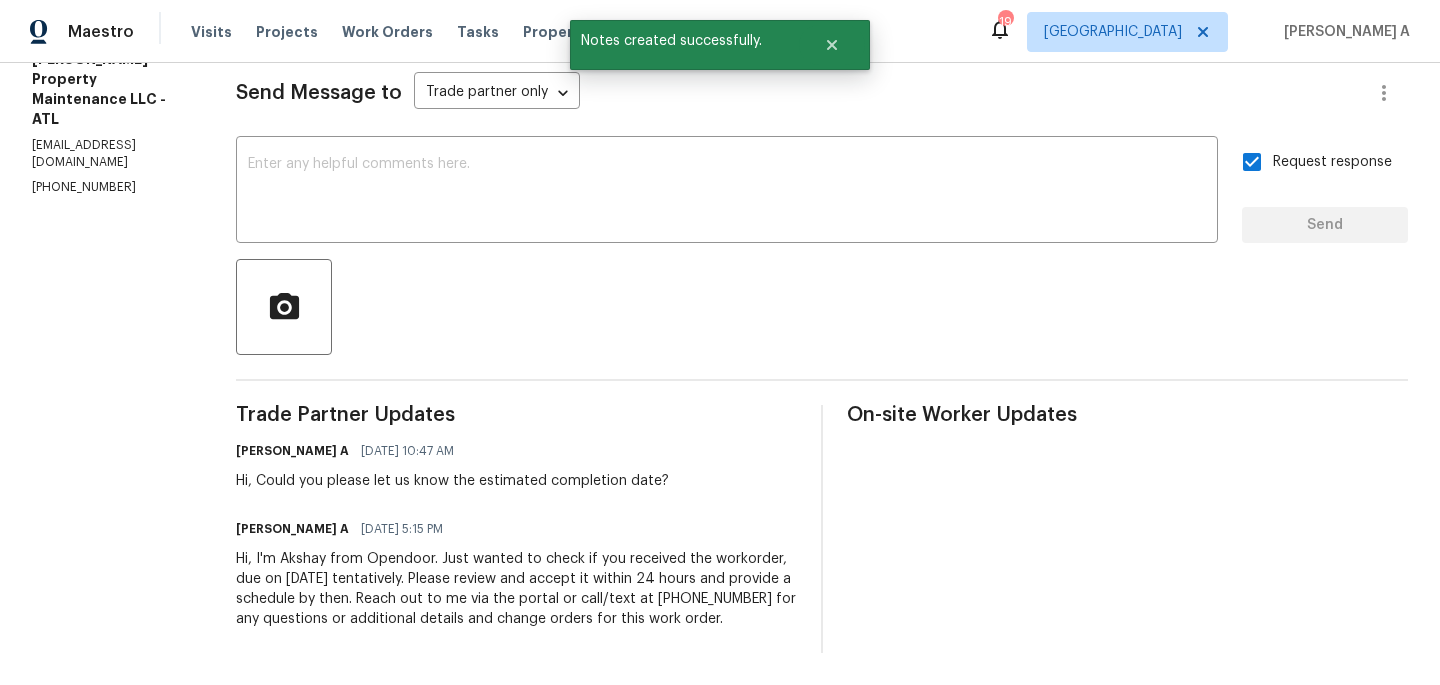 scroll, scrollTop: 0, scrollLeft: 0, axis: both 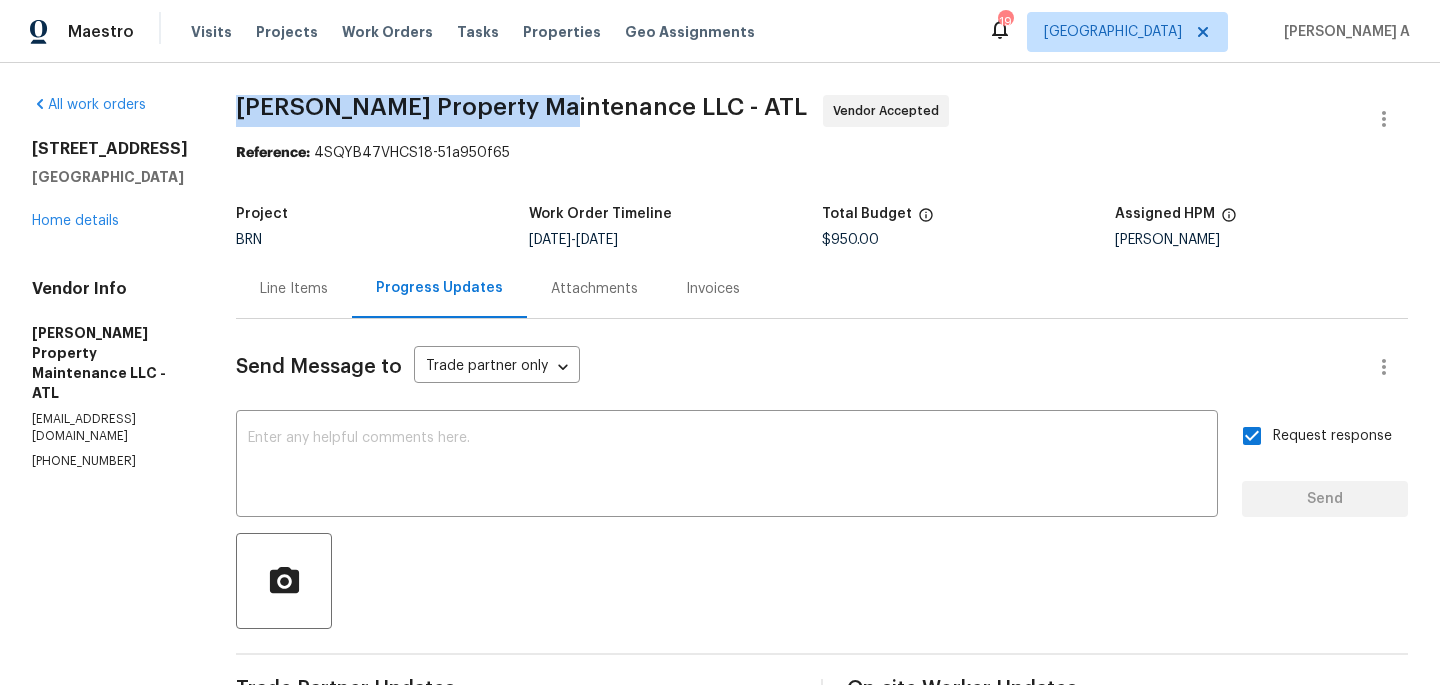 drag, startPoint x: 232, startPoint y: 110, endPoint x: 555, endPoint y: 106, distance: 323.02478 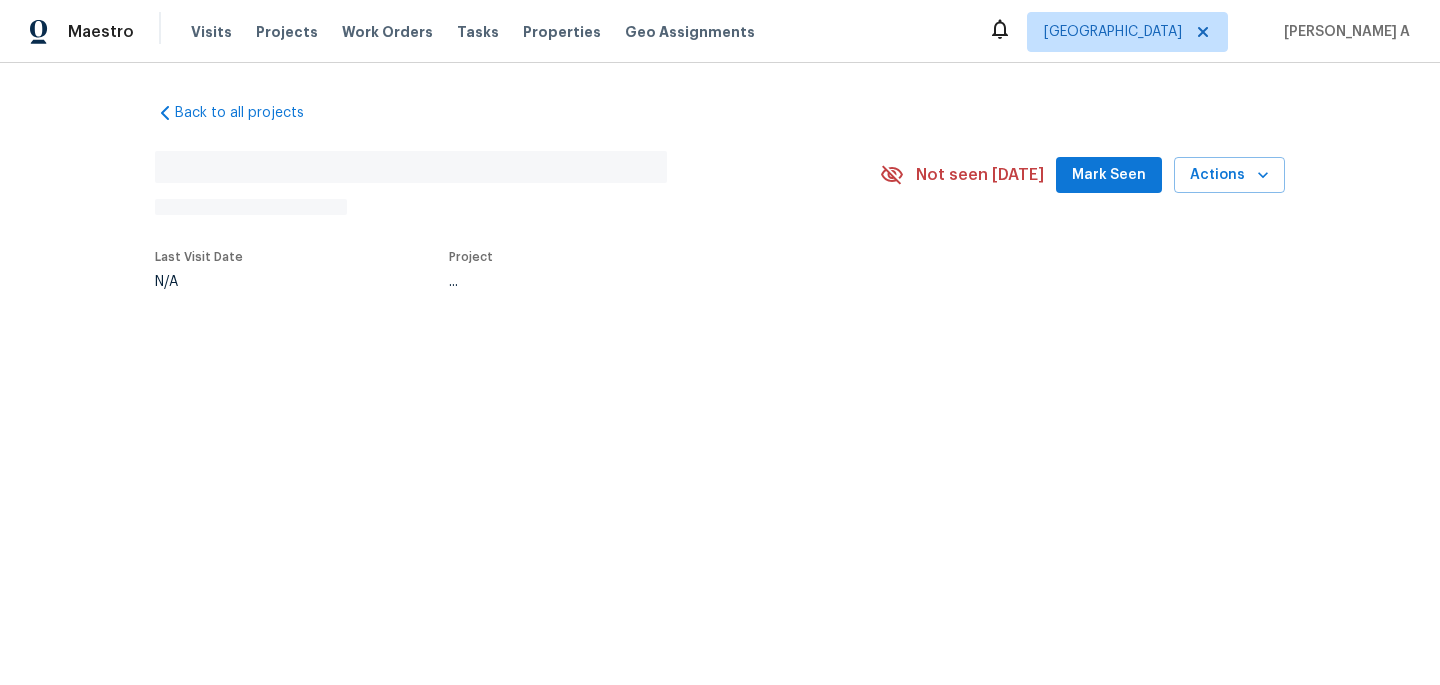 scroll, scrollTop: 0, scrollLeft: 0, axis: both 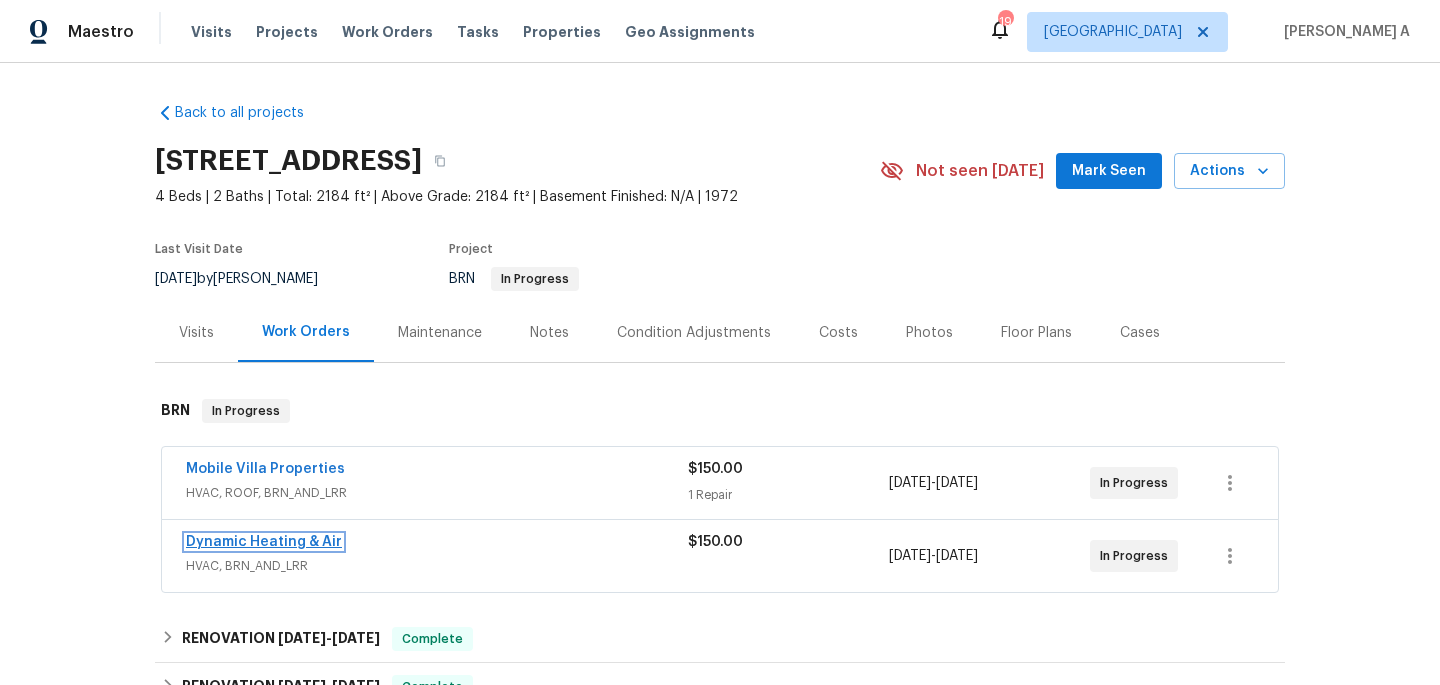 click on "Dynamic Heating & Air" at bounding box center (264, 542) 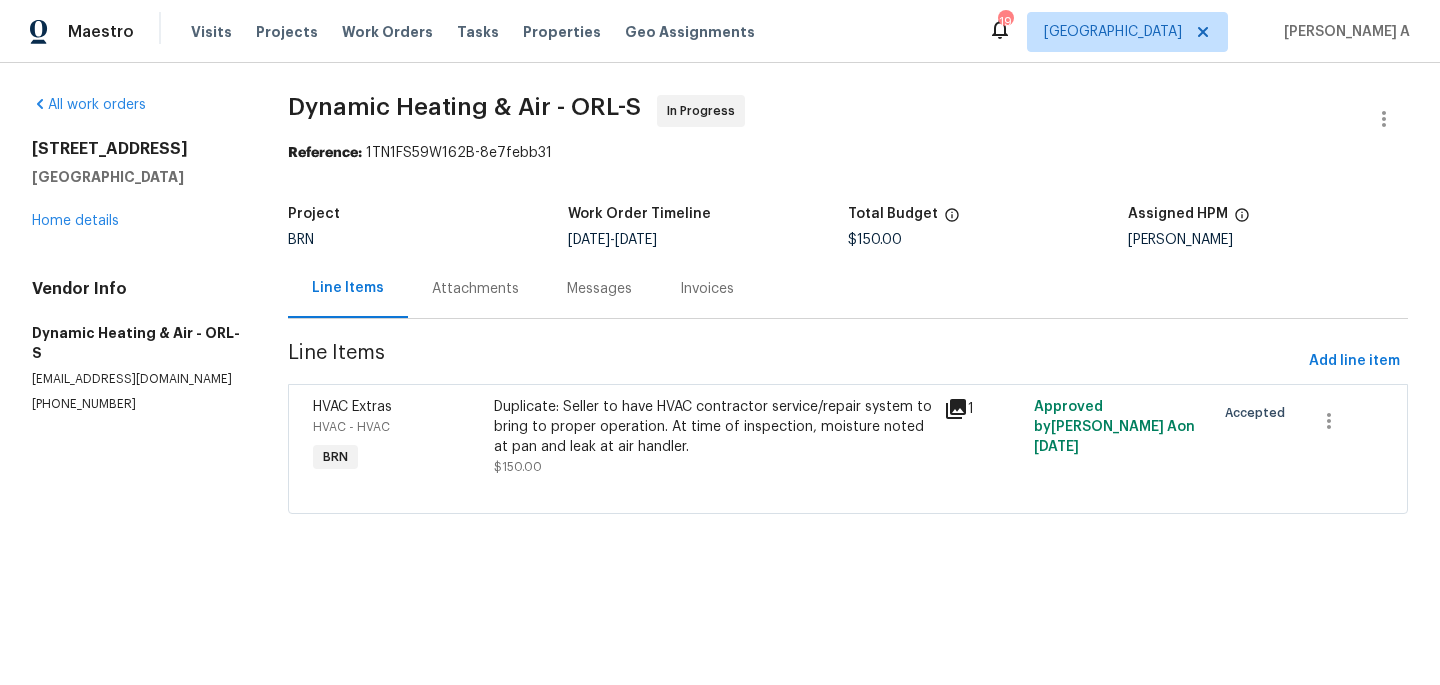 click on "Attachments" at bounding box center (475, 289) 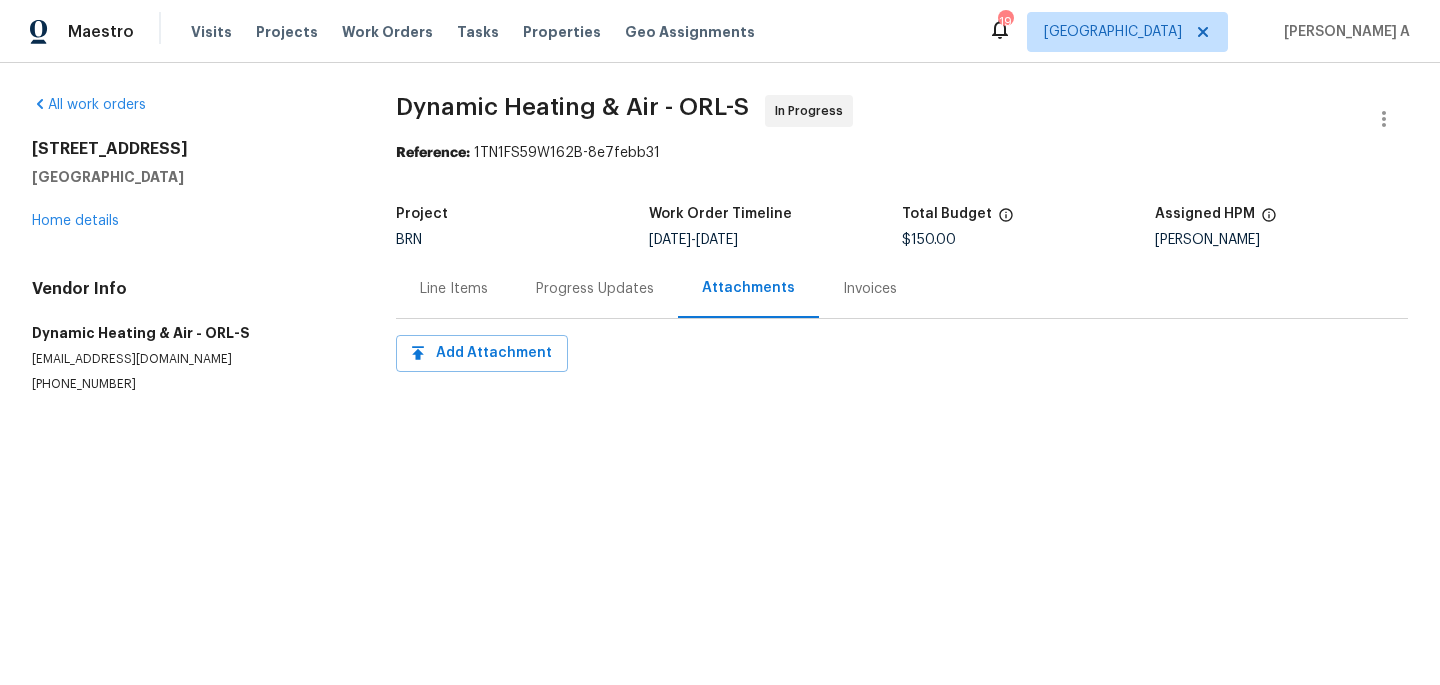 click on "Progress Updates" at bounding box center (595, 288) 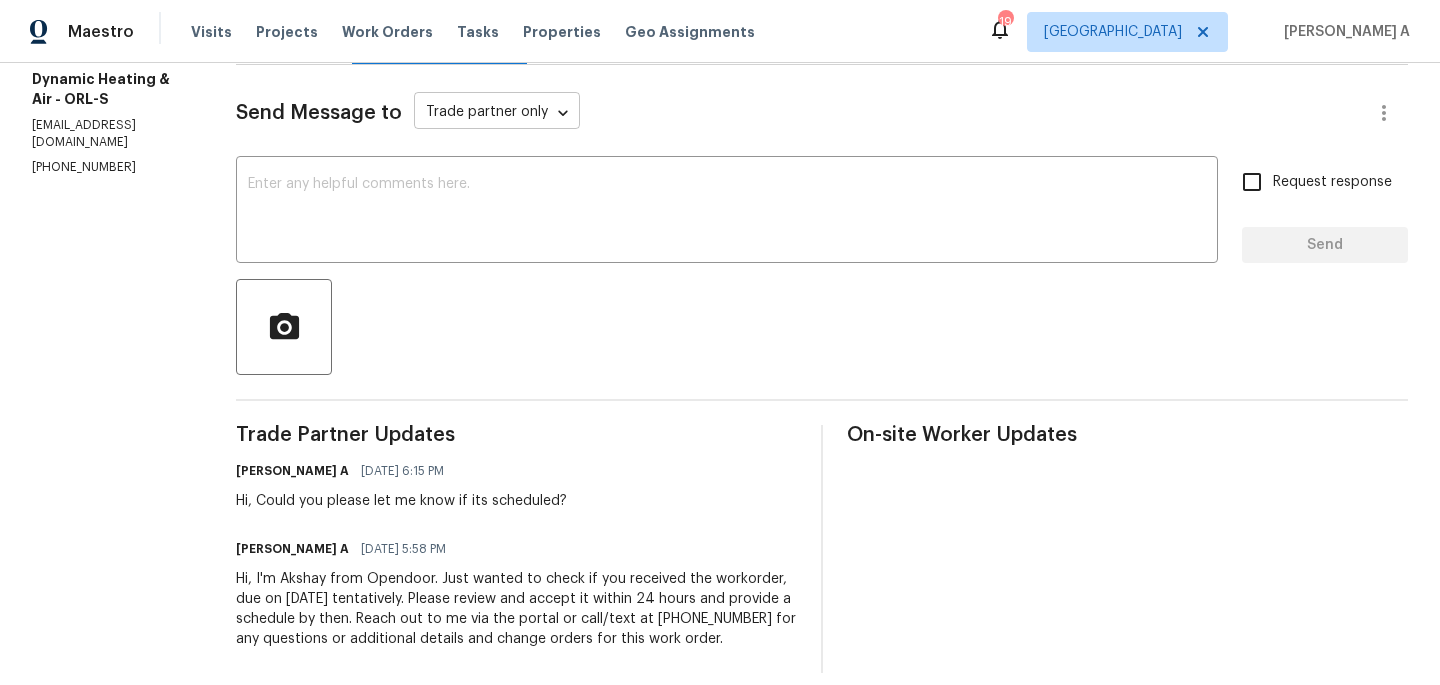 scroll, scrollTop: 274, scrollLeft: 0, axis: vertical 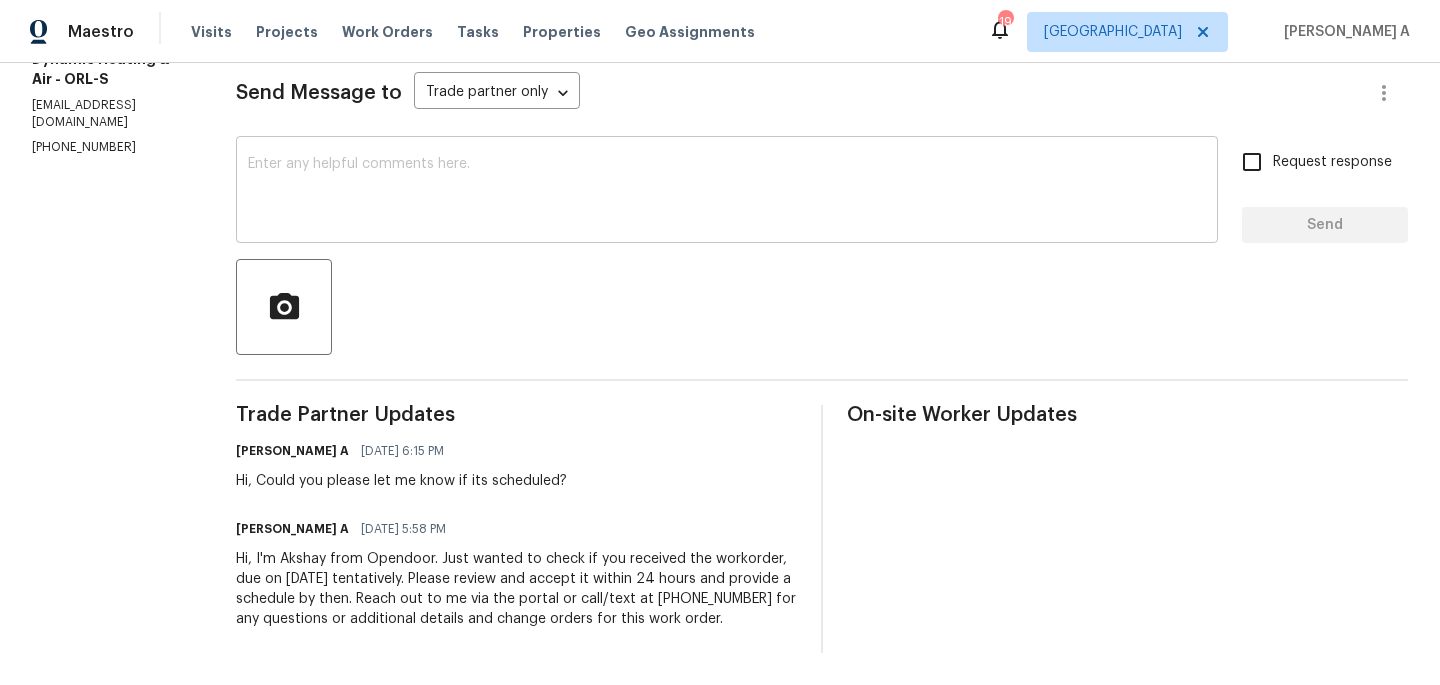 click at bounding box center (727, 192) 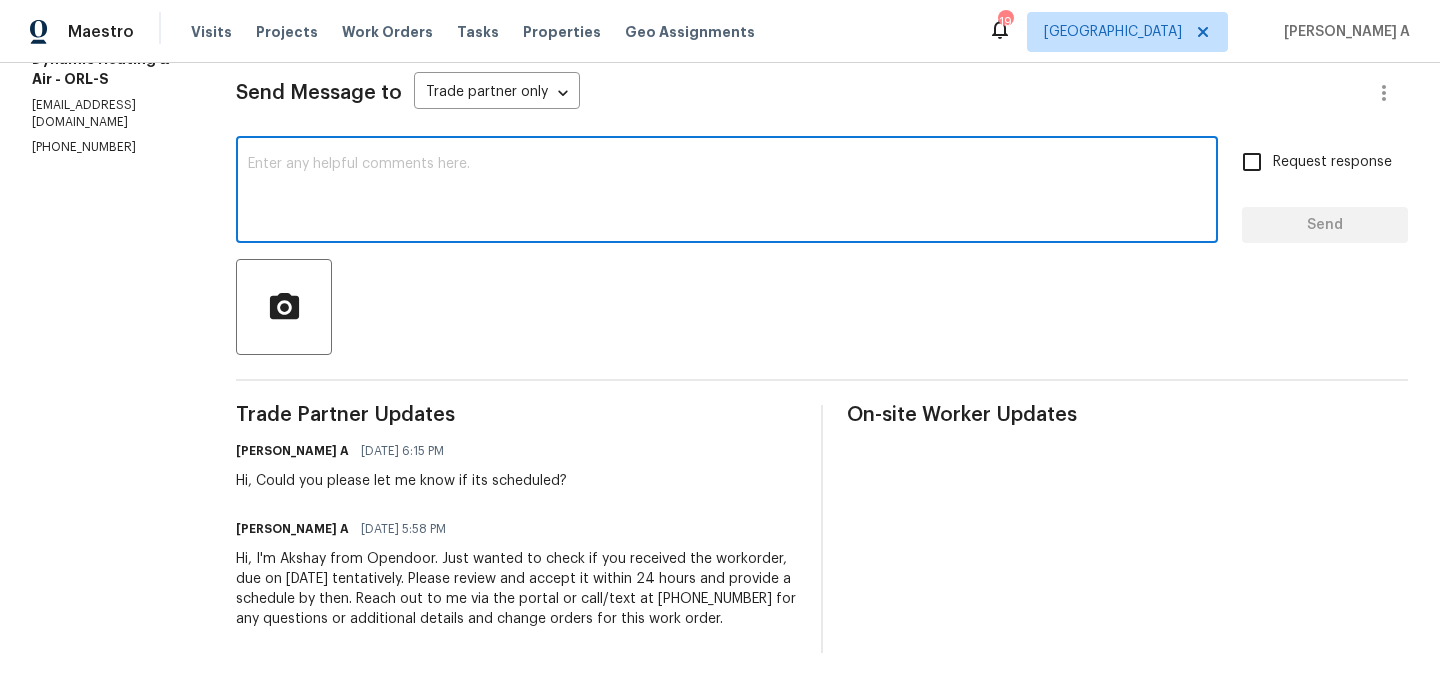 paste on "Please note that we require temperature split pictures along with after photos." 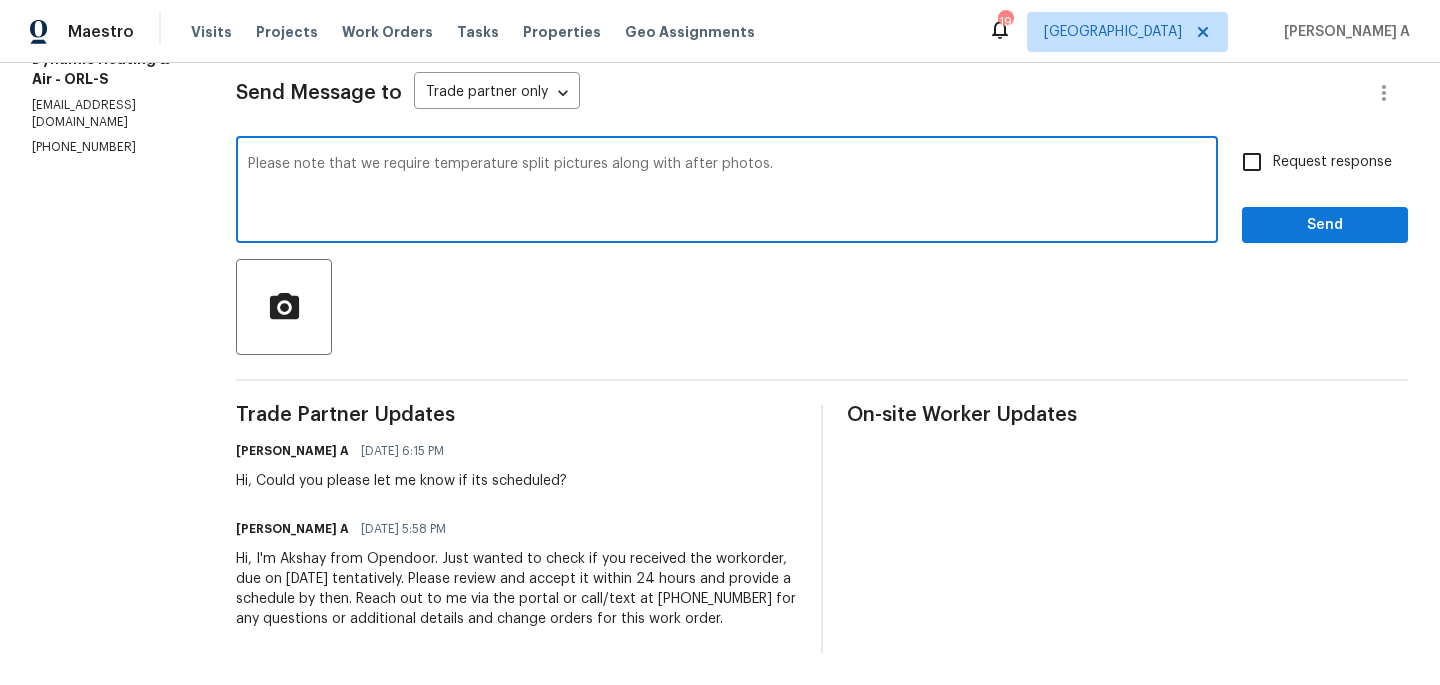 type on "Please note that we require temperature split pictures along with after photos." 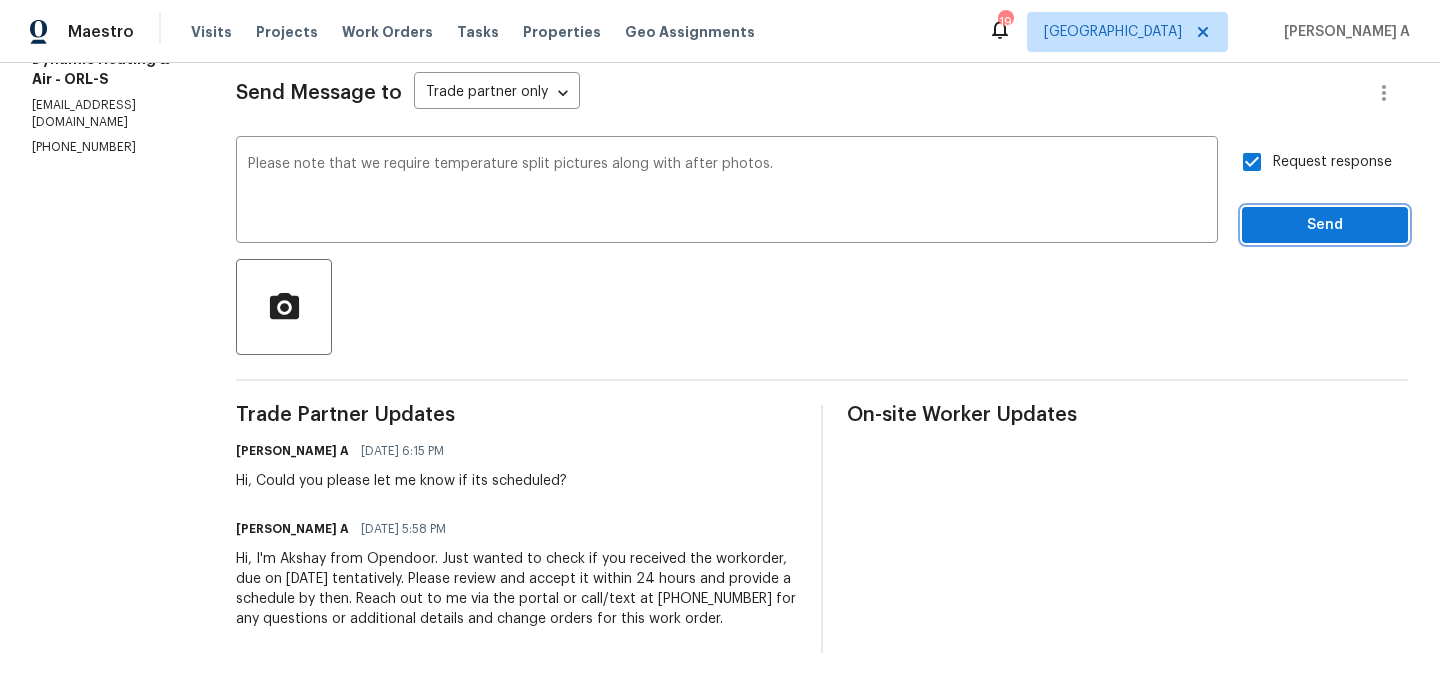 click on "Send" at bounding box center [1325, 225] 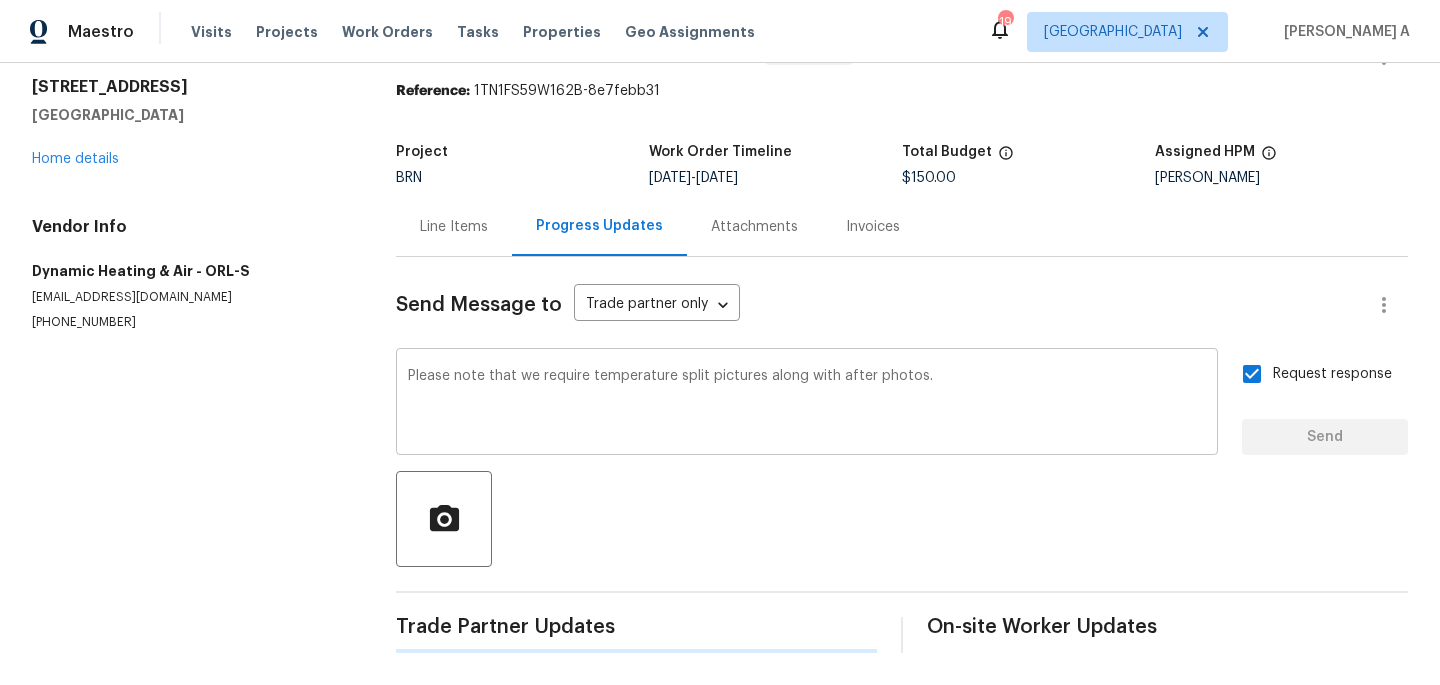 type 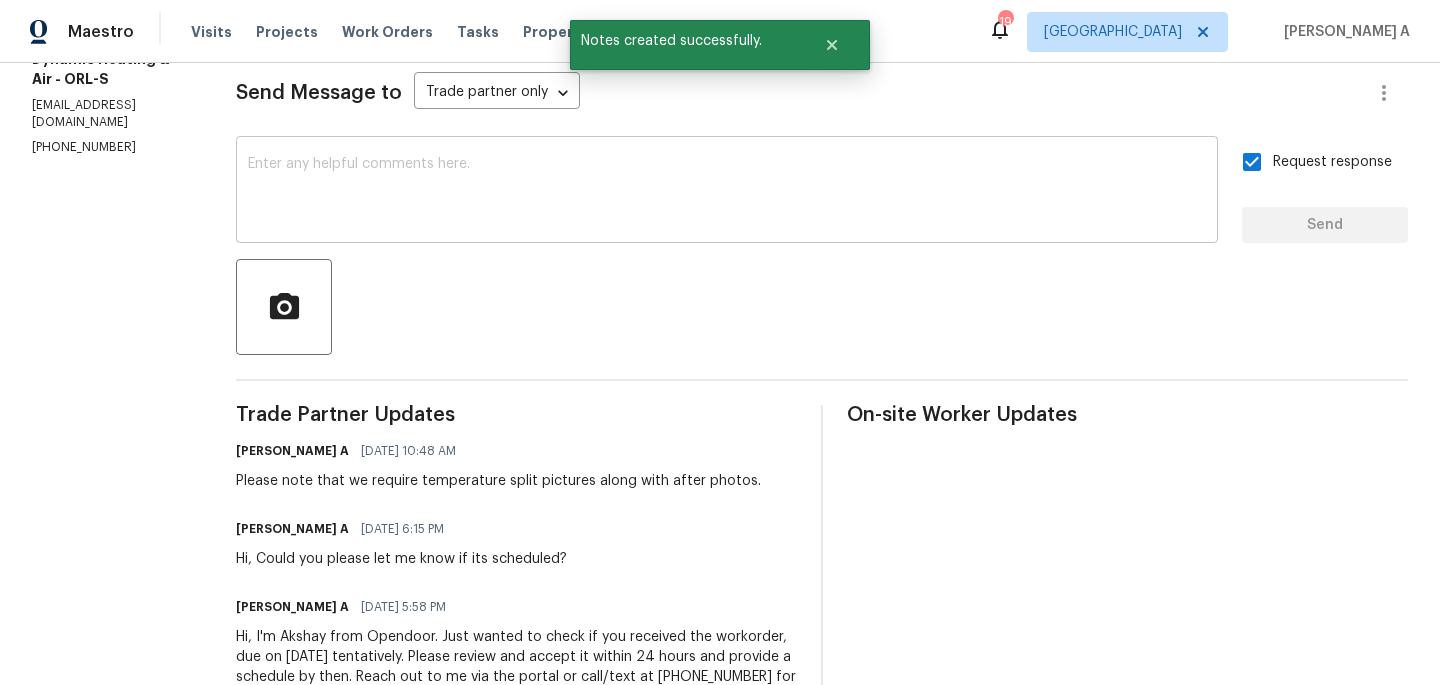 scroll, scrollTop: 0, scrollLeft: 0, axis: both 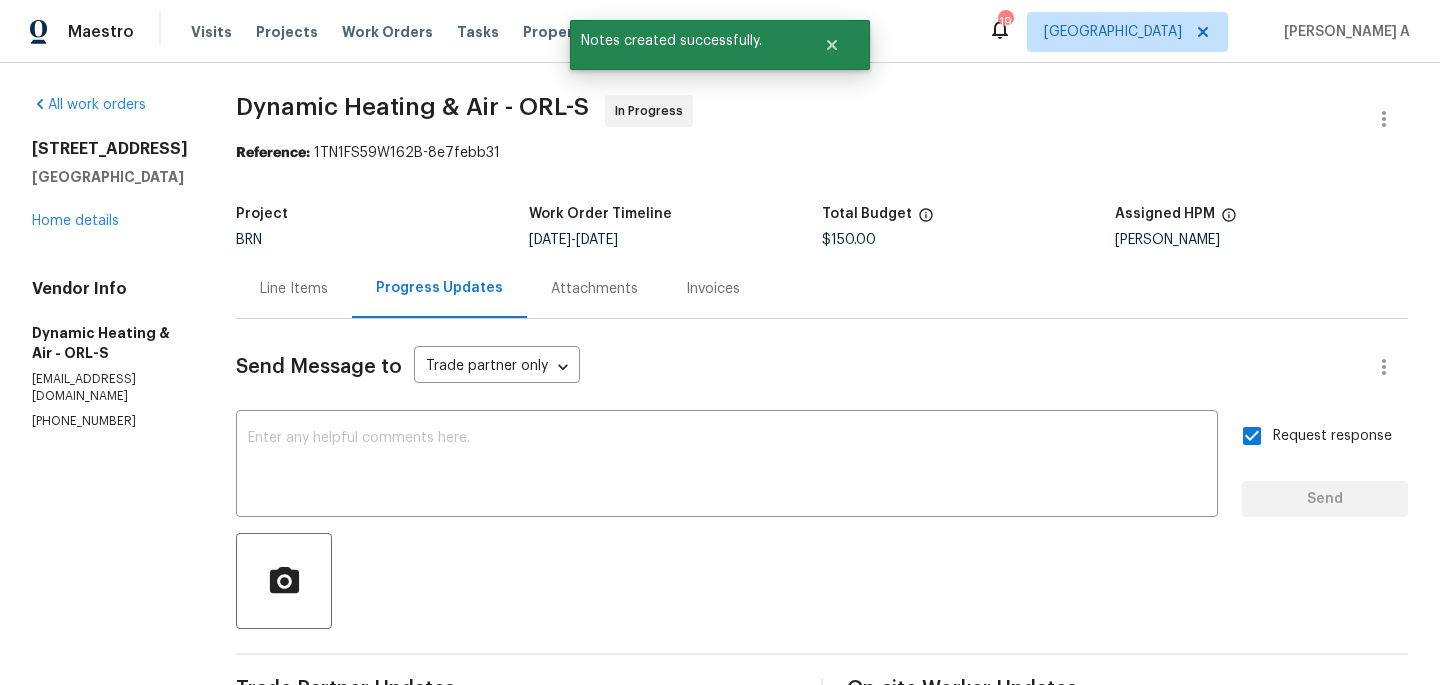 click on "Line Items" at bounding box center [294, 288] 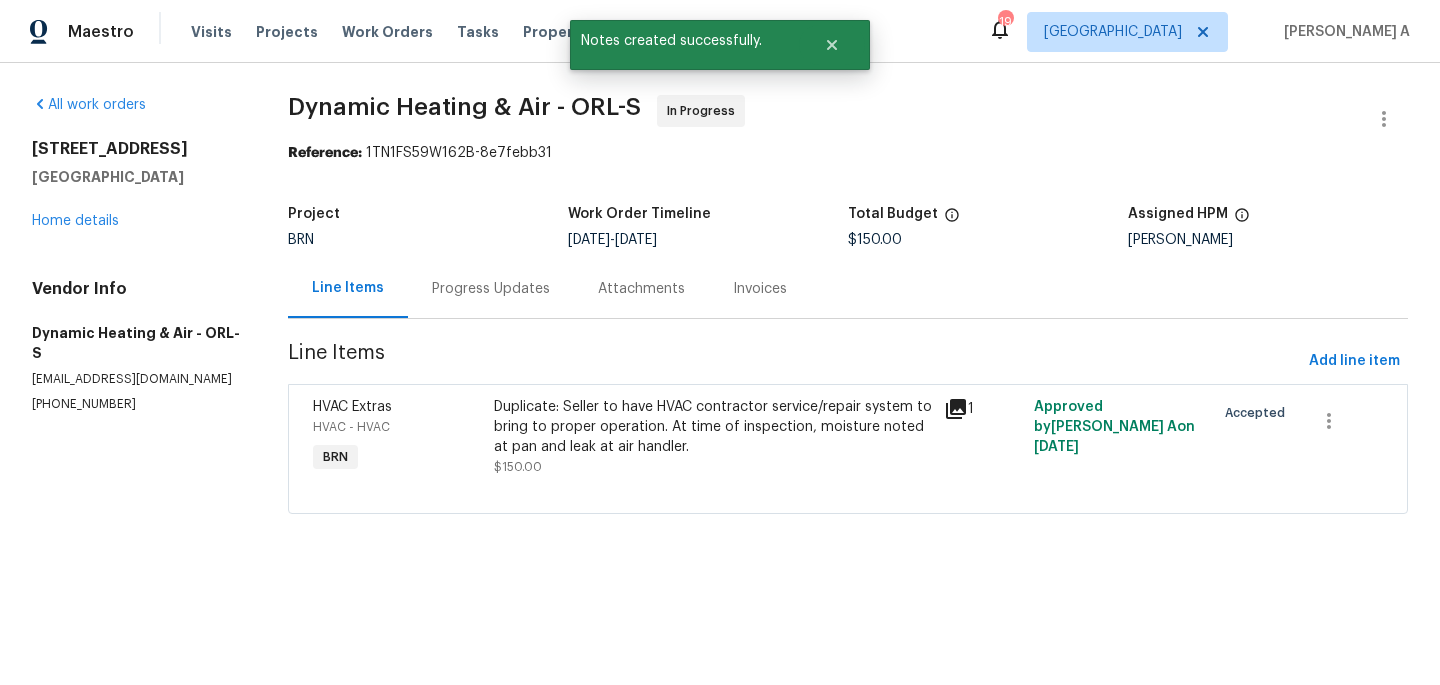 click on "Duplicate: Seller to have HVAC contractor service/repair system to bring to proper operation. At time of inspection, moisture noted at pan and leak at air handler." at bounding box center [713, 427] 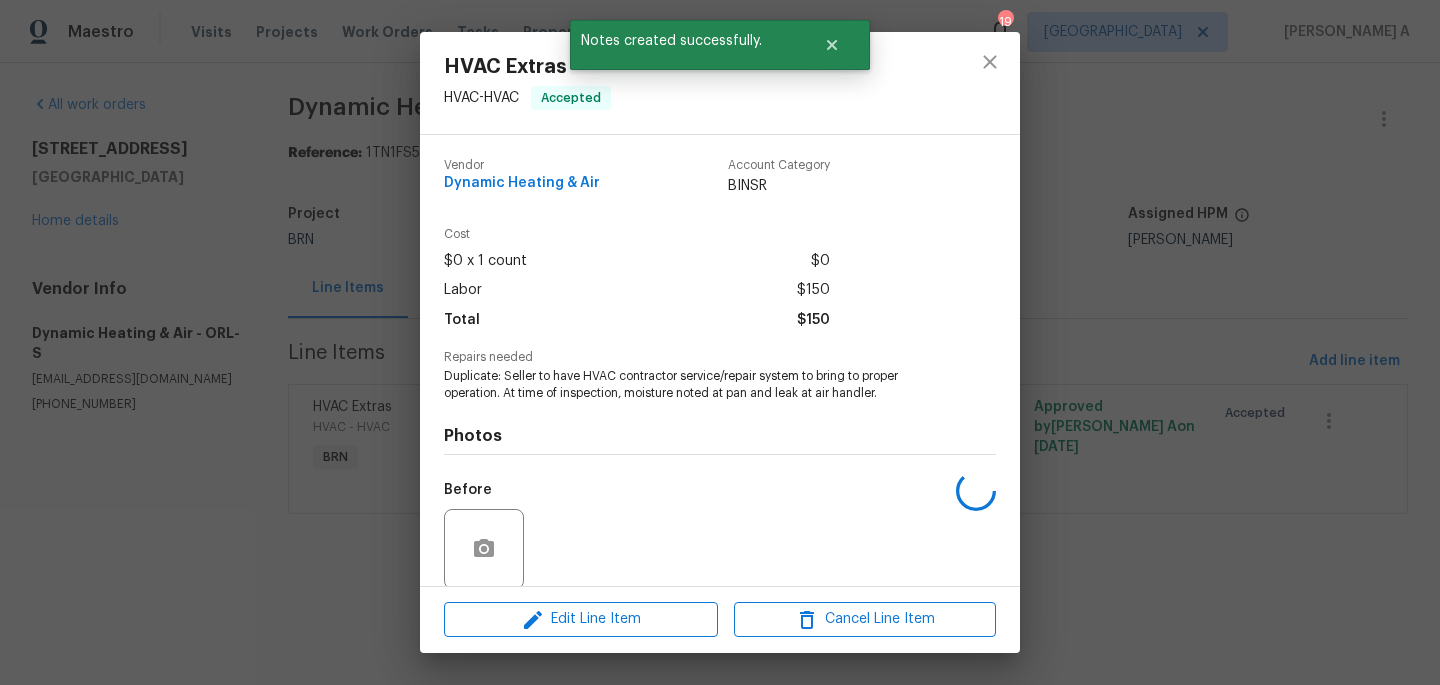 scroll, scrollTop: 152, scrollLeft: 0, axis: vertical 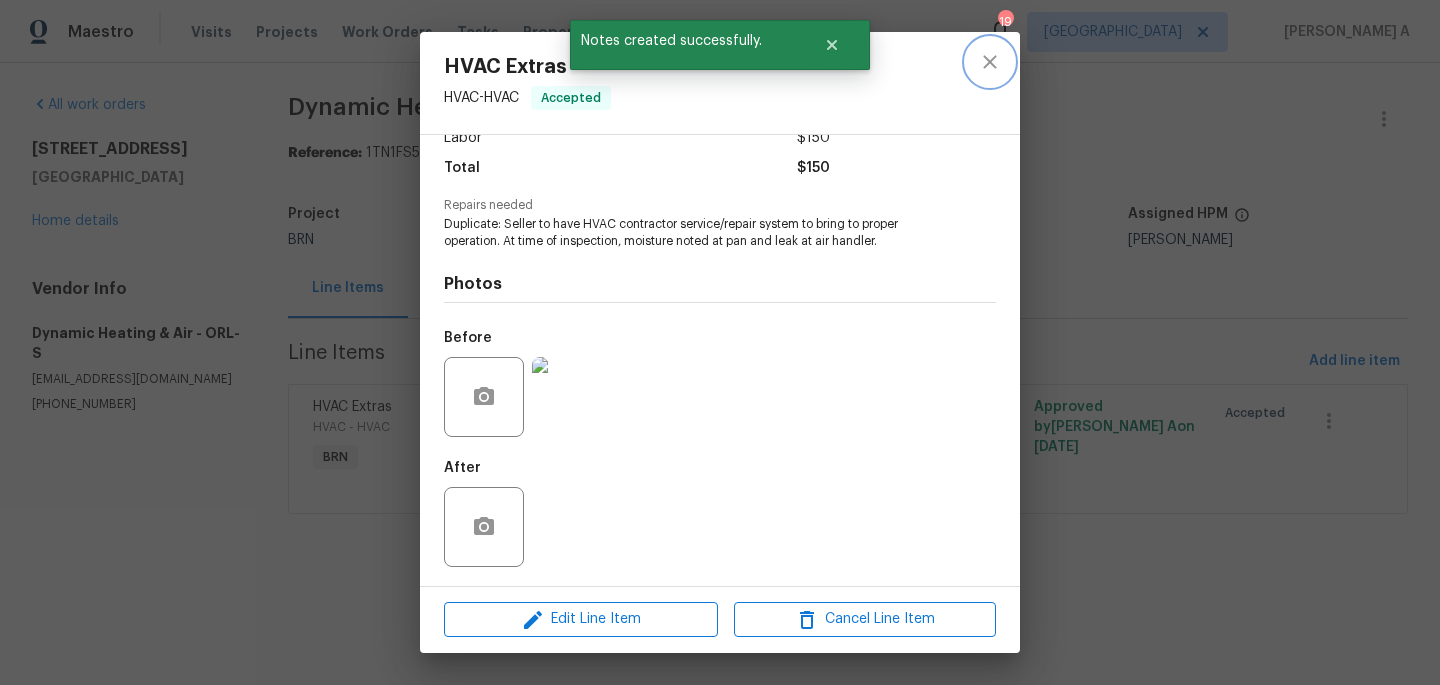 click at bounding box center [990, 62] 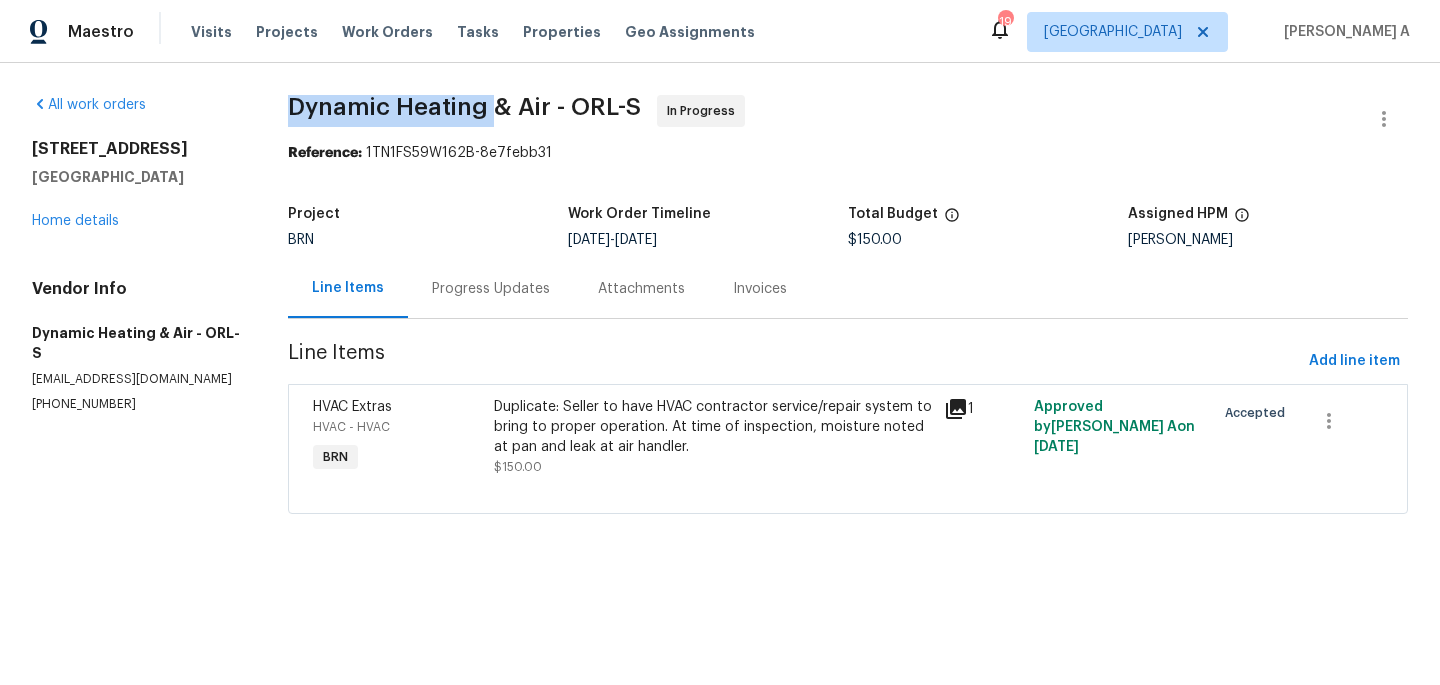 drag, startPoint x: 274, startPoint y: 107, endPoint x: 485, endPoint y: 110, distance: 211.02133 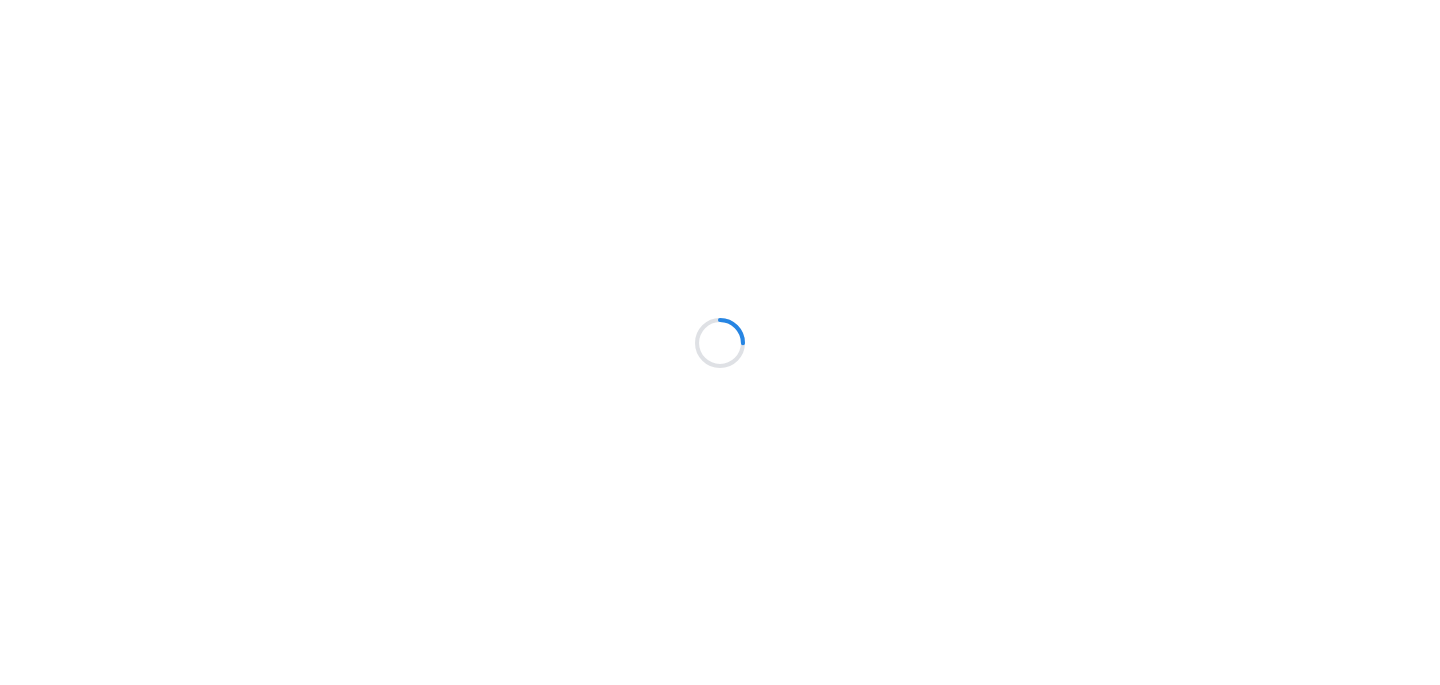 scroll, scrollTop: 0, scrollLeft: 0, axis: both 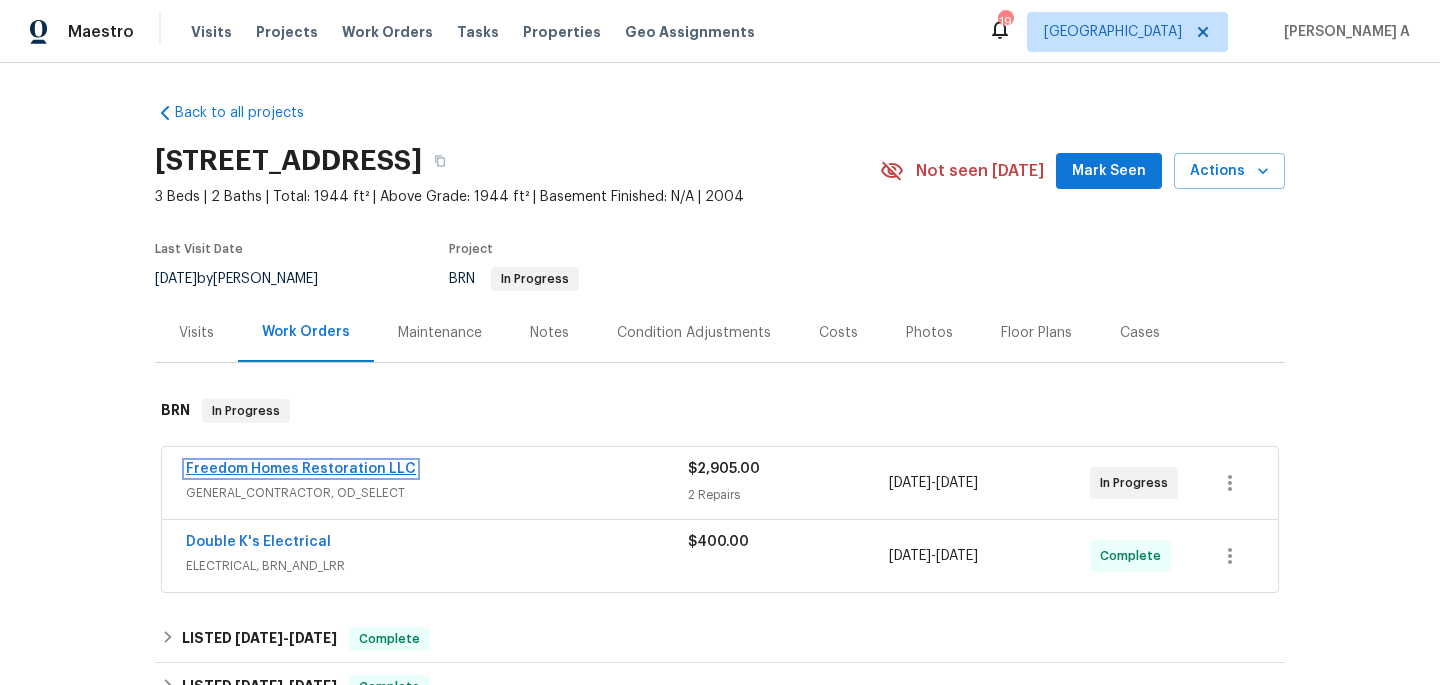 click on "Freedom Homes Restoration LLC" at bounding box center (301, 469) 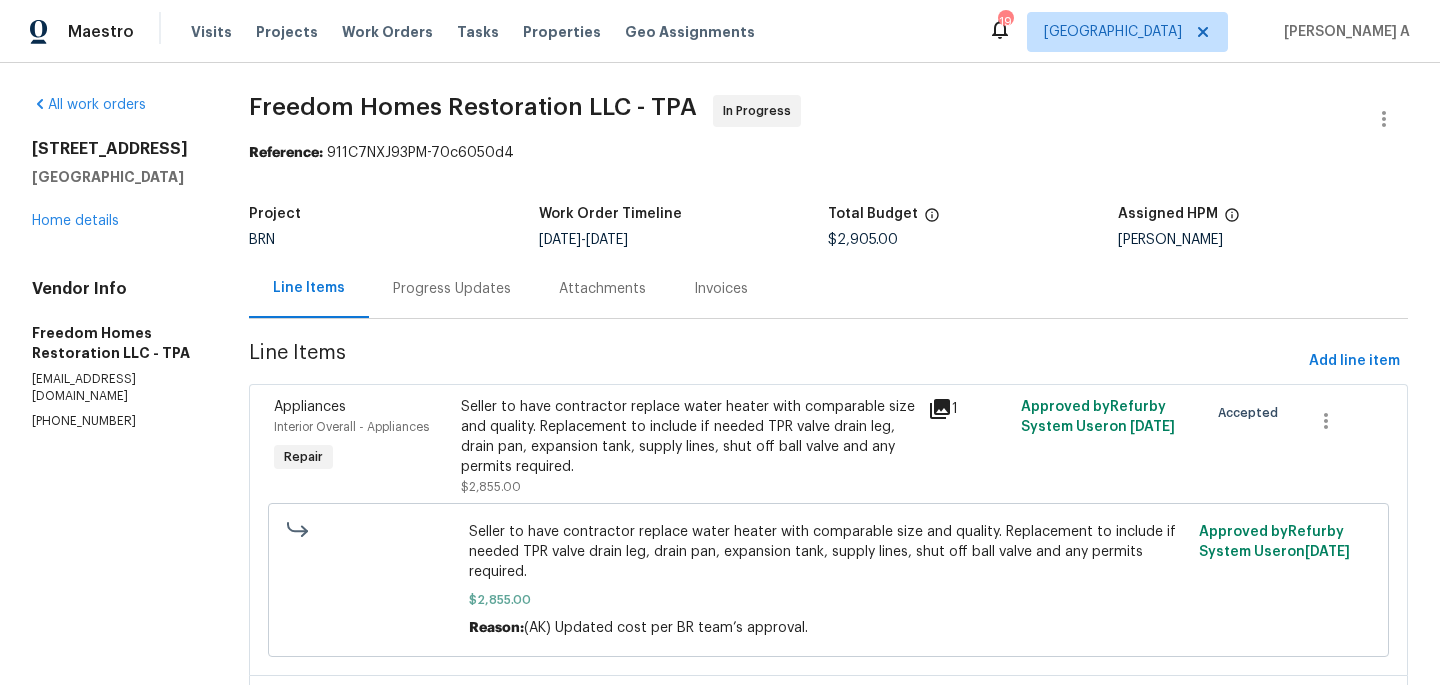 click on "Progress Updates" at bounding box center [452, 288] 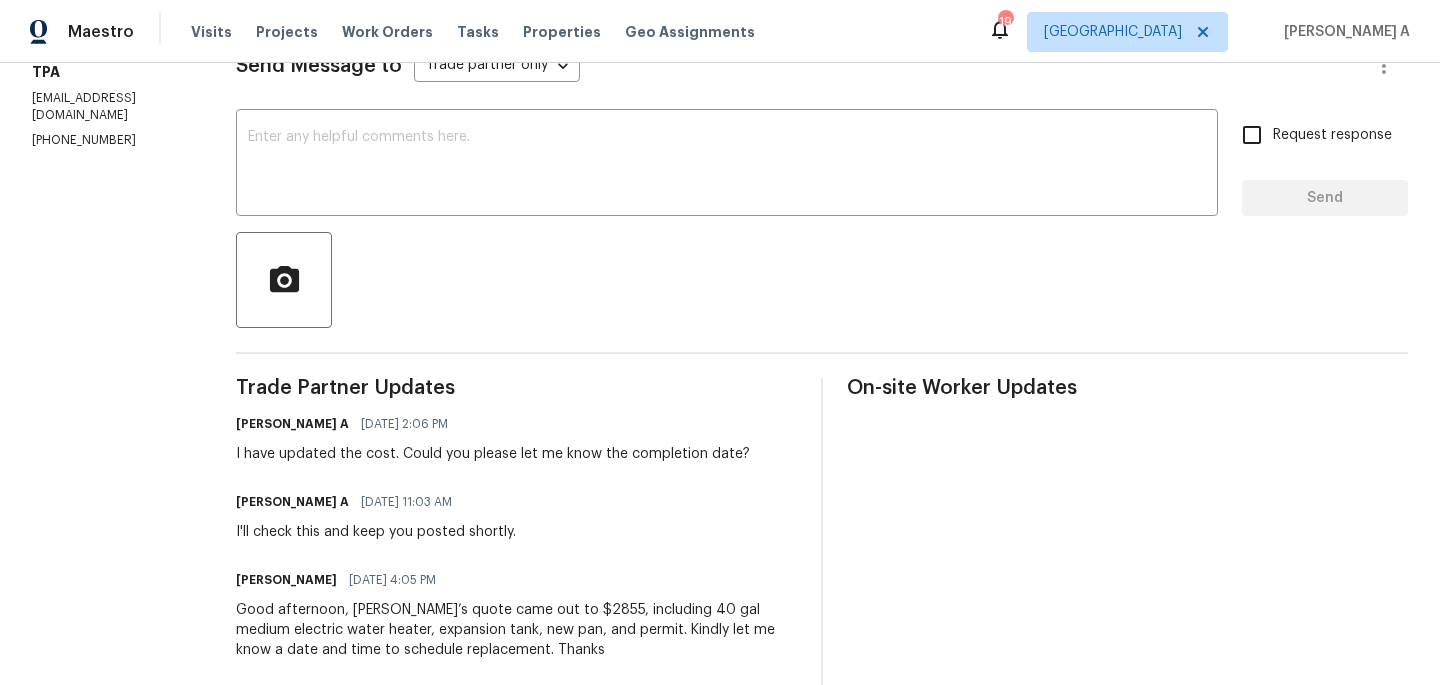 scroll, scrollTop: 414, scrollLeft: 0, axis: vertical 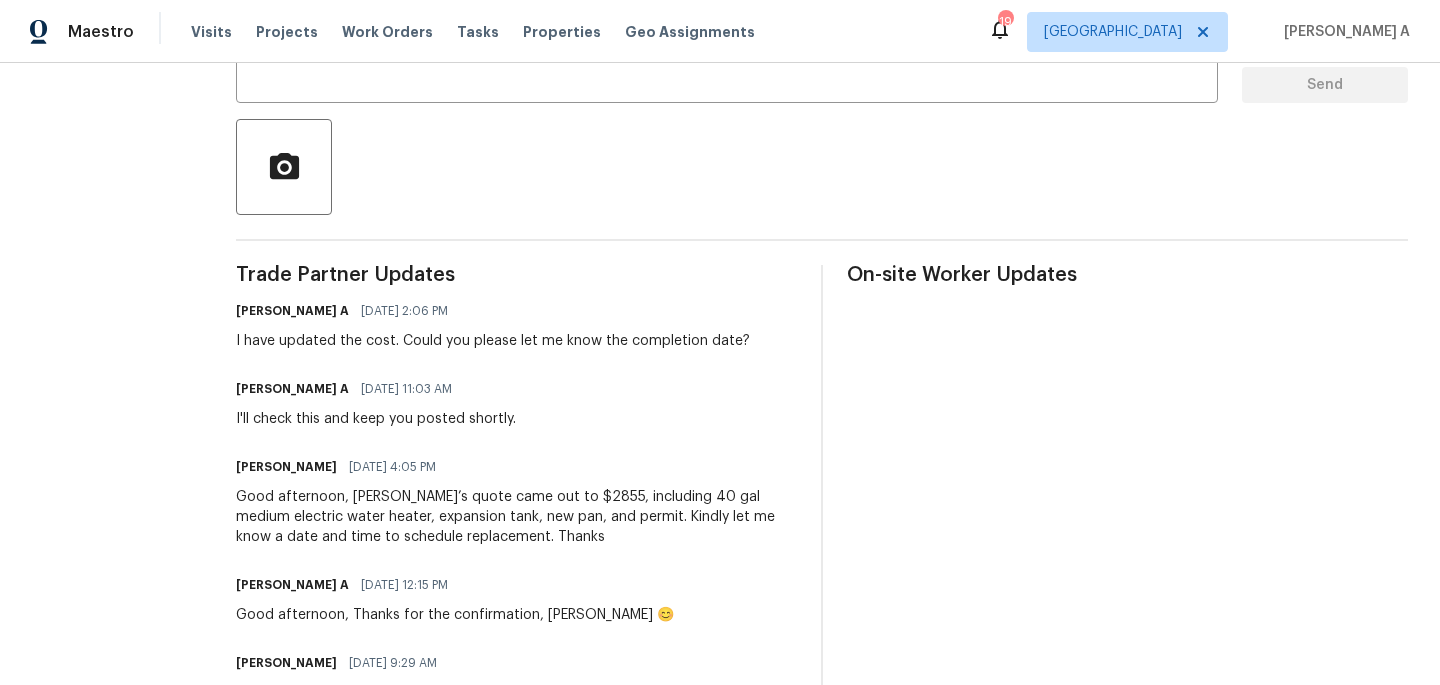 click on "Nelson Garcia" at bounding box center [286, 467] 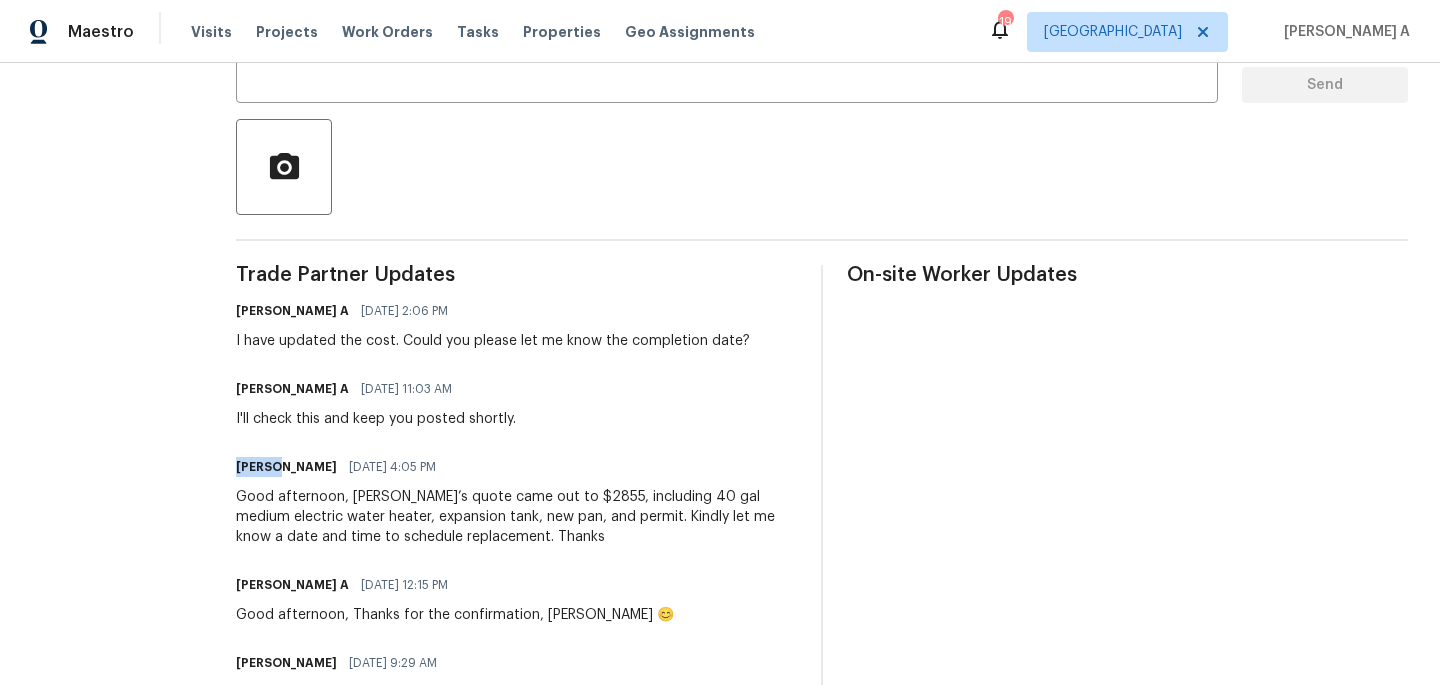 click on "Nelson Garcia" at bounding box center (286, 467) 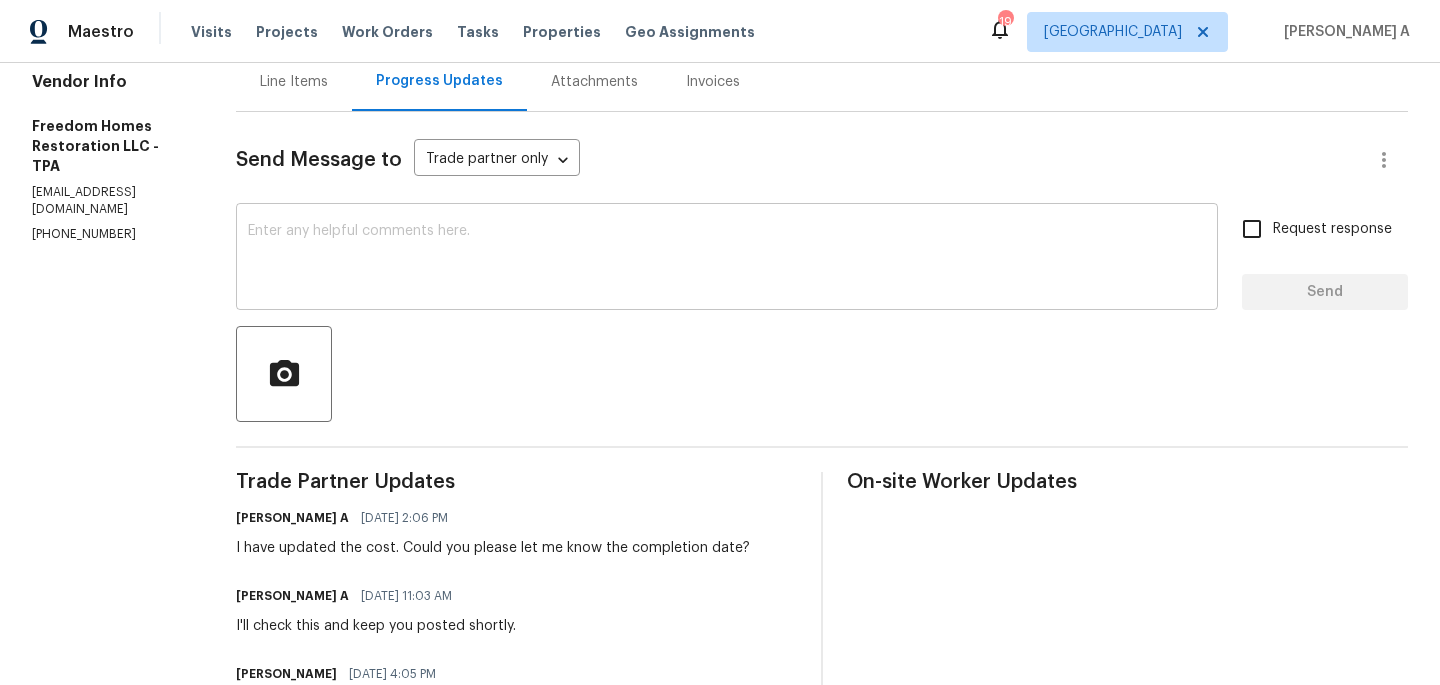 click at bounding box center [727, 259] 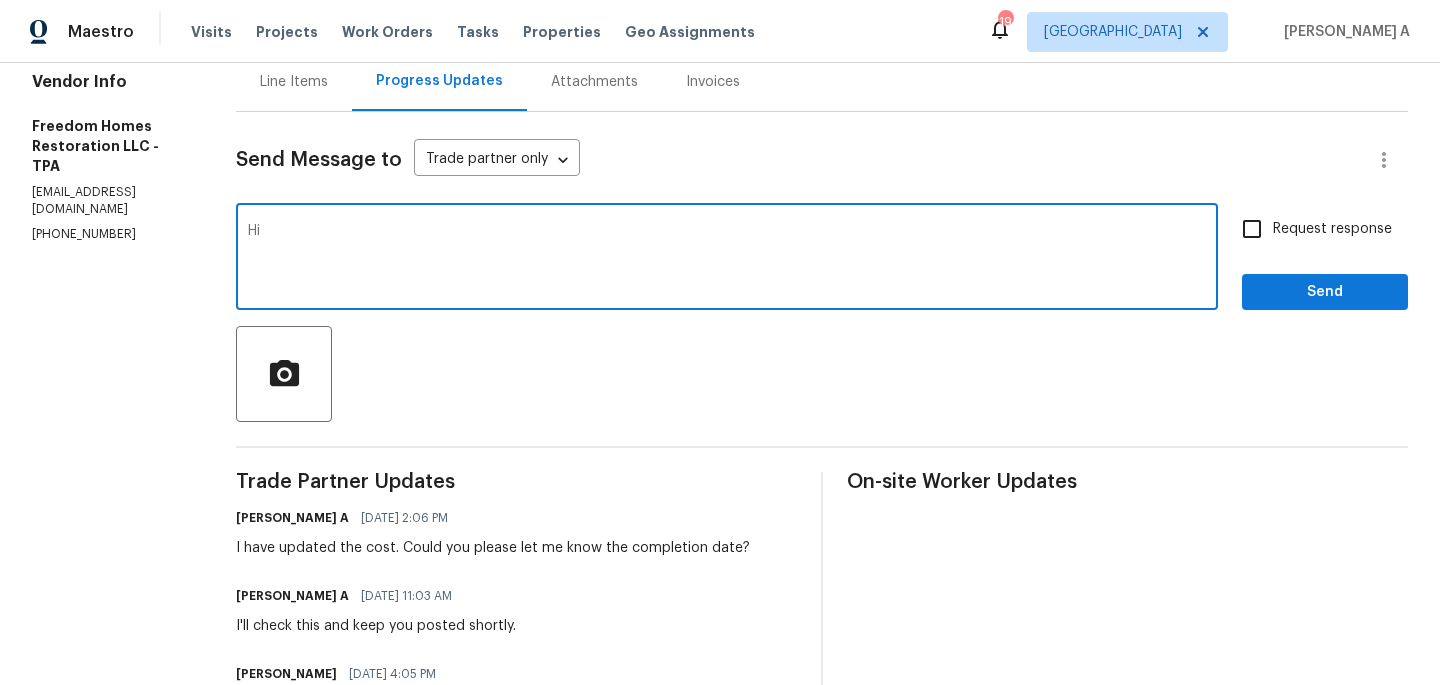 paste on "Nelson" 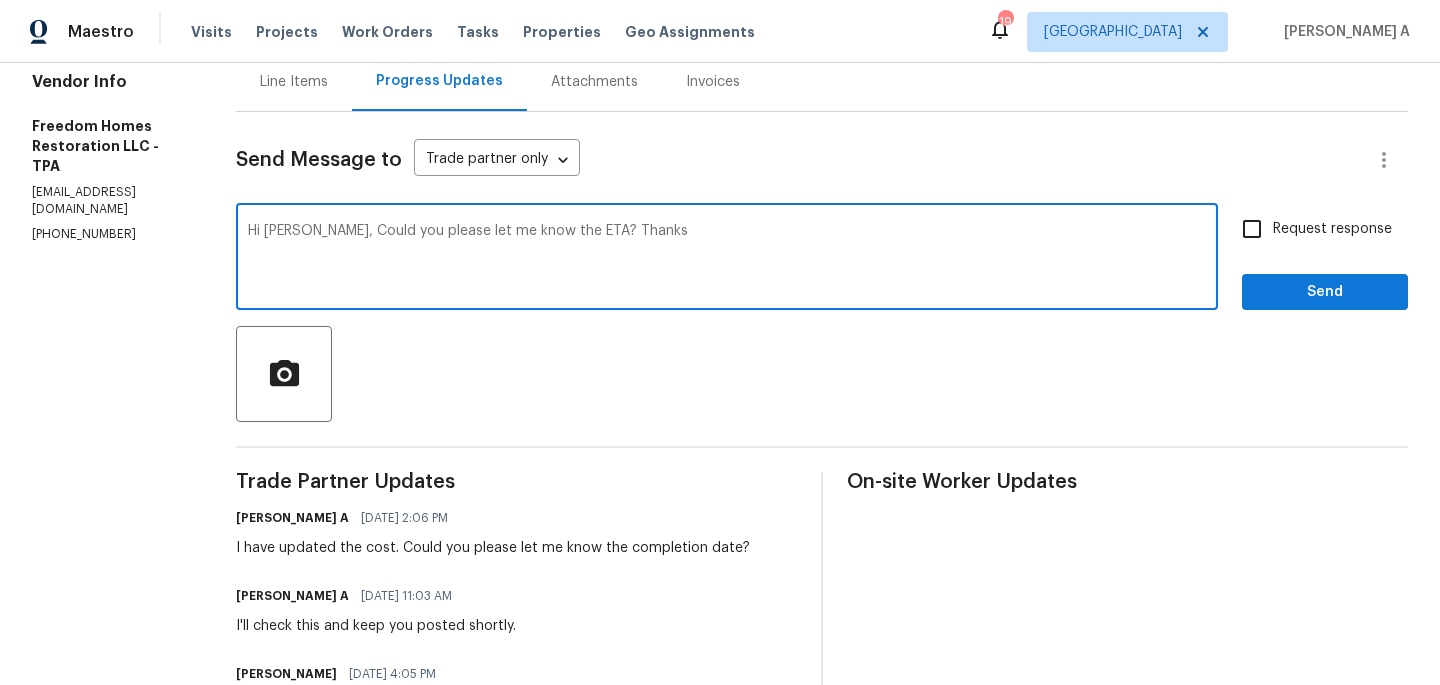 type on "Hi Nelson, Could you please let me know the ETA? Thanks" 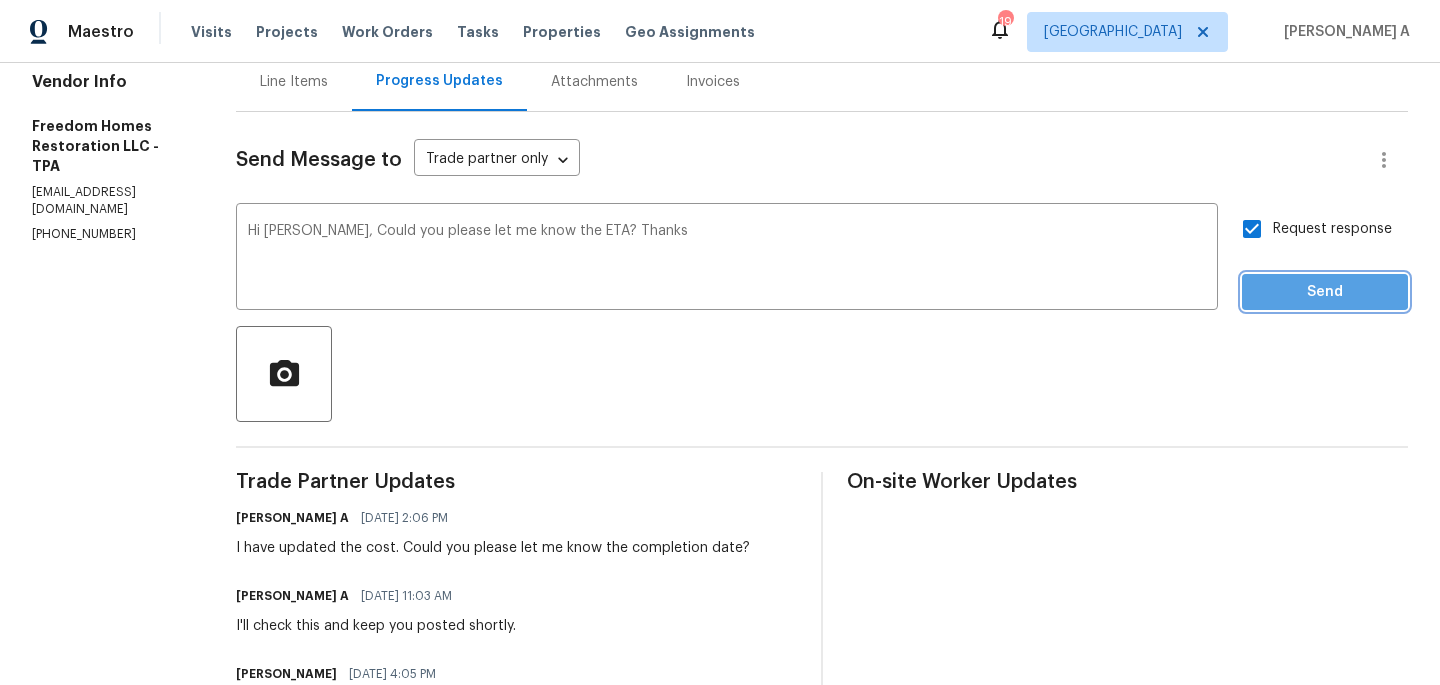 click on "Send" at bounding box center [1325, 292] 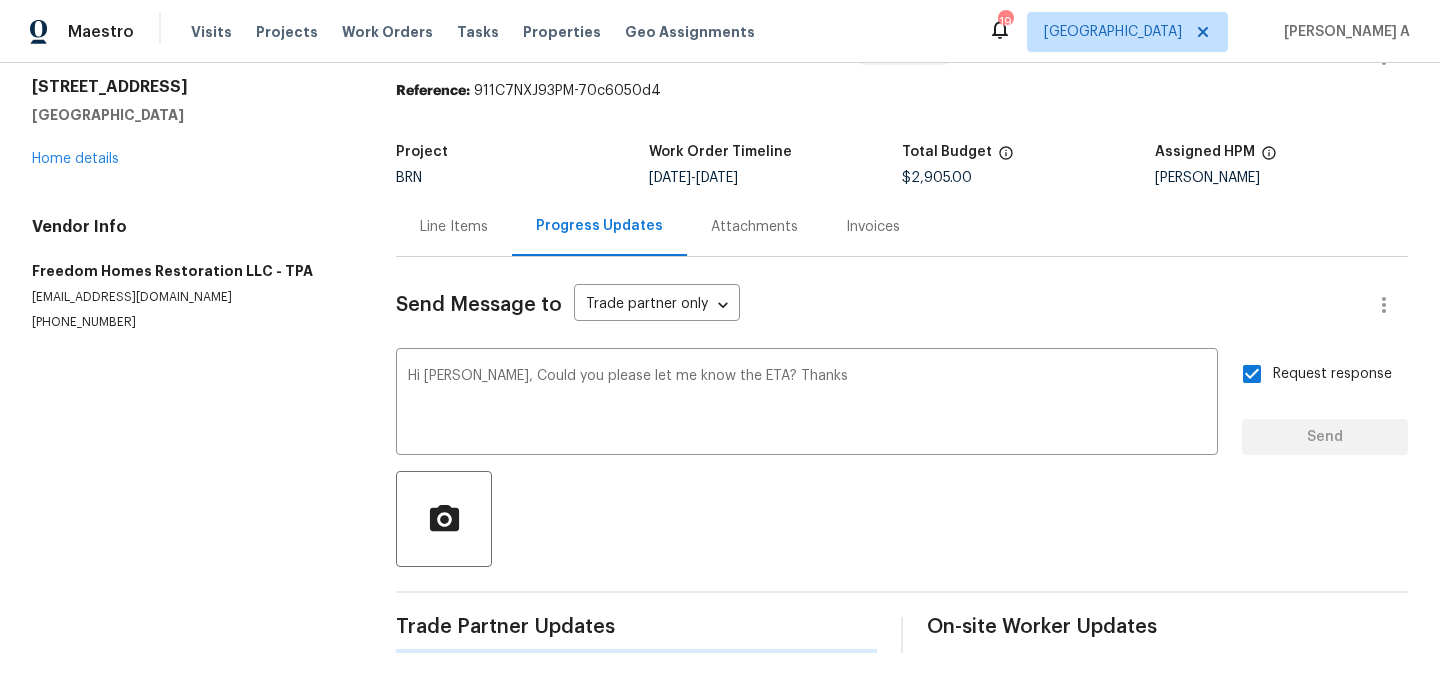 type 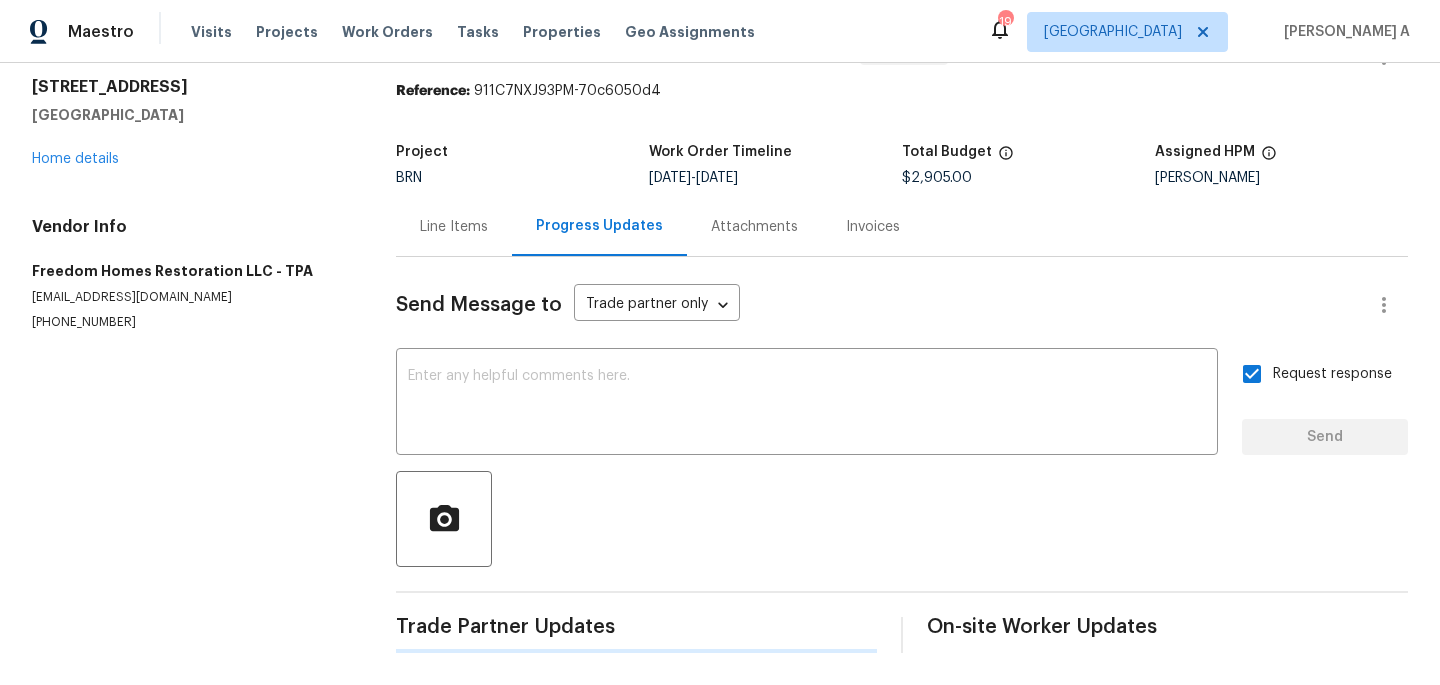 scroll, scrollTop: 207, scrollLeft: 0, axis: vertical 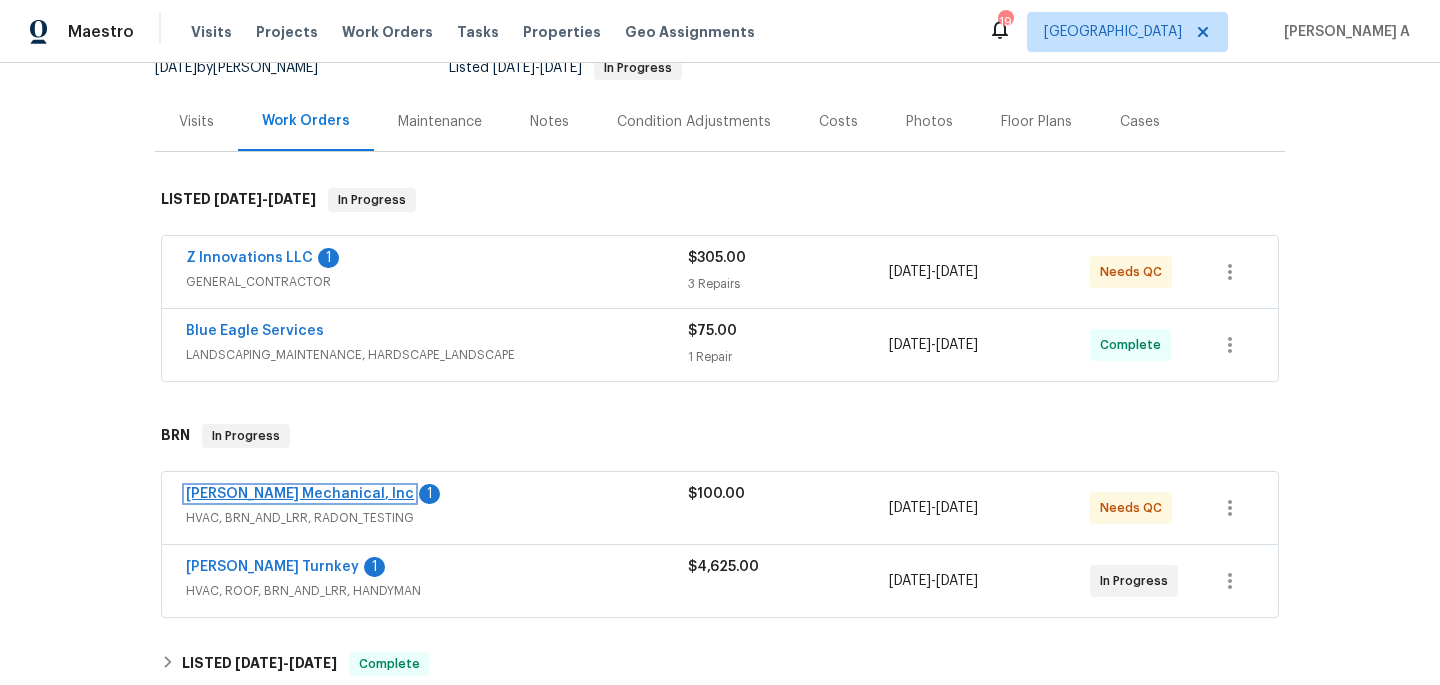 click on "[PERSON_NAME] Mechanical, Inc" at bounding box center (300, 494) 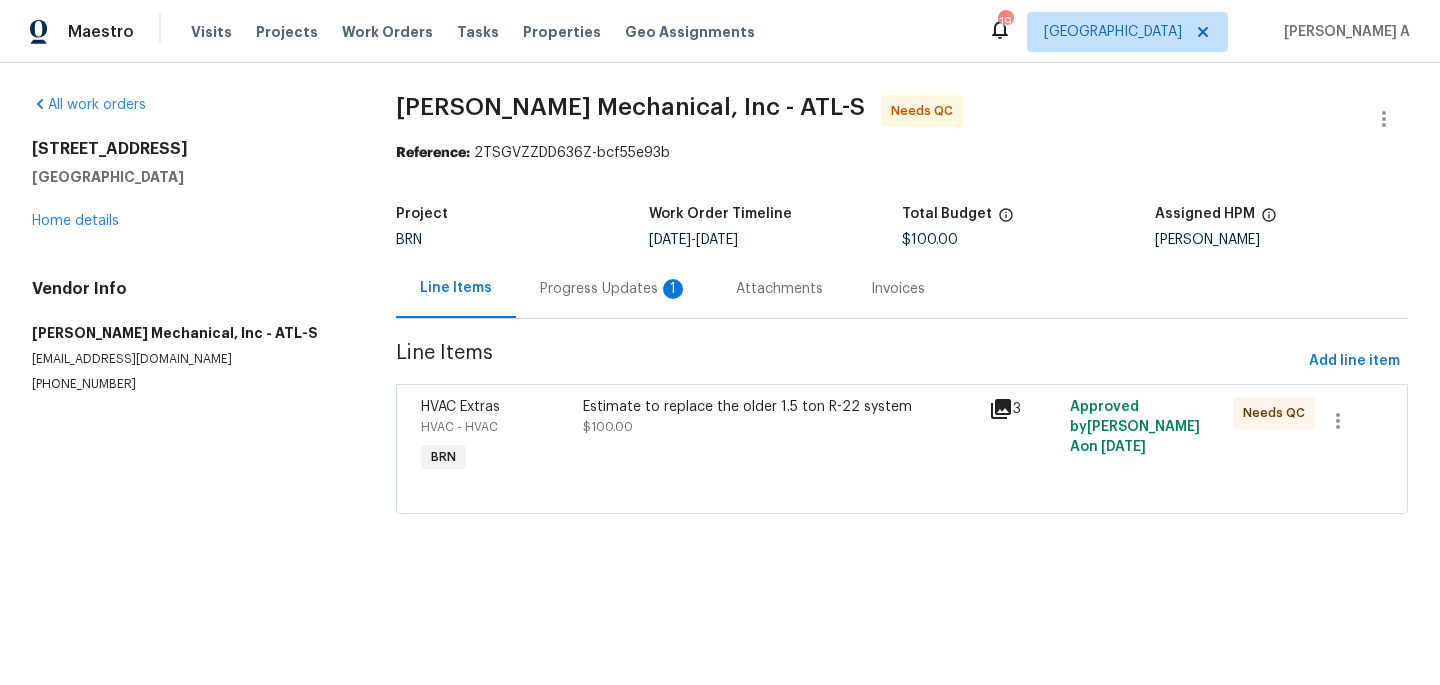 click on "Progress Updates 1" at bounding box center [614, 288] 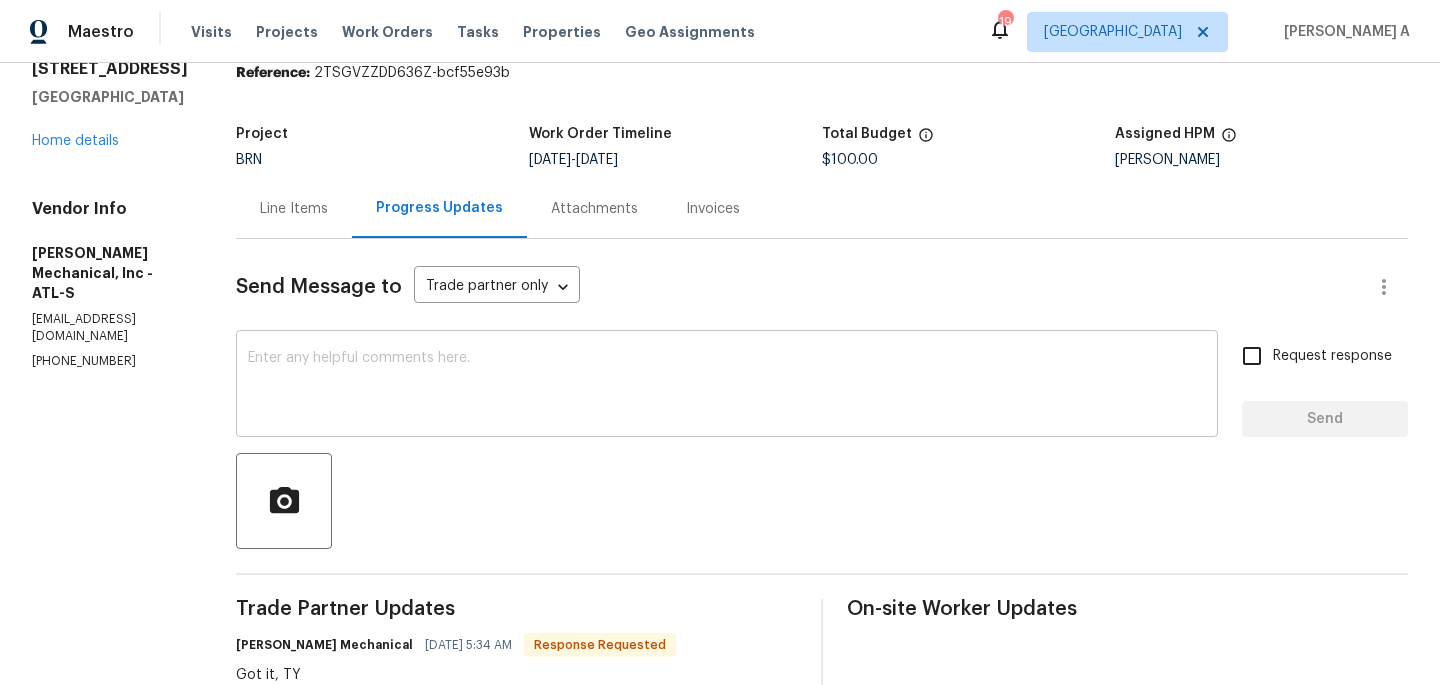 scroll, scrollTop: 77, scrollLeft: 0, axis: vertical 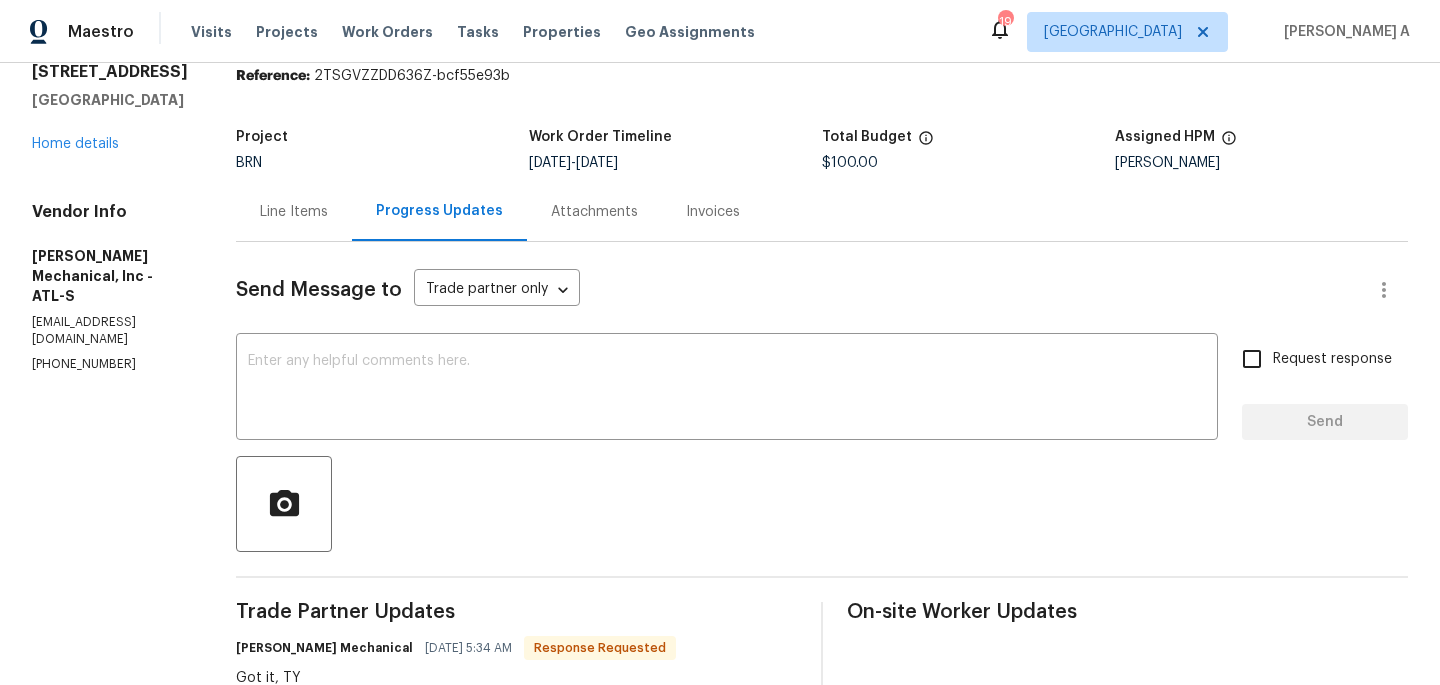 click on "Line Items" at bounding box center (294, 212) 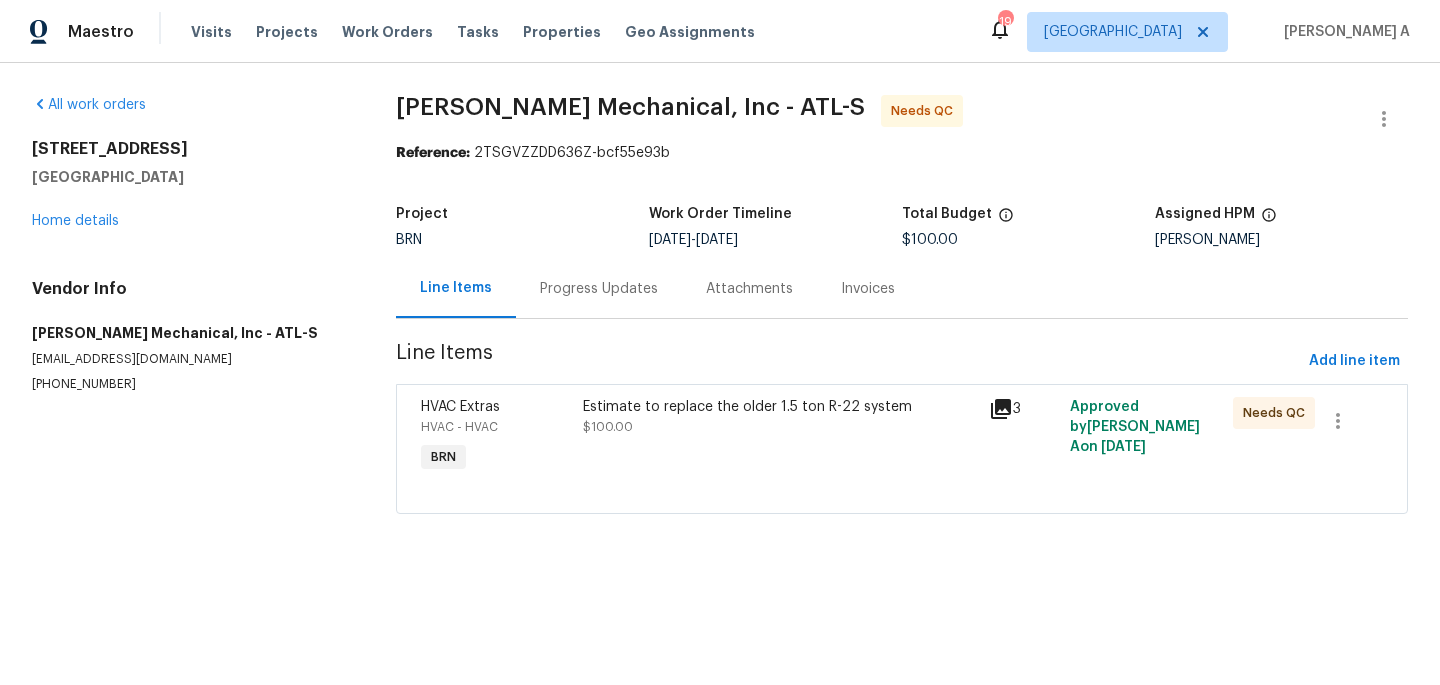 scroll, scrollTop: 0, scrollLeft: 0, axis: both 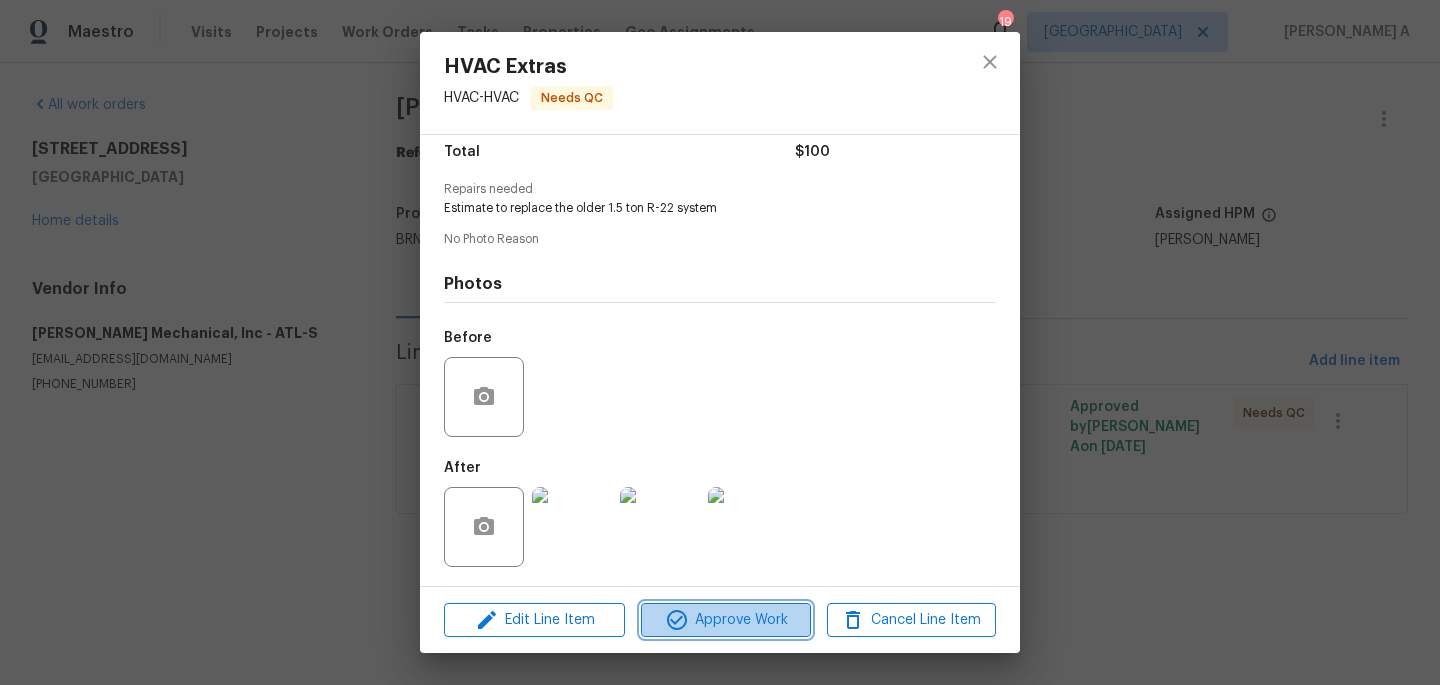 click on "Approve Work" at bounding box center (725, 620) 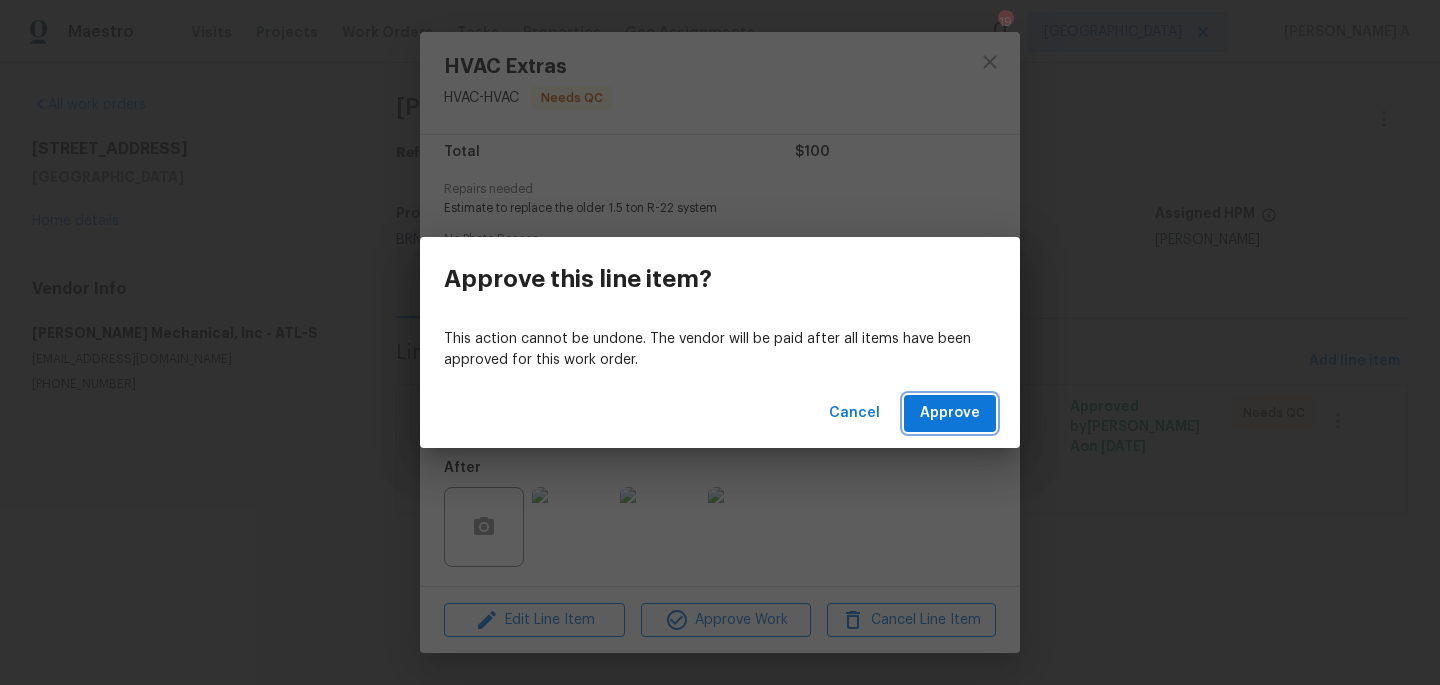 click on "Approve" at bounding box center [950, 413] 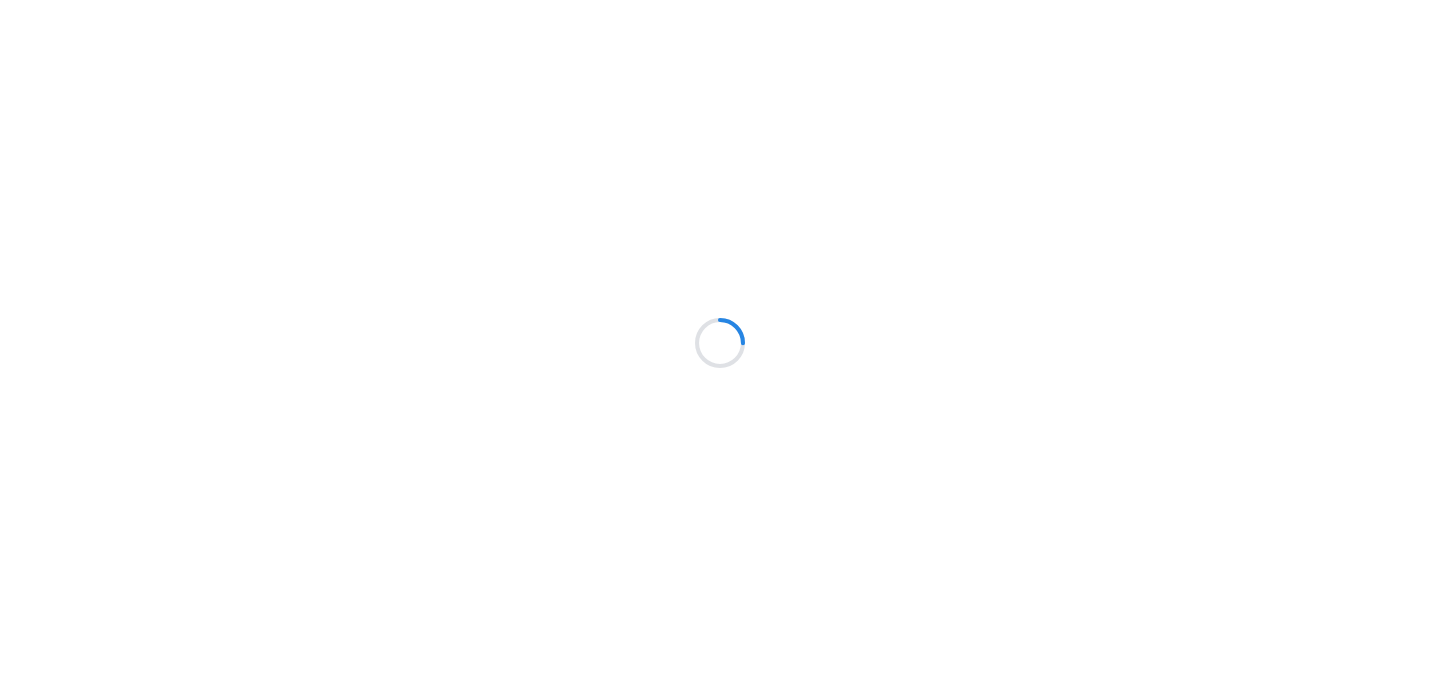 scroll, scrollTop: 0, scrollLeft: 0, axis: both 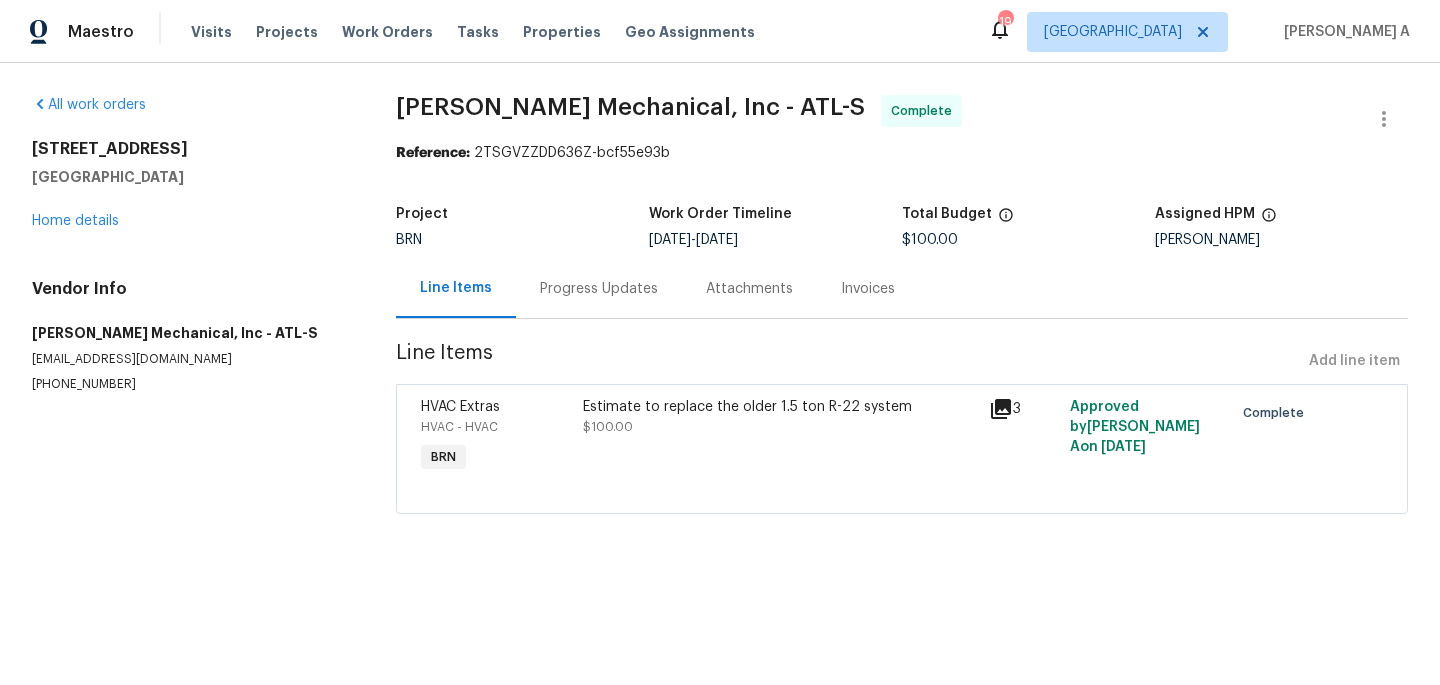 click on "Progress Updates" at bounding box center (599, 289) 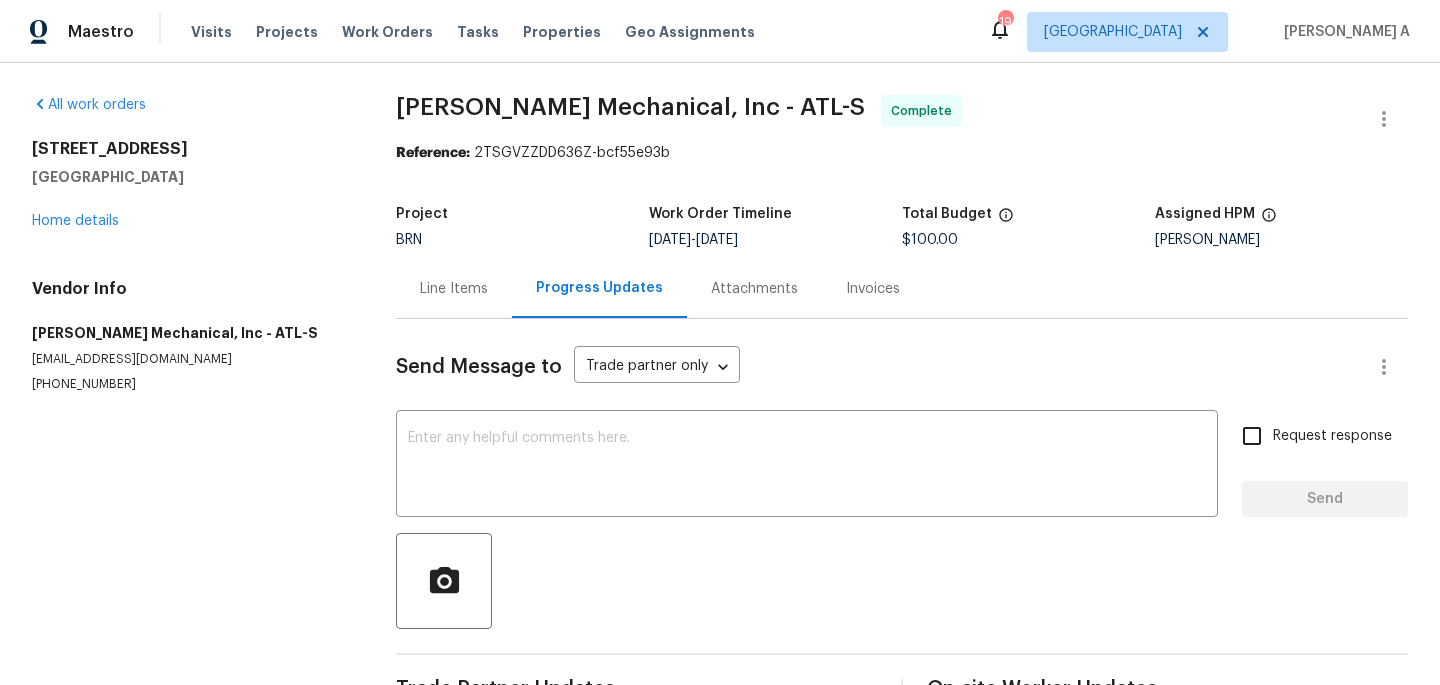 scroll, scrollTop: 157, scrollLeft: 0, axis: vertical 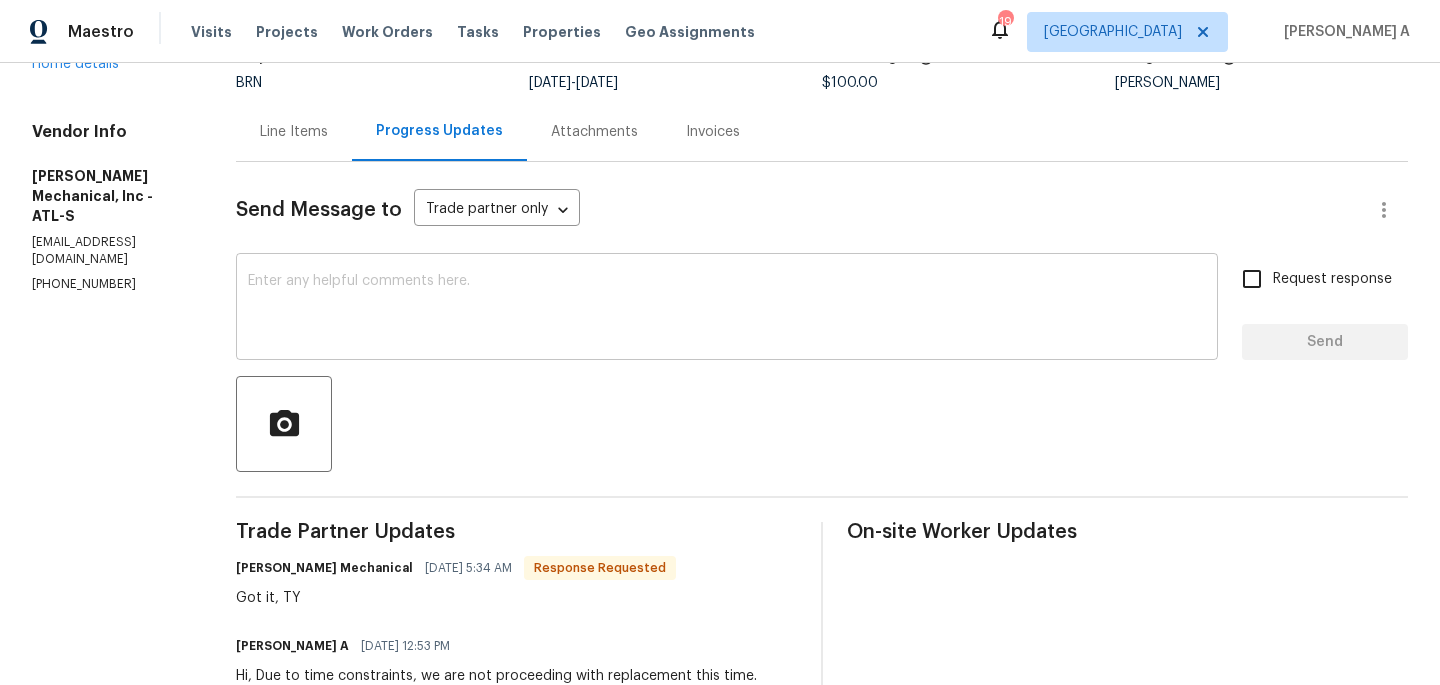 click at bounding box center (727, 309) 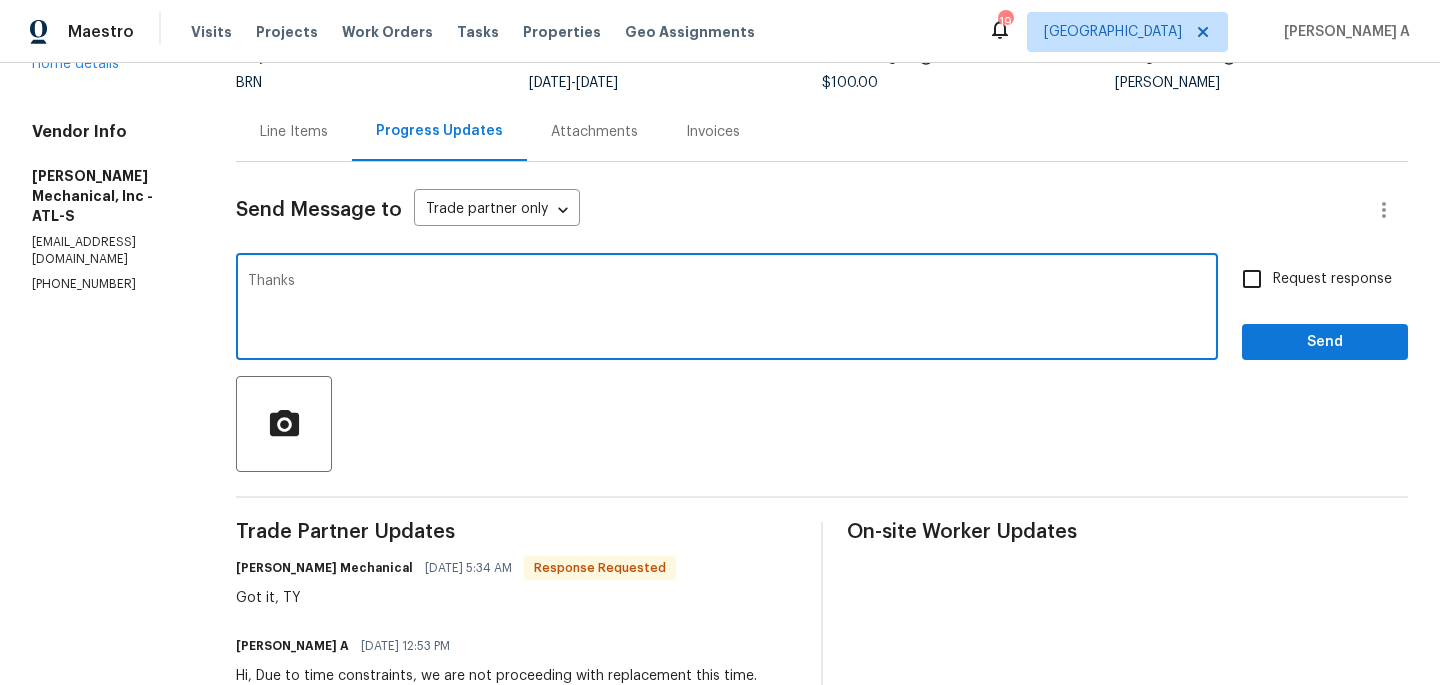 type on "Thanks" 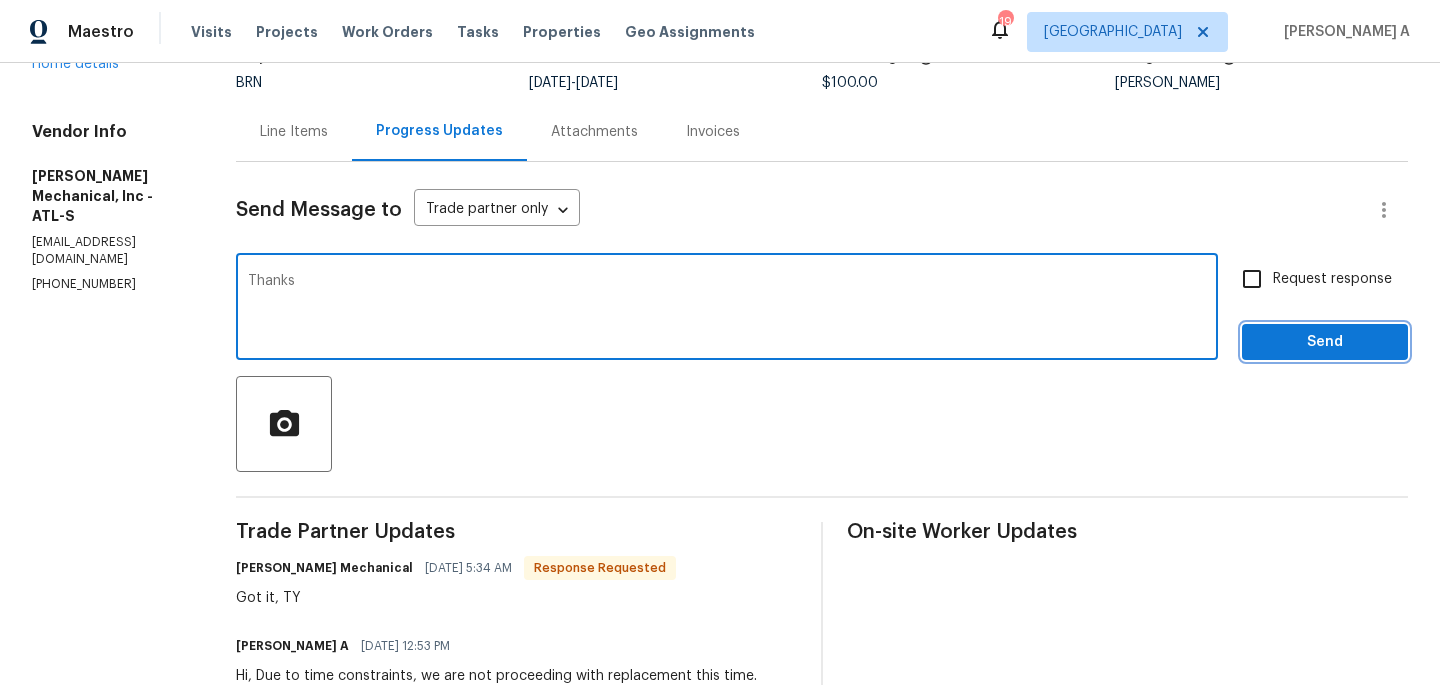 click on "Send" at bounding box center (1325, 342) 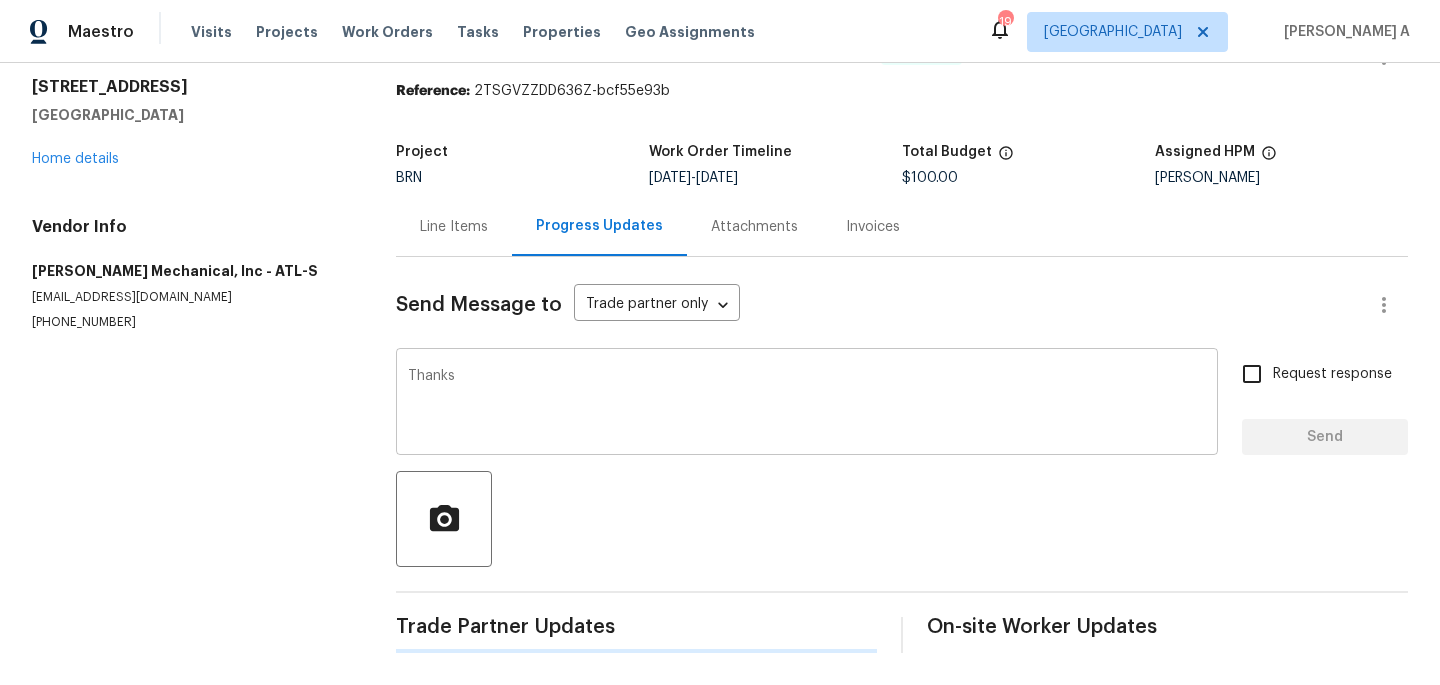 type 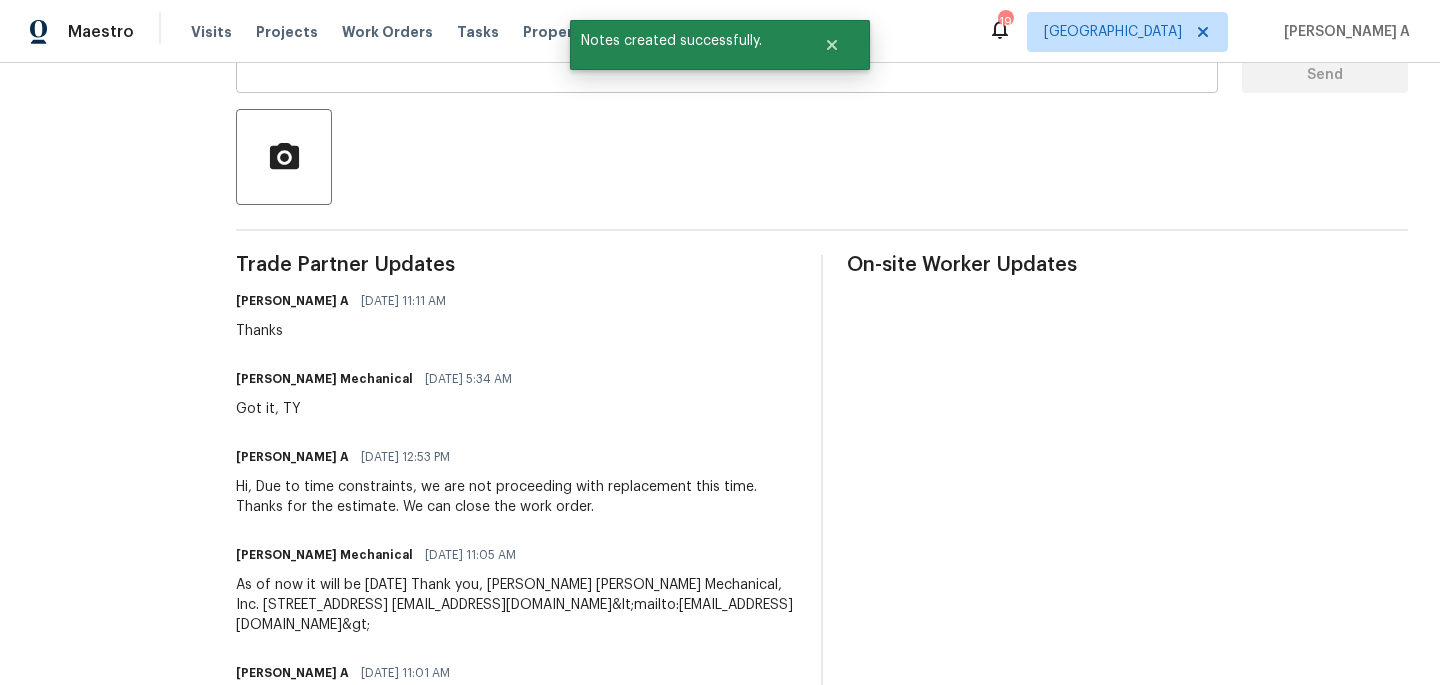 scroll, scrollTop: 0, scrollLeft: 0, axis: both 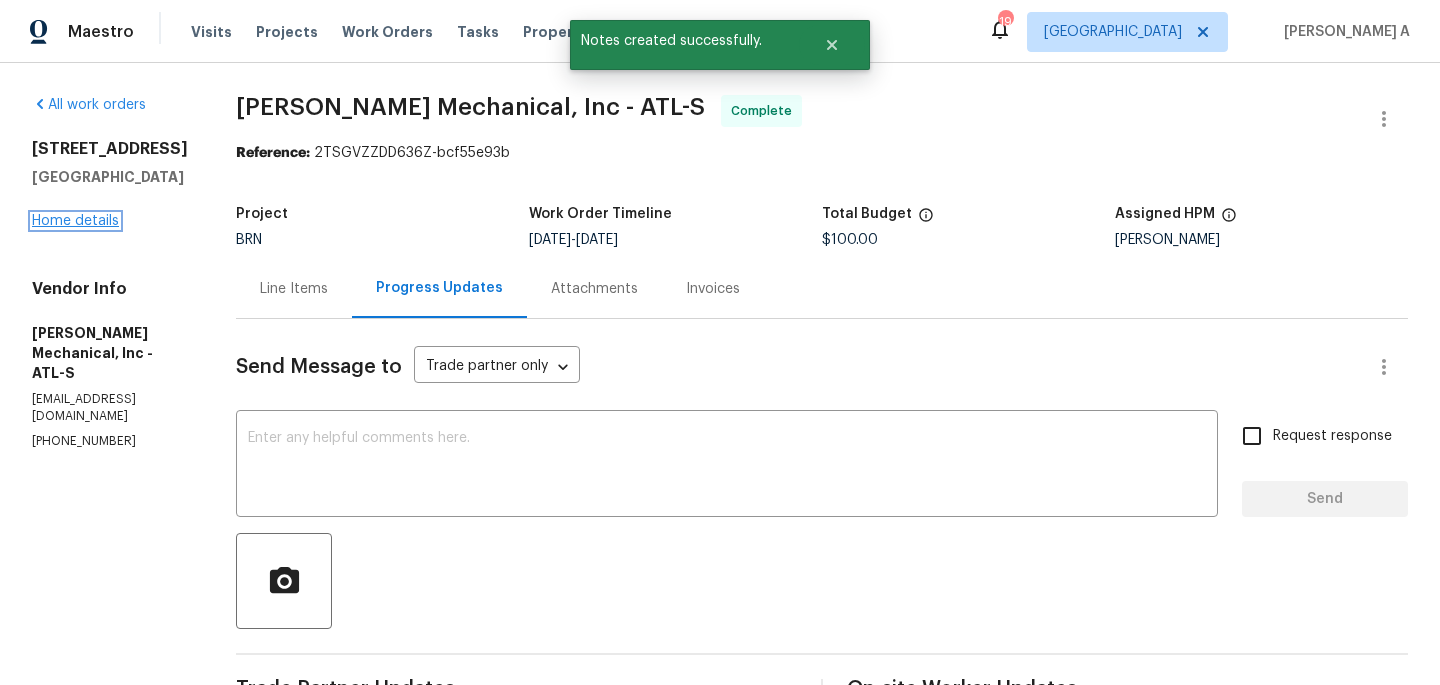 click on "Home details" at bounding box center (75, 221) 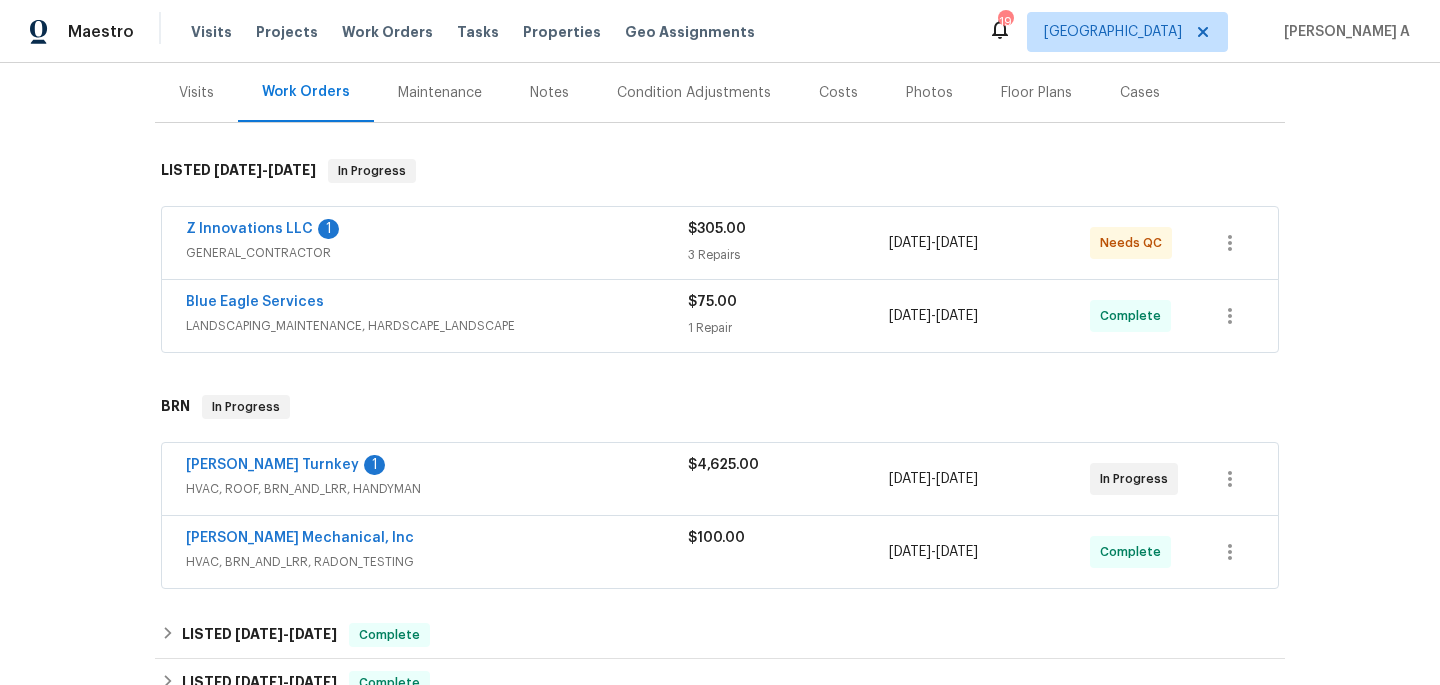 scroll, scrollTop: 246, scrollLeft: 0, axis: vertical 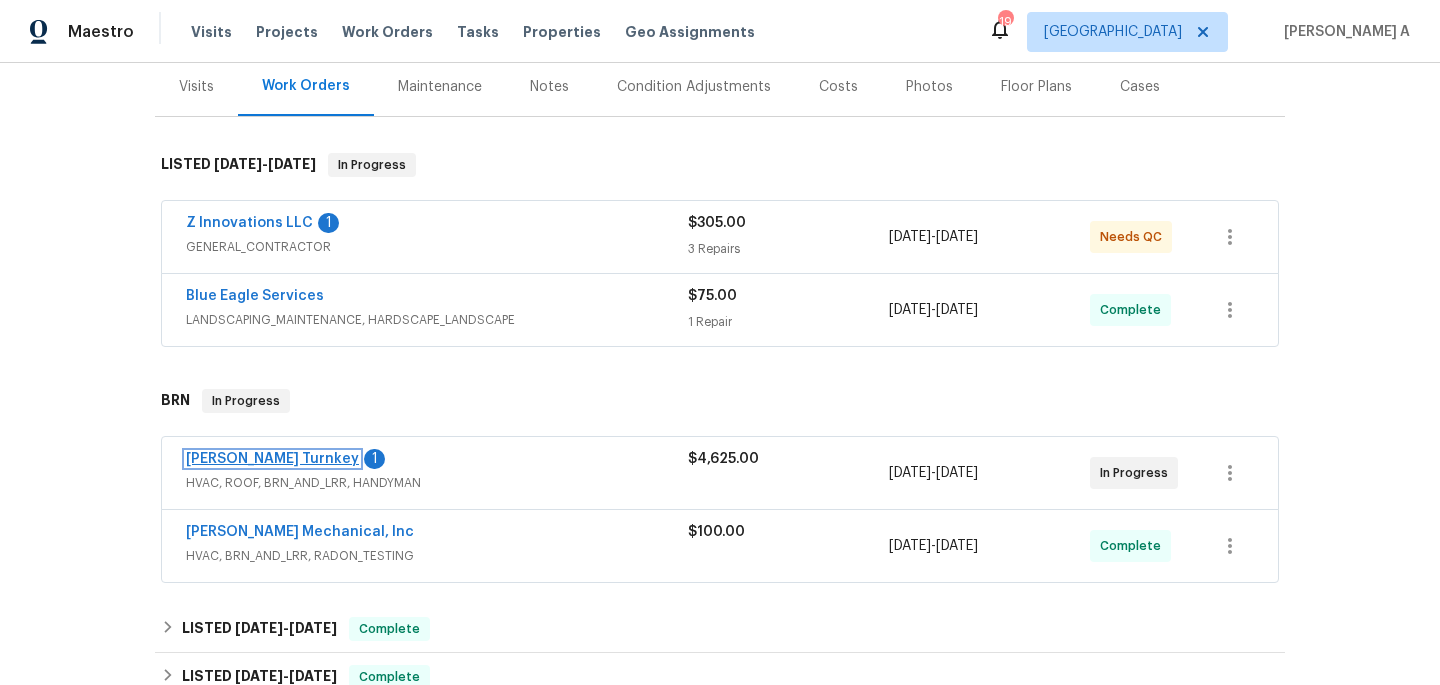 click on "[PERSON_NAME] Turnkey" at bounding box center (272, 459) 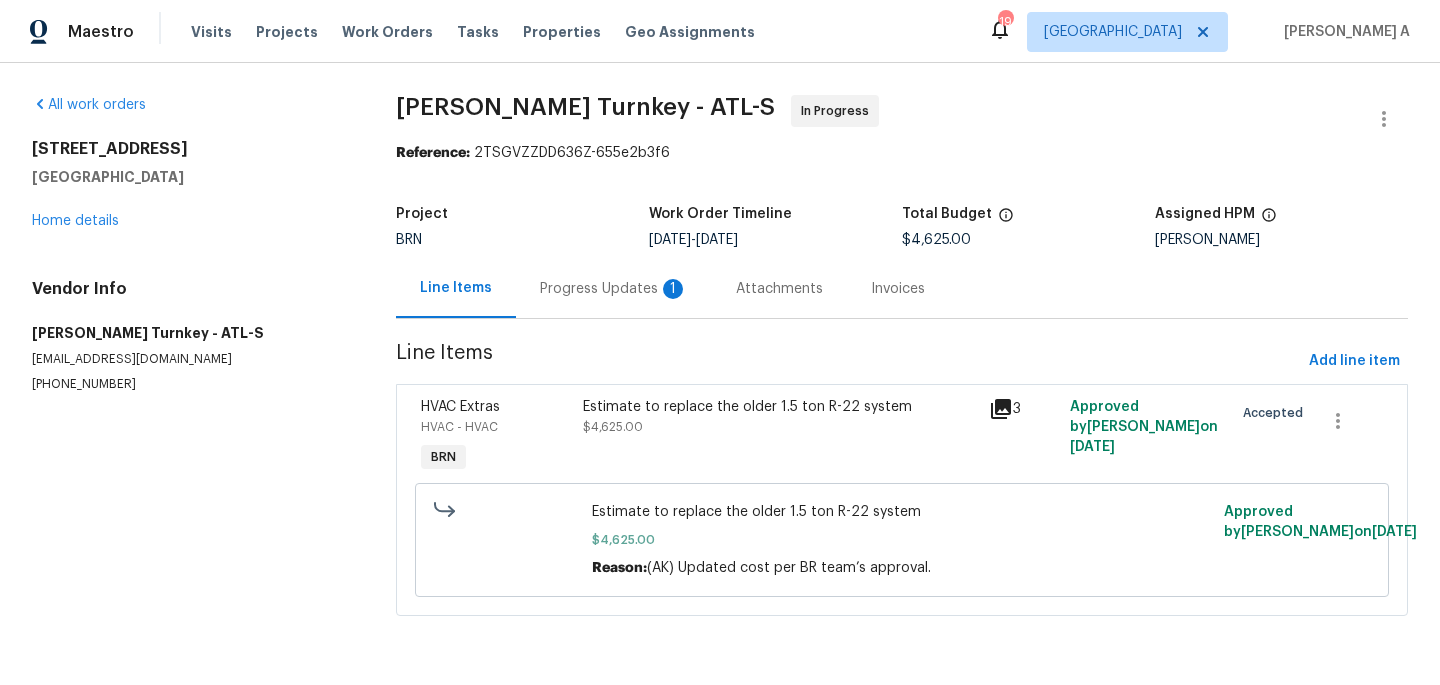 click on "Progress Updates 1" at bounding box center (614, 289) 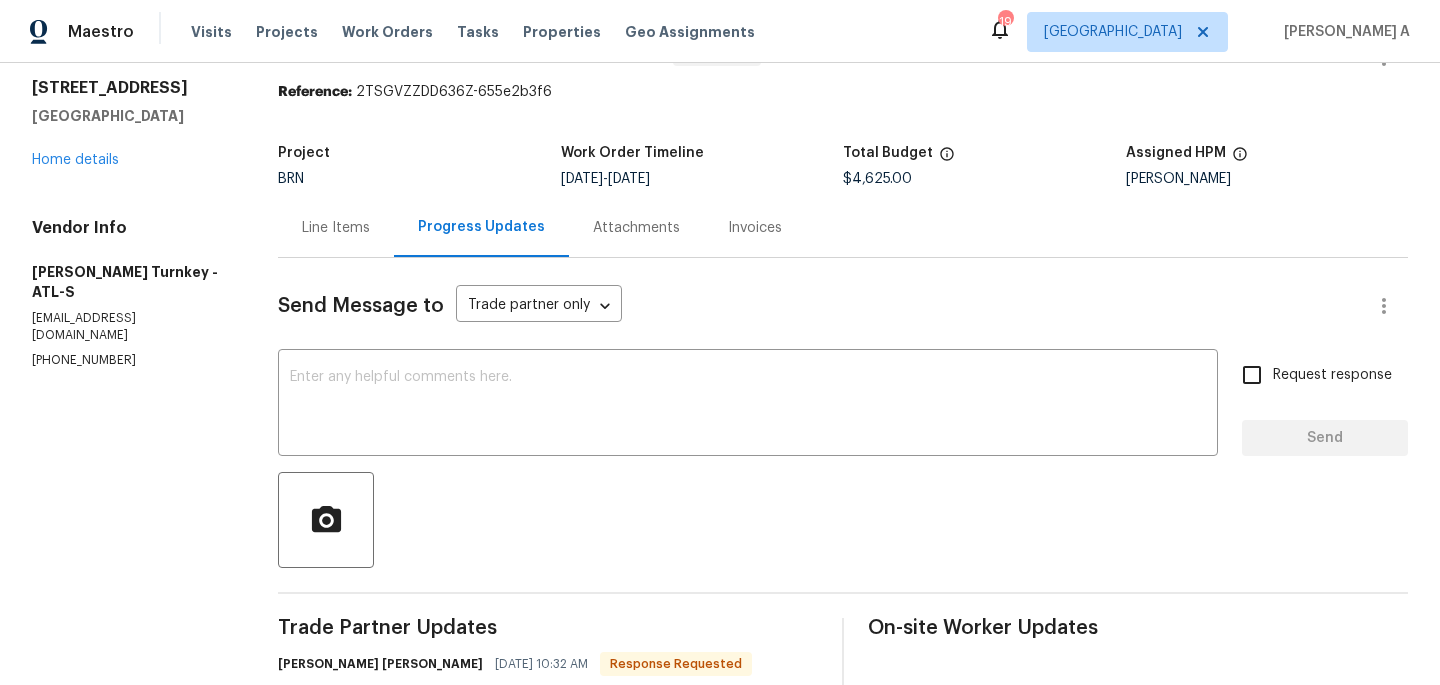 scroll, scrollTop: 0, scrollLeft: 0, axis: both 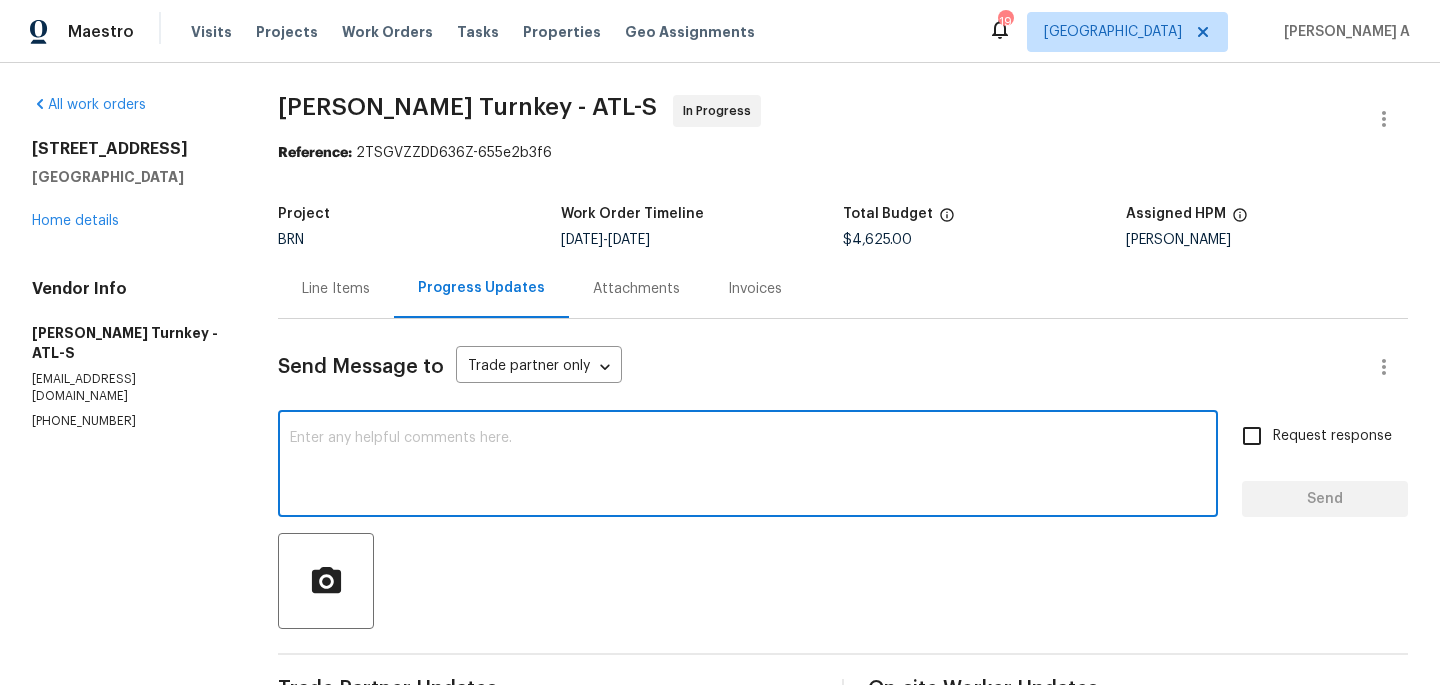 click at bounding box center (748, 466) 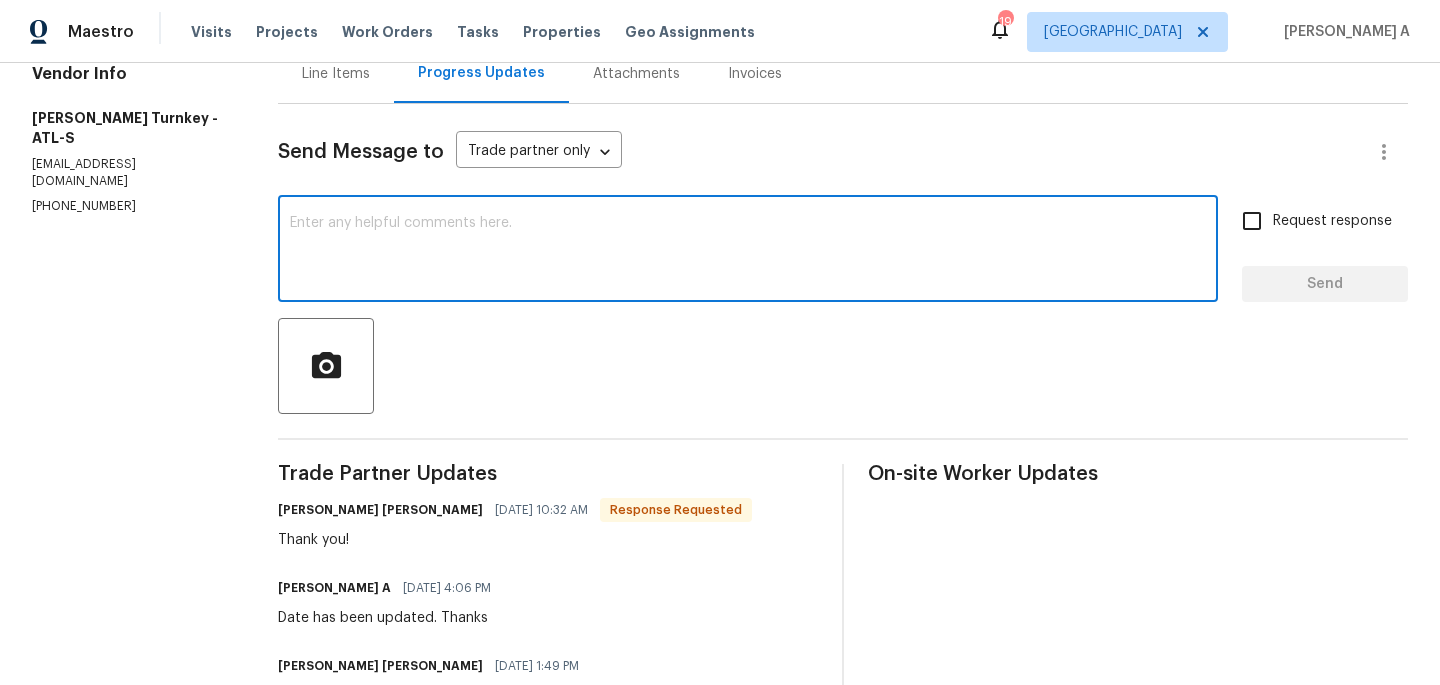 scroll, scrollTop: 191, scrollLeft: 0, axis: vertical 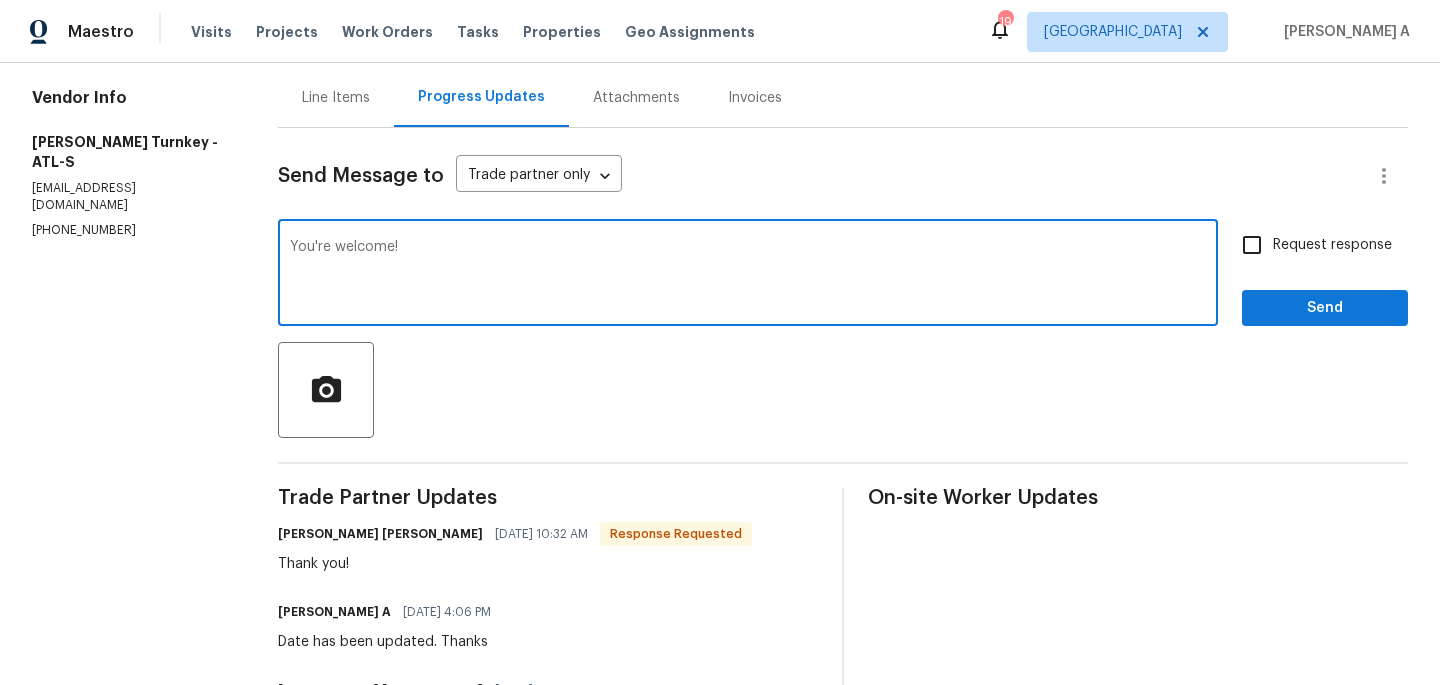 type on "You're welcome!" 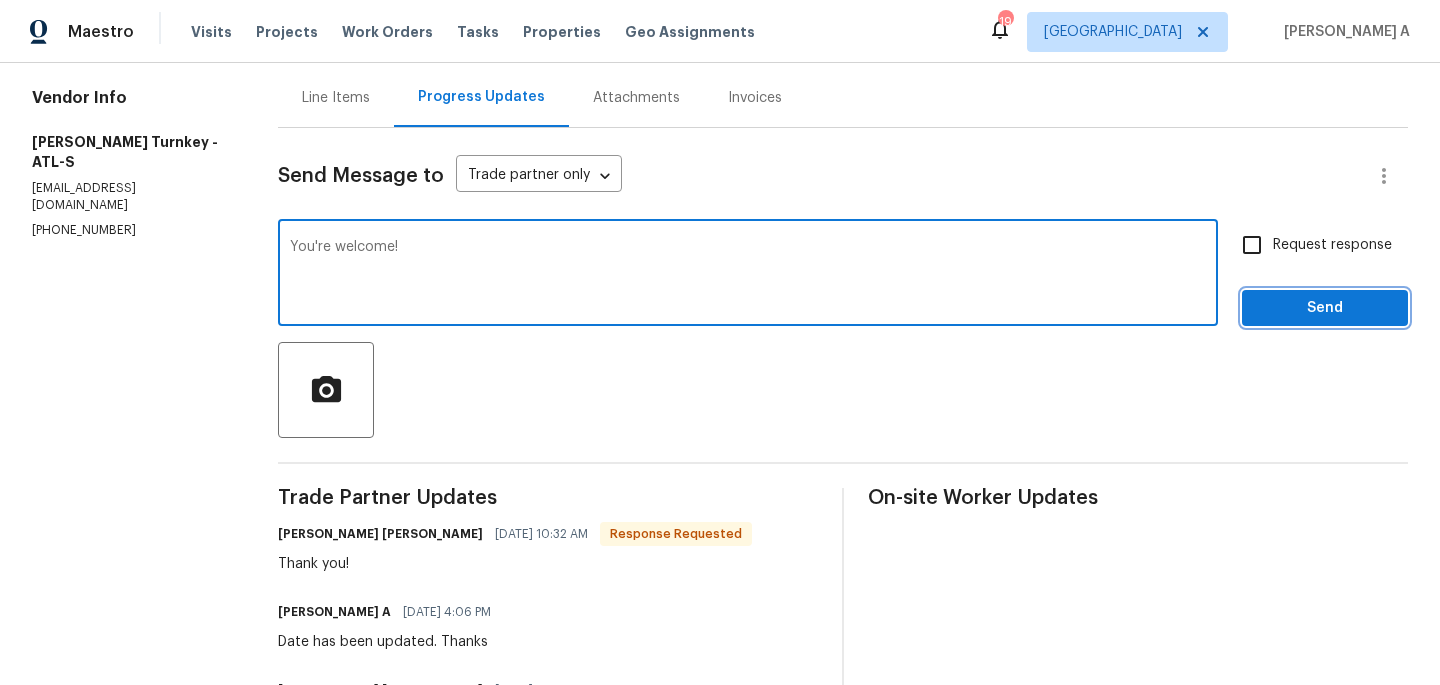 click on "Send" at bounding box center [1325, 308] 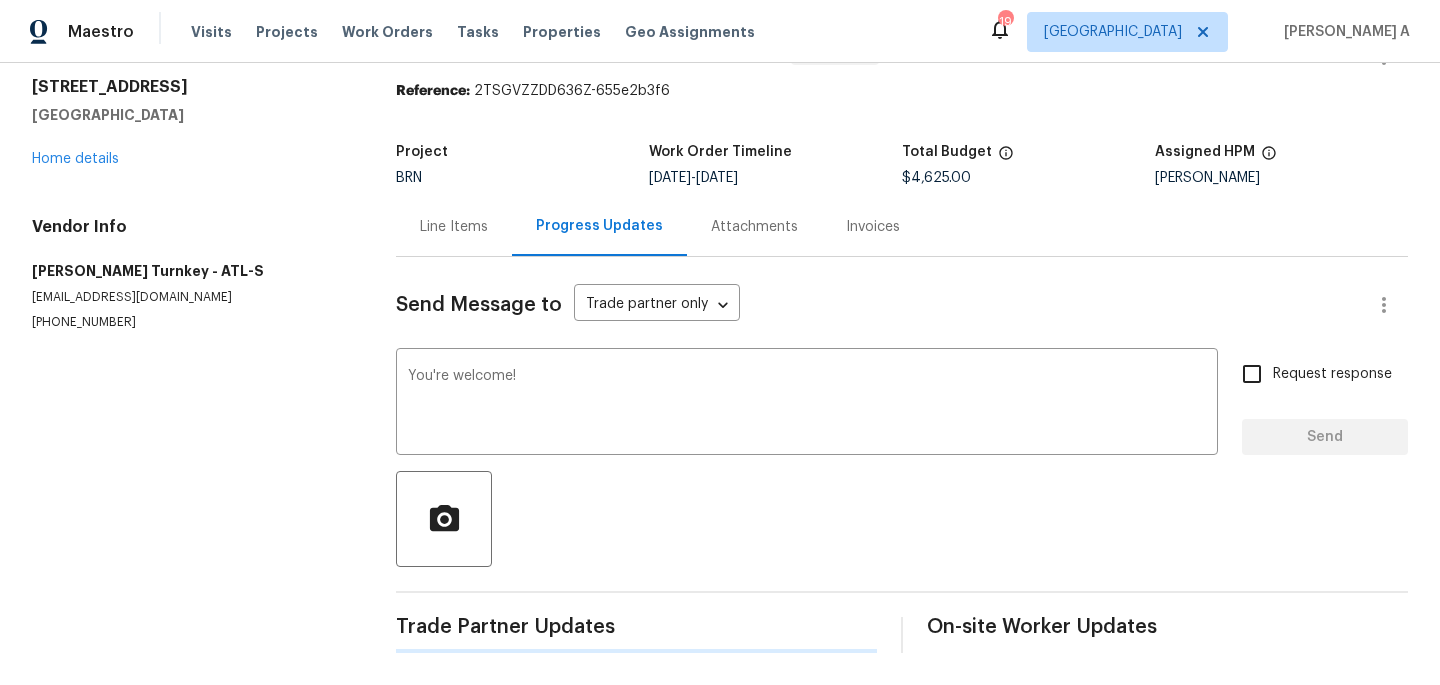 type 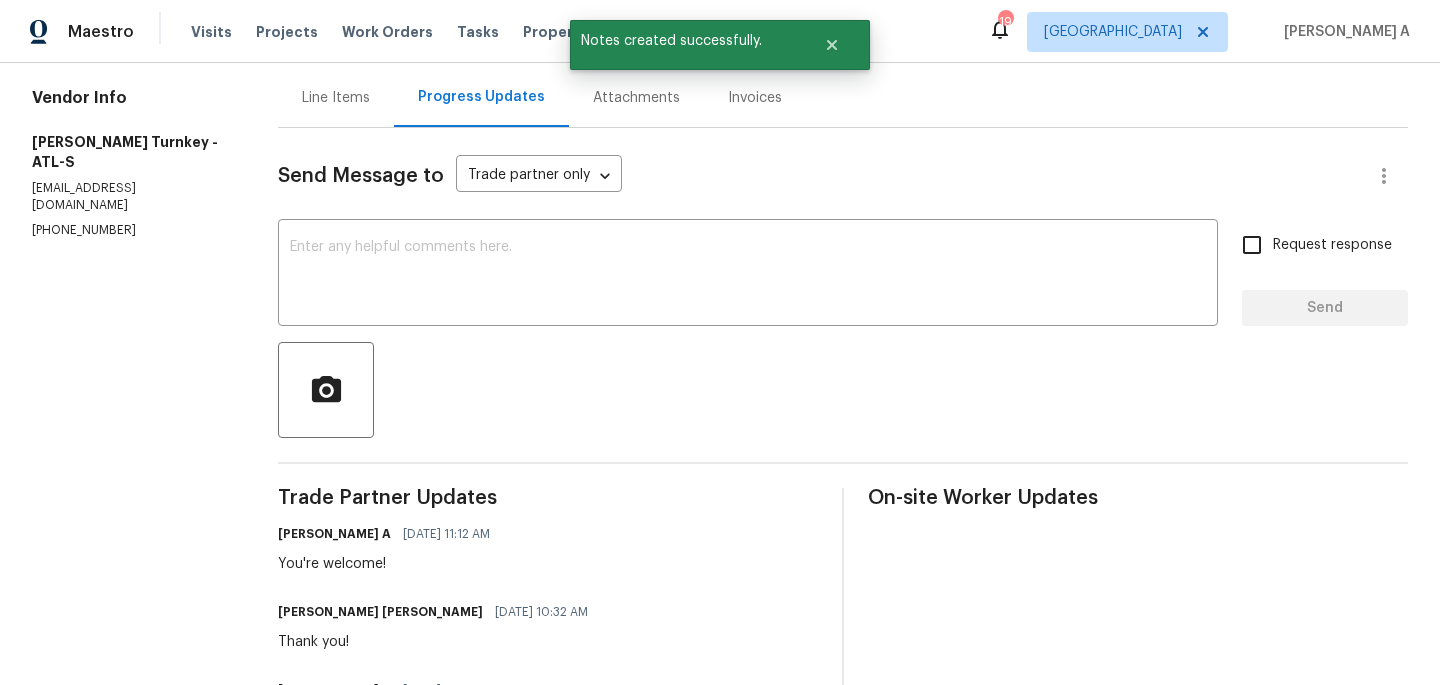 scroll, scrollTop: 0, scrollLeft: 0, axis: both 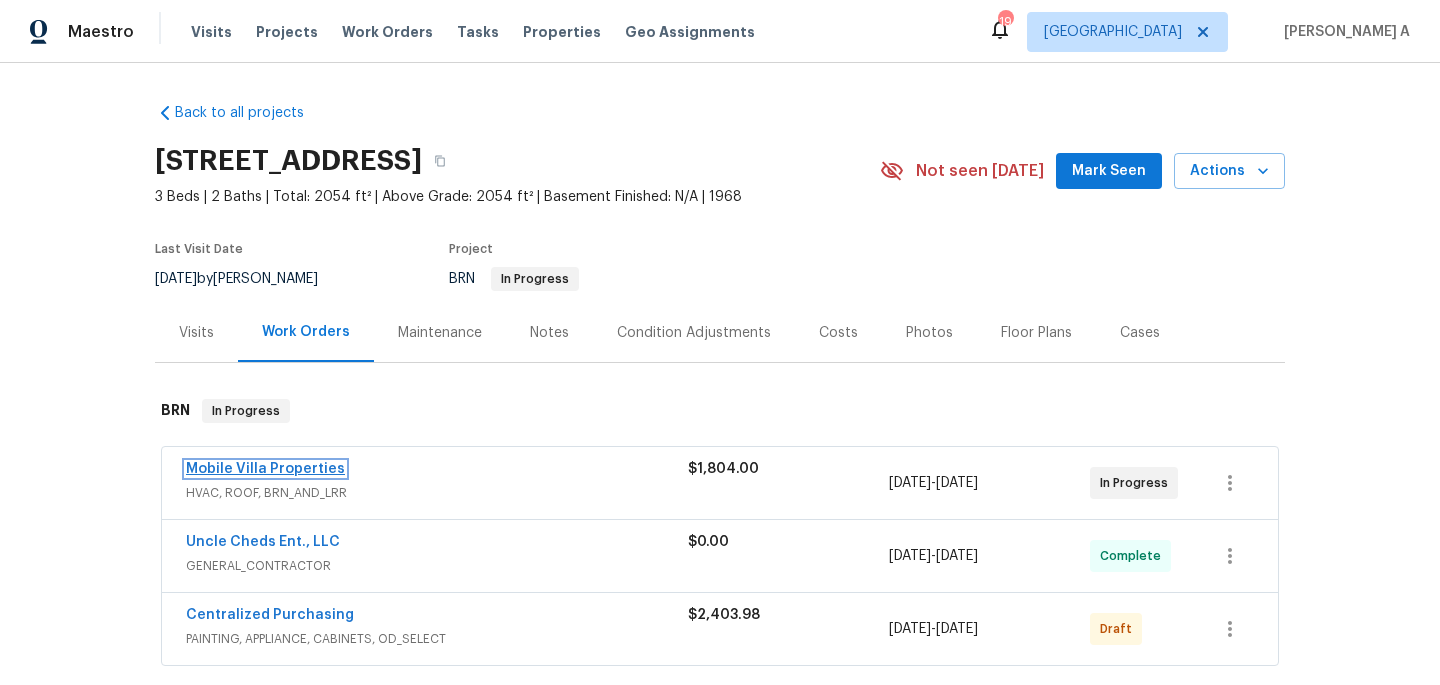 click on "Mobile Villa Properties" at bounding box center (265, 469) 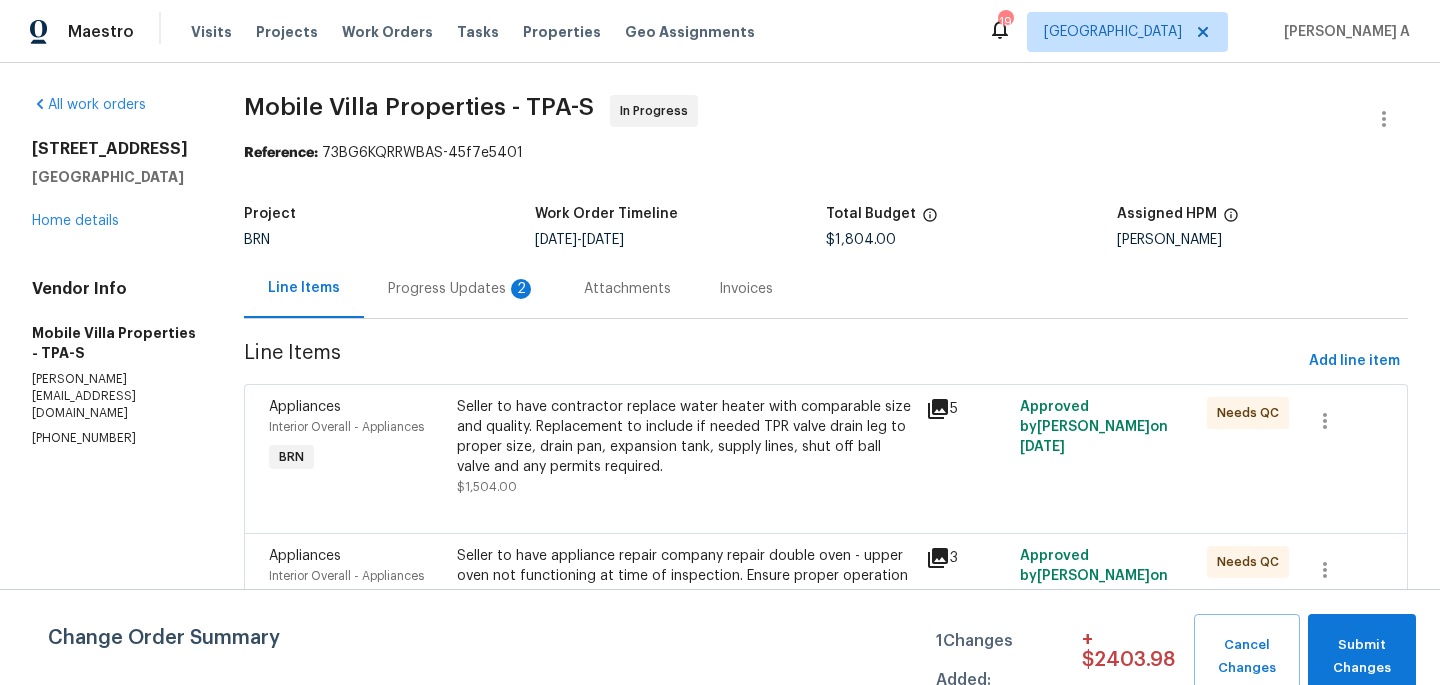 click on "Attachments" at bounding box center [627, 288] 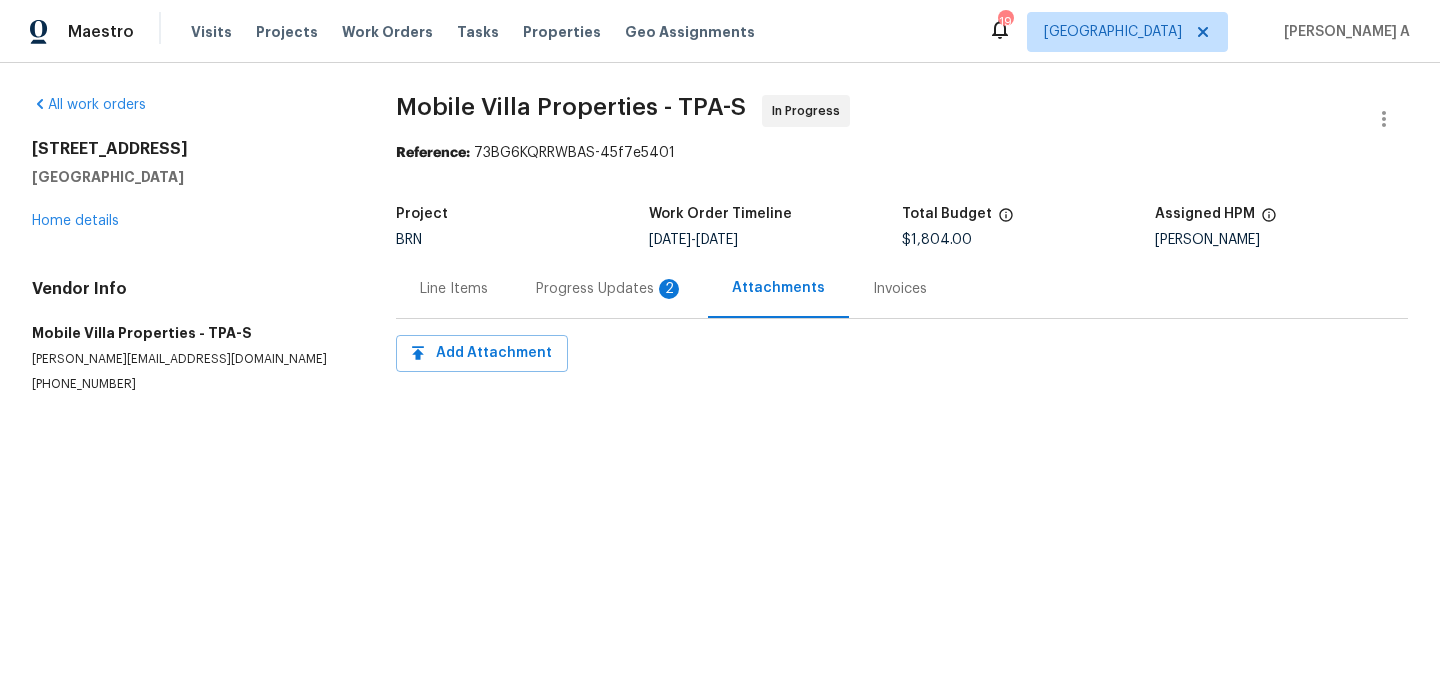 click on "Progress Updates 2" at bounding box center (610, 289) 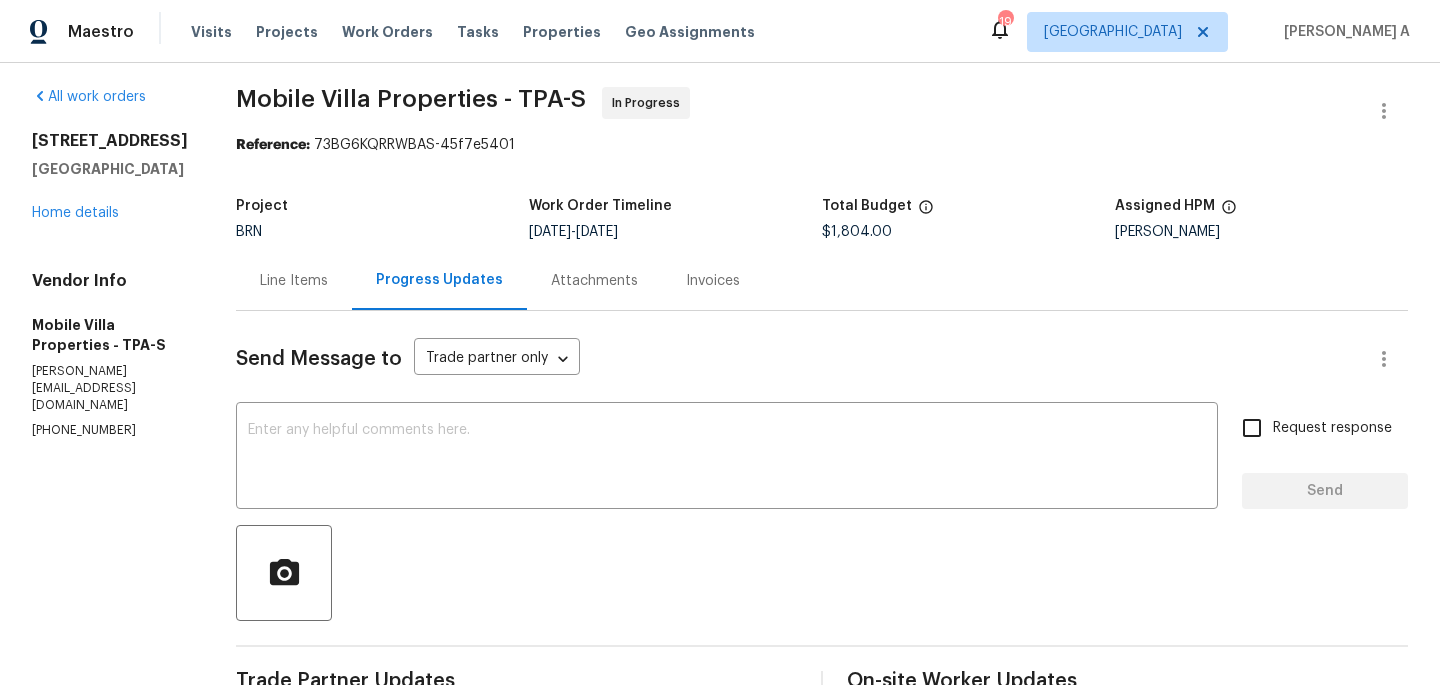 scroll, scrollTop: 0, scrollLeft: 0, axis: both 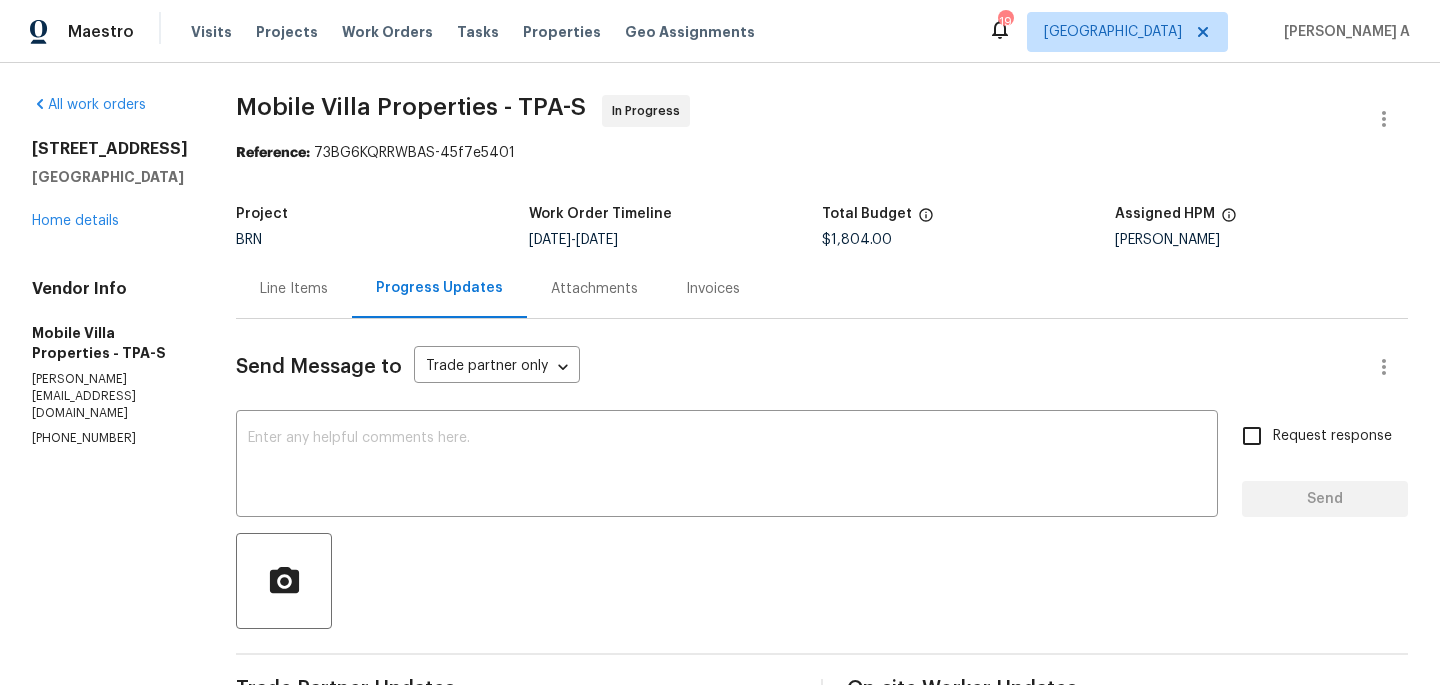 click on "Line Items" at bounding box center [294, 289] 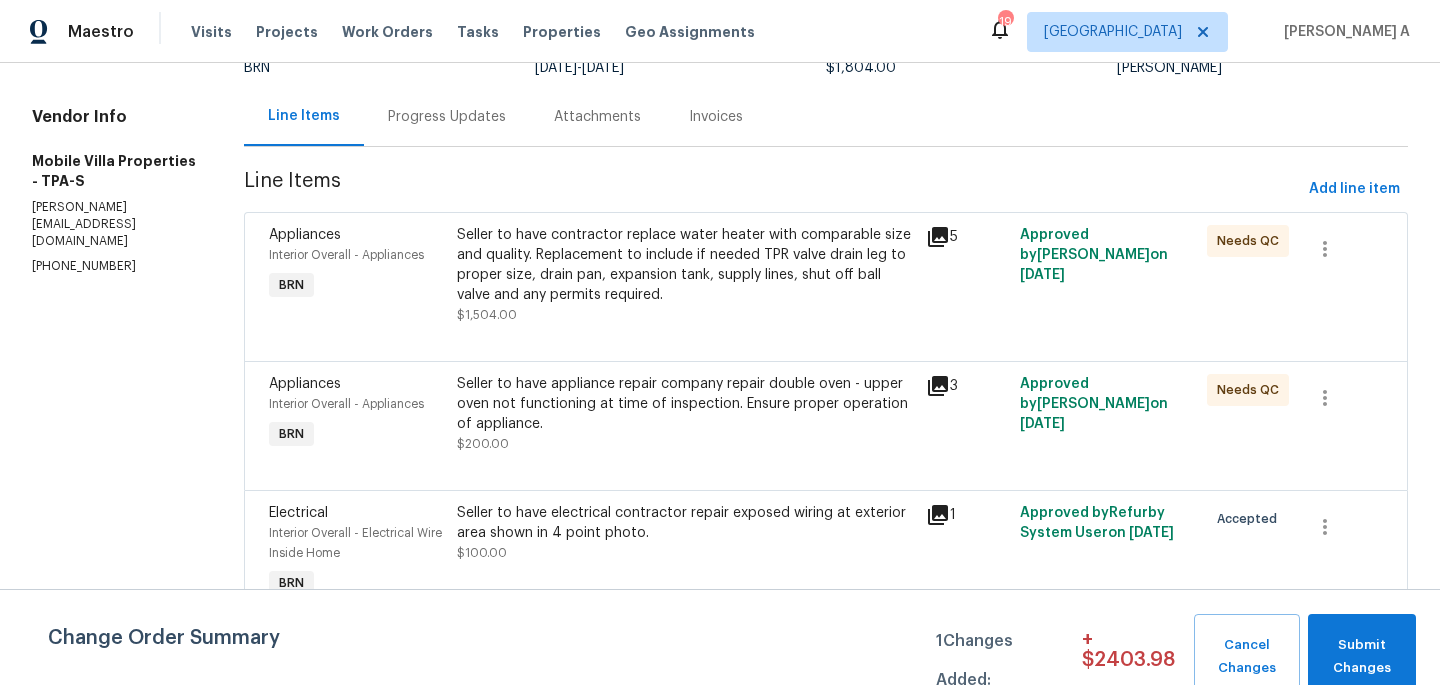scroll, scrollTop: 171, scrollLeft: 0, axis: vertical 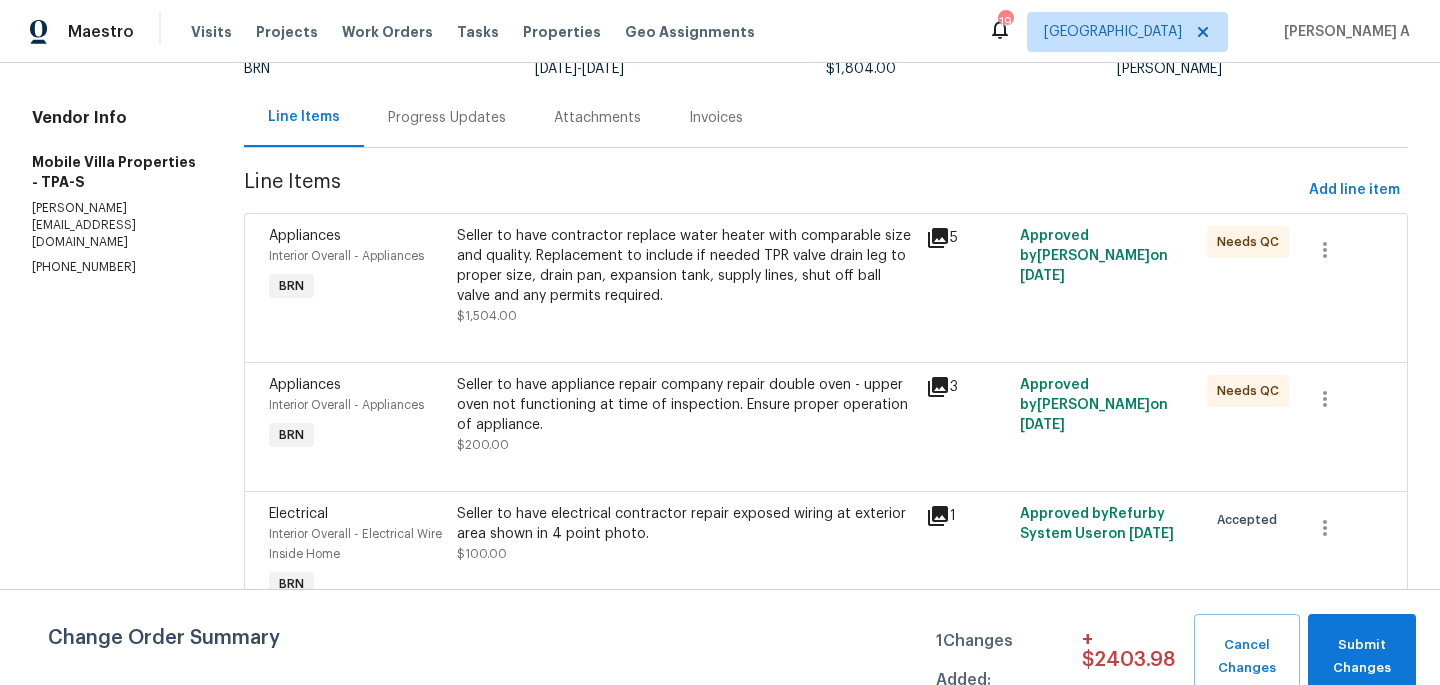 click on "Progress Updates" at bounding box center [447, 118] 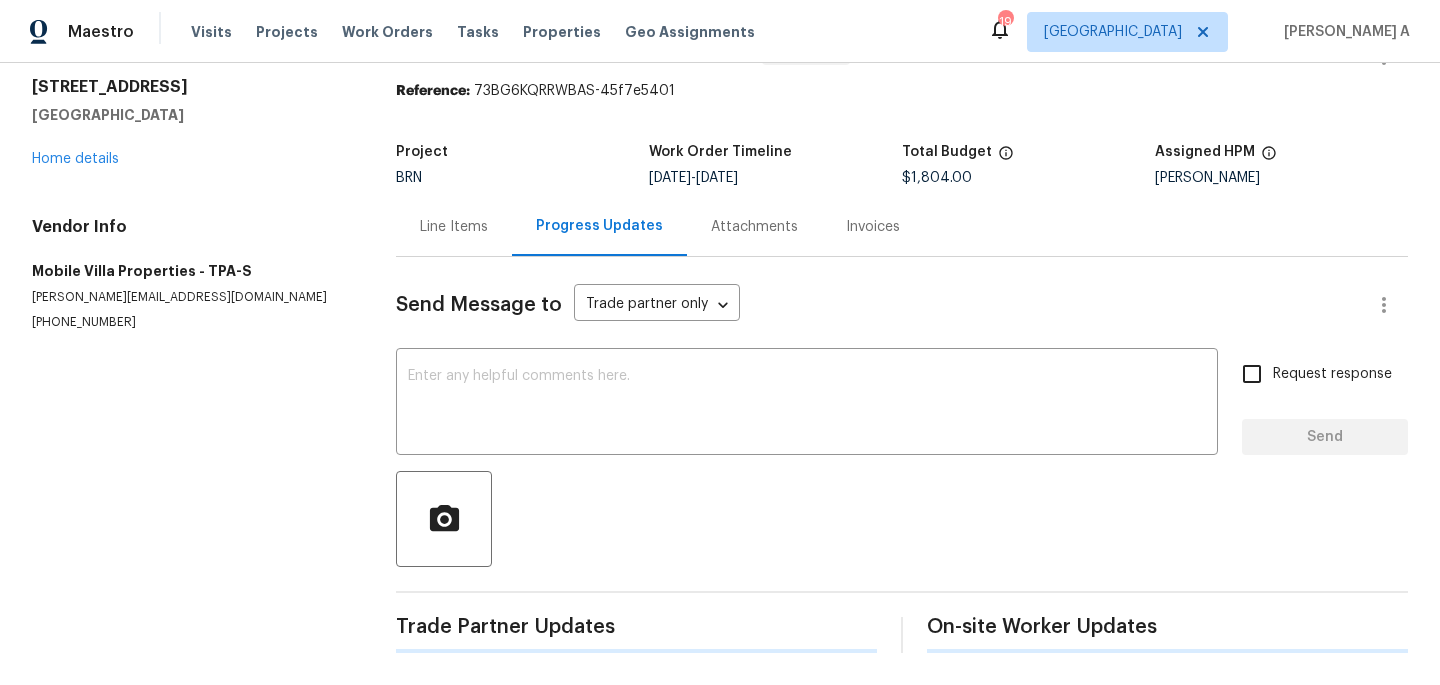 scroll, scrollTop: 231, scrollLeft: 0, axis: vertical 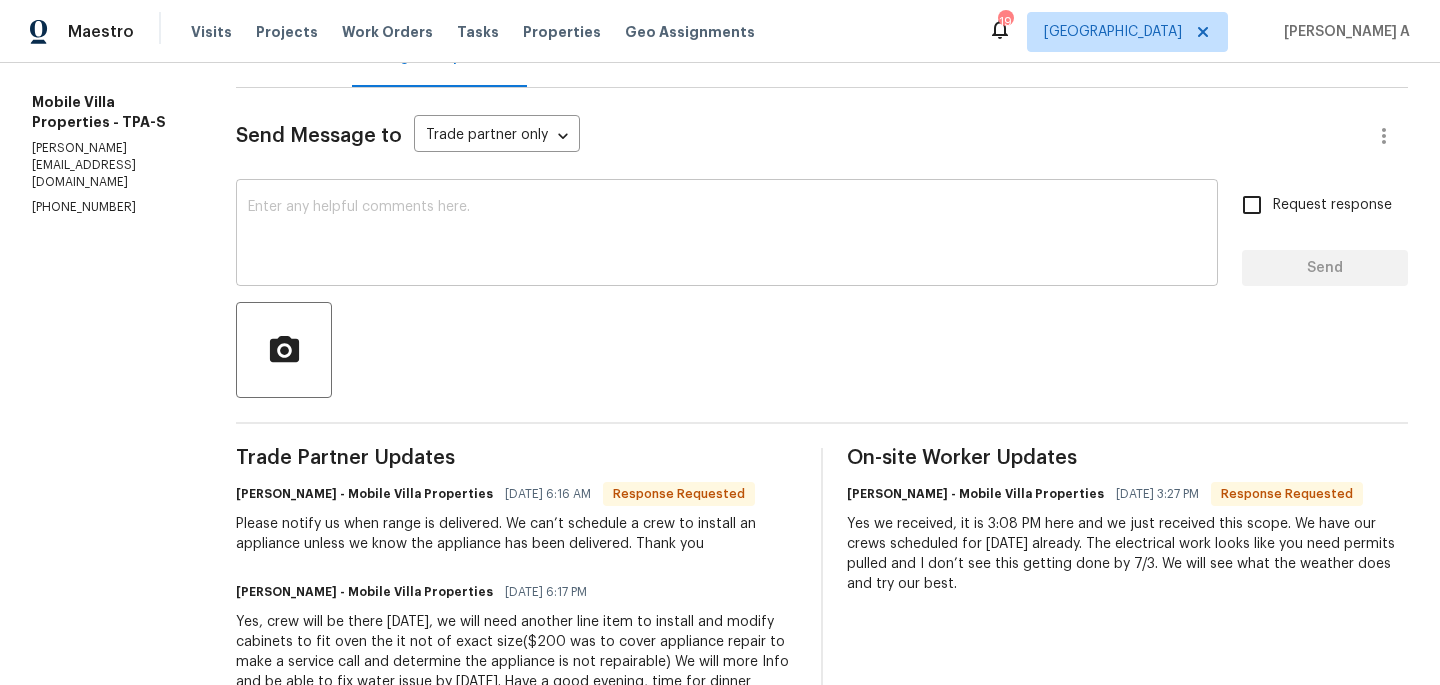 click at bounding box center (727, 235) 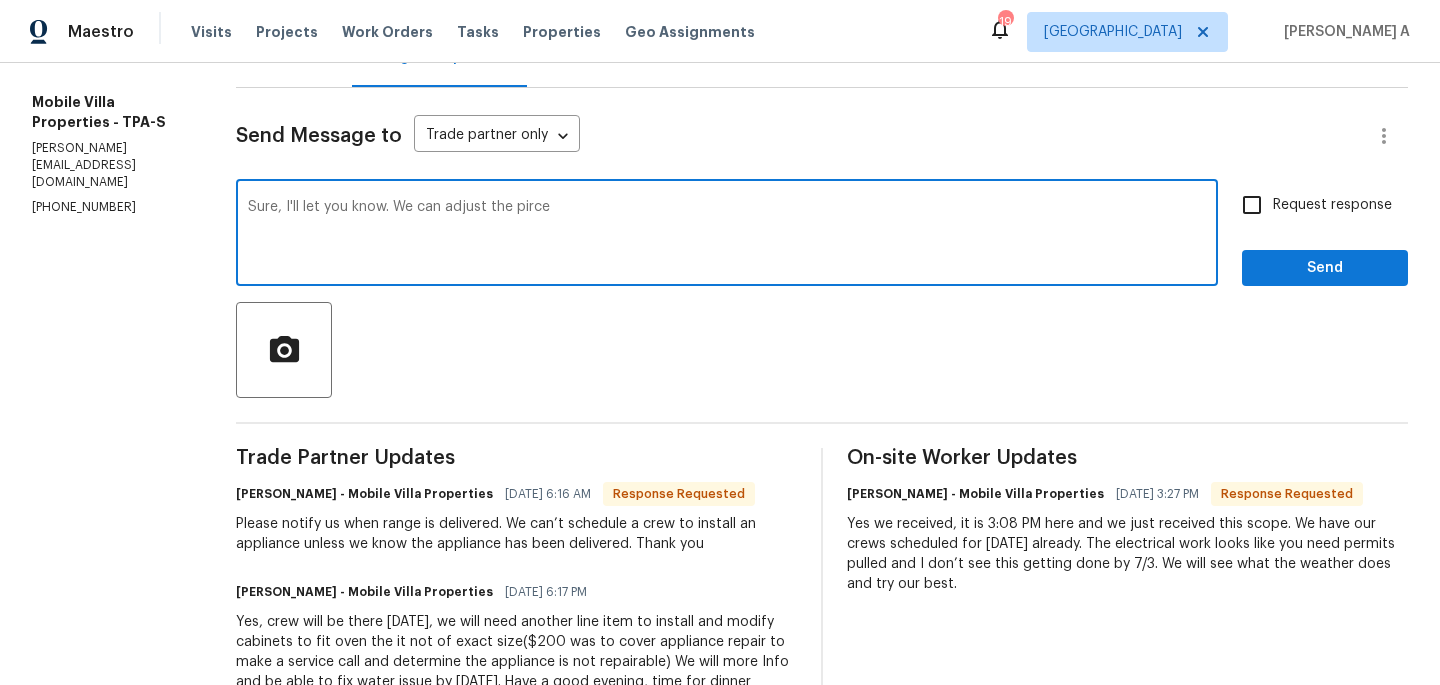 drag, startPoint x: 518, startPoint y: 205, endPoint x: 28, endPoint y: 203, distance: 490.0041 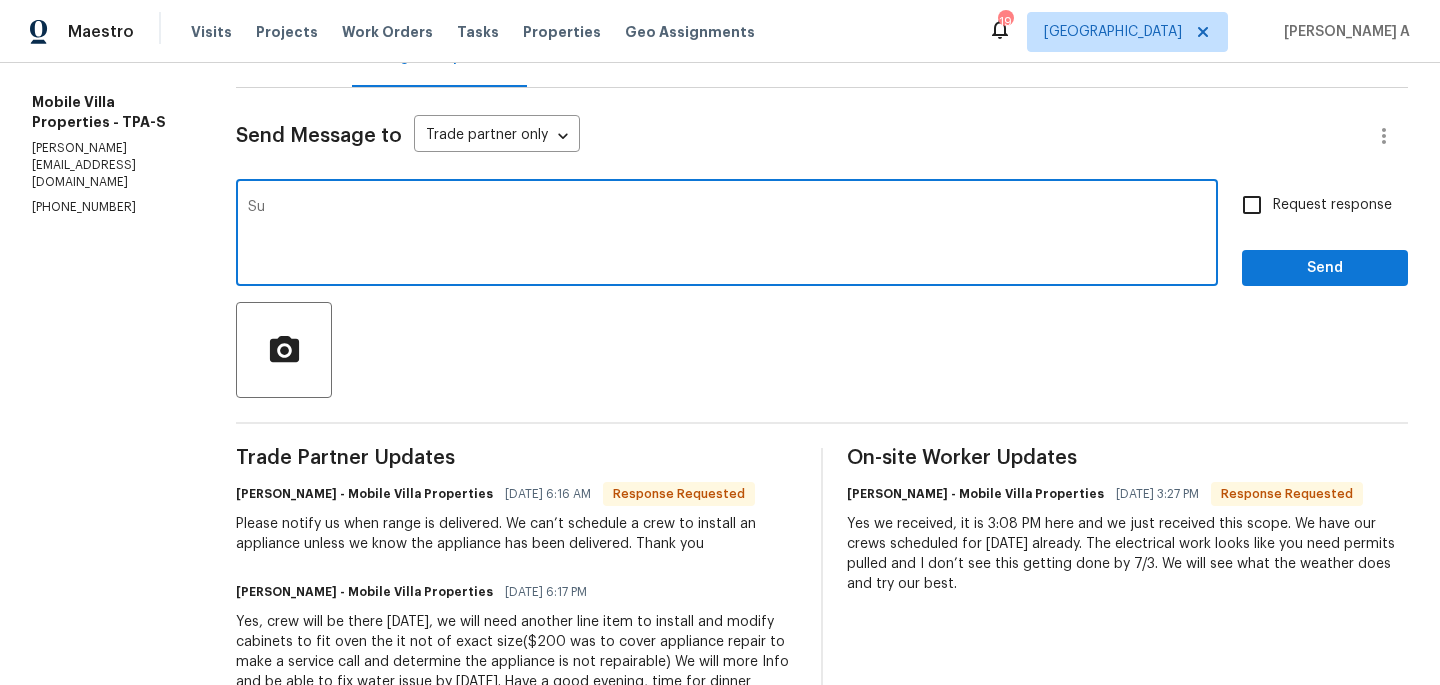 type on "S" 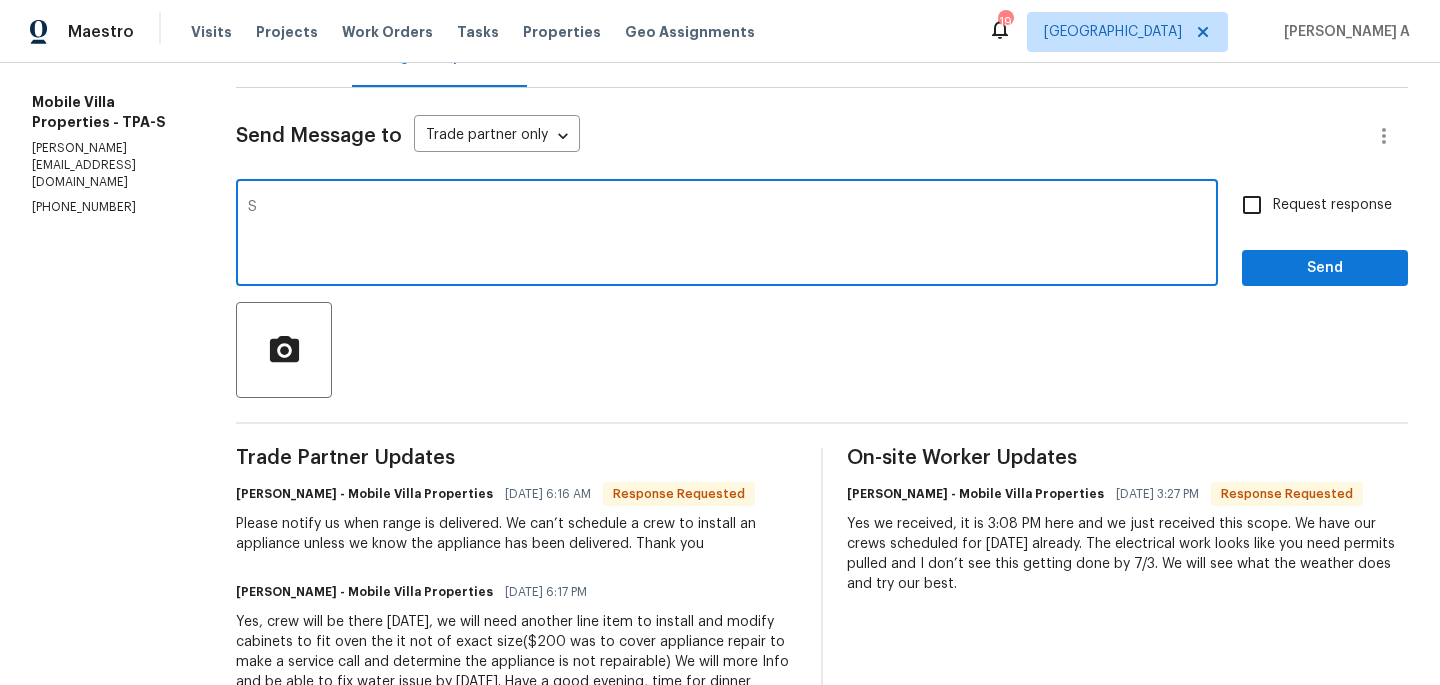 type 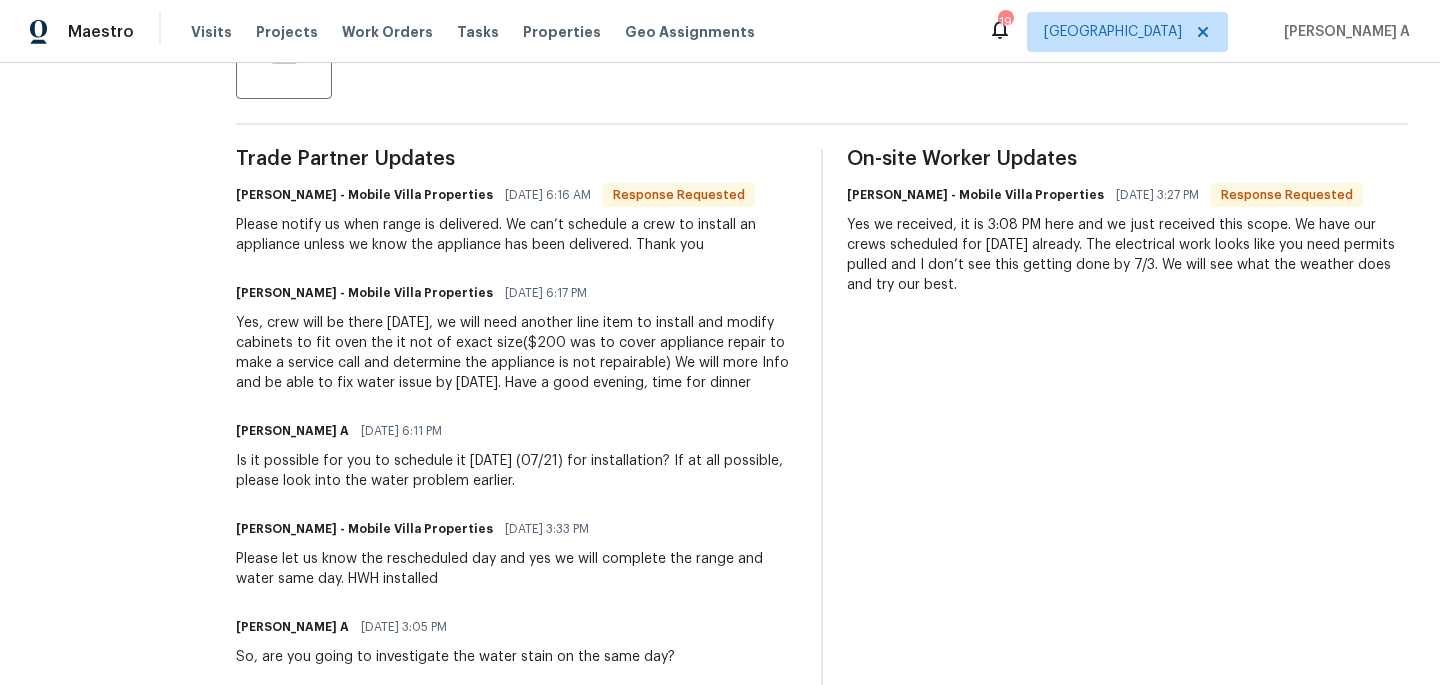 scroll, scrollTop: 536, scrollLeft: 0, axis: vertical 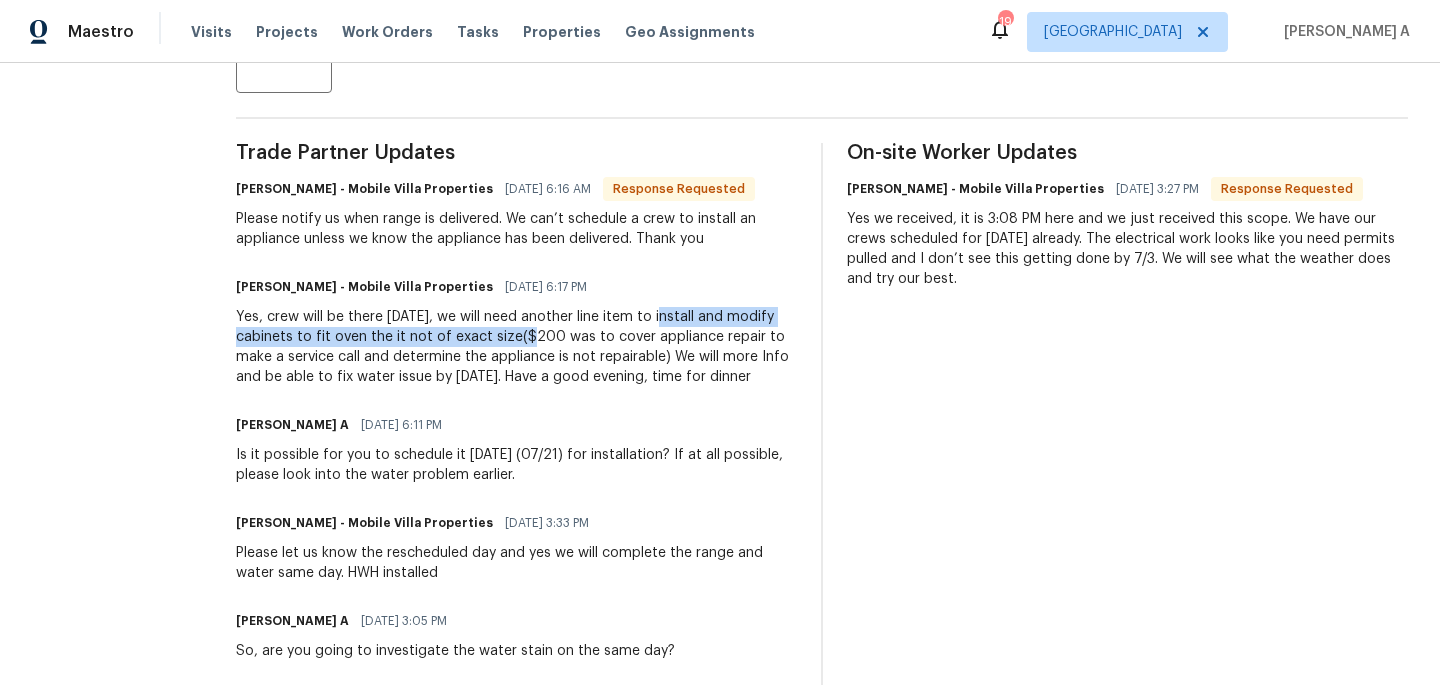 copy on "install and modify cabinets to fit oven the it not of exact size" 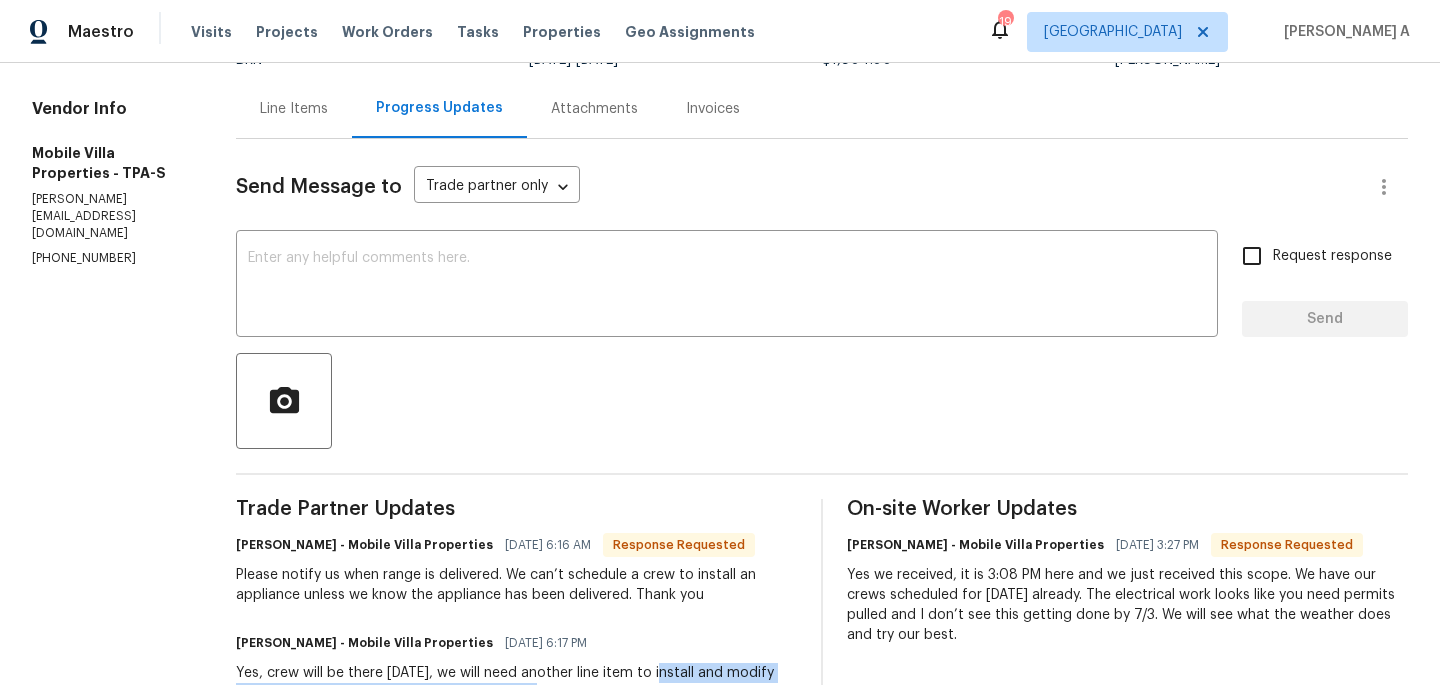 scroll, scrollTop: 0, scrollLeft: 0, axis: both 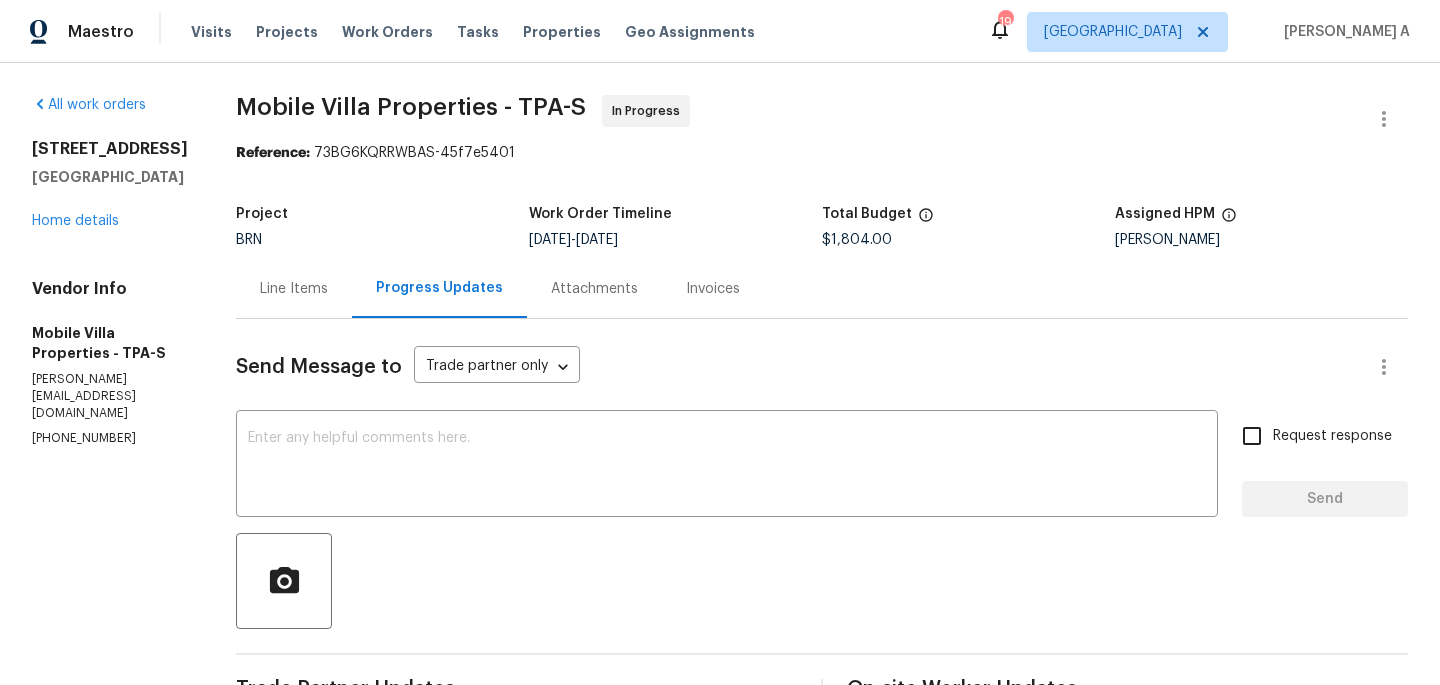 click on "Line Items" at bounding box center (294, 289) 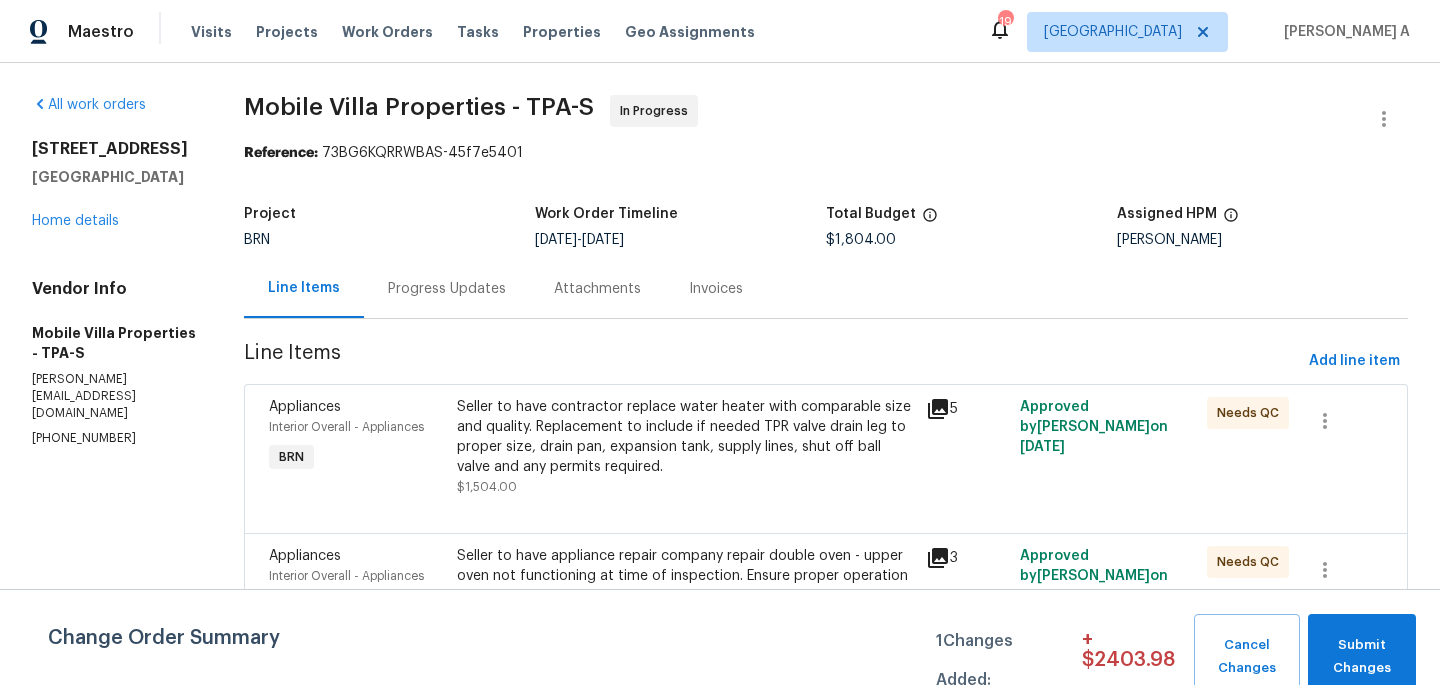 scroll, scrollTop: 185, scrollLeft: 0, axis: vertical 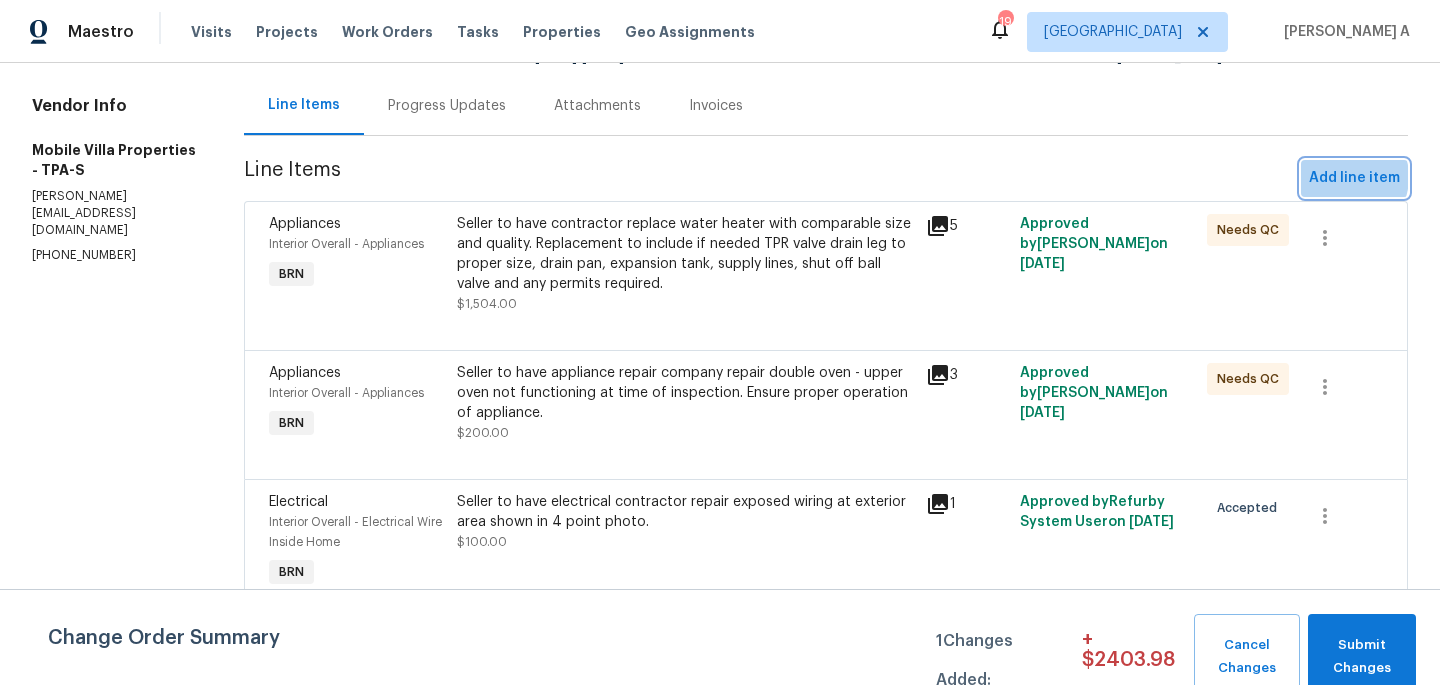 click on "Add line item" at bounding box center [1354, 178] 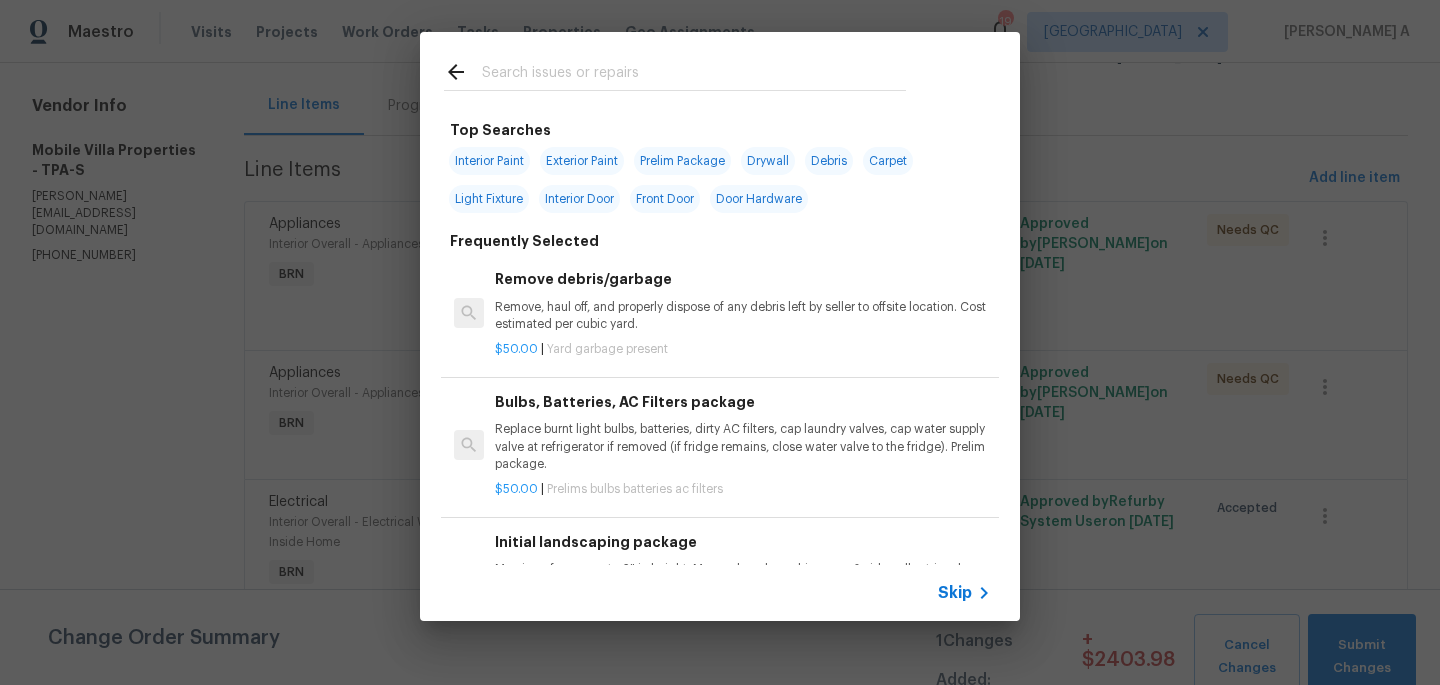 click on "Skip" at bounding box center (955, 593) 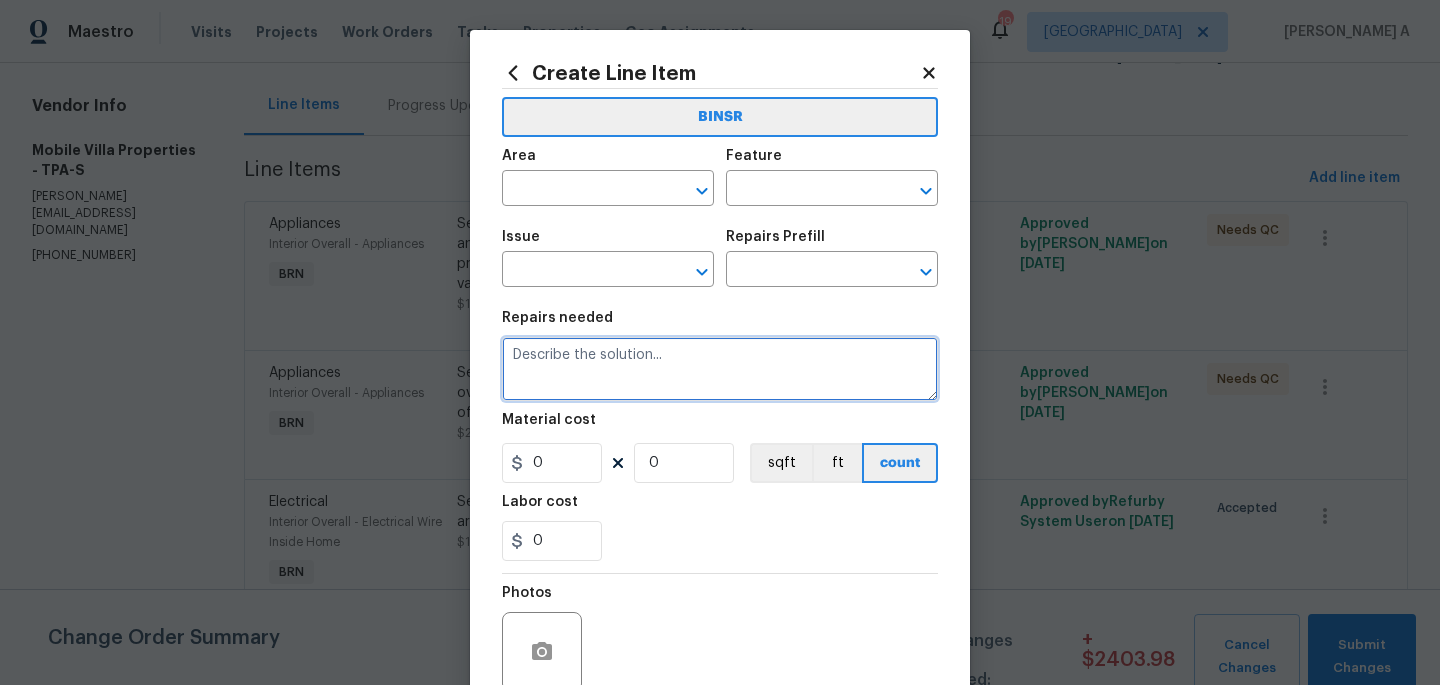click at bounding box center (720, 369) 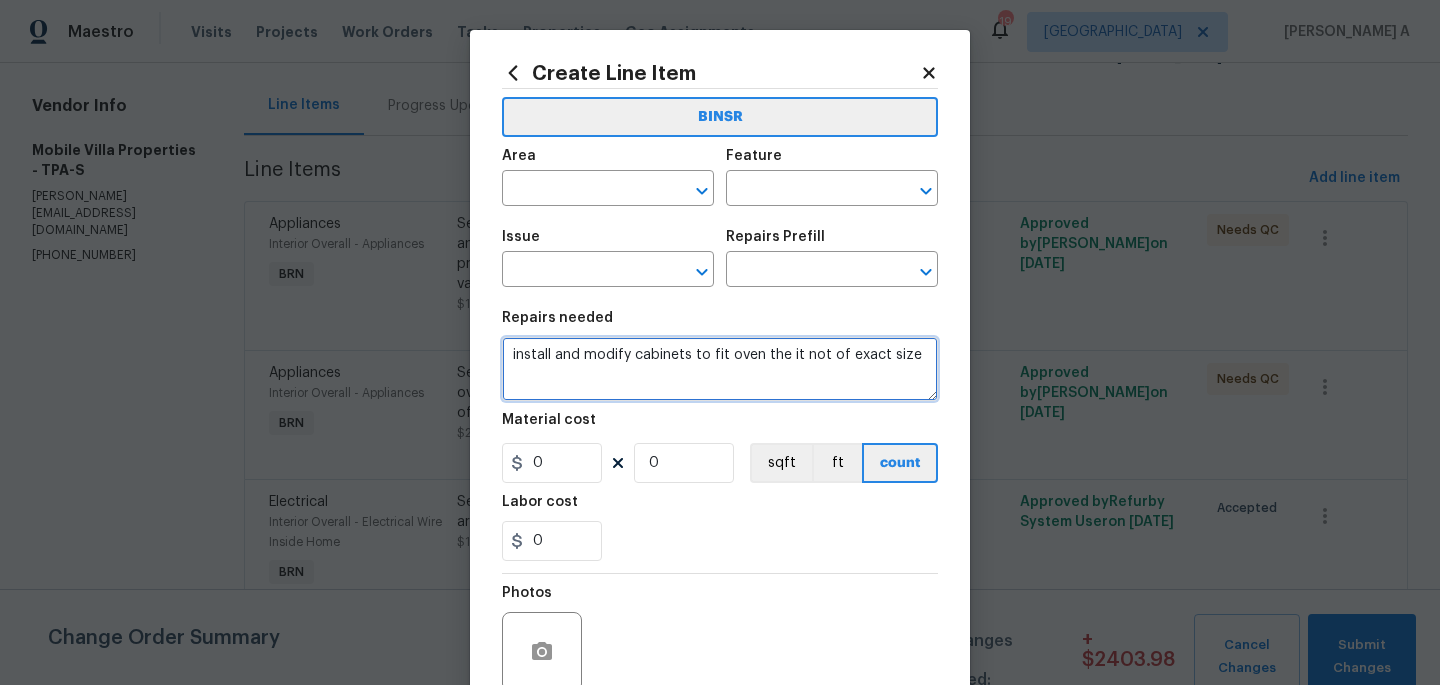 click on "install and modify cabinets to fit oven the it not of exact size" at bounding box center [720, 369] 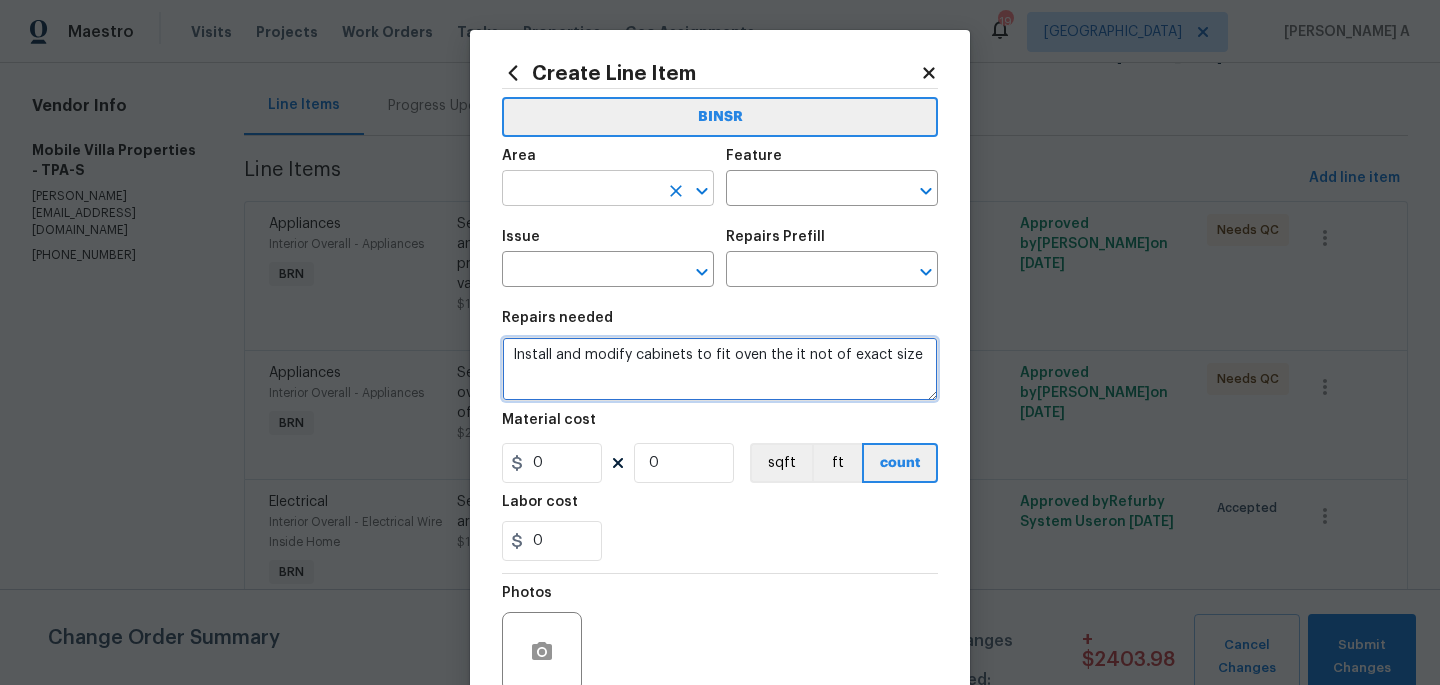 type on "Install and modify cabinets to fit oven the it not of exact size" 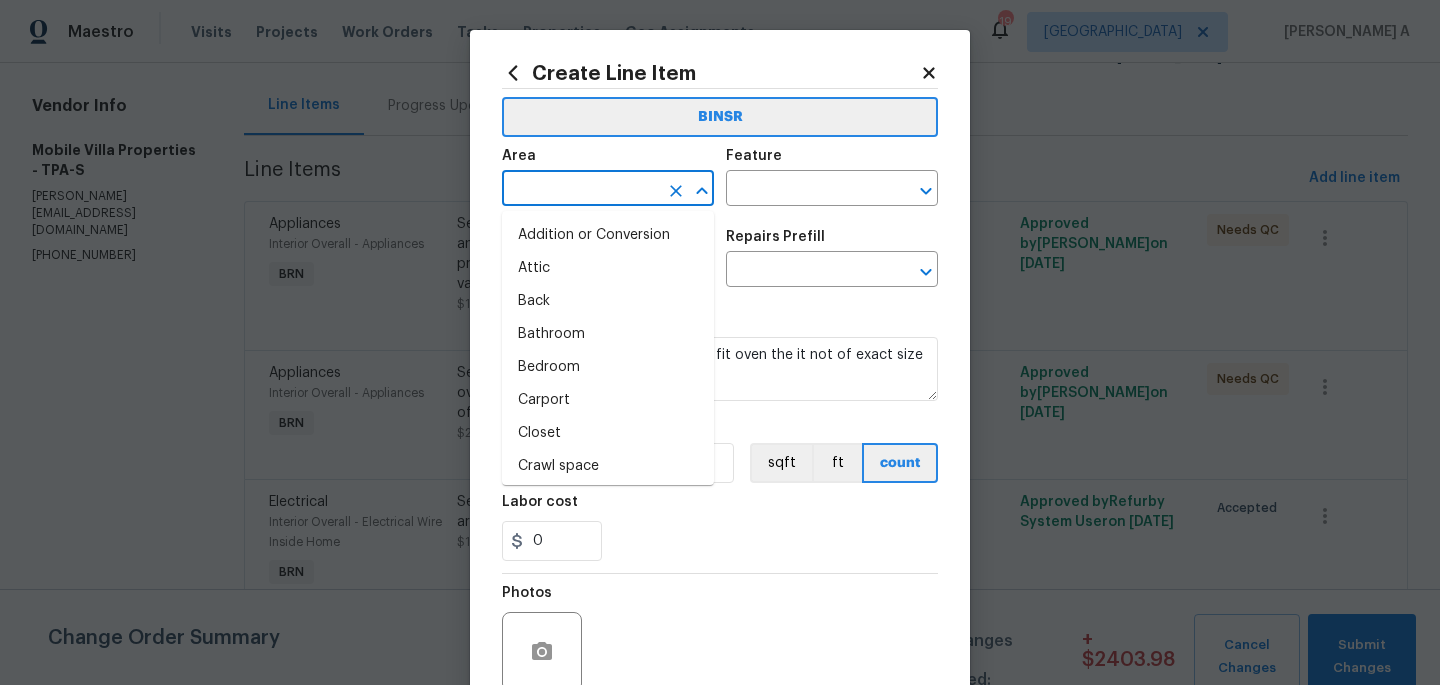 click at bounding box center [580, 190] 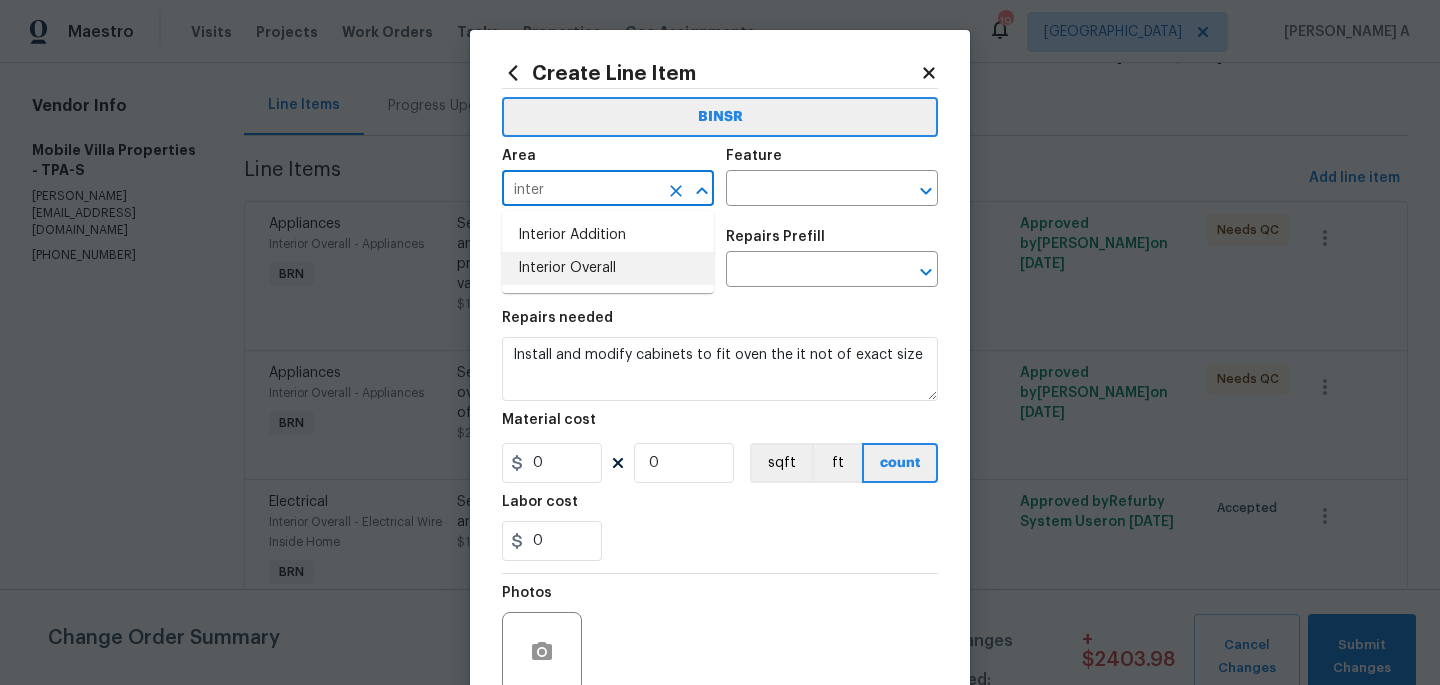click on "Interior Overall" at bounding box center (608, 268) 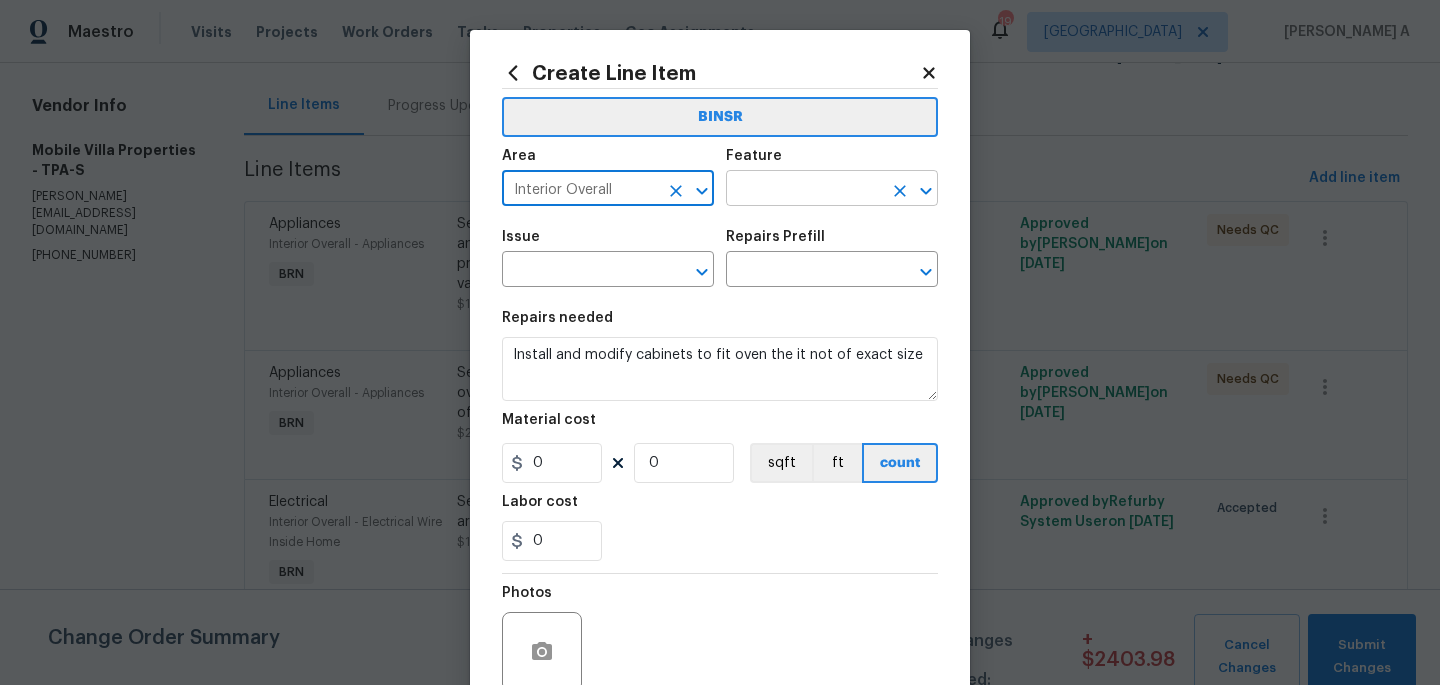 type on "Interior Overall" 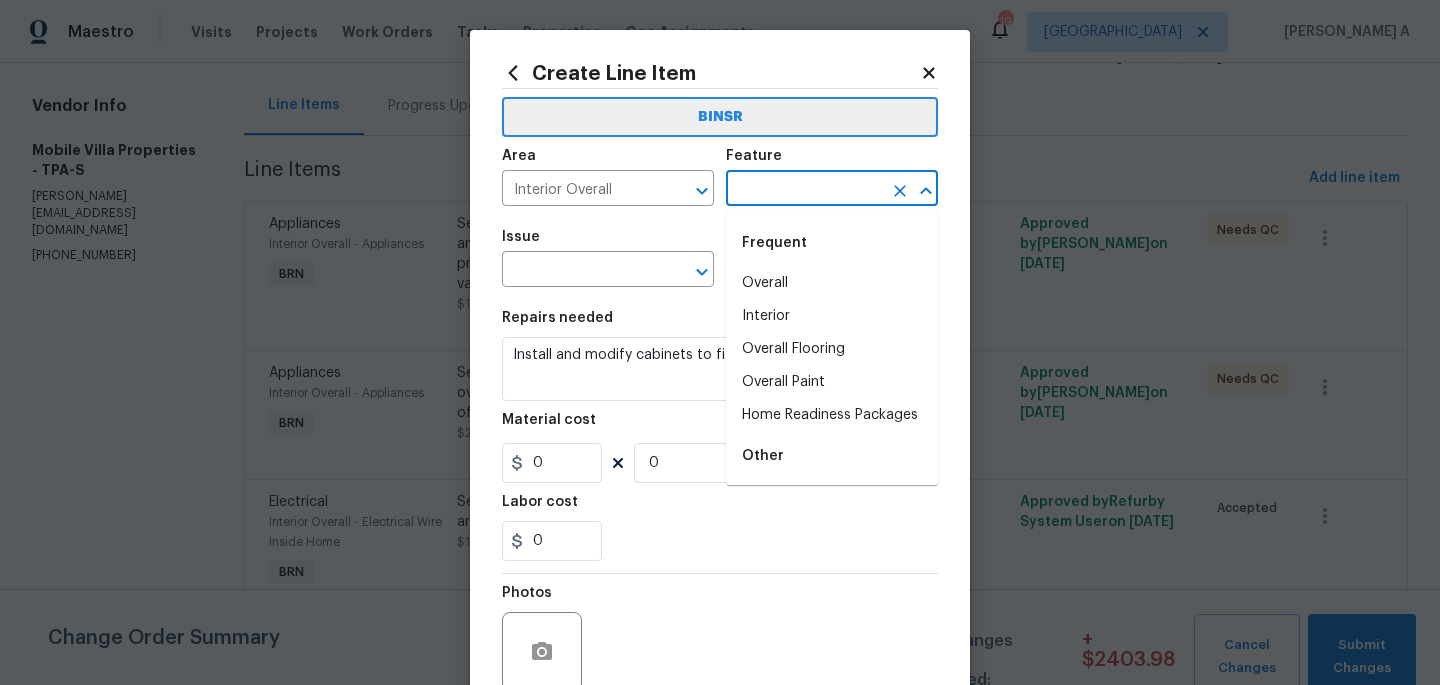 click at bounding box center [804, 190] 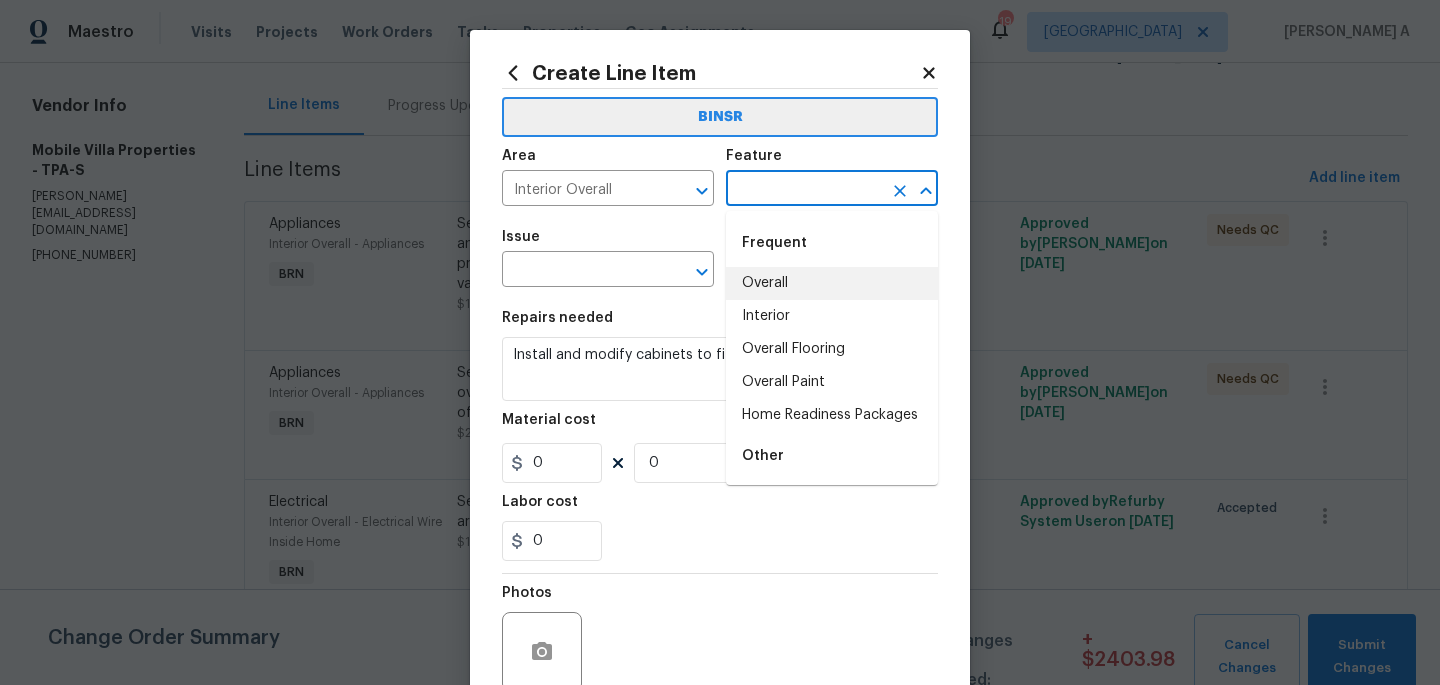 click on "Overall" at bounding box center (832, 283) 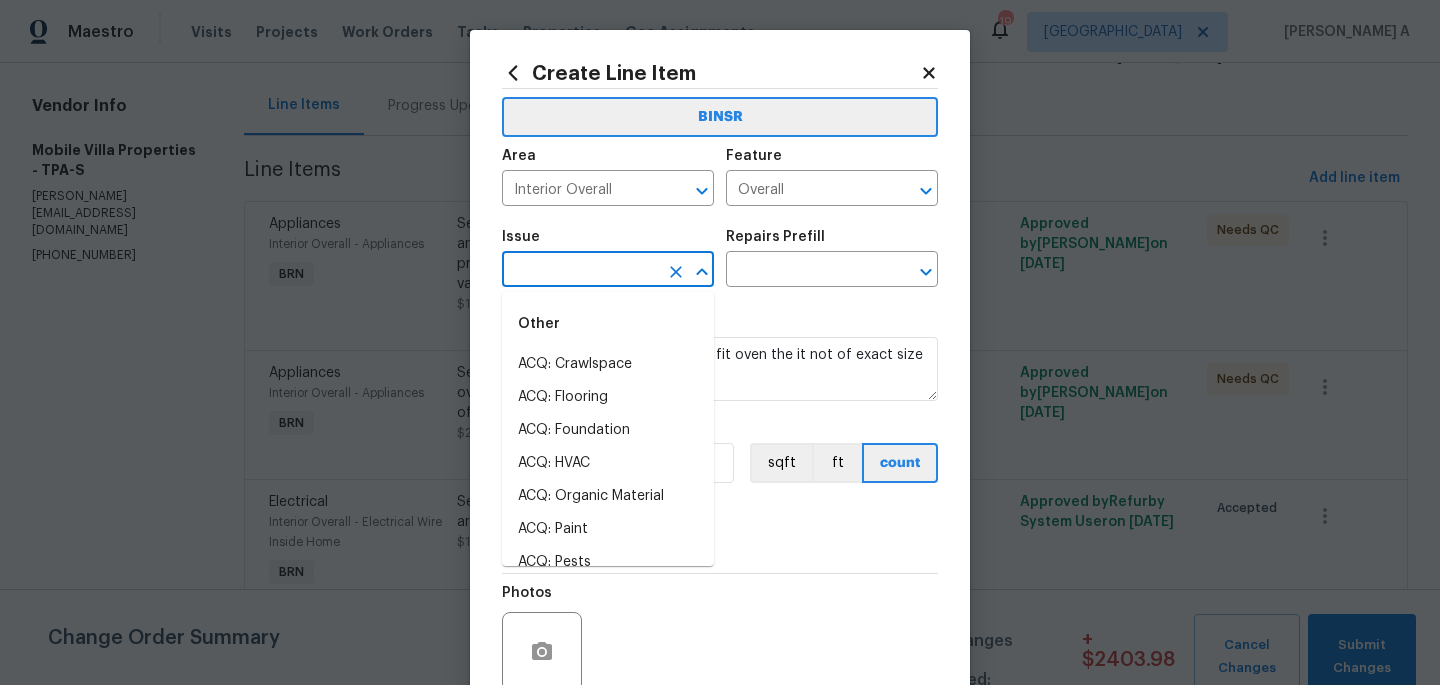 click at bounding box center [580, 271] 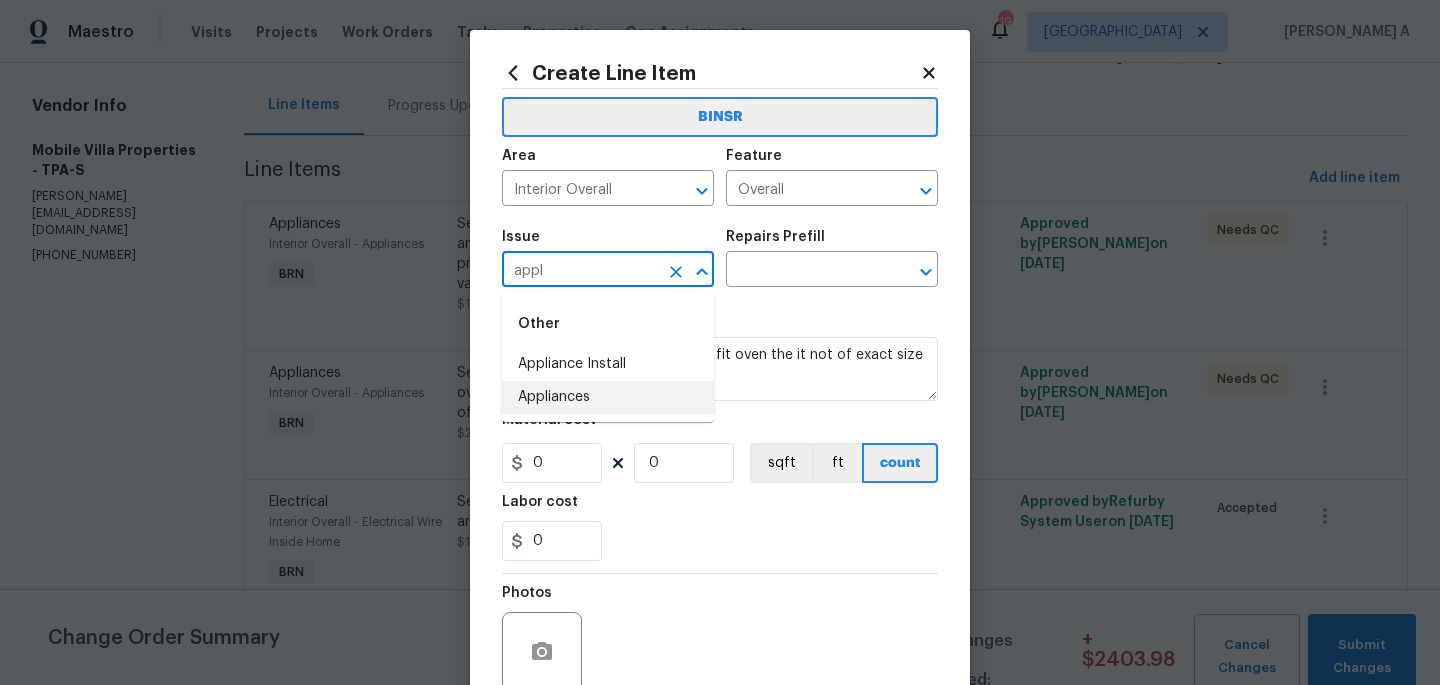click on "Appliances" at bounding box center (608, 397) 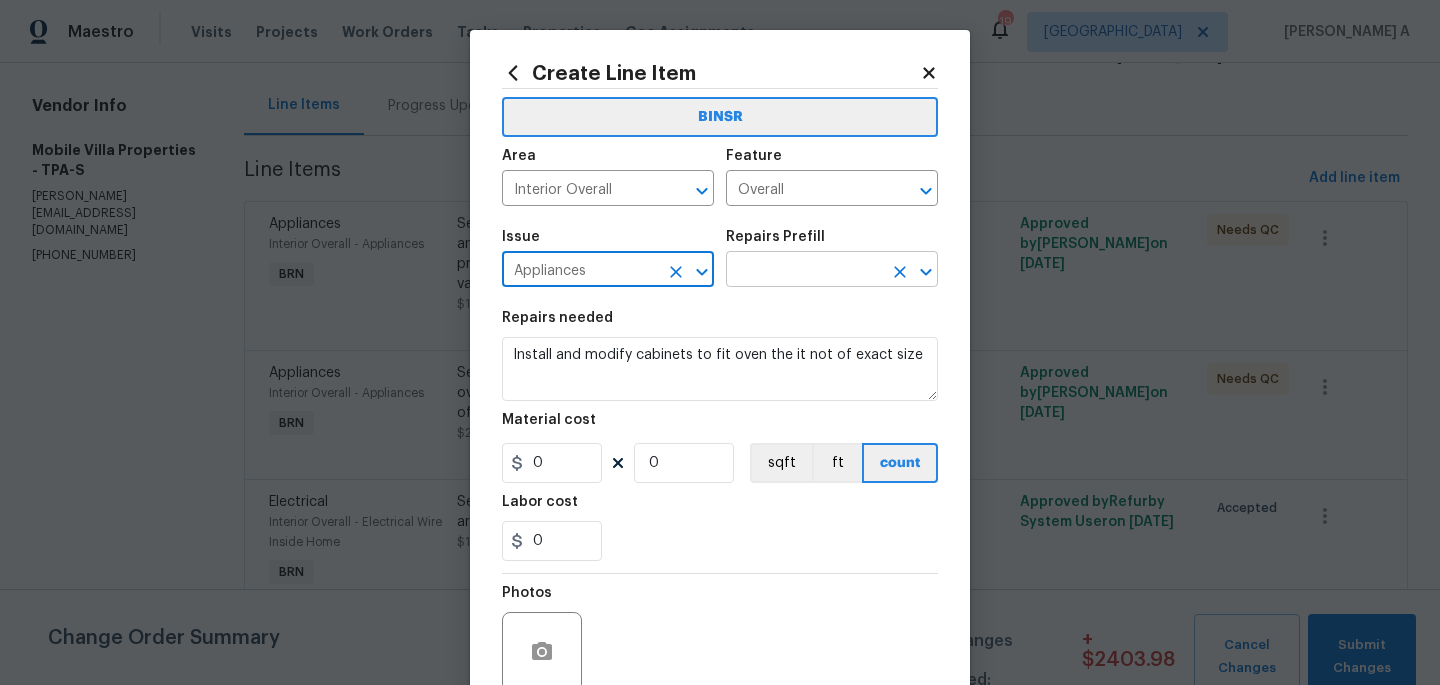 type on "Appliances" 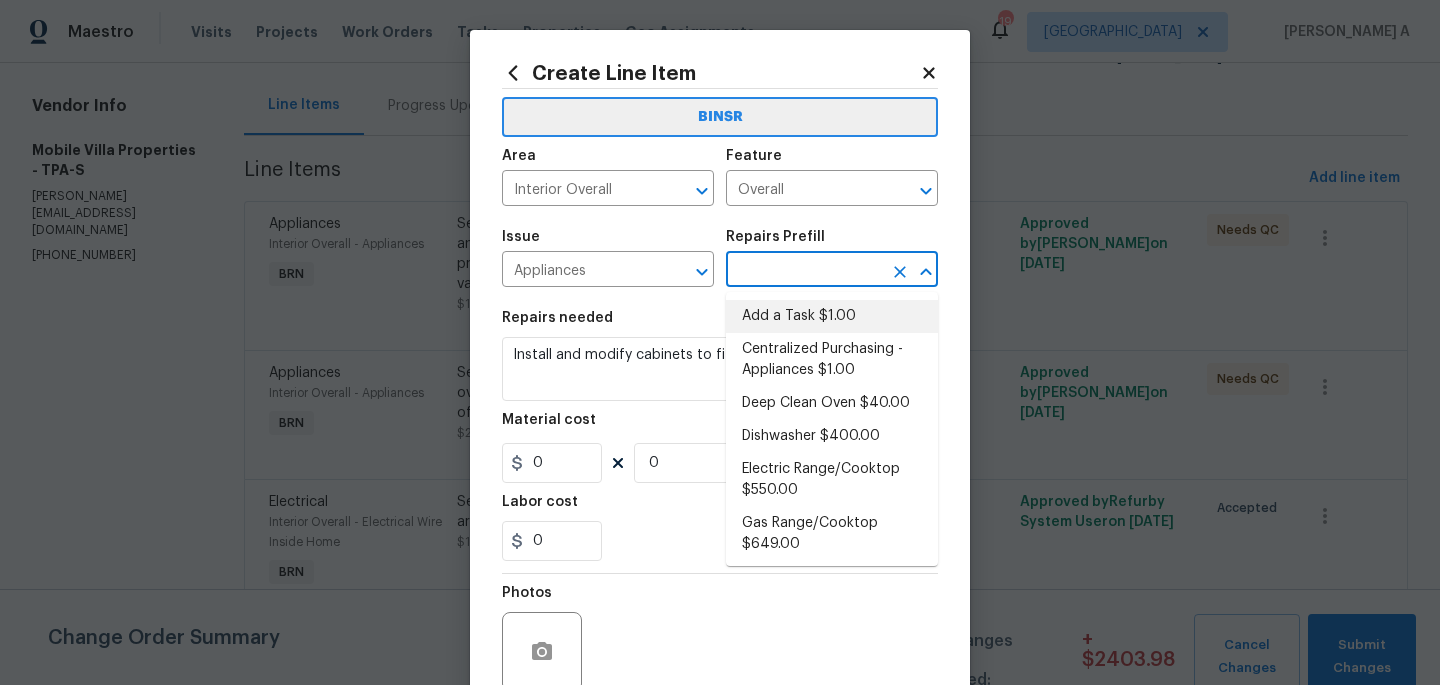 click on "Add a Task $1.00" at bounding box center [832, 316] 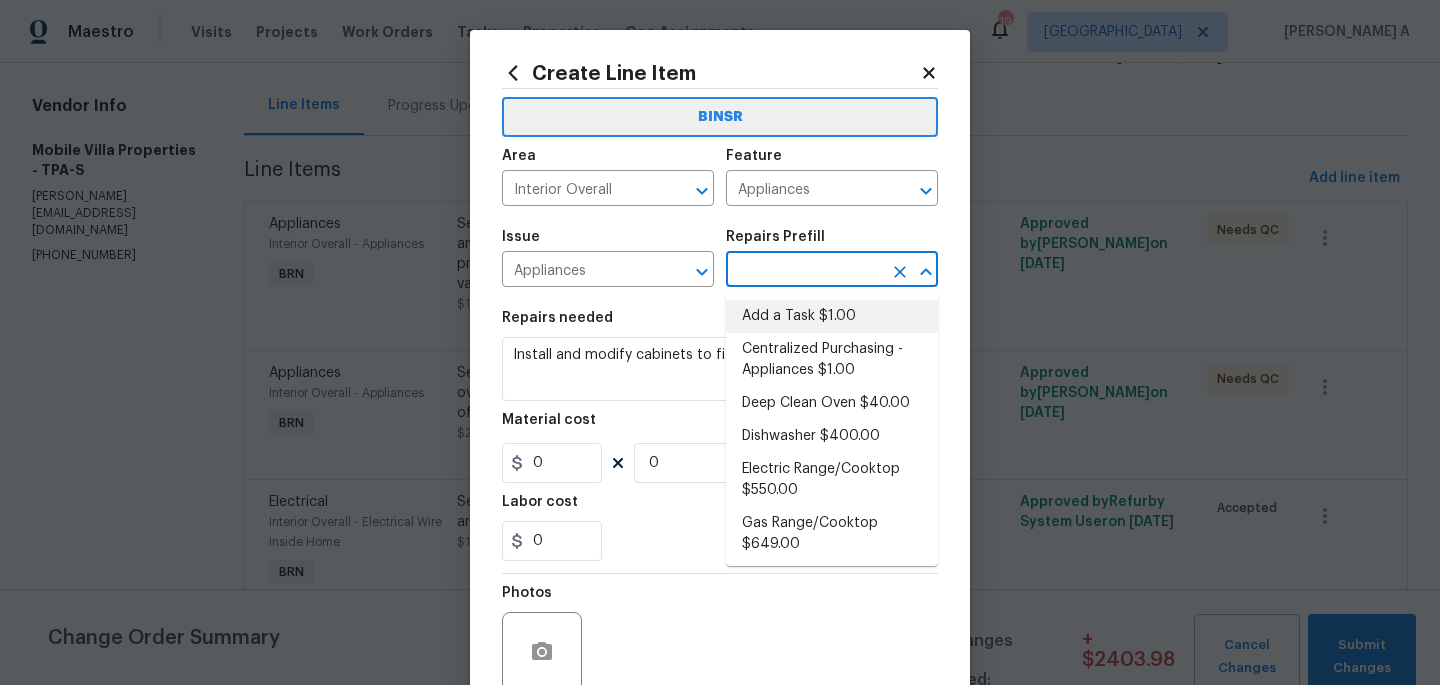 type on "HPM to detail" 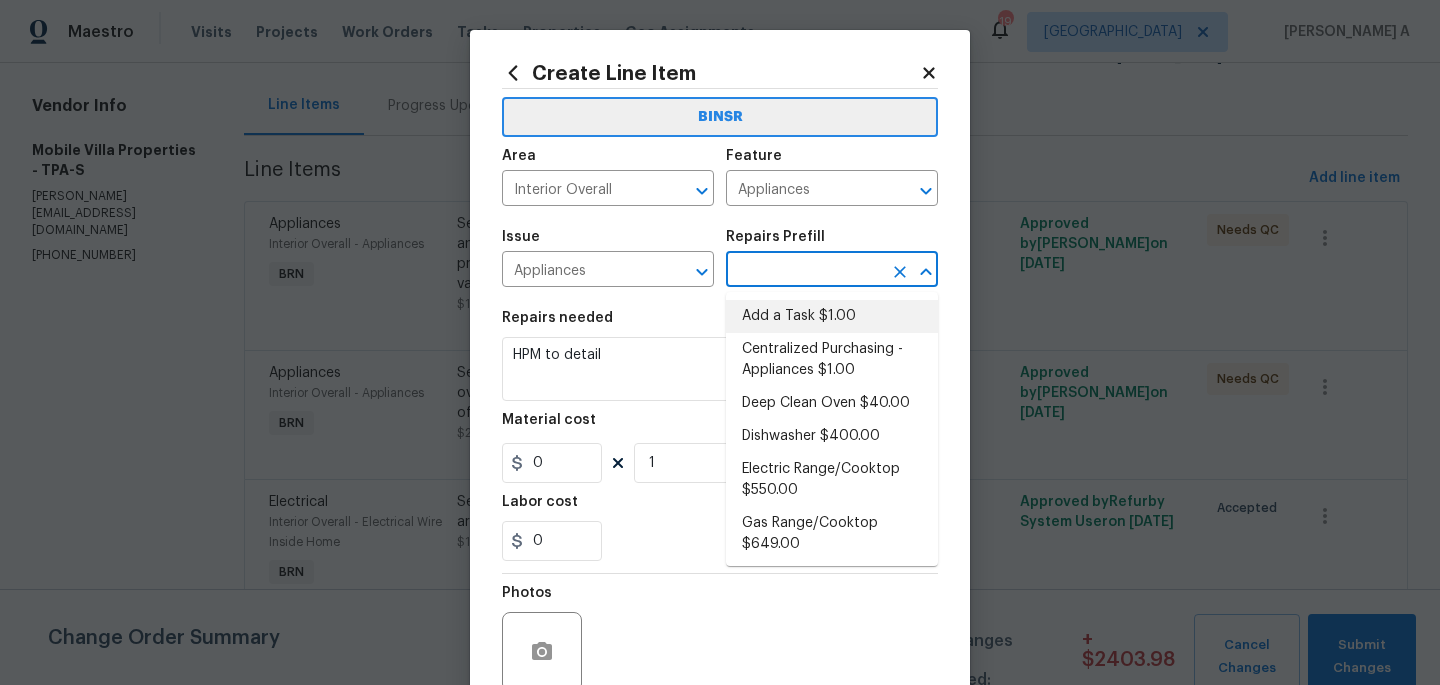 type on "Add a Task $1.00" 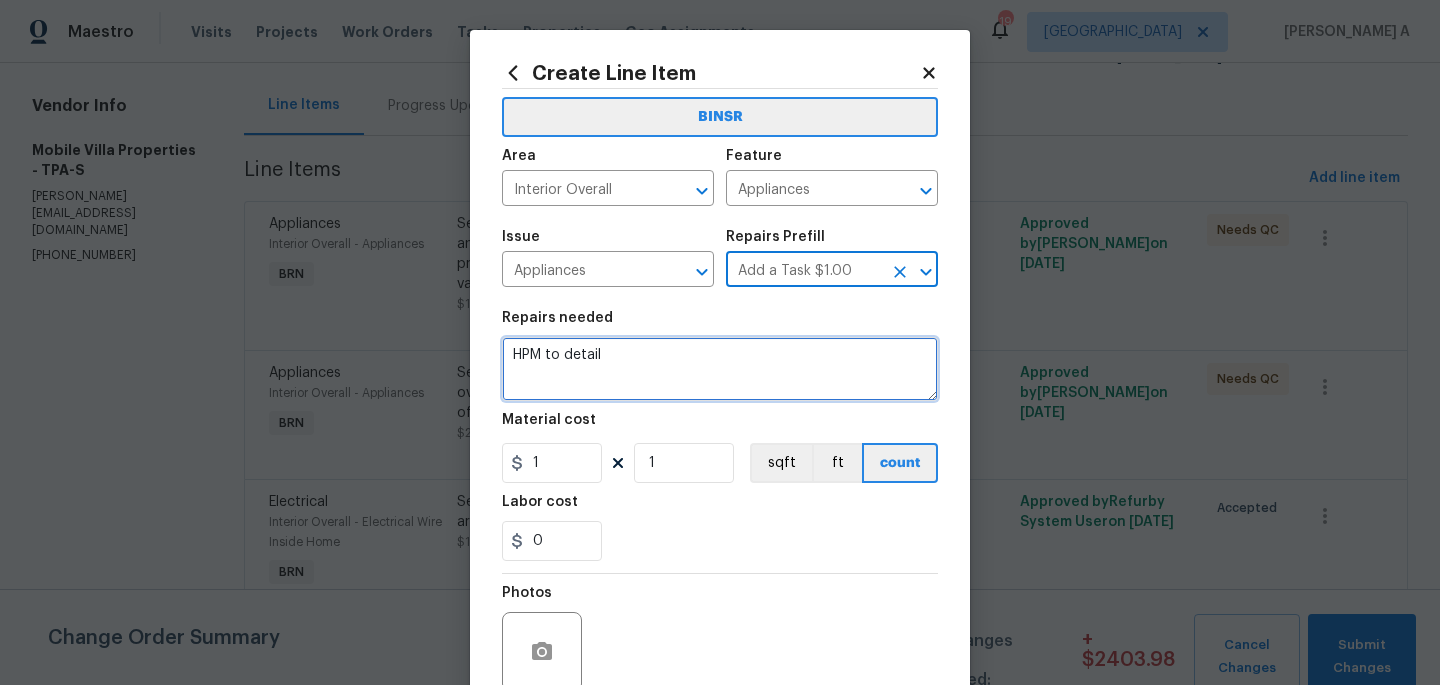 click on "HPM to detail" at bounding box center [720, 369] 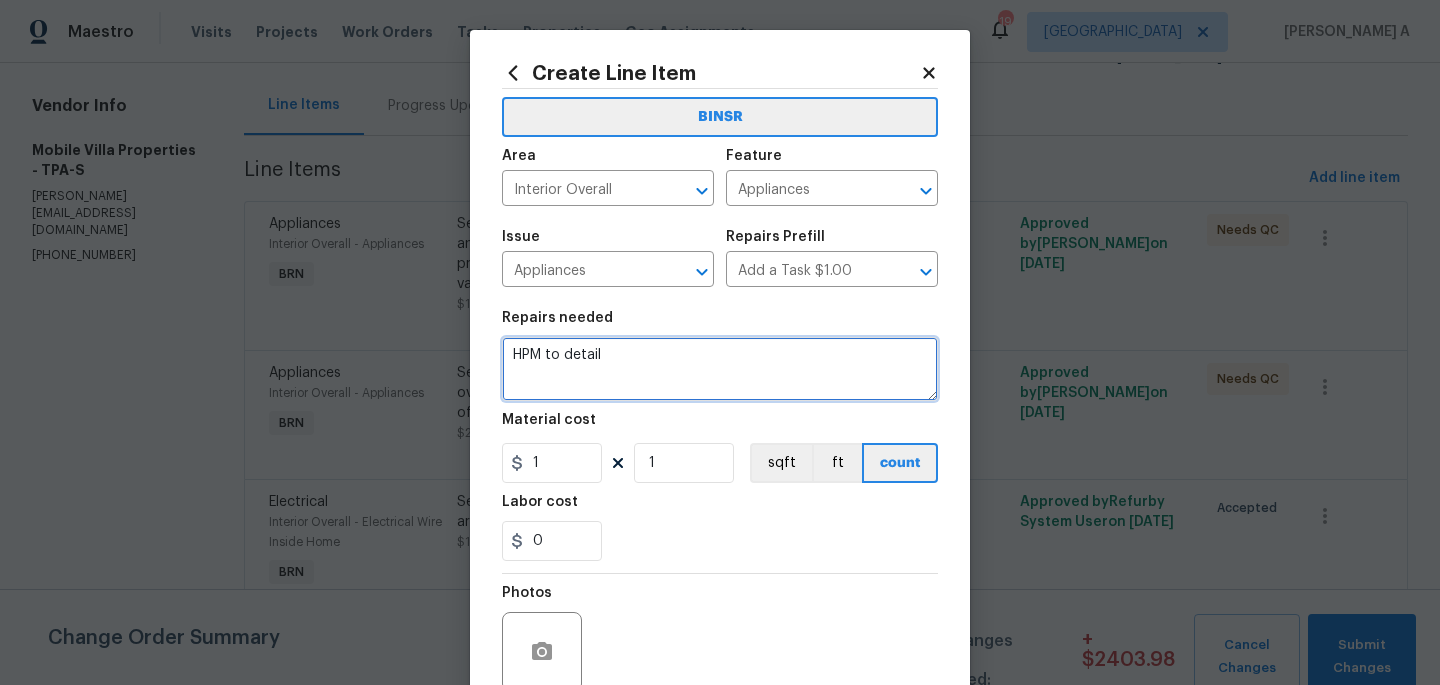 click on "HPM to detail" at bounding box center [720, 369] 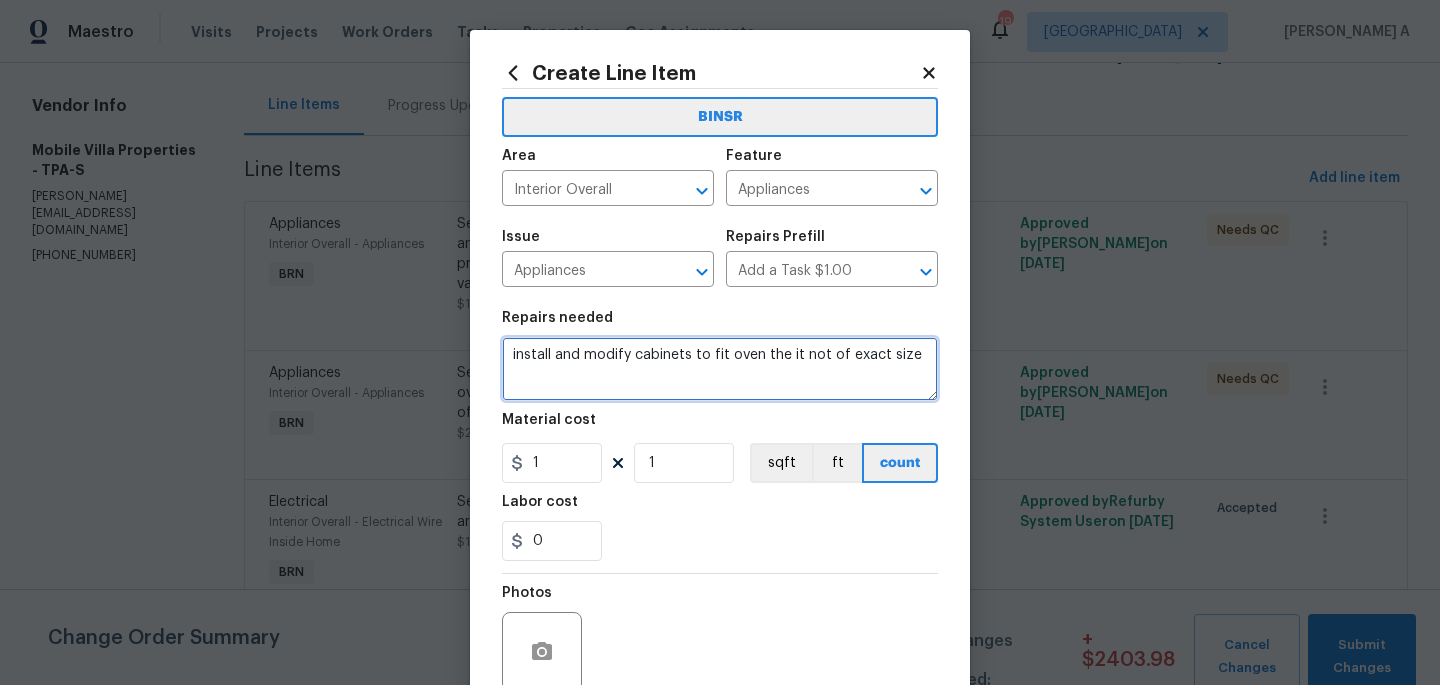 click on "install and modify cabinets to fit oven the it not of exact size" at bounding box center (720, 369) 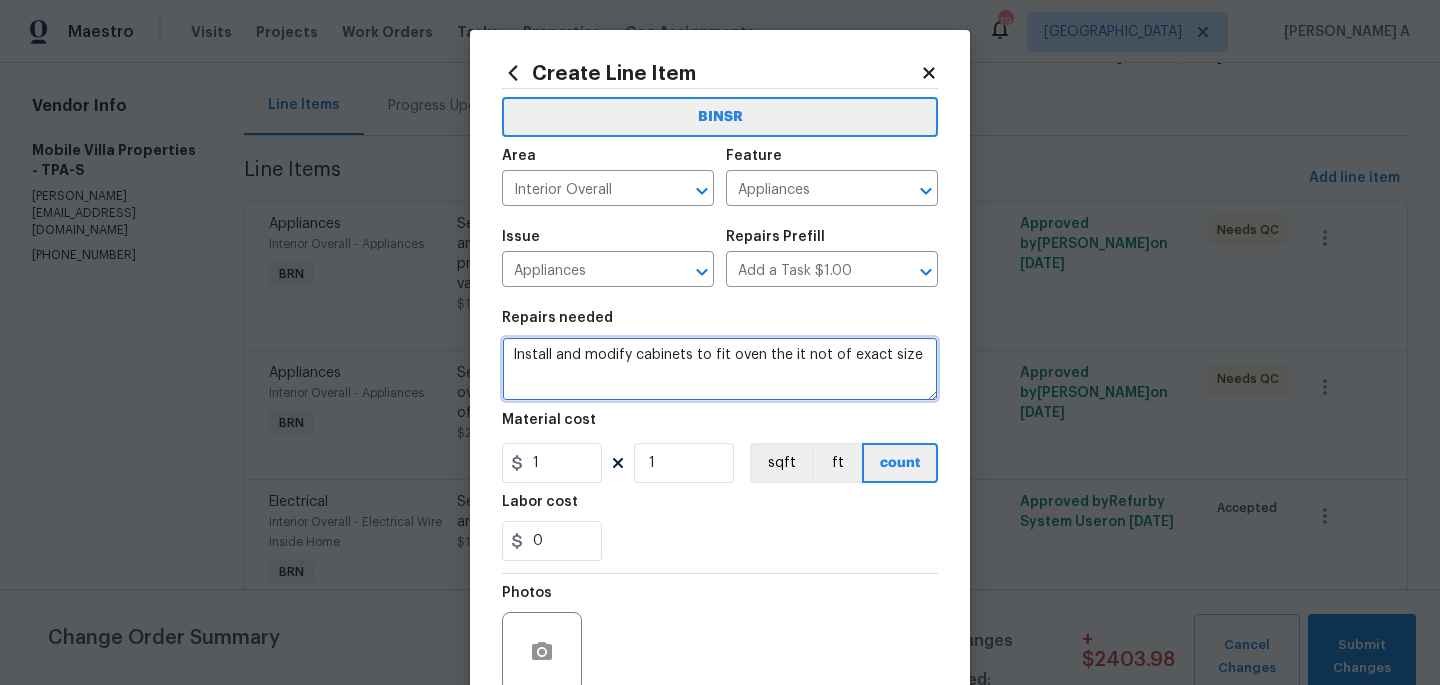 scroll, scrollTop: 177, scrollLeft: 0, axis: vertical 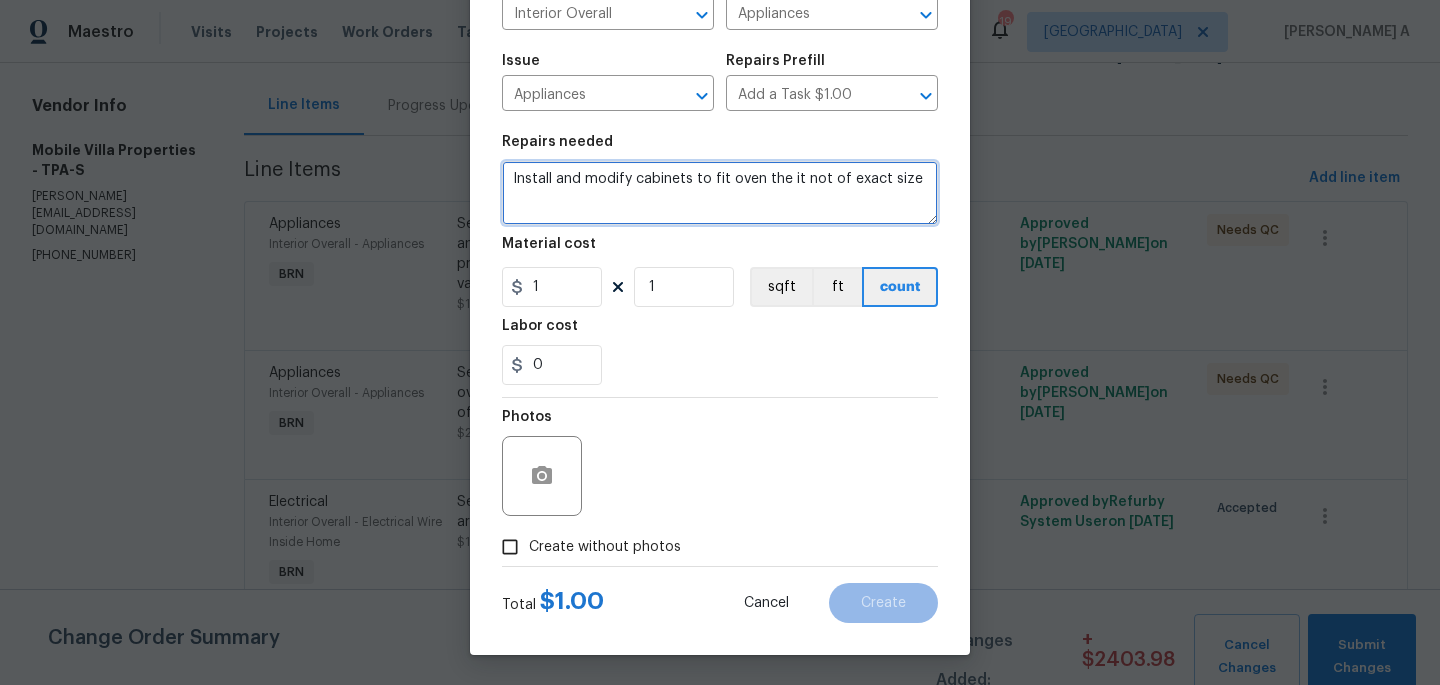 click on "Replace with the oven, even if it is" at bounding box center [0, 0] 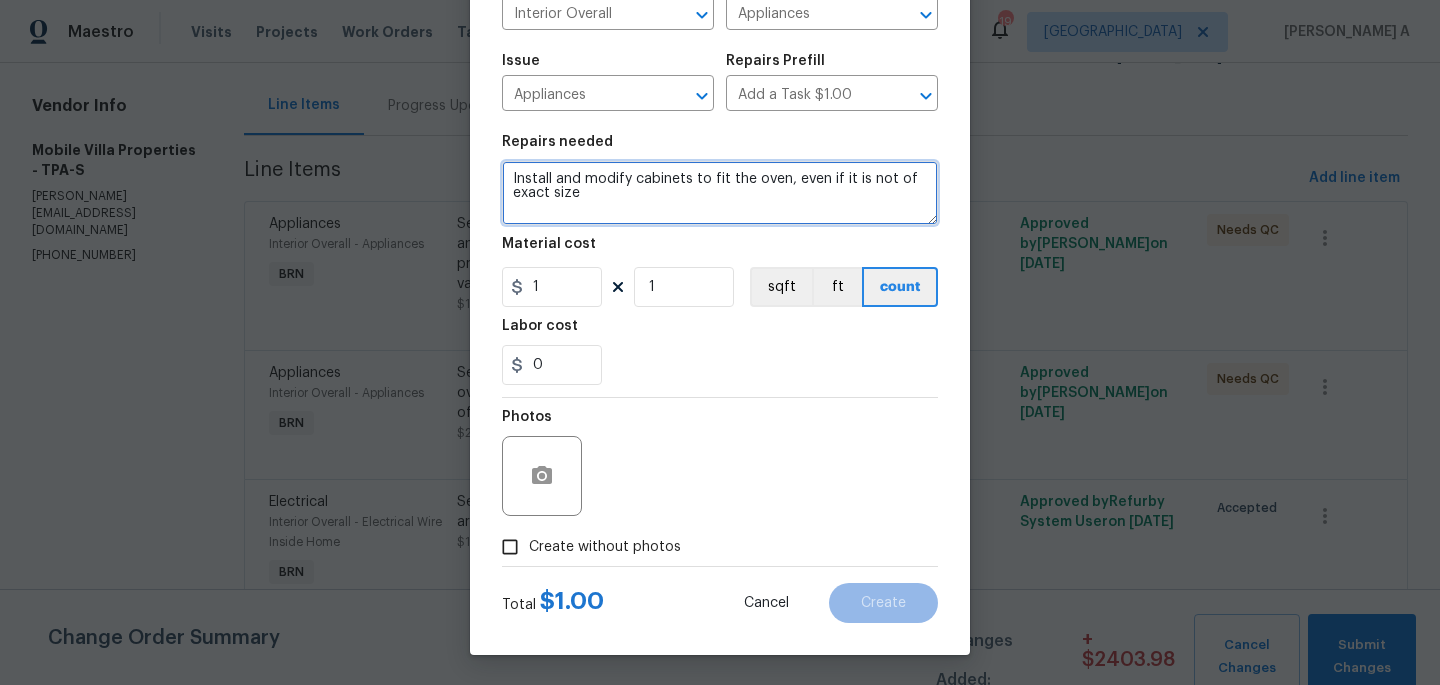 click on "the" at bounding box center [0, 0] 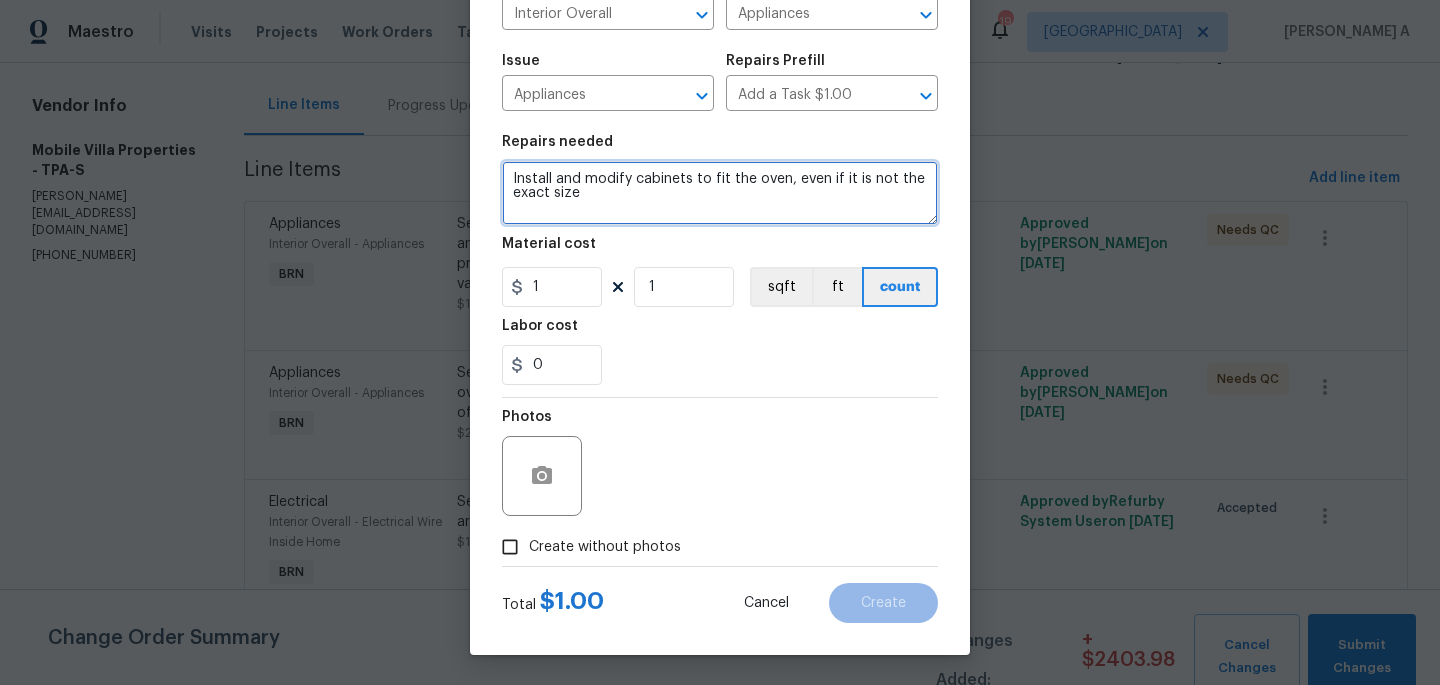 click on "Install and modify cabinets to fit the oven, even if it is not the exact size" at bounding box center [720, 193] 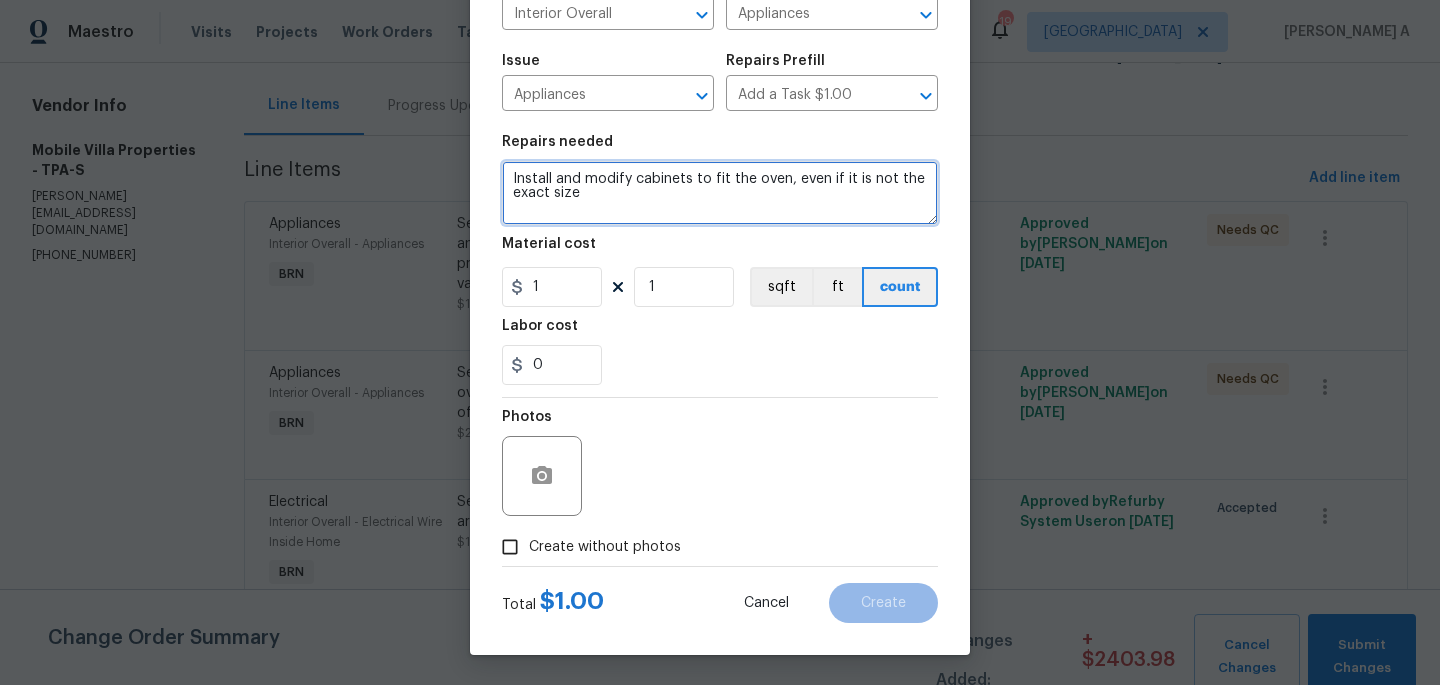 click on "Install and modify cabinets to fit the oven, even if it is not the exact size" at bounding box center [720, 193] 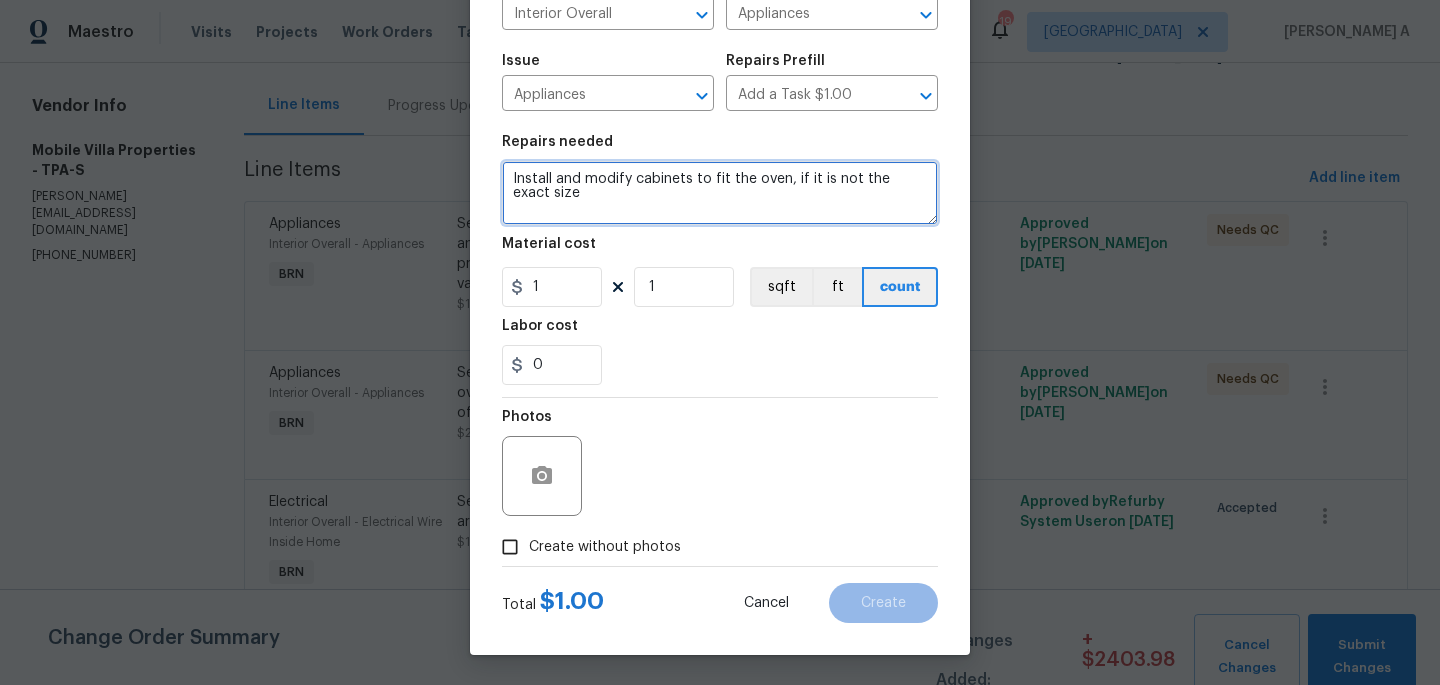 drag, startPoint x: 796, startPoint y: 180, endPoint x: 1108, endPoint y: 250, distance: 319.75616 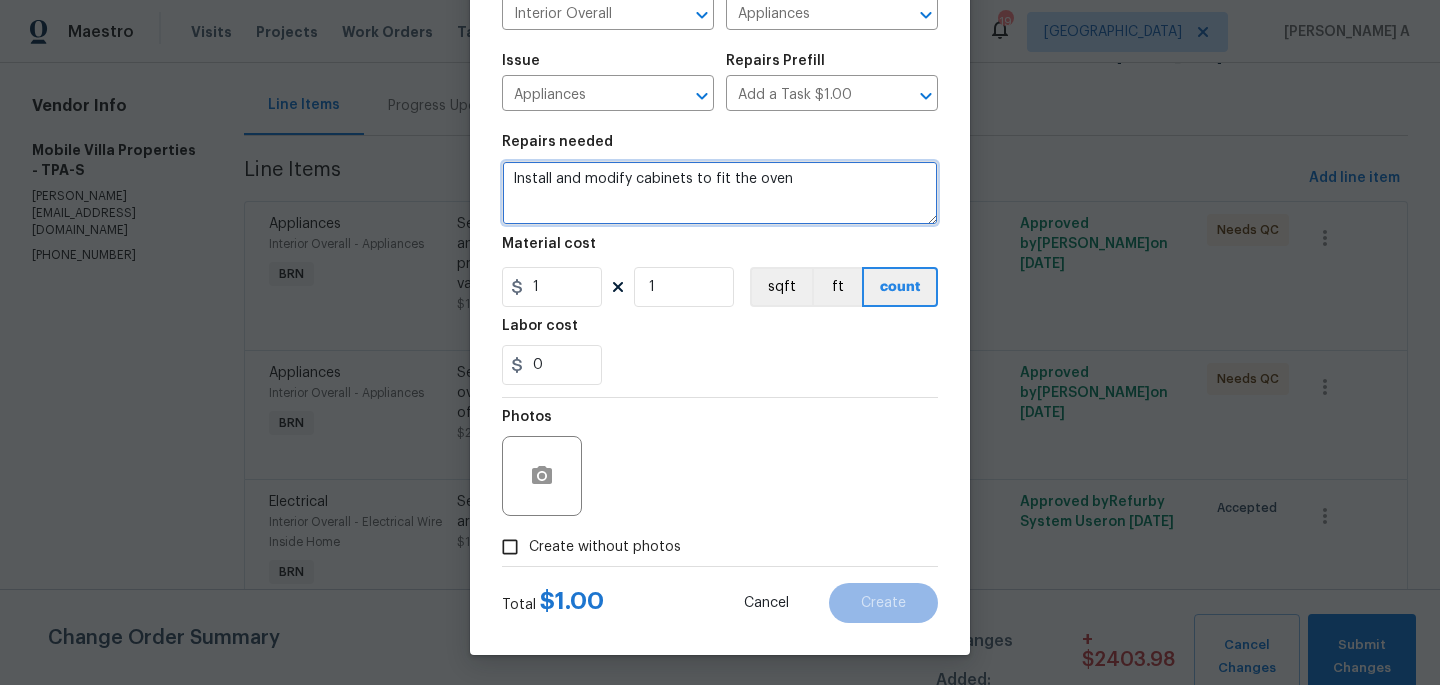 type on "Install and modify cabinets to fit the oven" 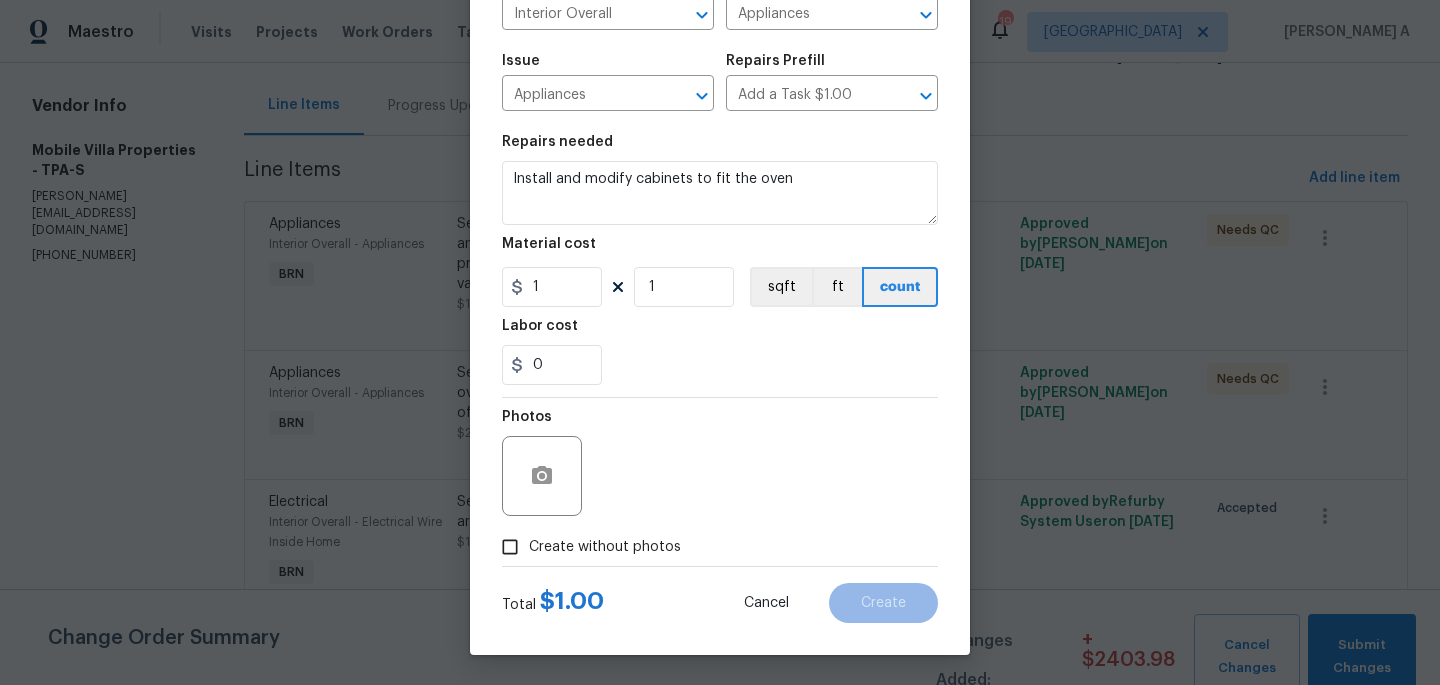 click on "Create without photos" at bounding box center (510, 547) 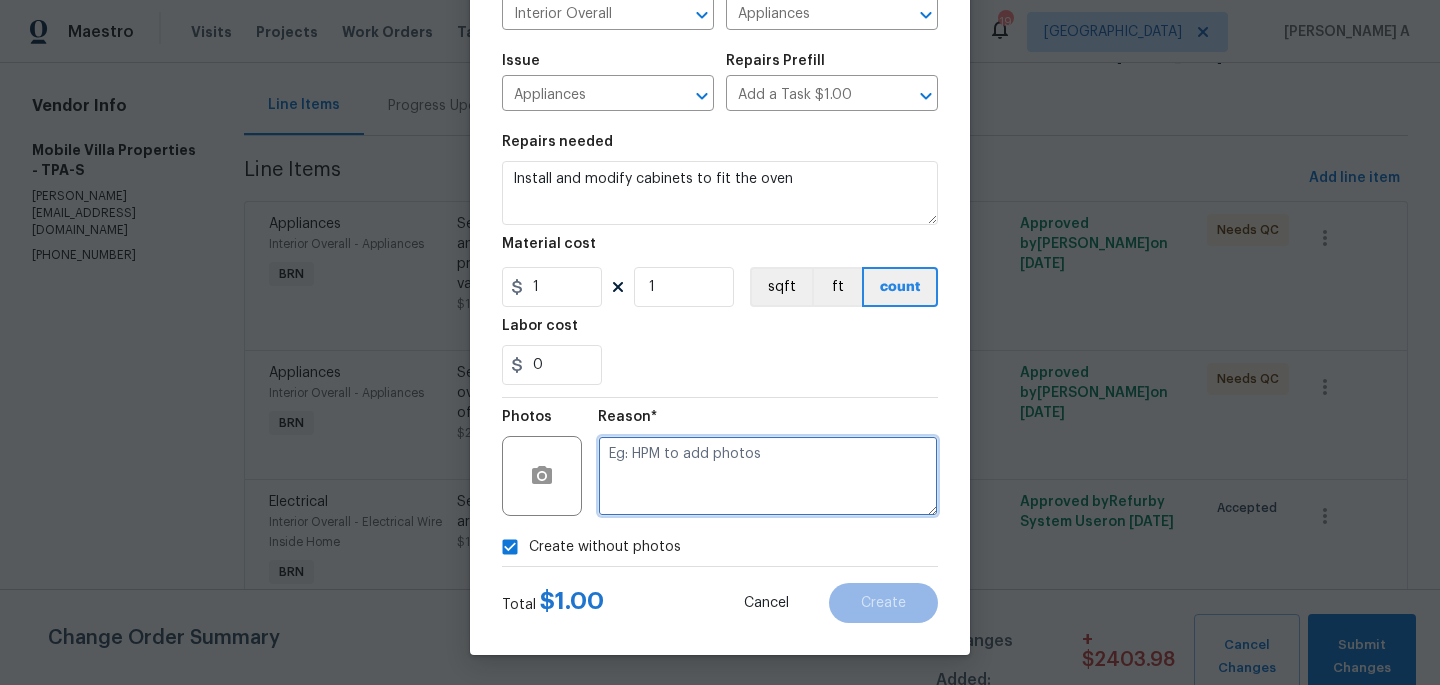 click at bounding box center (768, 476) 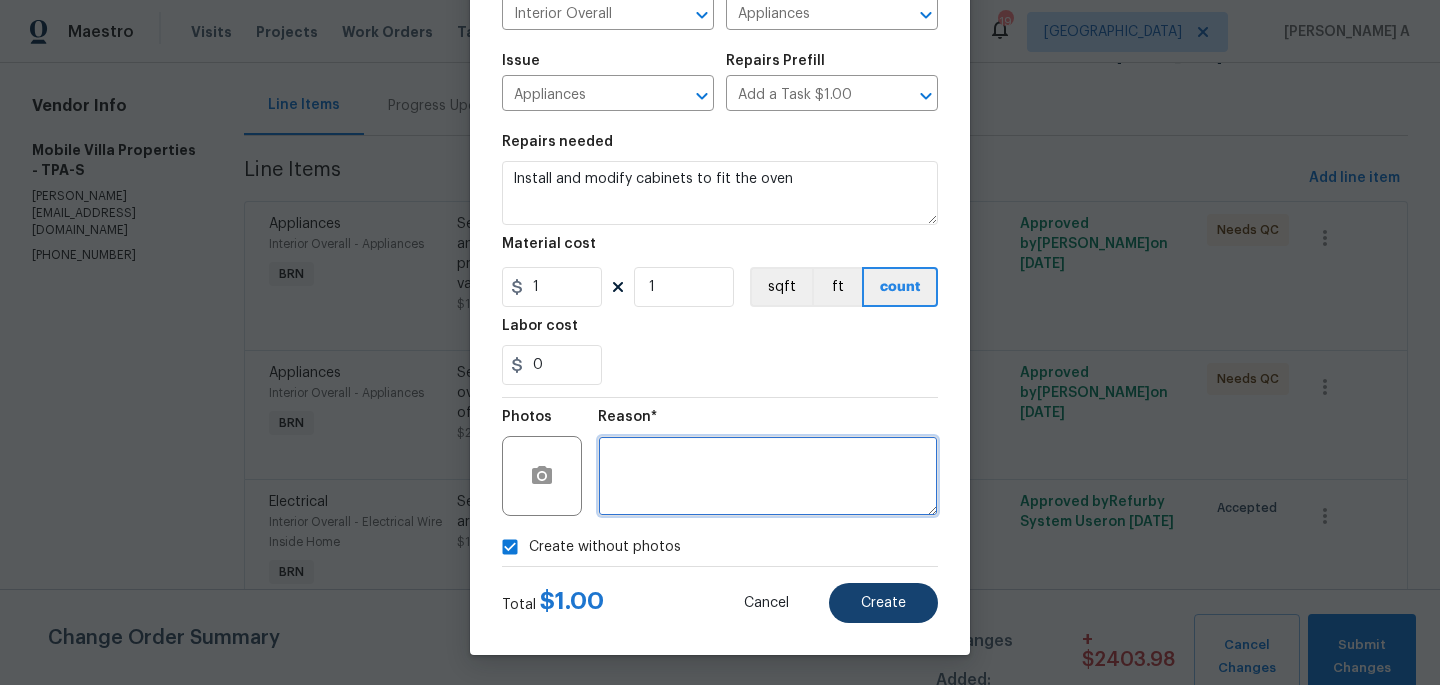 type 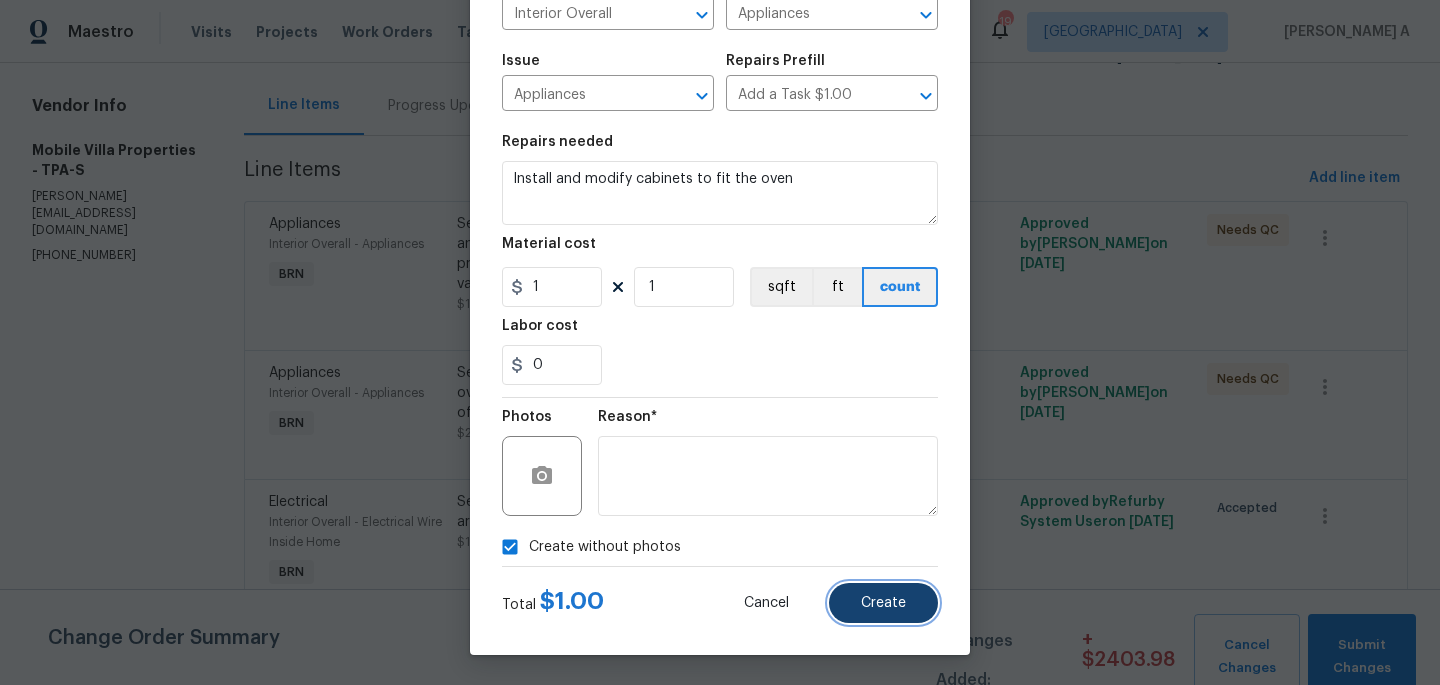 click on "Create" at bounding box center (883, 603) 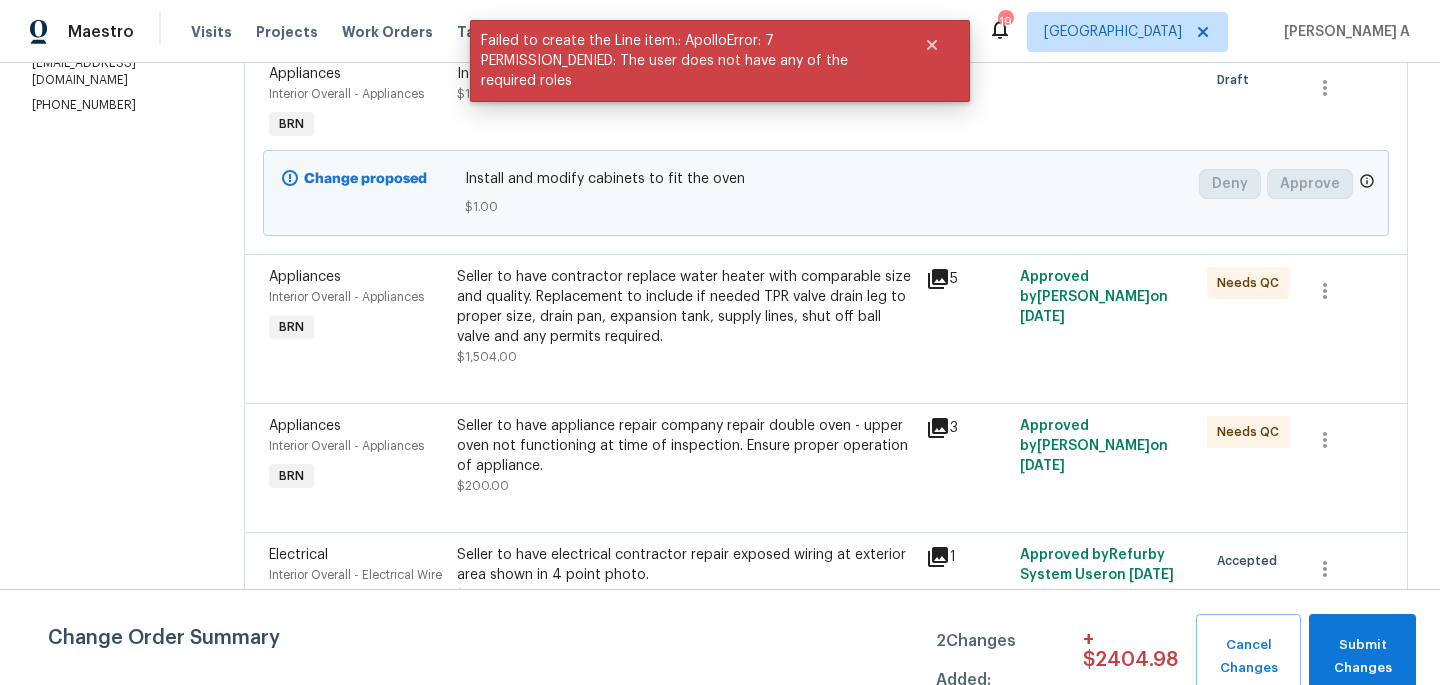 scroll, scrollTop: 274, scrollLeft: 0, axis: vertical 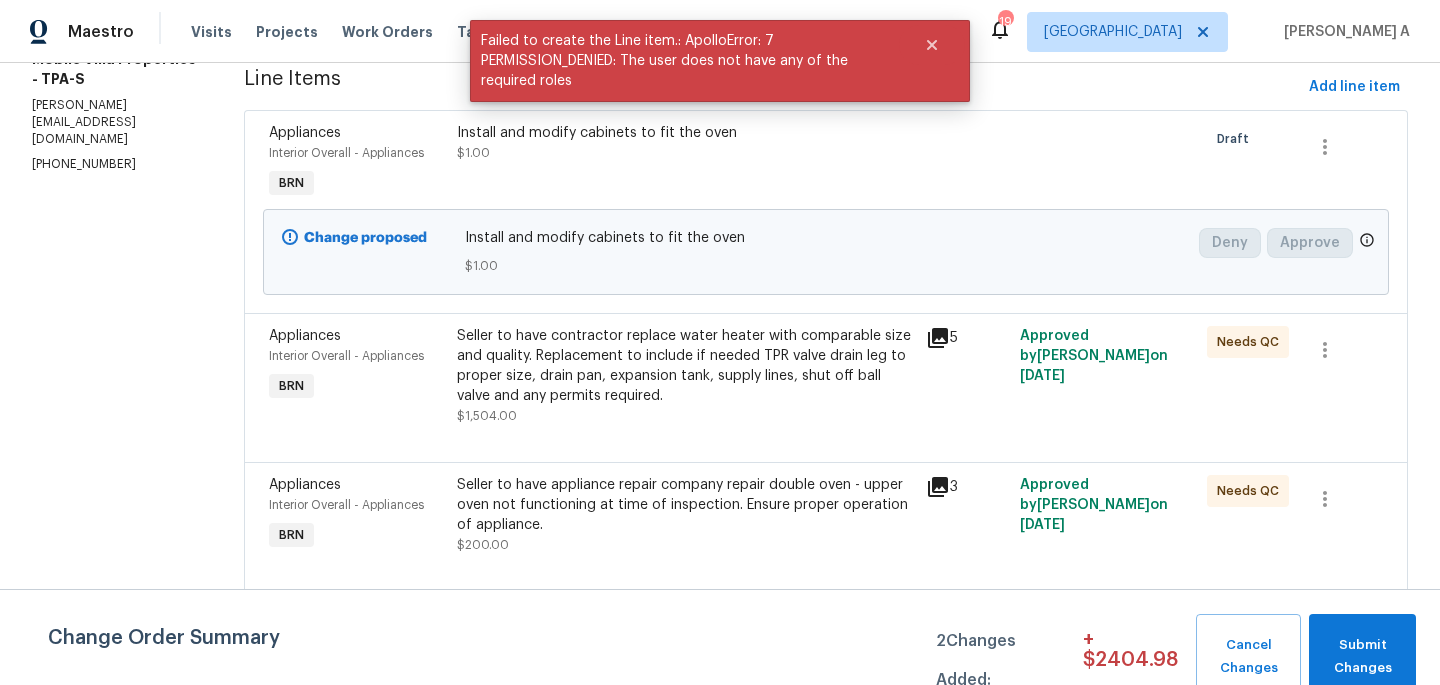 click on "Deny Approve" at bounding box center [1284, 252] 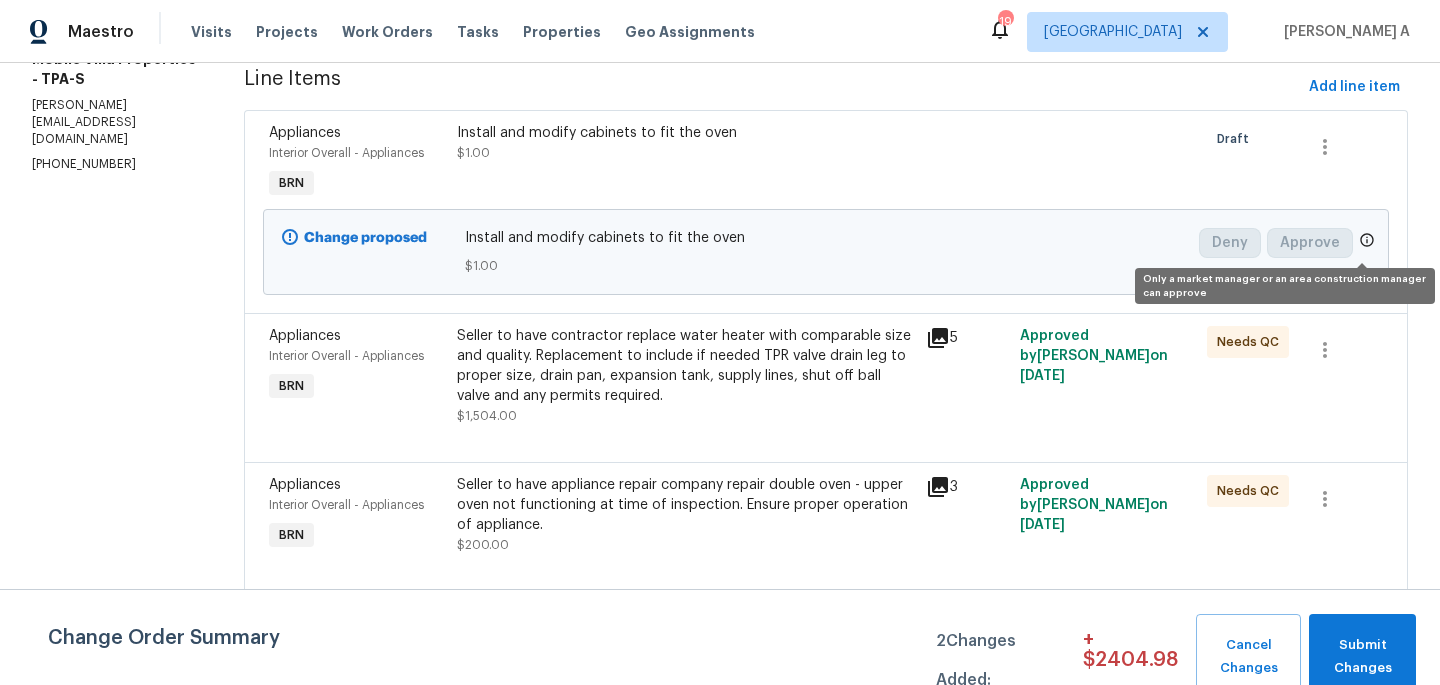 click 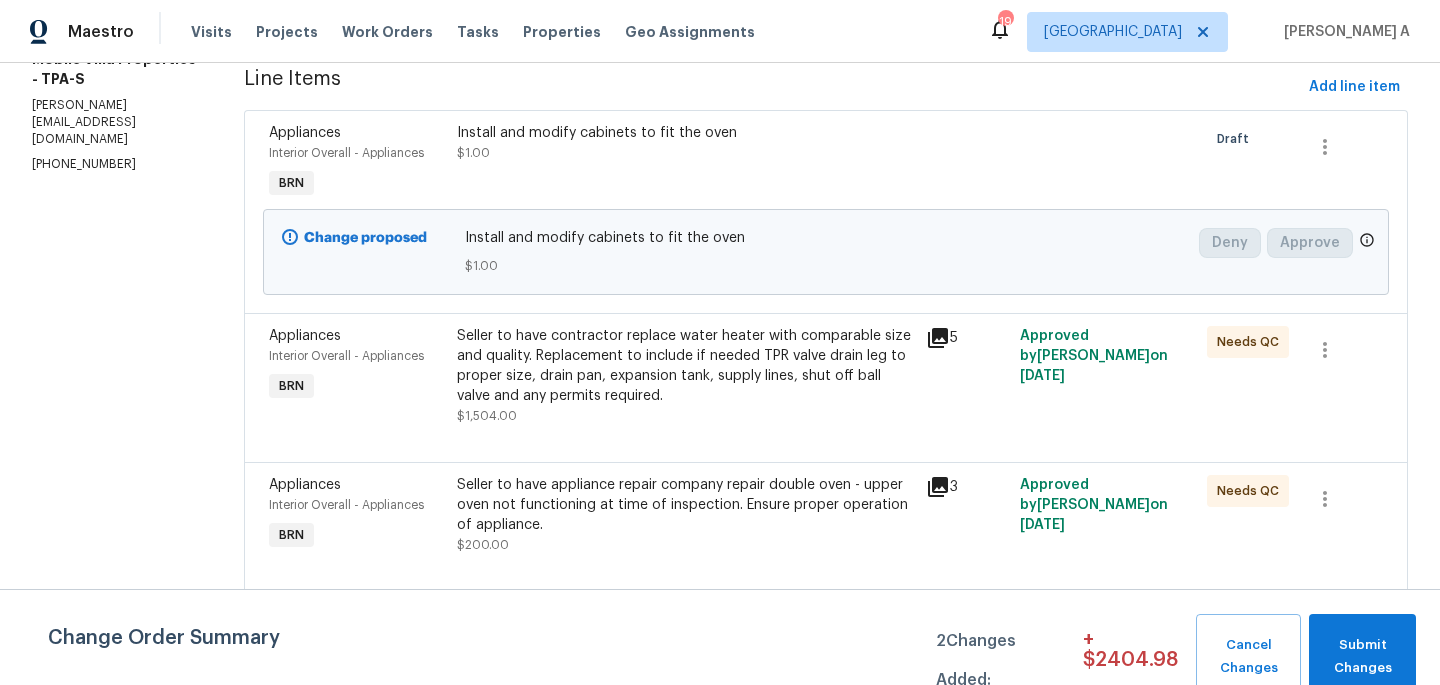scroll, scrollTop: 388, scrollLeft: 0, axis: vertical 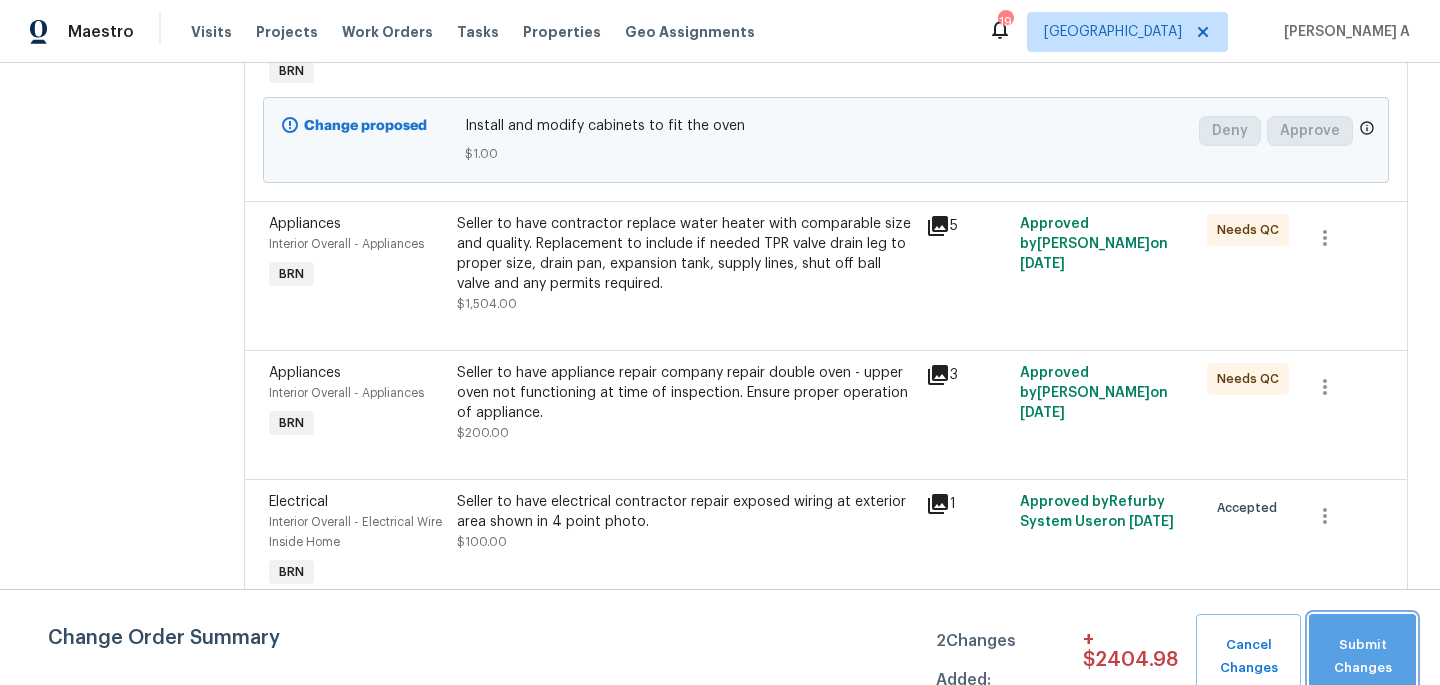 click on "Submit Changes" at bounding box center (1362, 657) 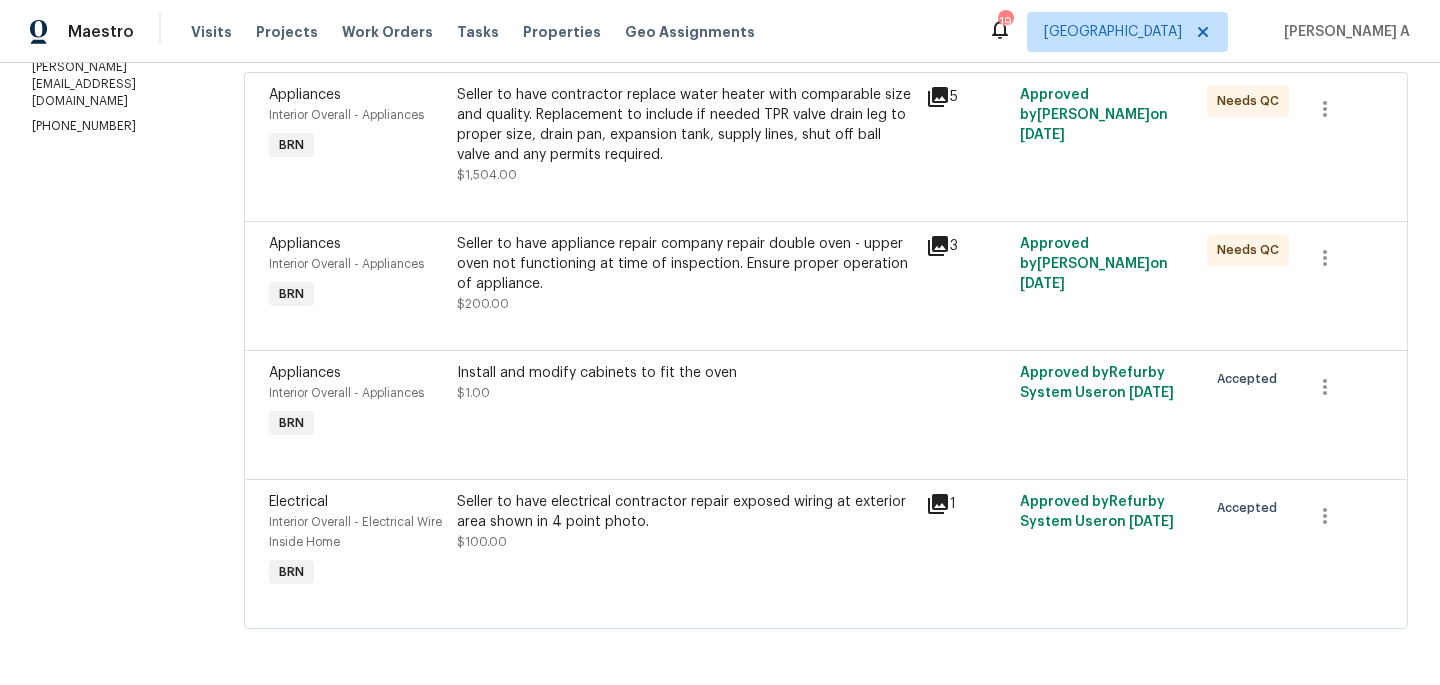 scroll, scrollTop: 0, scrollLeft: 0, axis: both 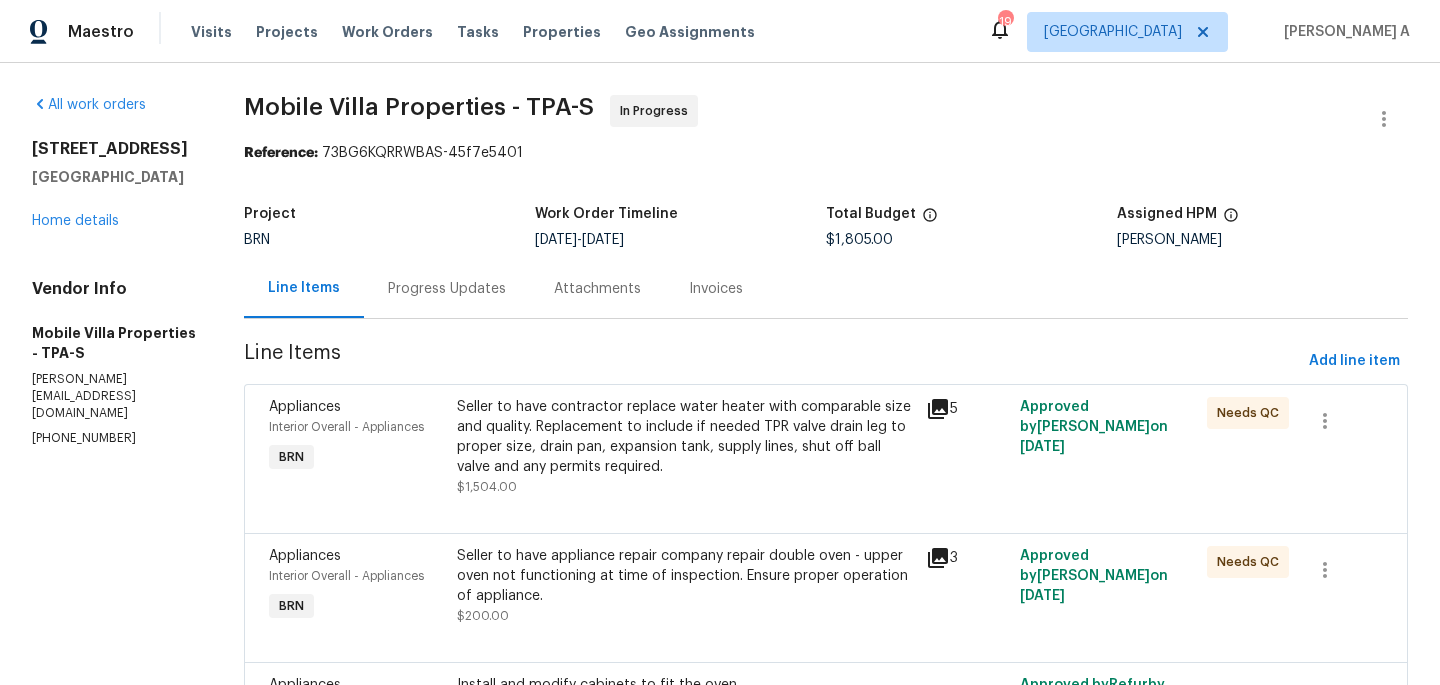click on "Progress Updates" at bounding box center (447, 288) 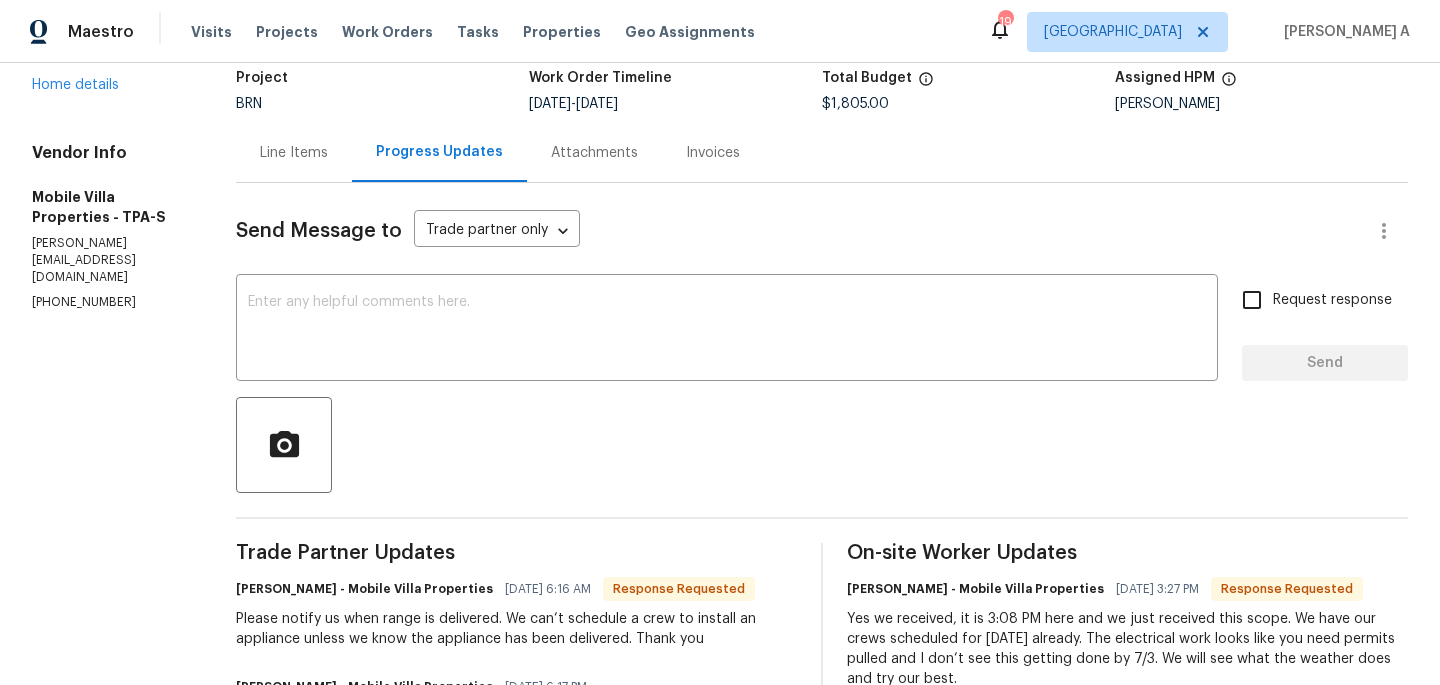 scroll, scrollTop: 128, scrollLeft: 0, axis: vertical 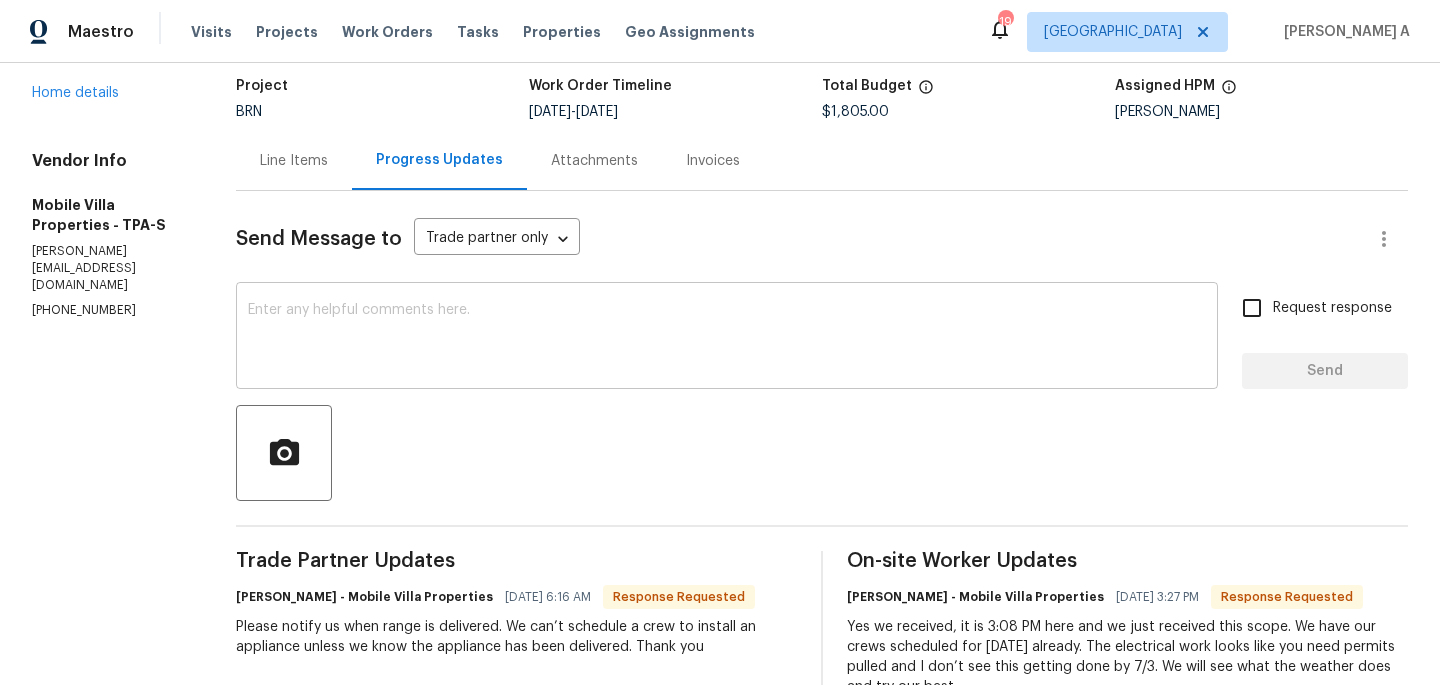 click at bounding box center [727, 338] 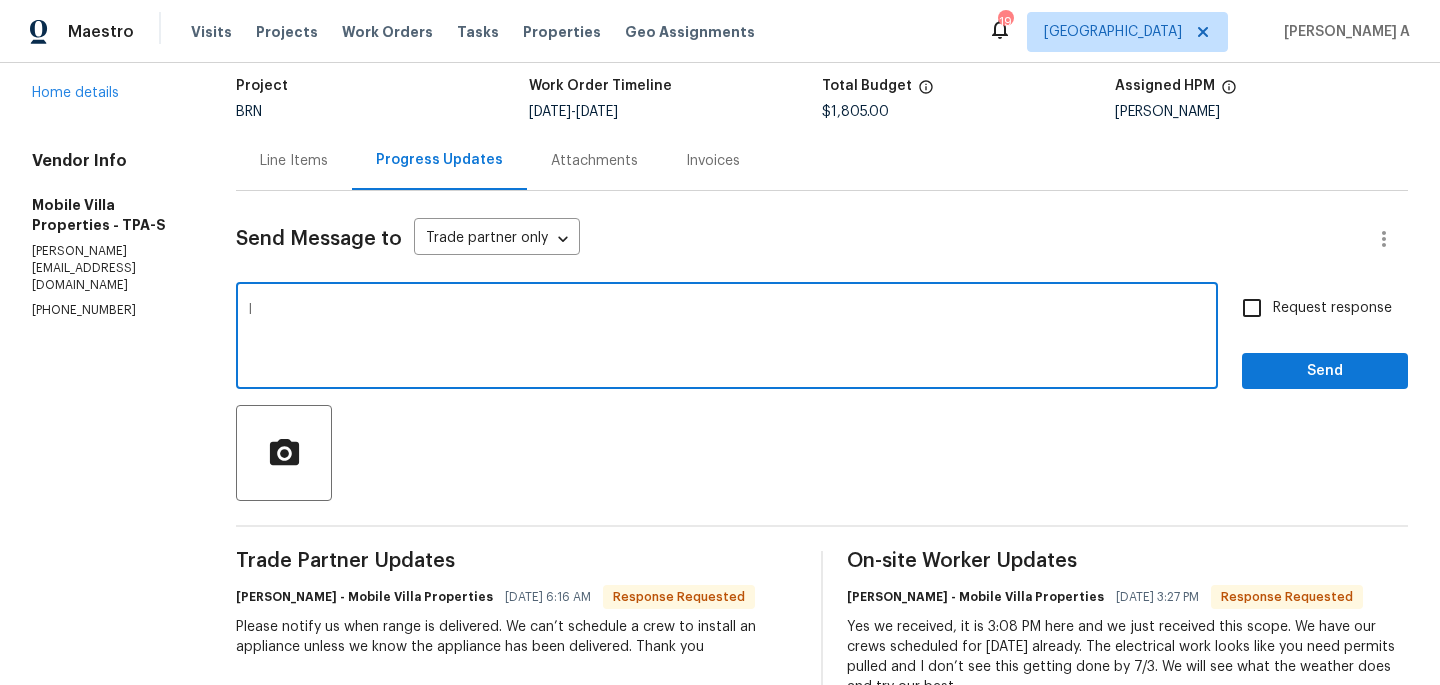 type on "I" 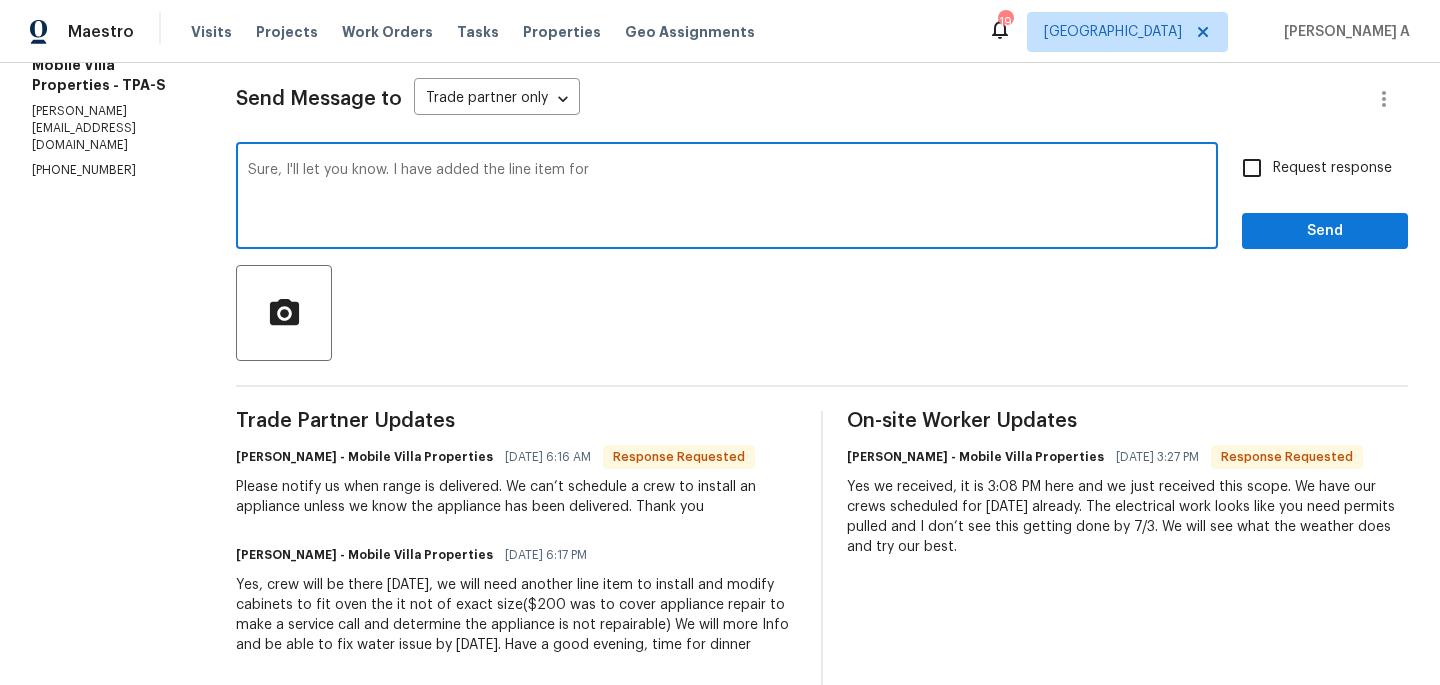 scroll, scrollTop: 274, scrollLeft: 0, axis: vertical 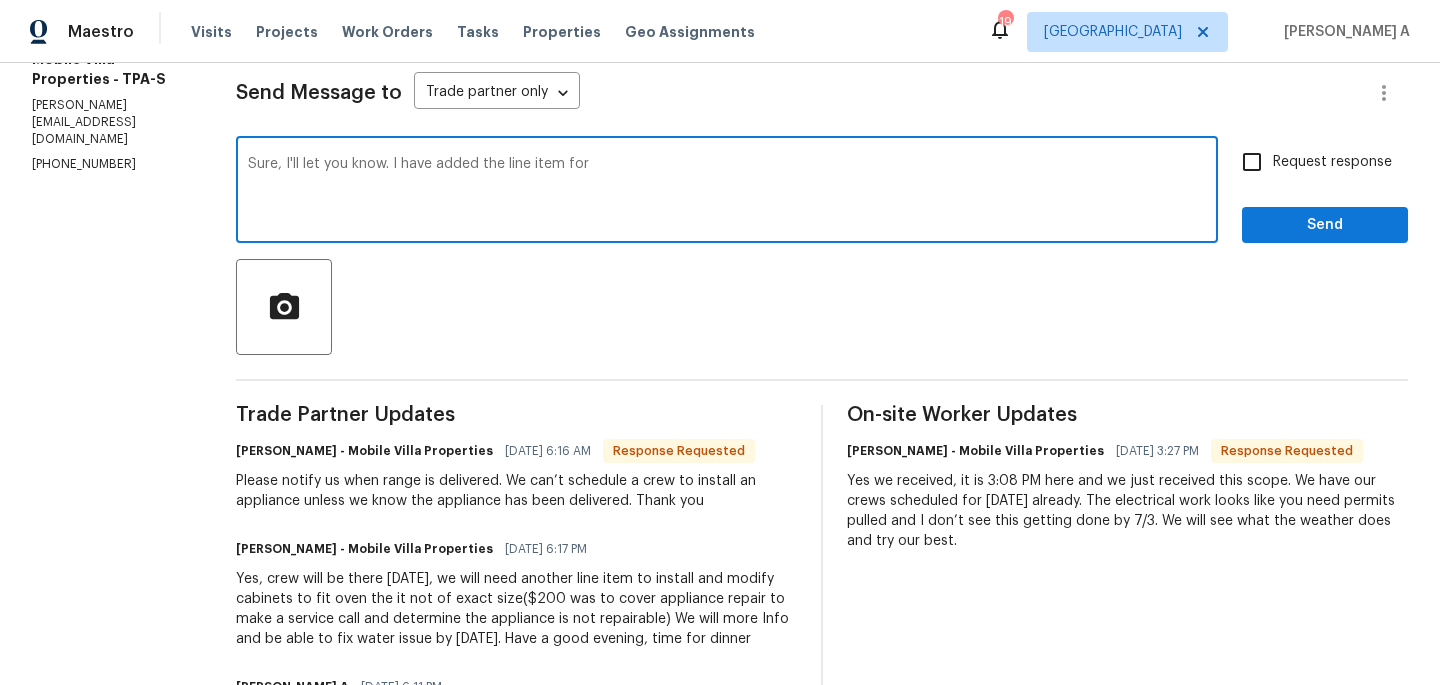 click on "Yes, crew will be there [DATE], we will need another line item to install and modify cabinets to fit oven the it not of exact size($200 was to cover appliance repair to make a service call and determine the appliance is not repairable) We will more
Info and be able to fix water issue by [DATE]. Have a good evening, time for dinner" at bounding box center (516, 609) 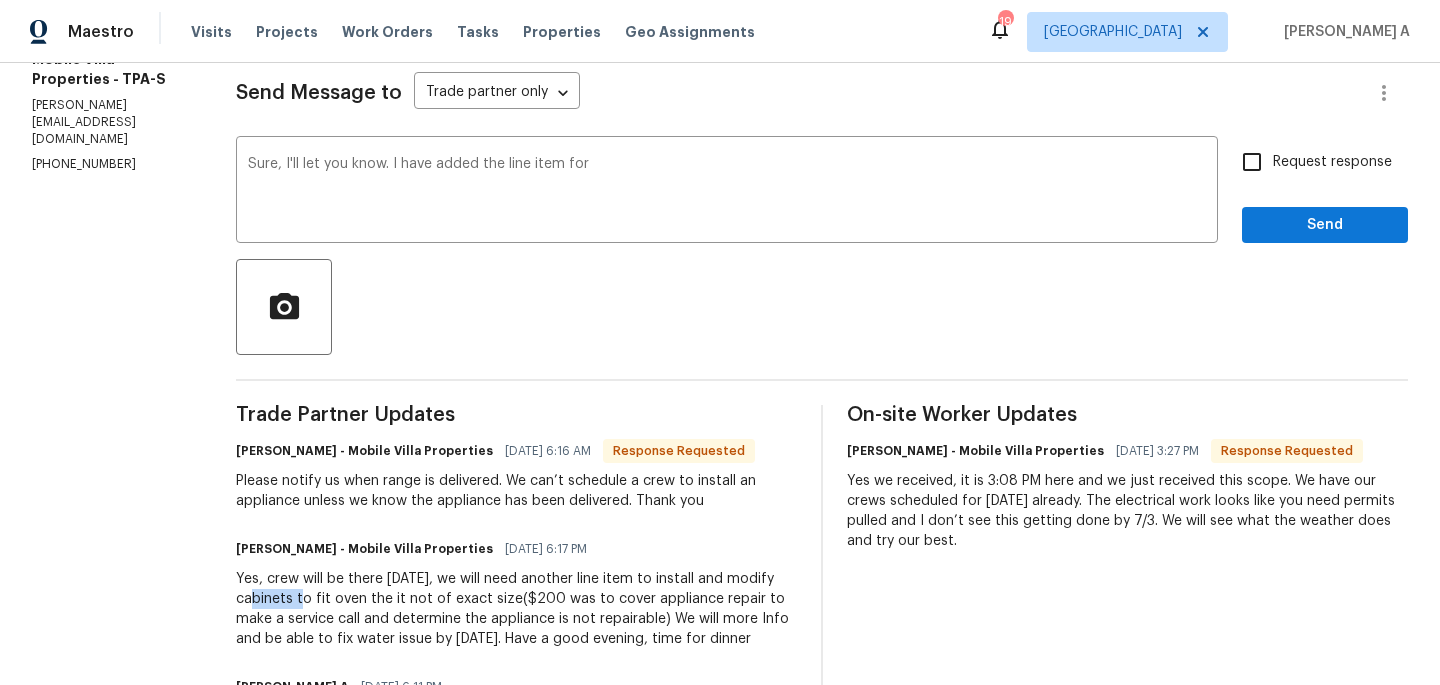 click on "Yes, crew will be there [DATE], we will need another line item to install and modify cabinets to fit oven the it not of exact size($200 was to cover appliance repair to make a service call and determine the appliance is not repairable) We will more
Info and be able to fix water issue by [DATE]. Have a good evening, time for dinner" at bounding box center [516, 609] 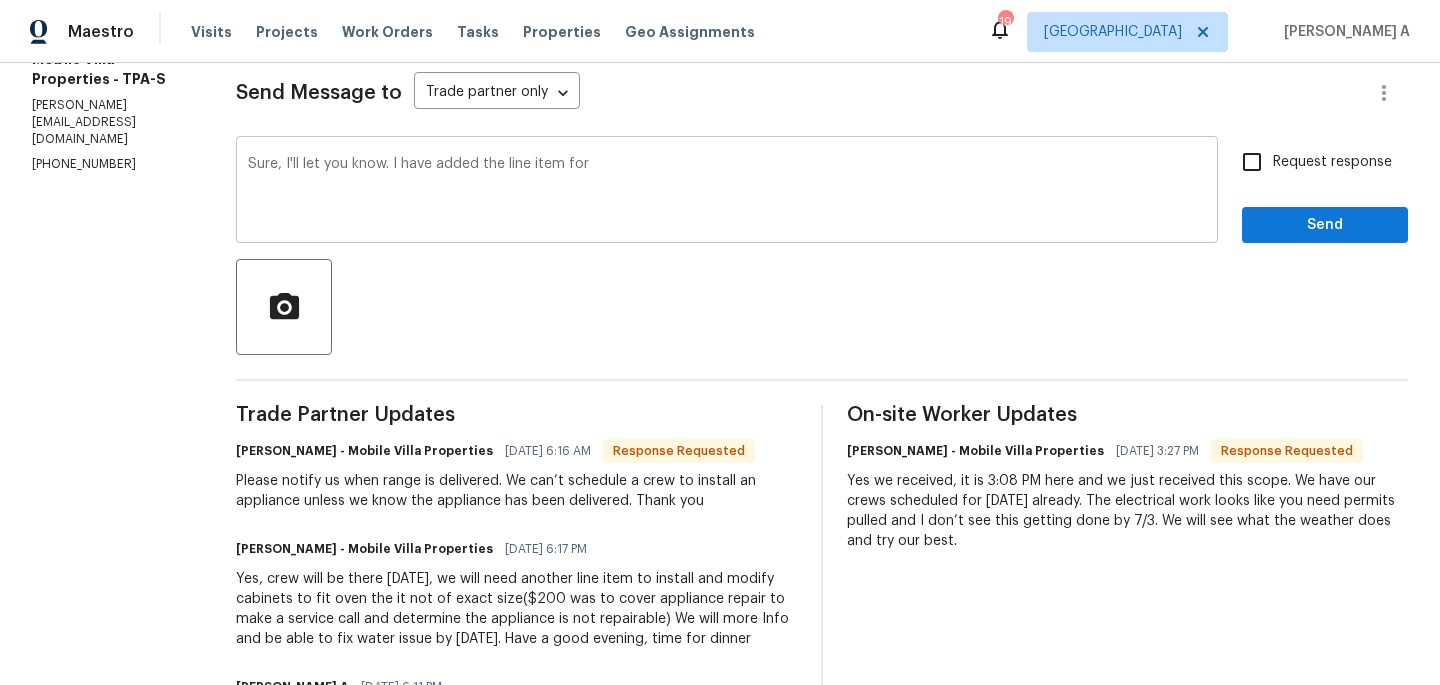 click on "Sure, I'll let you know. I have added the line item for" at bounding box center (727, 192) 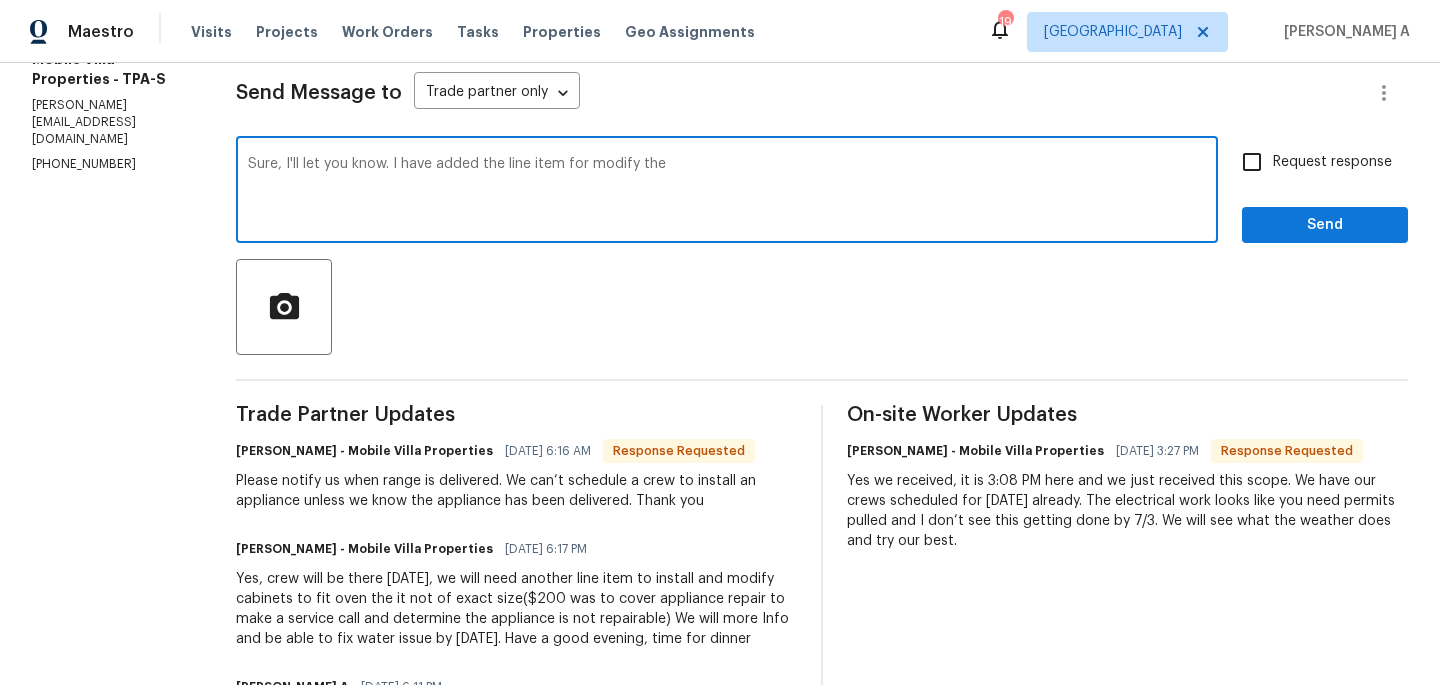 paste on "cabinets" 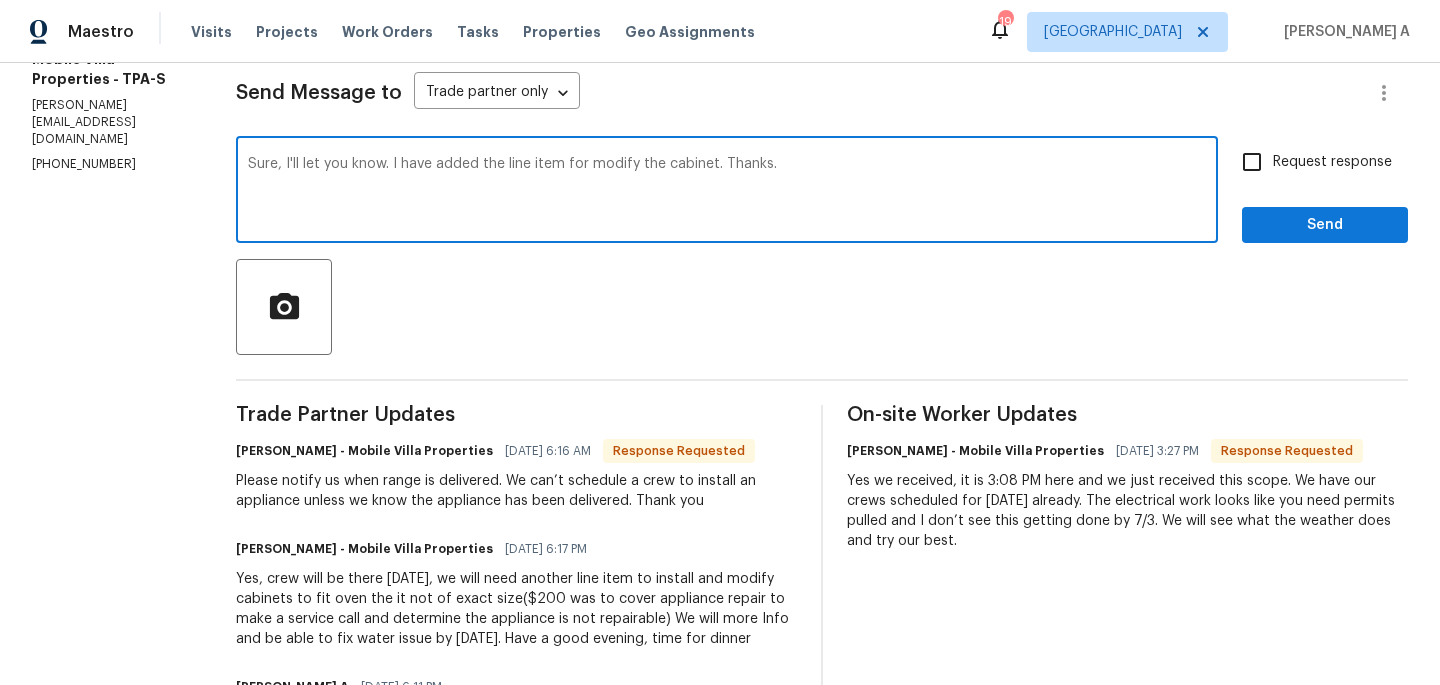 type on "Sure, I'll let you know. I have added the line item for modify the cabinet. Thanks." 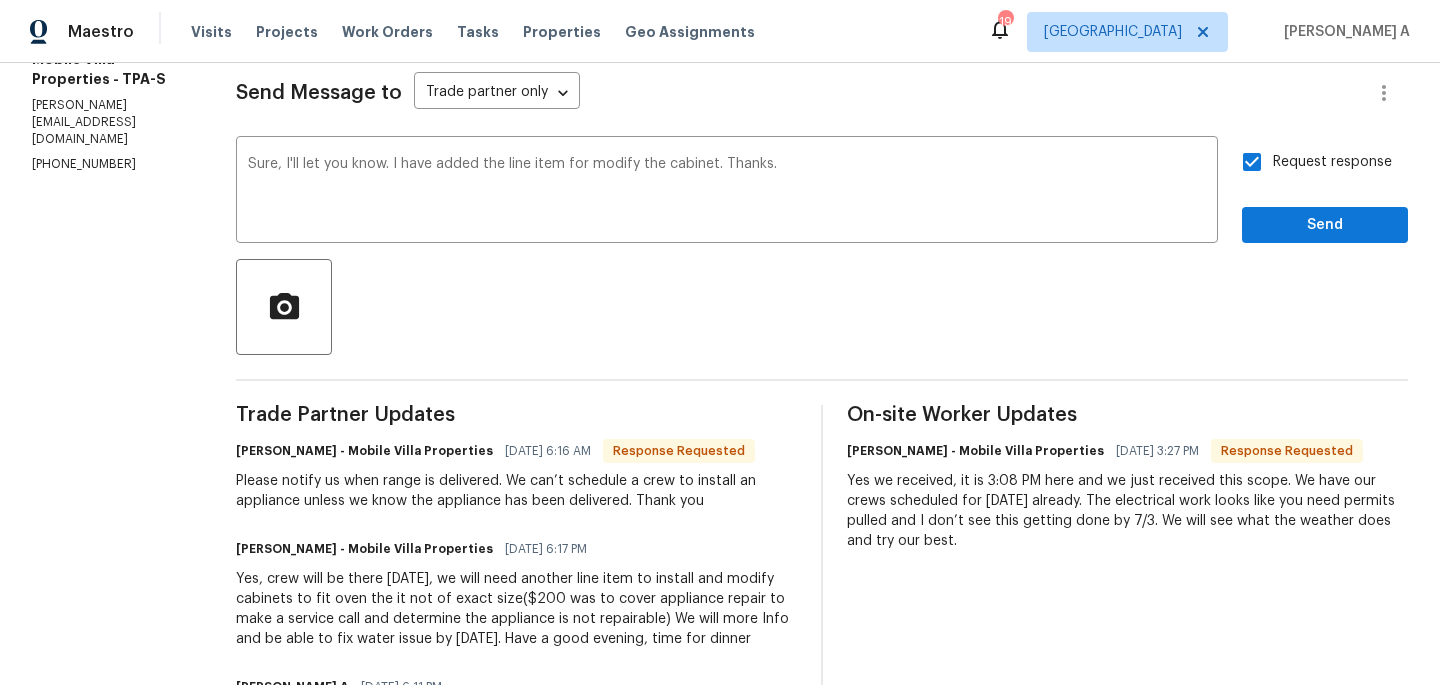 click on "modifying" at bounding box center [0, 0] 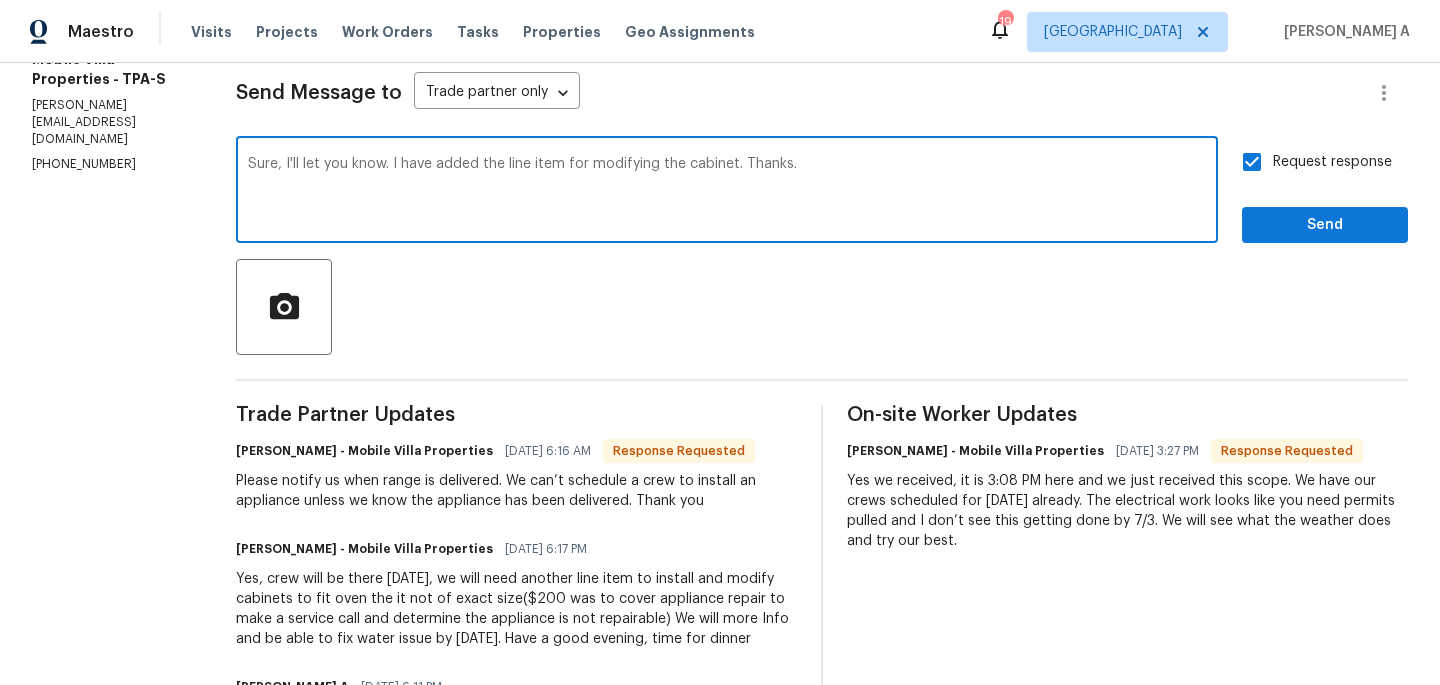 type on "Sure, I'll let you know. I have added the line item for modifying the cabinet. Thanks." 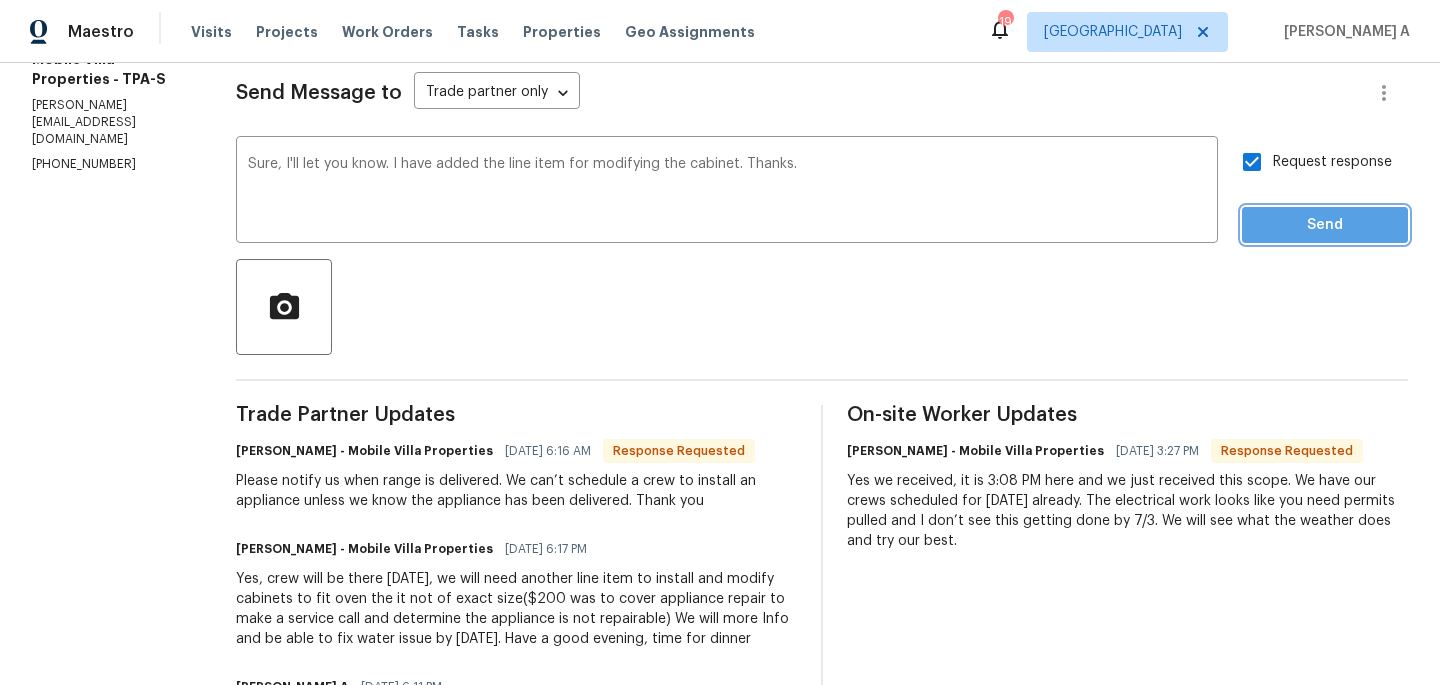 click on "Send" at bounding box center (1325, 225) 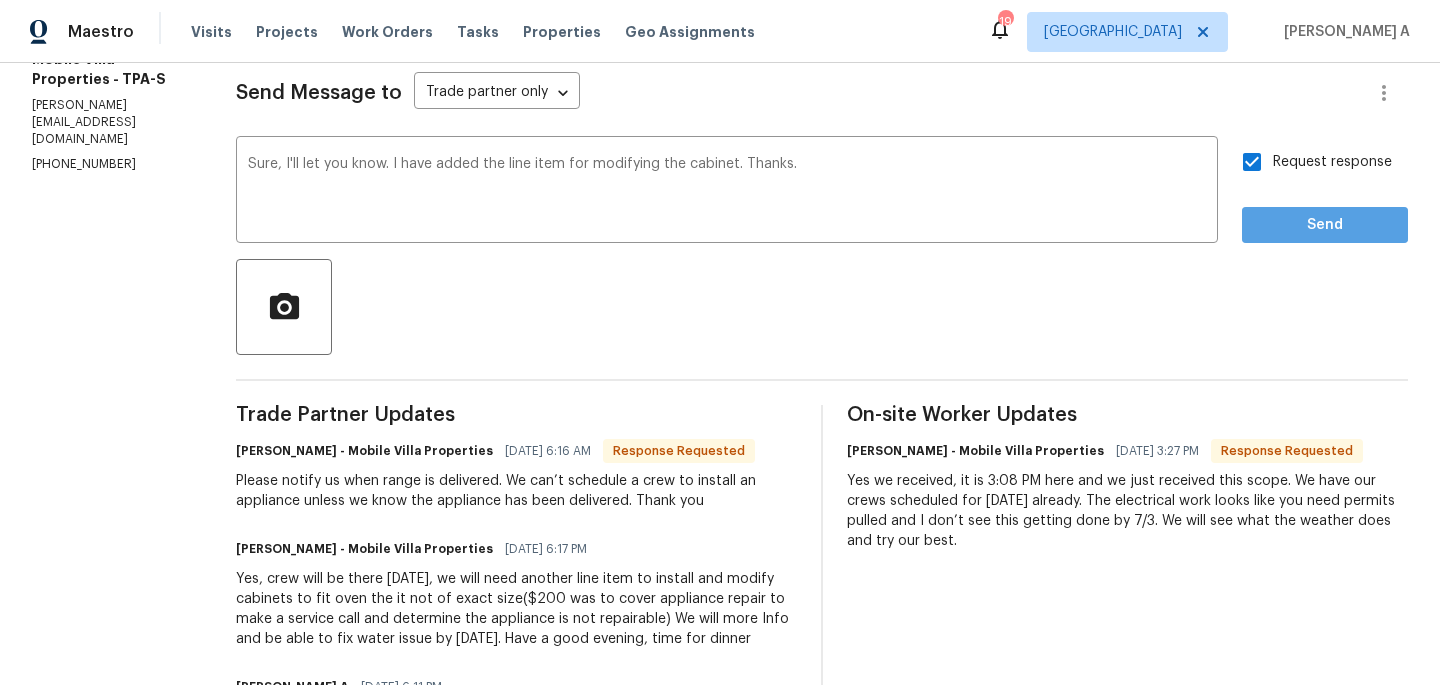 scroll, scrollTop: 194, scrollLeft: 0, axis: vertical 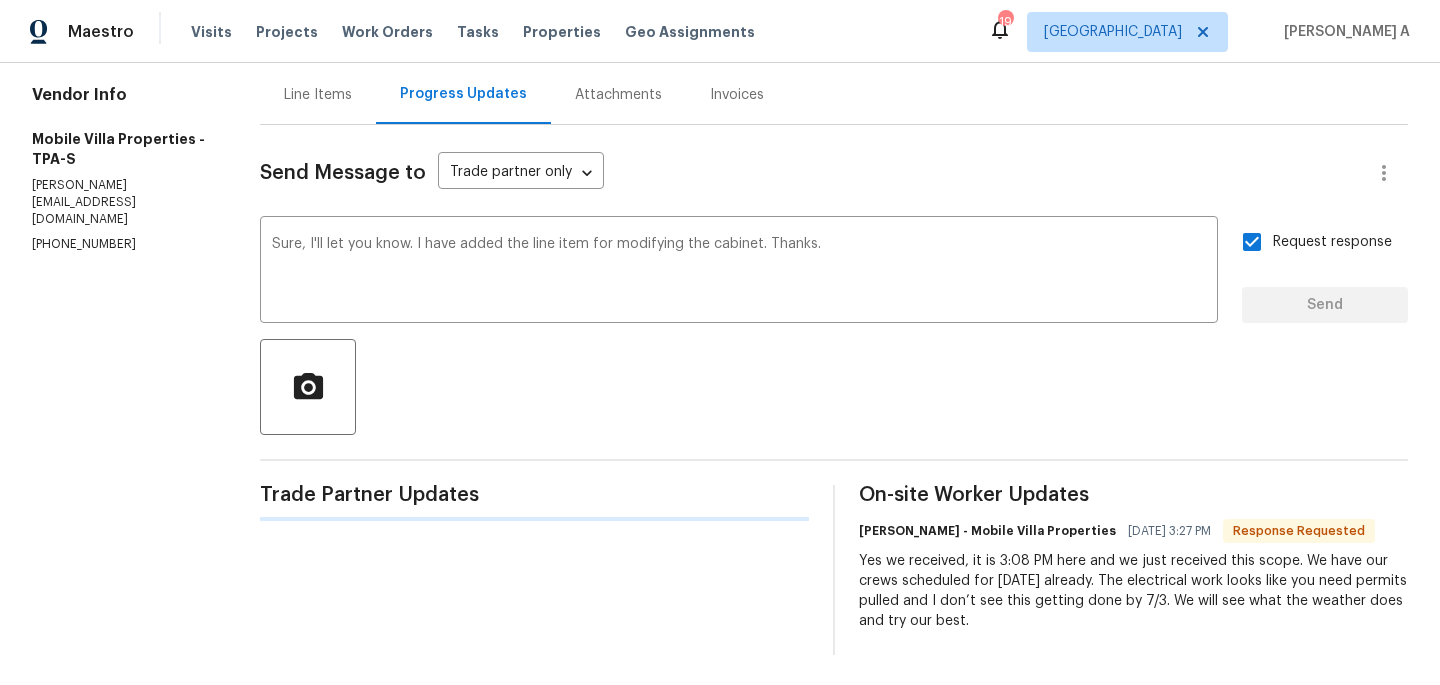 type 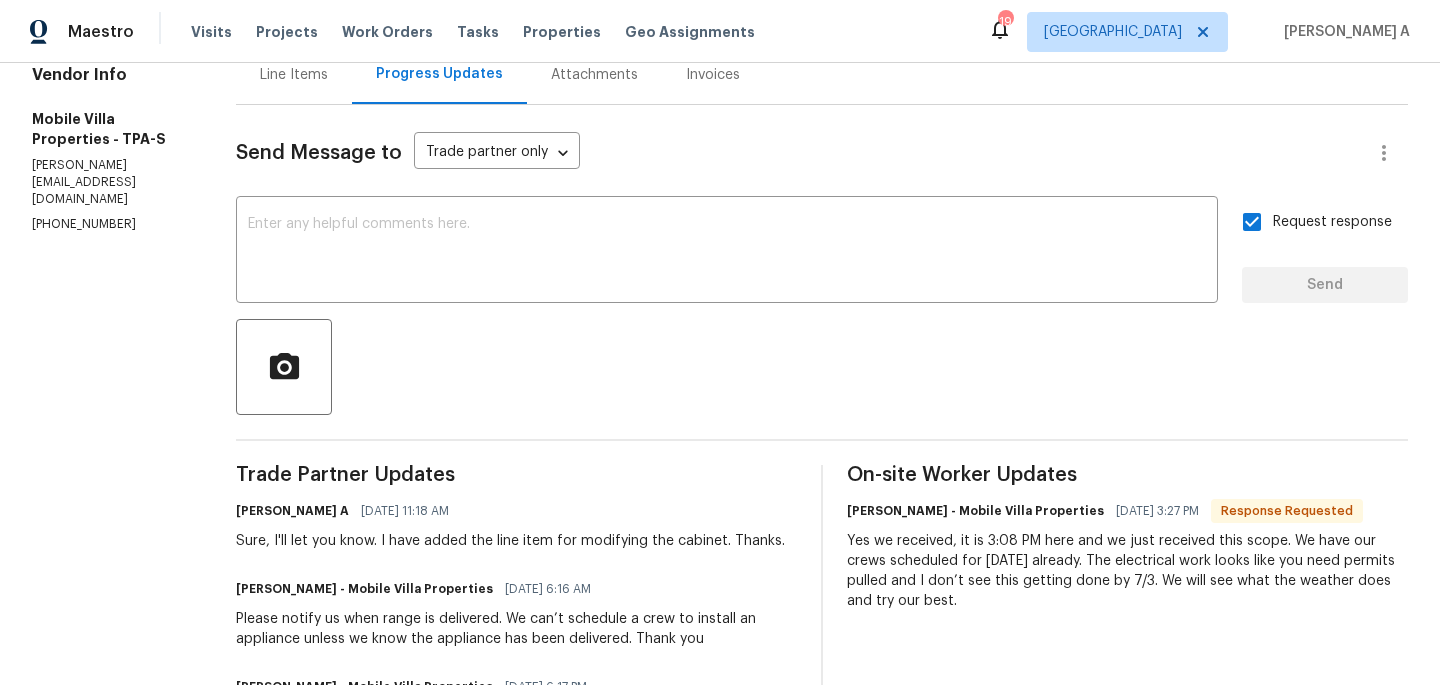 scroll, scrollTop: 0, scrollLeft: 0, axis: both 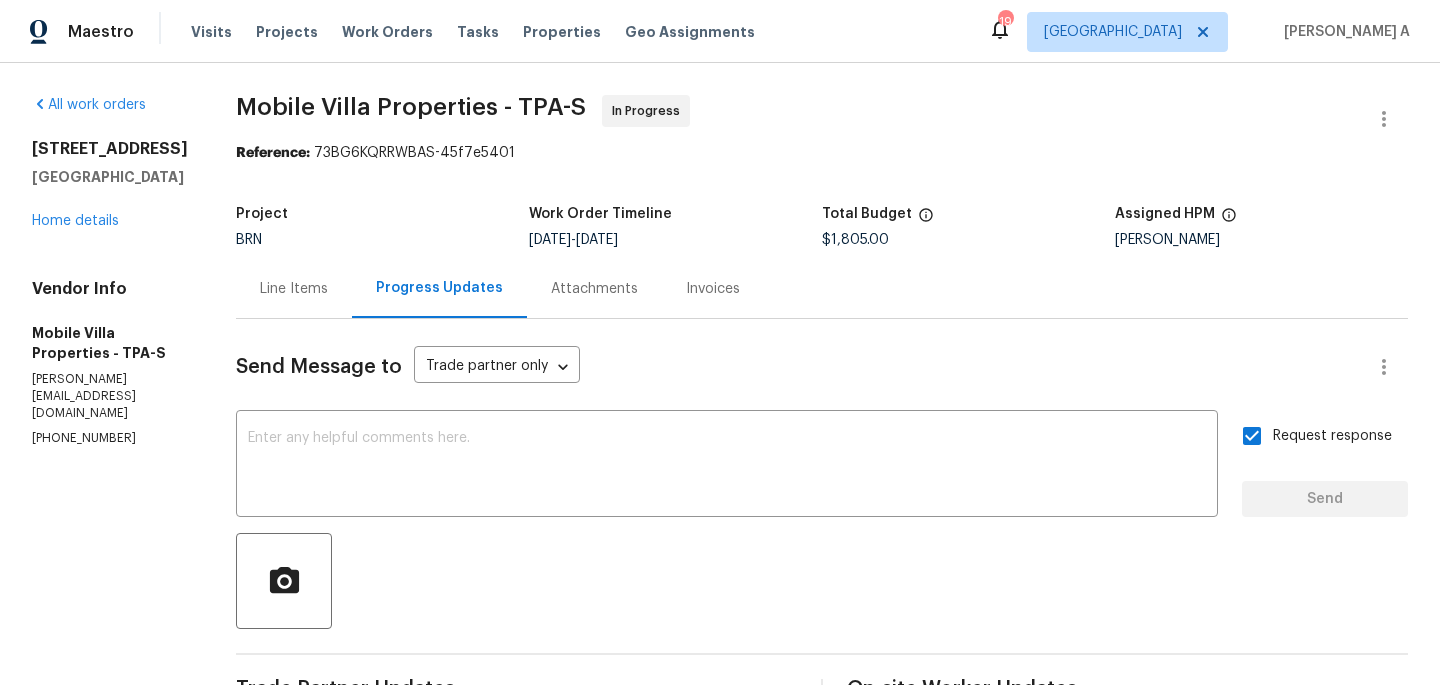 click on "Line Items" at bounding box center (294, 288) 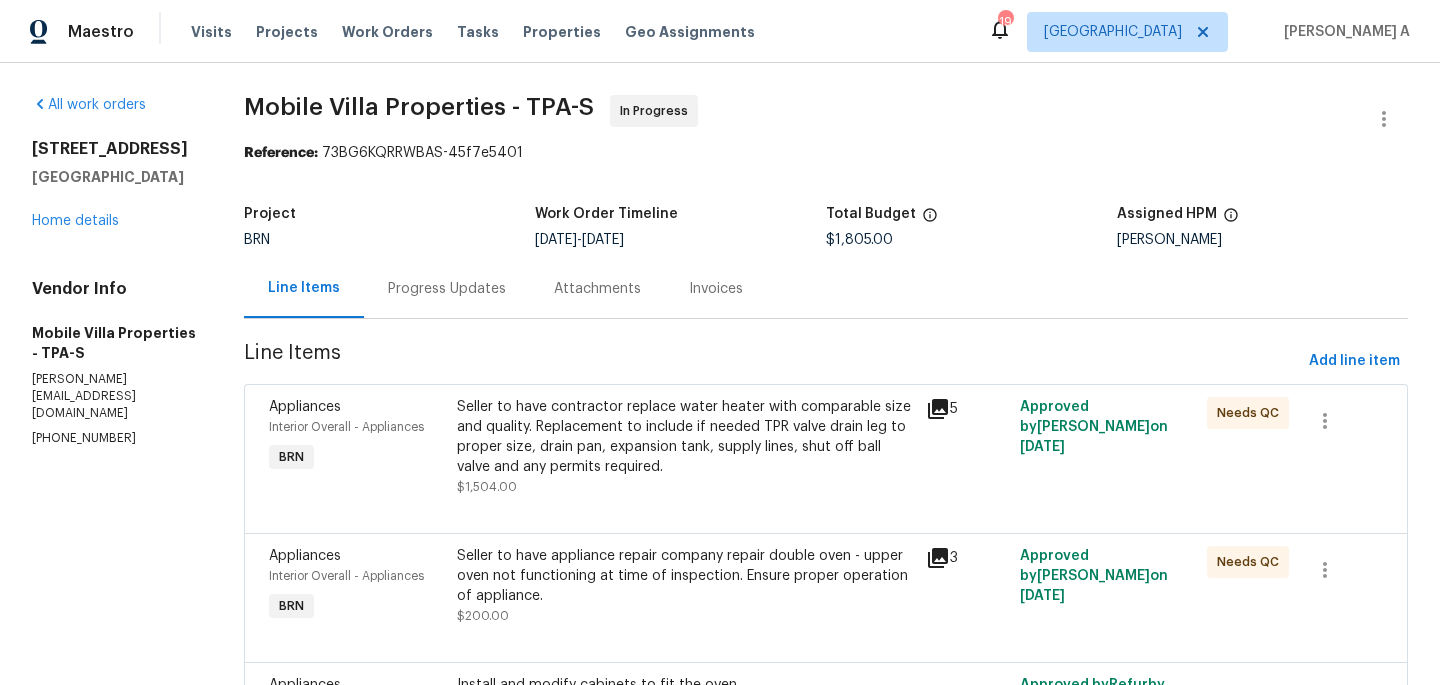 click on "Progress Updates" at bounding box center [447, 289] 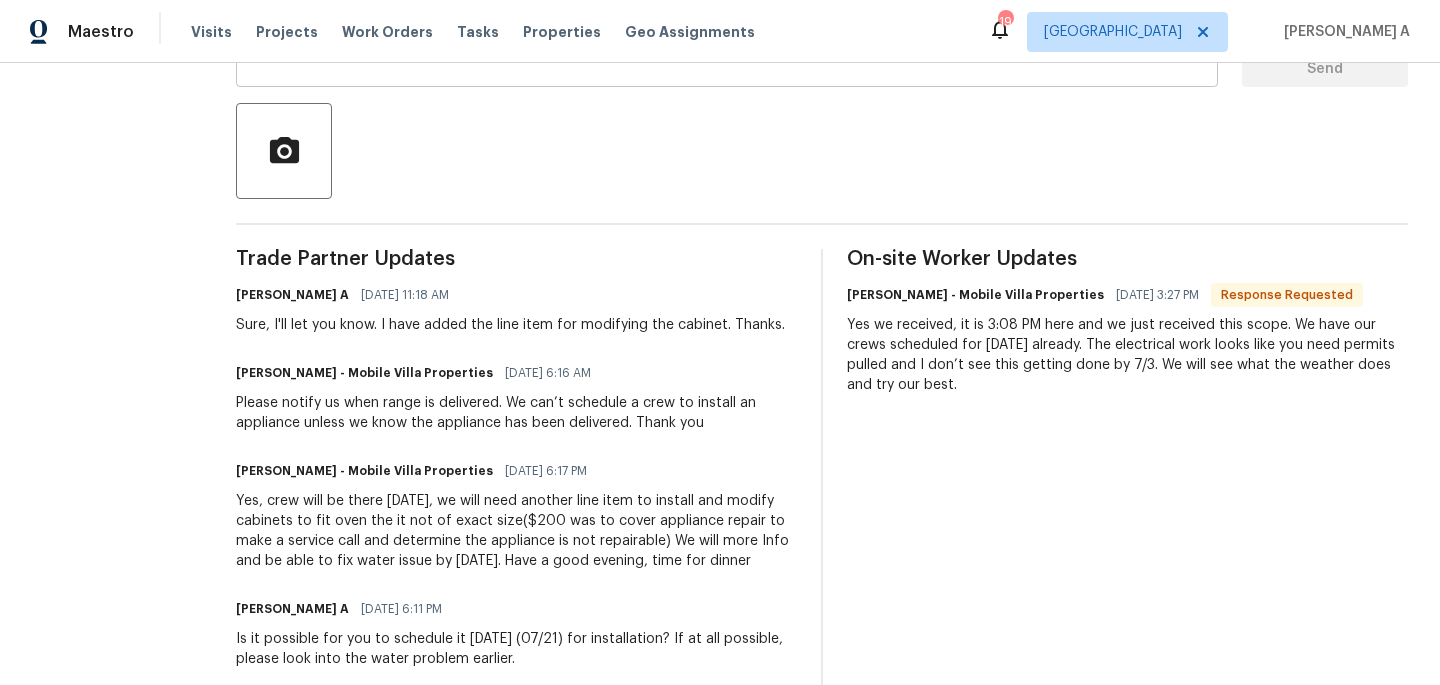 scroll, scrollTop: 344, scrollLeft: 0, axis: vertical 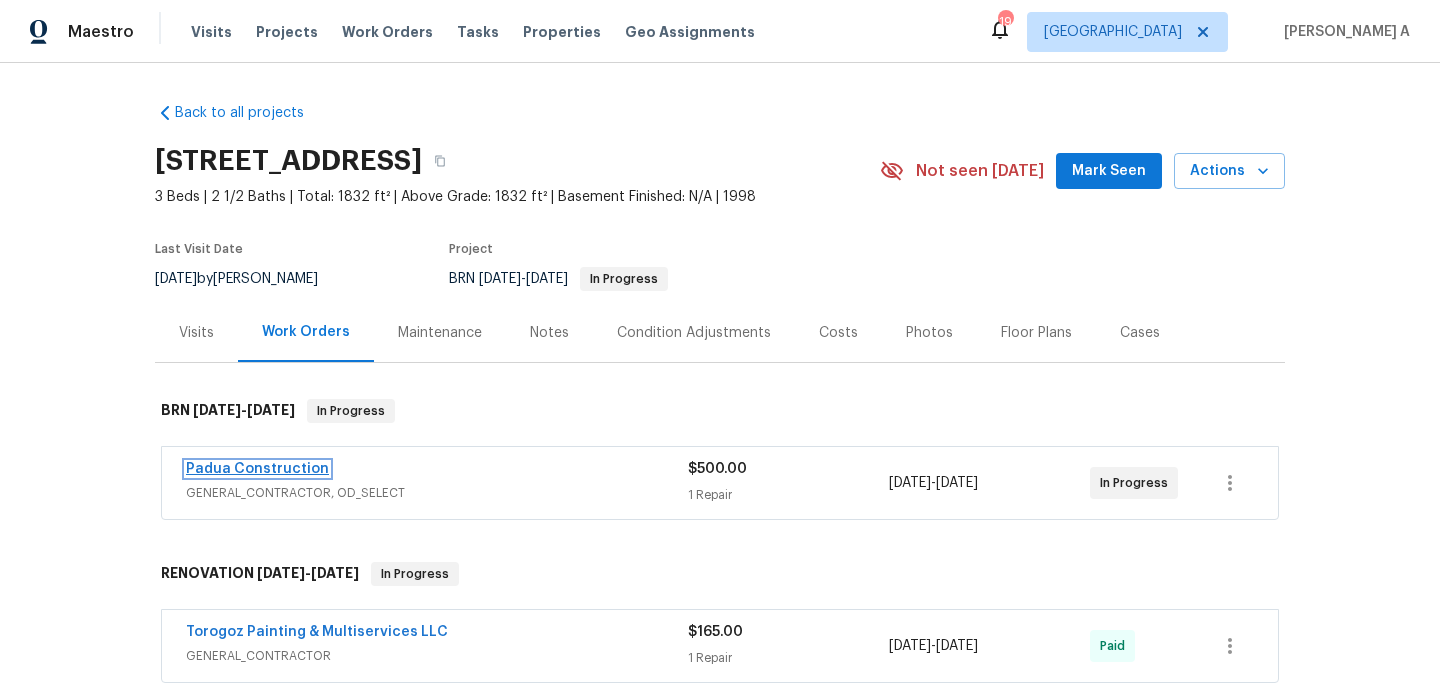 click on "Padua Construction" at bounding box center [257, 469] 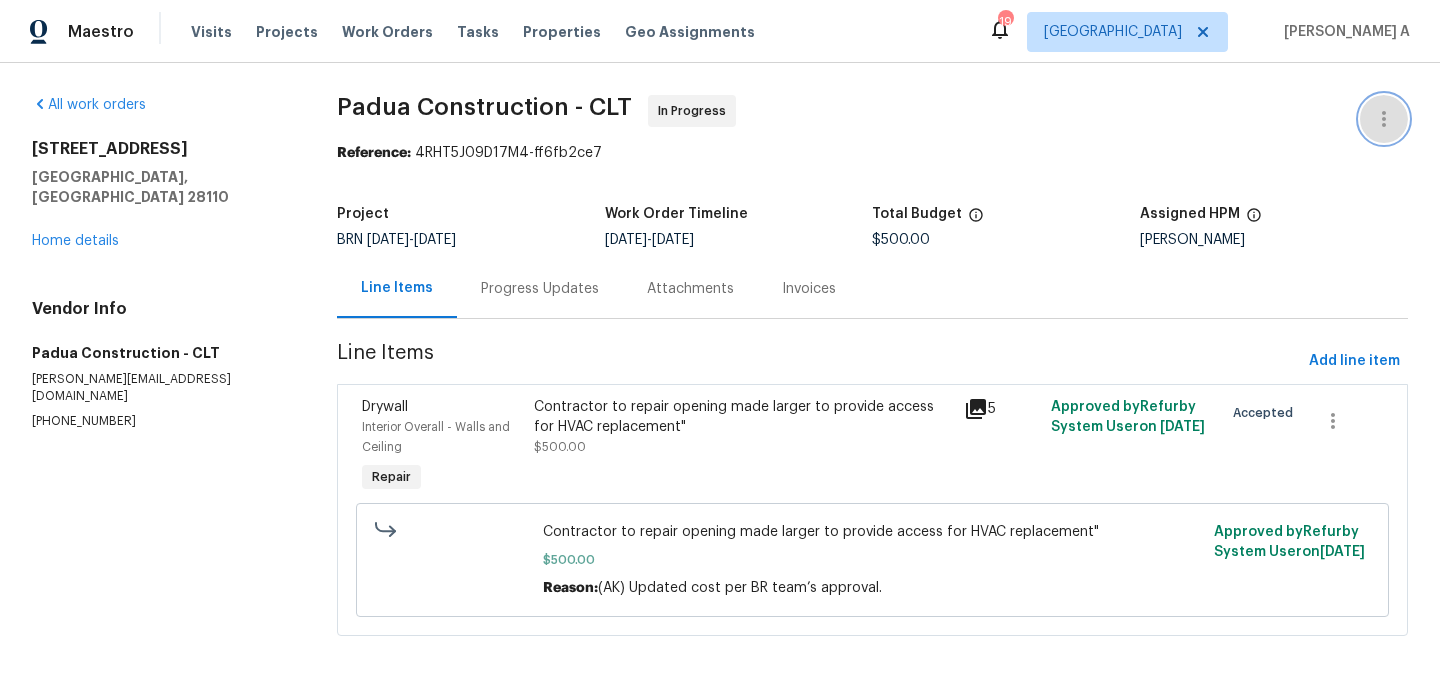 click at bounding box center [1384, 119] 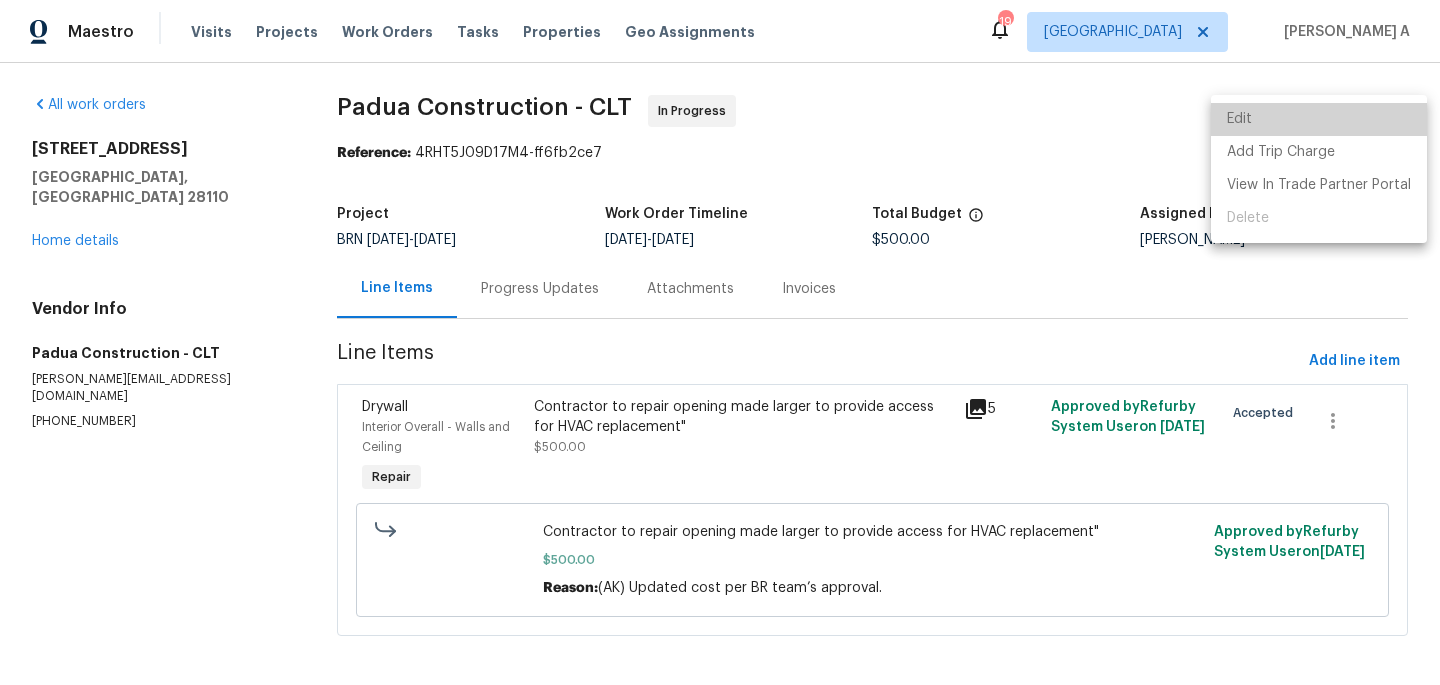 click on "Edit" at bounding box center [1319, 119] 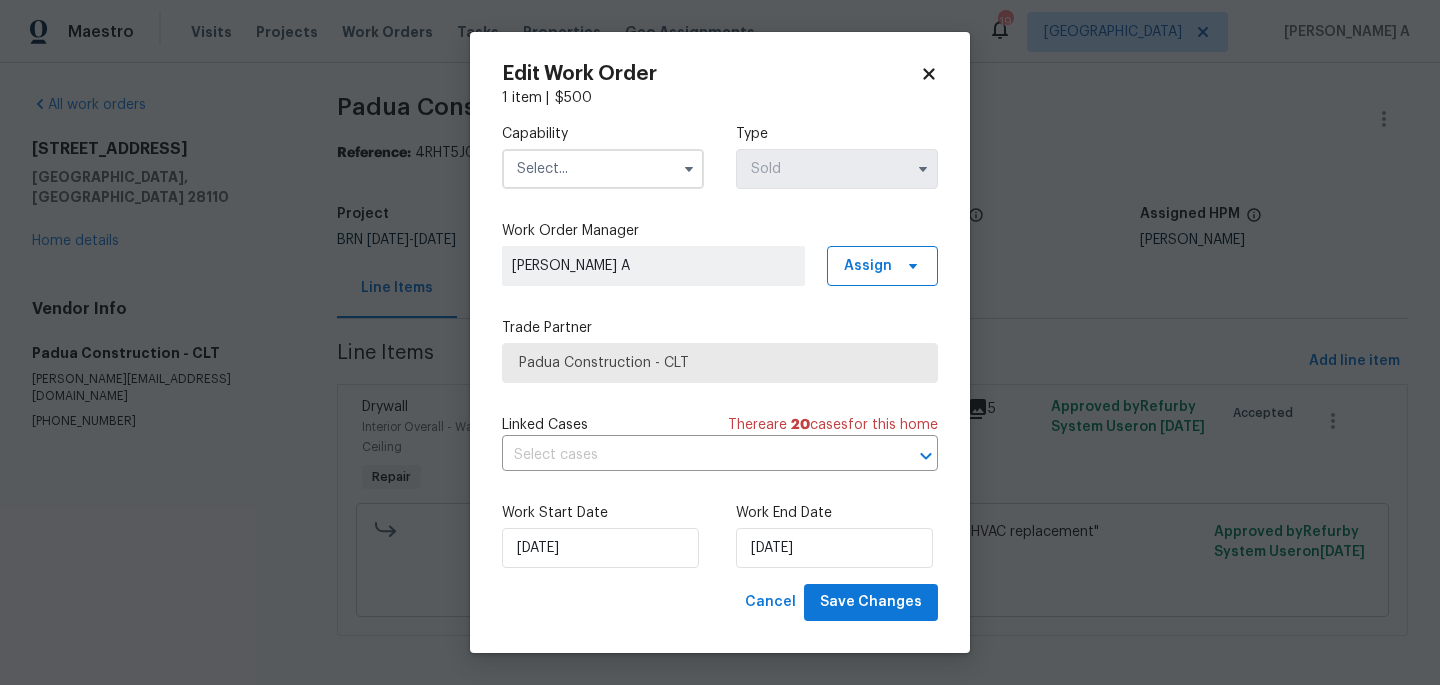 click 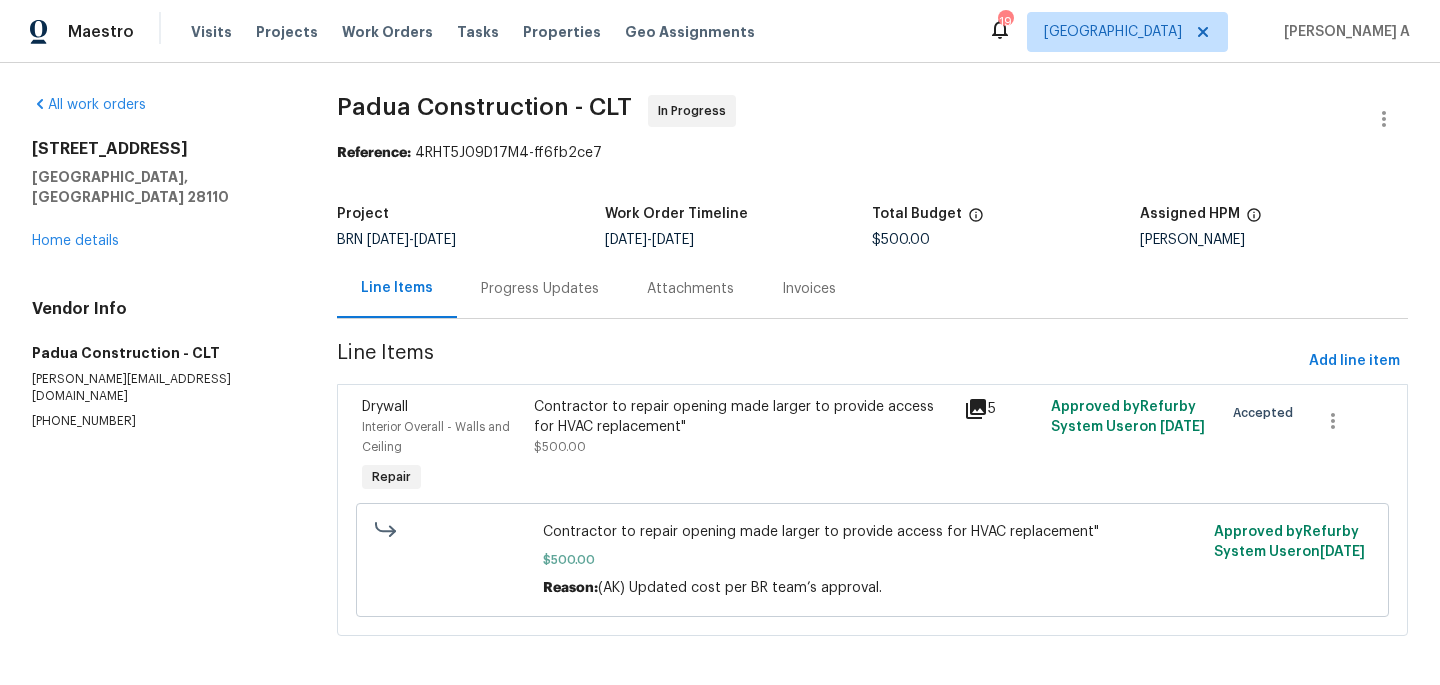 click on "Progress Updates" at bounding box center (540, 288) 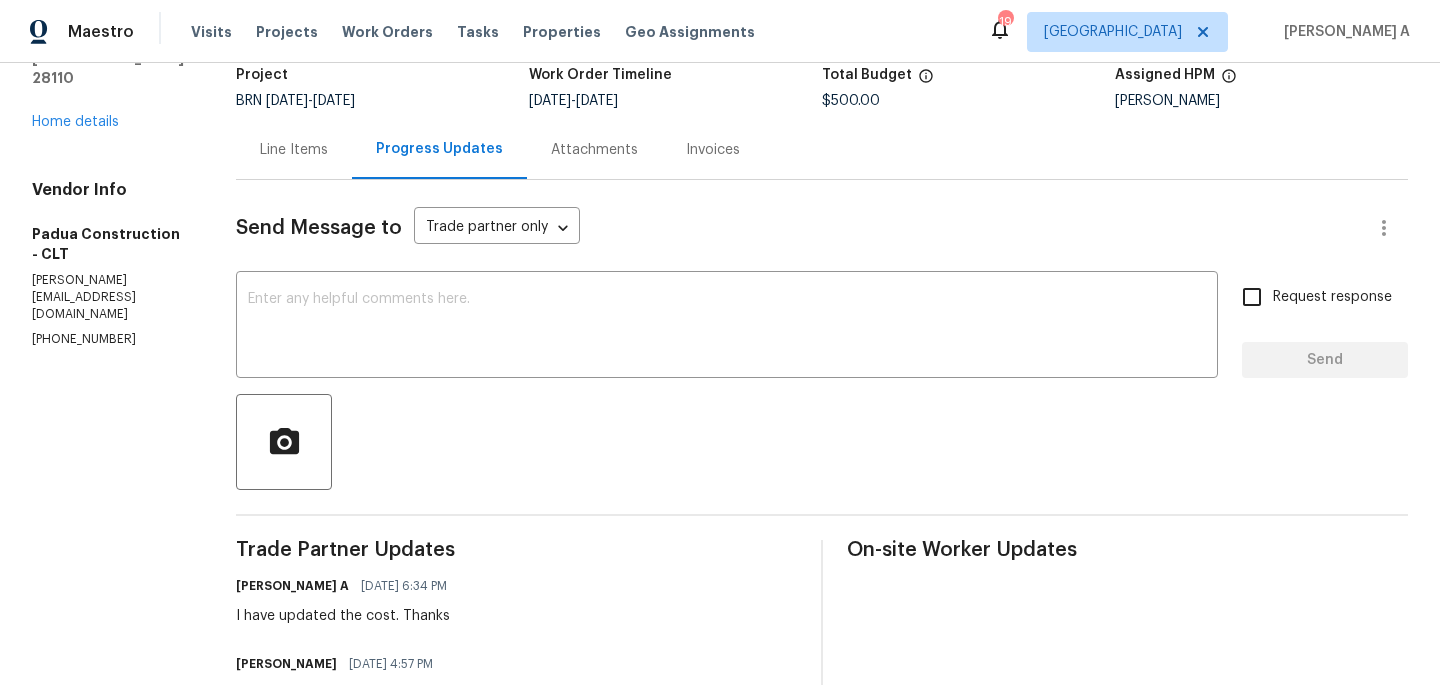 scroll, scrollTop: 0, scrollLeft: 0, axis: both 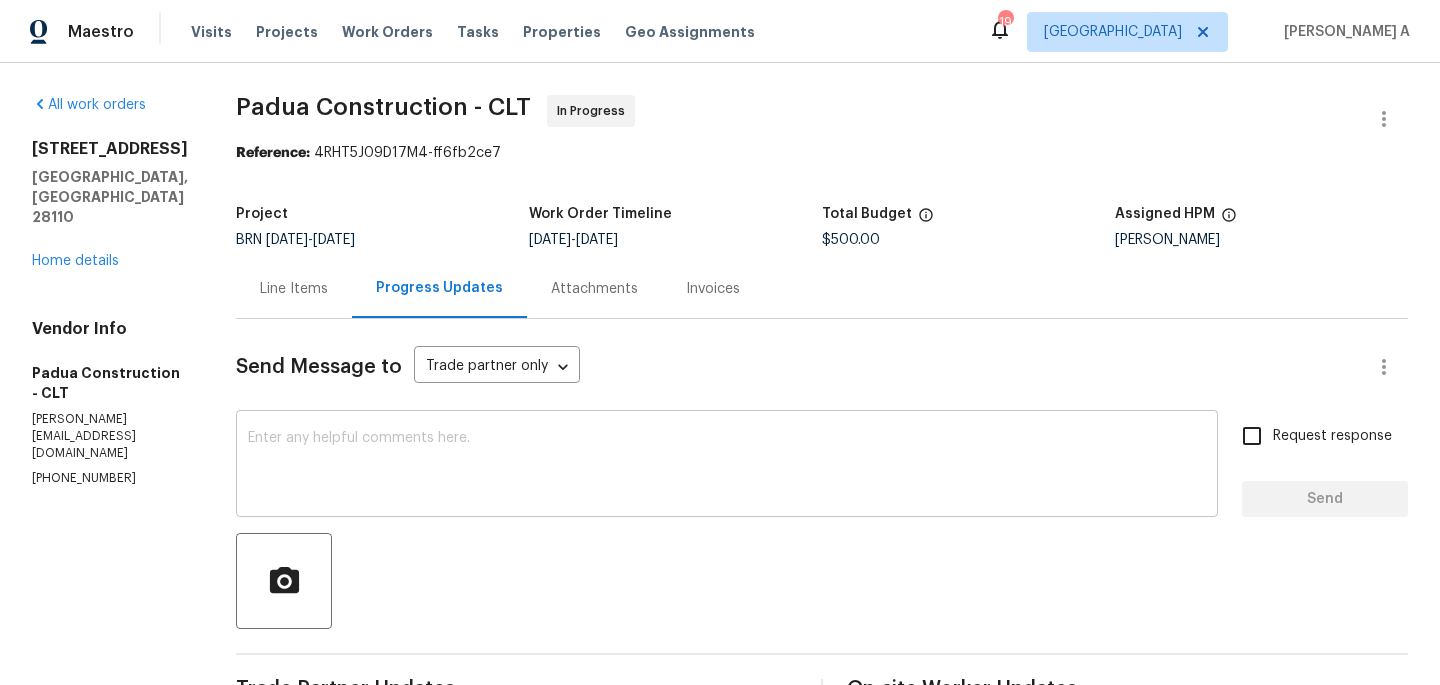 click at bounding box center (727, 466) 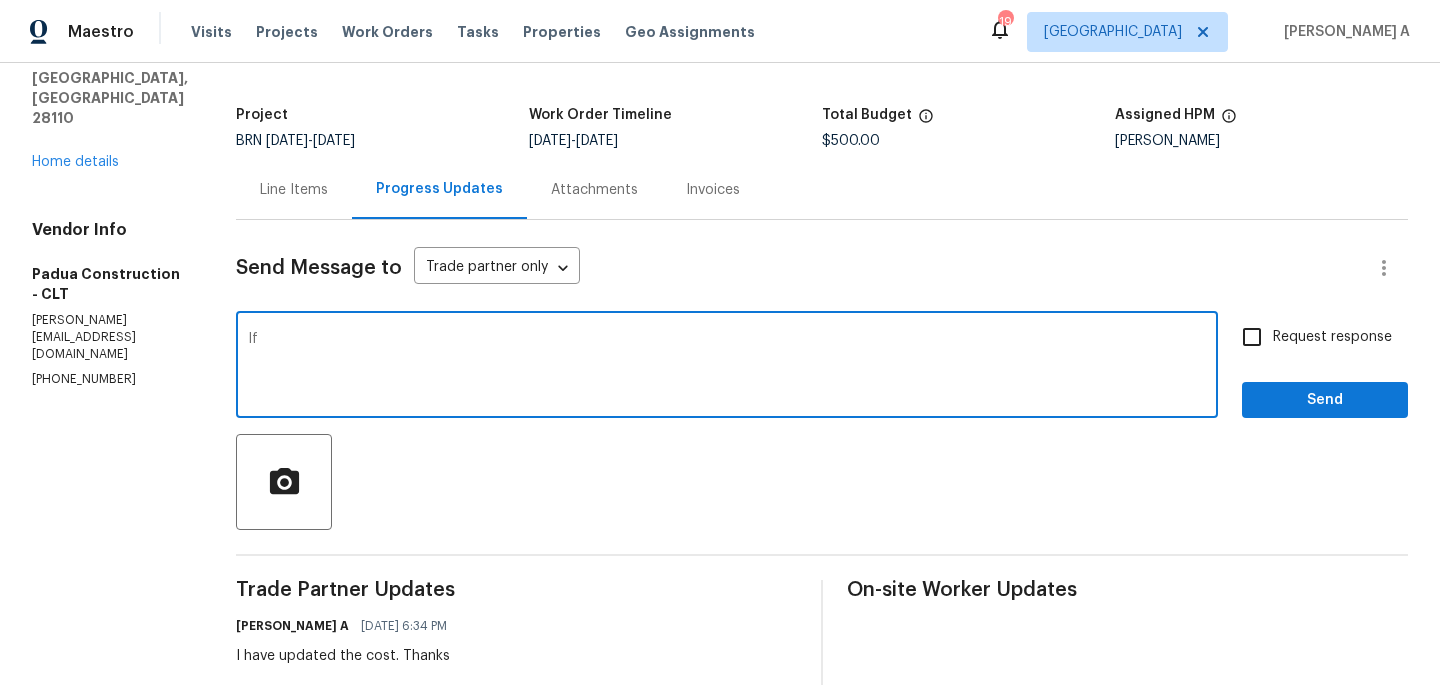 scroll, scrollTop: 94, scrollLeft: 0, axis: vertical 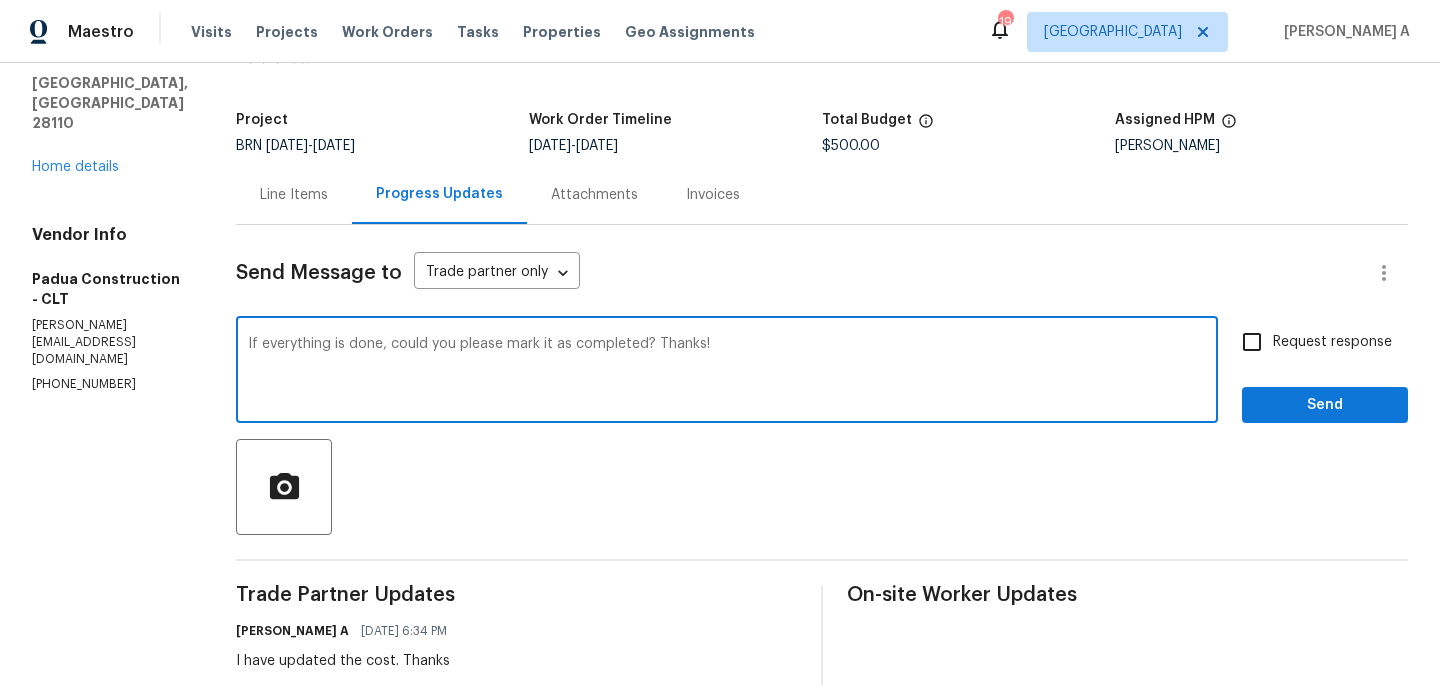 type on "If everything is done, could you please mark it as completed? Thanks!" 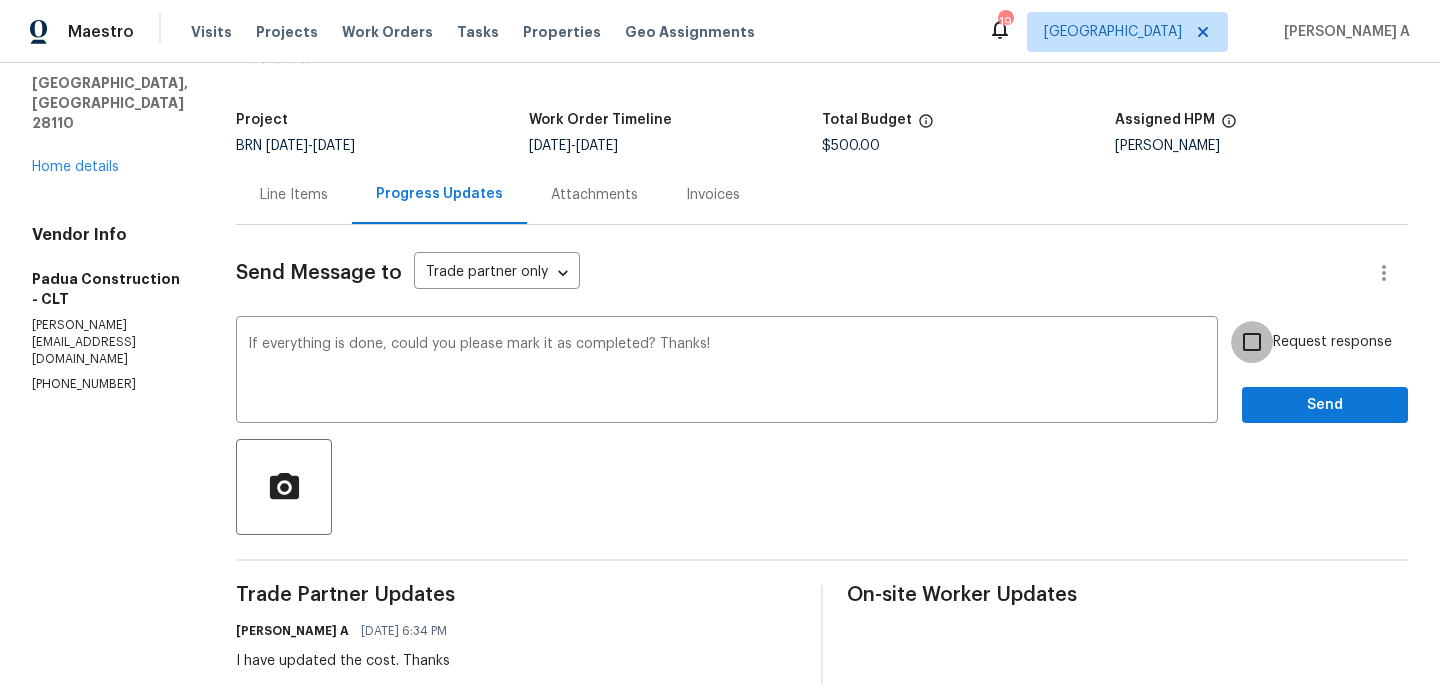 click on "Request response" at bounding box center [1252, 342] 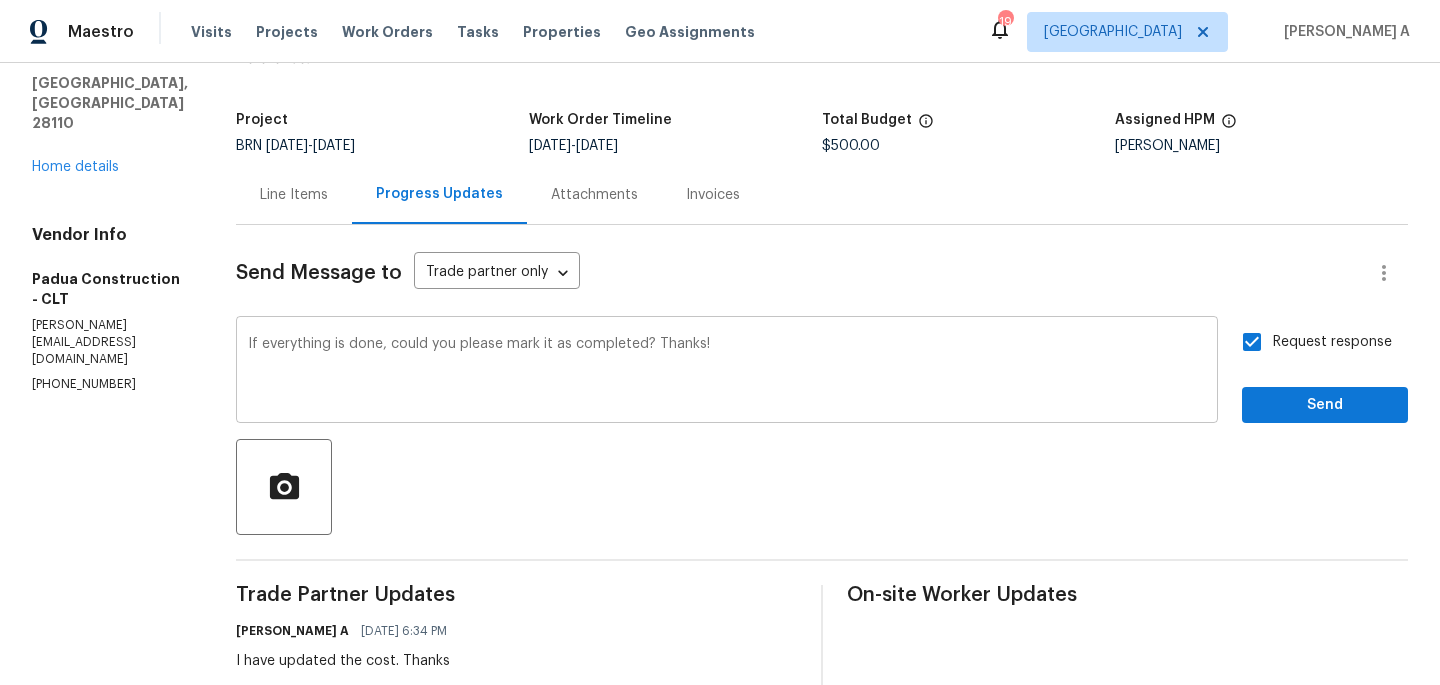 scroll, scrollTop: 0, scrollLeft: 0, axis: both 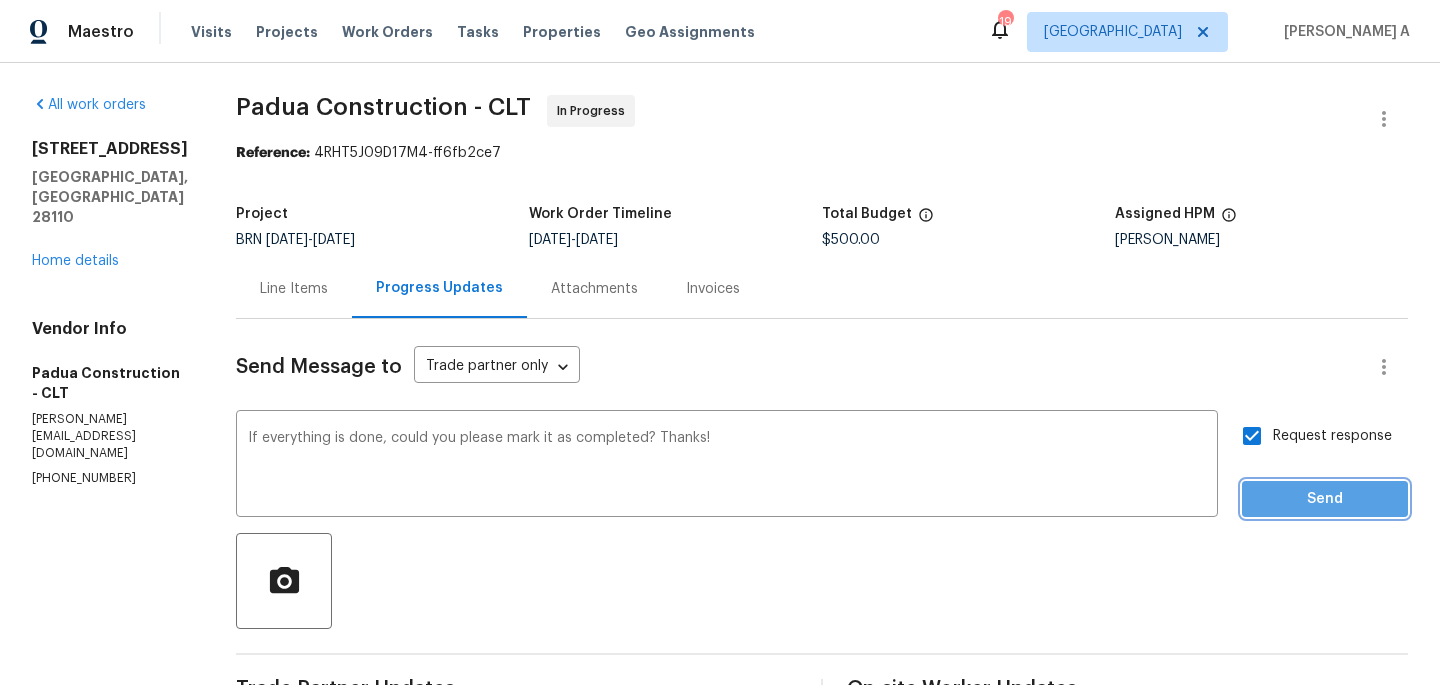 click on "Send" at bounding box center (1325, 499) 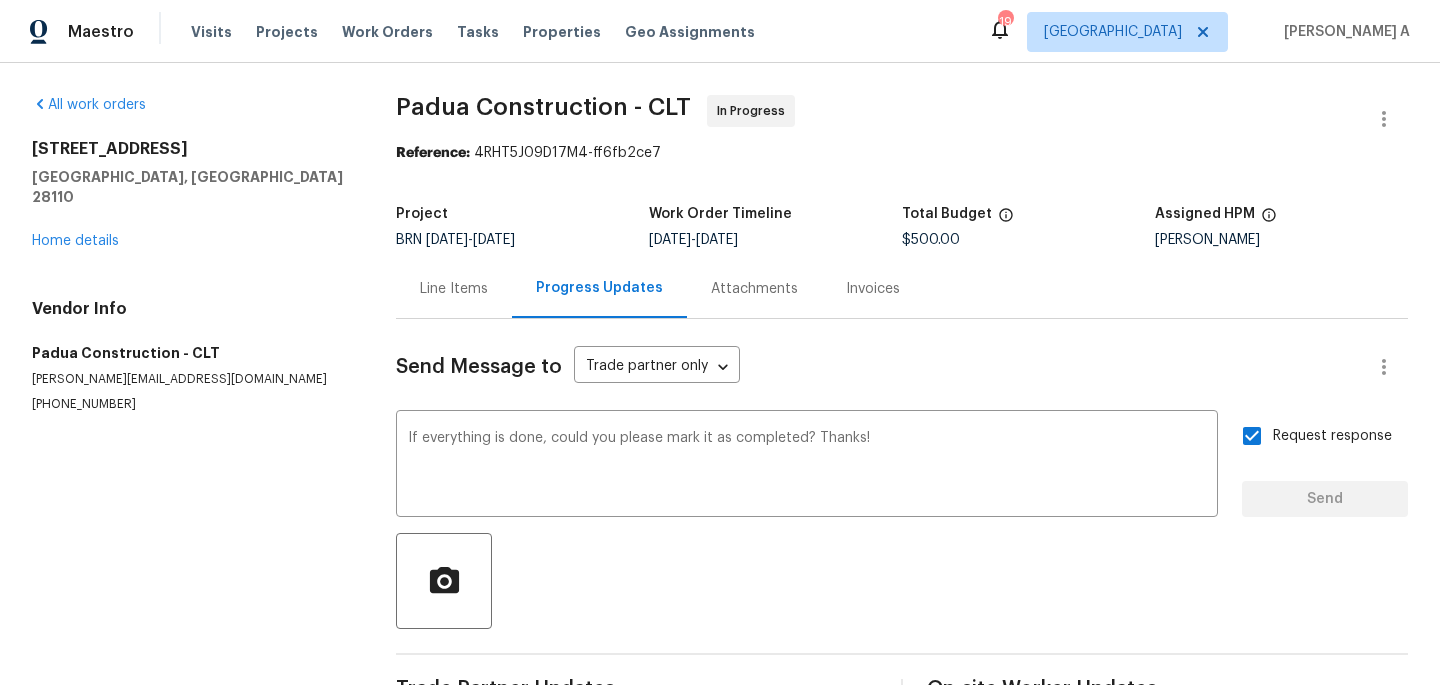 type 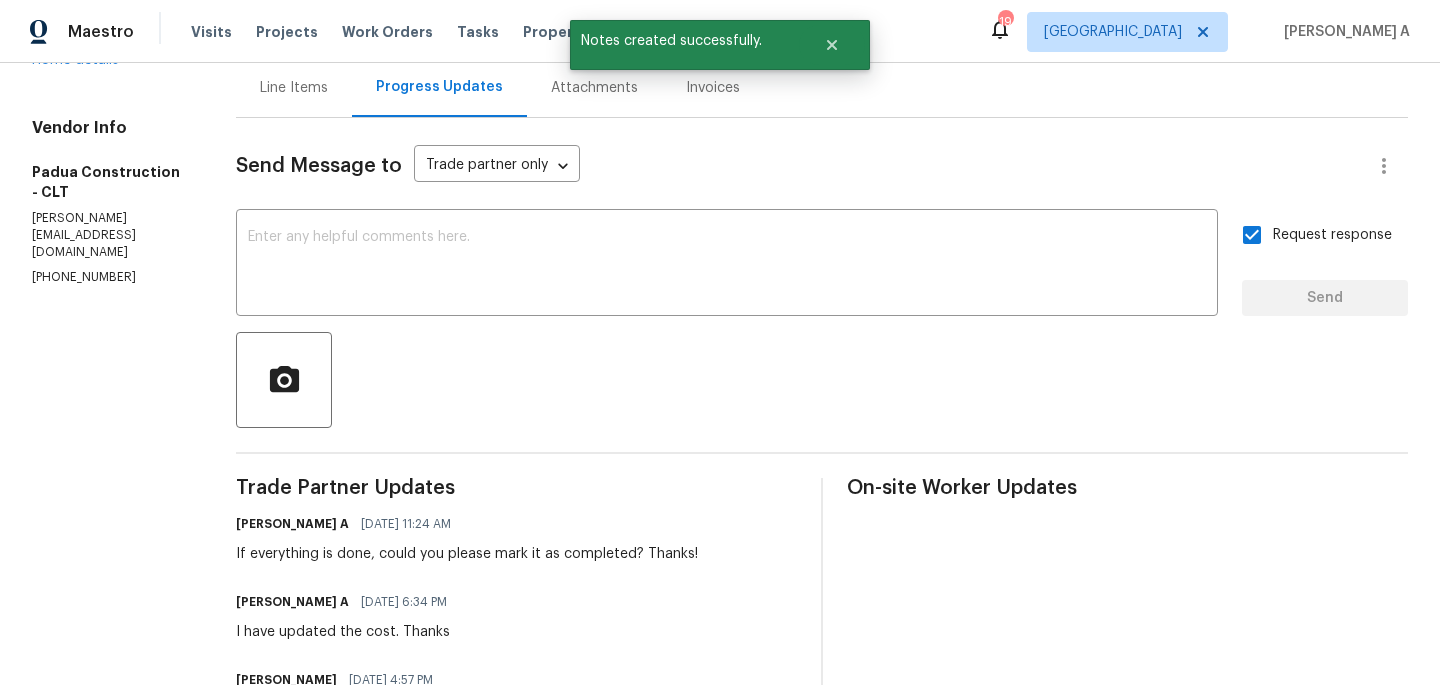 scroll, scrollTop: 0, scrollLeft: 0, axis: both 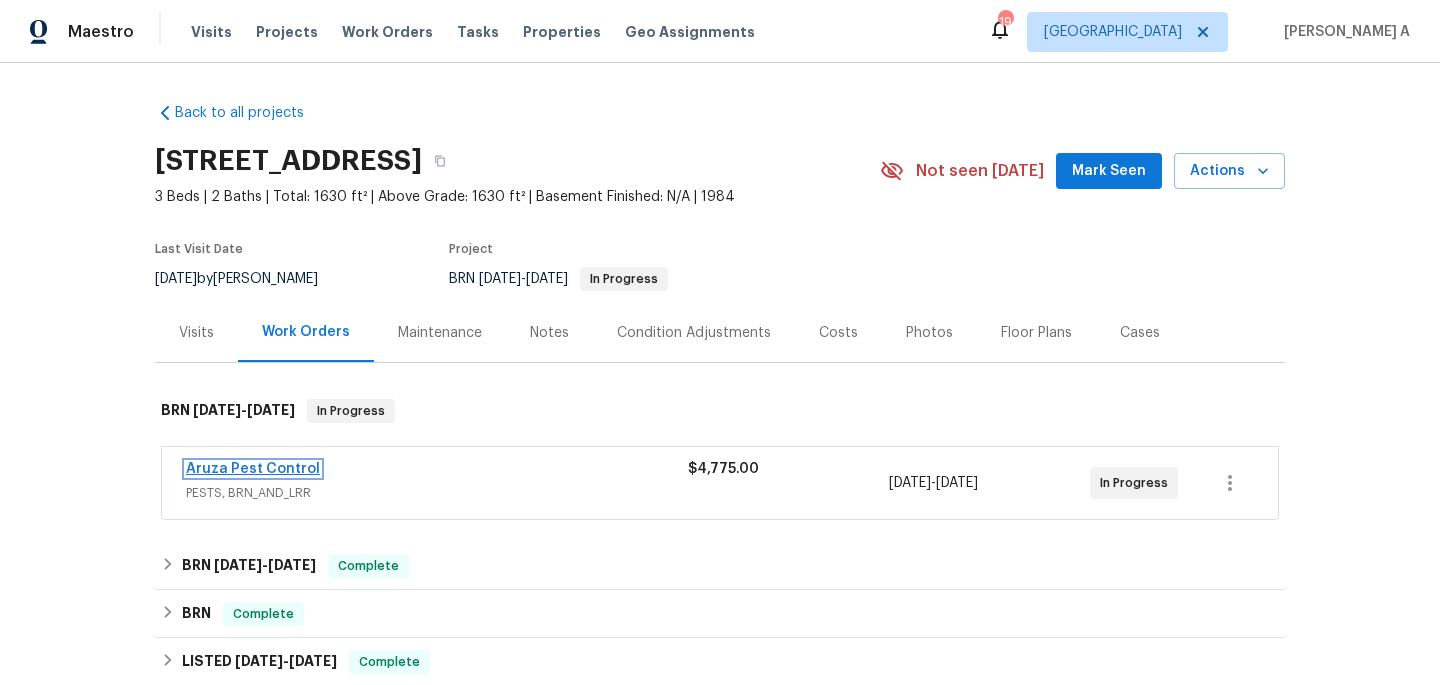click on "Aruza Pest Control" at bounding box center [253, 469] 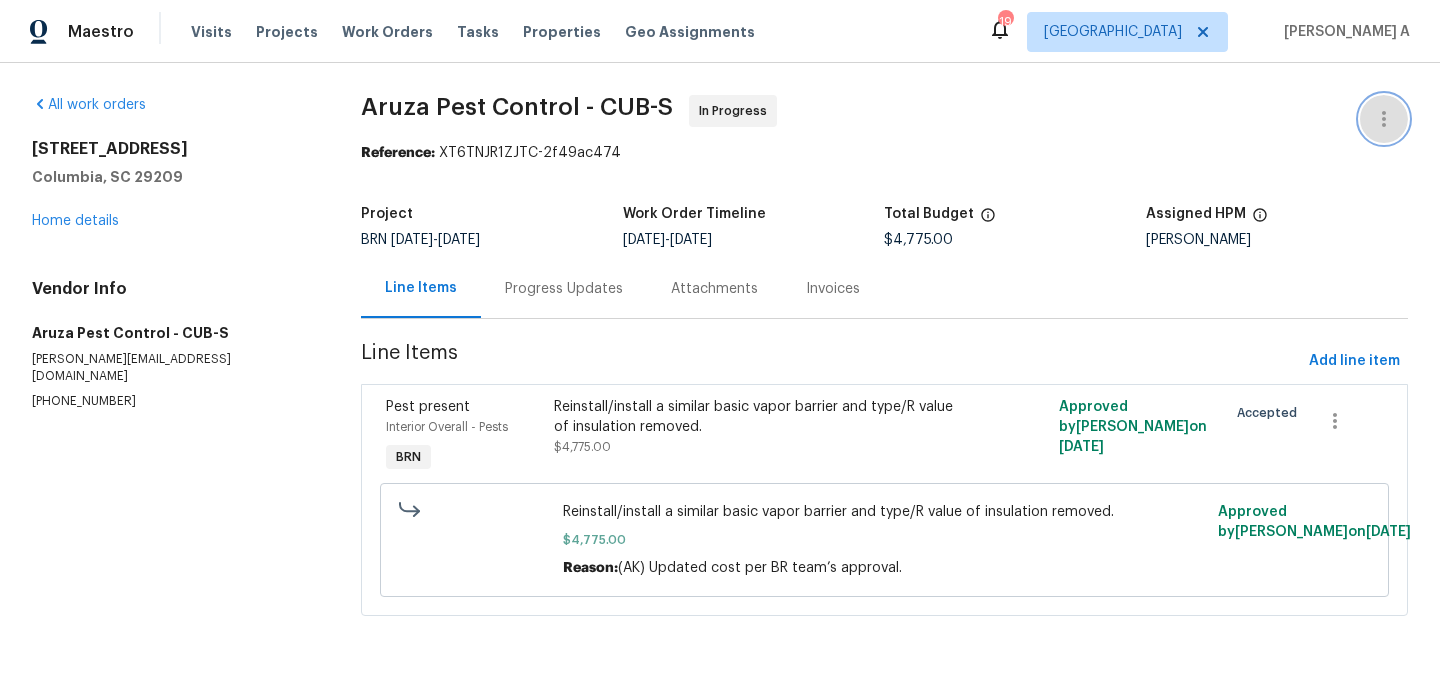 click at bounding box center [1384, 119] 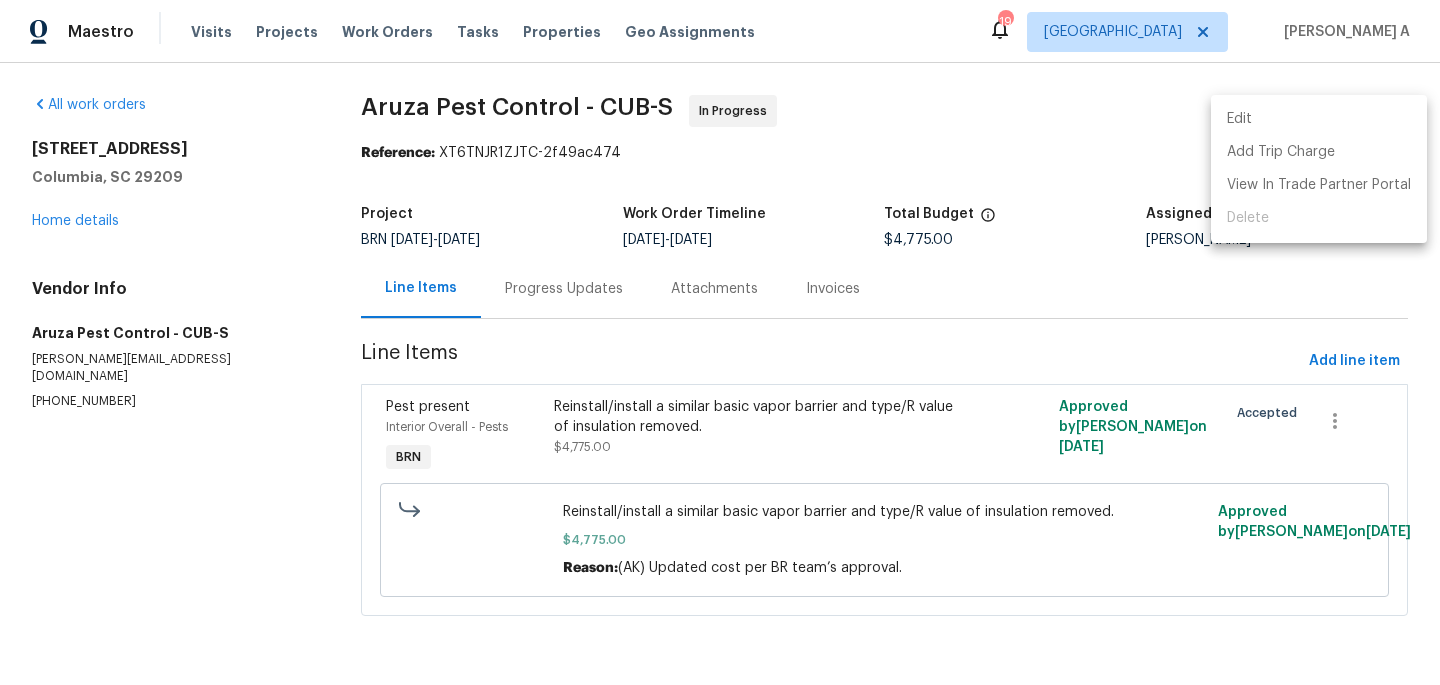 click on "Edit" at bounding box center [1319, 119] 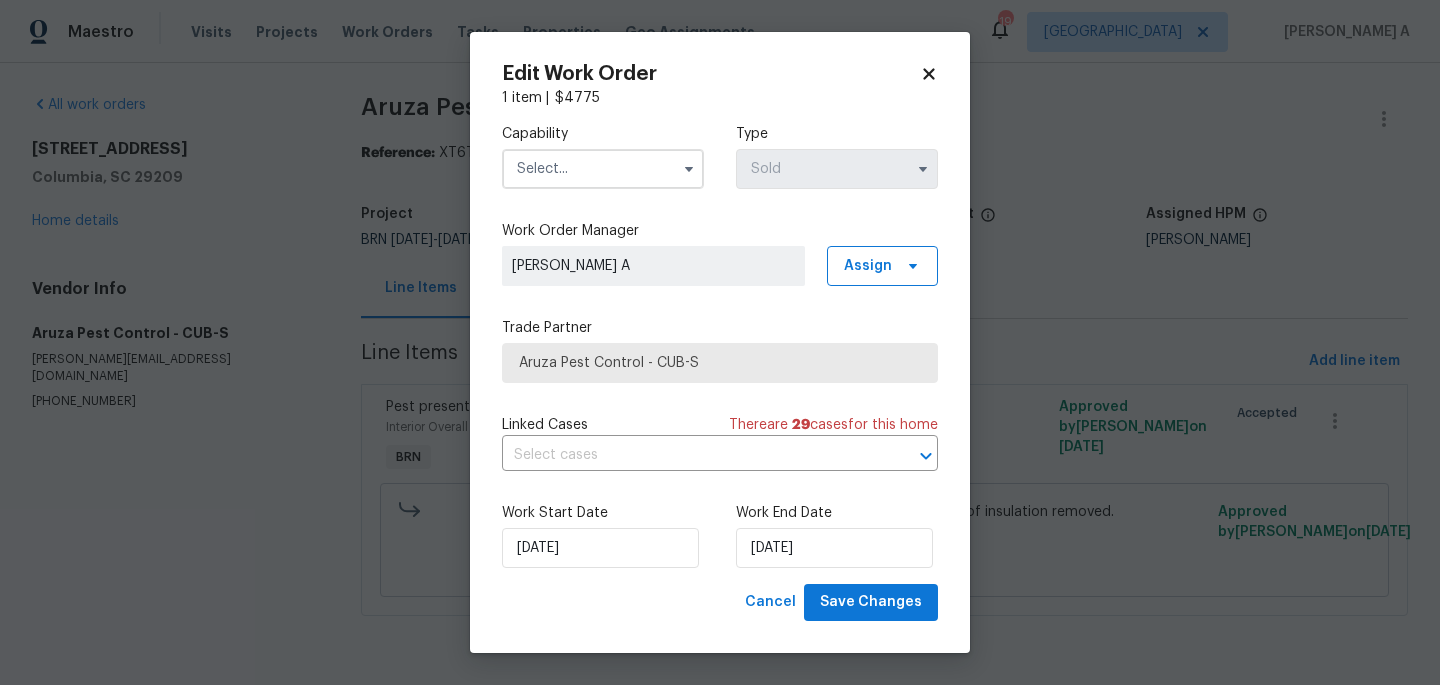 click 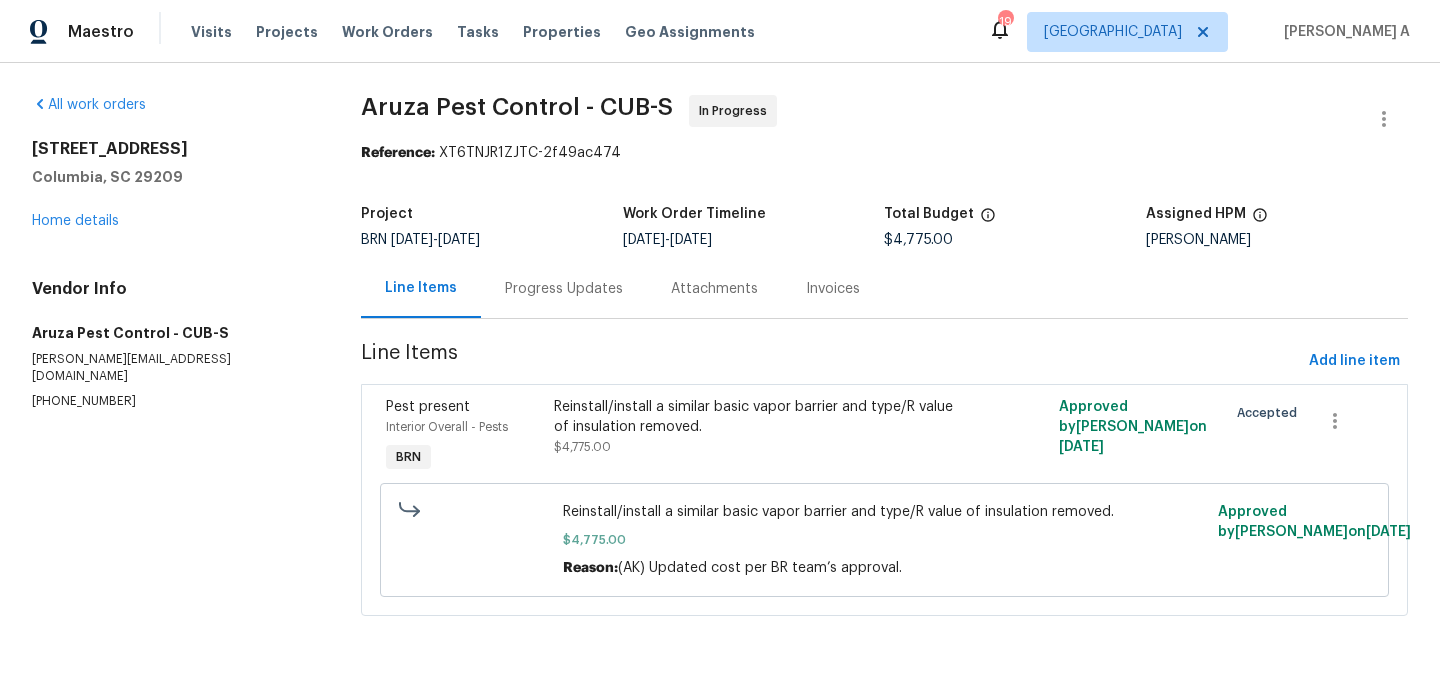 click on "Progress Updates" at bounding box center (564, 288) 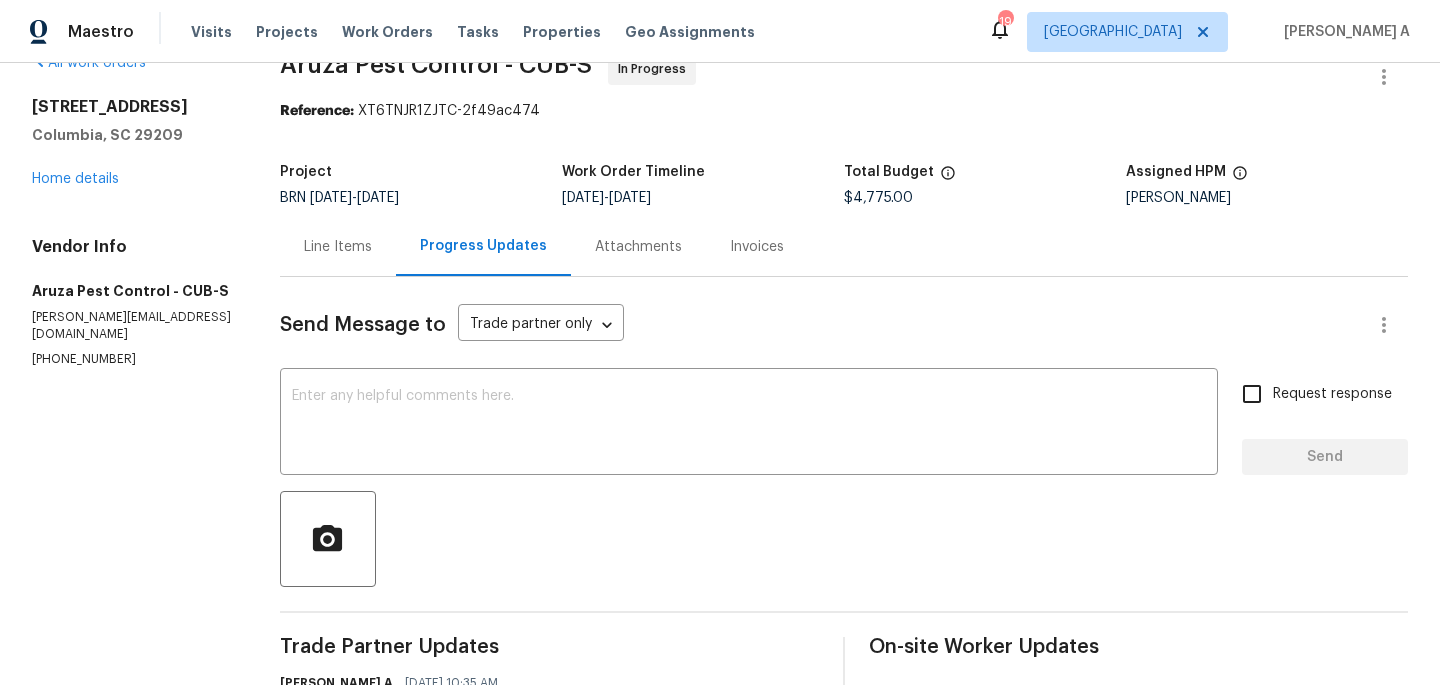 scroll, scrollTop: 0, scrollLeft: 0, axis: both 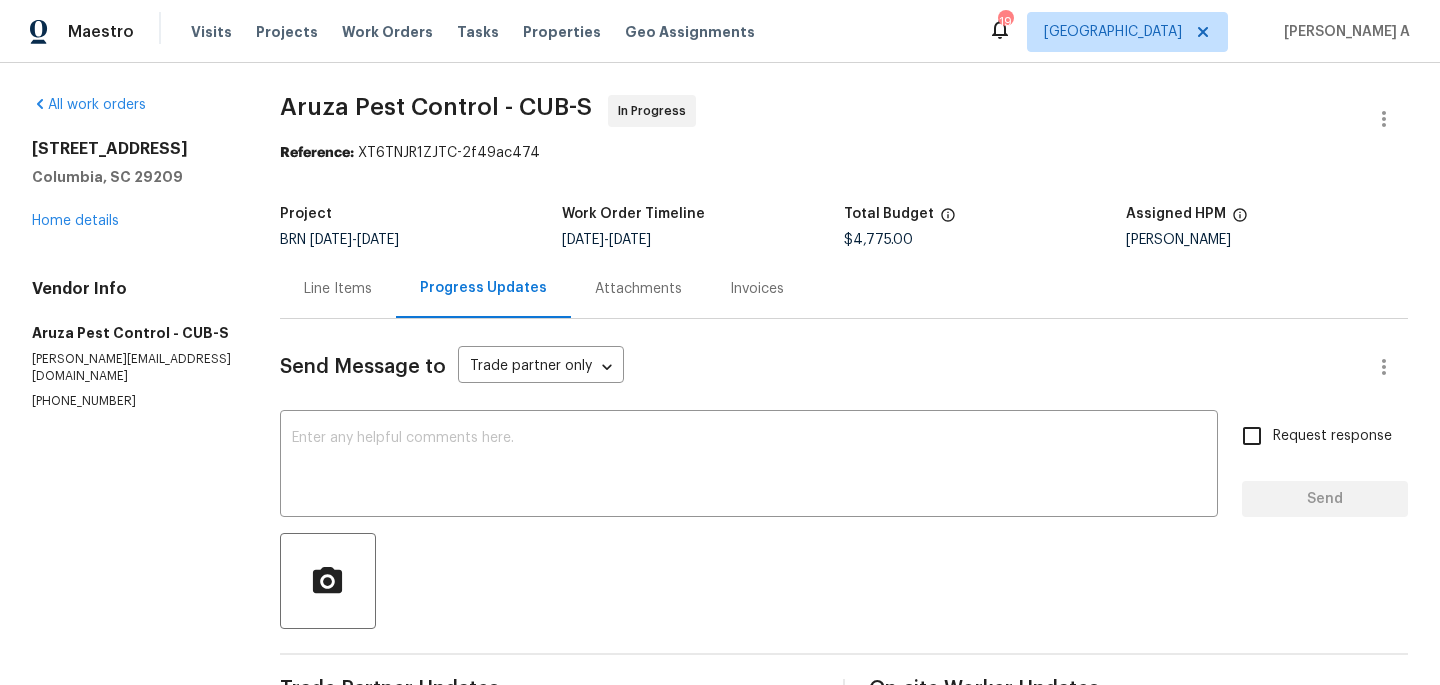 click on "[PHONE_NUMBER]" at bounding box center [132, 401] 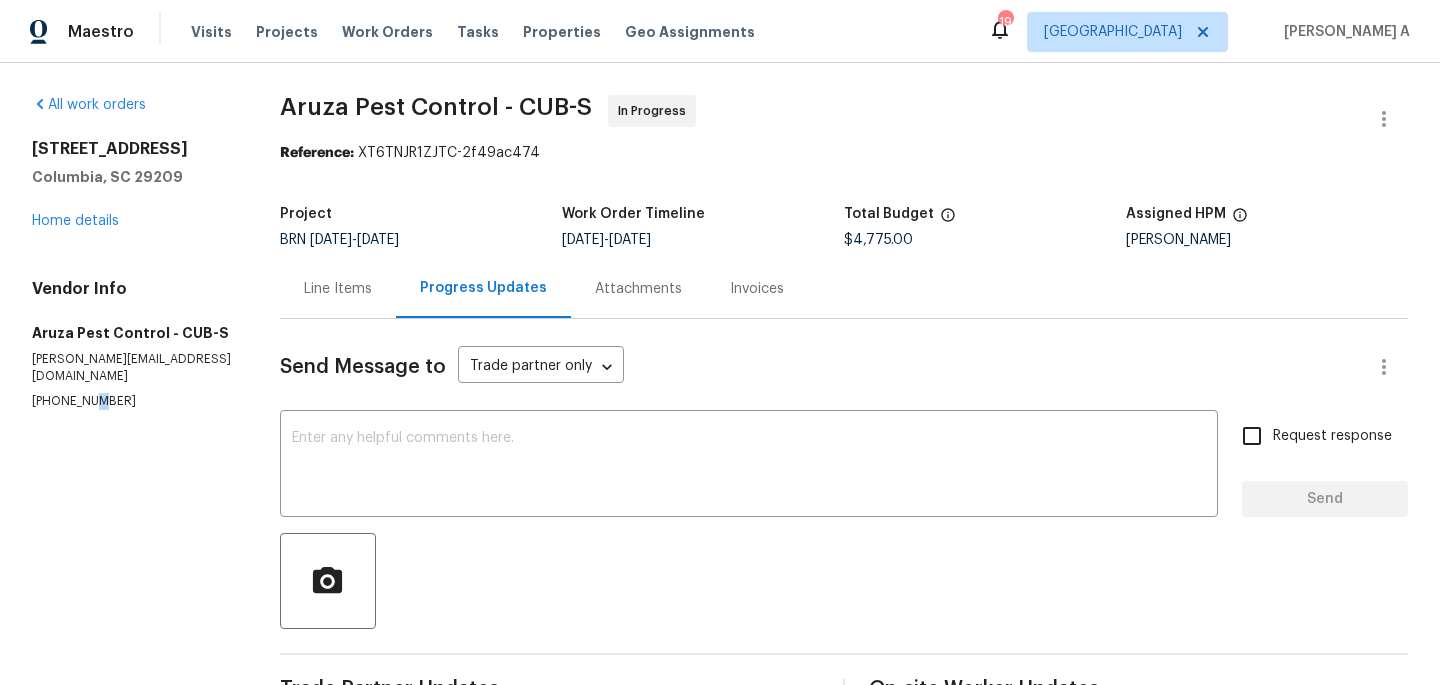 click on "[PHONE_NUMBER]" at bounding box center [132, 401] 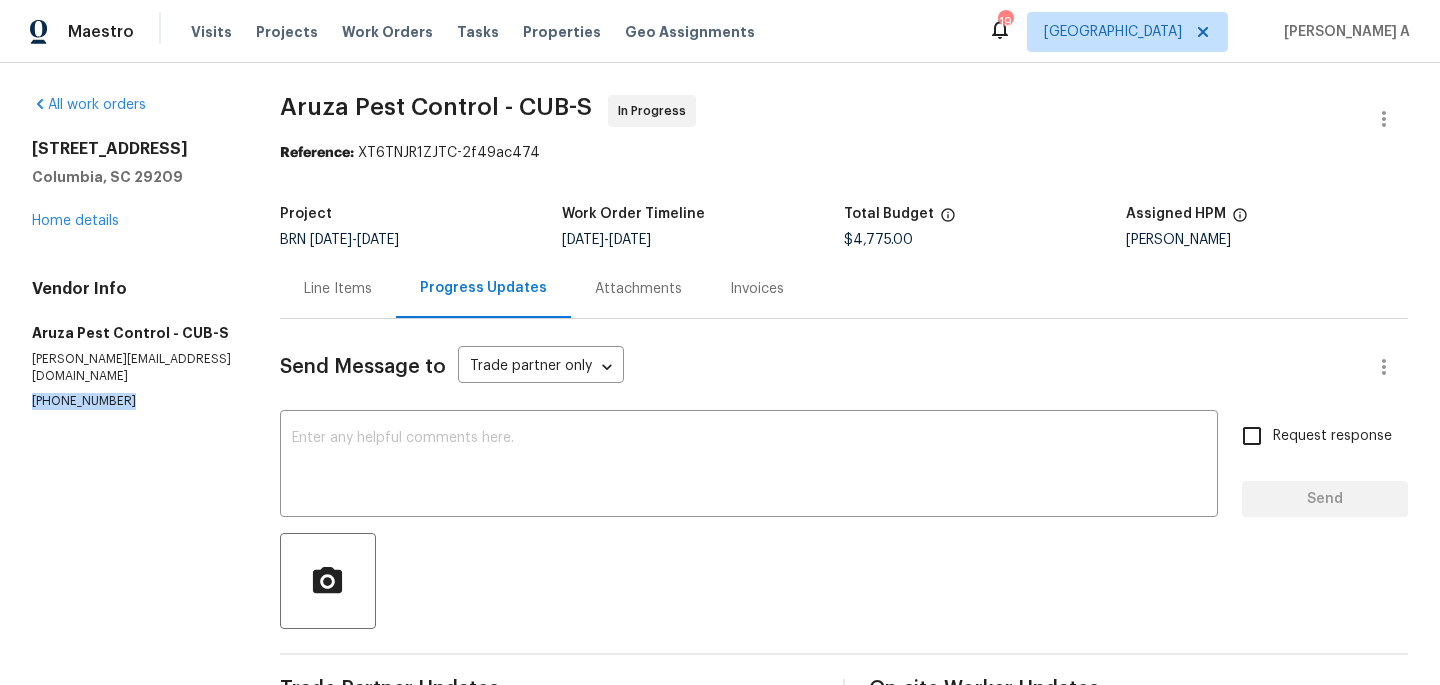 click on "(980) 729-8788" at bounding box center [132, 401] 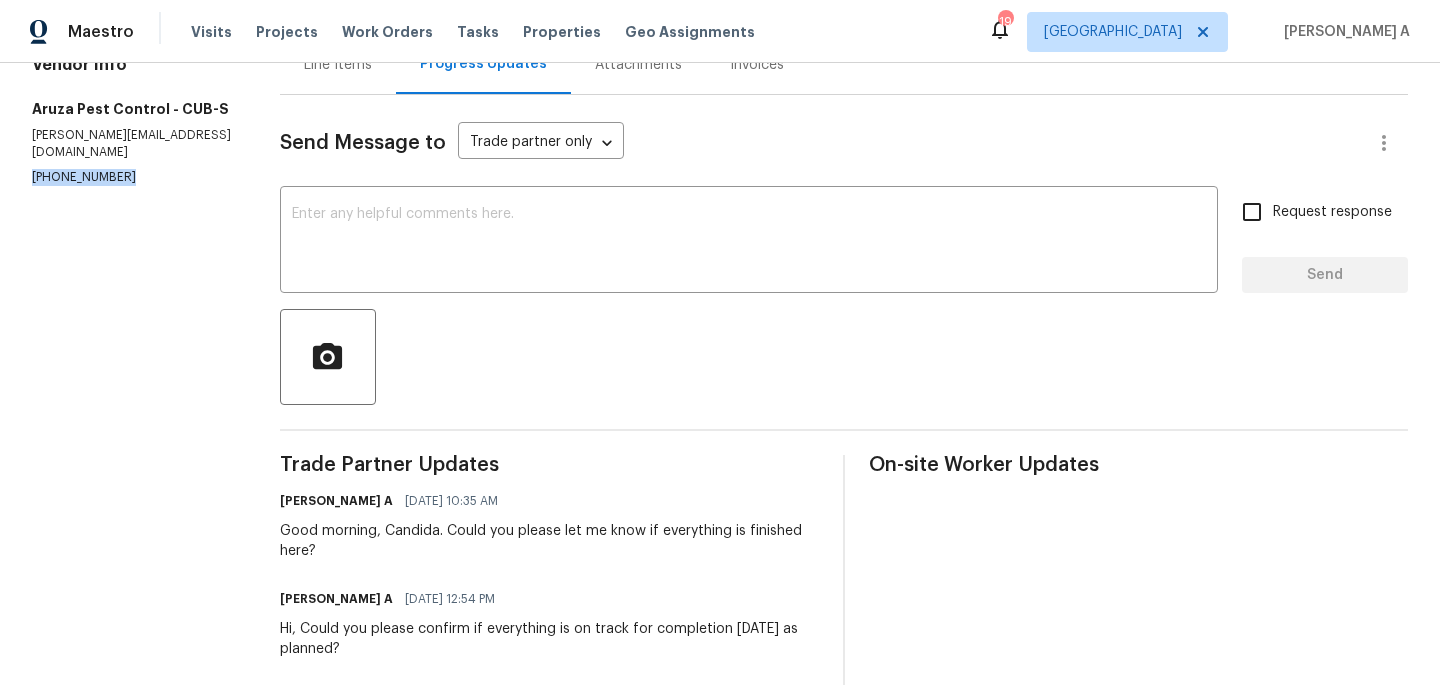 scroll, scrollTop: 242, scrollLeft: 0, axis: vertical 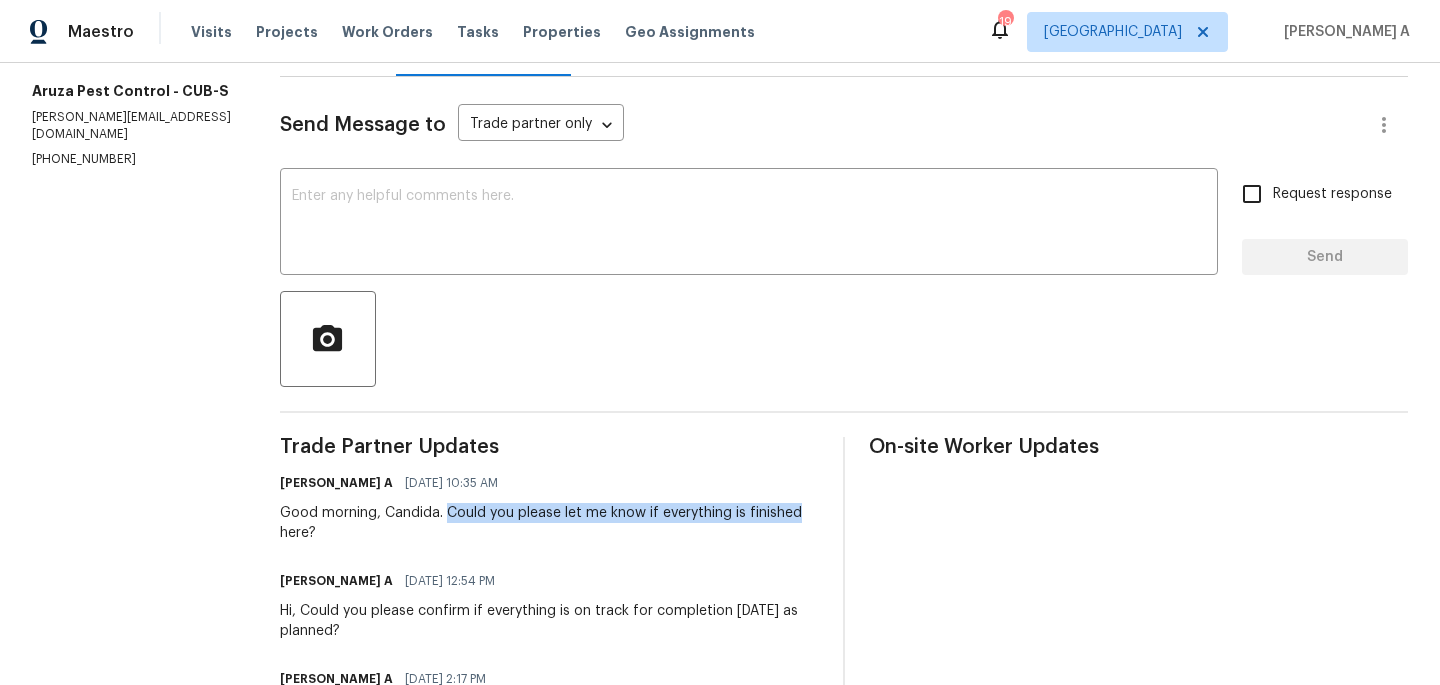 drag, startPoint x: 459, startPoint y: 514, endPoint x: 827, endPoint y: 513, distance: 368.00137 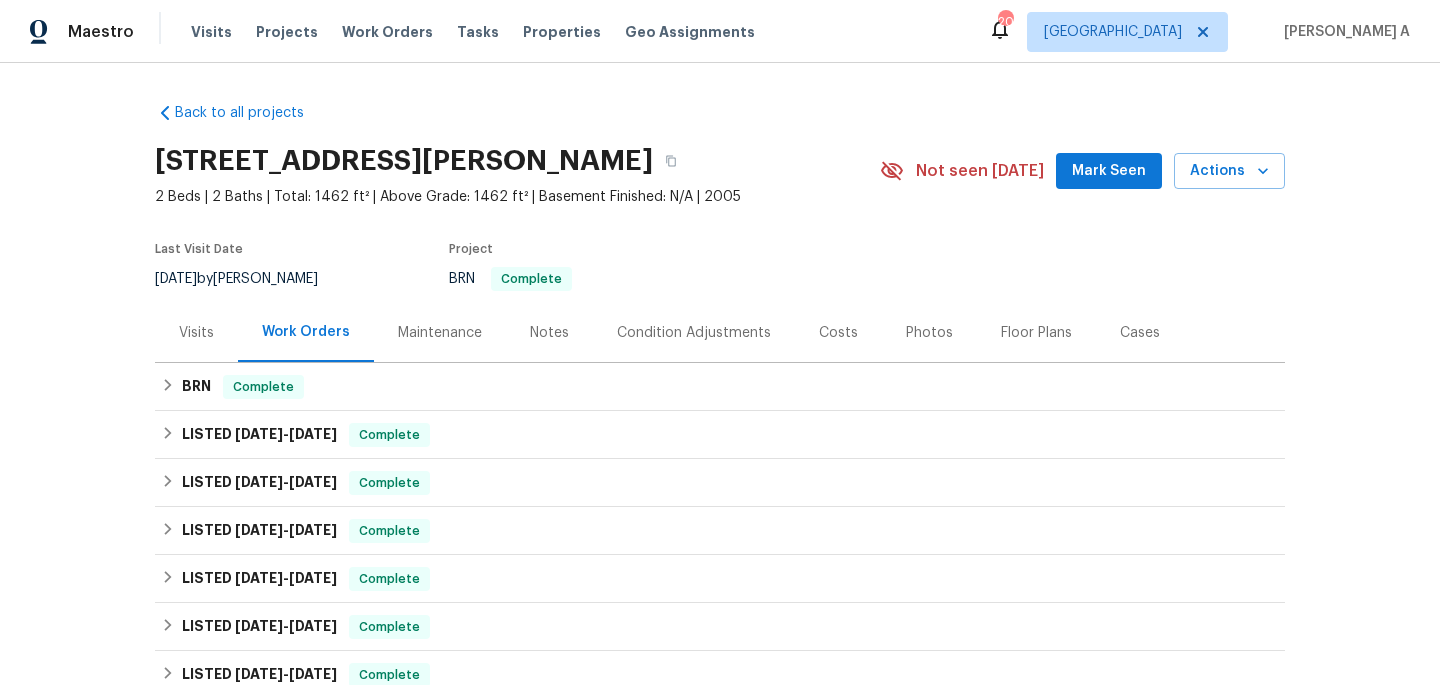 scroll, scrollTop: 0, scrollLeft: 0, axis: both 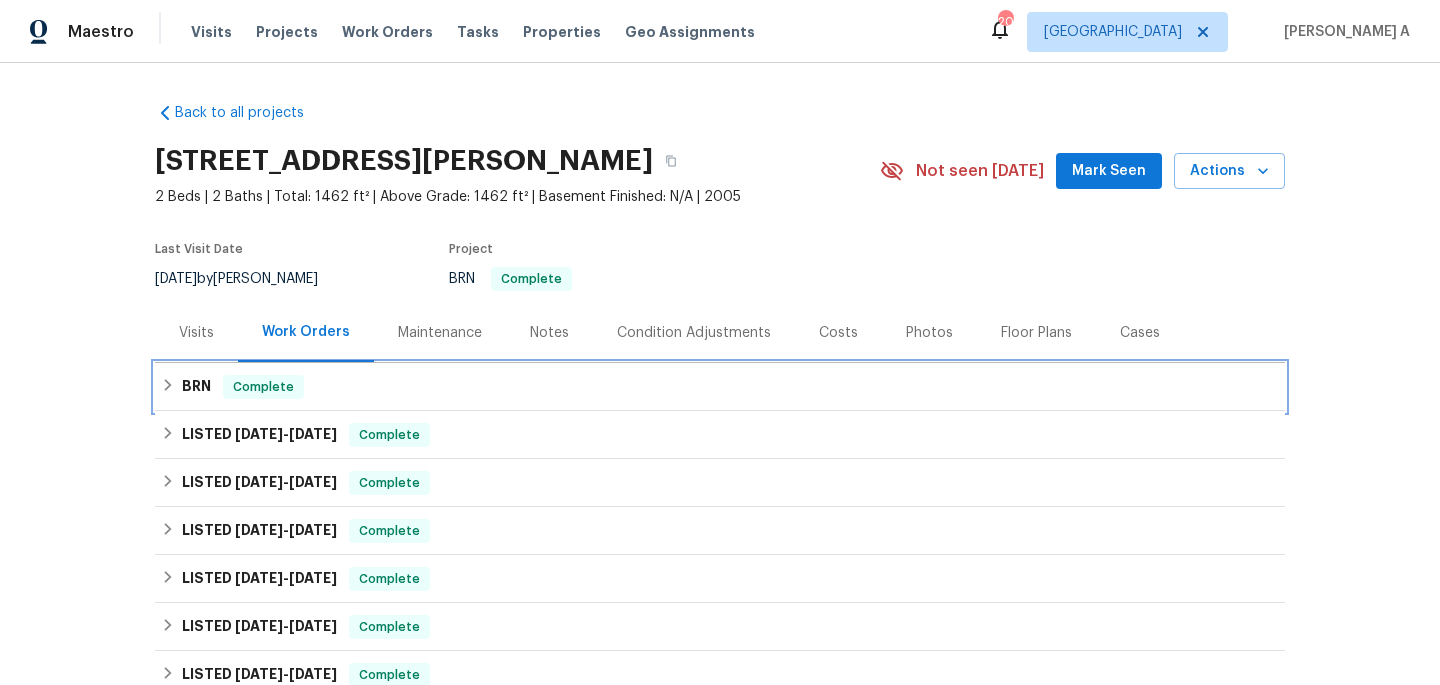click on "BRN   Complete" at bounding box center [720, 387] 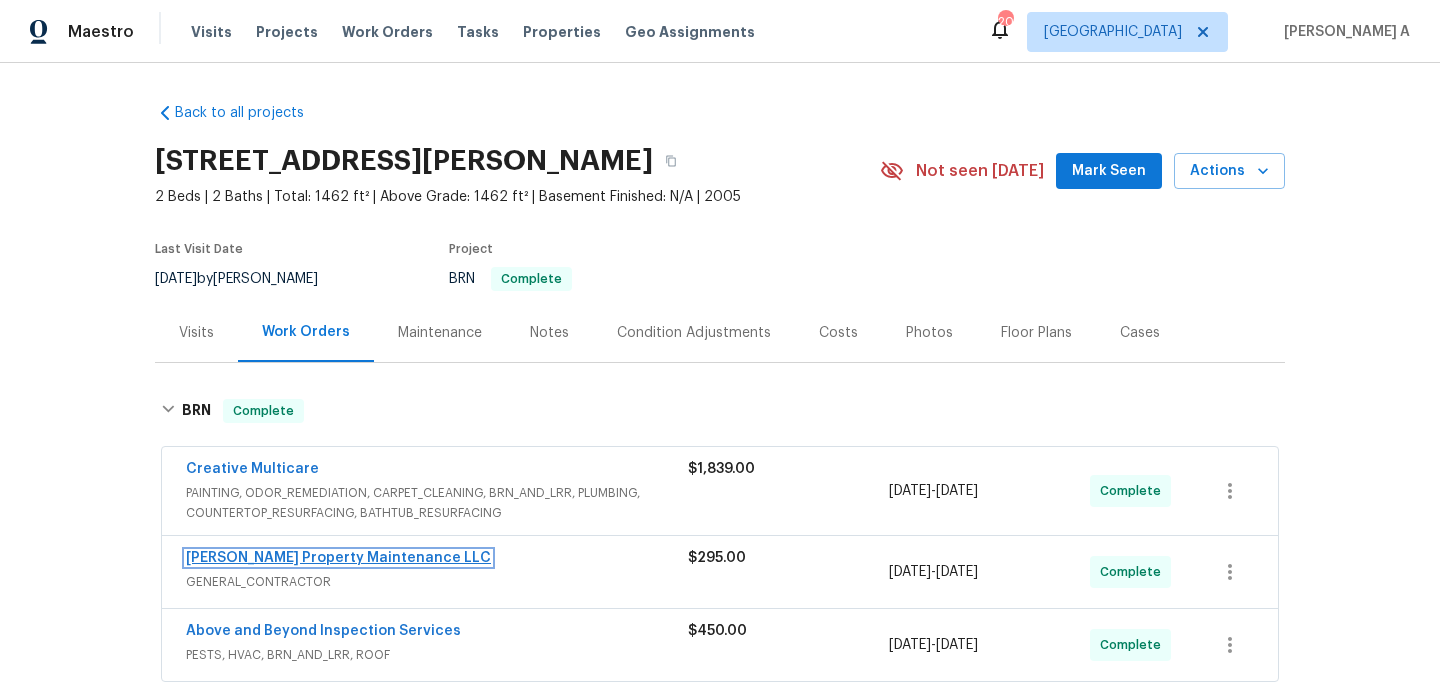 click on "[PERSON_NAME] Property Maintenance LLC" at bounding box center [338, 558] 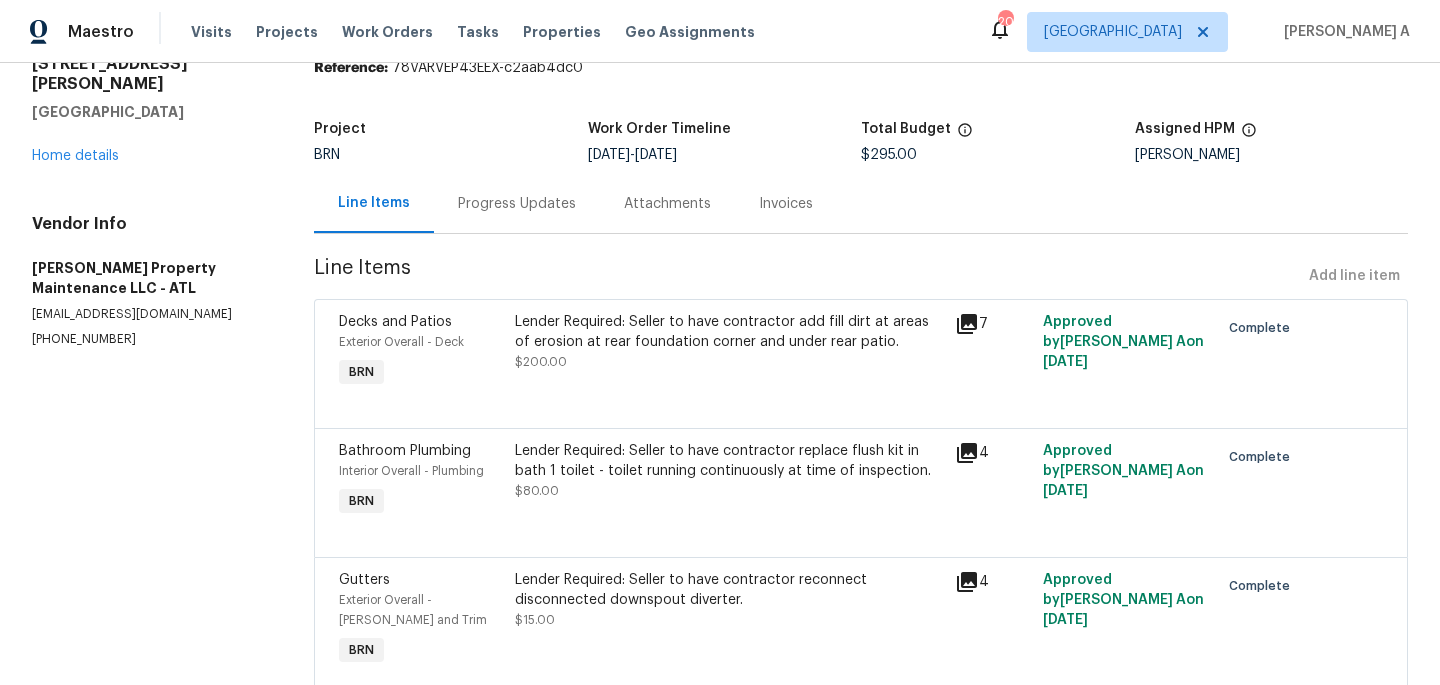 scroll, scrollTop: 165, scrollLeft: 0, axis: vertical 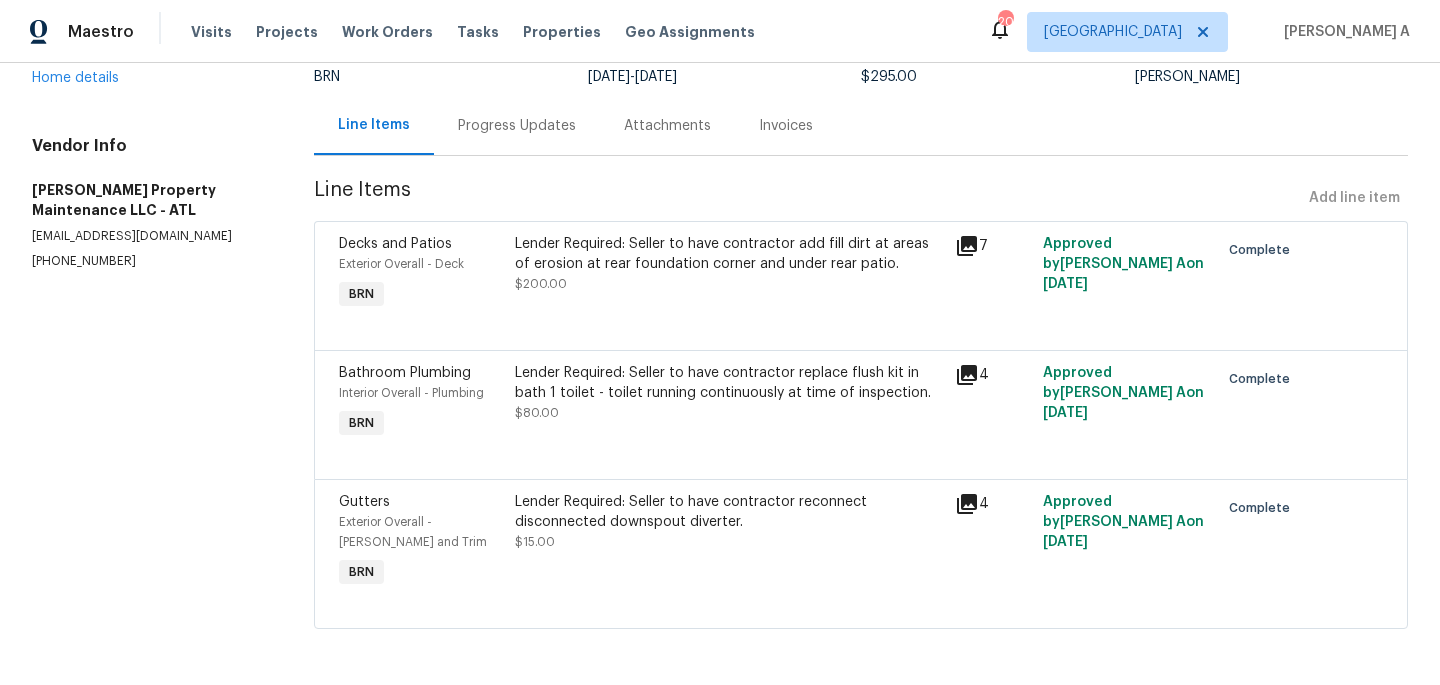 click on "Lender Required: Seller to have contractor add fill dirt at areas of erosion at rear foundation corner and under rear patio." at bounding box center [729, 254] 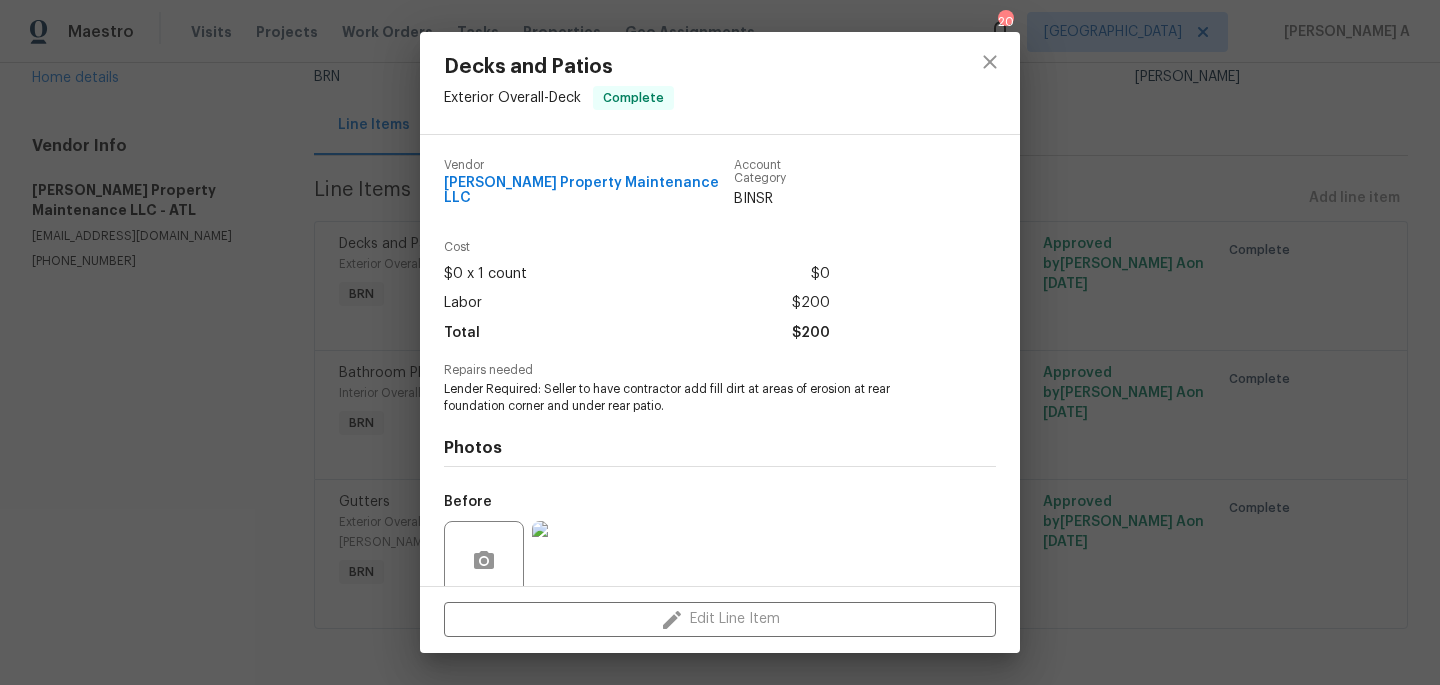 click on "Lender Required: Seller to have contractor add fill dirt at areas of erosion at rear foundation corner and under rear patio." at bounding box center [692, 398] 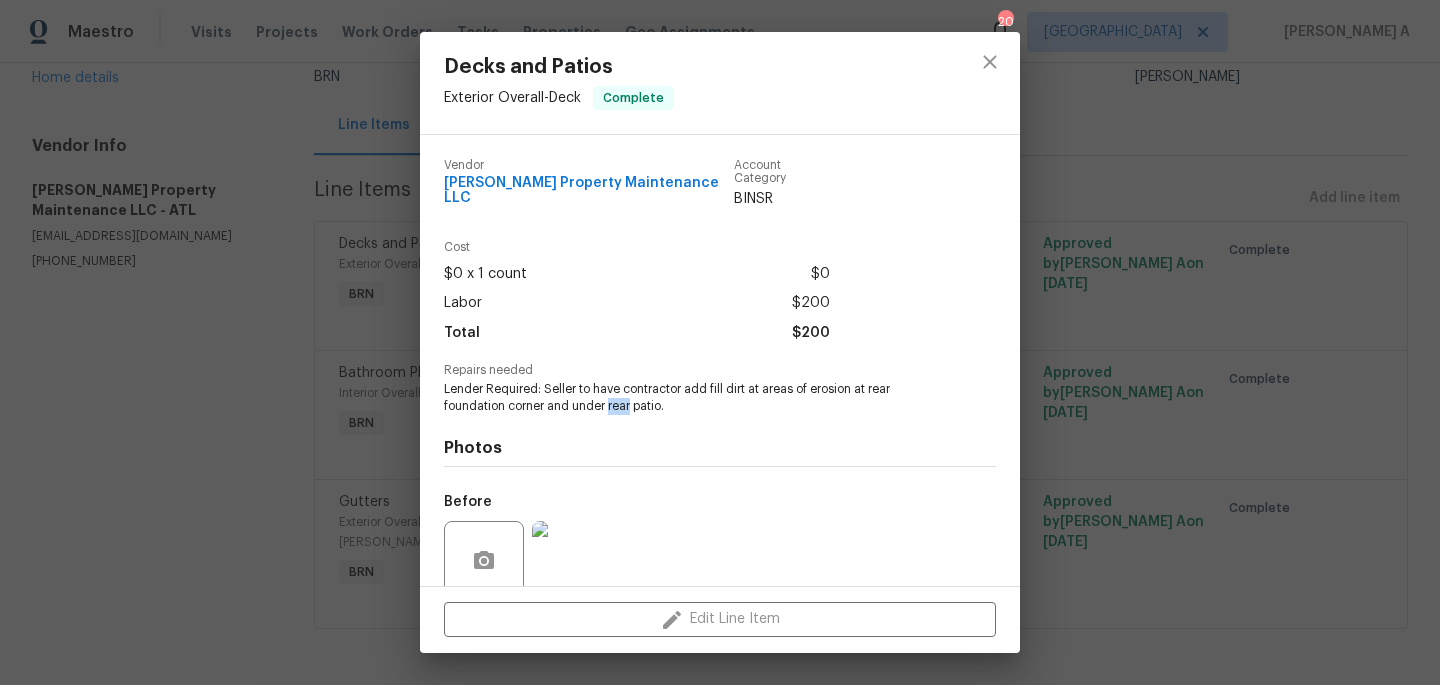 click on "Lender Required: Seller to have contractor add fill dirt at areas of erosion at rear foundation corner and under rear patio." at bounding box center (692, 398) 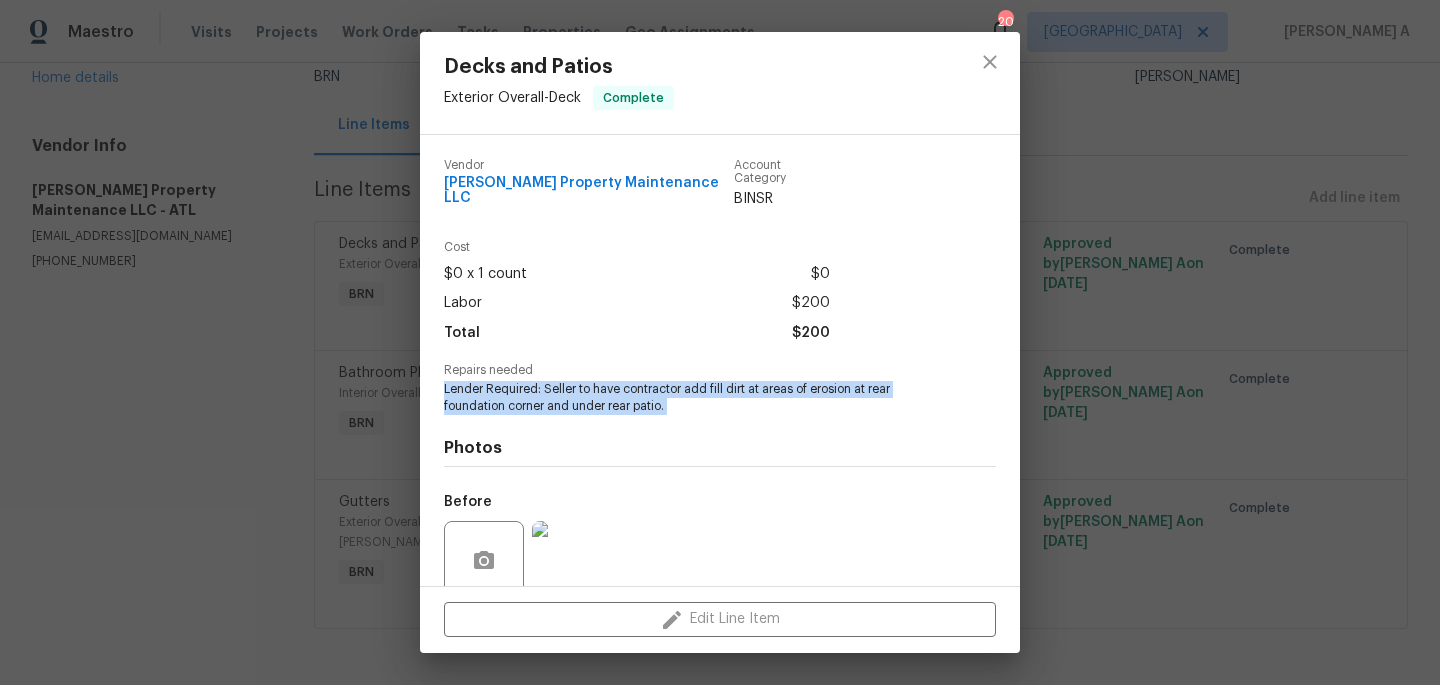 click on "Lender Required: Seller to have contractor add fill dirt at areas of erosion at rear foundation corner and under rear patio." at bounding box center (692, 398) 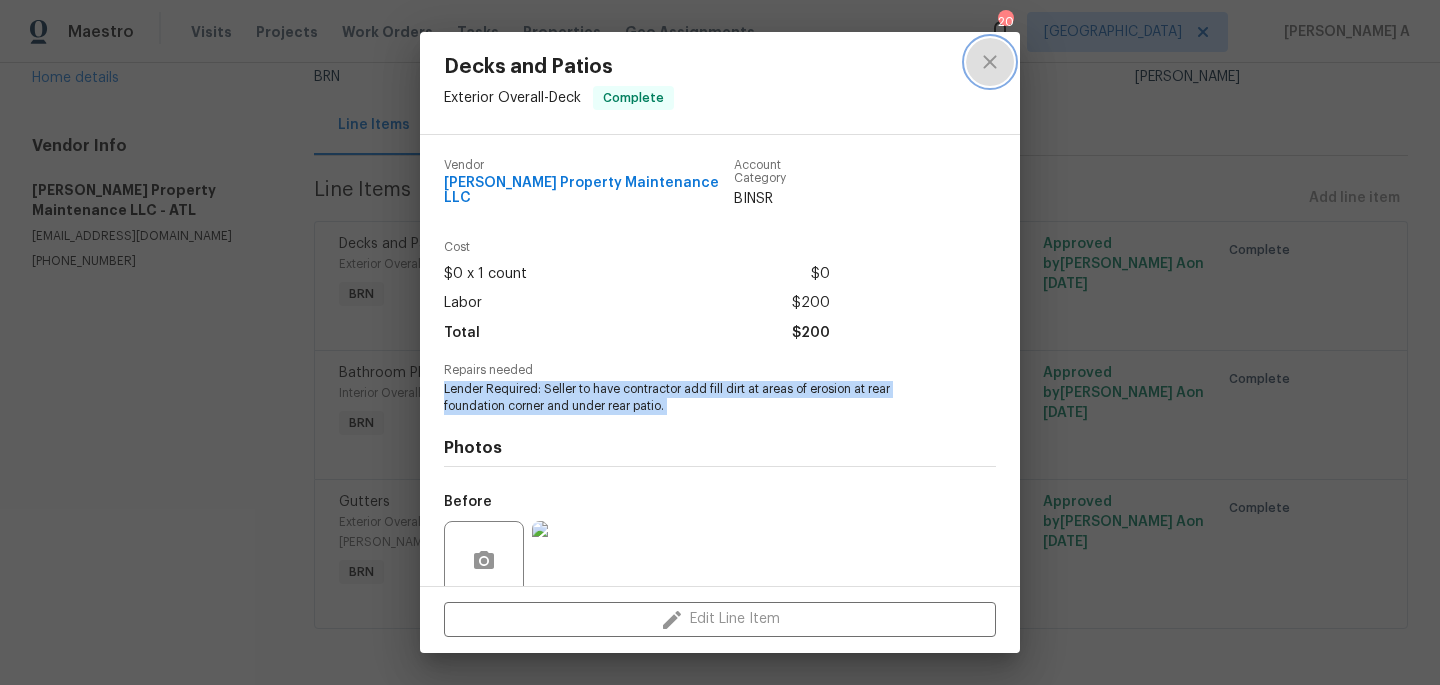 click 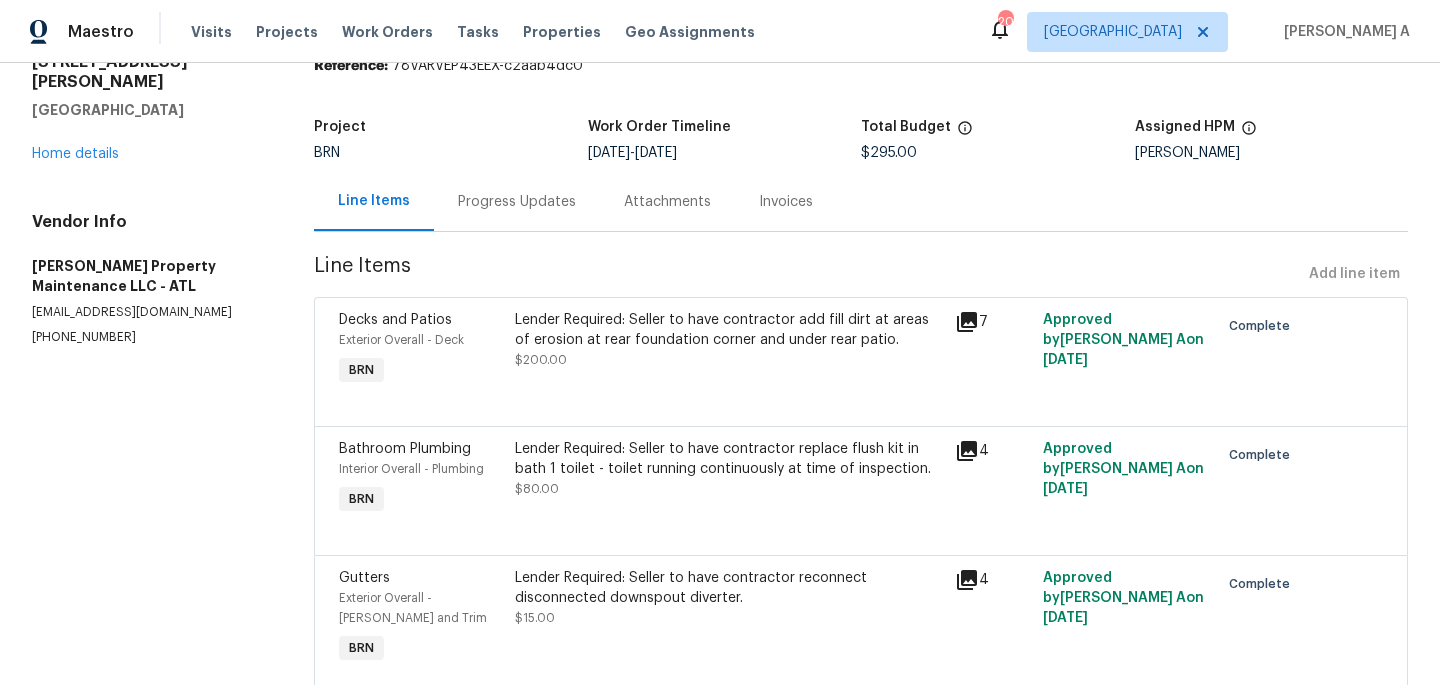 scroll, scrollTop: 0, scrollLeft: 0, axis: both 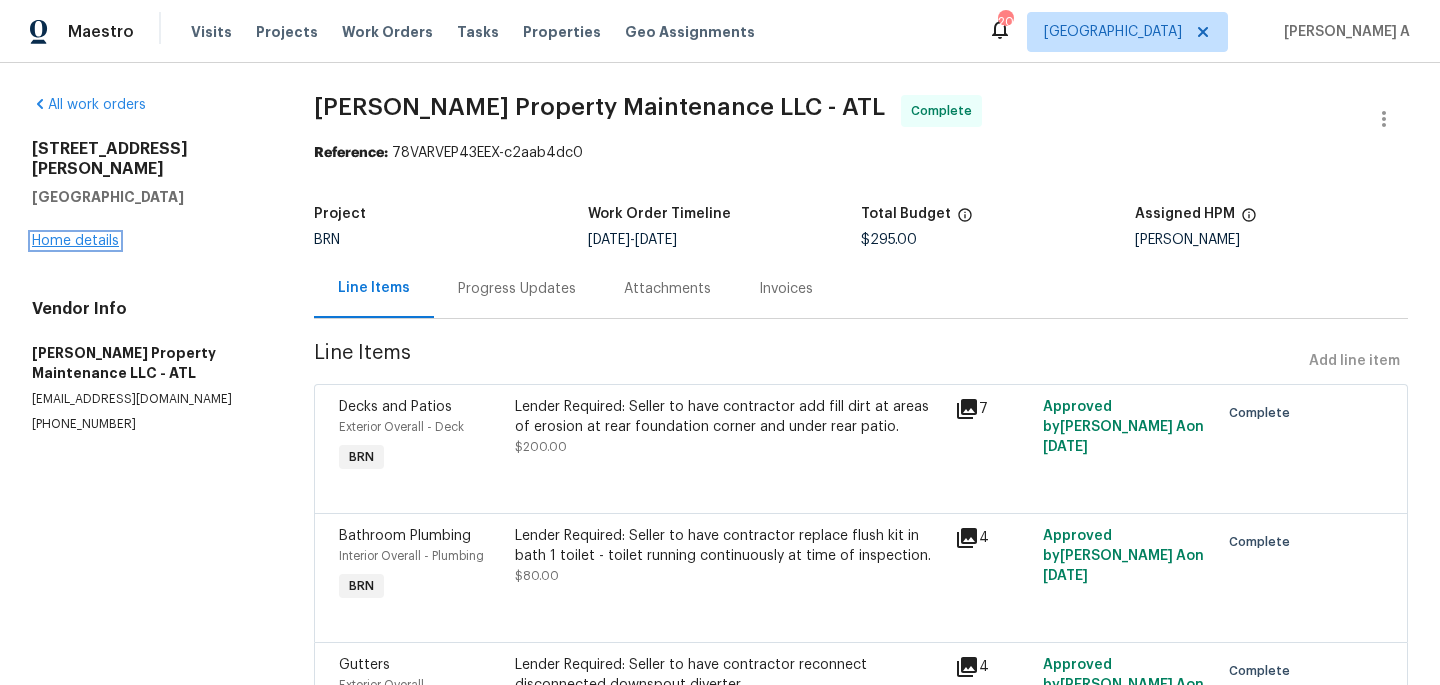click on "Home details" at bounding box center (75, 241) 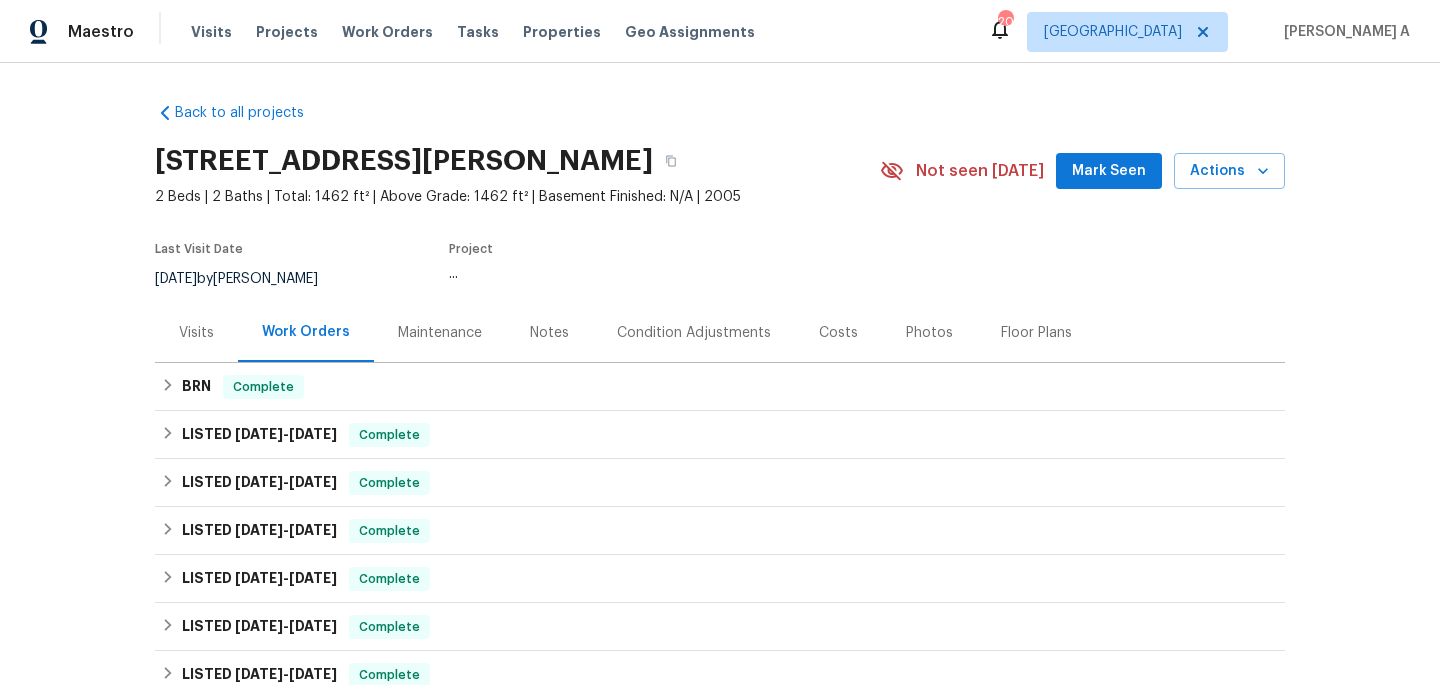 scroll, scrollTop: 464, scrollLeft: 0, axis: vertical 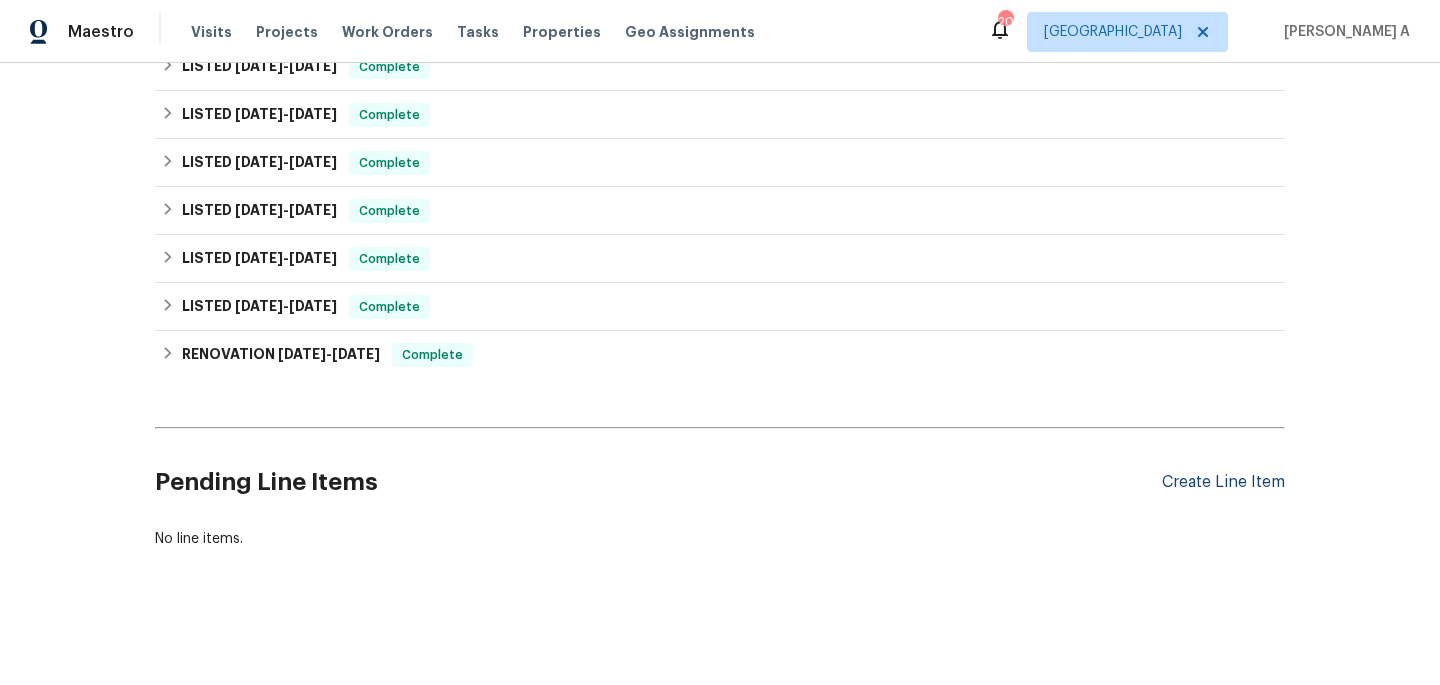 click on "Create Line Item" at bounding box center (1223, 482) 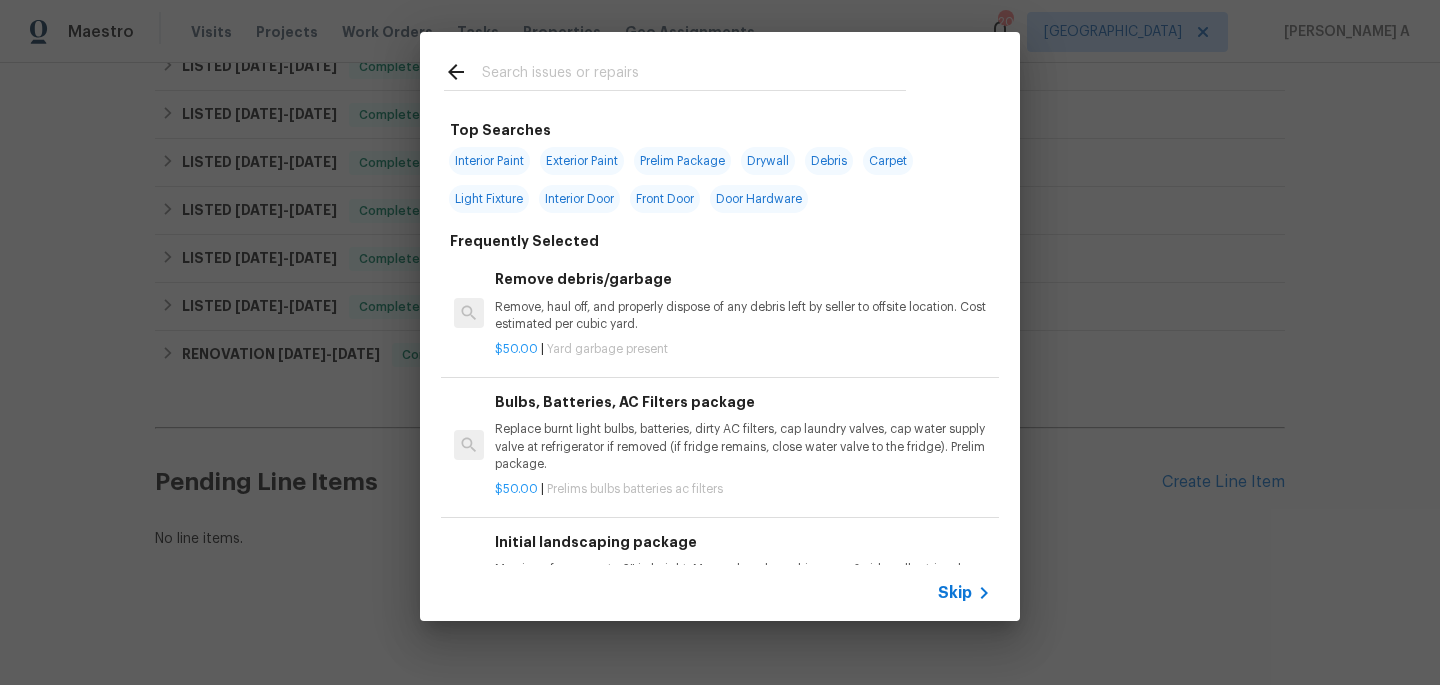 click 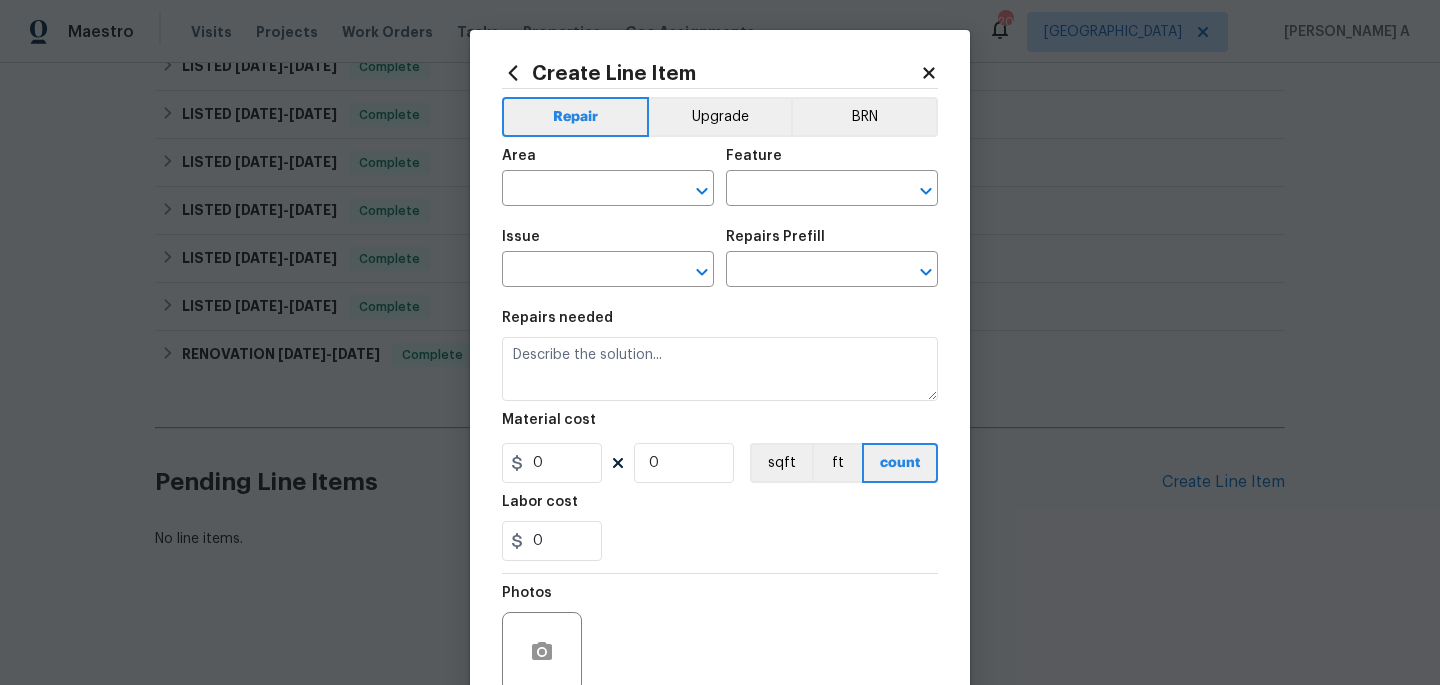 click on "Repair Upgrade BRN Area ​ Feature ​ Issue ​ Repairs Prefill ​ Repairs needed Material cost 0 0 sqft ft count Labor cost 0 Photos Create without photos" at bounding box center (720, 415) 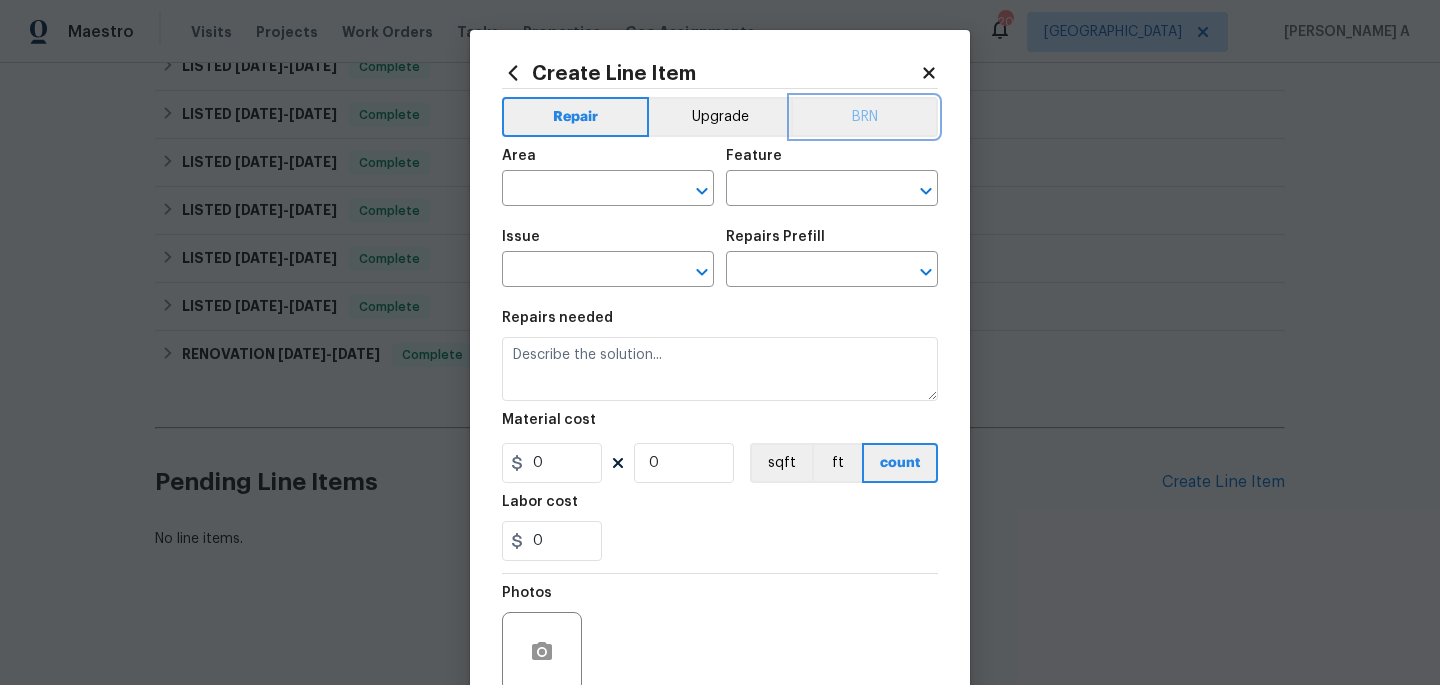 click on "BRN" at bounding box center [864, 117] 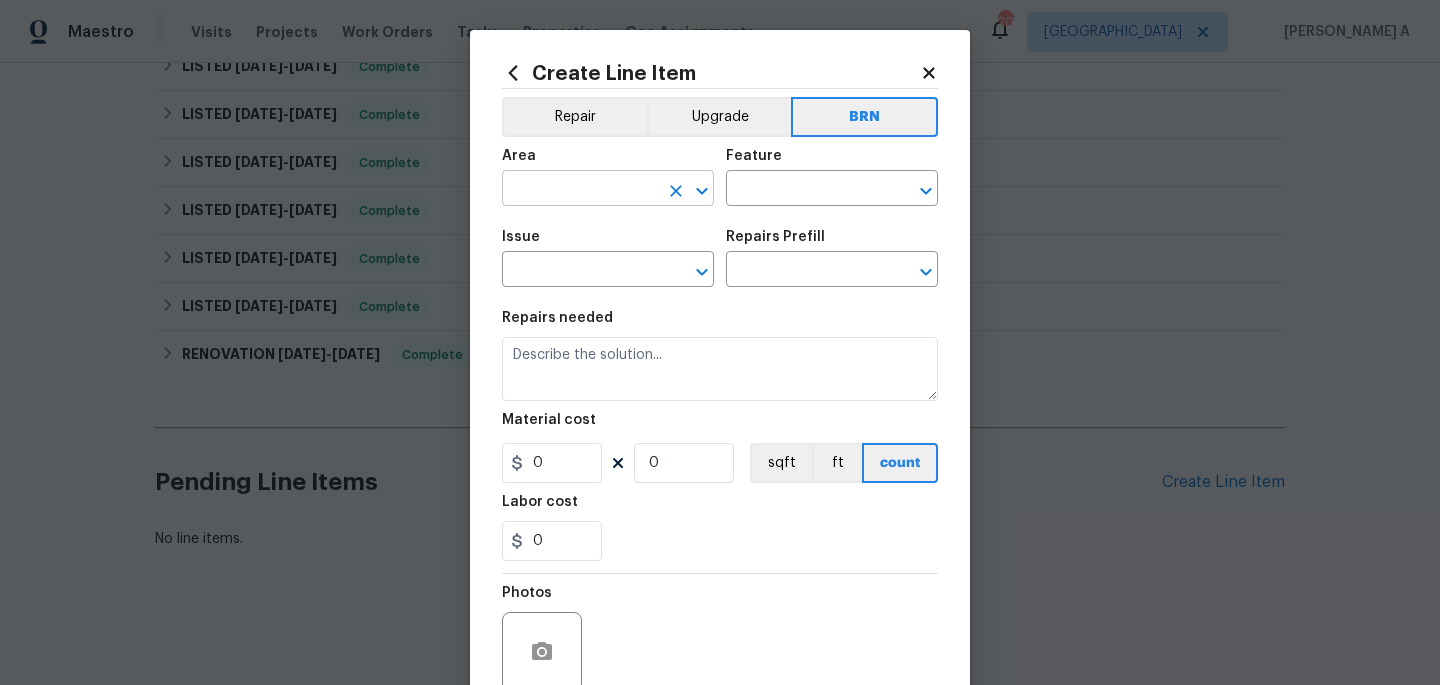 click at bounding box center (580, 190) 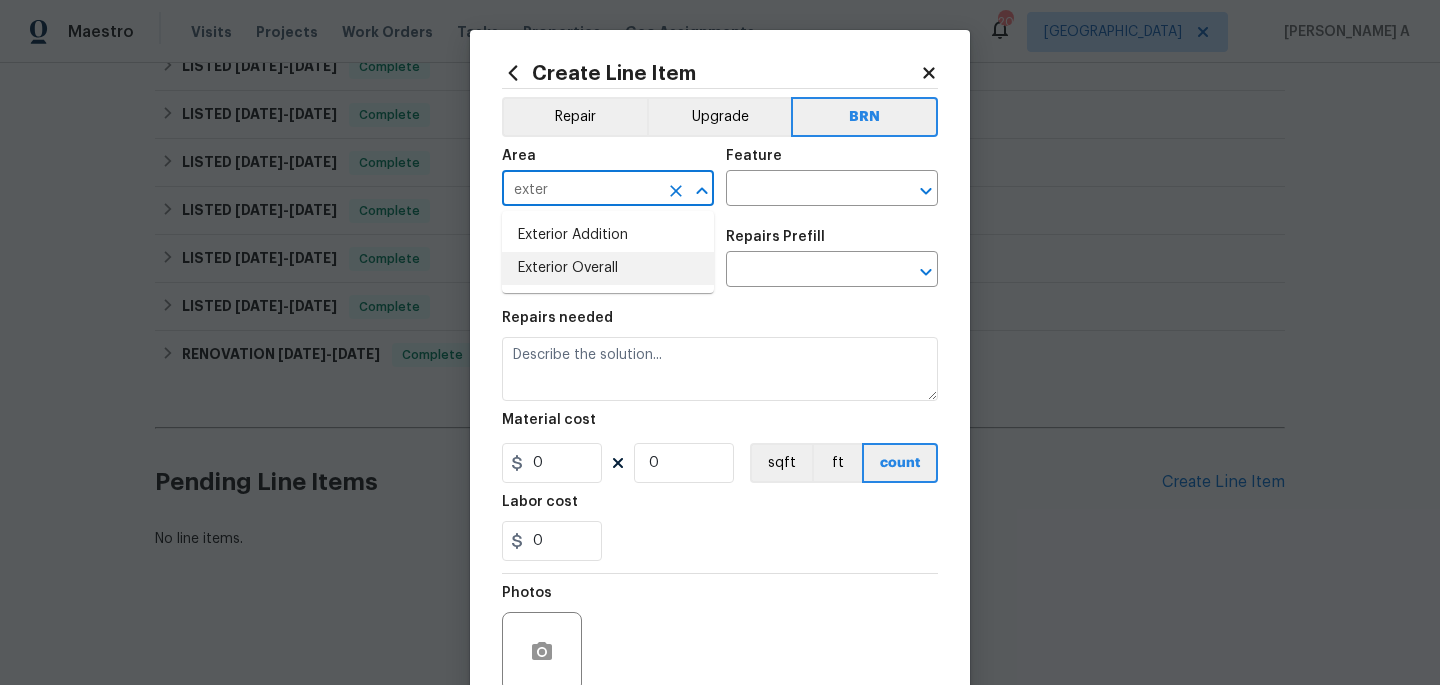 click on "Exterior Overall" at bounding box center [608, 268] 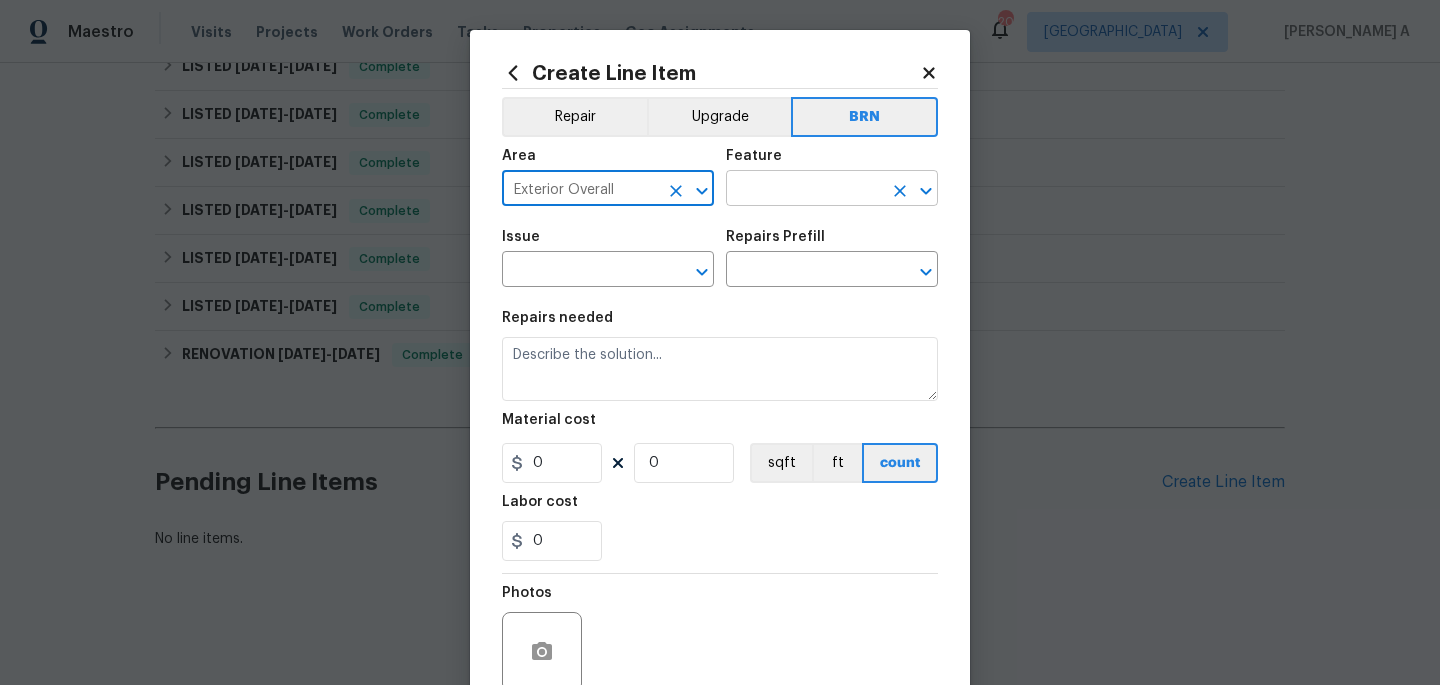type on "Exterior Overall" 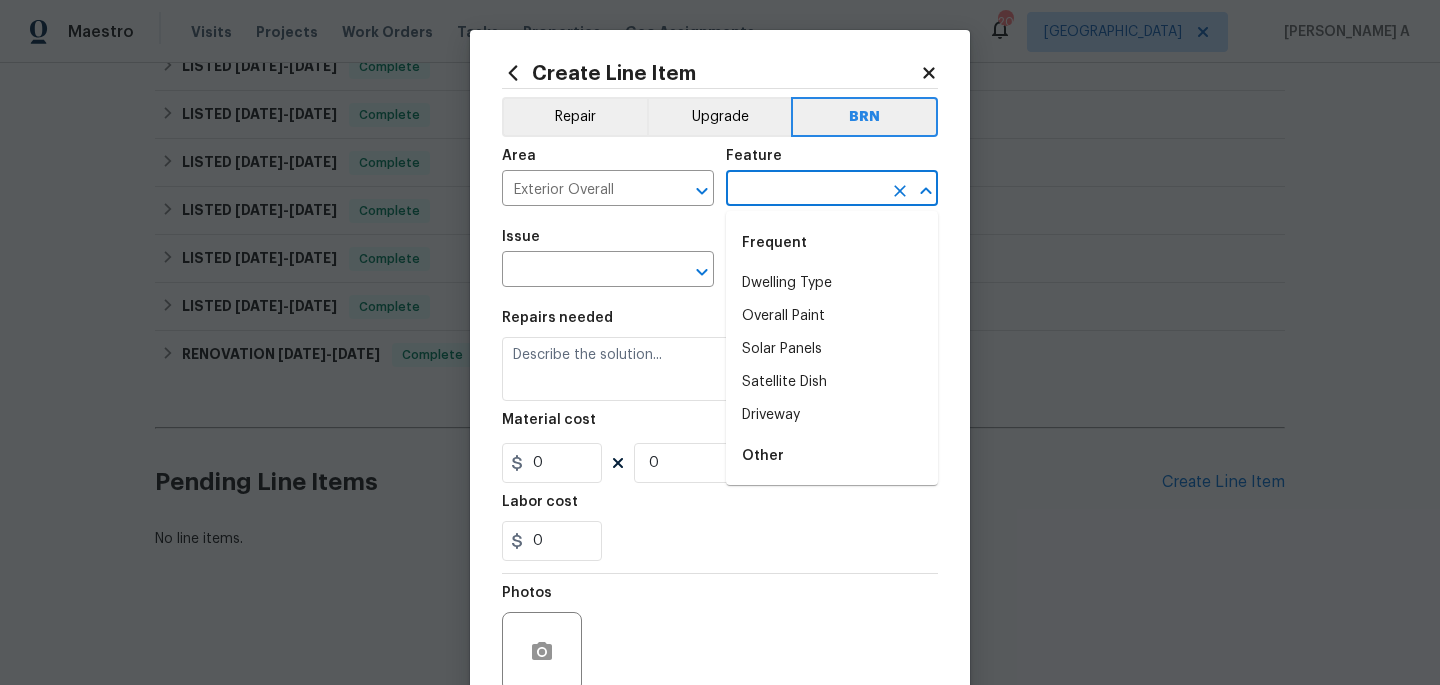click at bounding box center [804, 190] 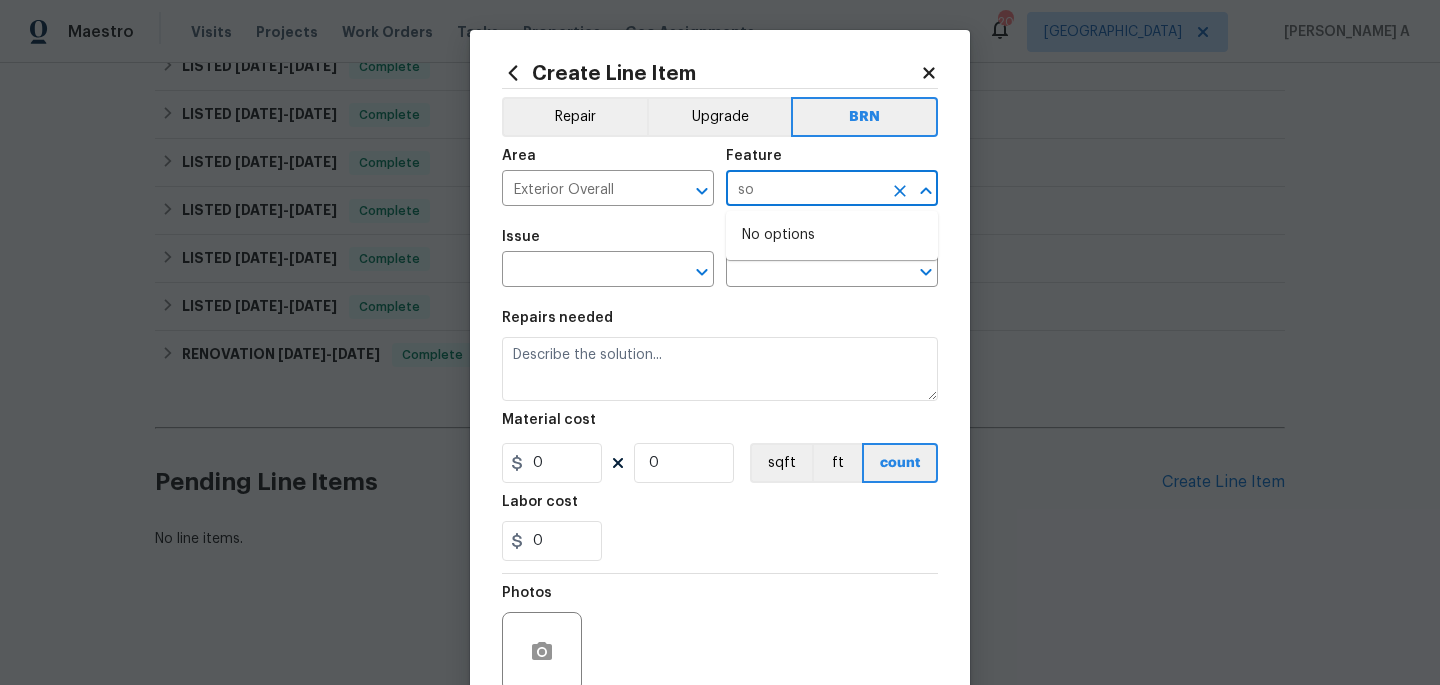 type on "s" 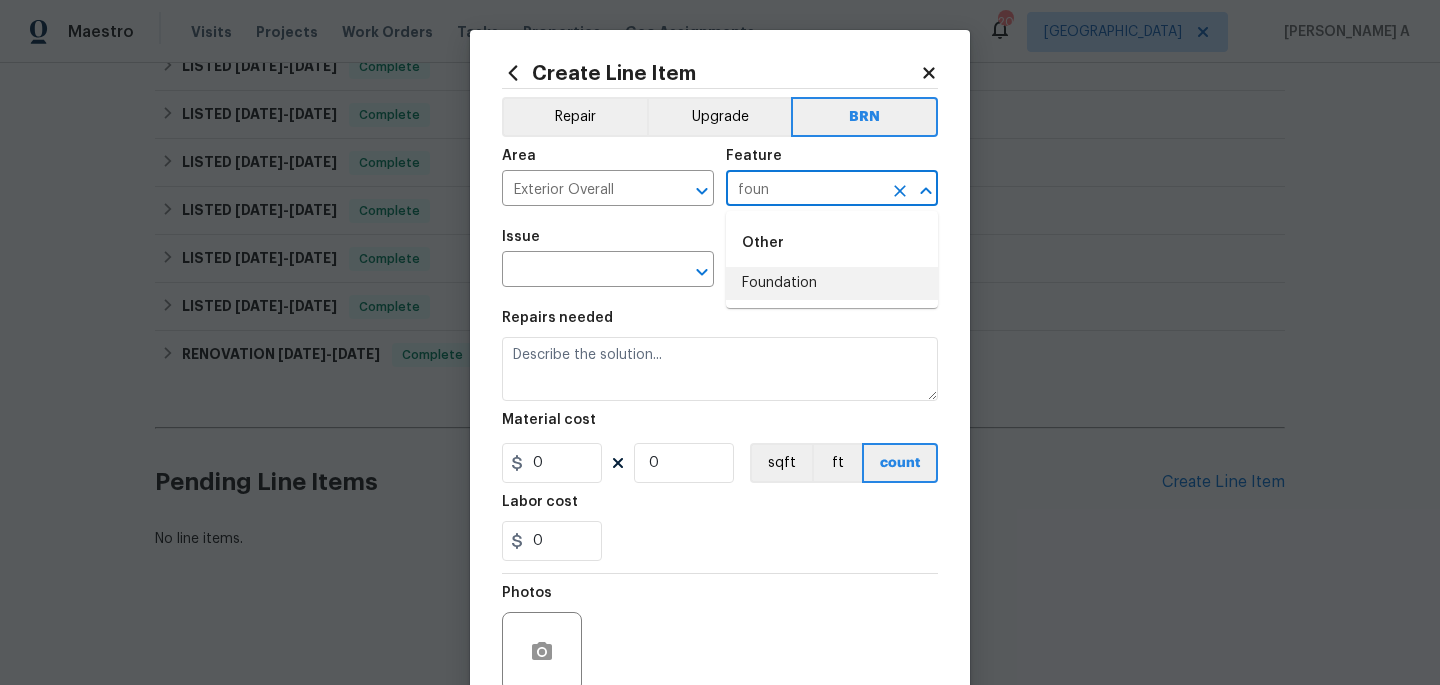 click on "Foundation" at bounding box center (832, 283) 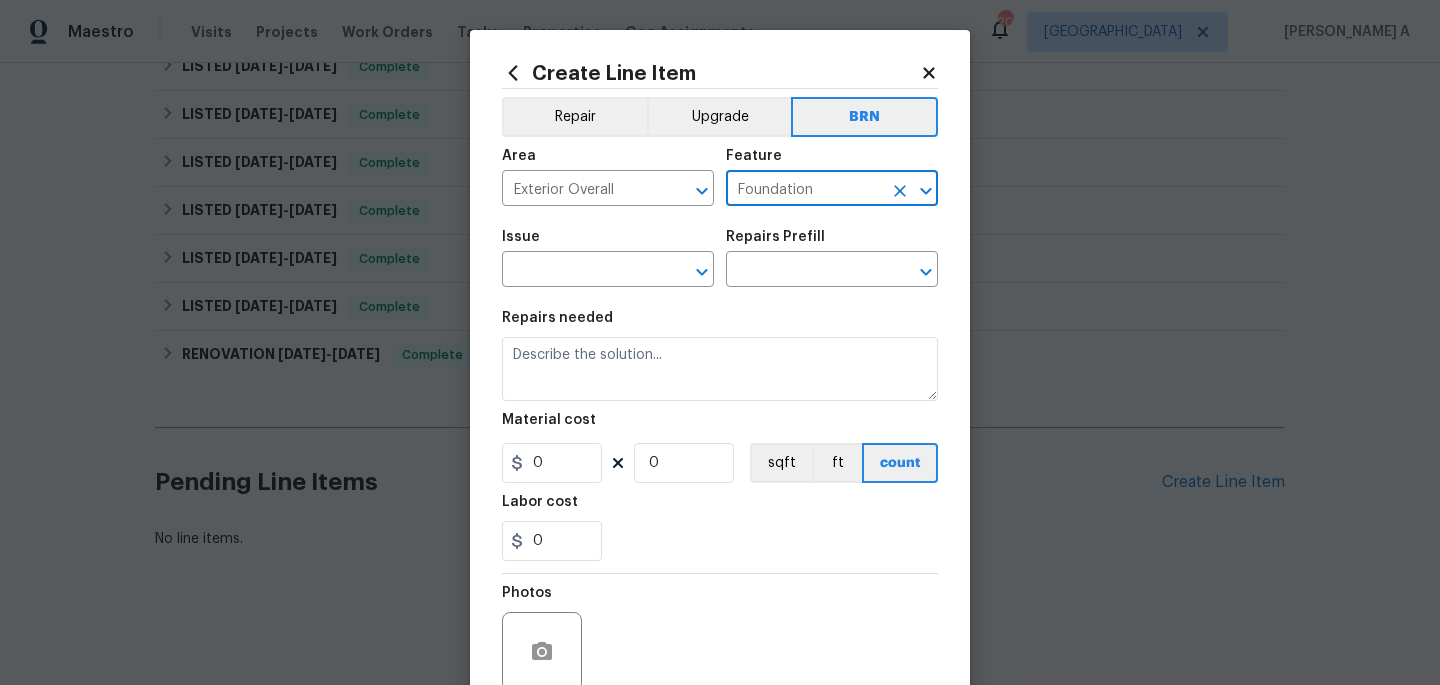 type on "Foundation" 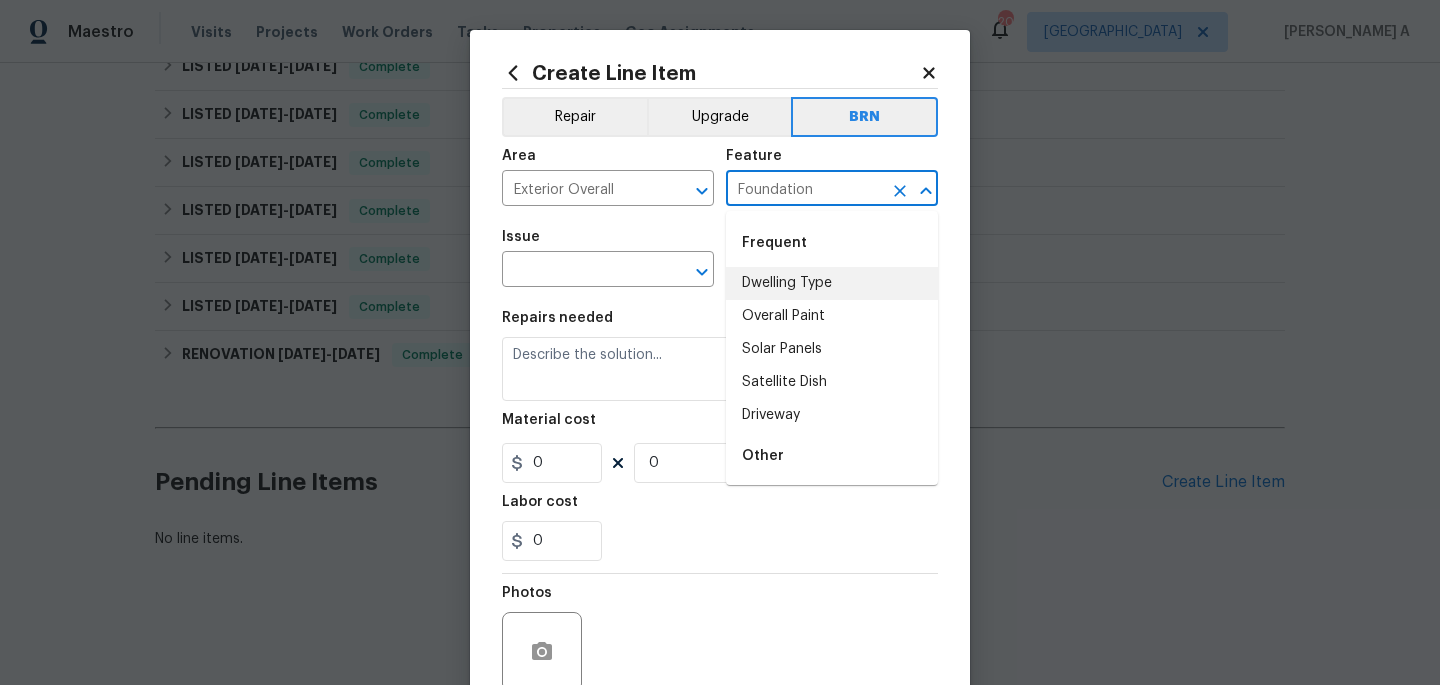 click on "Issue ​" at bounding box center (608, 258) 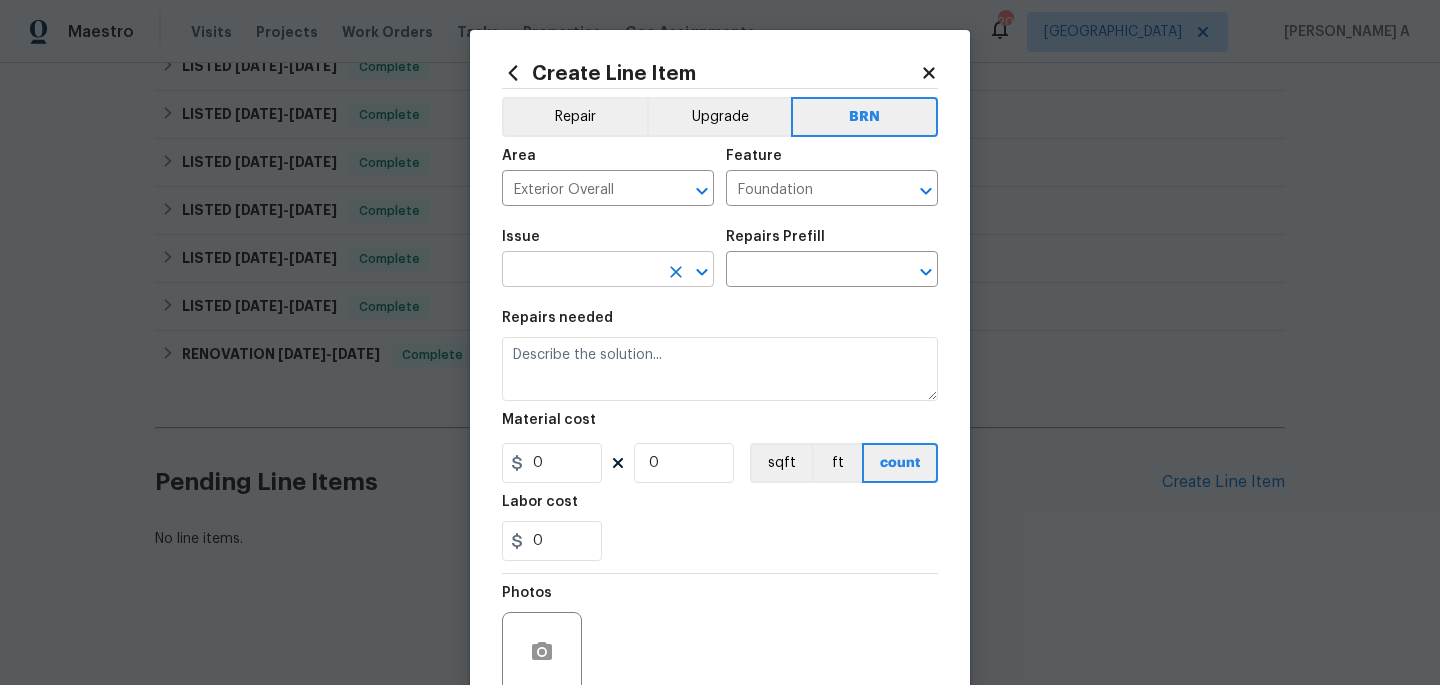 click at bounding box center [580, 271] 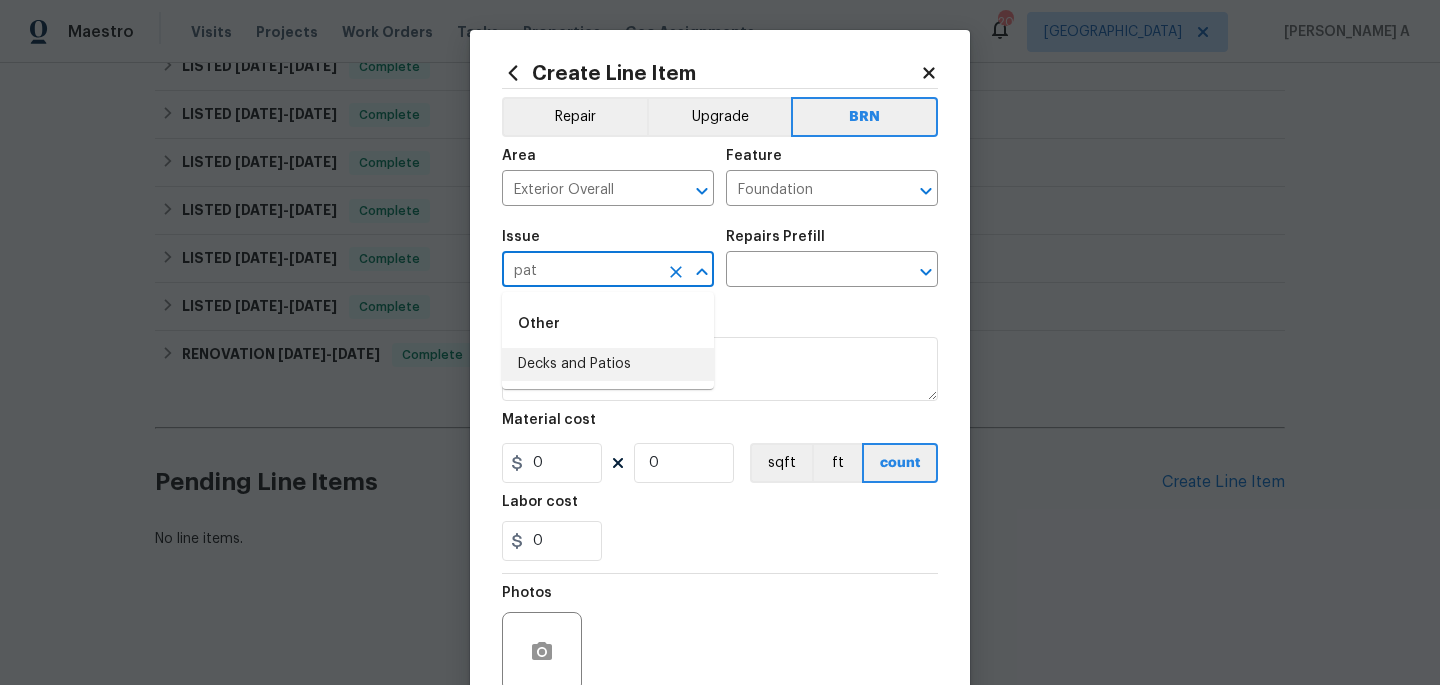 click on "Decks and Patios" at bounding box center [608, 364] 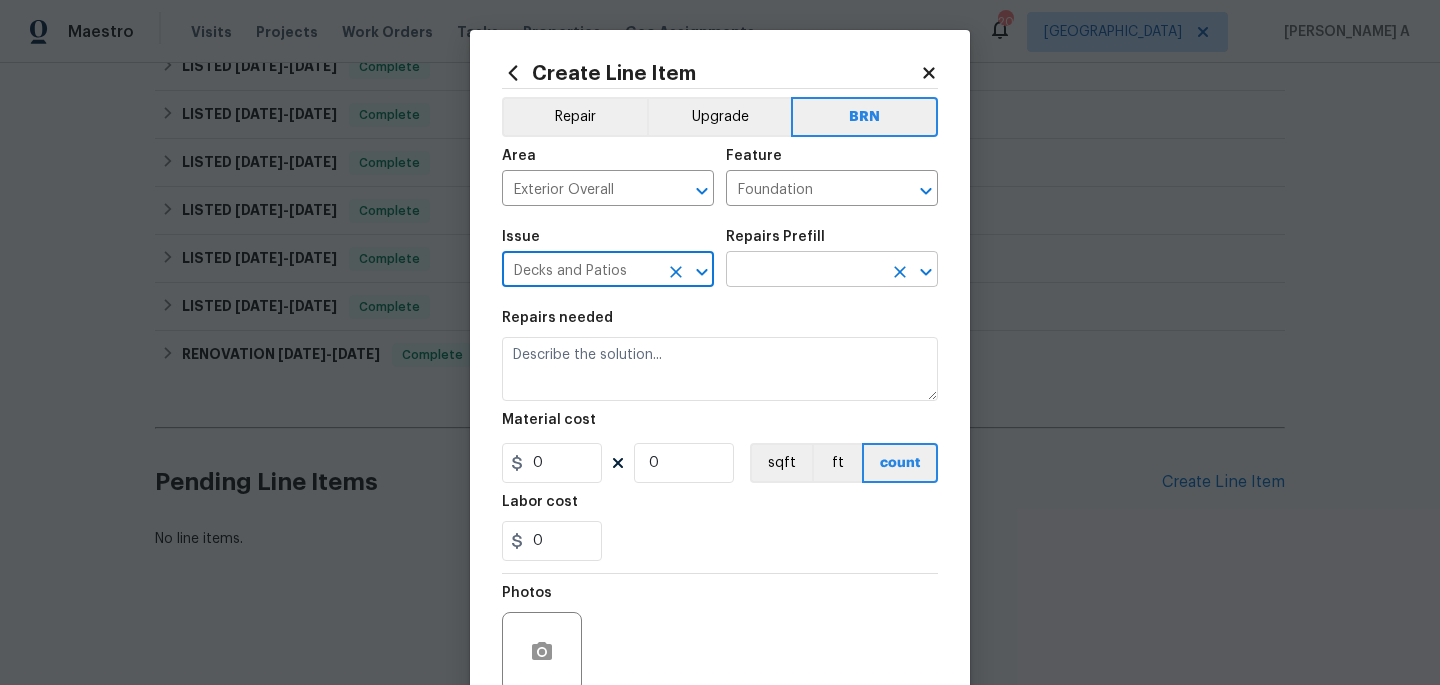 type on "Decks and Patios" 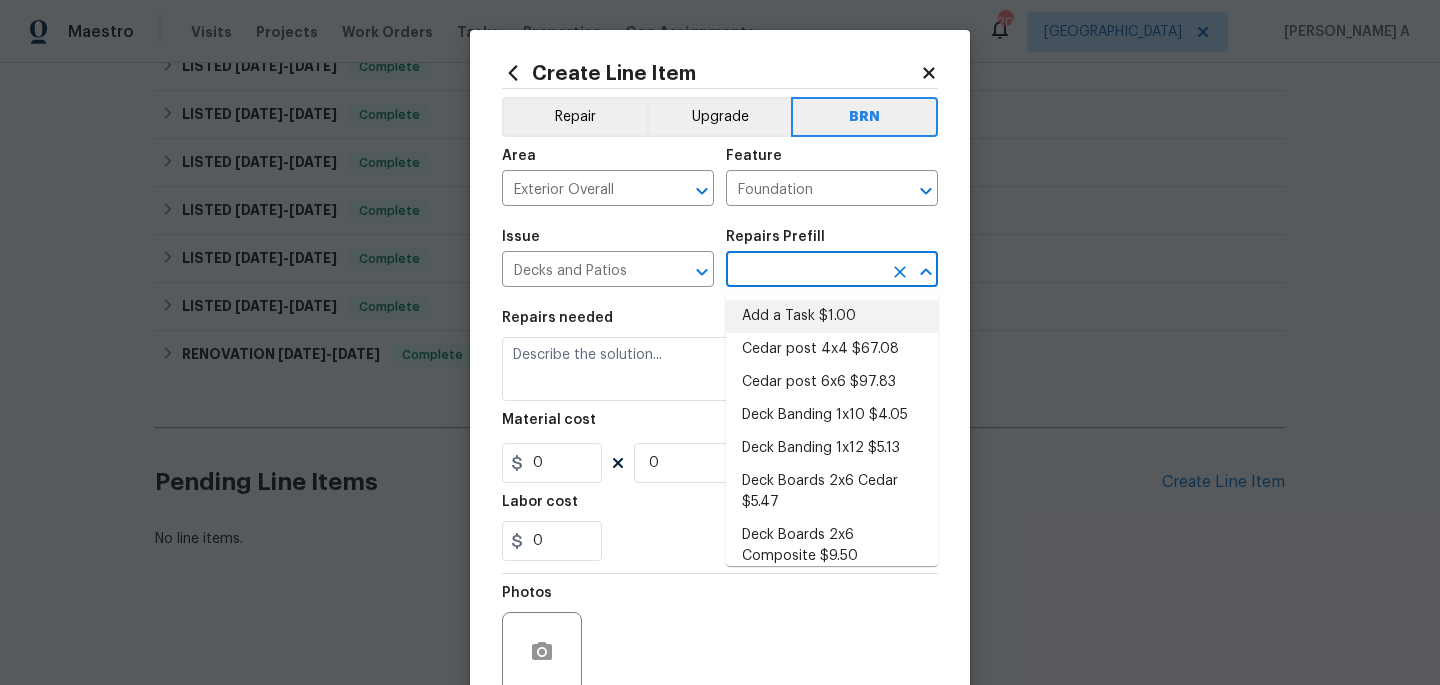 click on "Add a Task $1.00" at bounding box center [832, 316] 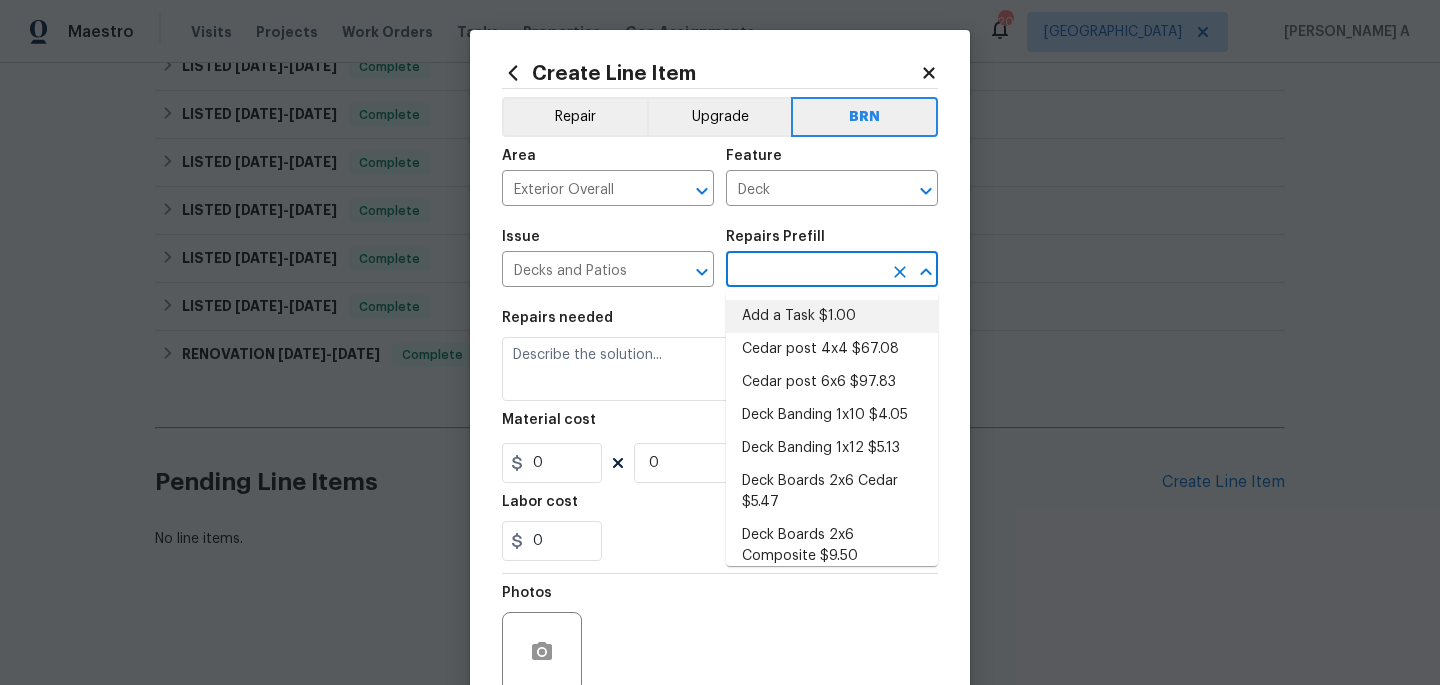 type on "Add a Task $1.00" 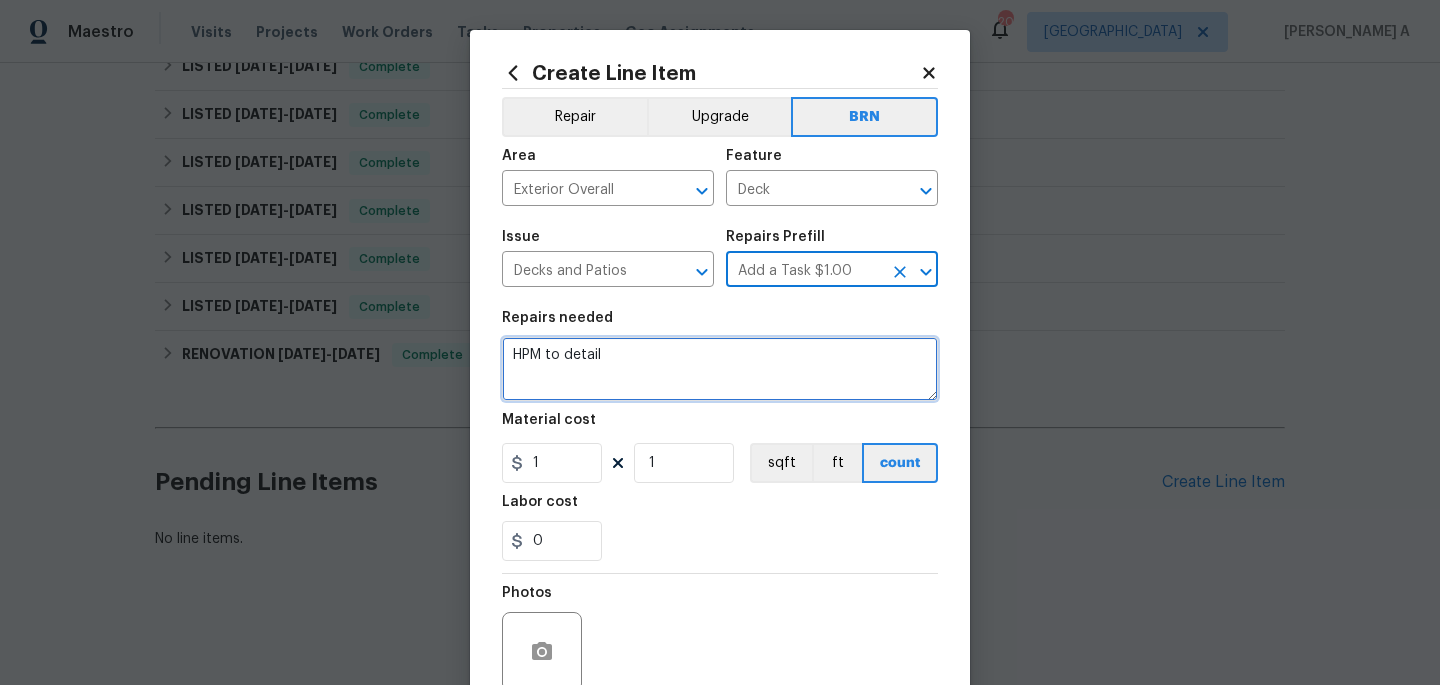 click on "HPM to detail" at bounding box center (720, 369) 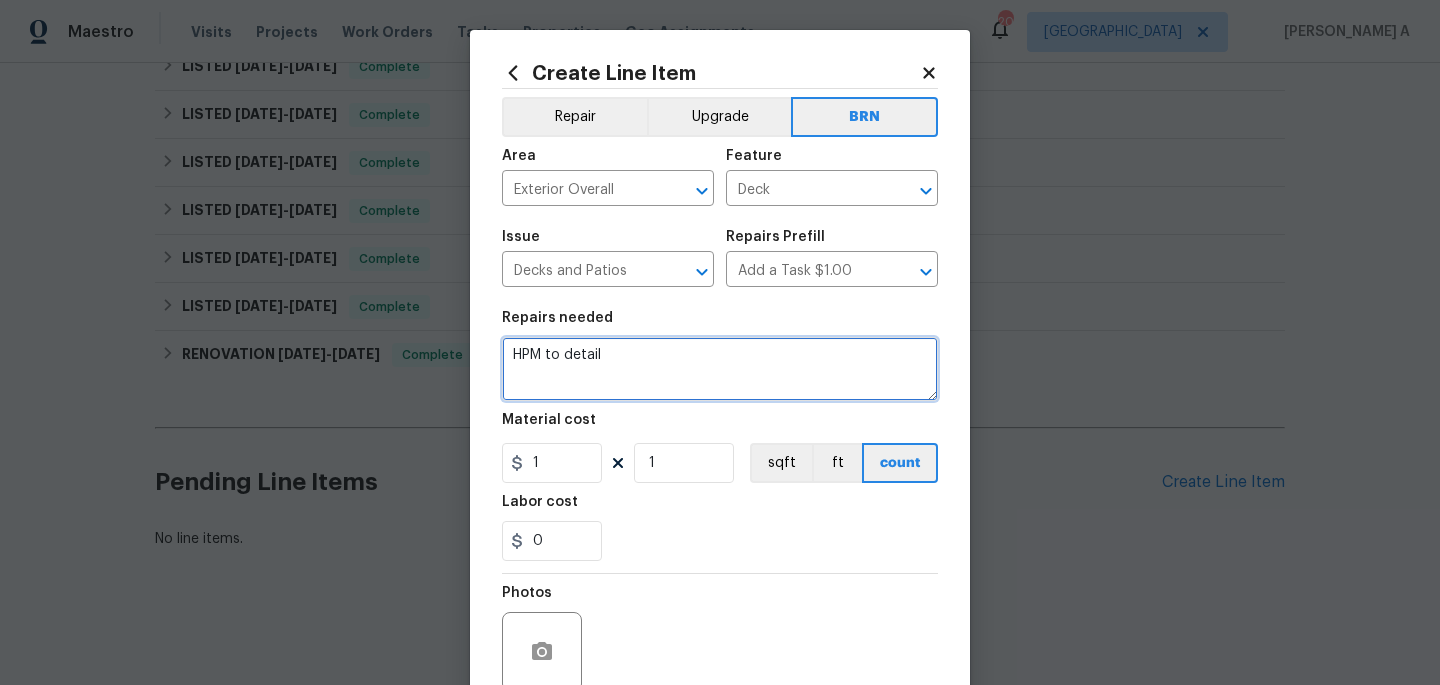 click on "HPM to detail" at bounding box center (720, 369) 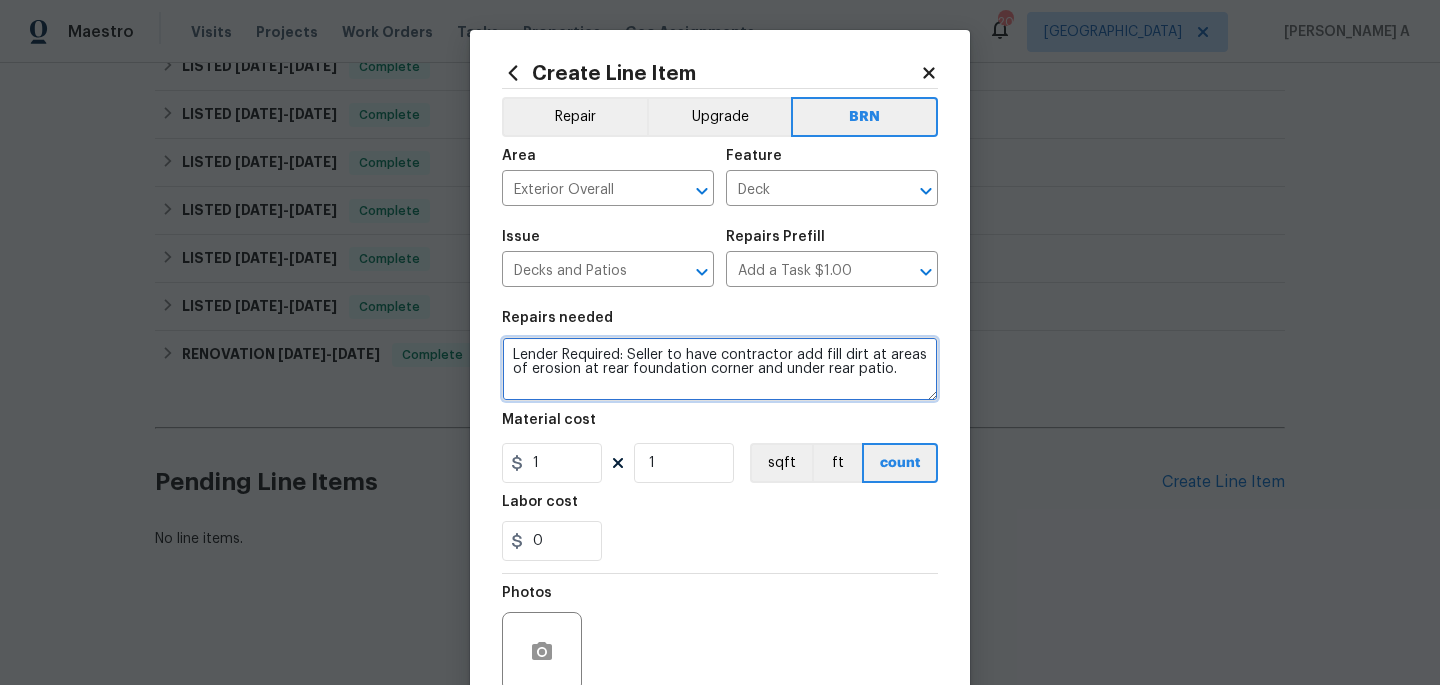 type on "Lender Required: Seller to have contractor add fill dirt at areas of erosion at rear foundation corner and under rear patio." 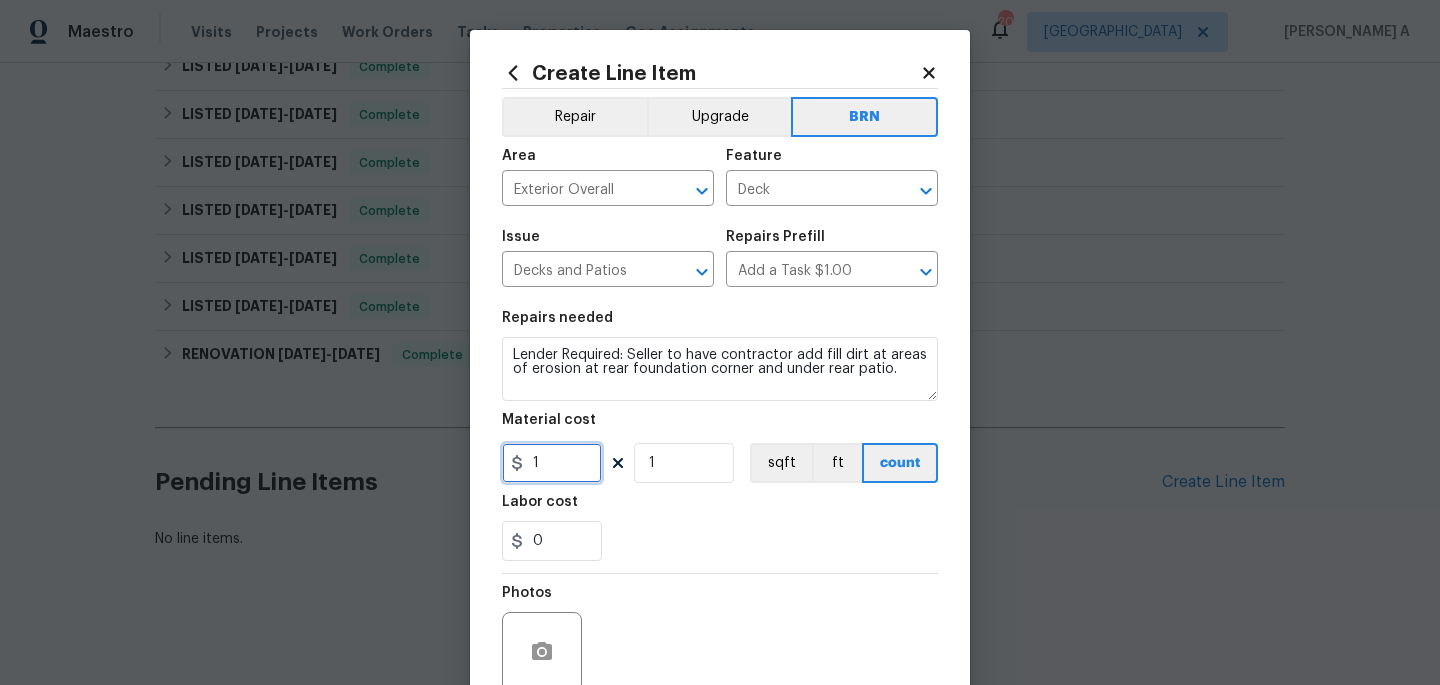 drag, startPoint x: 552, startPoint y: 461, endPoint x: 492, endPoint y: 461, distance: 60 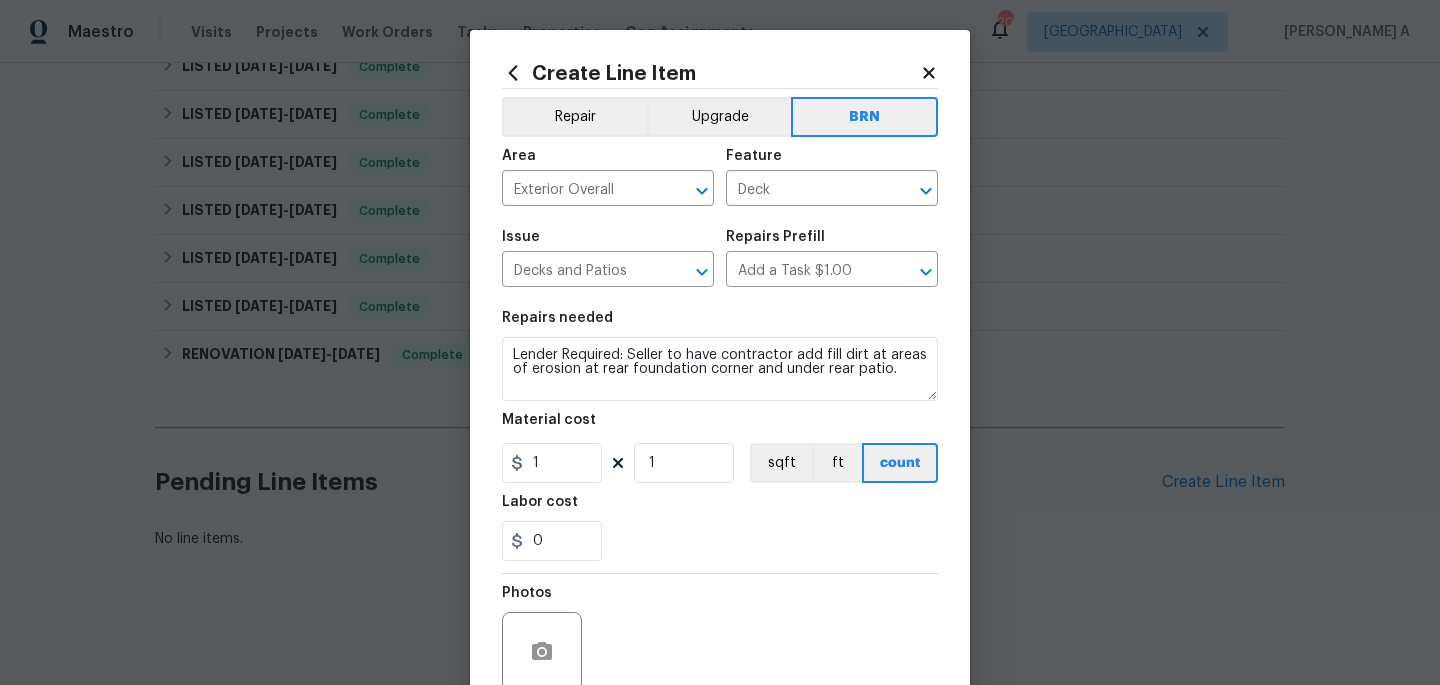 click on "Labor cost" at bounding box center [720, 508] 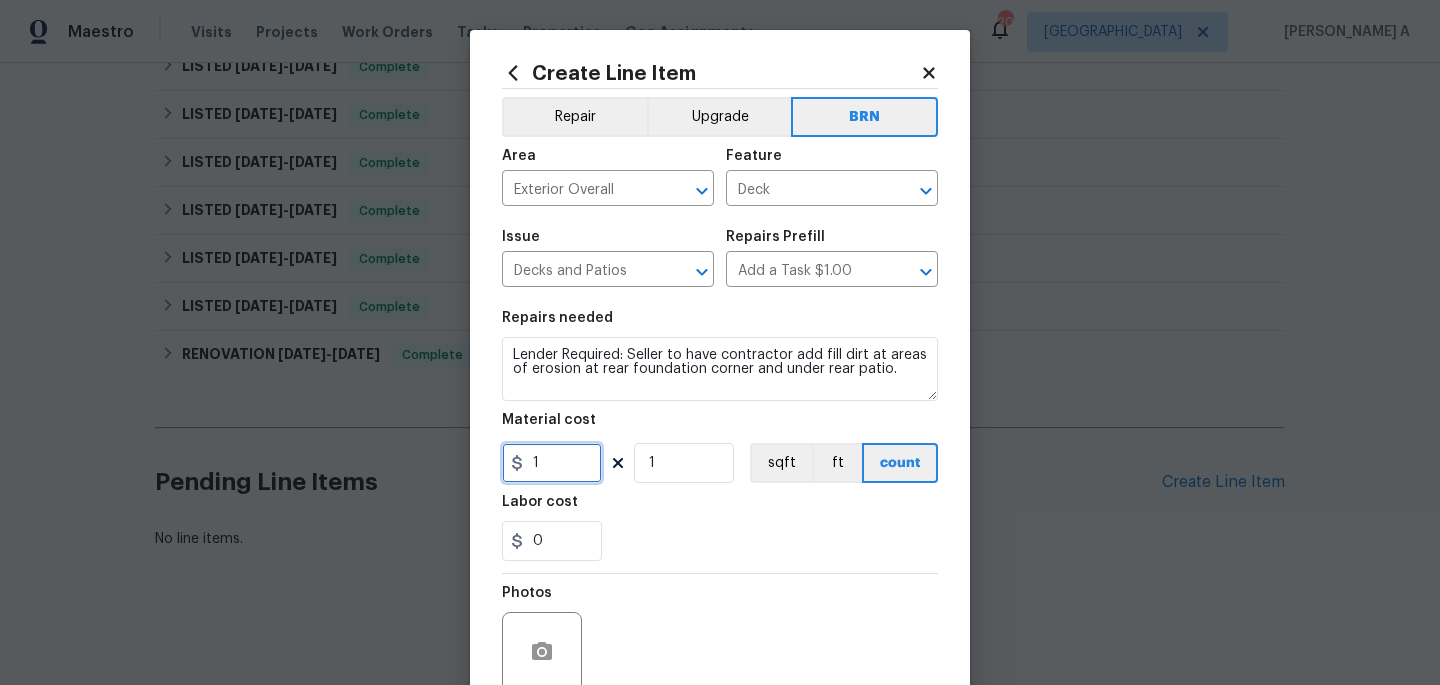 drag, startPoint x: 558, startPoint y: 471, endPoint x: 480, endPoint y: 471, distance: 78 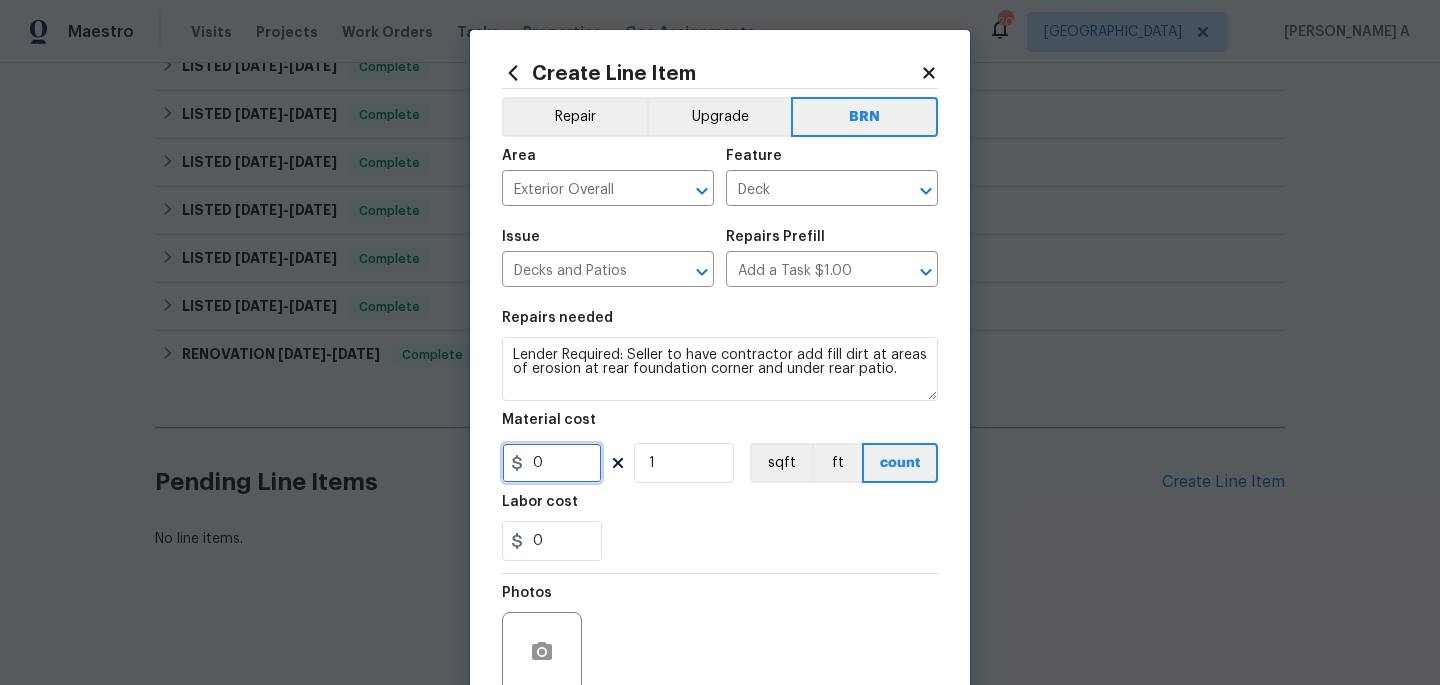 type on "0" 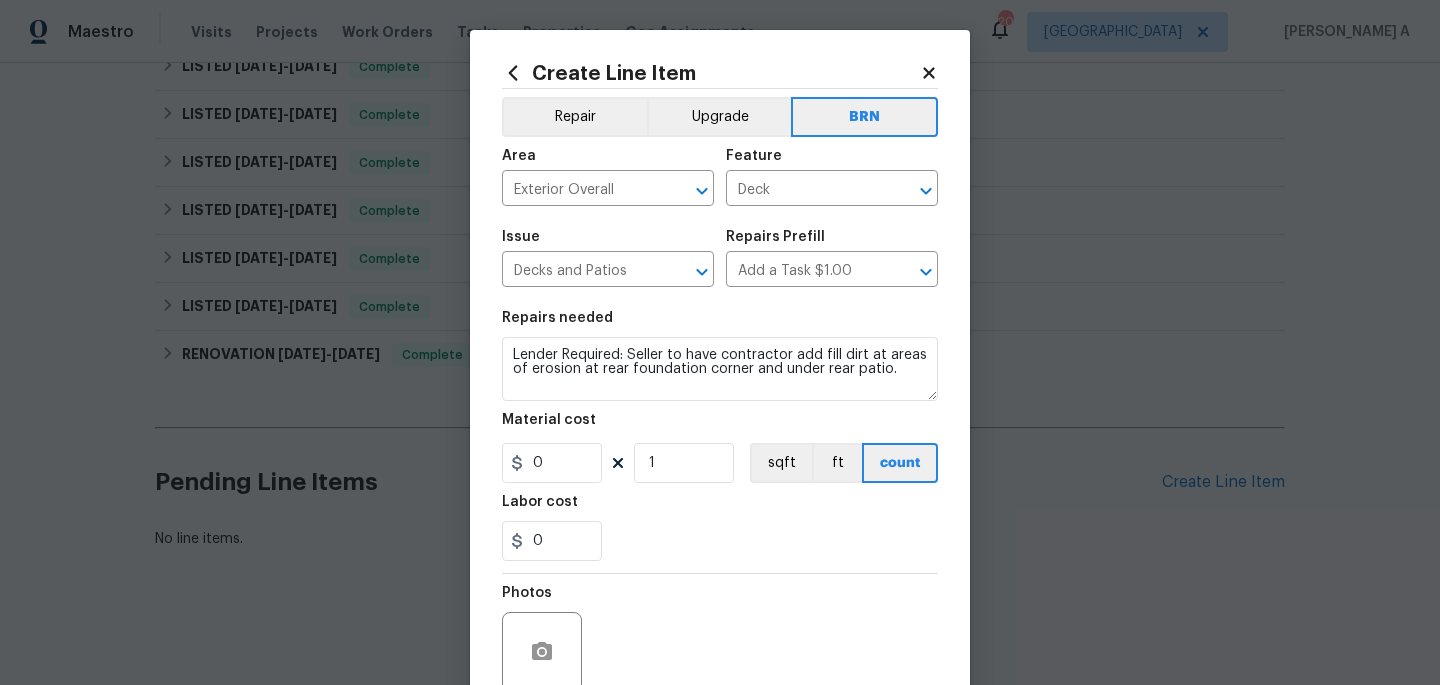 click on "0" at bounding box center (720, 541) 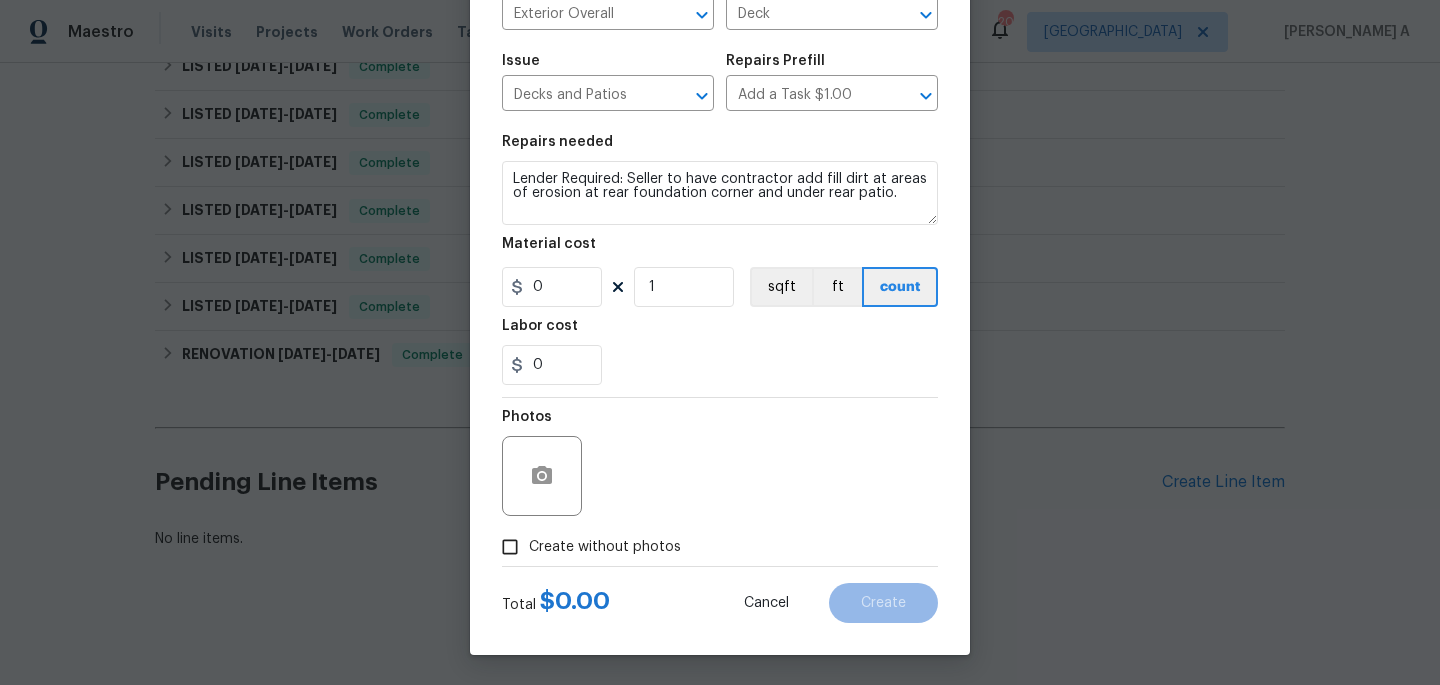 click on "Create without photos" at bounding box center [586, 547] 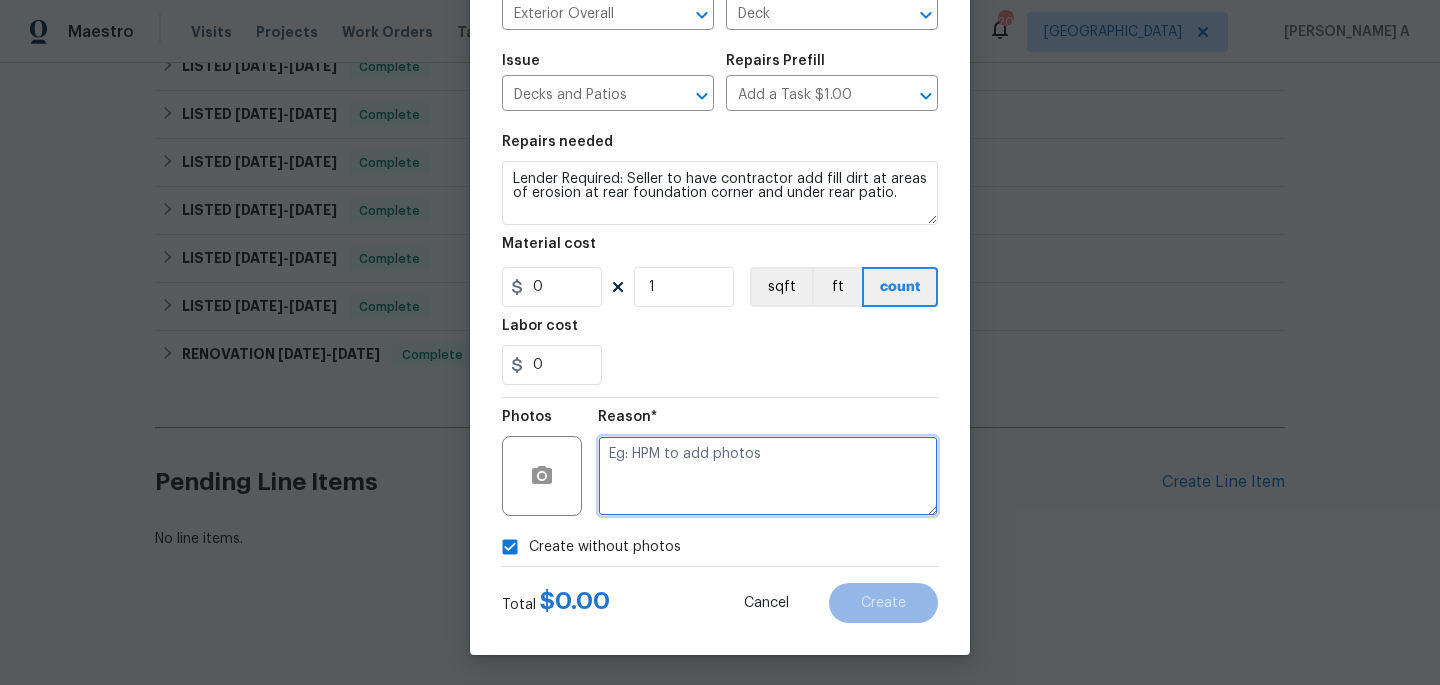 click at bounding box center (768, 476) 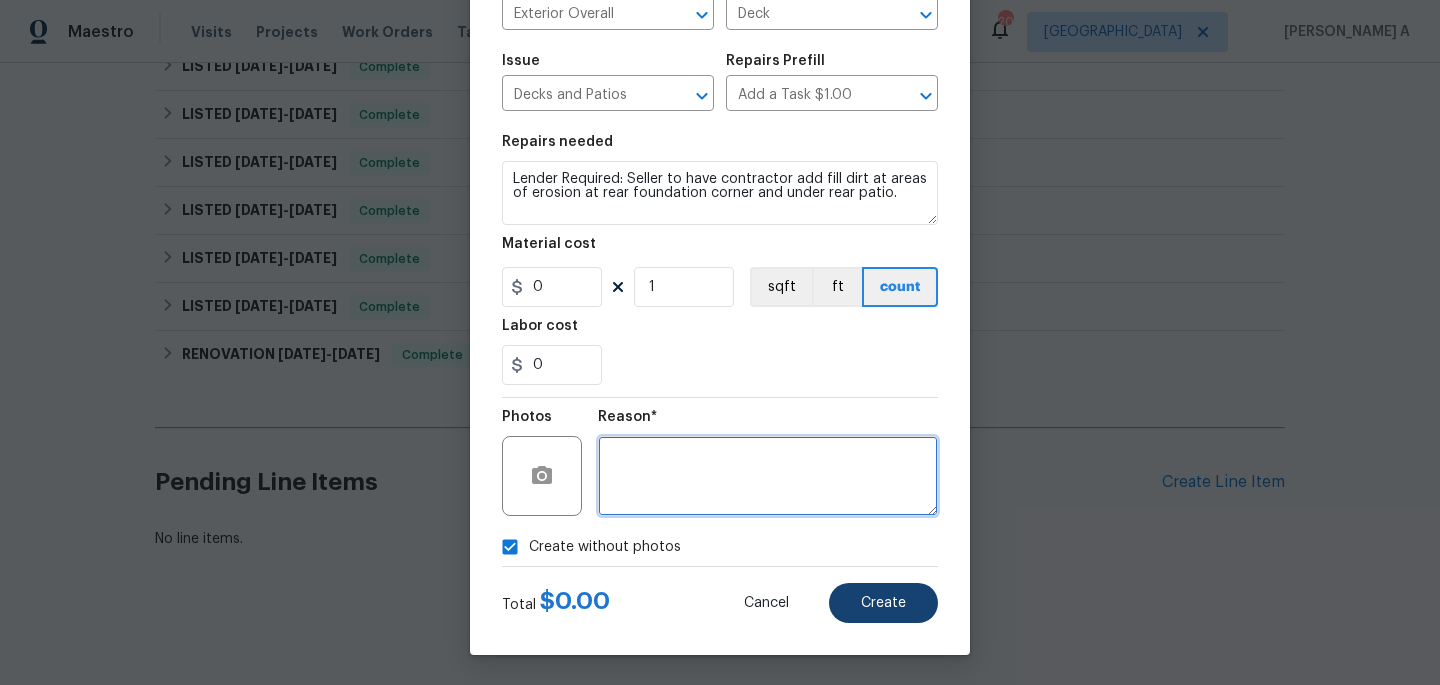 type 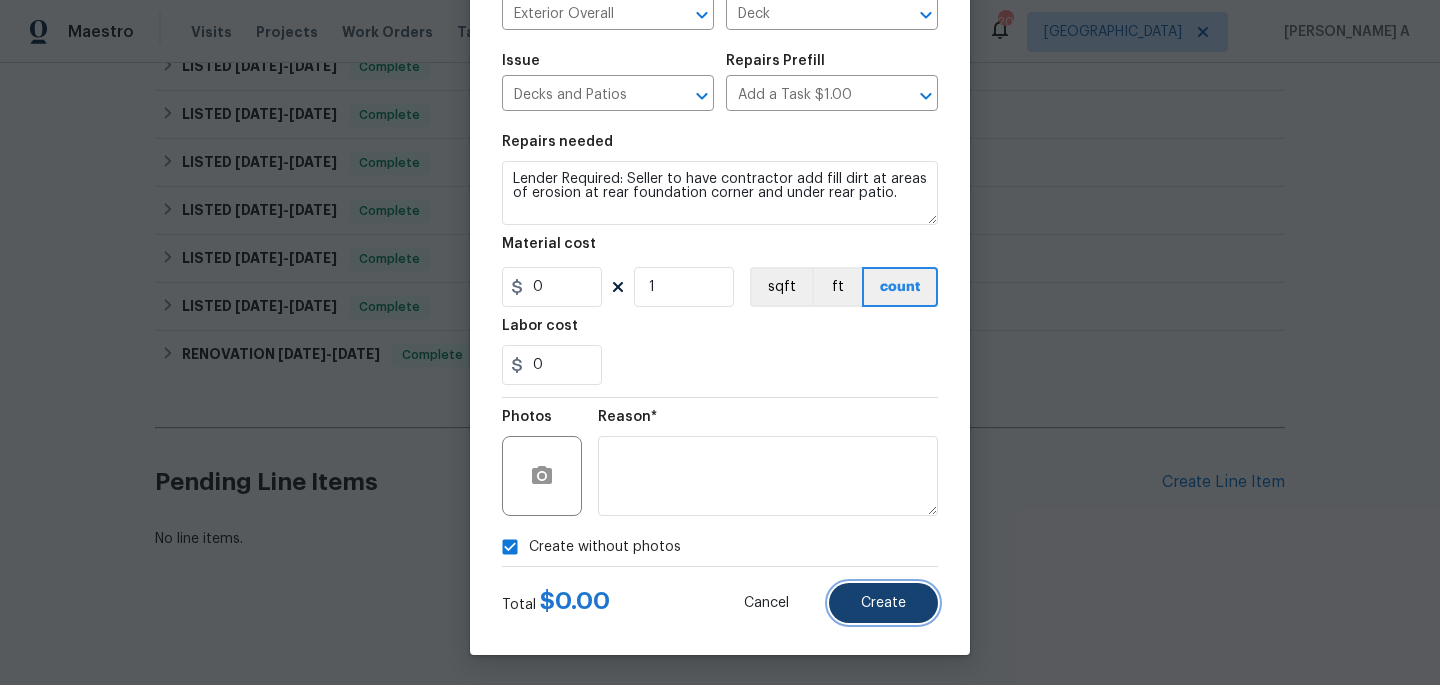 click on "Create" at bounding box center [883, 603] 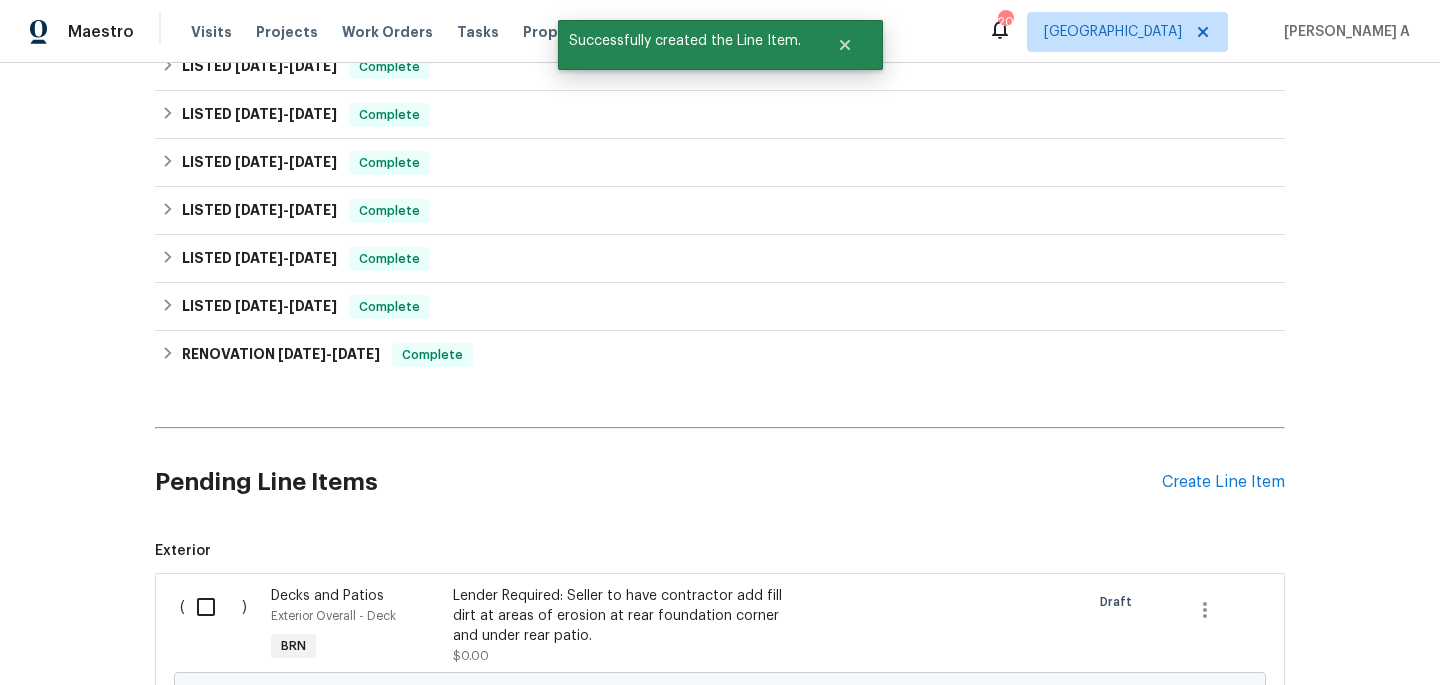 scroll, scrollTop: 712, scrollLeft: 0, axis: vertical 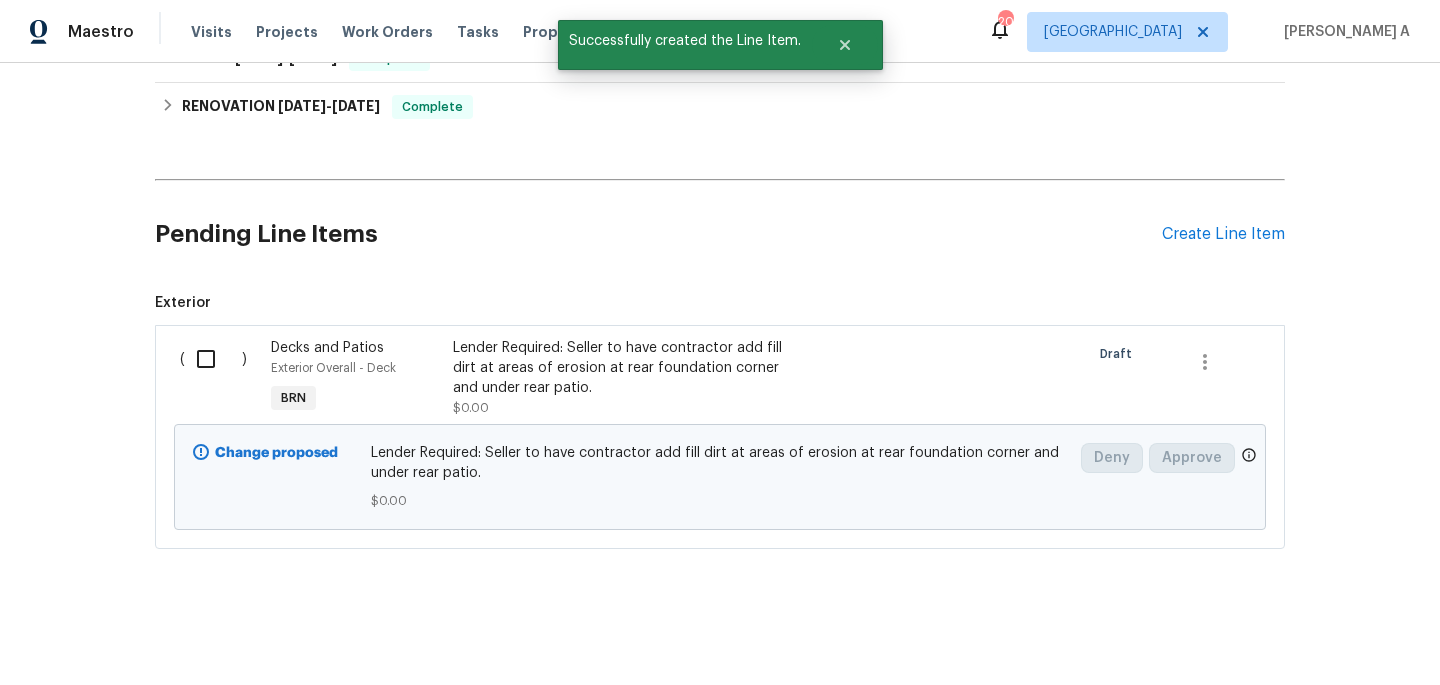 click at bounding box center [213, 359] 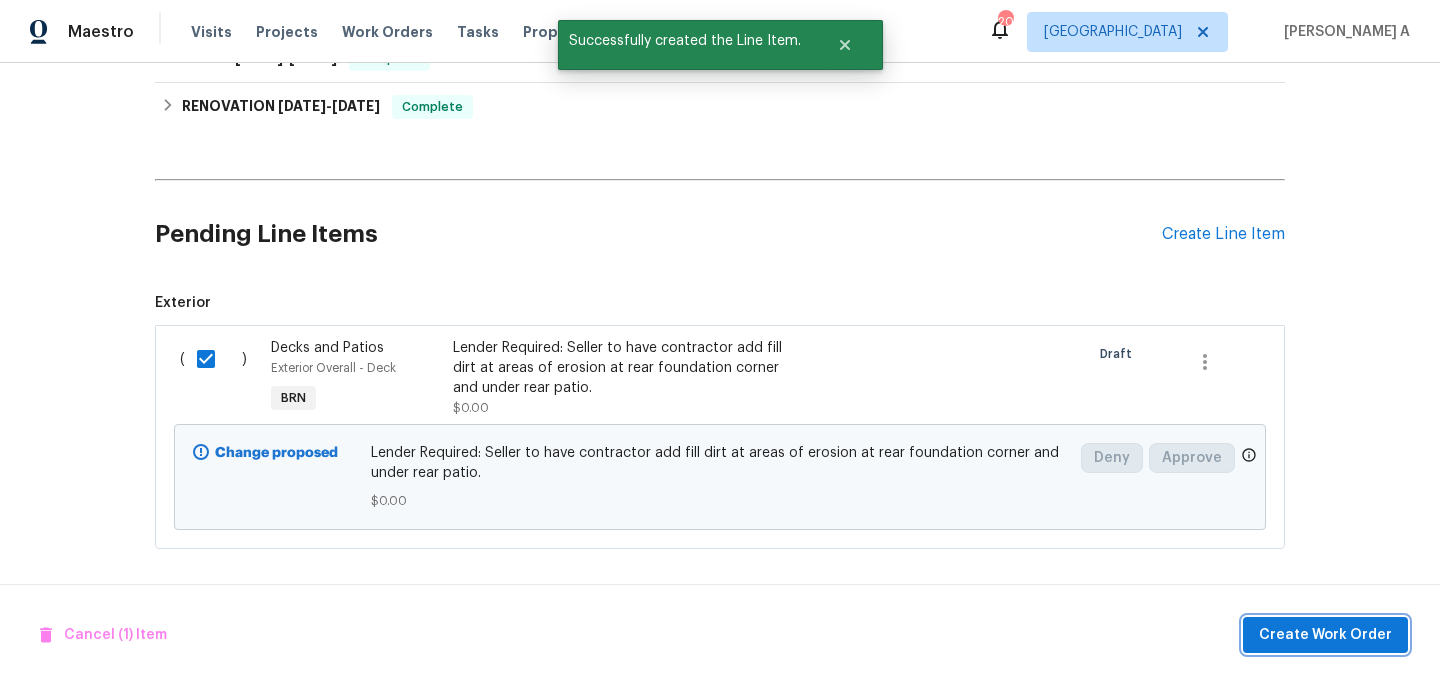 click on "Create Work Order" at bounding box center (1325, 635) 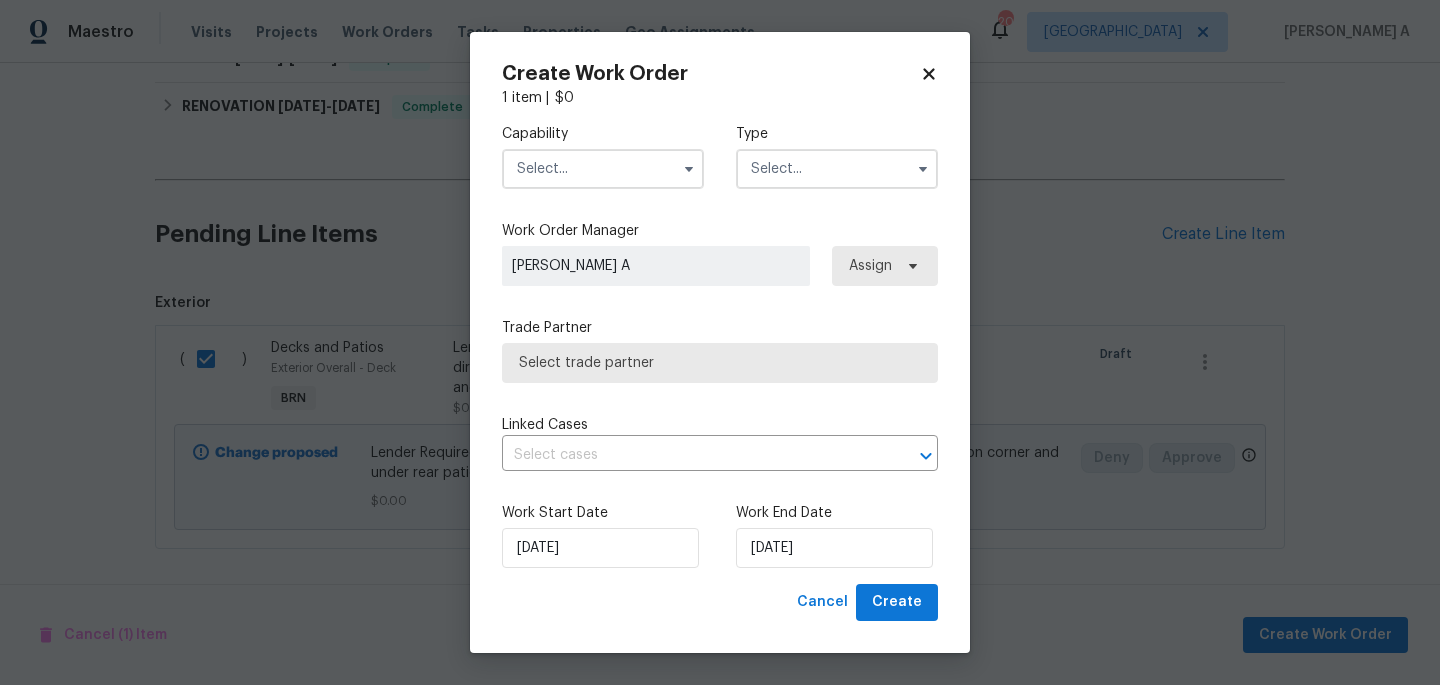 click at bounding box center [603, 169] 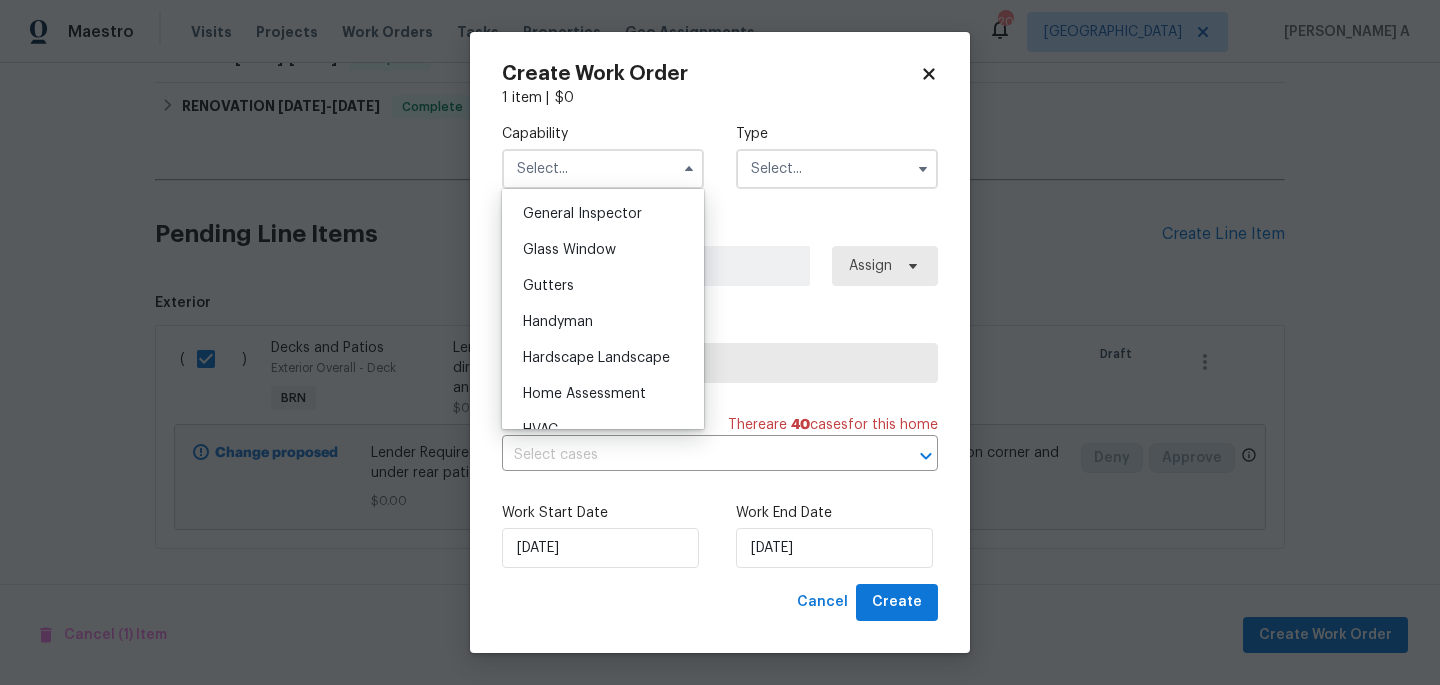 scroll, scrollTop: 964, scrollLeft: 0, axis: vertical 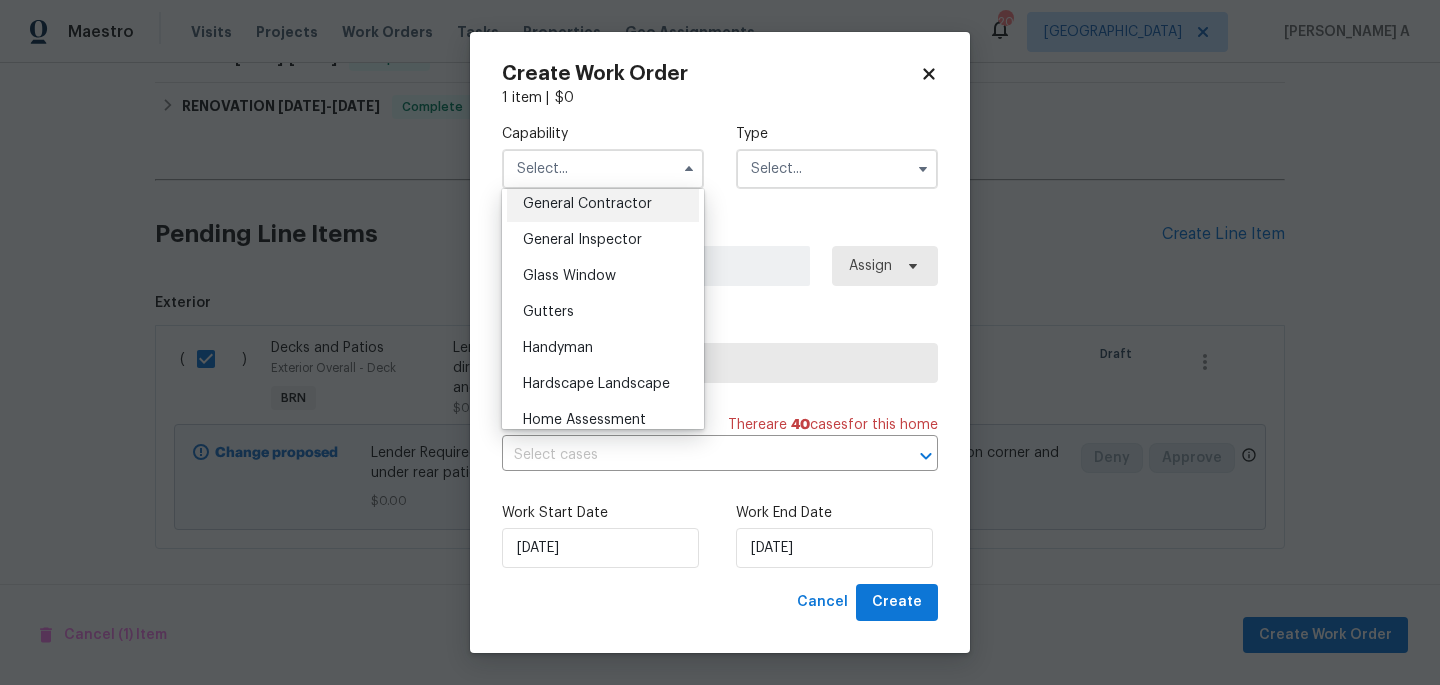 click on "General Contractor" at bounding box center (587, 204) 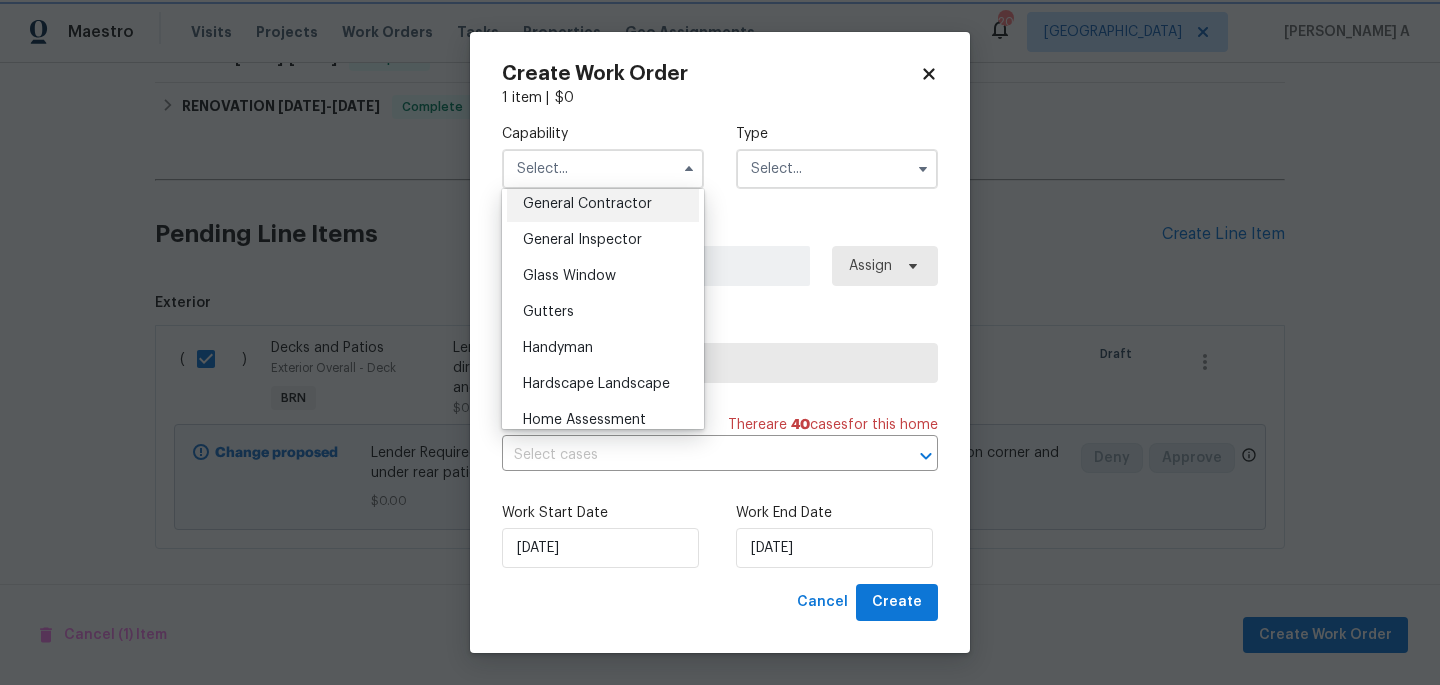type on "General Contractor" 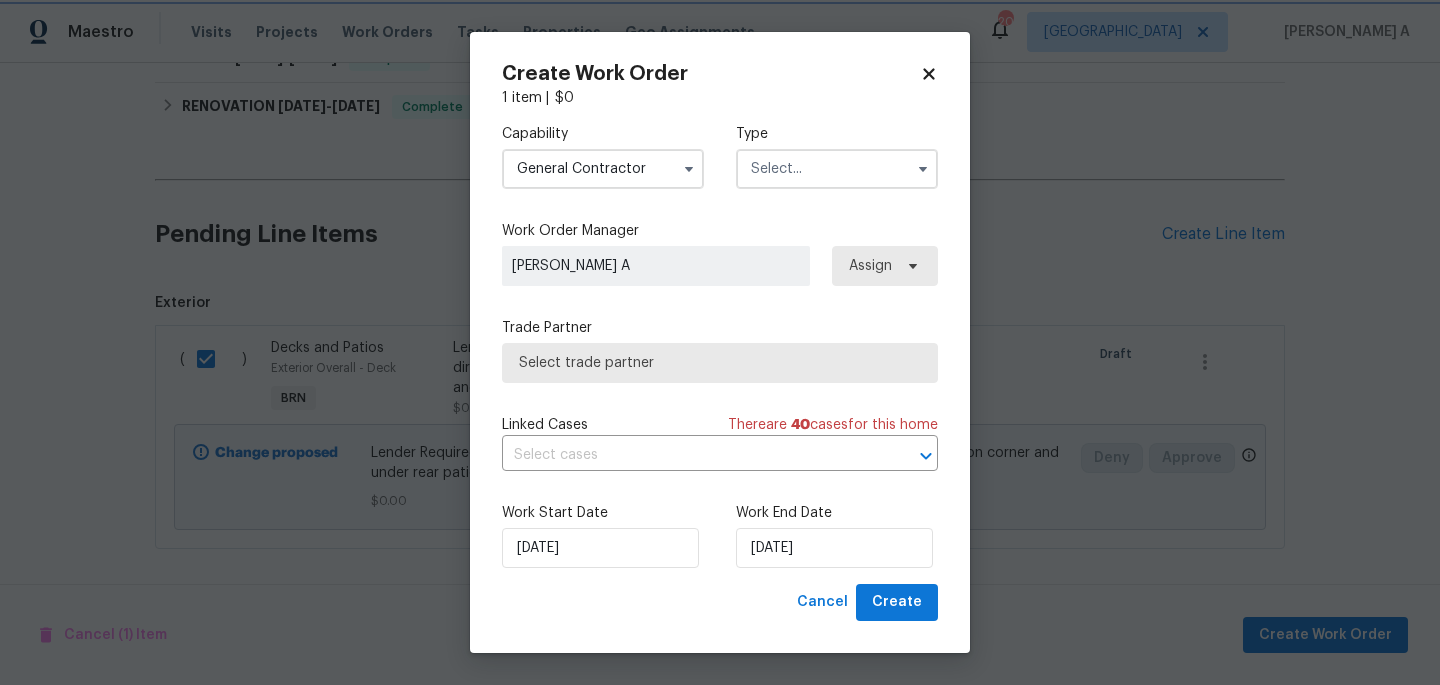 scroll, scrollTop: 920, scrollLeft: 0, axis: vertical 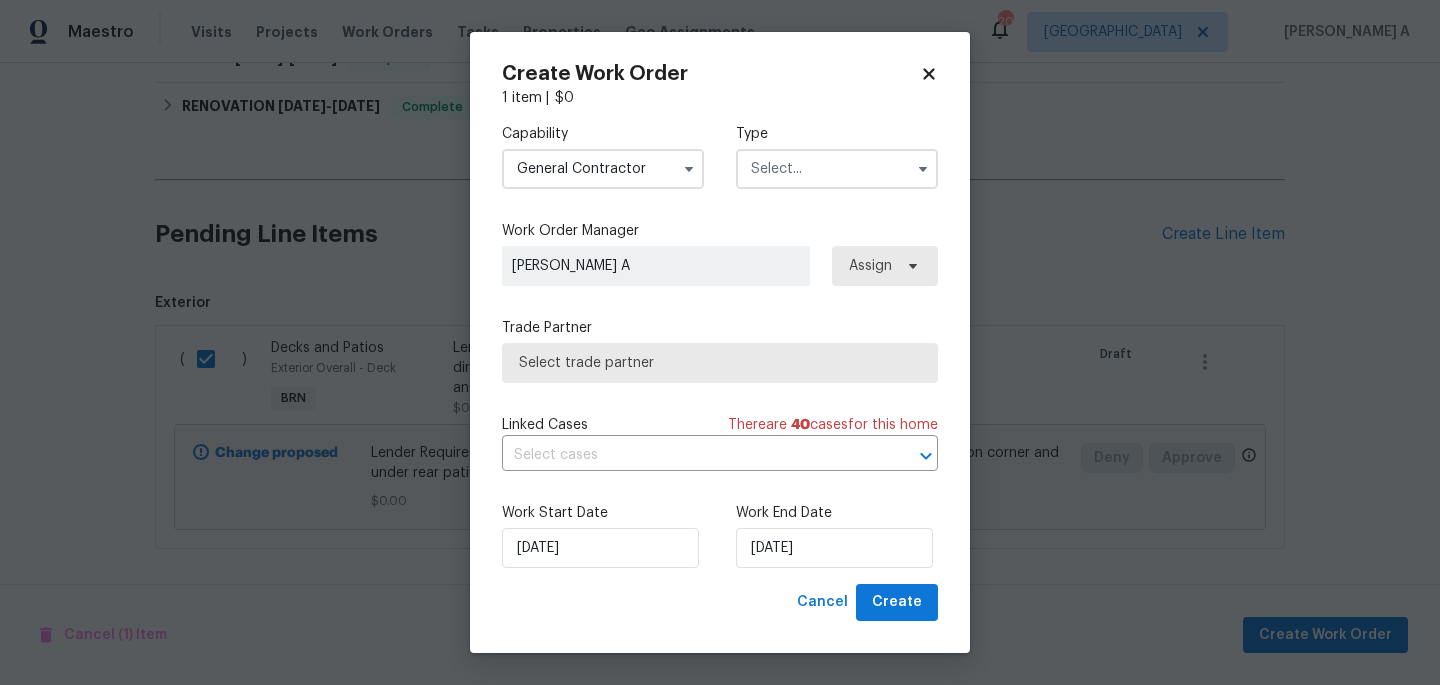 click at bounding box center (837, 169) 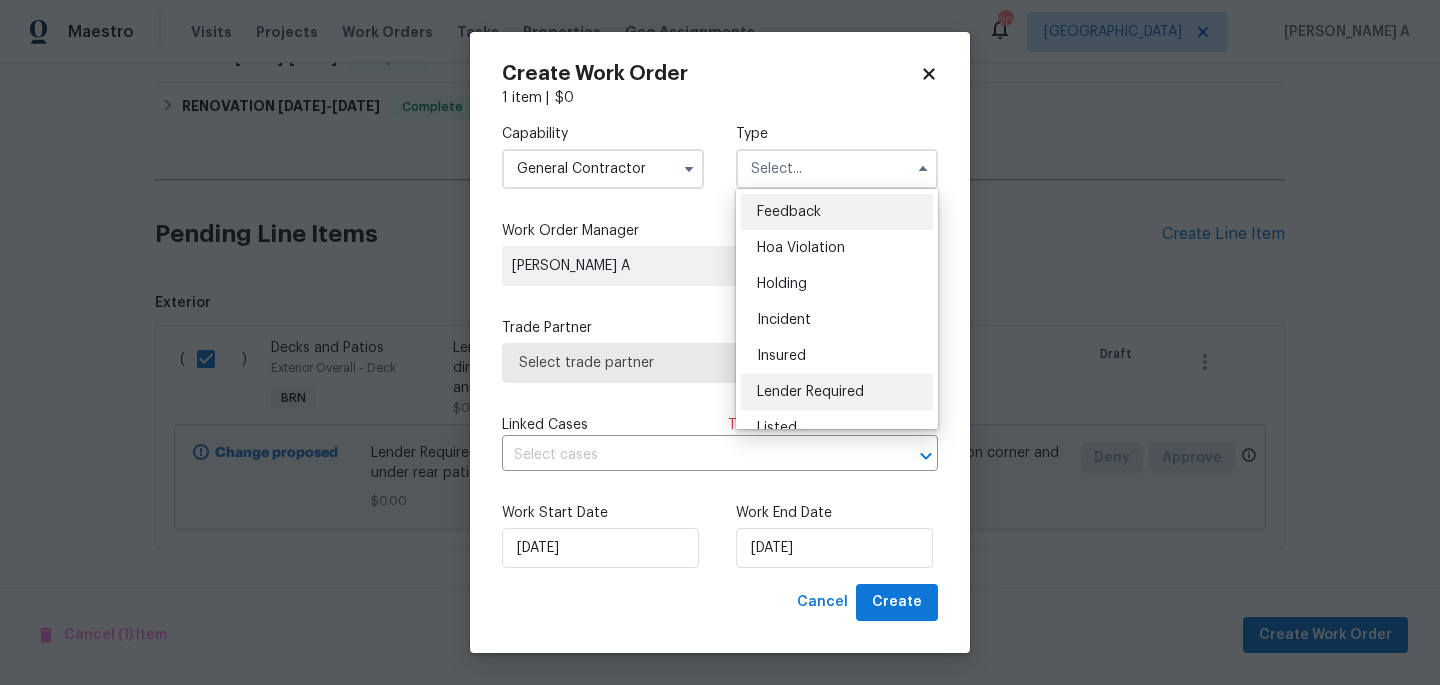 click on "Lender Required" at bounding box center (810, 392) 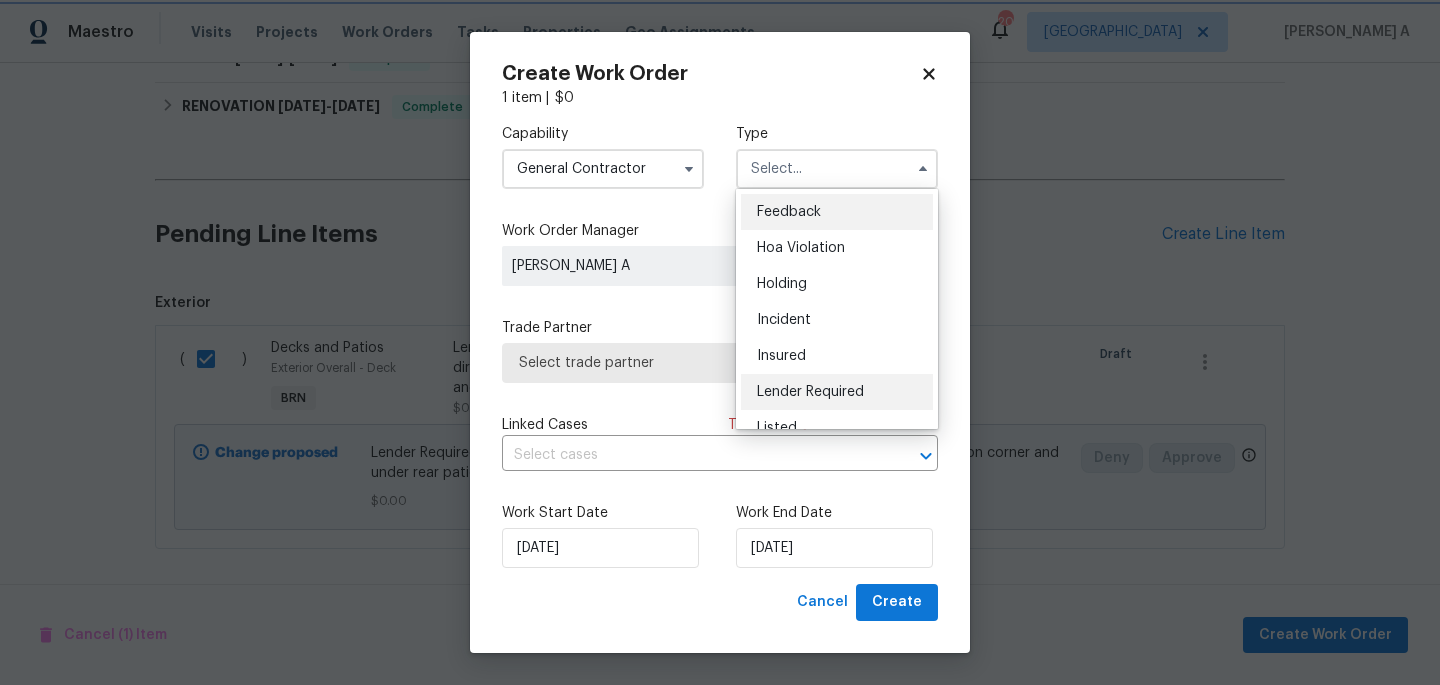 type on "Lender Required" 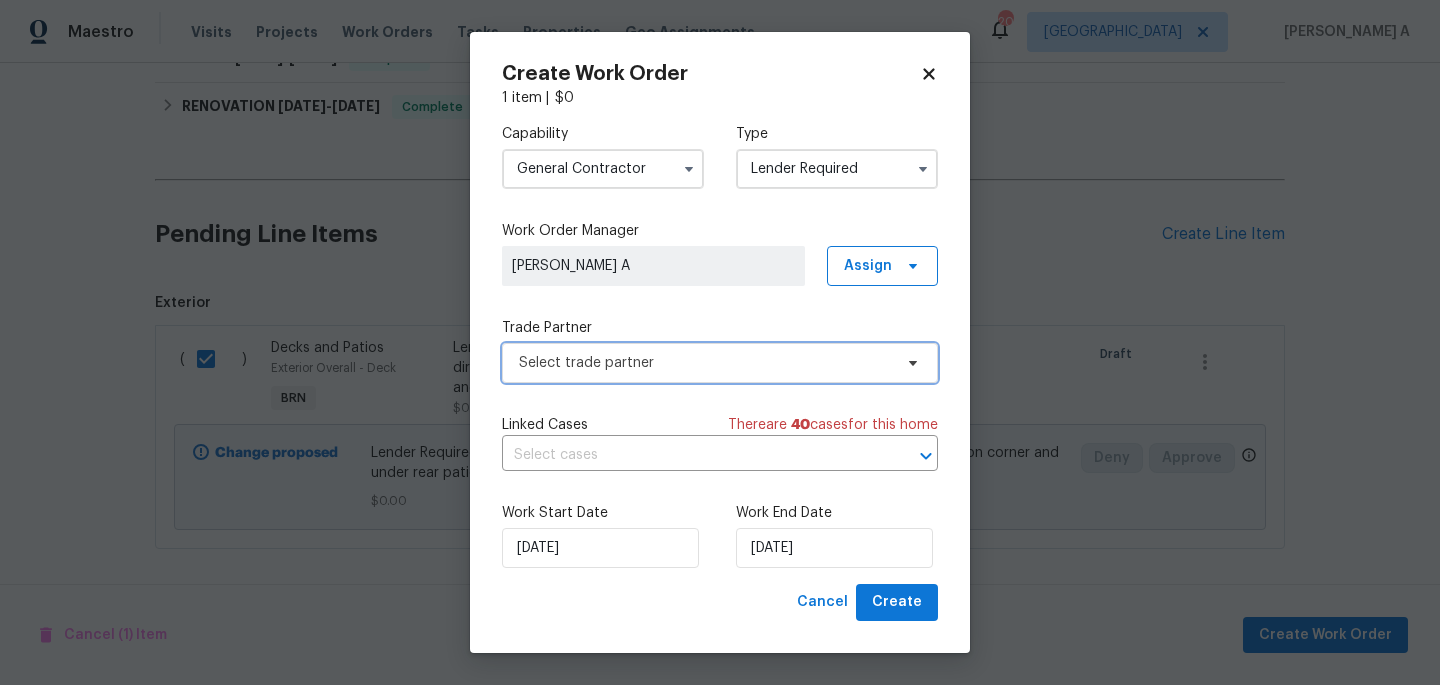click on "Select trade partner" at bounding box center [705, 363] 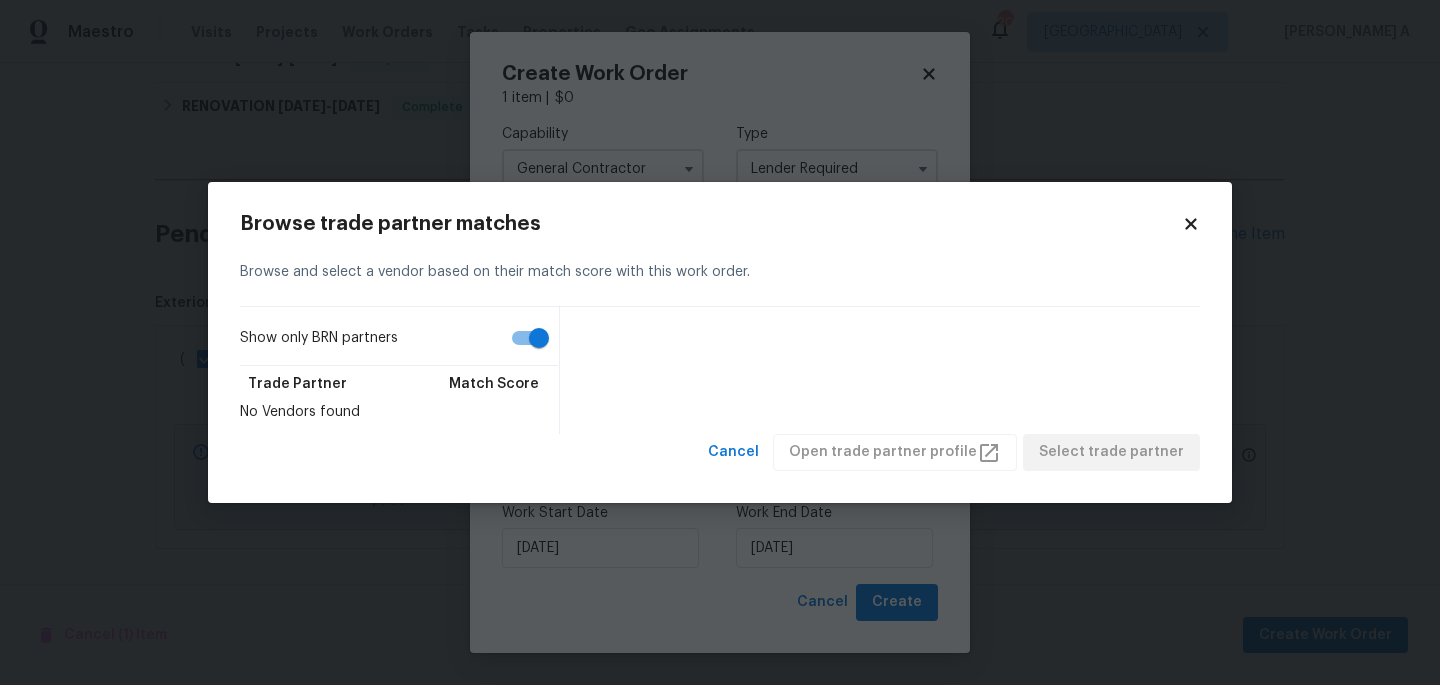 click on "Show only BRN partners" at bounding box center (539, 338) 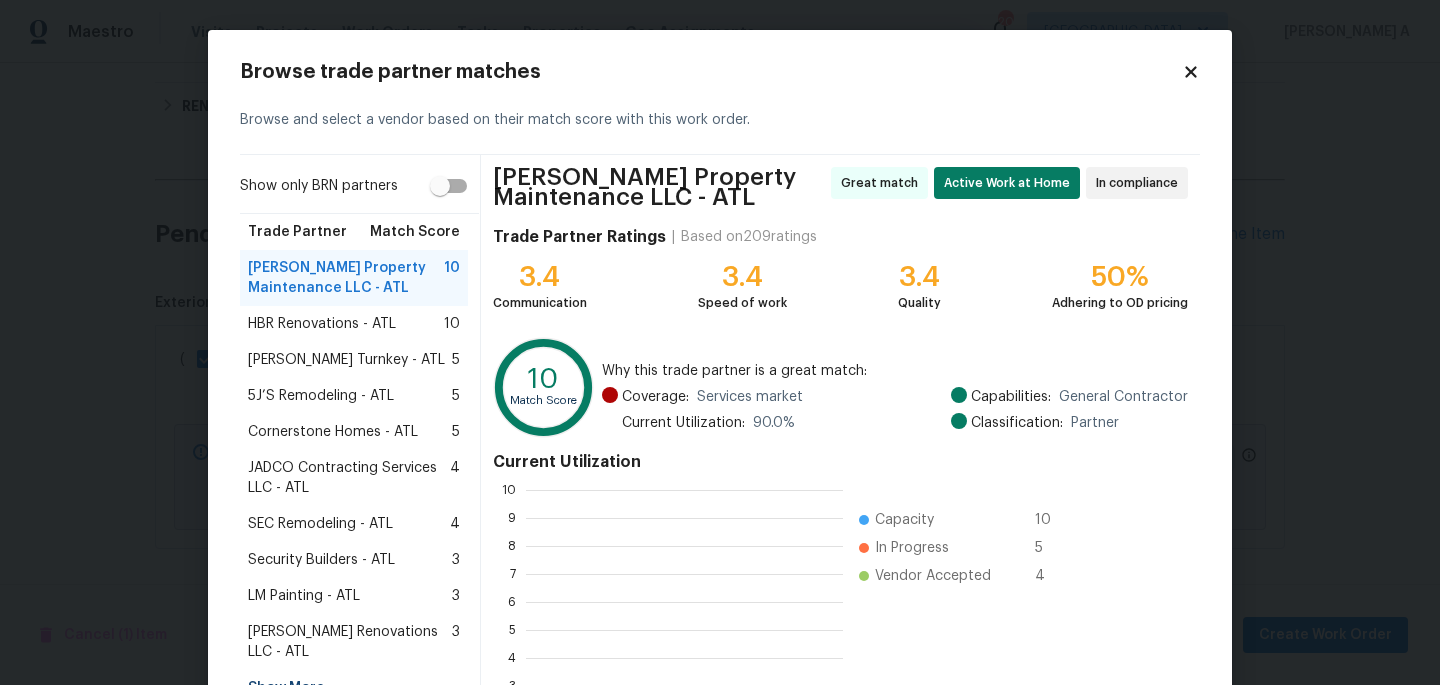 scroll, scrollTop: 2, scrollLeft: 2, axis: both 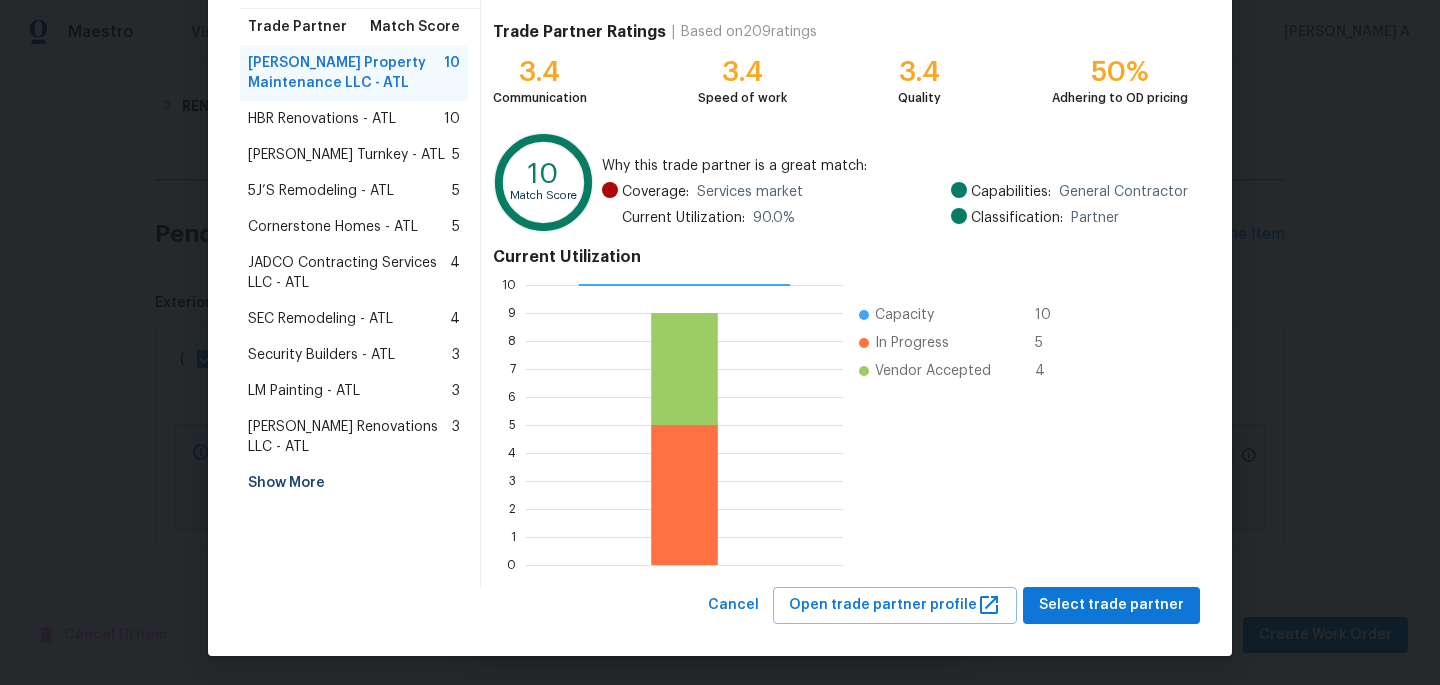 click on "Show More" at bounding box center [354, 483] 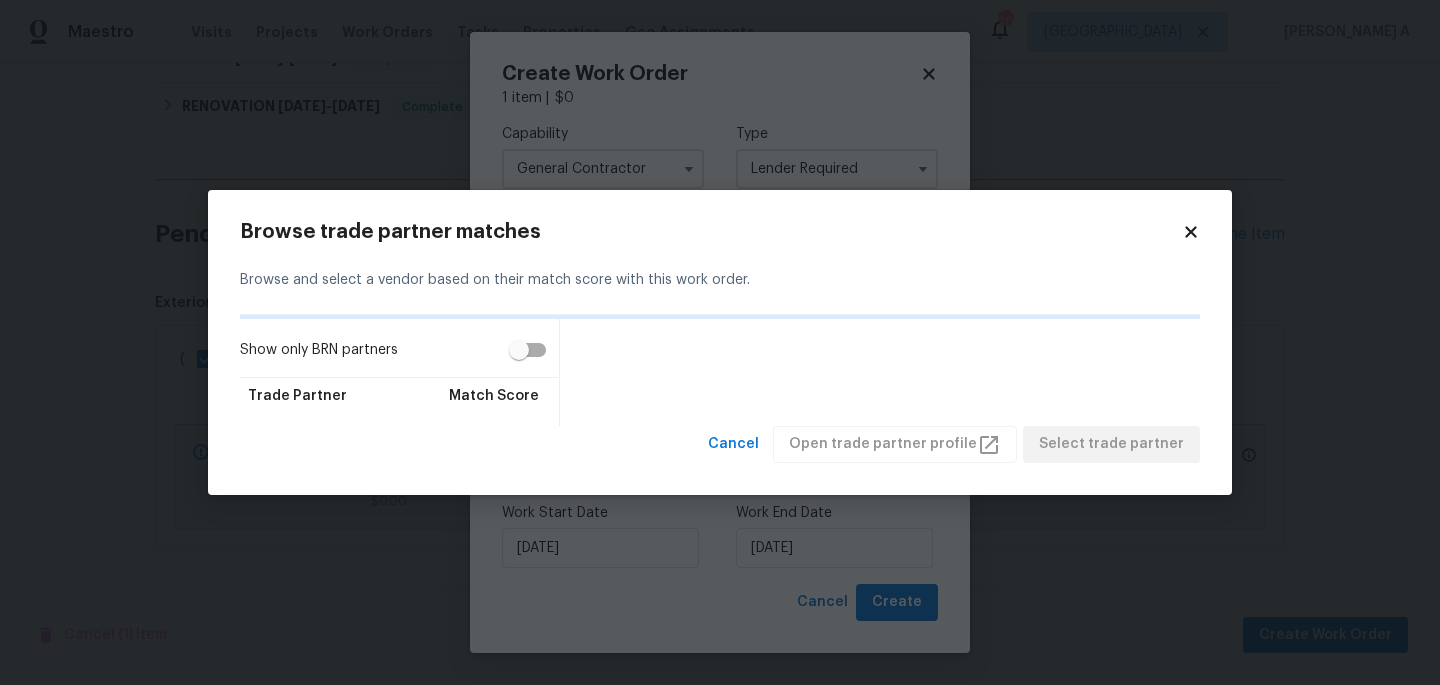 scroll, scrollTop: 0, scrollLeft: 0, axis: both 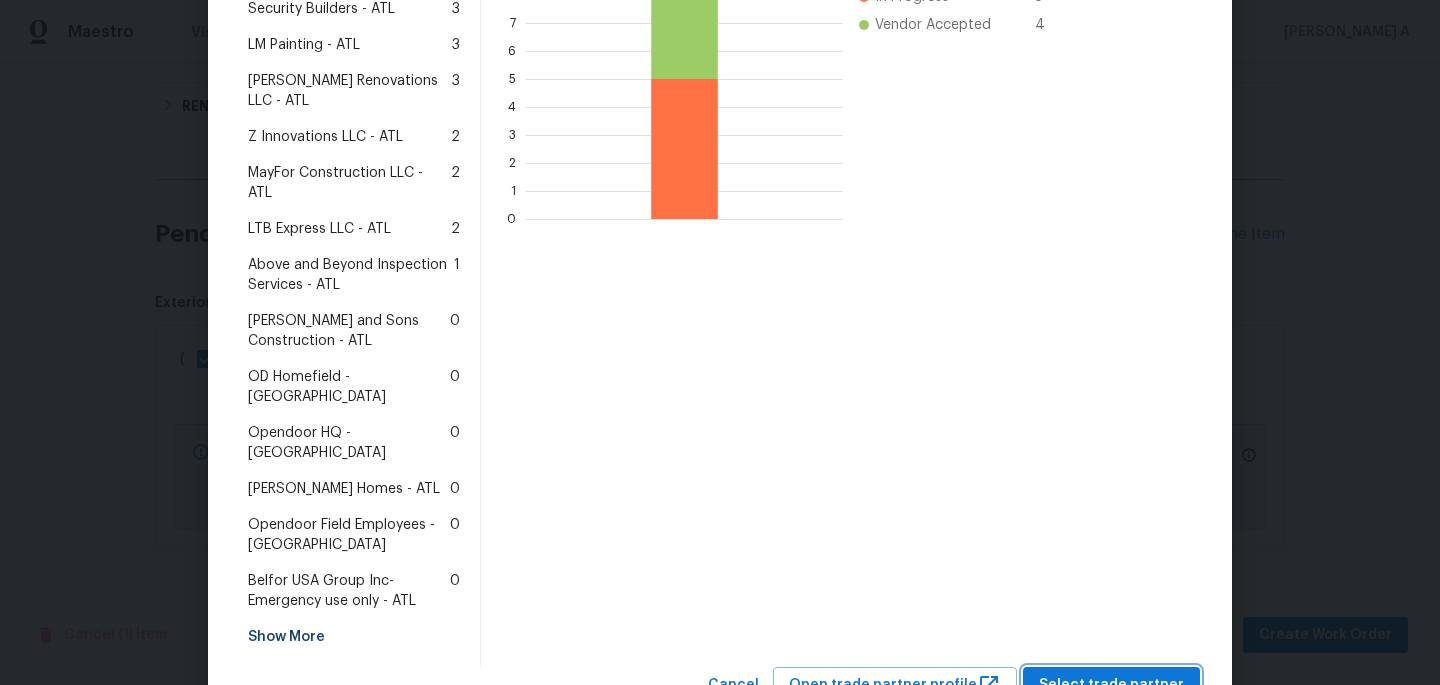 click on "Select trade partner" at bounding box center (1111, 685) 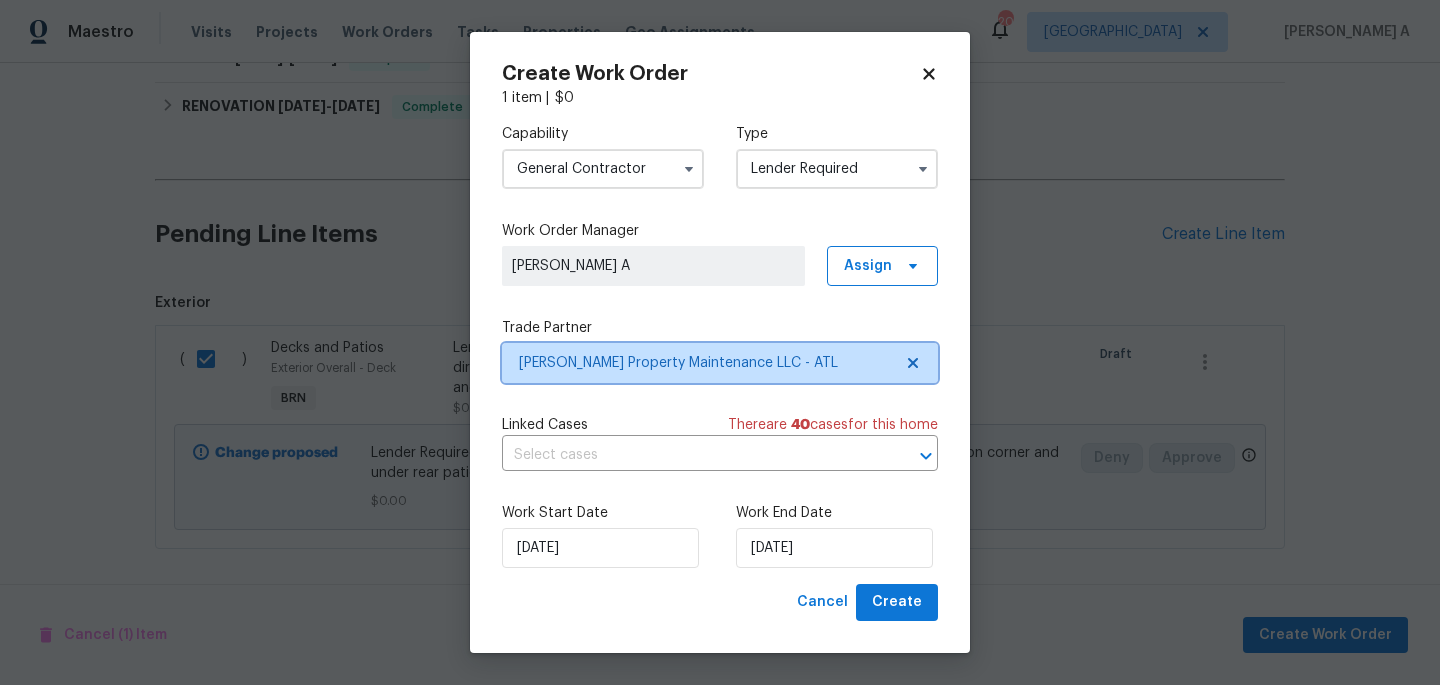scroll, scrollTop: 0, scrollLeft: 0, axis: both 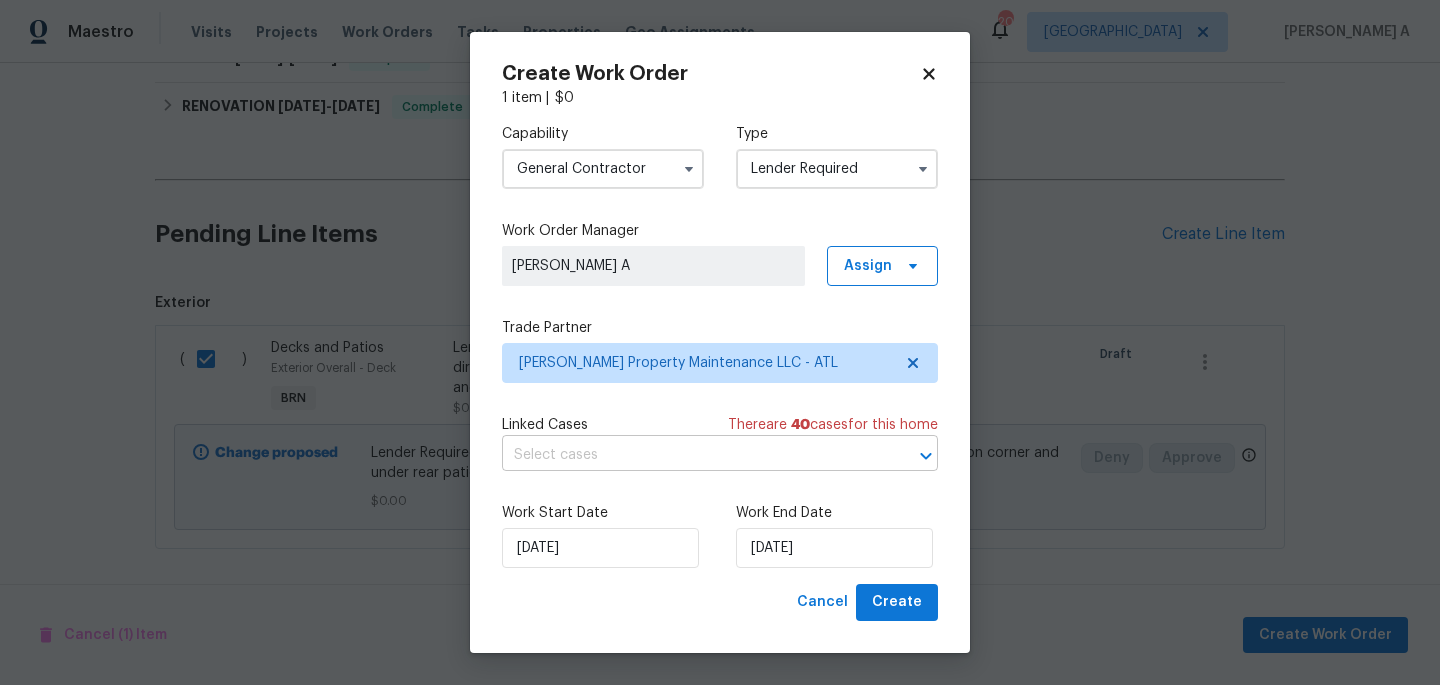click at bounding box center (692, 455) 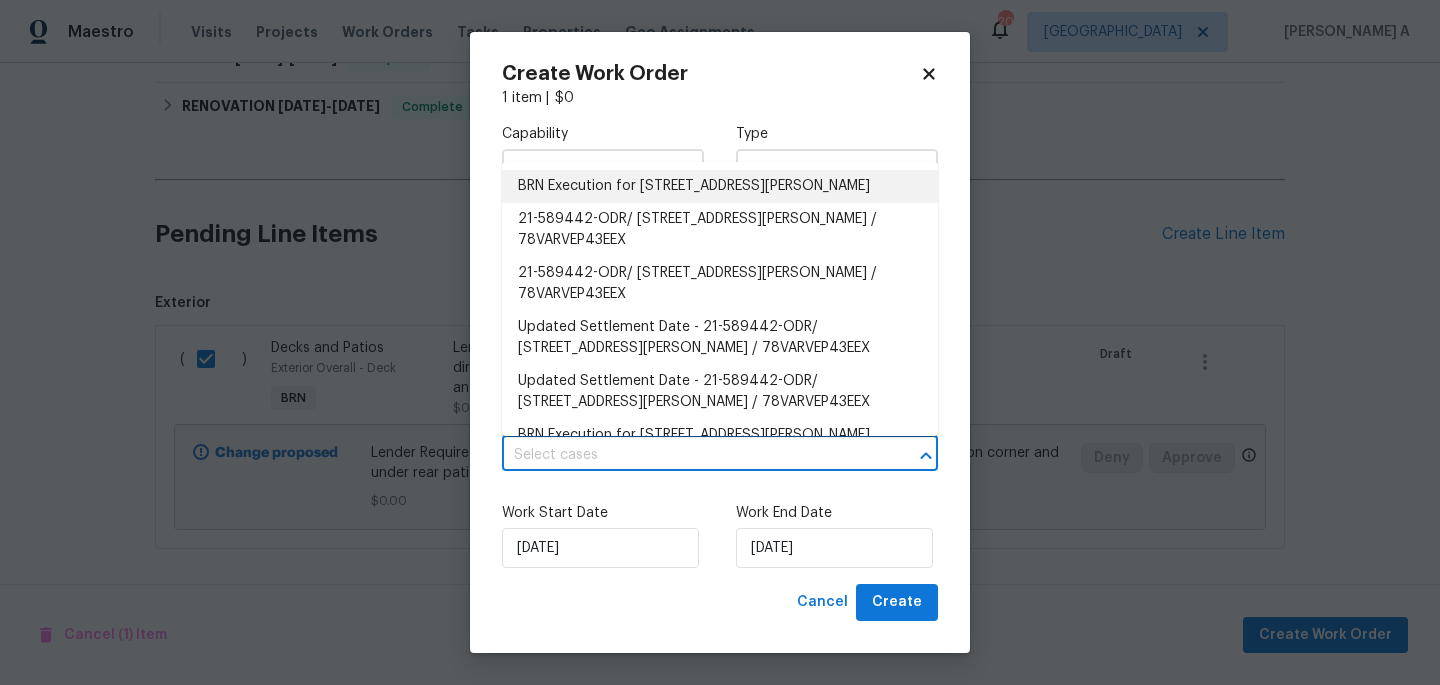 click on "BRN Execution for 89 Elsberry Rd, Dallas, GA 30157" at bounding box center [720, 186] 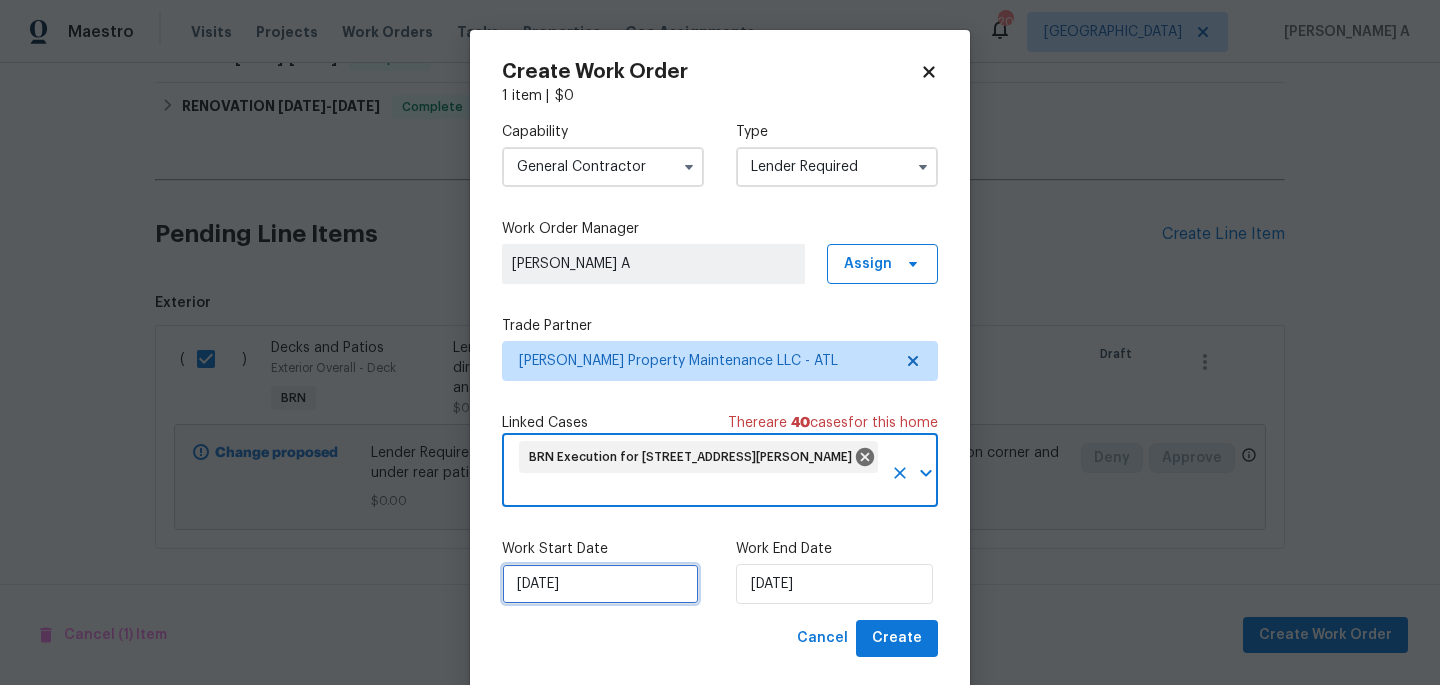 click on "[DATE]" at bounding box center (600, 584) 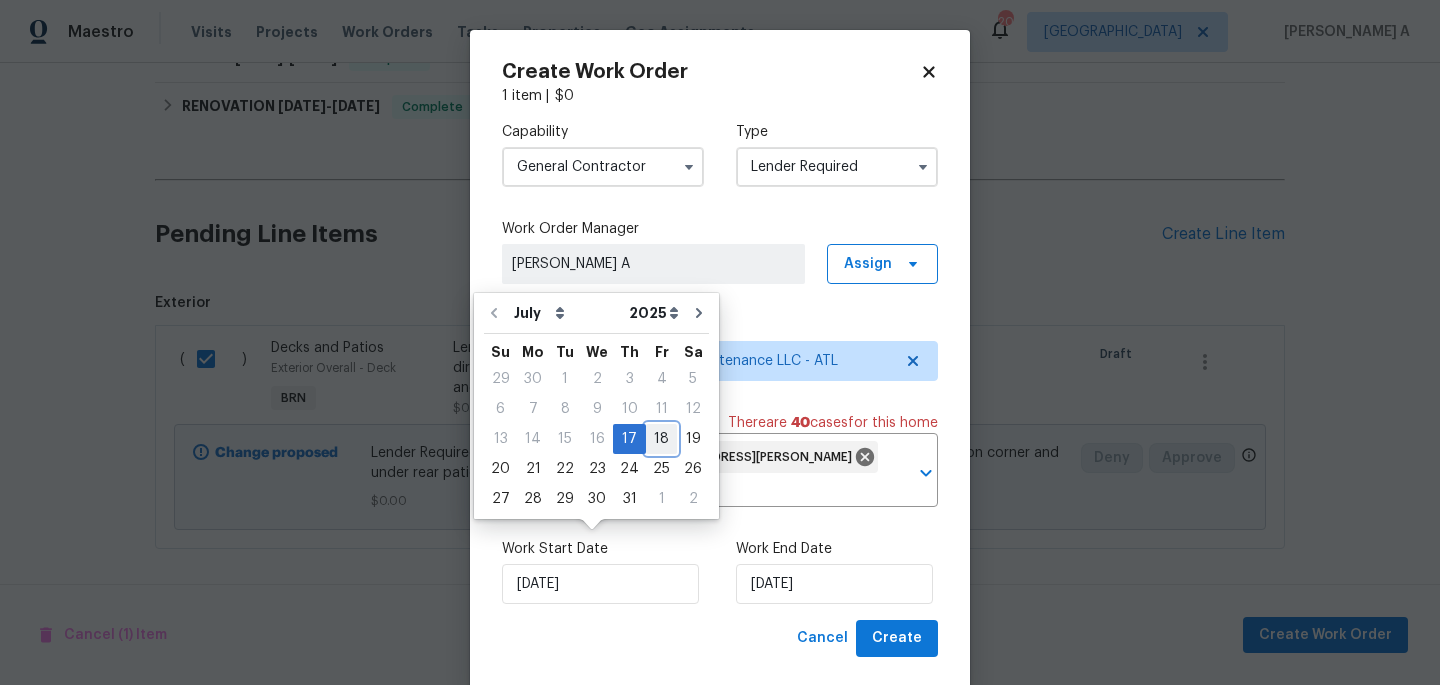 click on "18" at bounding box center (661, 439) 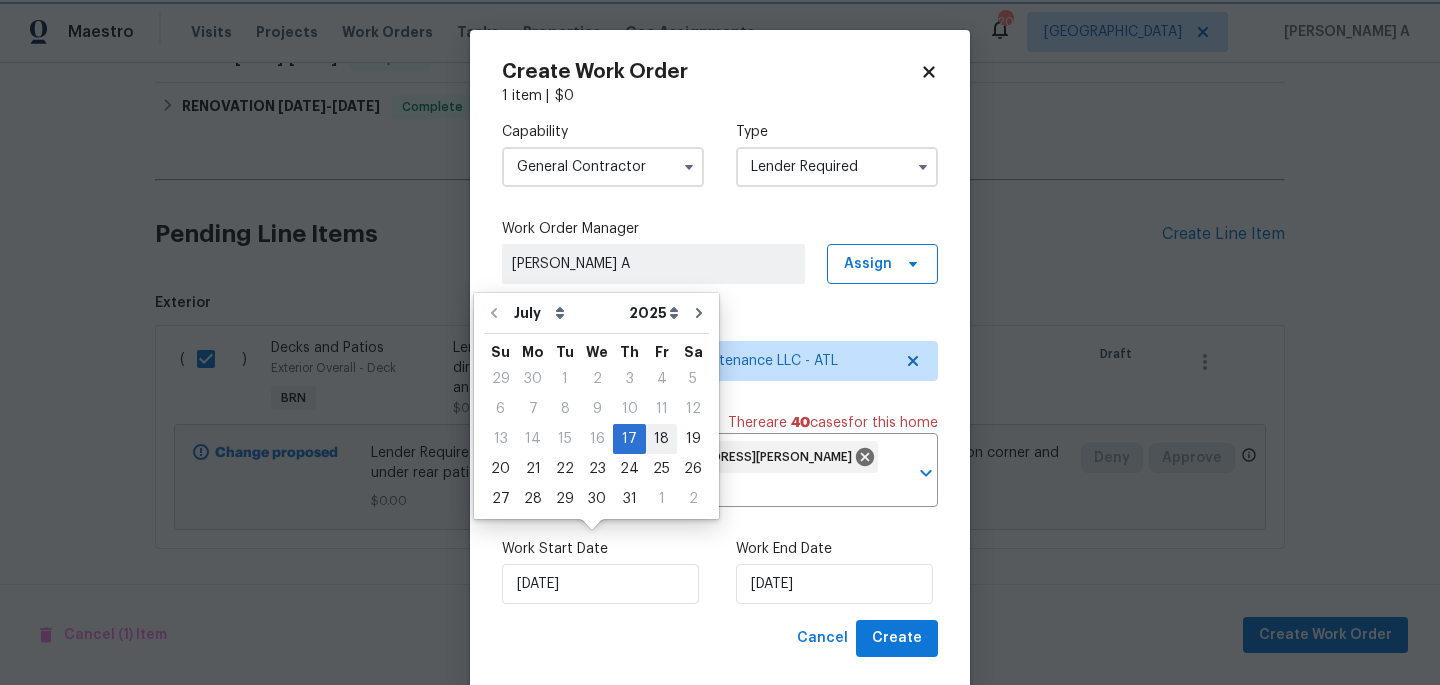 type on "7/18/2025" 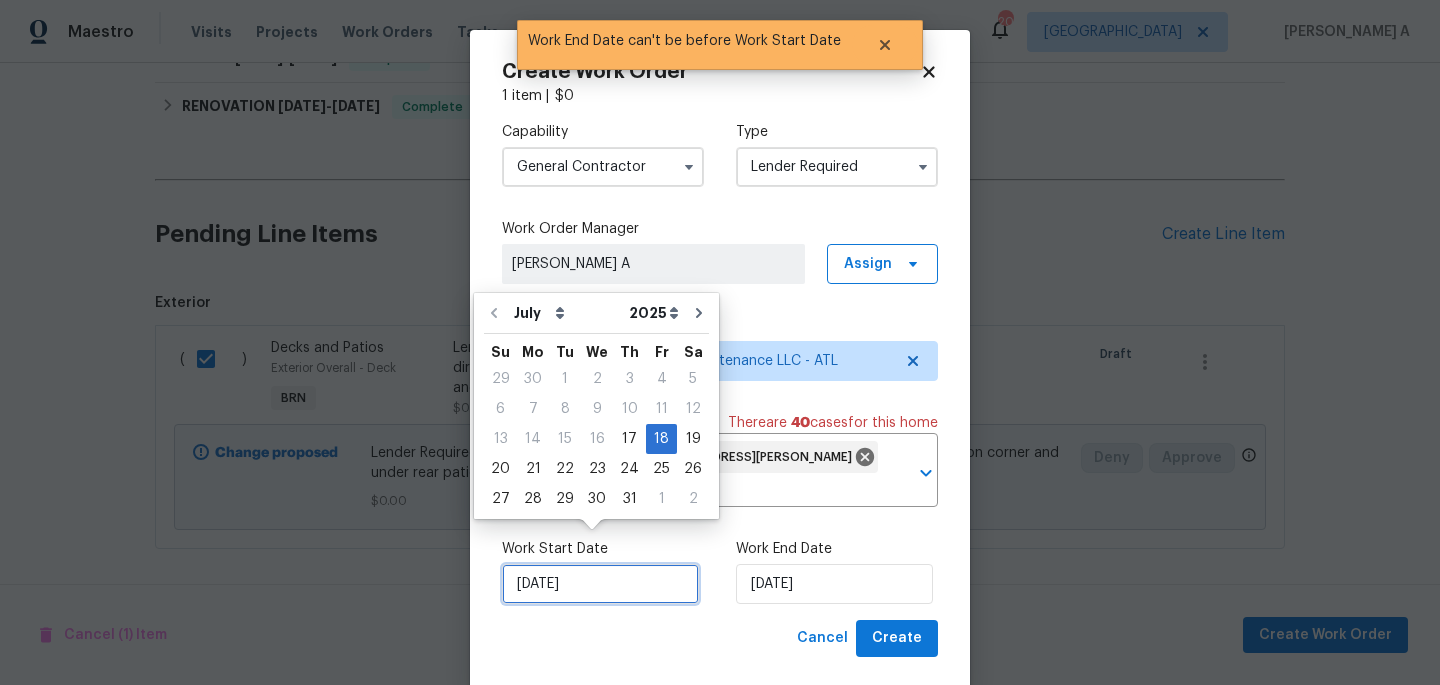 click on "7/18/2025" at bounding box center (600, 584) 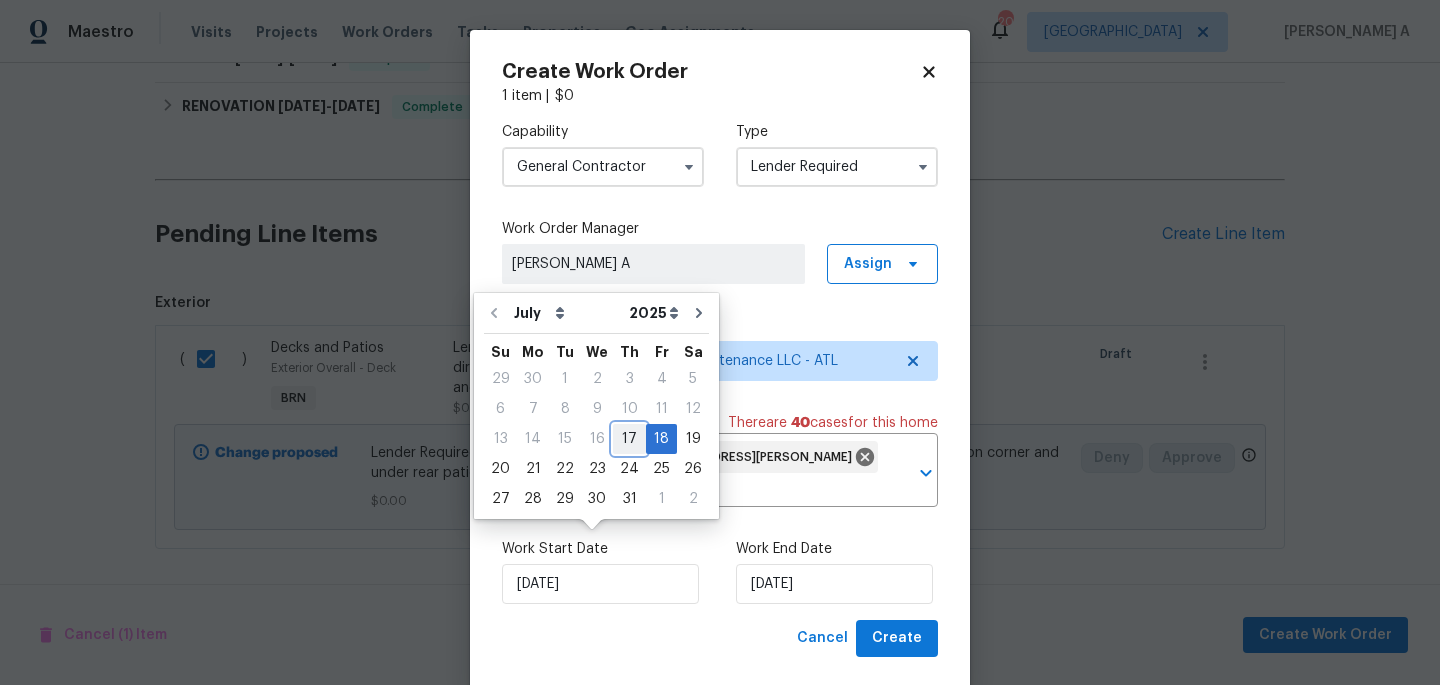 click on "17" at bounding box center (629, 439) 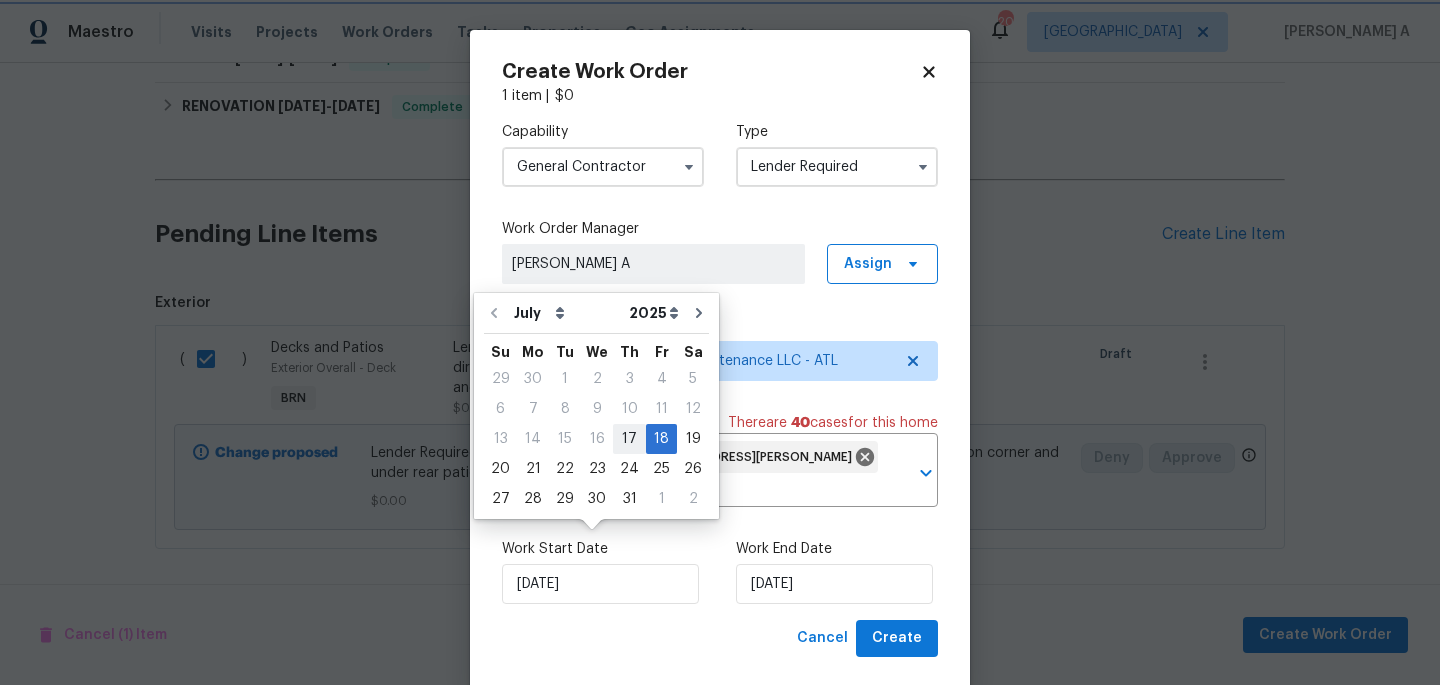 type on "[DATE]" 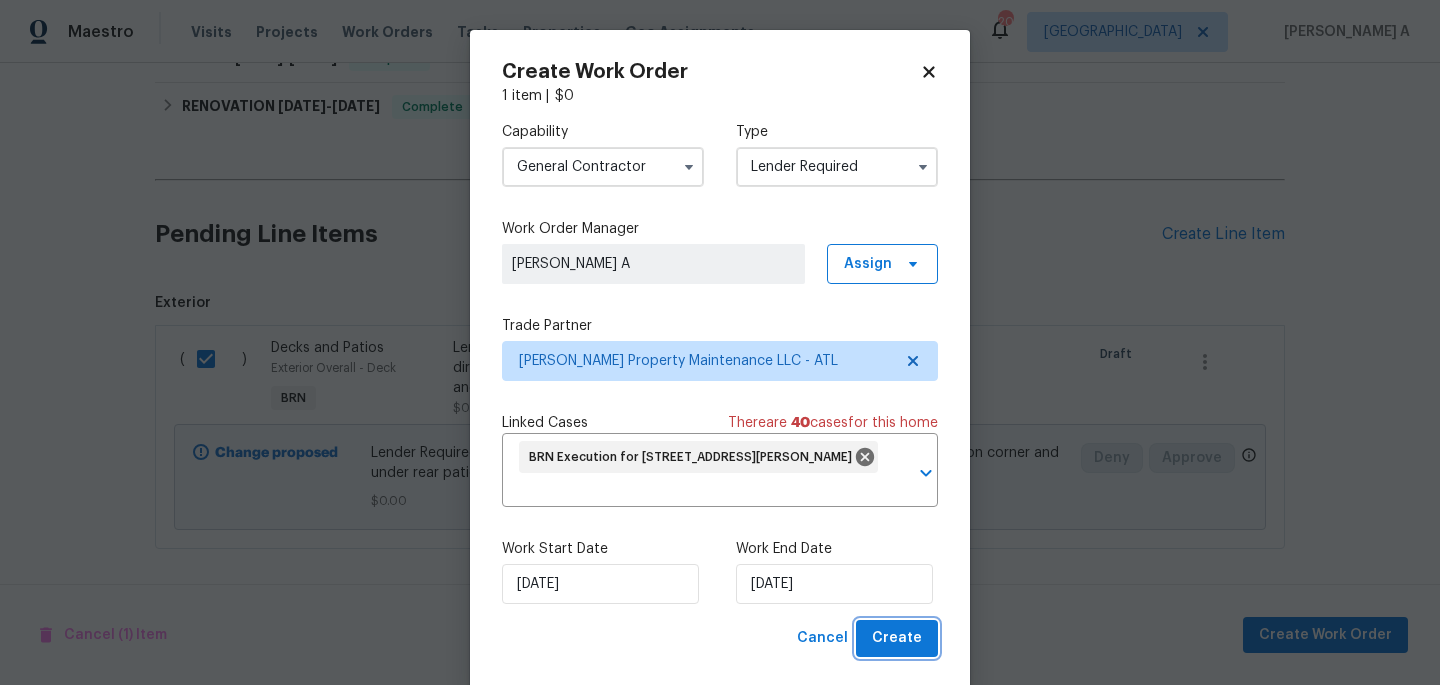 click on "Create" at bounding box center [897, 638] 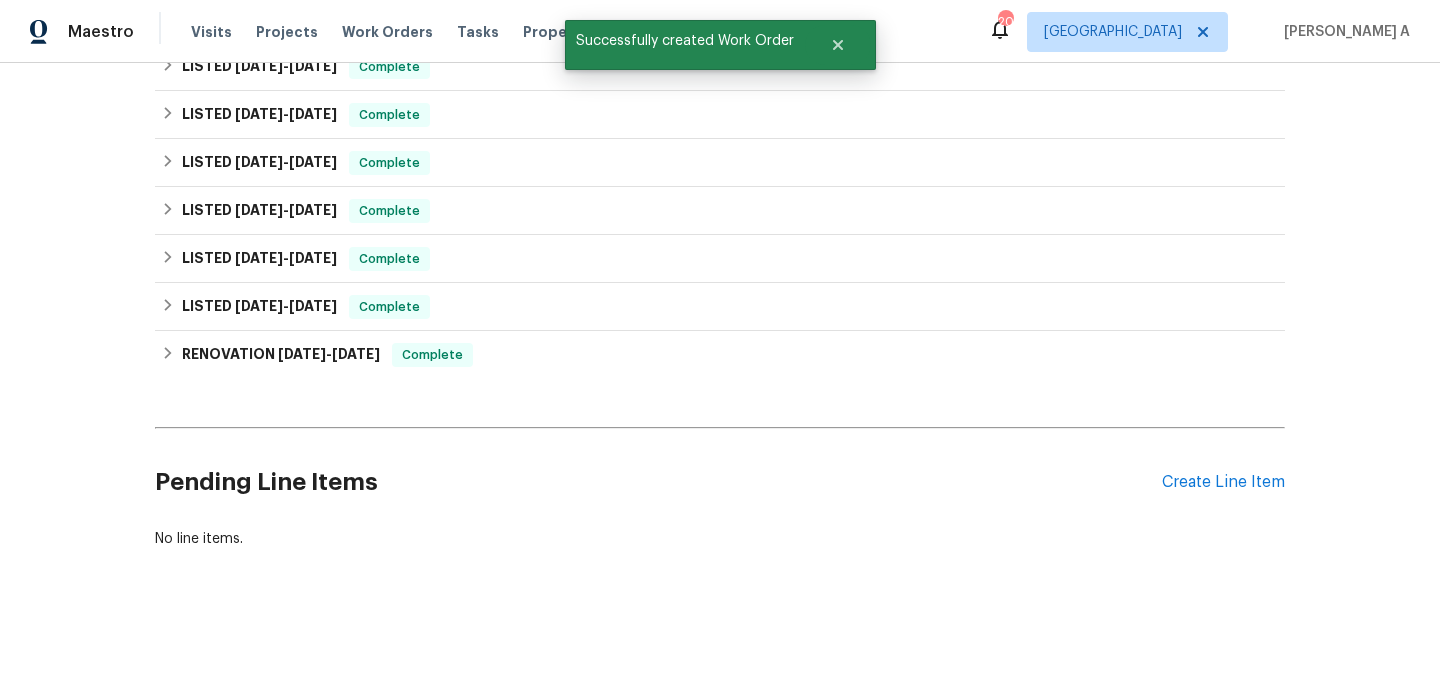 scroll, scrollTop: 0, scrollLeft: 0, axis: both 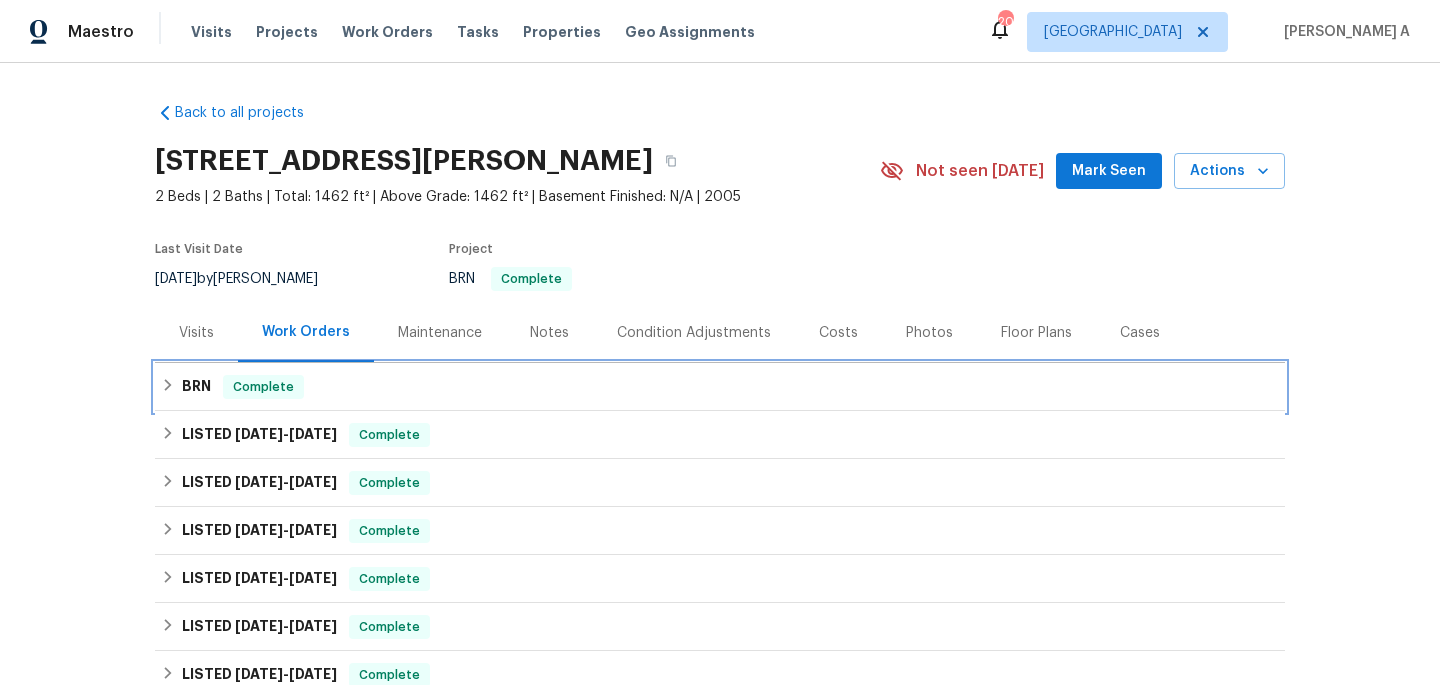 click on "BRN   Complete" at bounding box center (720, 387) 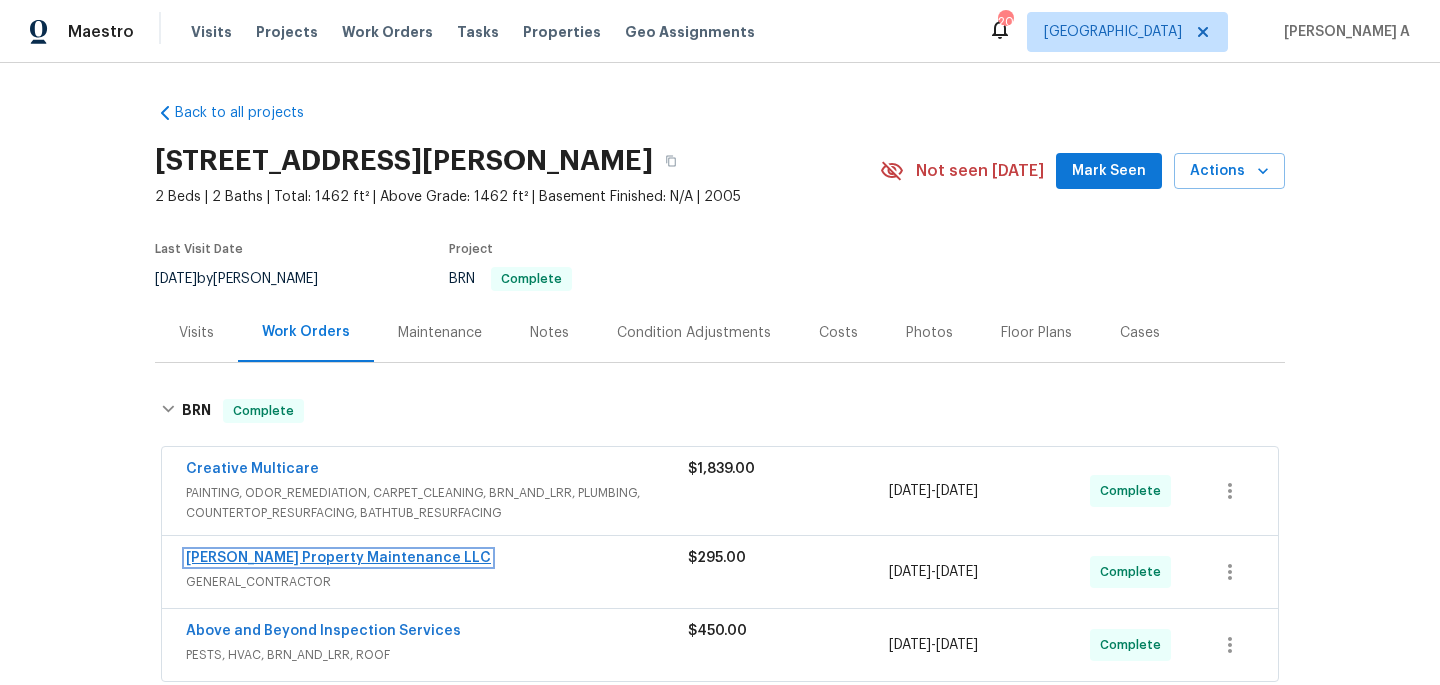 click on "[PERSON_NAME] Property Maintenance LLC" at bounding box center [338, 558] 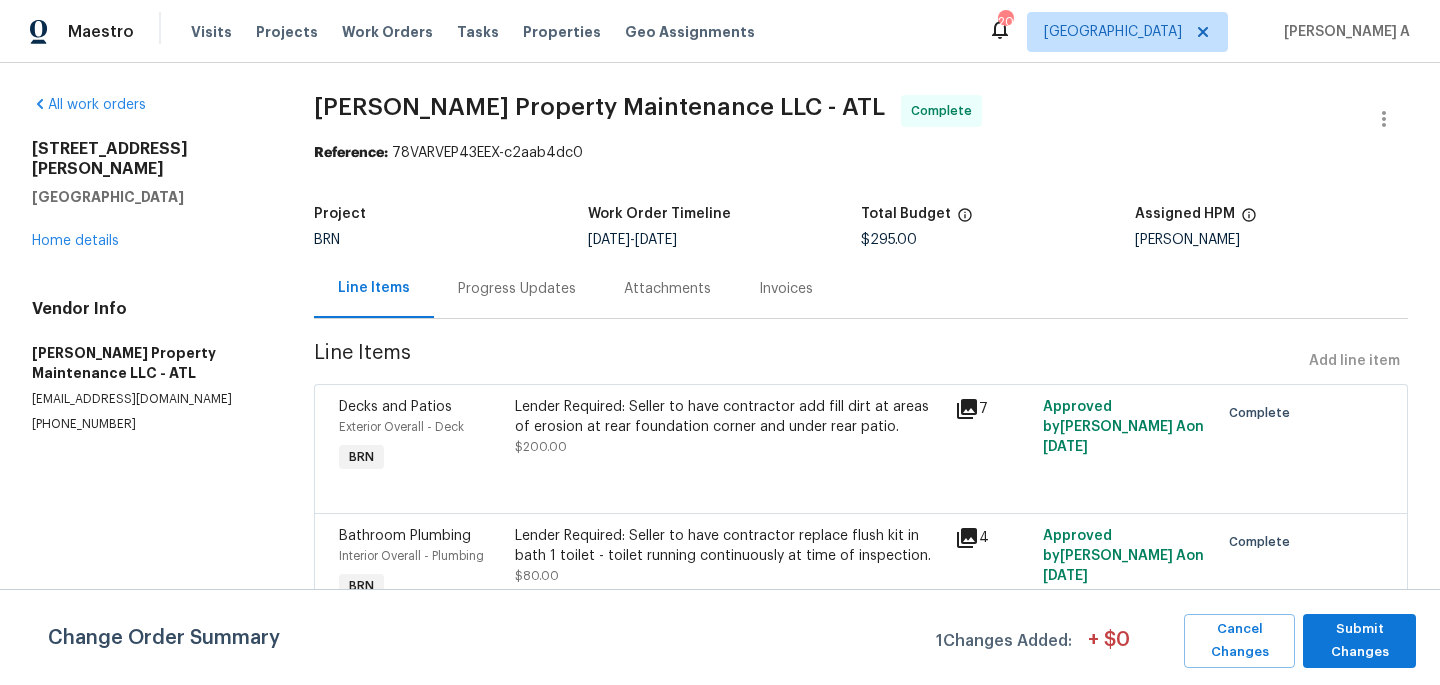 scroll, scrollTop: 165, scrollLeft: 0, axis: vertical 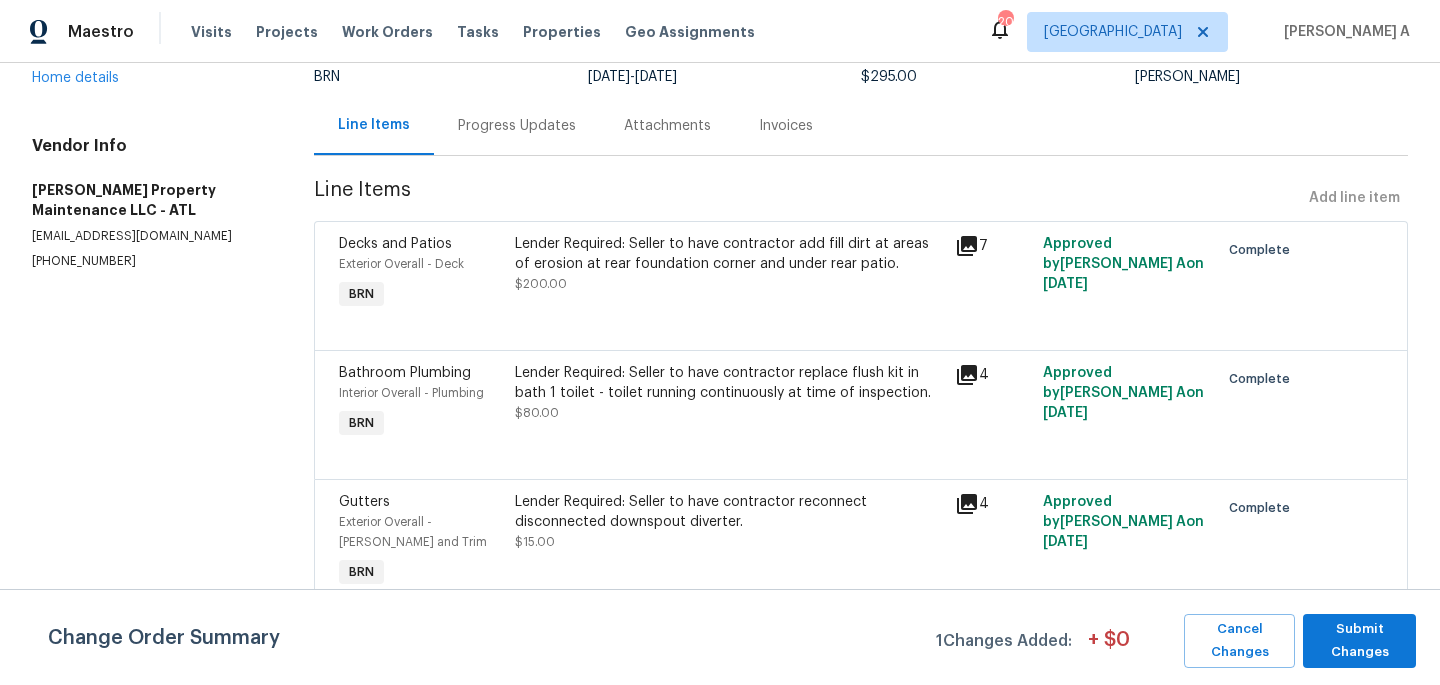 click on "Lender Required: Seller to have contractor add fill dirt at areas of erosion at rear foundation corner and under rear patio. $200.00" at bounding box center [729, 274] 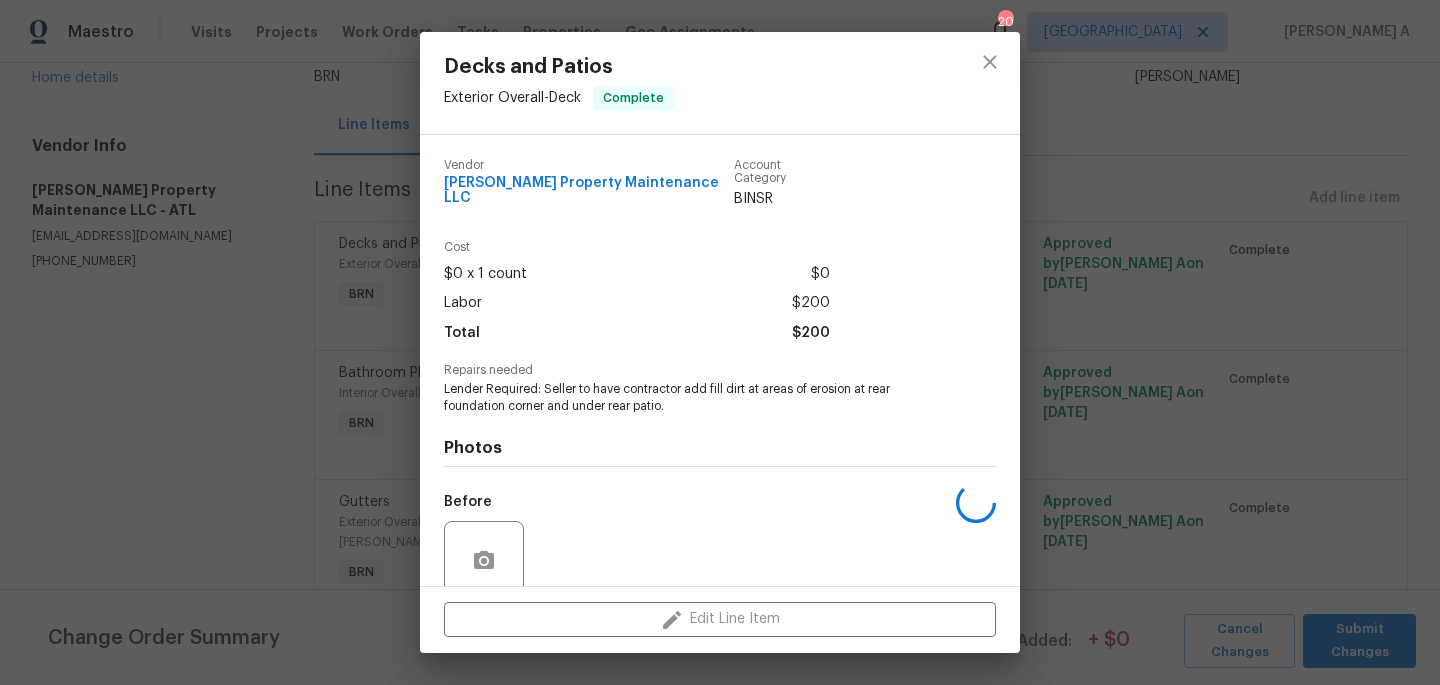 scroll, scrollTop: 152, scrollLeft: 0, axis: vertical 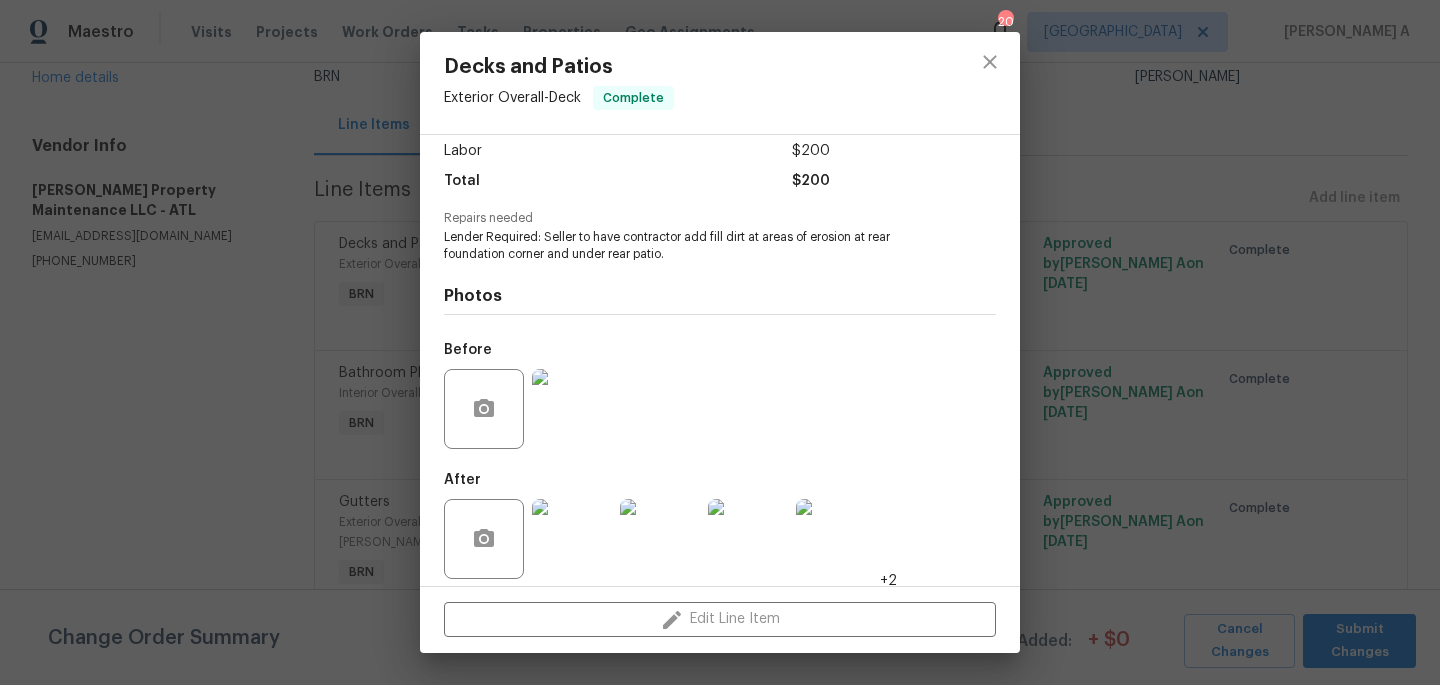 click at bounding box center (572, 539) 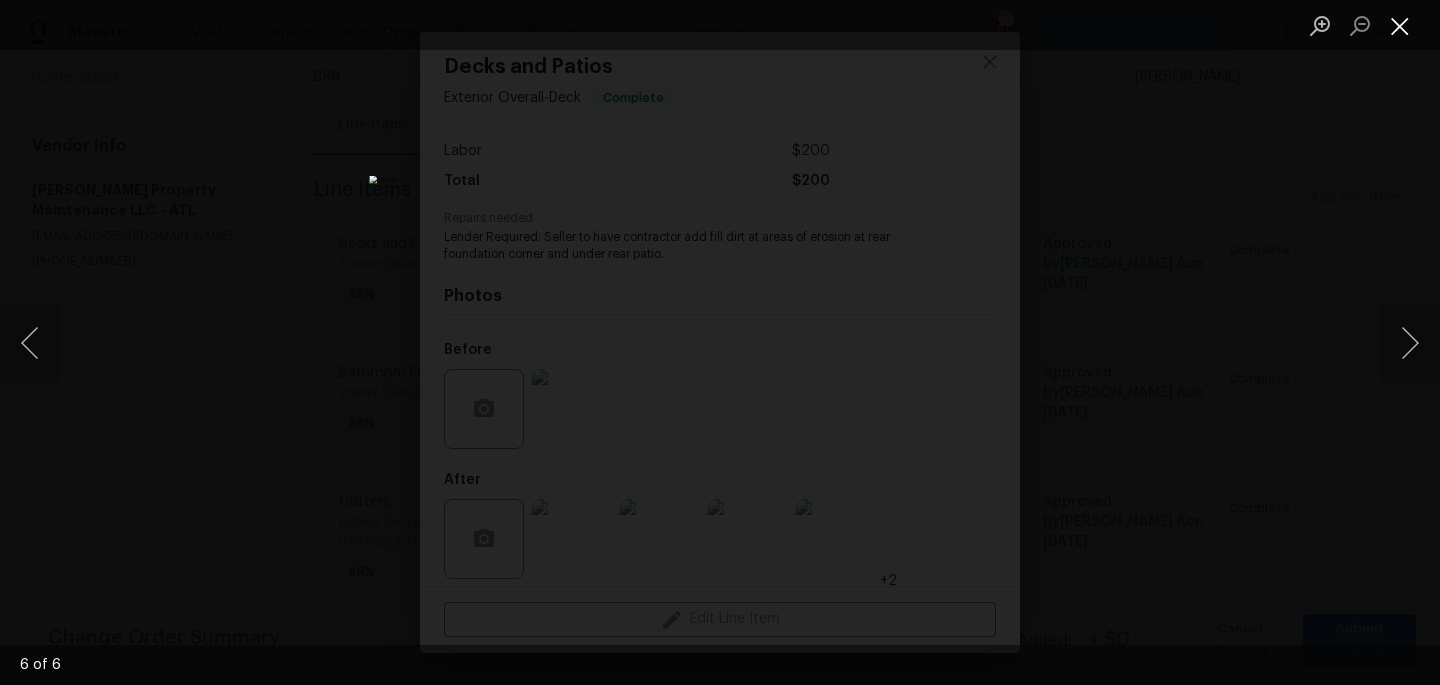 click at bounding box center [1400, 25] 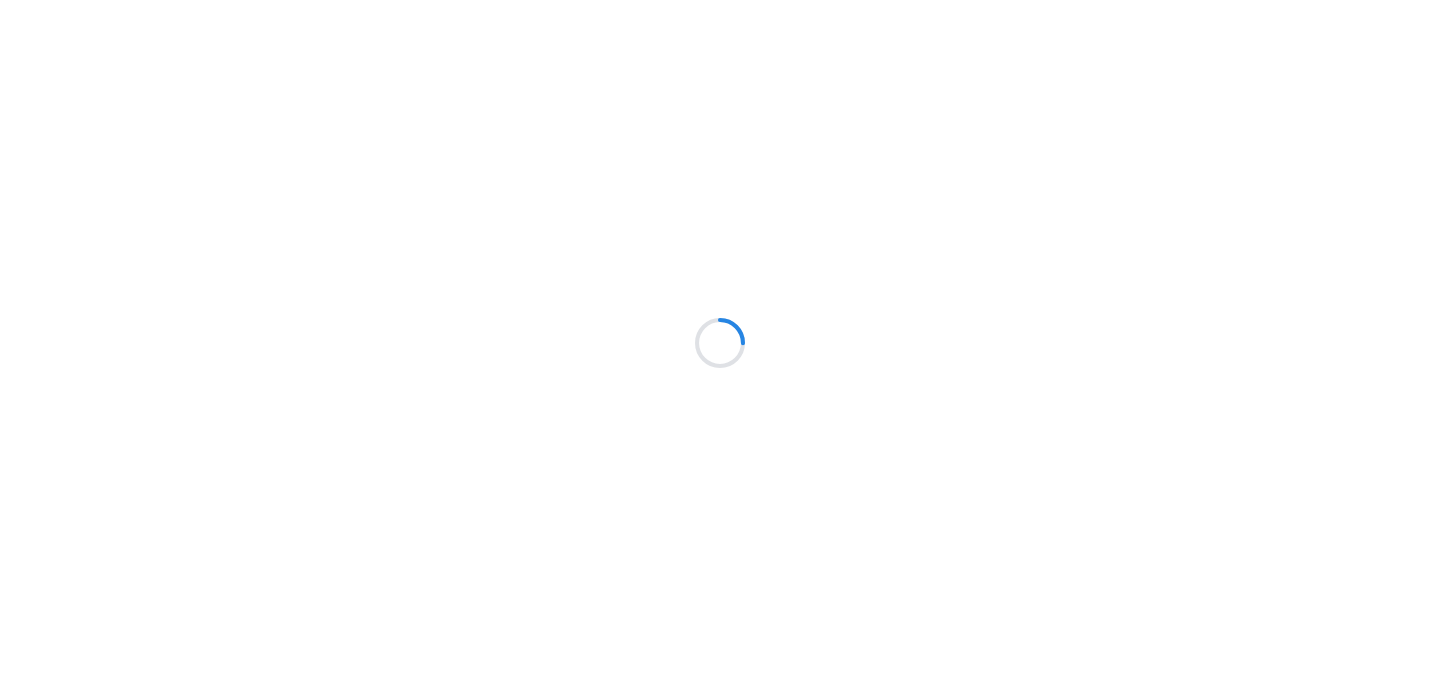 scroll, scrollTop: 0, scrollLeft: 0, axis: both 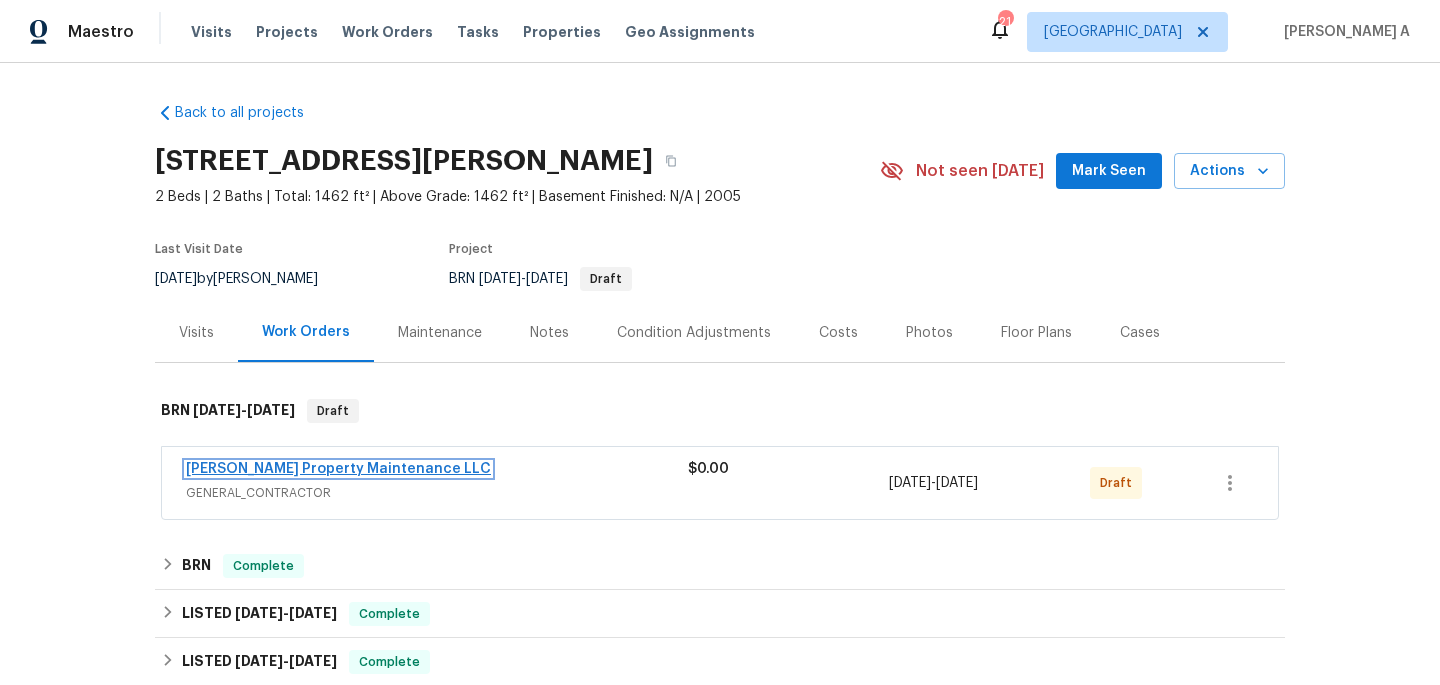 click on "[PERSON_NAME] Property Maintenance LLC" at bounding box center (338, 469) 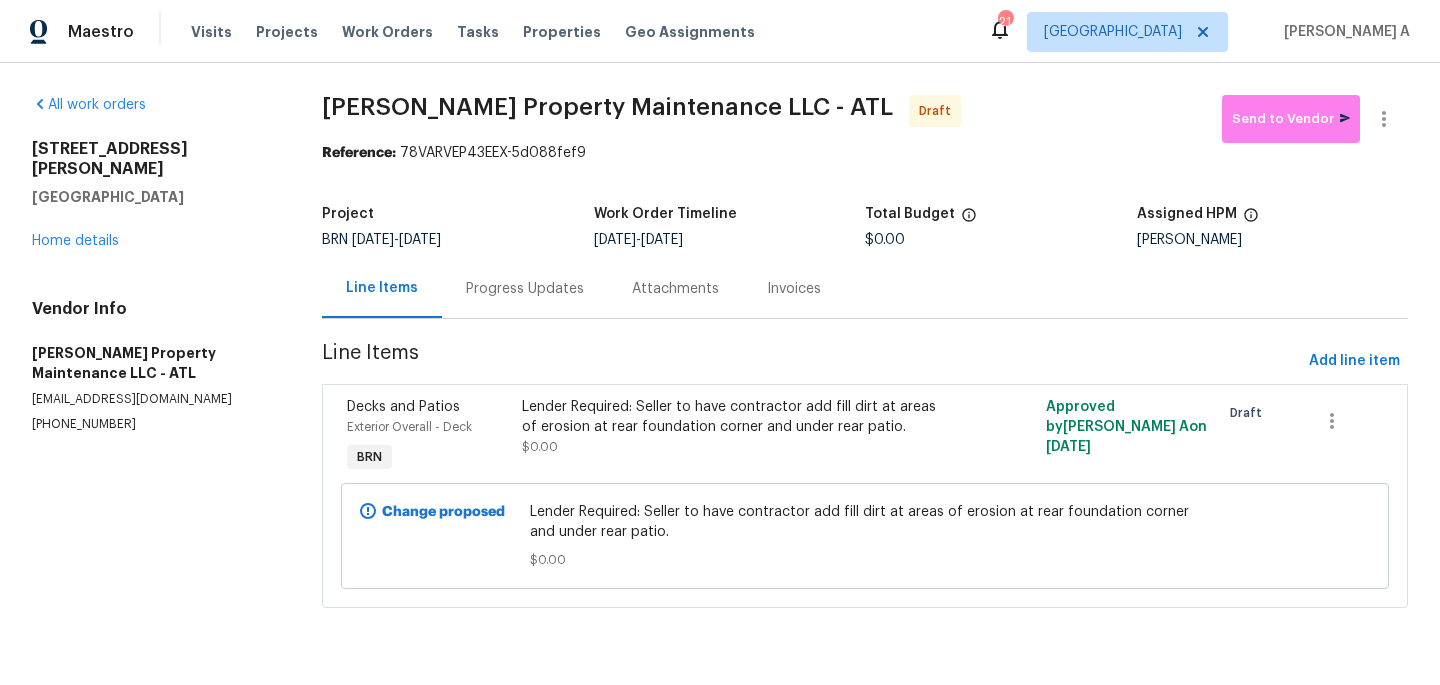 click on "Progress Updates" at bounding box center (525, 288) 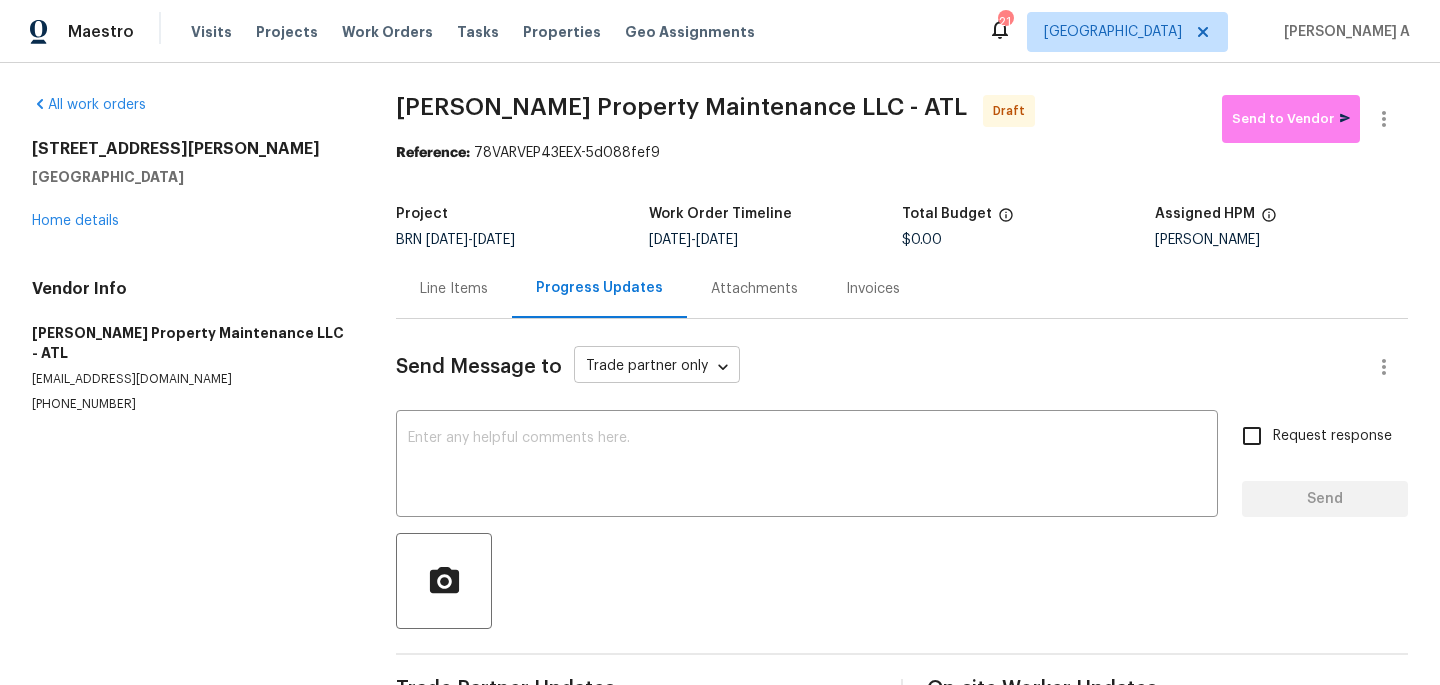 scroll, scrollTop: 58, scrollLeft: 0, axis: vertical 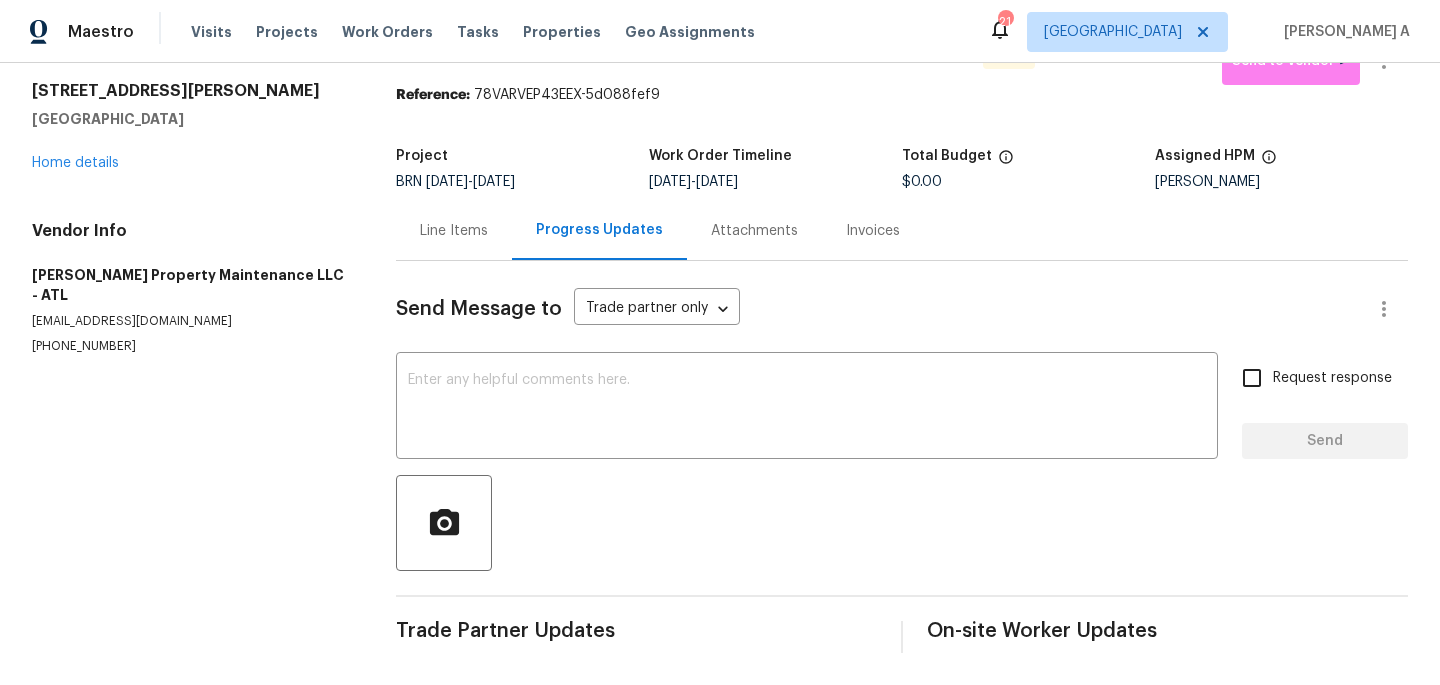 click on "Line Items" at bounding box center (454, 231) 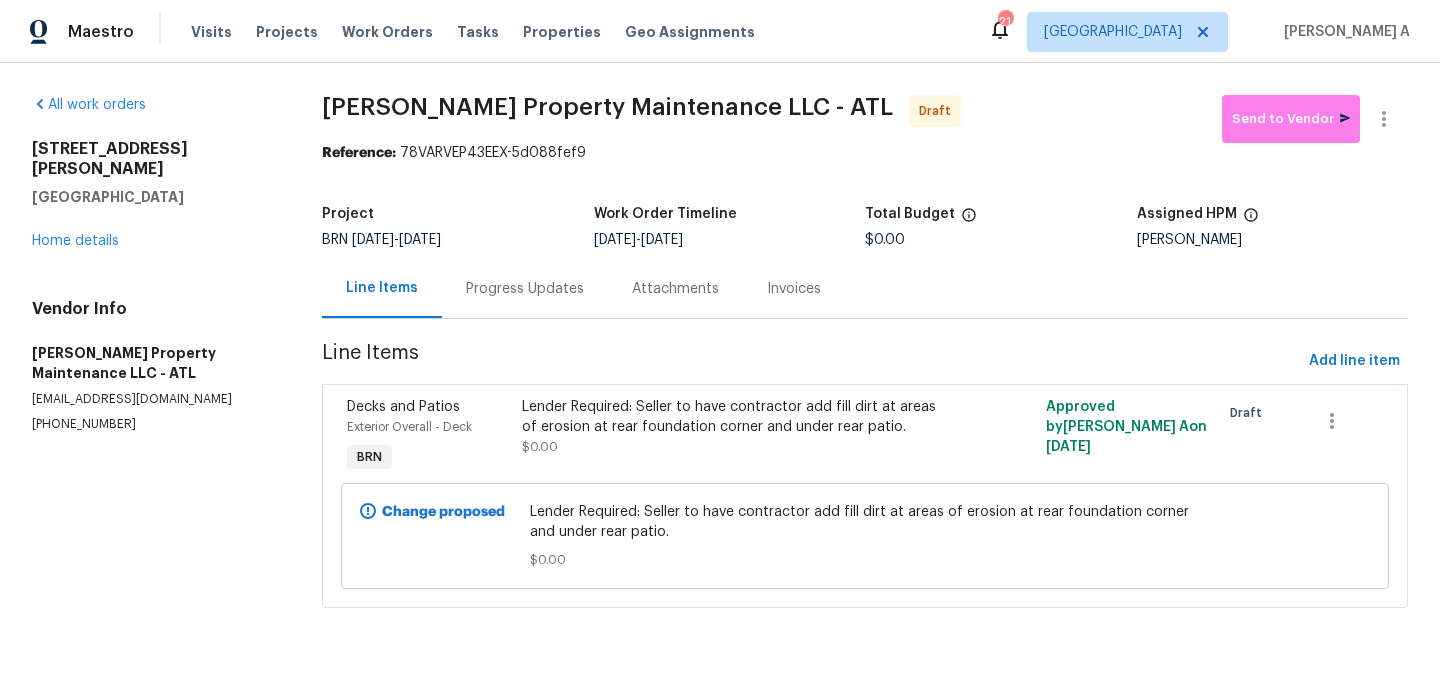 scroll, scrollTop: 0, scrollLeft: 0, axis: both 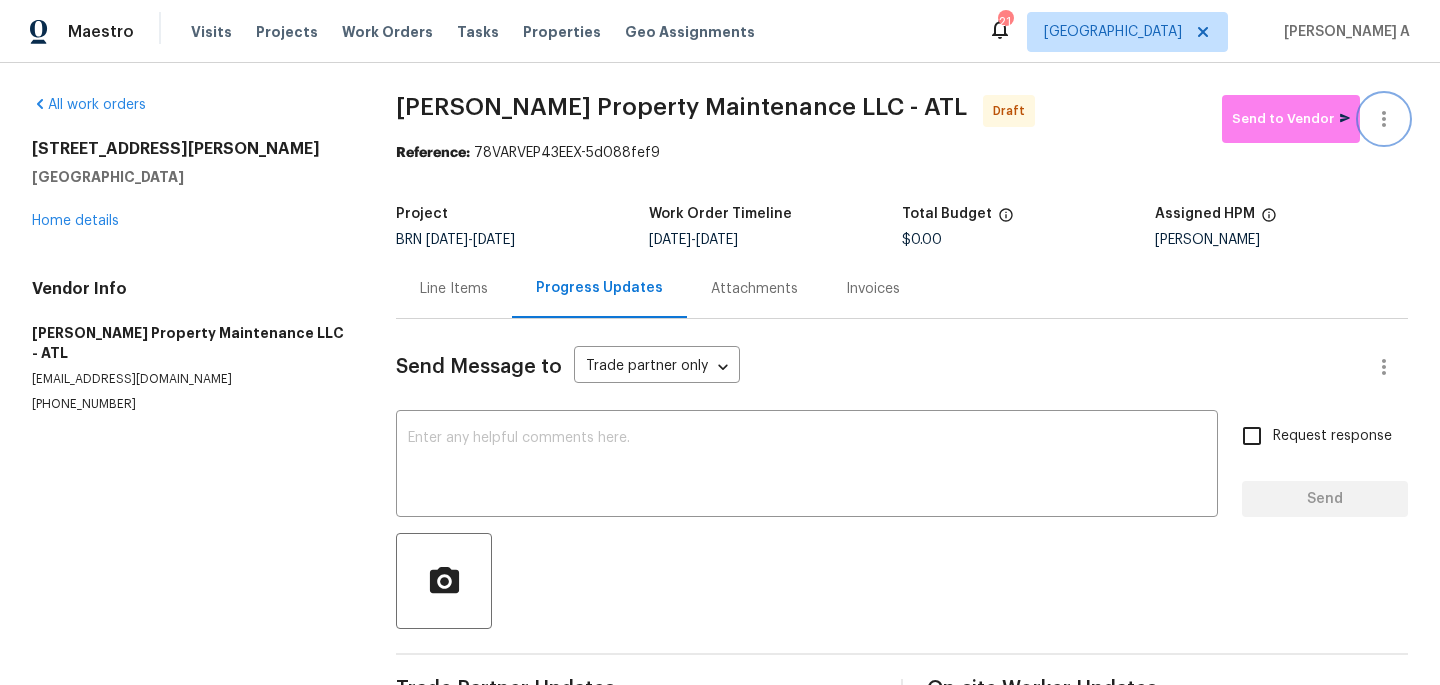 click at bounding box center (1384, 119) 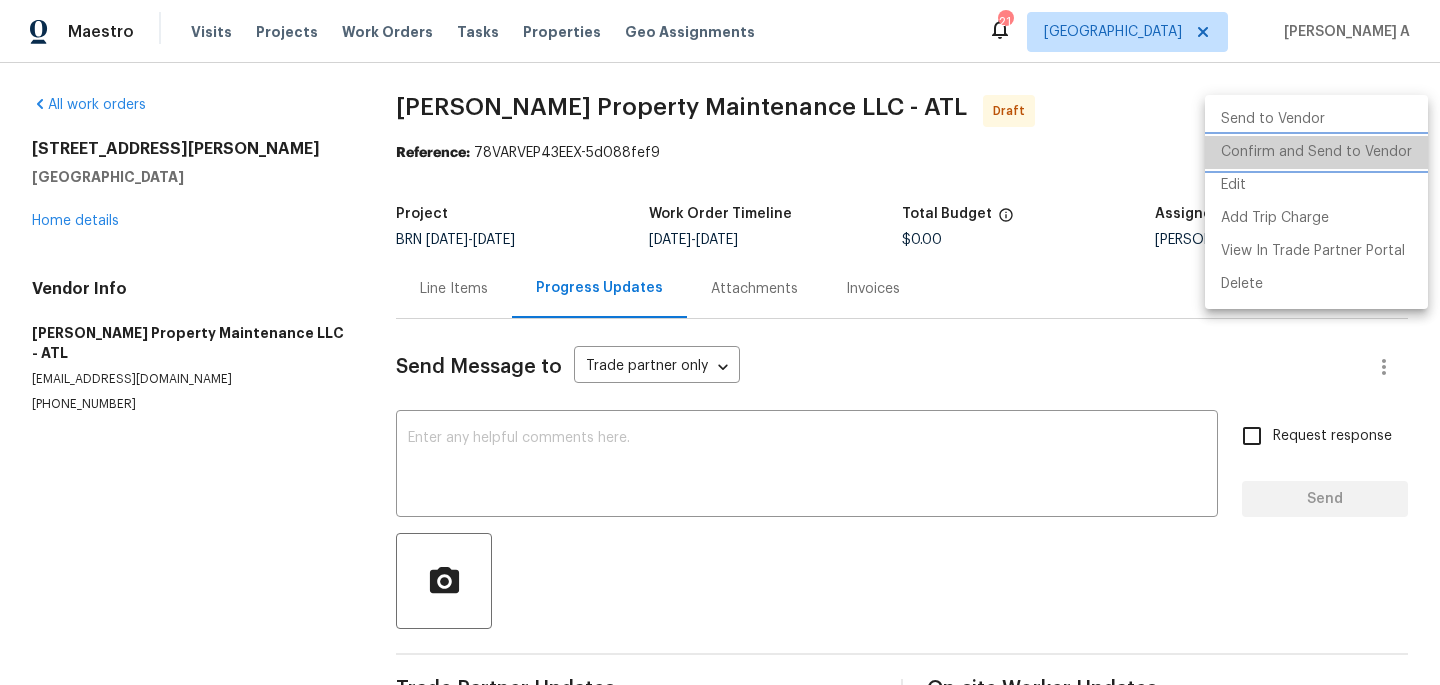 click on "Confirm and Send to Vendor" at bounding box center [1316, 152] 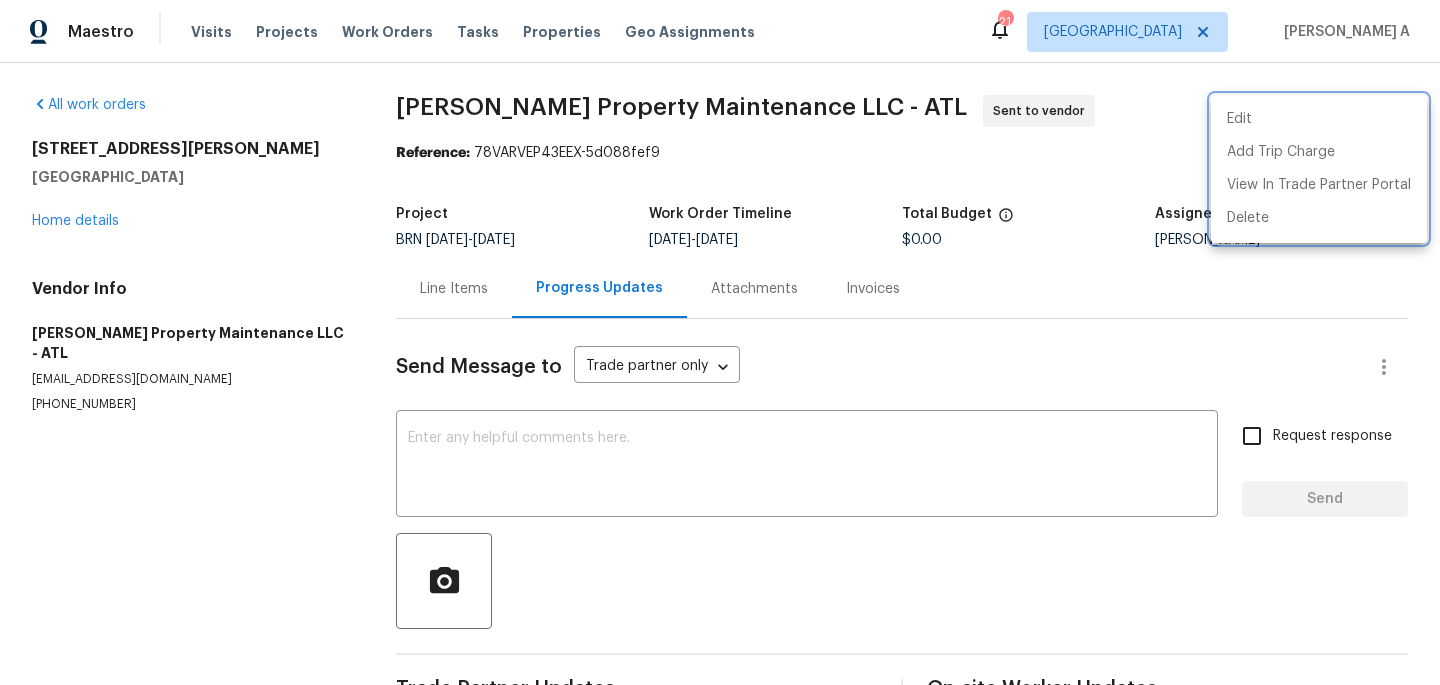 click at bounding box center (720, 342) 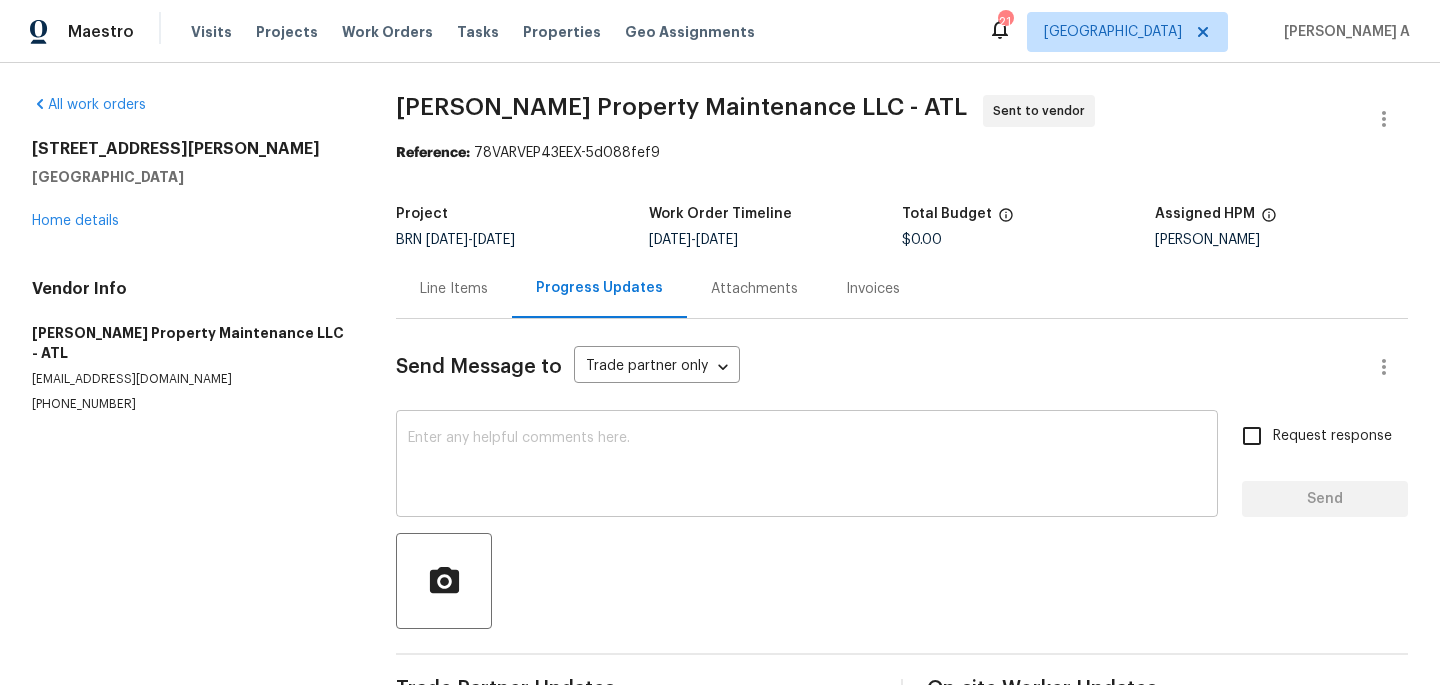 click at bounding box center (807, 466) 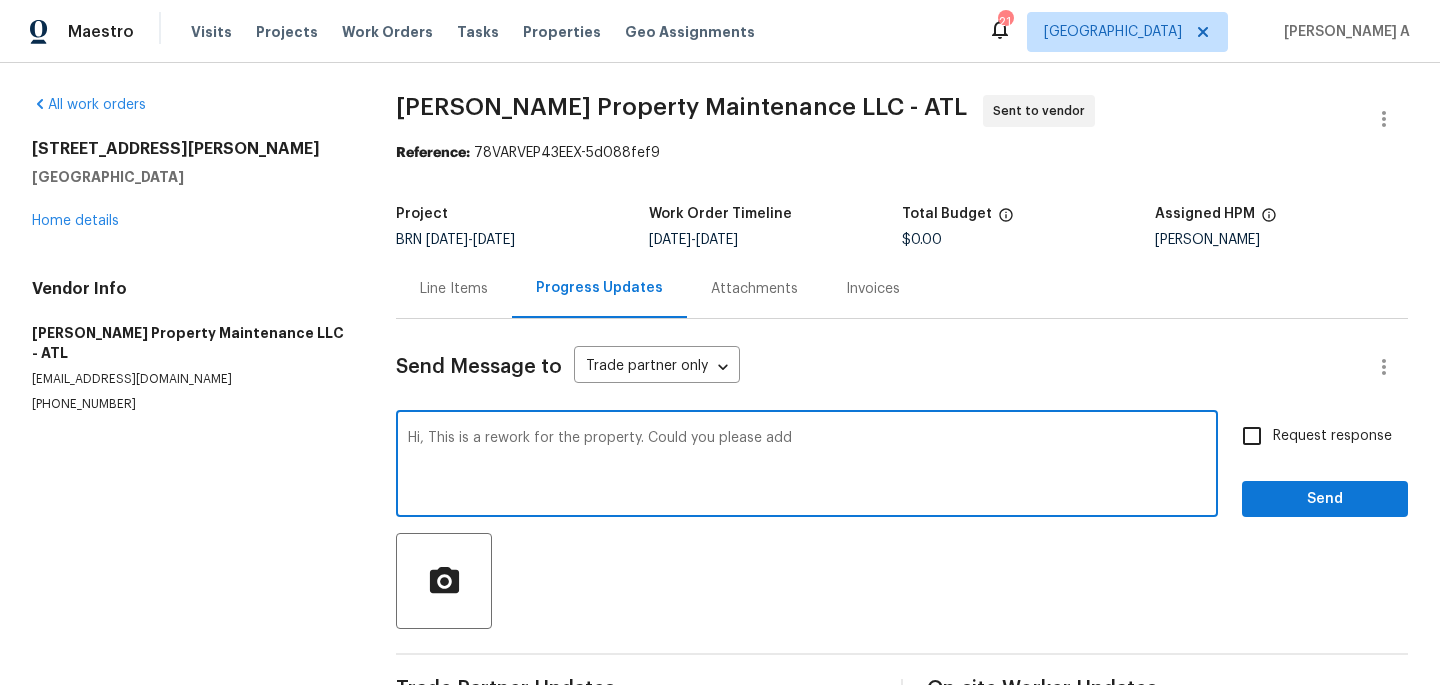 paste on "sod essentially" 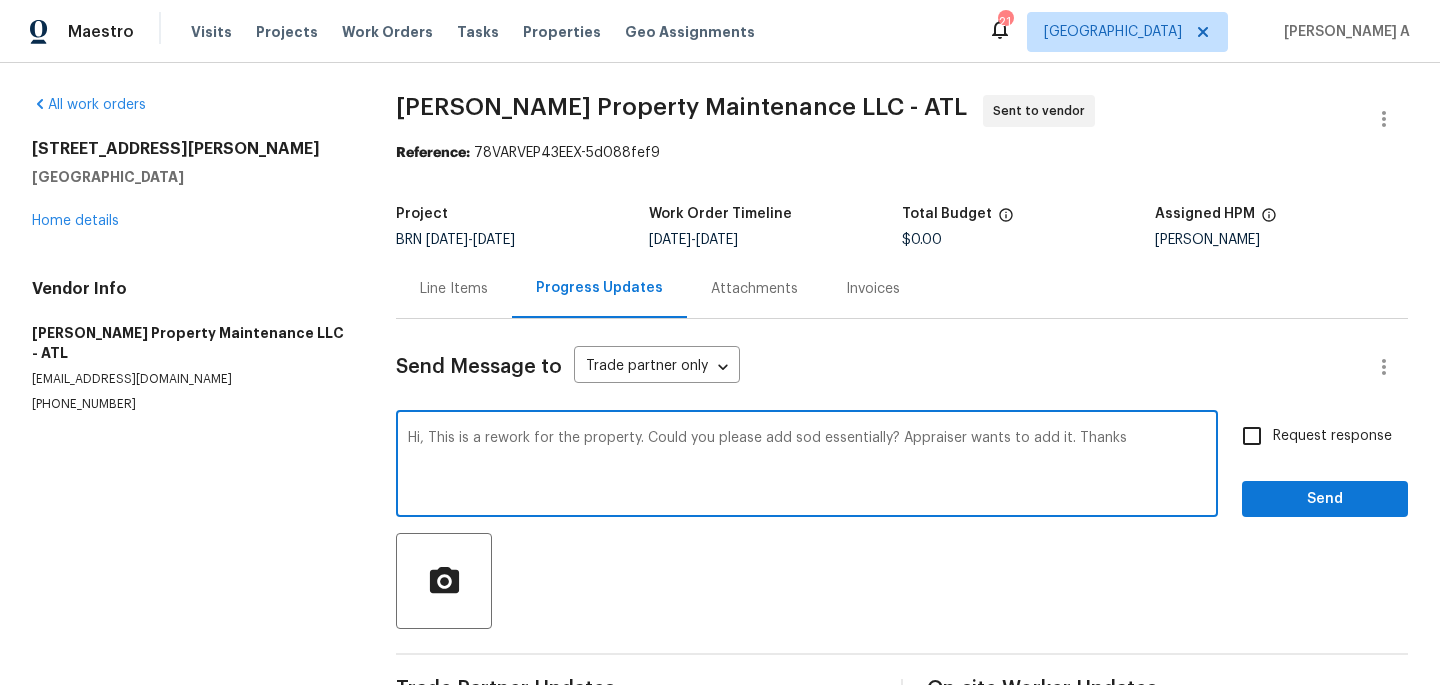 click on "Hi, This is a rework for the property. Could you please add sod essentially? Appraiser wants to add it. Thanks" at bounding box center [807, 466] 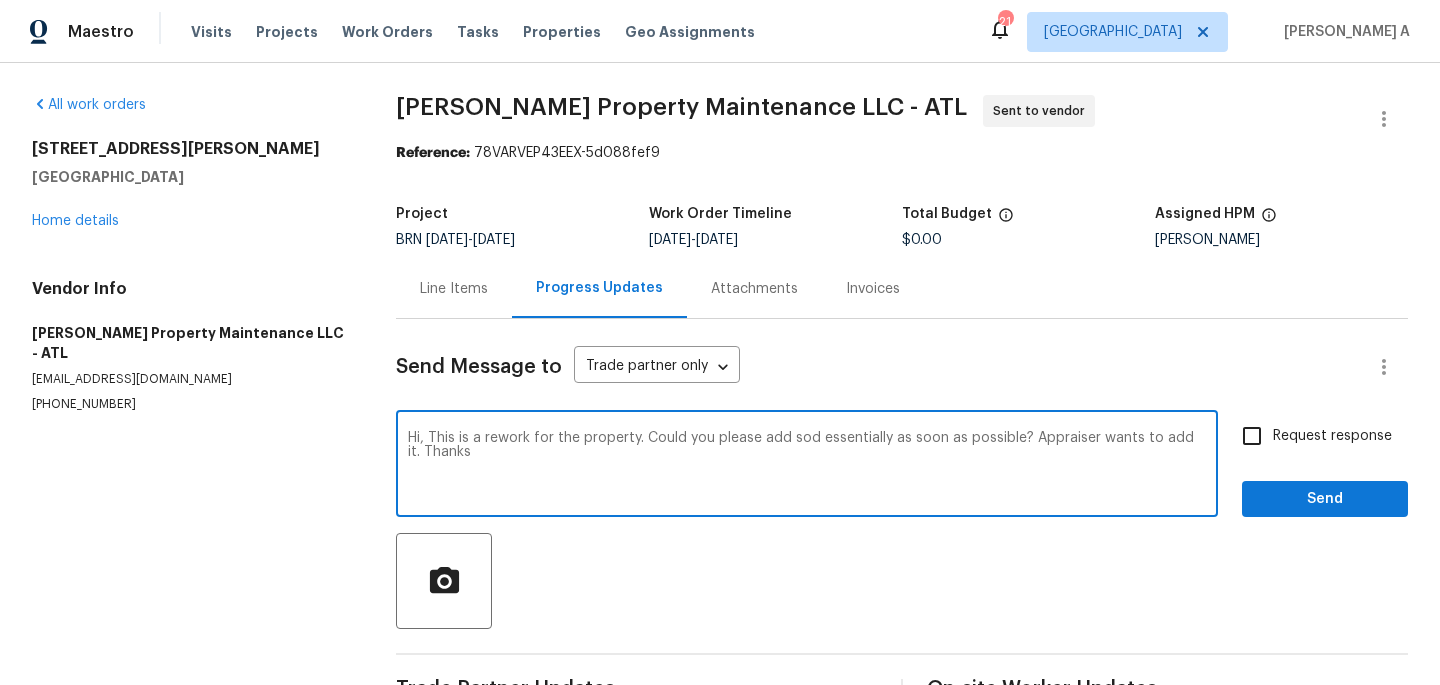 type on "Hi, This is a rework for the property. Could you please add sod essentially as soon as possible? Appraiser wants to add it. Thanks" 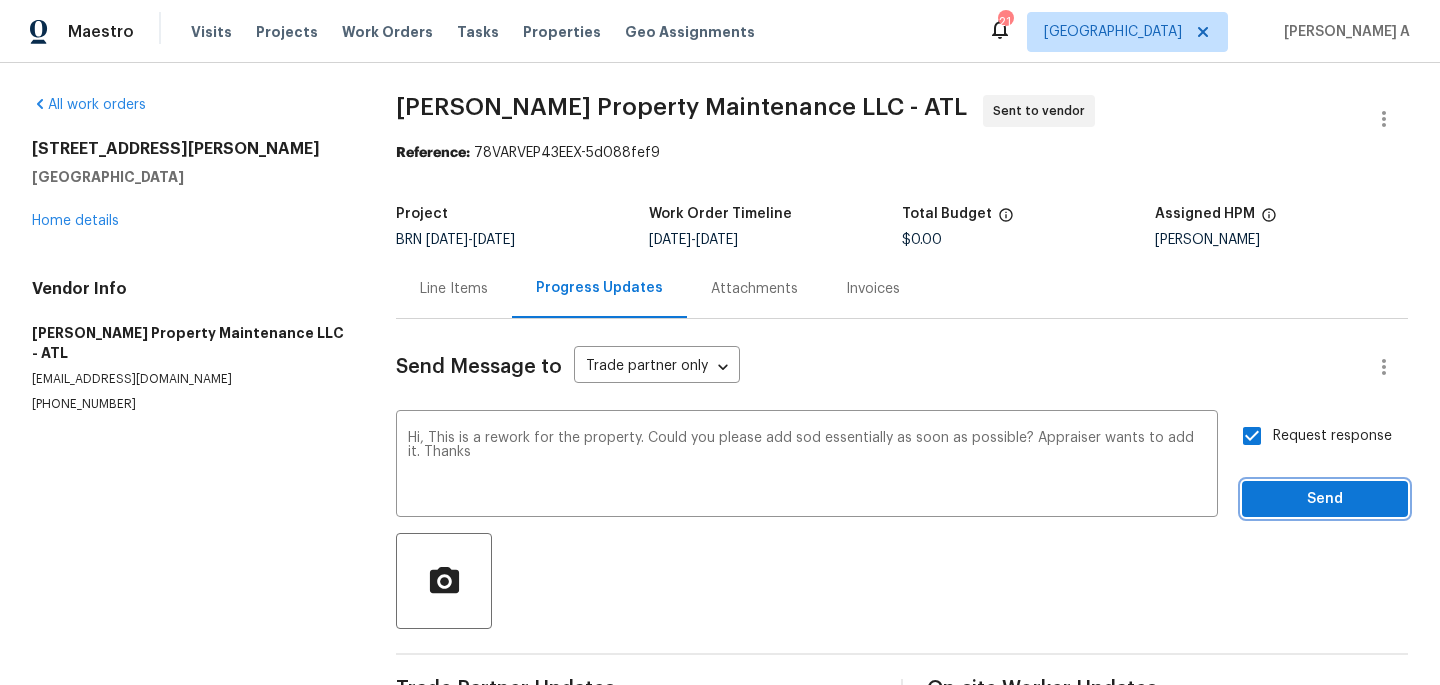 click on "Send" at bounding box center [1325, 499] 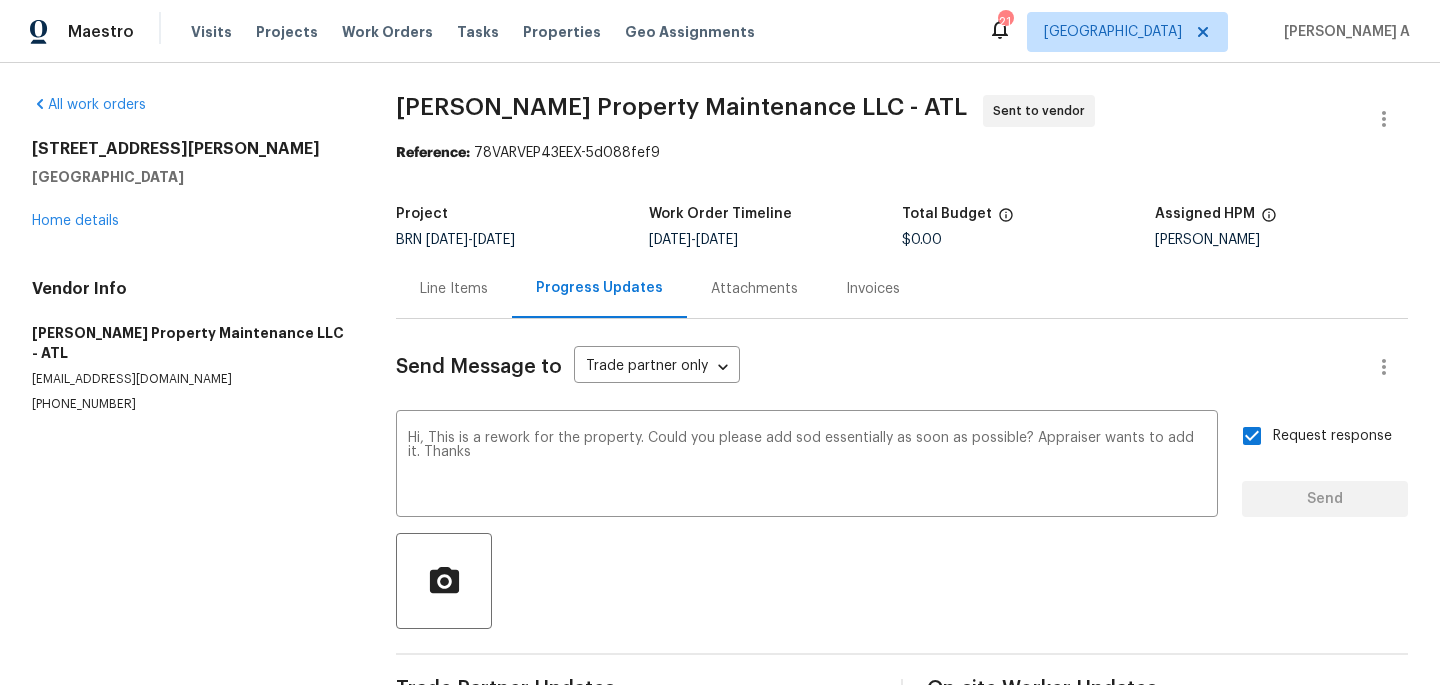 type 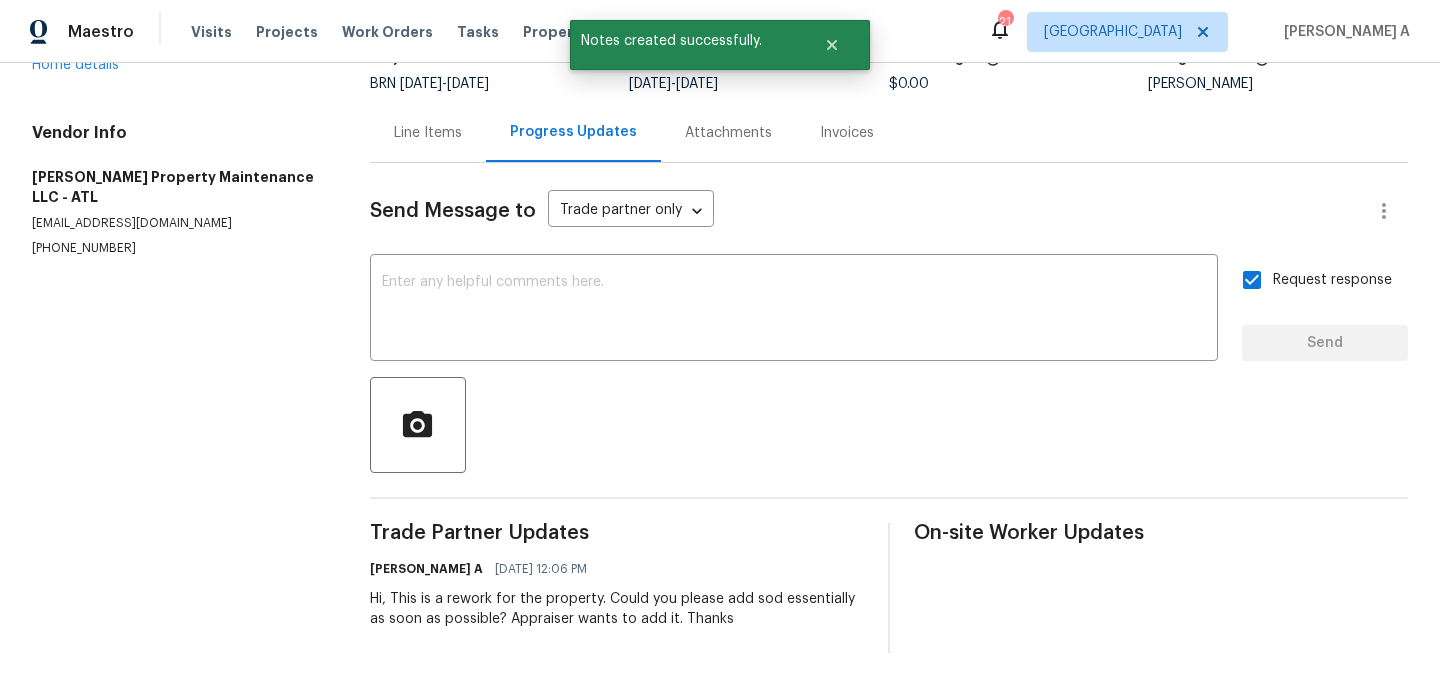 scroll, scrollTop: 0, scrollLeft: 0, axis: both 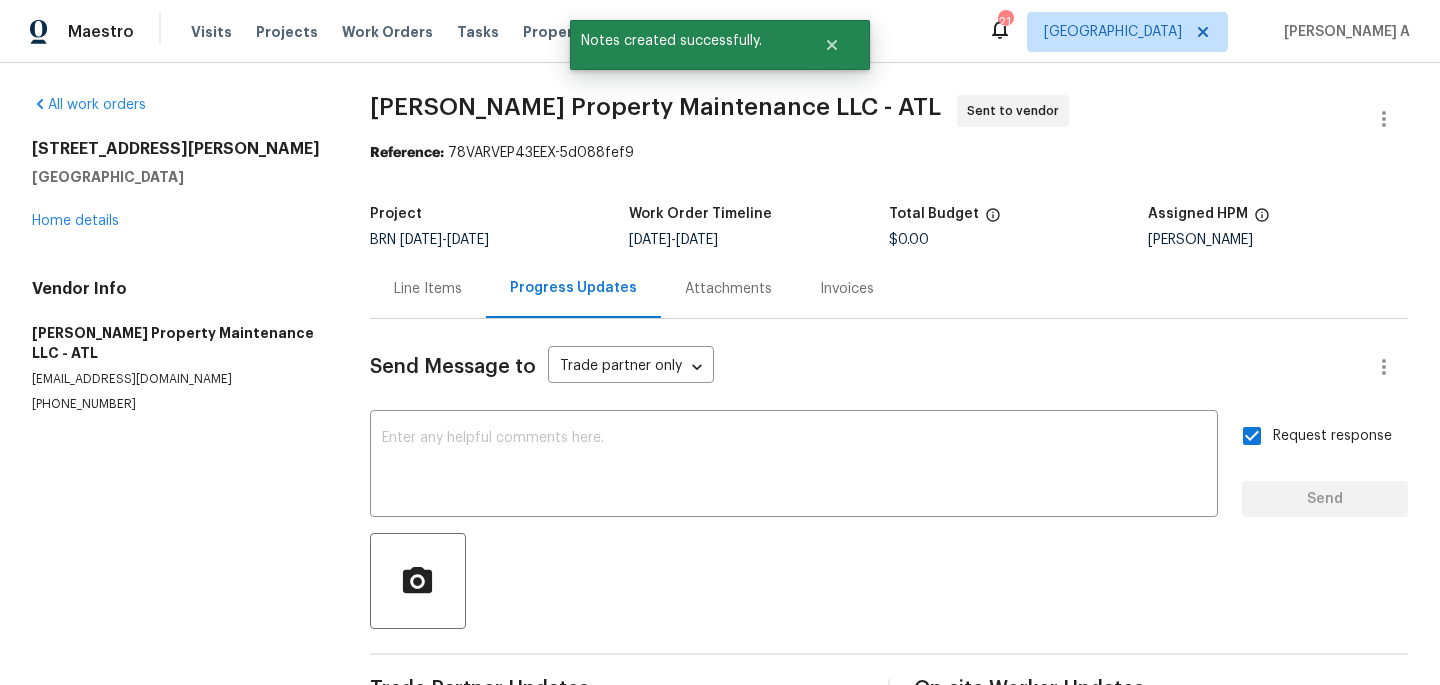 click on "Line Items" at bounding box center [428, 289] 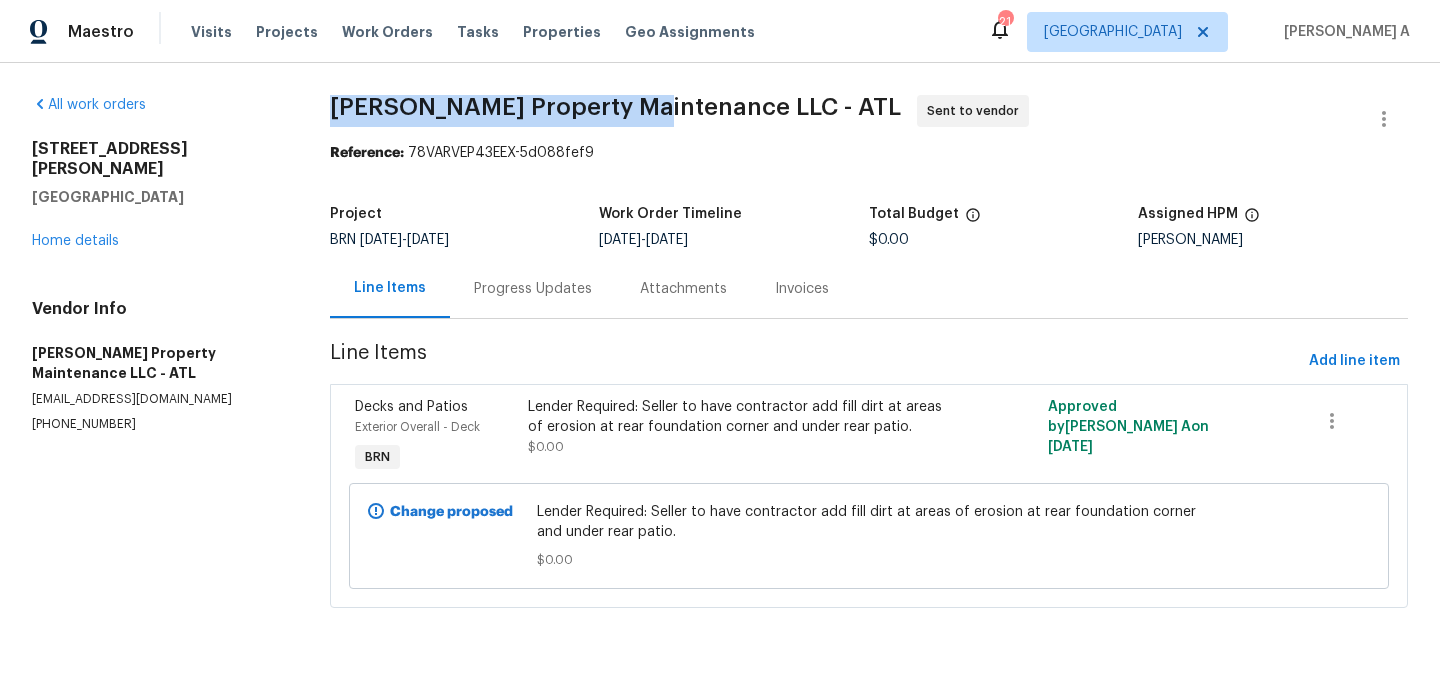drag, startPoint x: 317, startPoint y: 105, endPoint x: 637, endPoint y: 112, distance: 320.07654 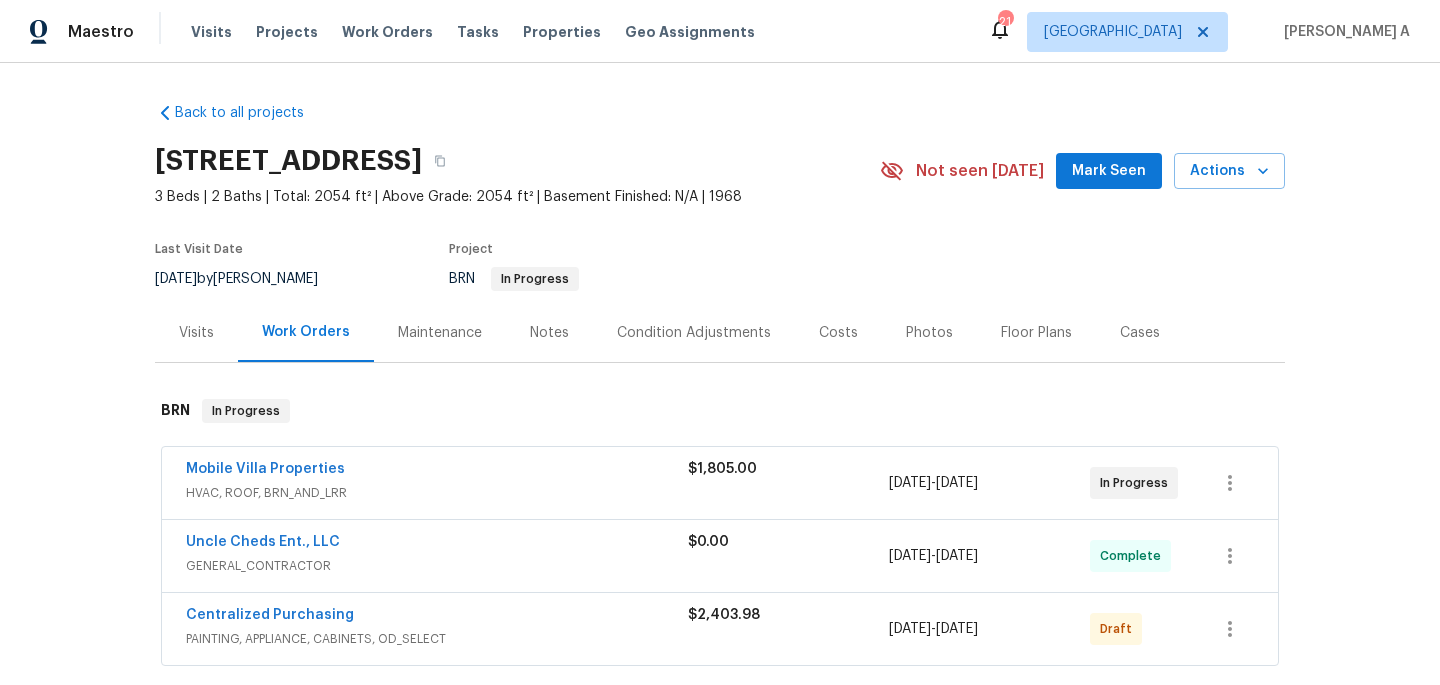 scroll, scrollTop: 0, scrollLeft: 0, axis: both 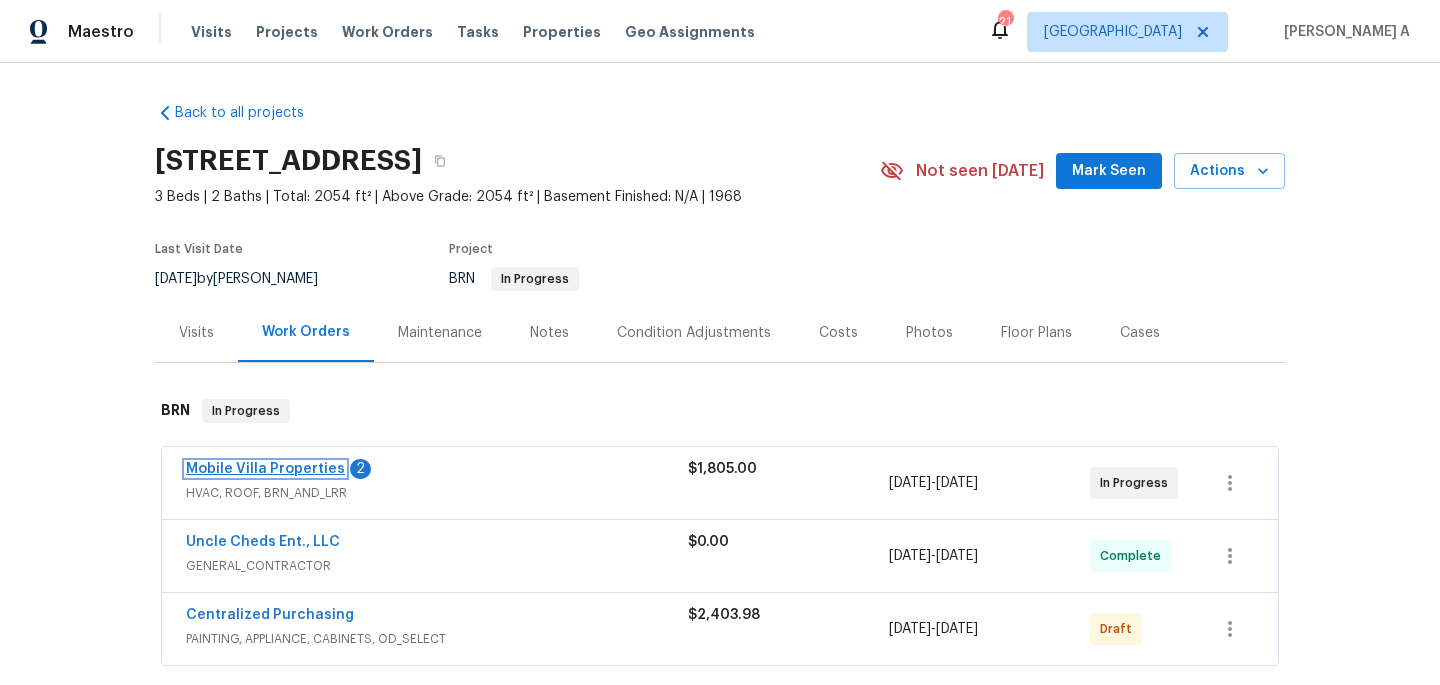click on "Mobile Villa Properties" at bounding box center (265, 469) 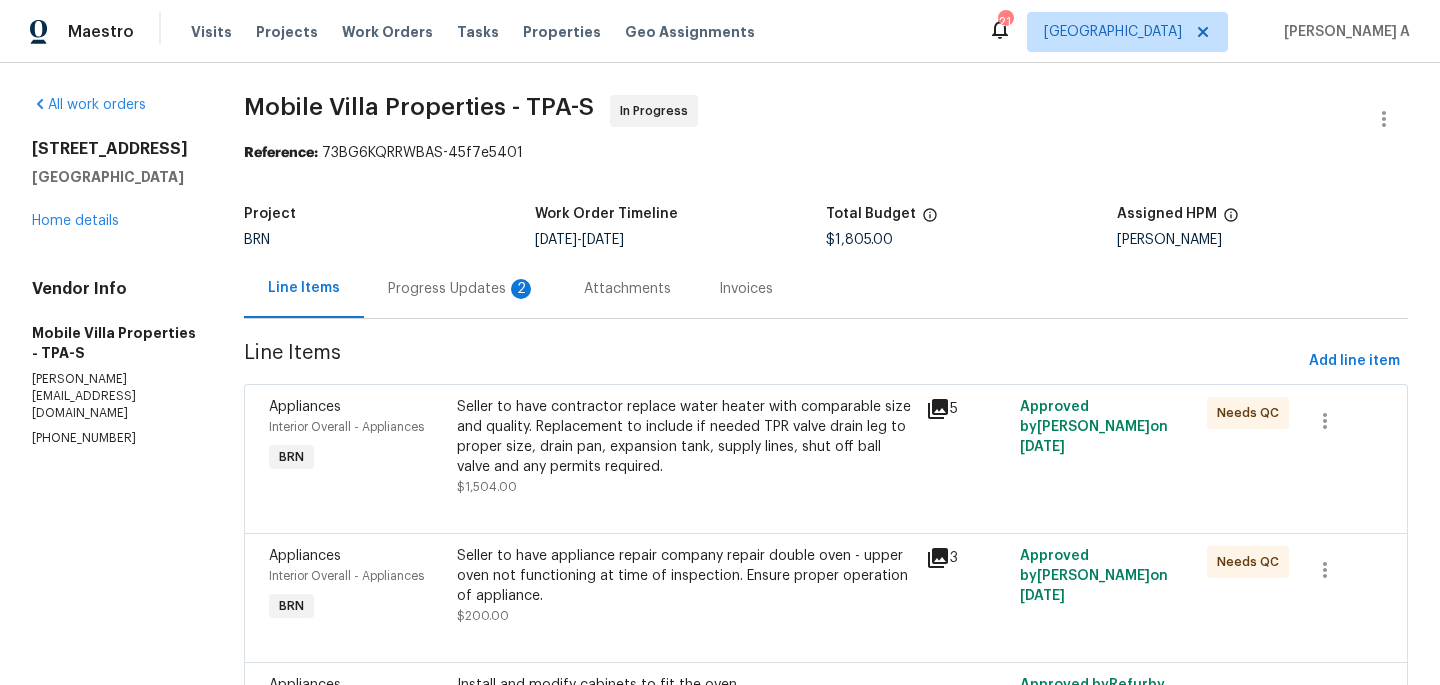 click on "Progress Updates 2" at bounding box center (462, 289) 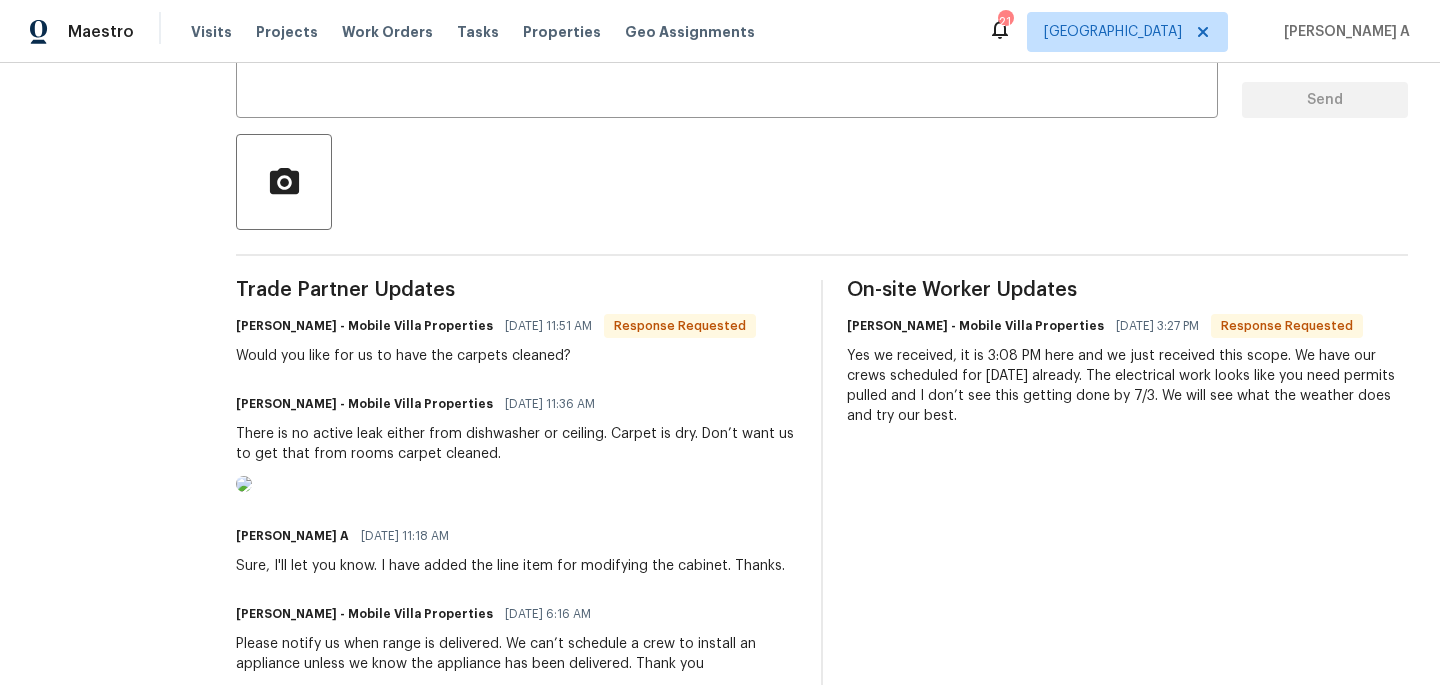 scroll, scrollTop: 411, scrollLeft: 0, axis: vertical 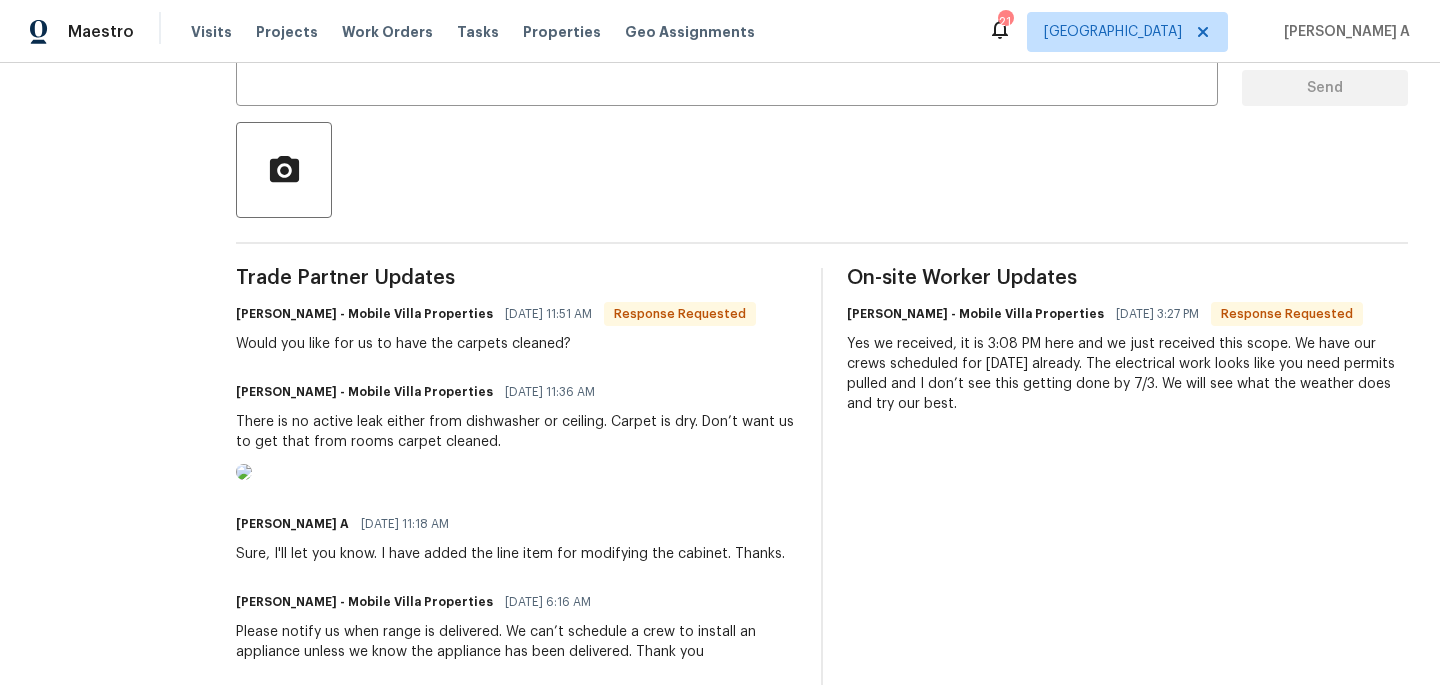click at bounding box center (244, 472) 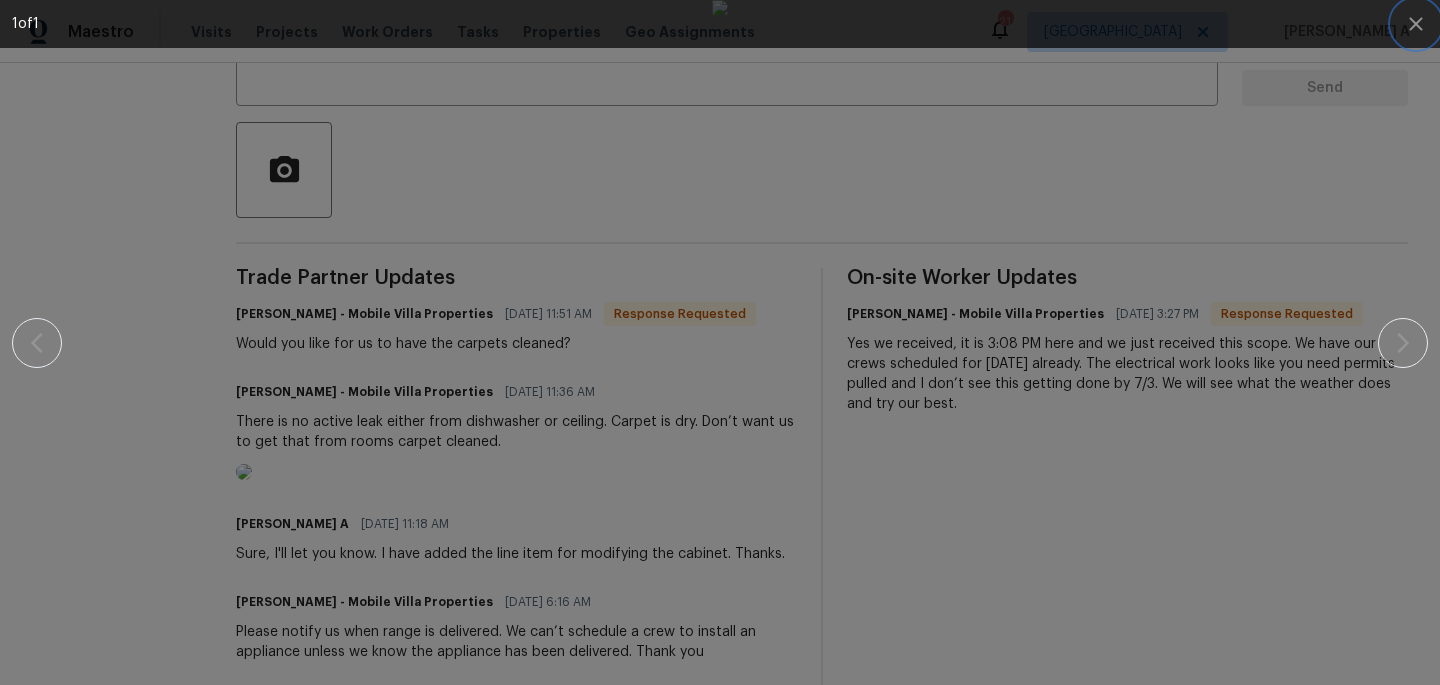 click 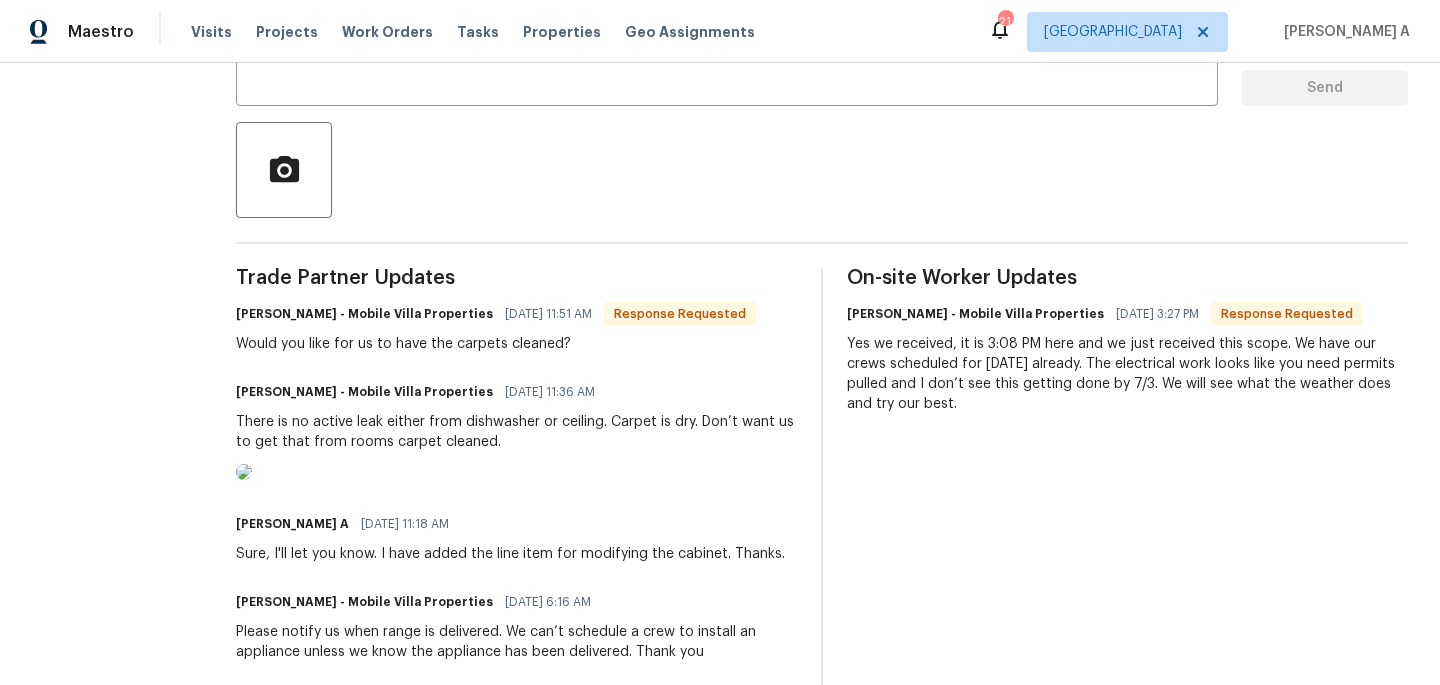 click on "There is no active leak either from dishwasher or ceiling. Carpet is dry. Don’t want us to get that from rooms carpet cleaned." at bounding box center (516, 432) 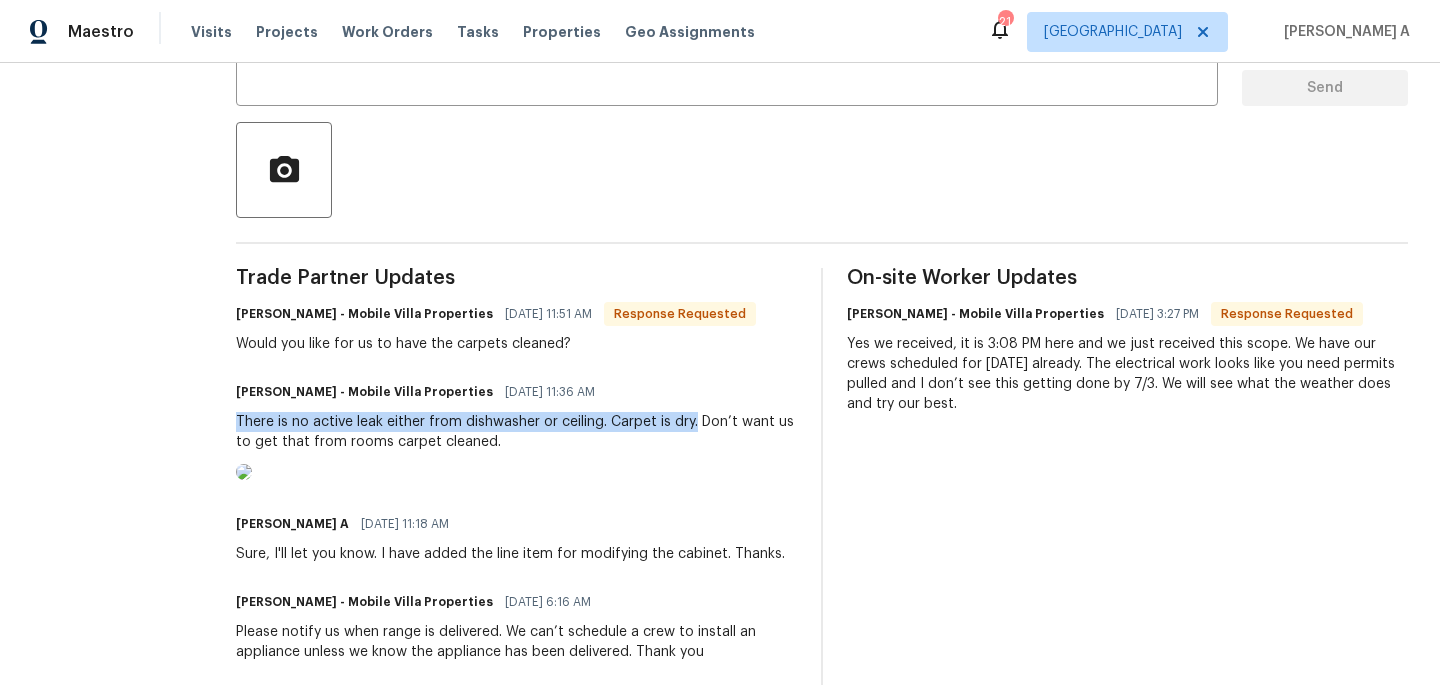 copy on "There is no active leak either from dishwasher or ceiling. Carpet is dry." 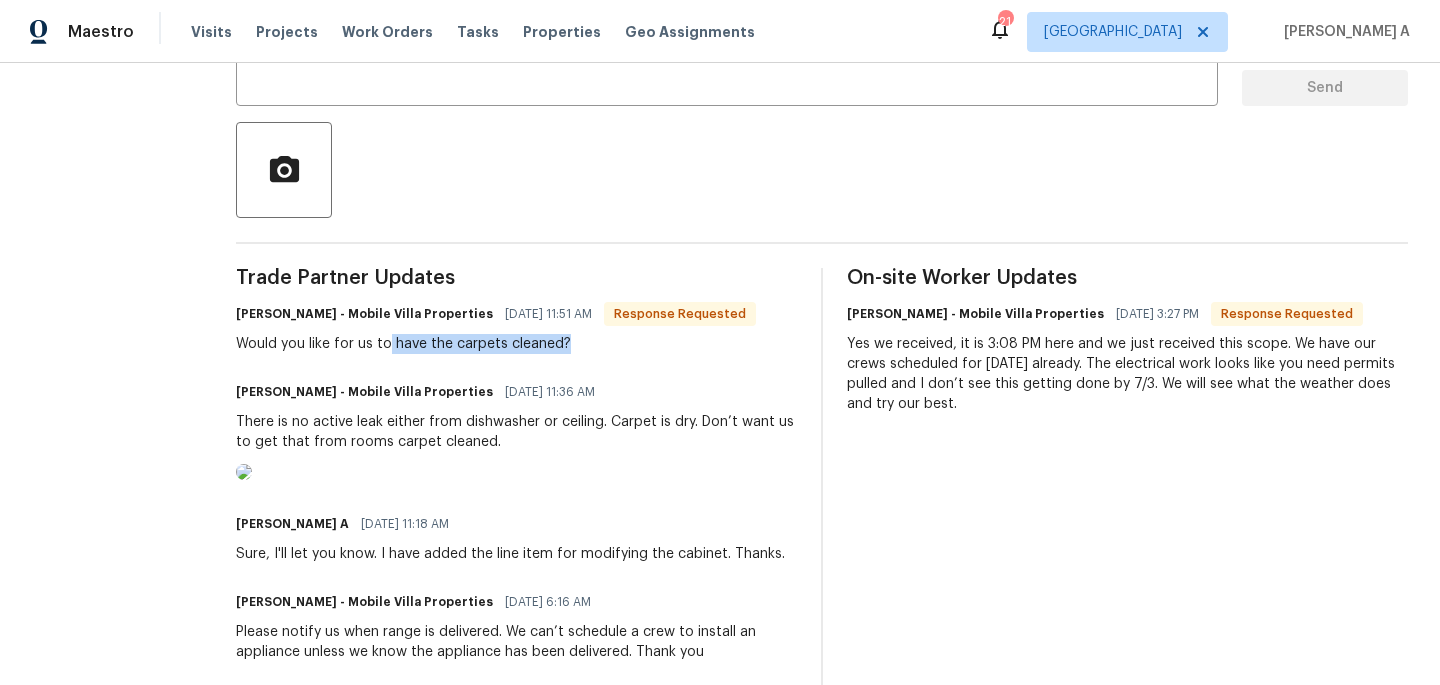 drag, startPoint x: 327, startPoint y: 347, endPoint x: 542, endPoint y: 350, distance: 215.02094 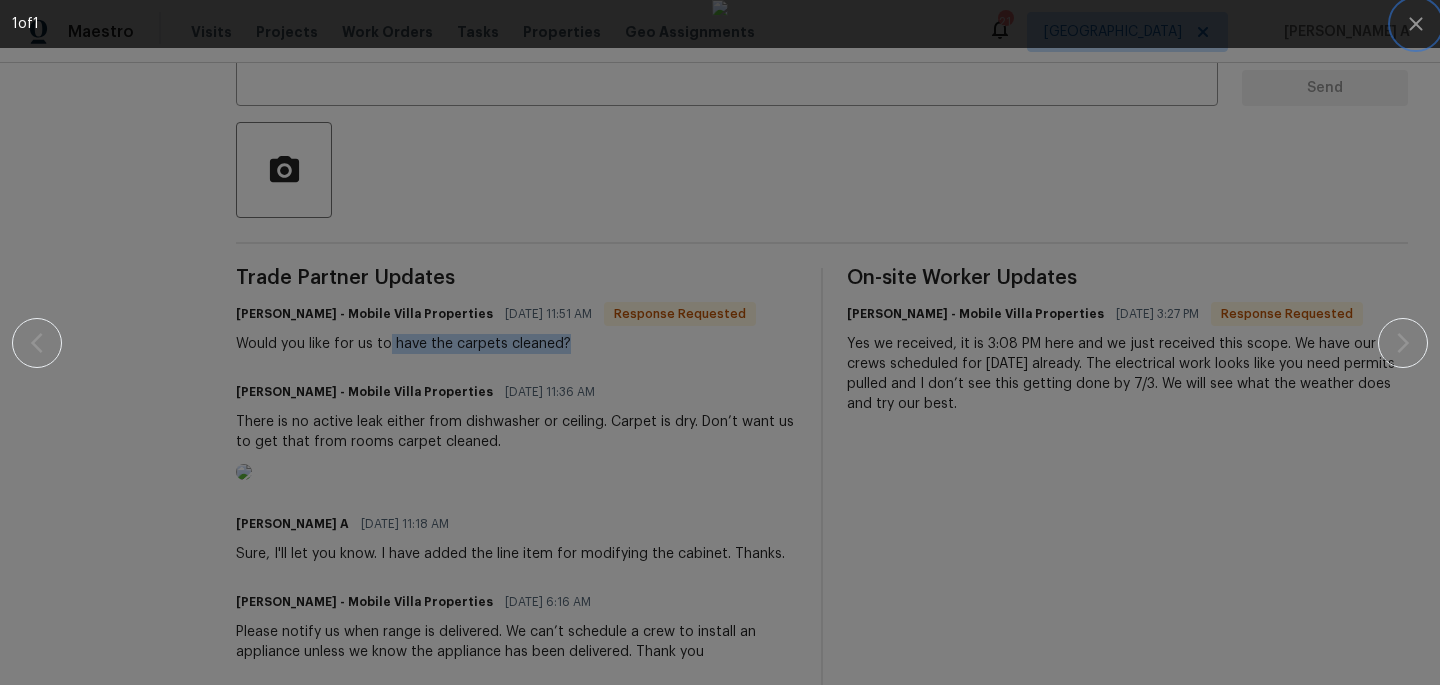 click 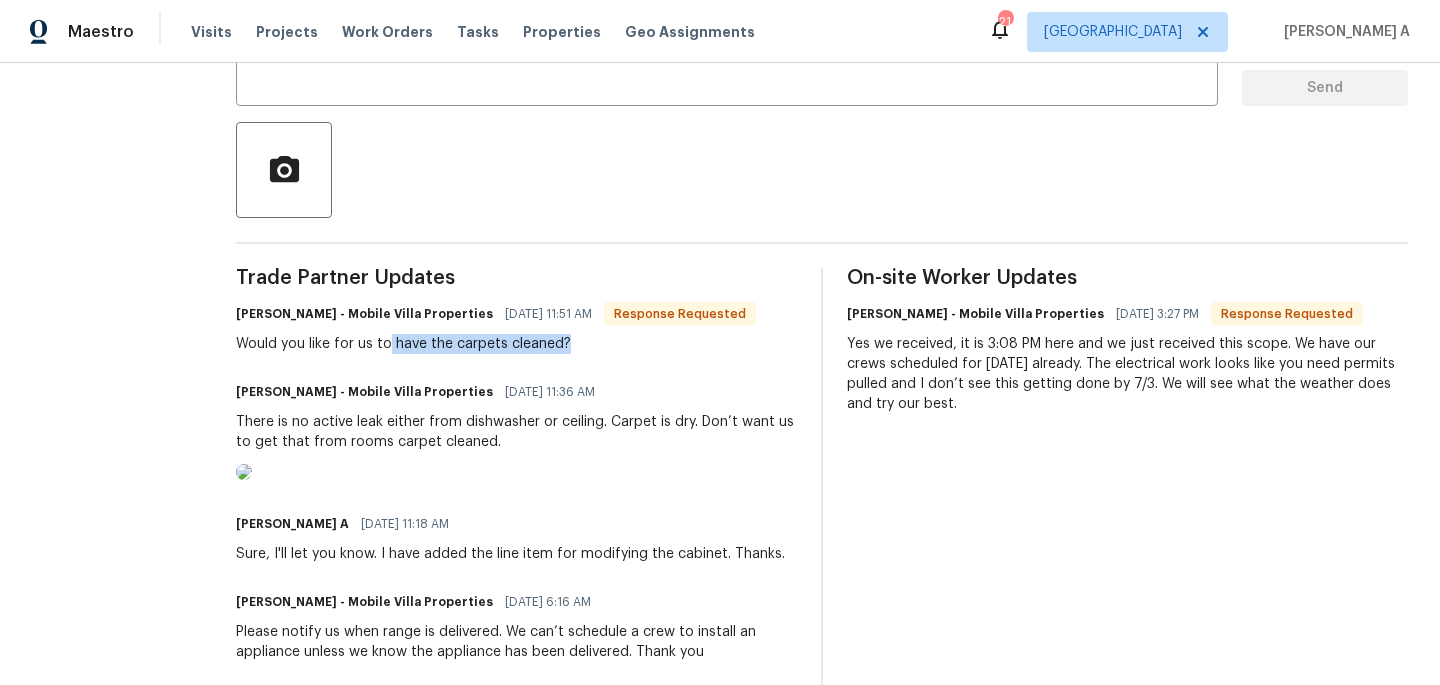 scroll, scrollTop: 0, scrollLeft: 0, axis: both 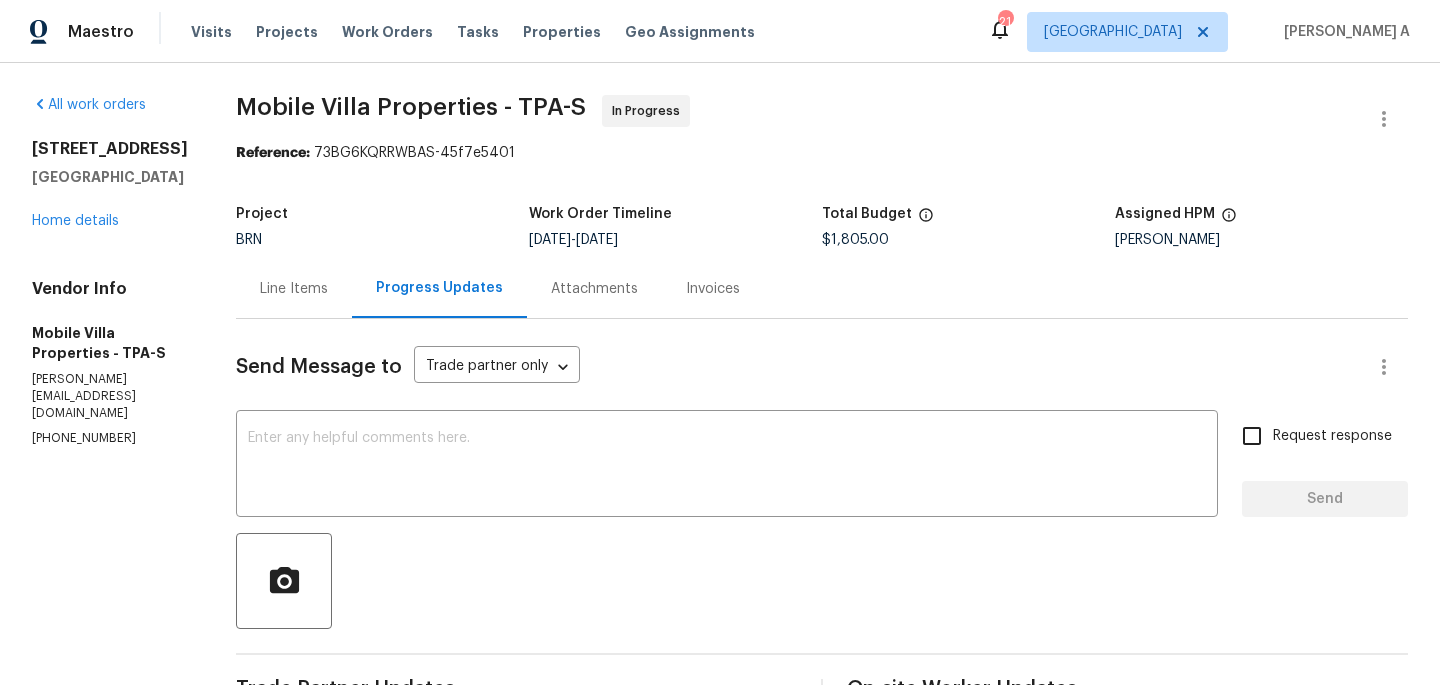 click on "Line Items" at bounding box center [294, 289] 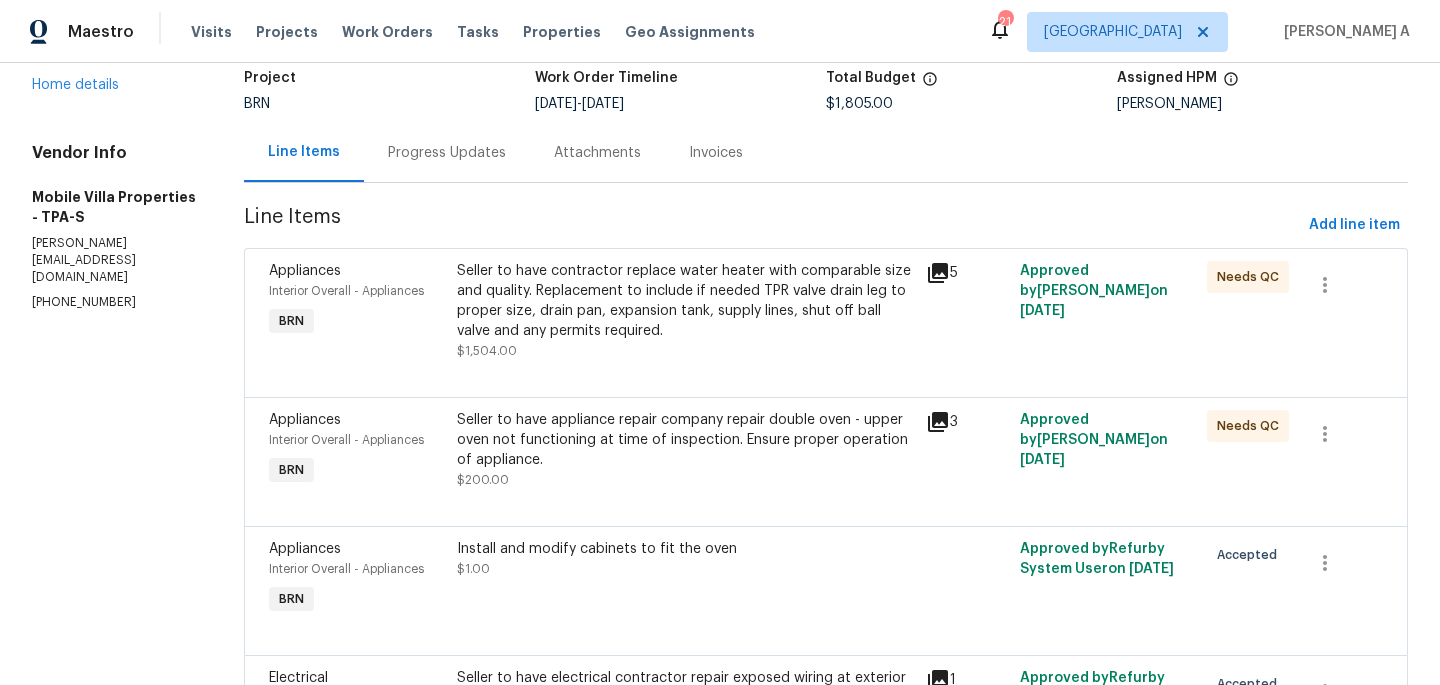 scroll, scrollTop: 35, scrollLeft: 0, axis: vertical 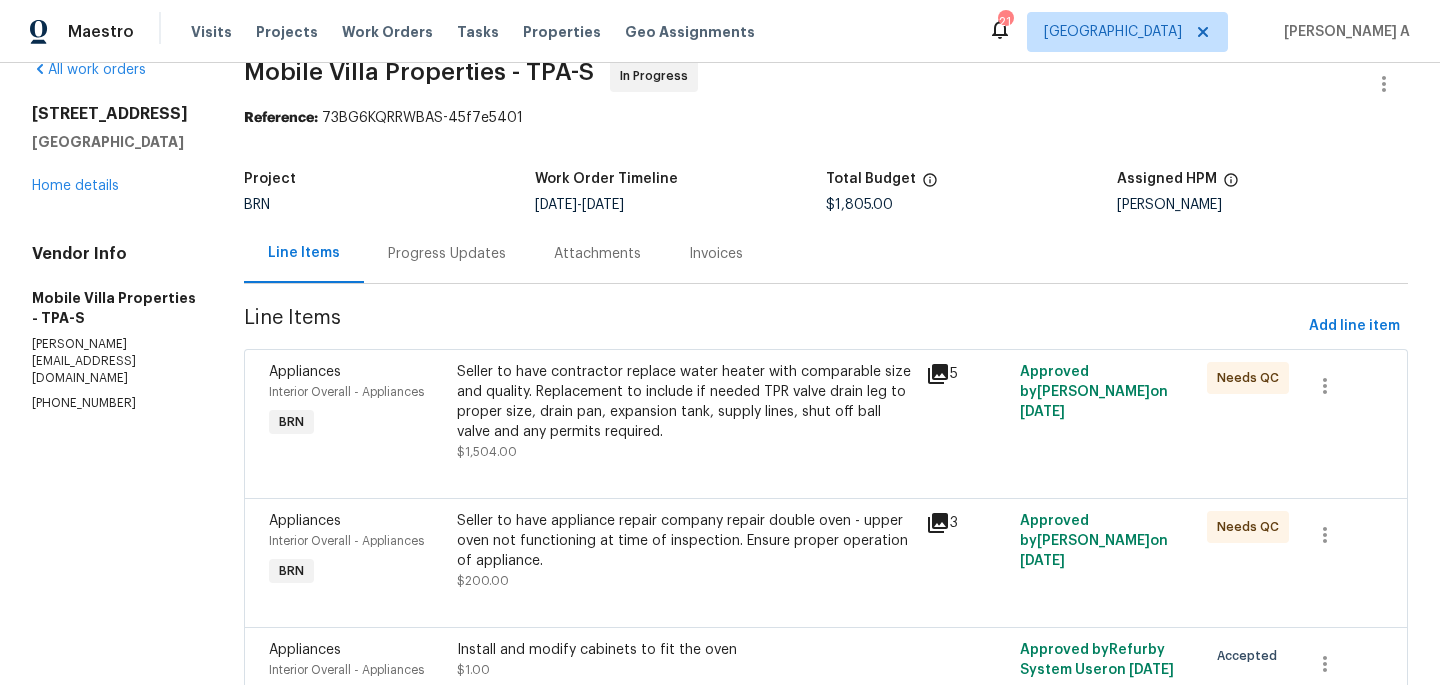 click on "Seller to have contractor replace water heater with comparable size and quality. Replacement to include if needed TPR valve drain leg to proper size, drain pan, expansion tank, supply lines, shut off ball valve and any permits required." at bounding box center [685, 402] 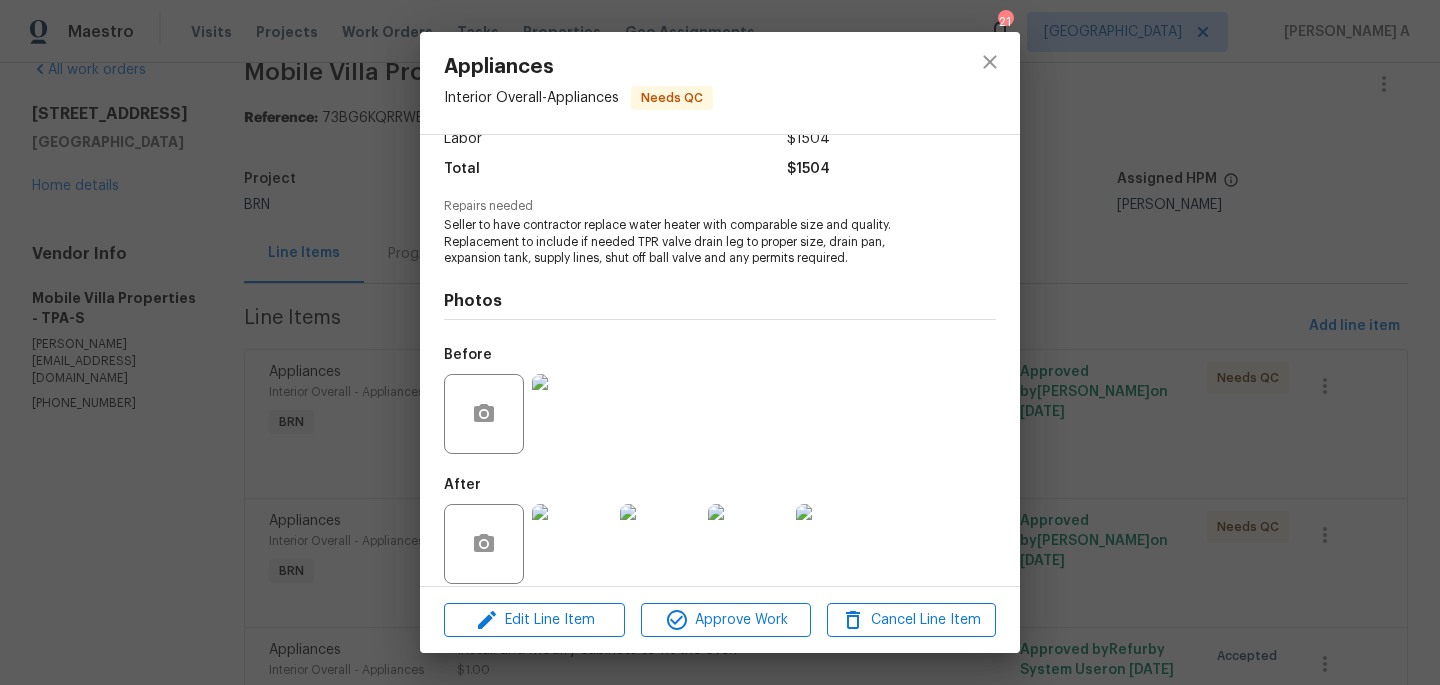 scroll, scrollTop: 169, scrollLeft: 0, axis: vertical 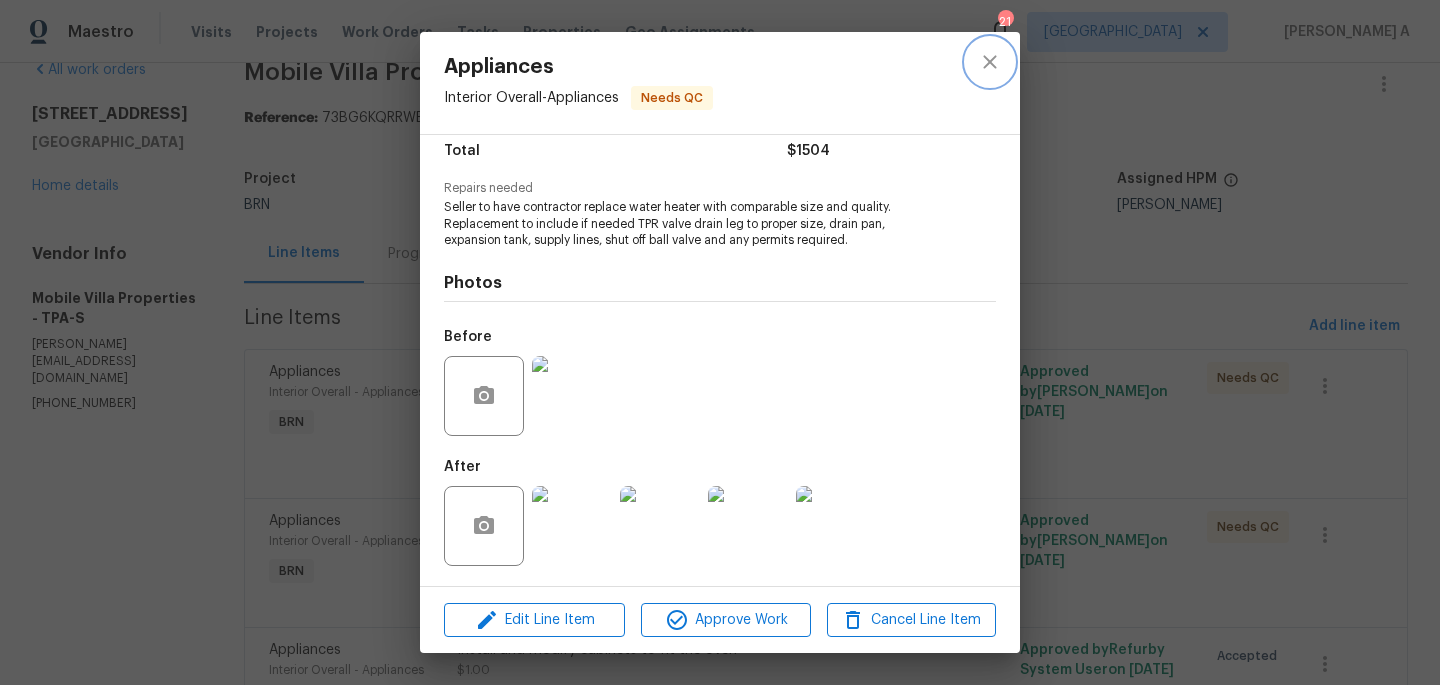 click 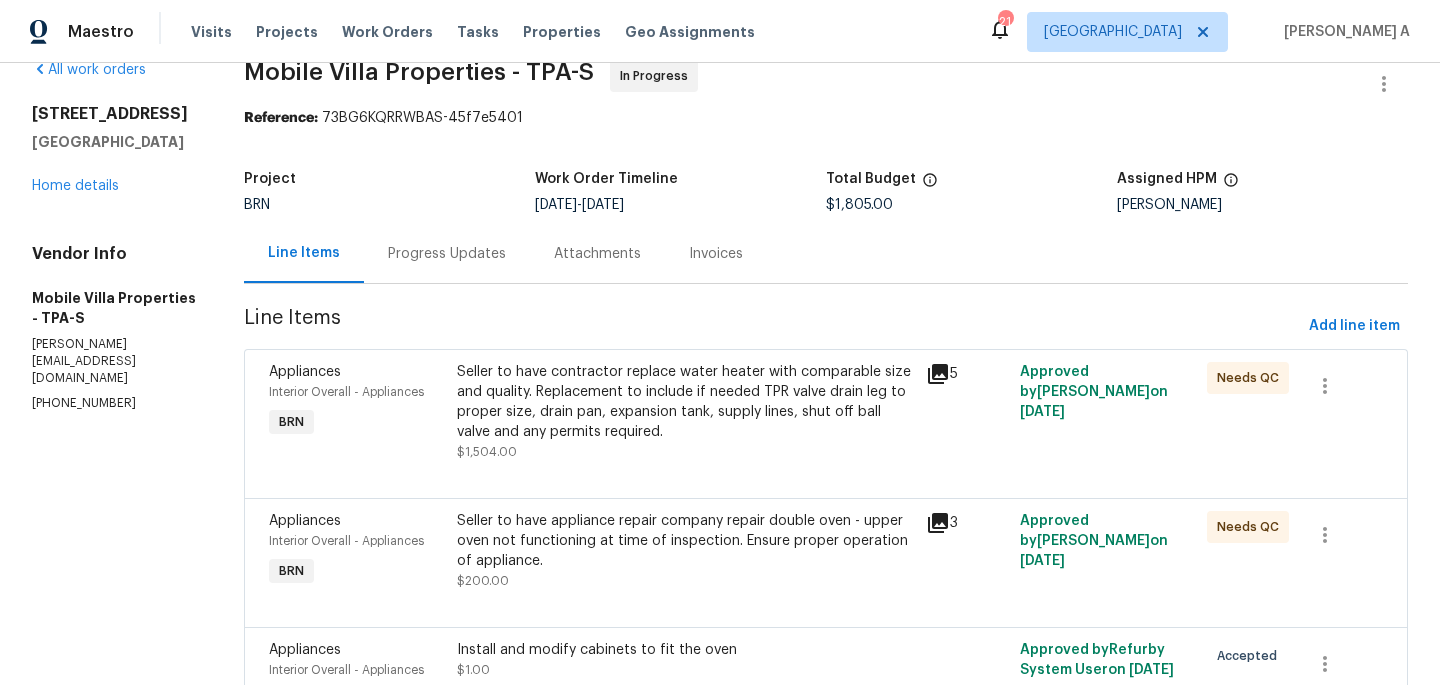 click on "Progress Updates" at bounding box center (447, 253) 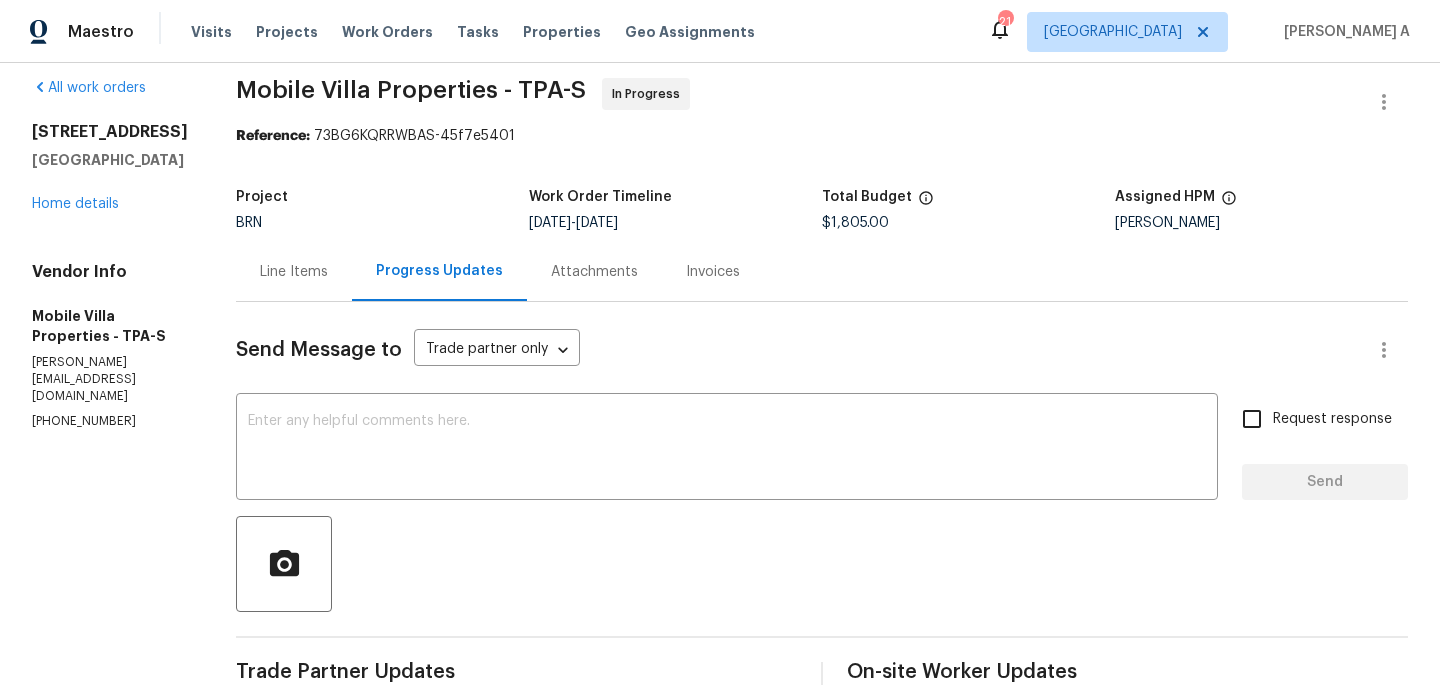 scroll, scrollTop: 8, scrollLeft: 0, axis: vertical 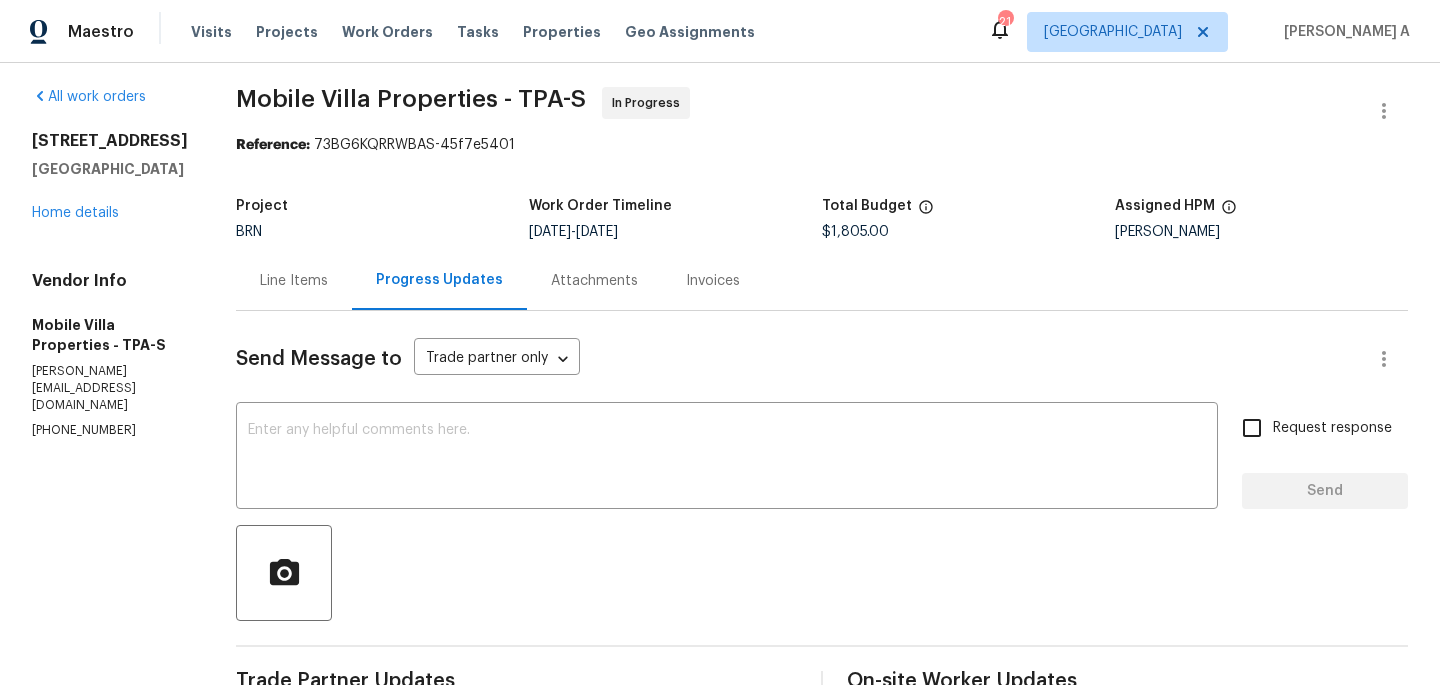 click on "Line Items" at bounding box center (294, 281) 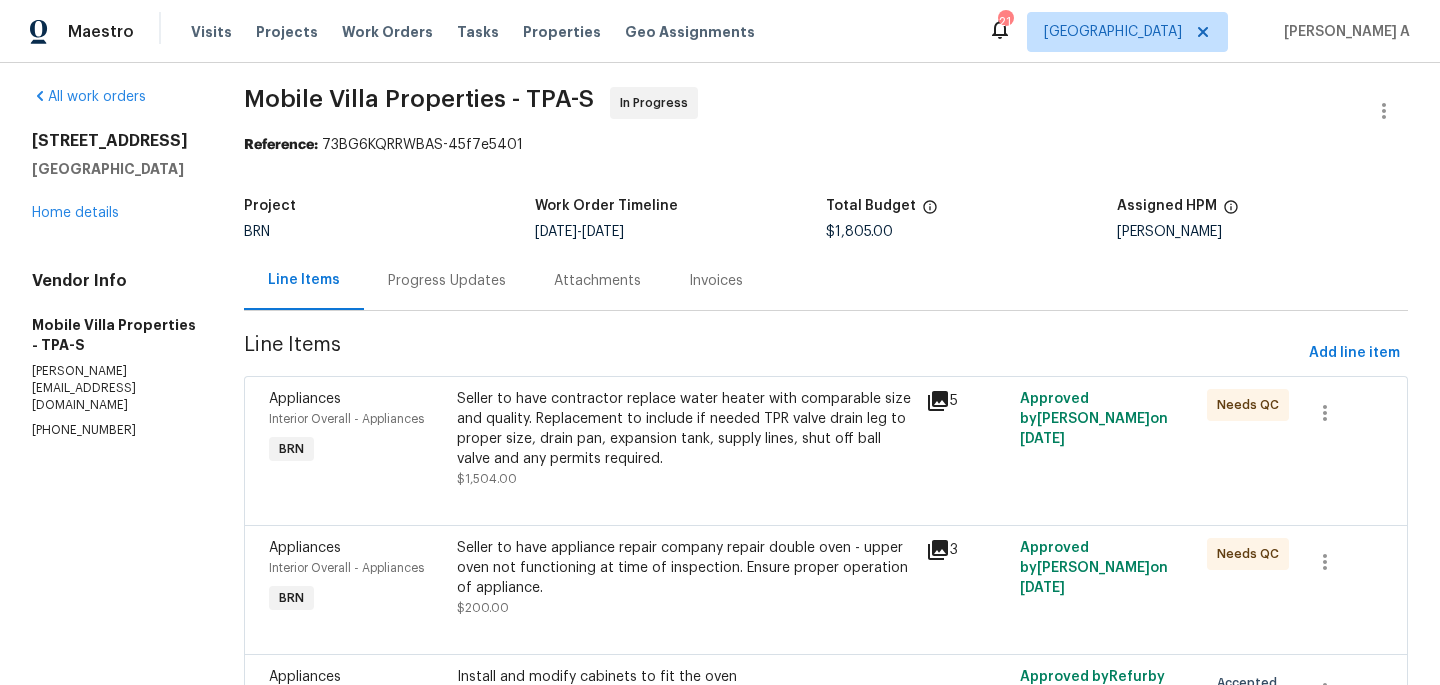 scroll, scrollTop: 0, scrollLeft: 0, axis: both 